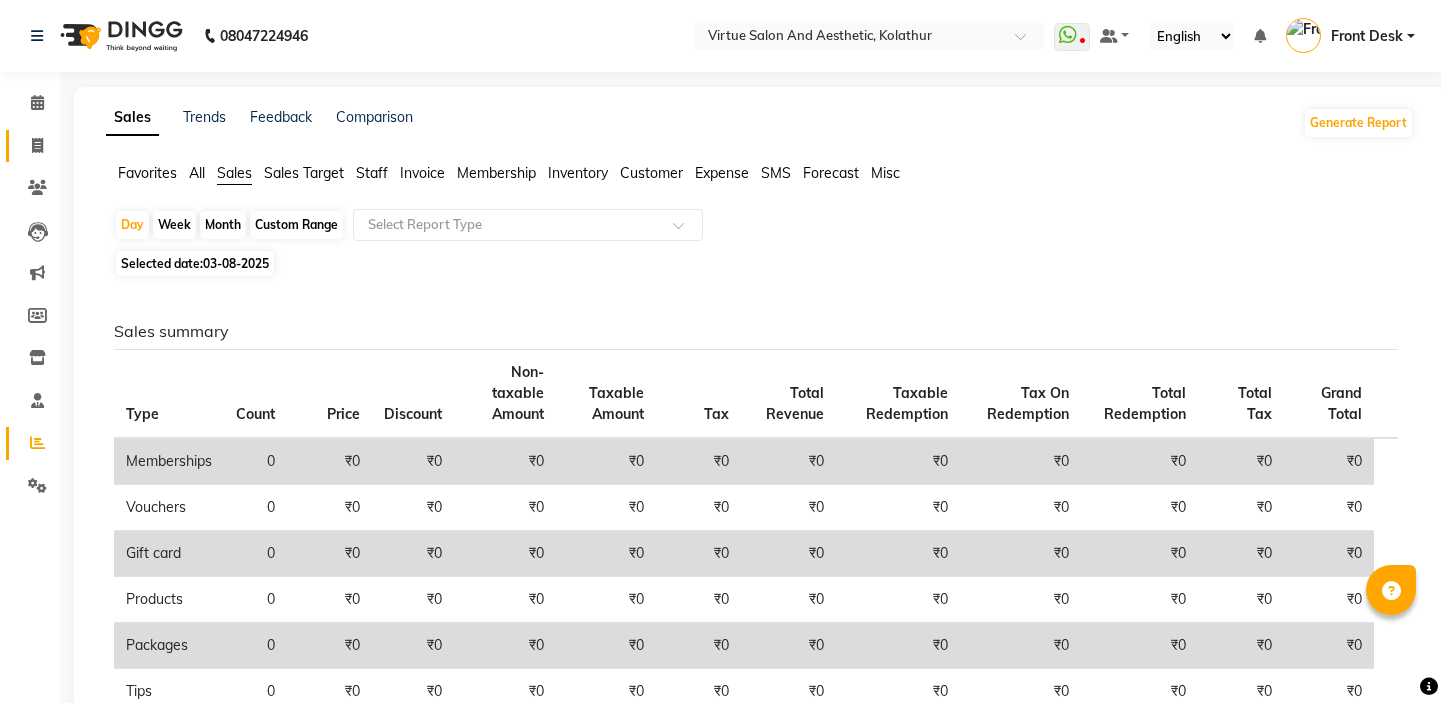 scroll, scrollTop: 0, scrollLeft: 0, axis: both 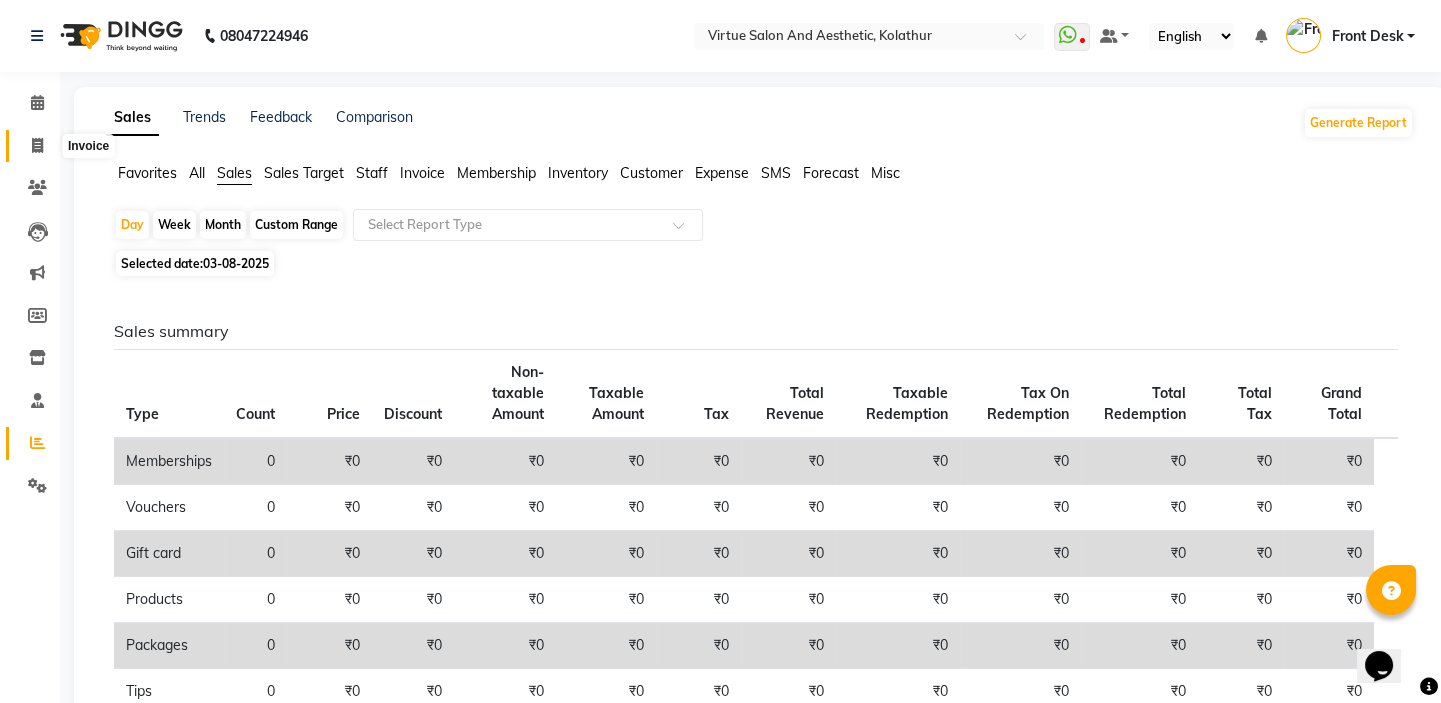 click 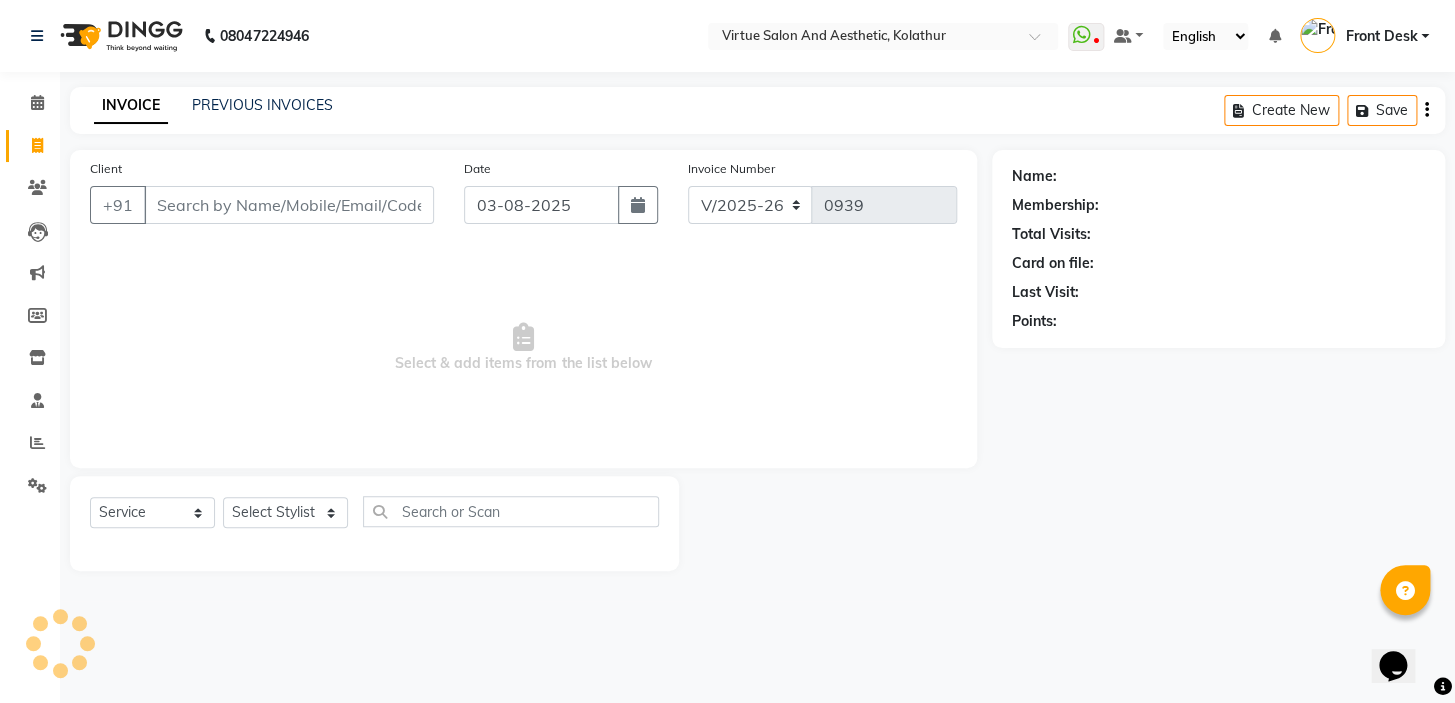 click on "Client" at bounding box center [289, 205] 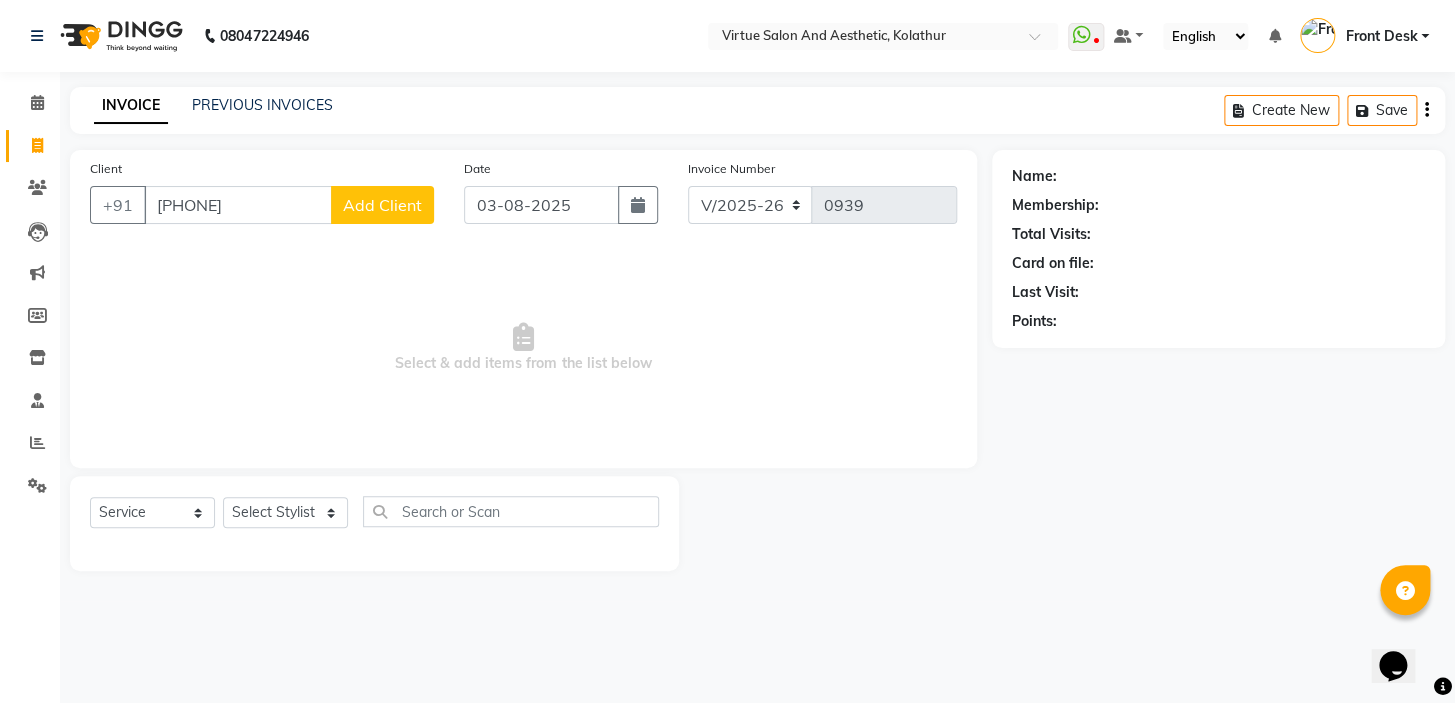click on "9677231188" at bounding box center (238, 205) 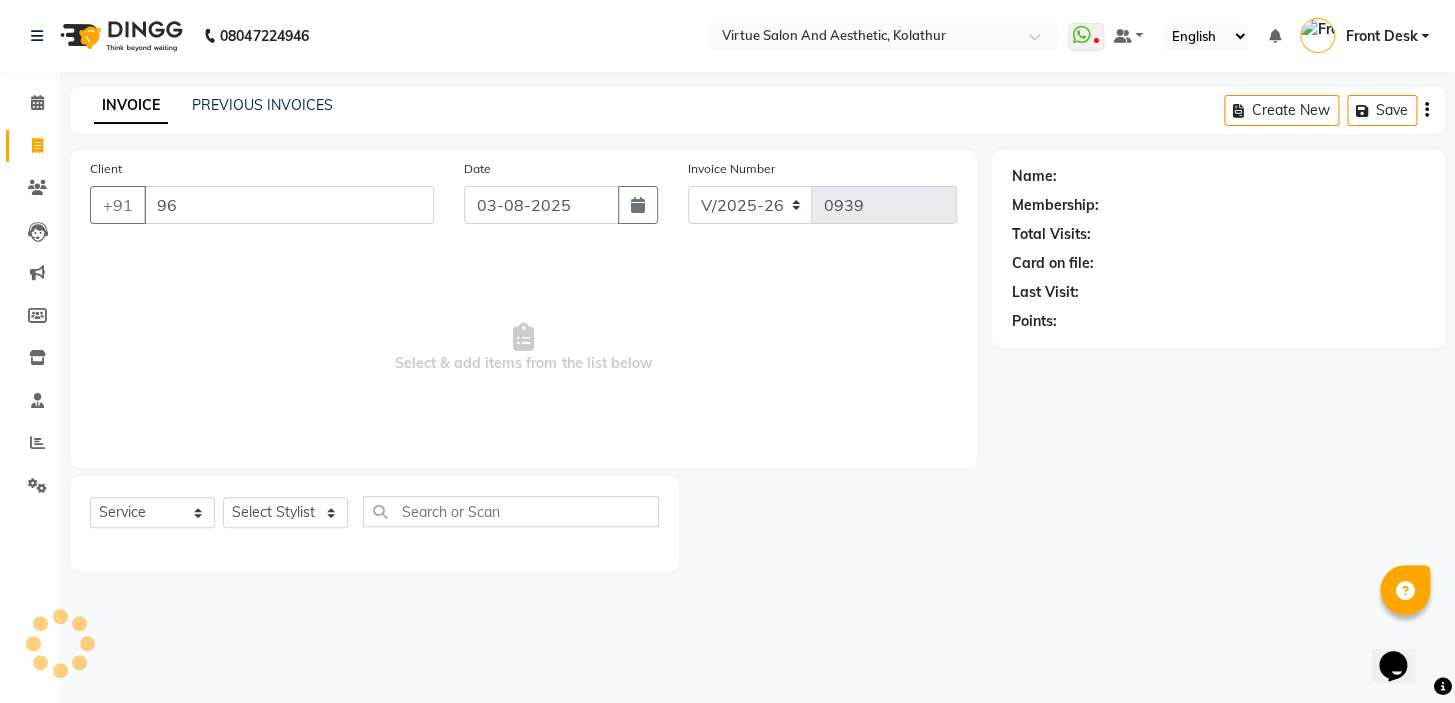 type on "9" 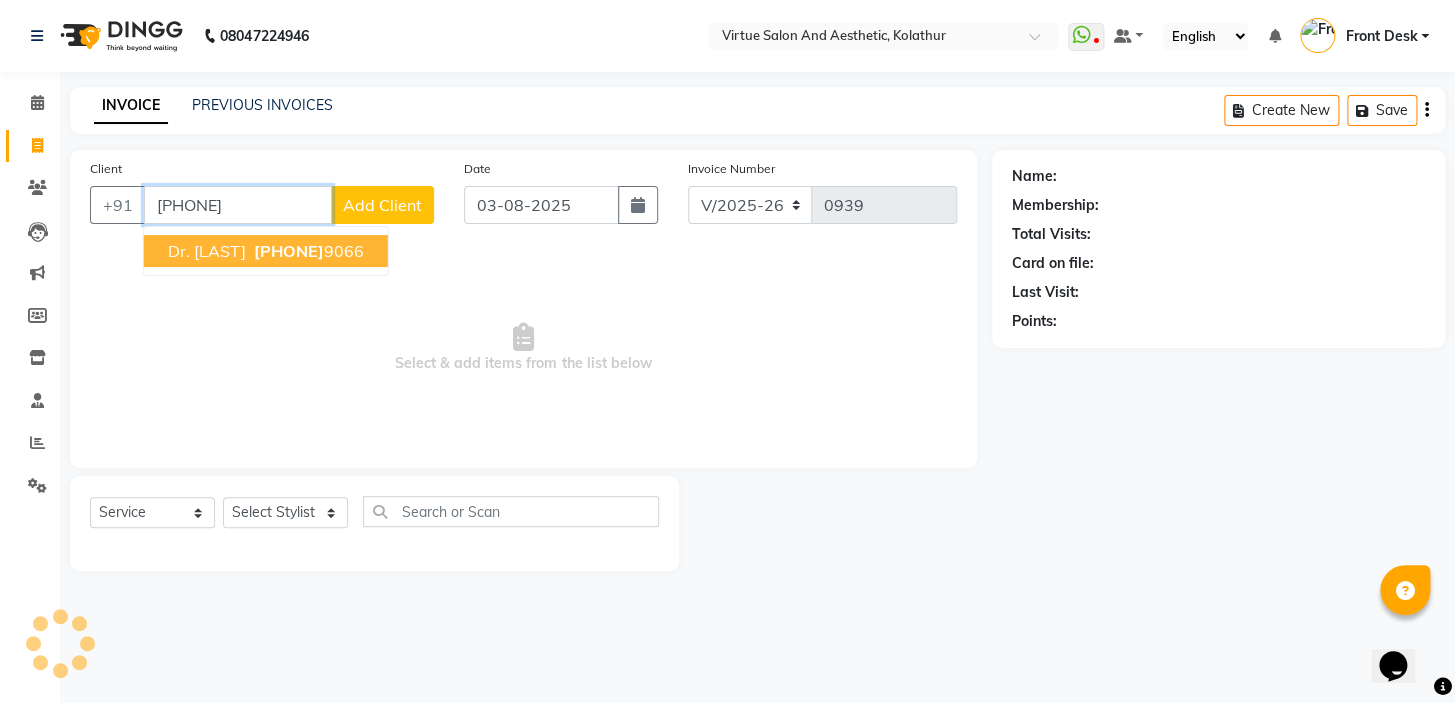drag, startPoint x: 258, startPoint y: 204, endPoint x: 129, endPoint y: 165, distance: 134.76646 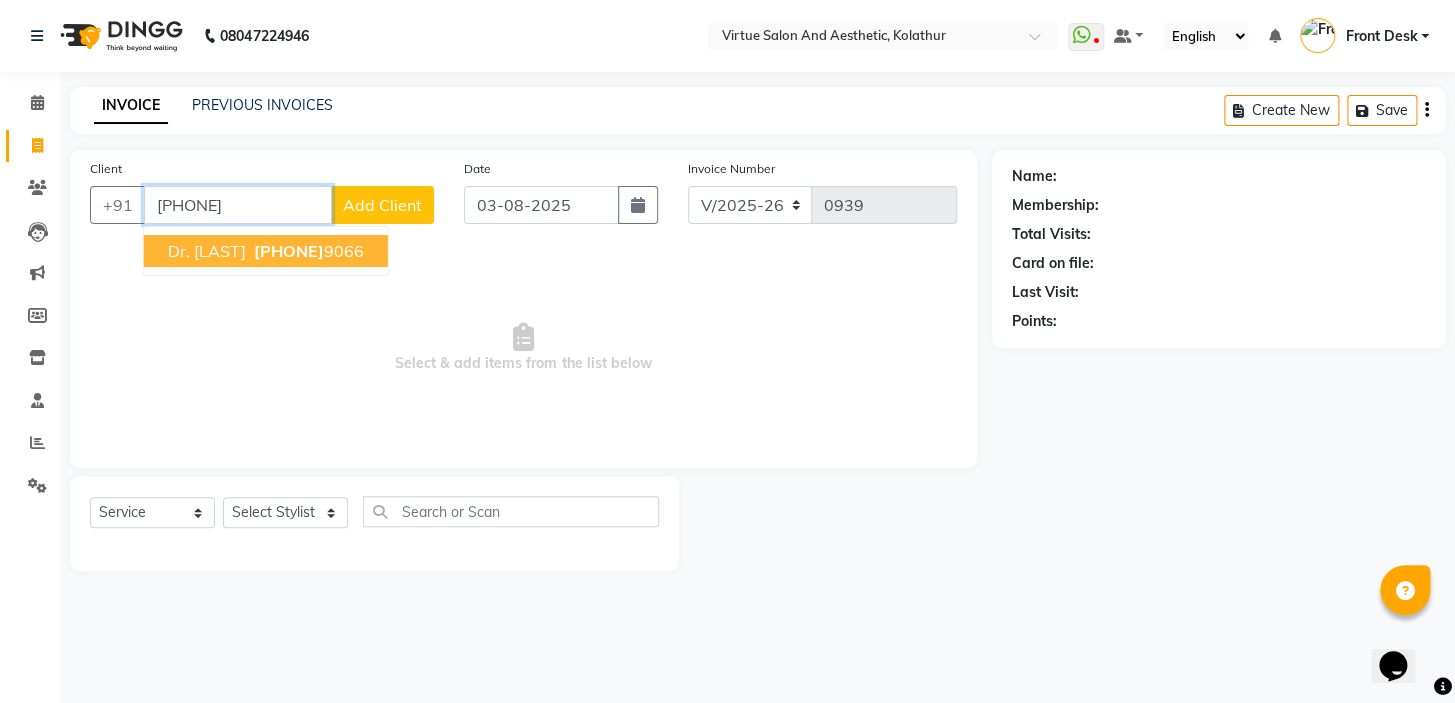 click on "735876" at bounding box center [289, 251] 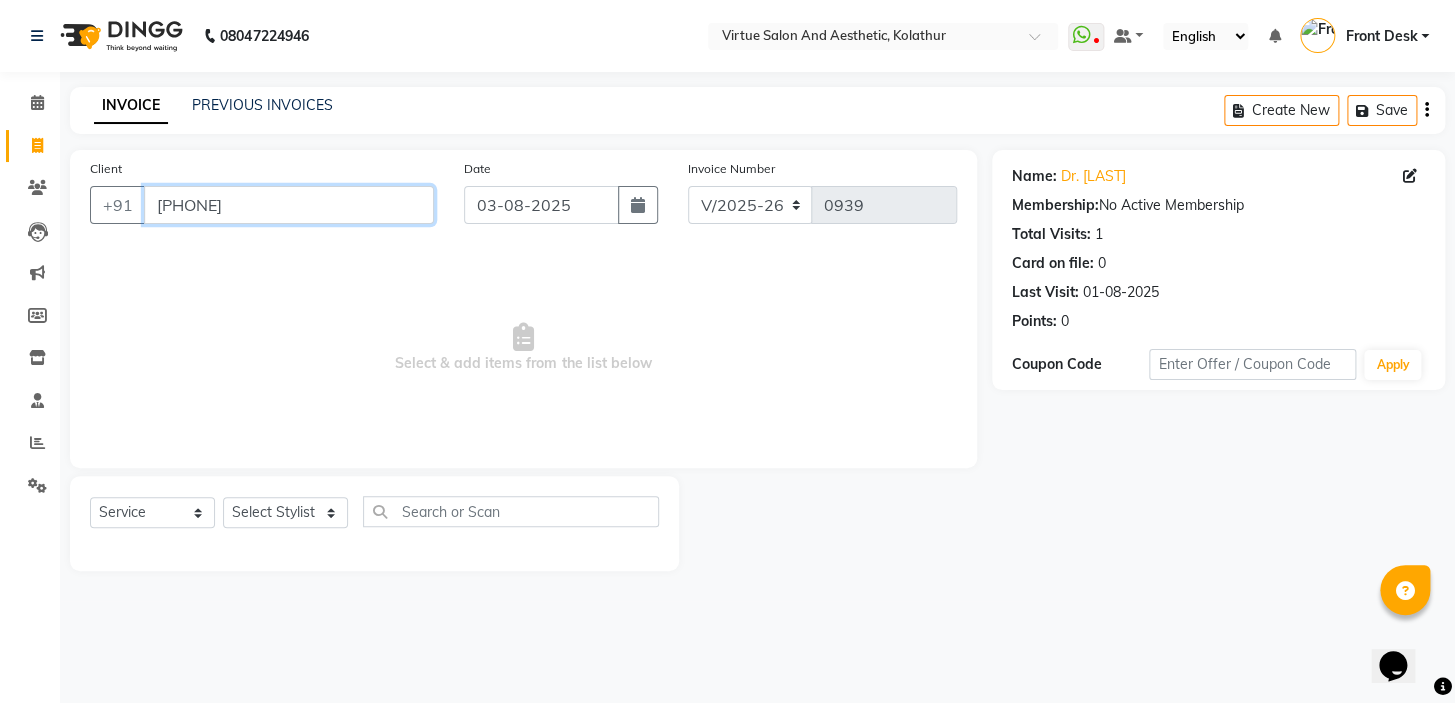 click on "[PHONE]" at bounding box center (289, 205) 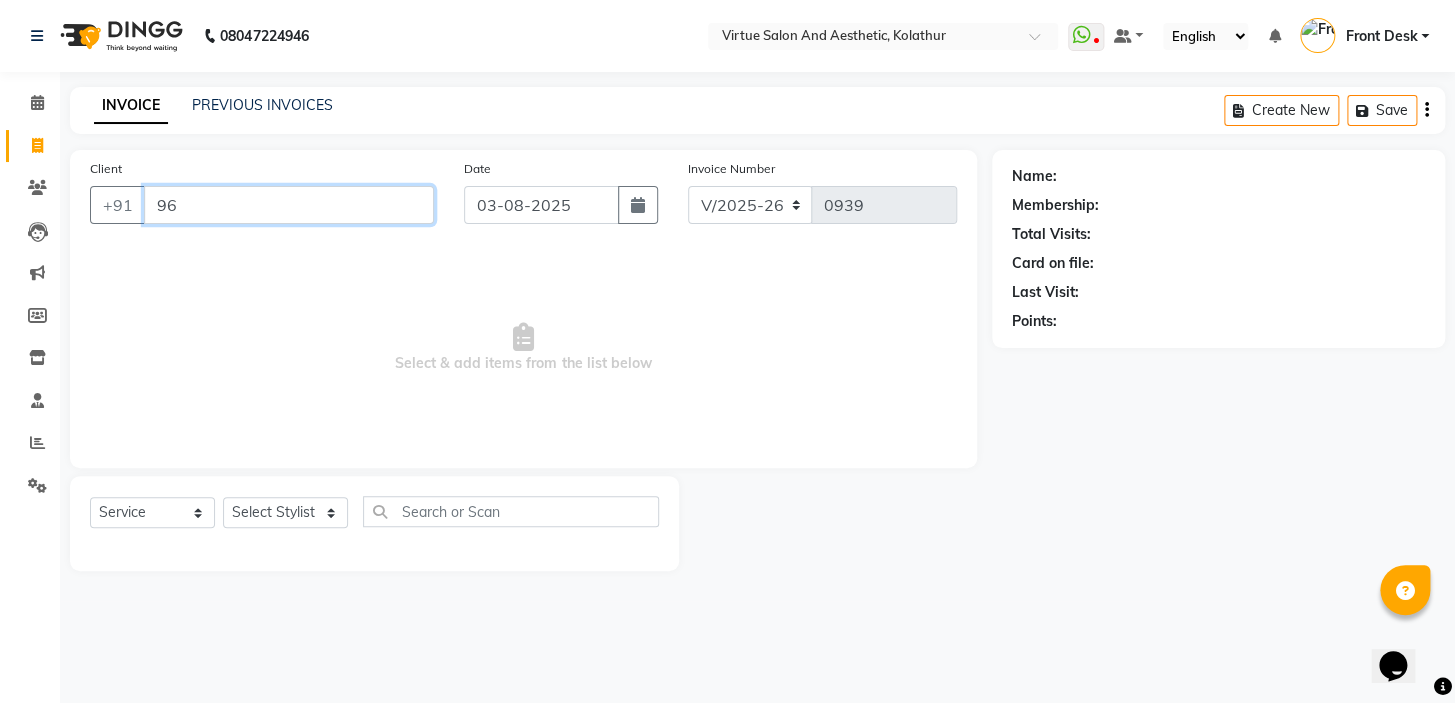 type on "9" 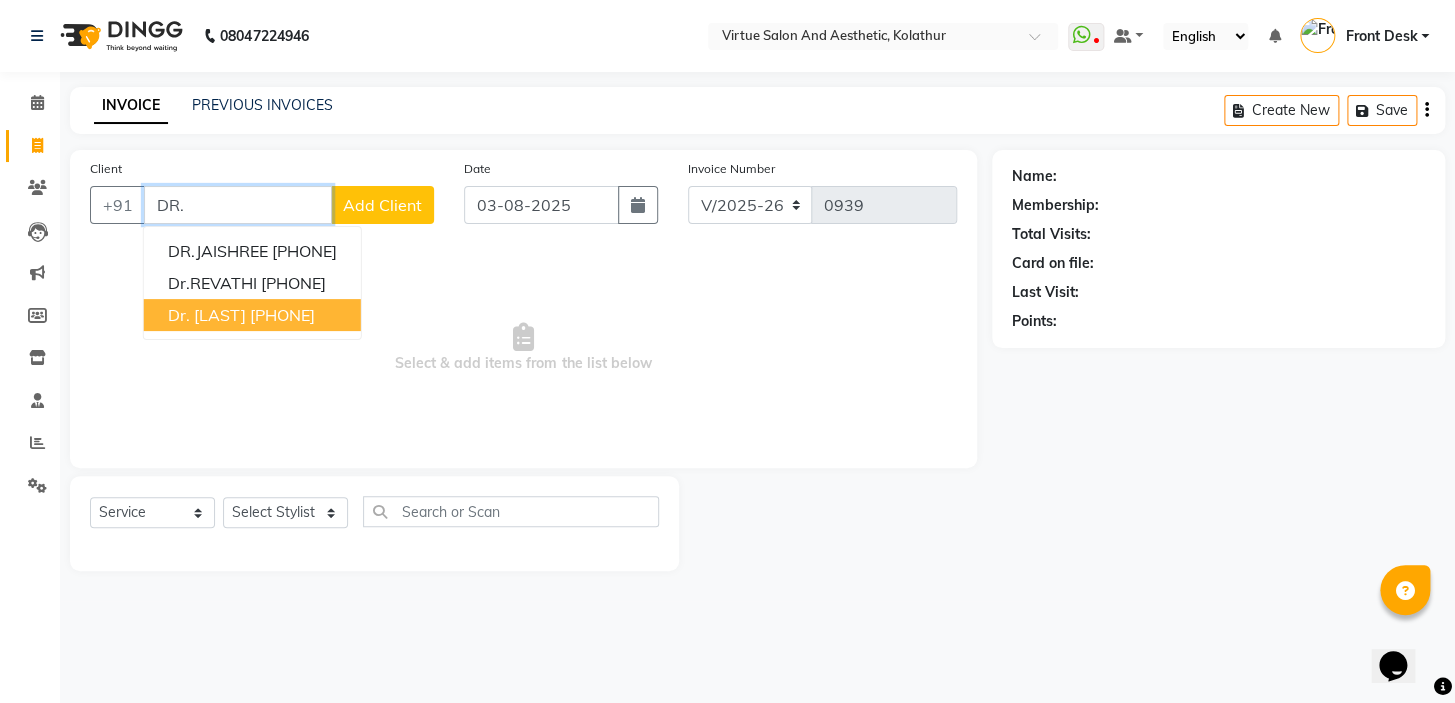 click on "Dr. VANI  7358769066" at bounding box center [252, 315] 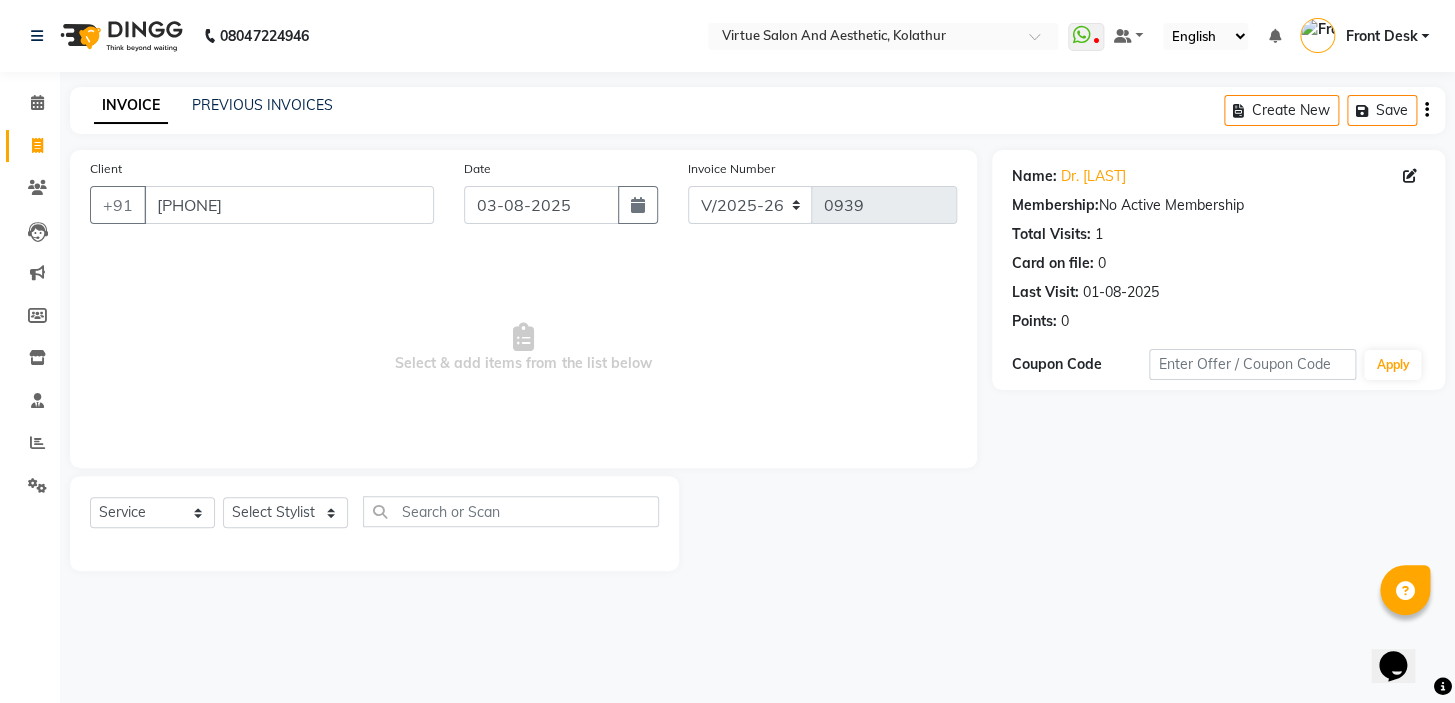 click on "Select  Service  Product  Membership  Package Voucher Prepaid Gift Card  Select Stylist BALAJI DIVYA FAMITHA Front Desk ILAKKIYA ISHWARYA MANISHA MILLI RAJAN RAMESH" 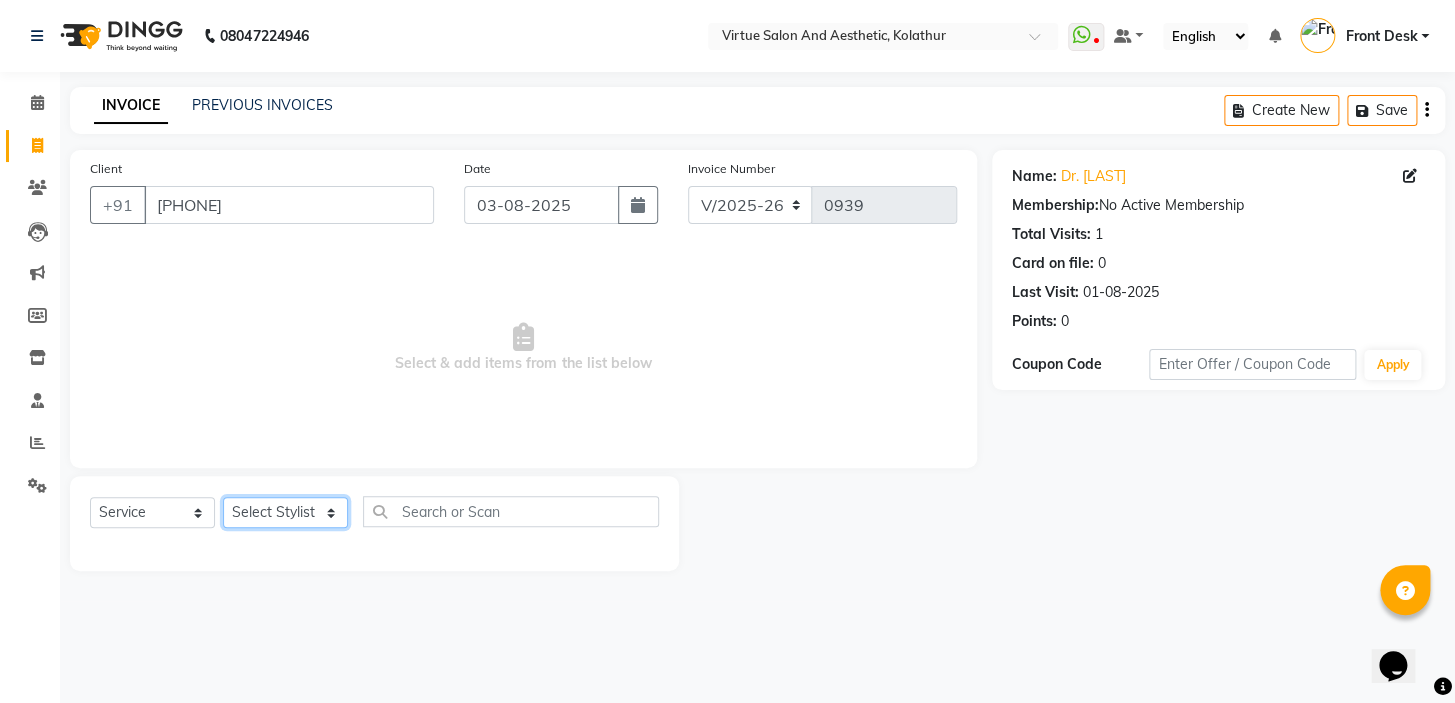 click on "Select Stylist [FIRST] [FIRST] [FIRST] Front Desk [FIRST] [FIRST] [FIRST] [FIRST] [FIRST] [FIRST]" 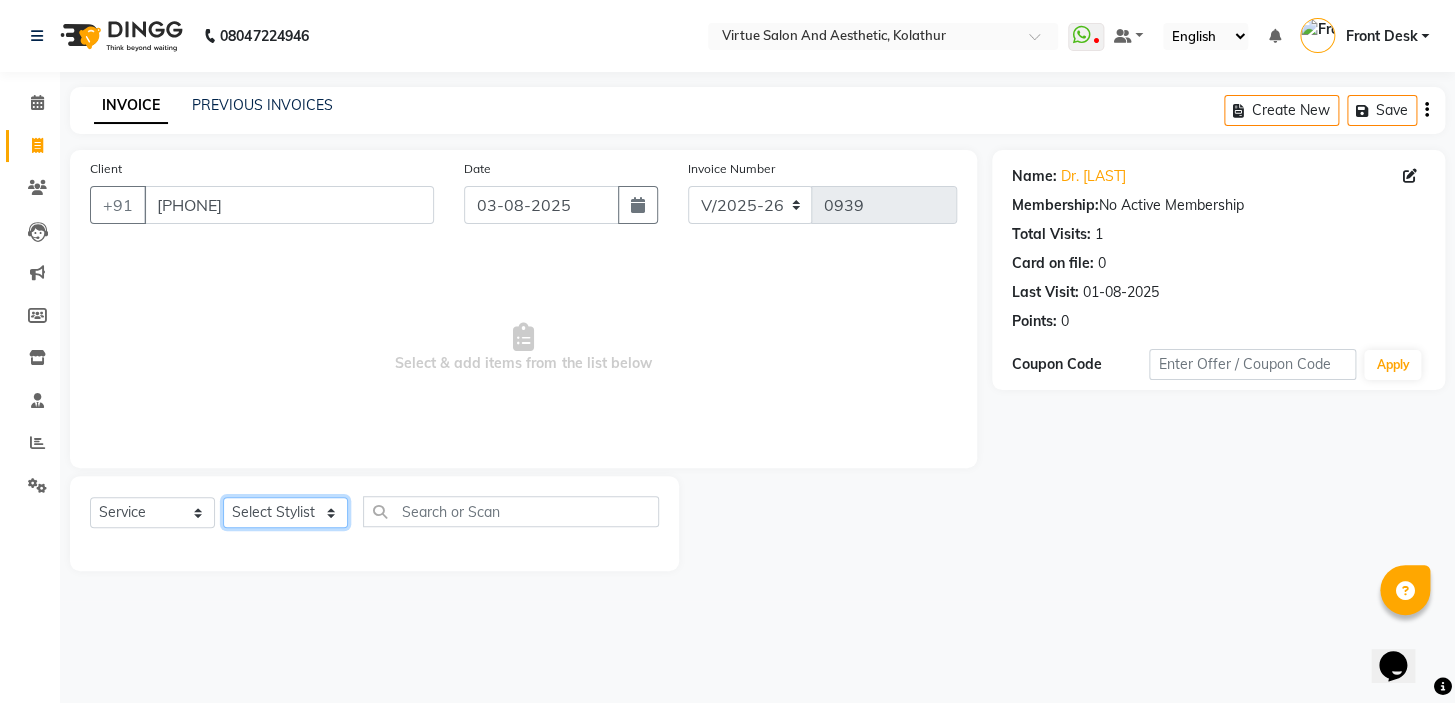 select on "59059" 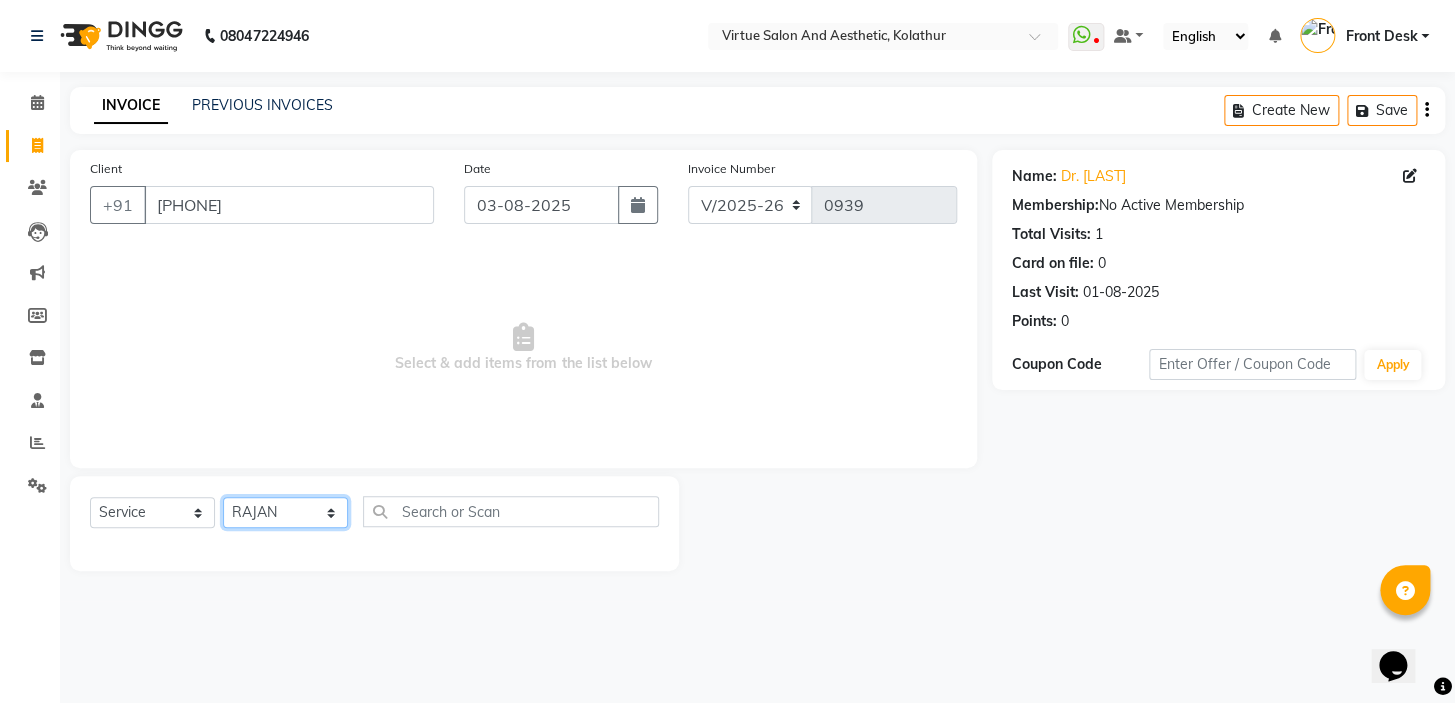 click on "Select Stylist [FIRST] [FIRST] [FIRST] Front Desk [FIRST] [FIRST] [FIRST] [FIRST] [FIRST] [FIRST]" 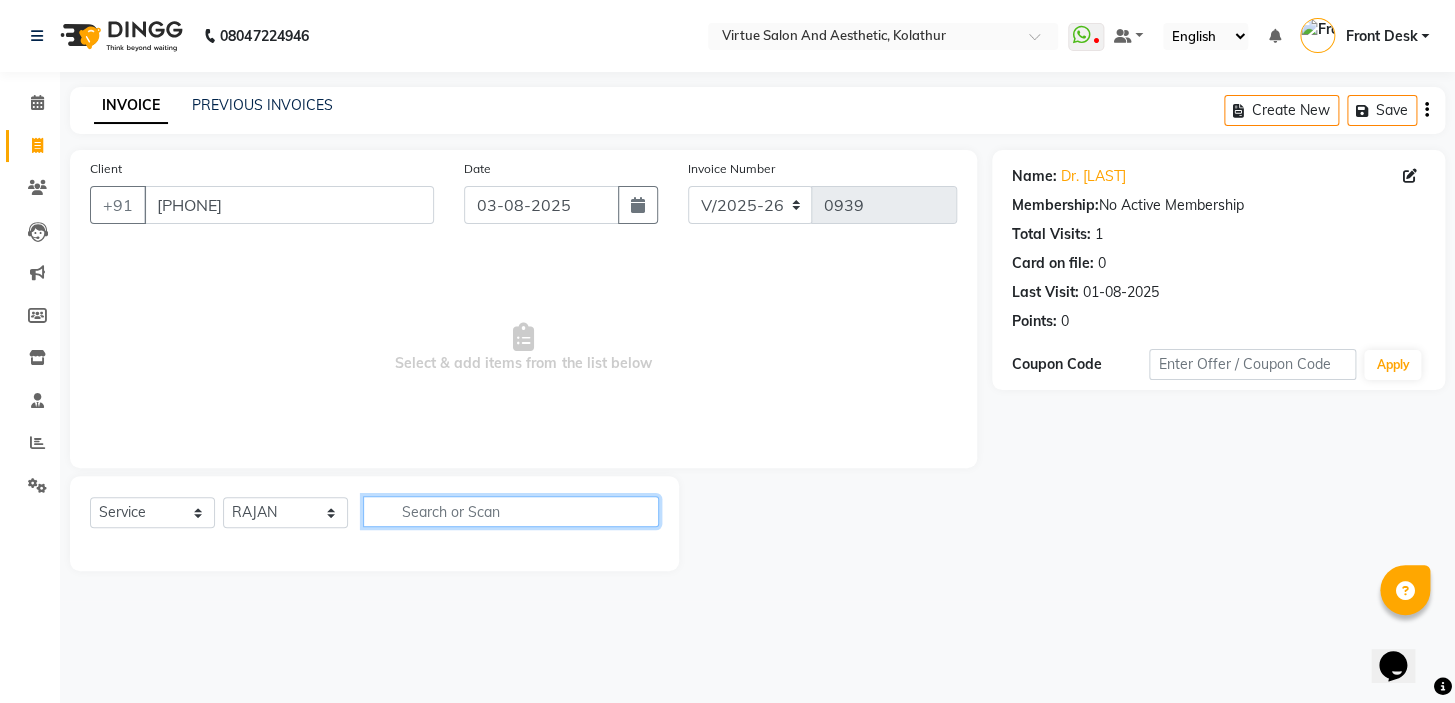 click 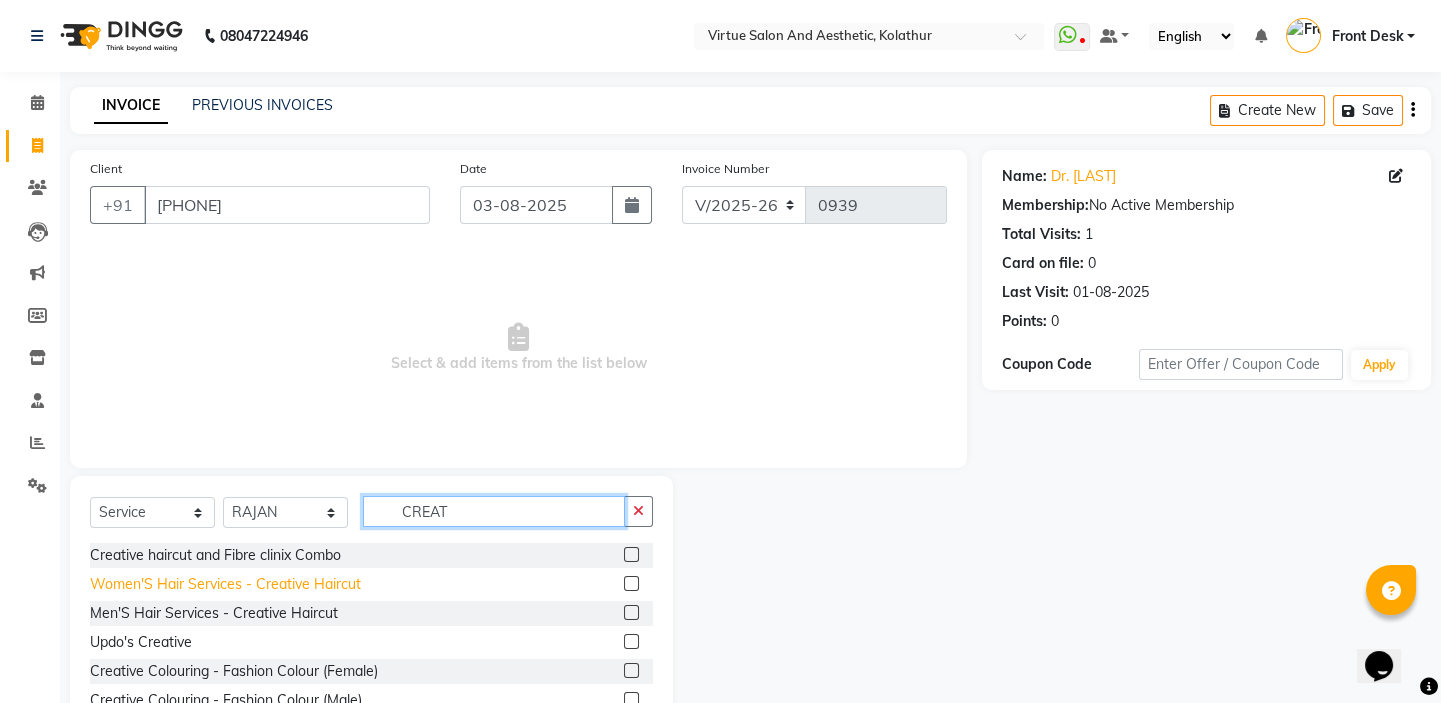 type on "CREAT" 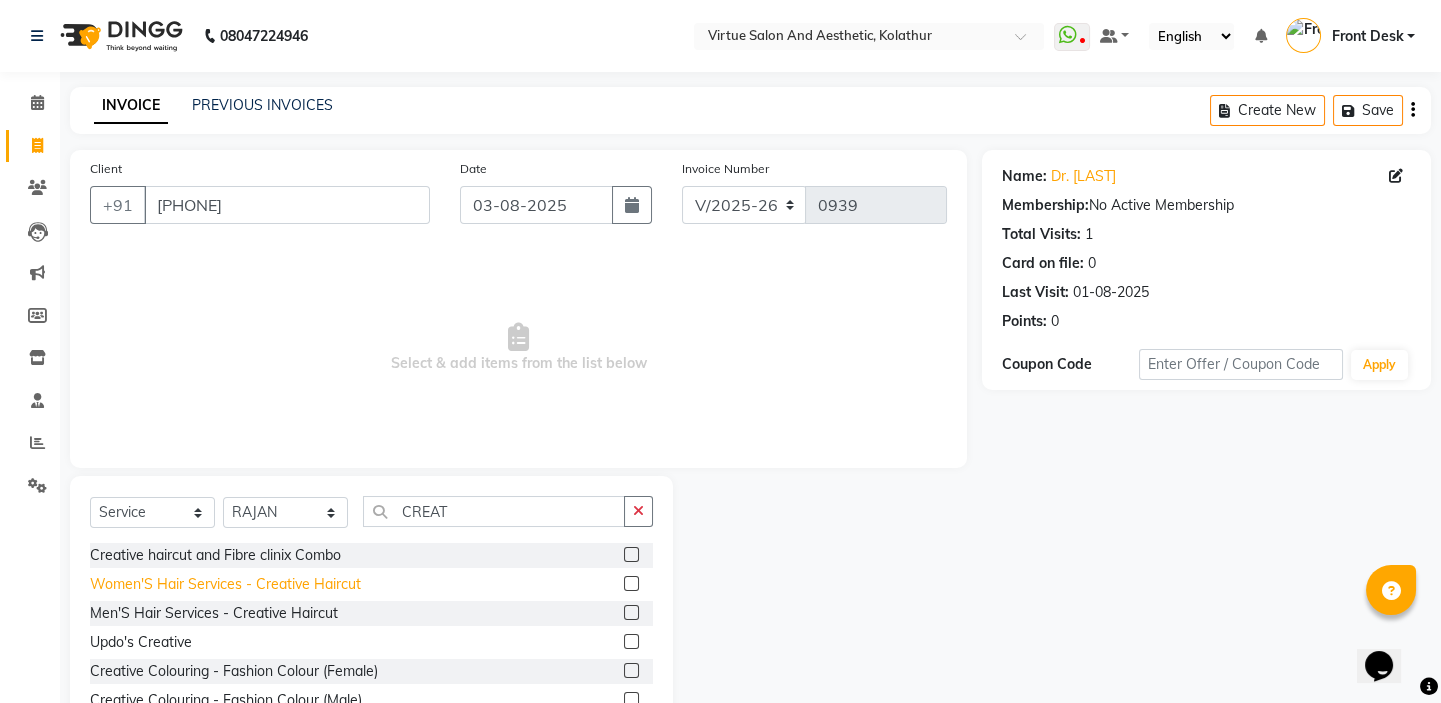 click on "Women'S Hair Services - Creative Haircut" 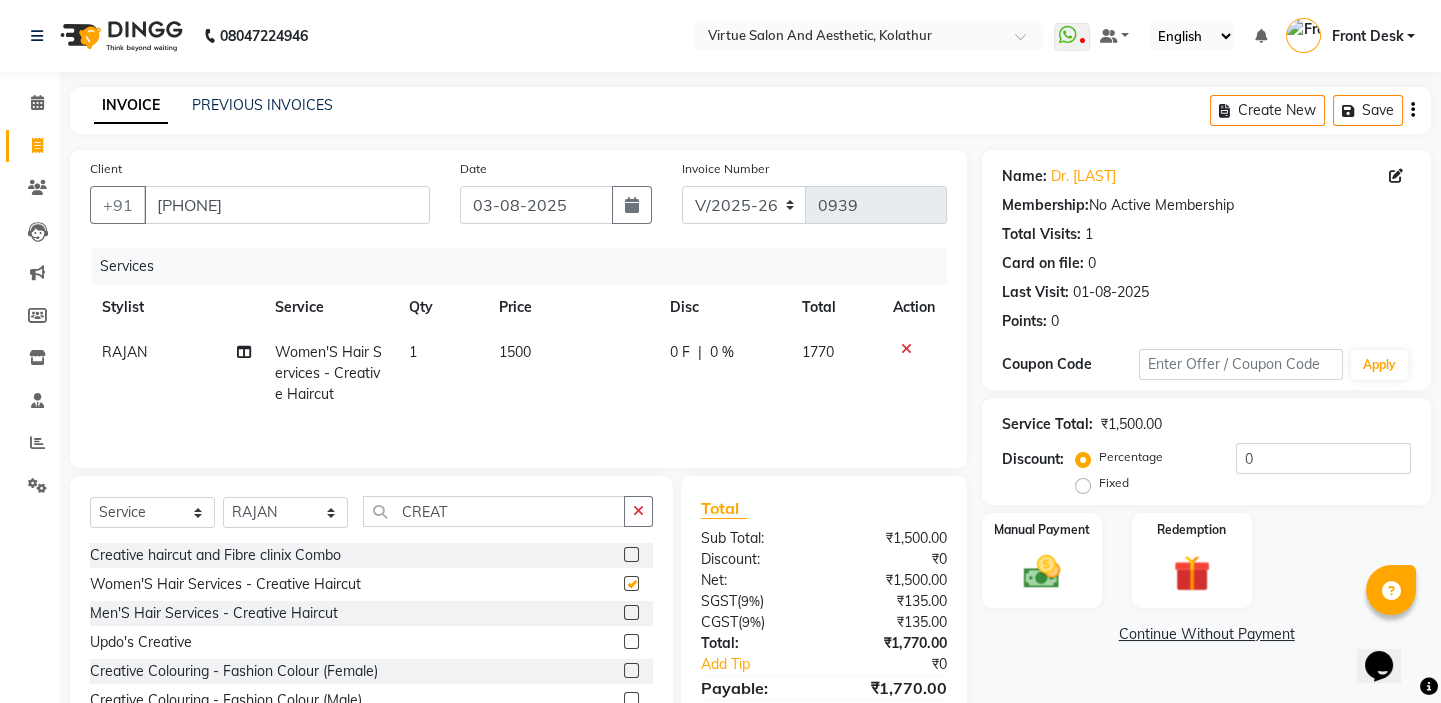 checkbox on "false" 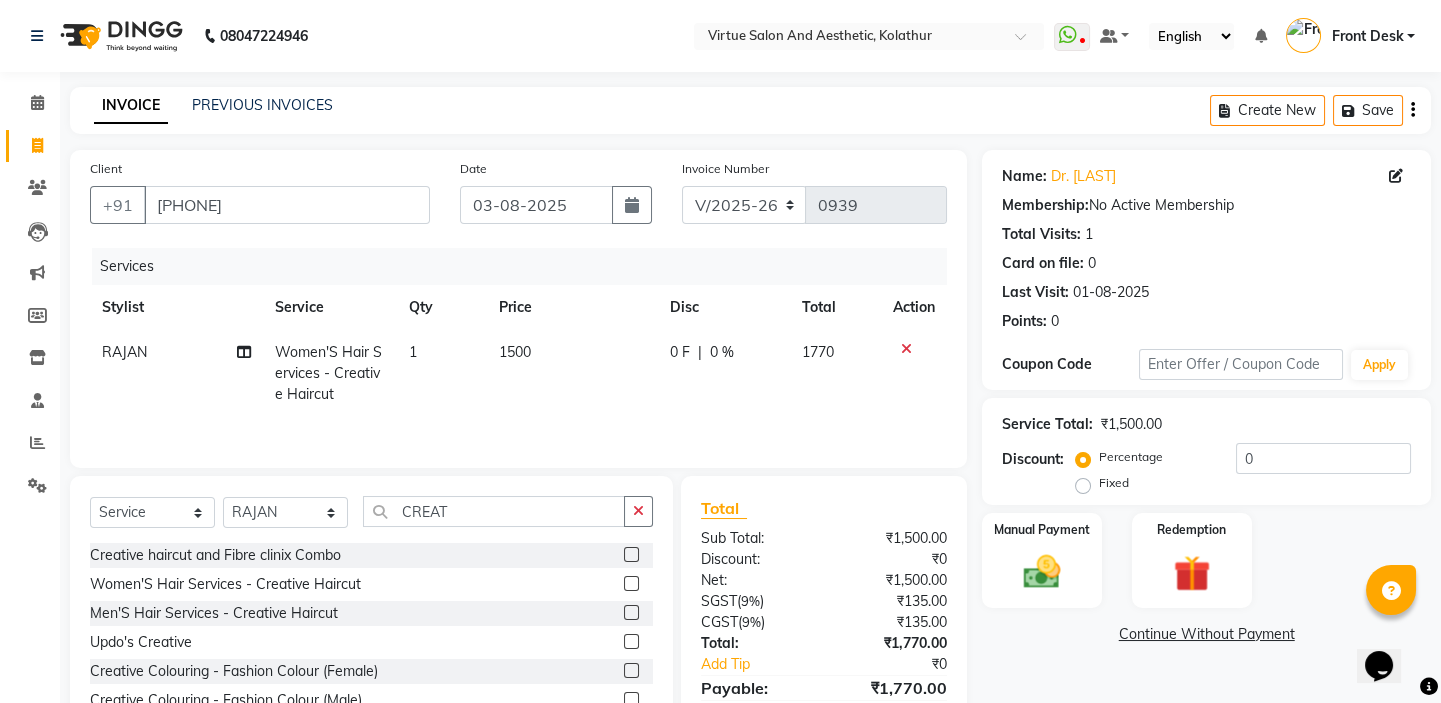 click on "1500" 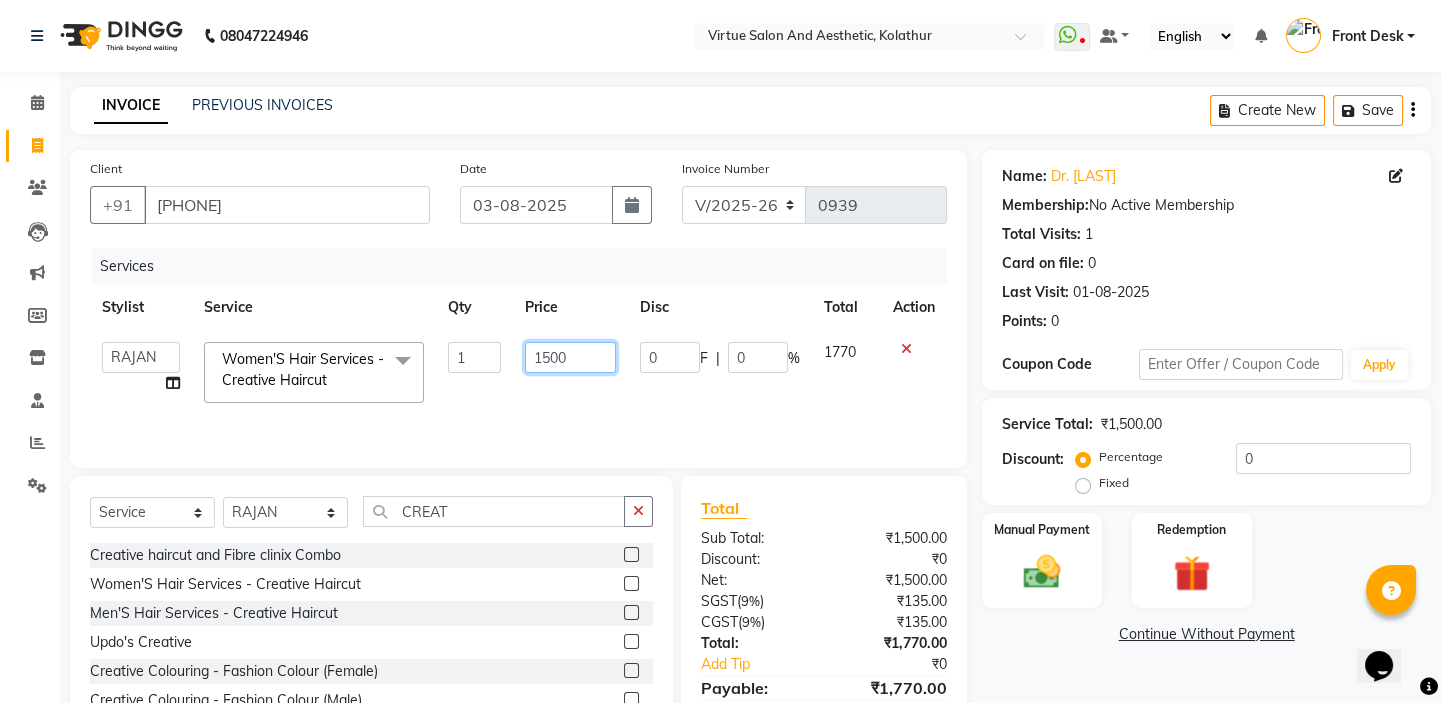 click on "1500" 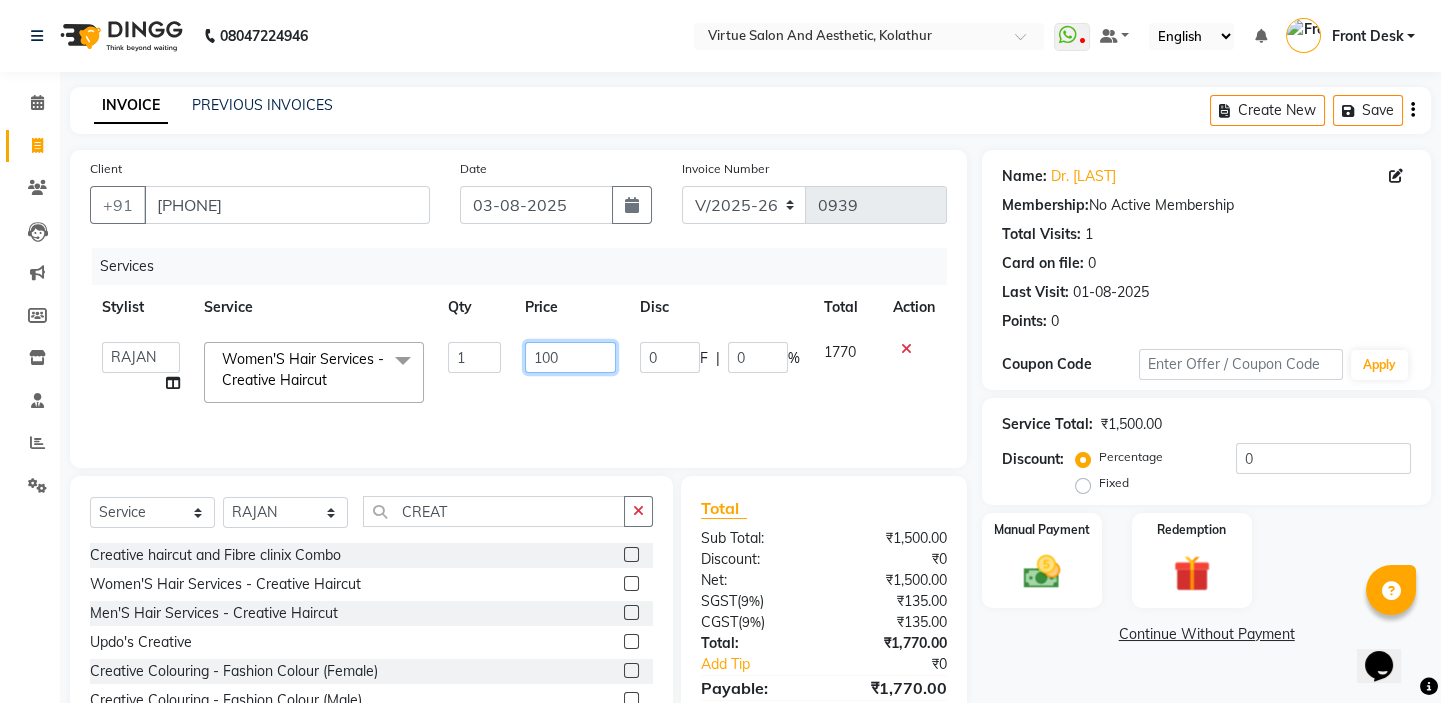 type on "1200" 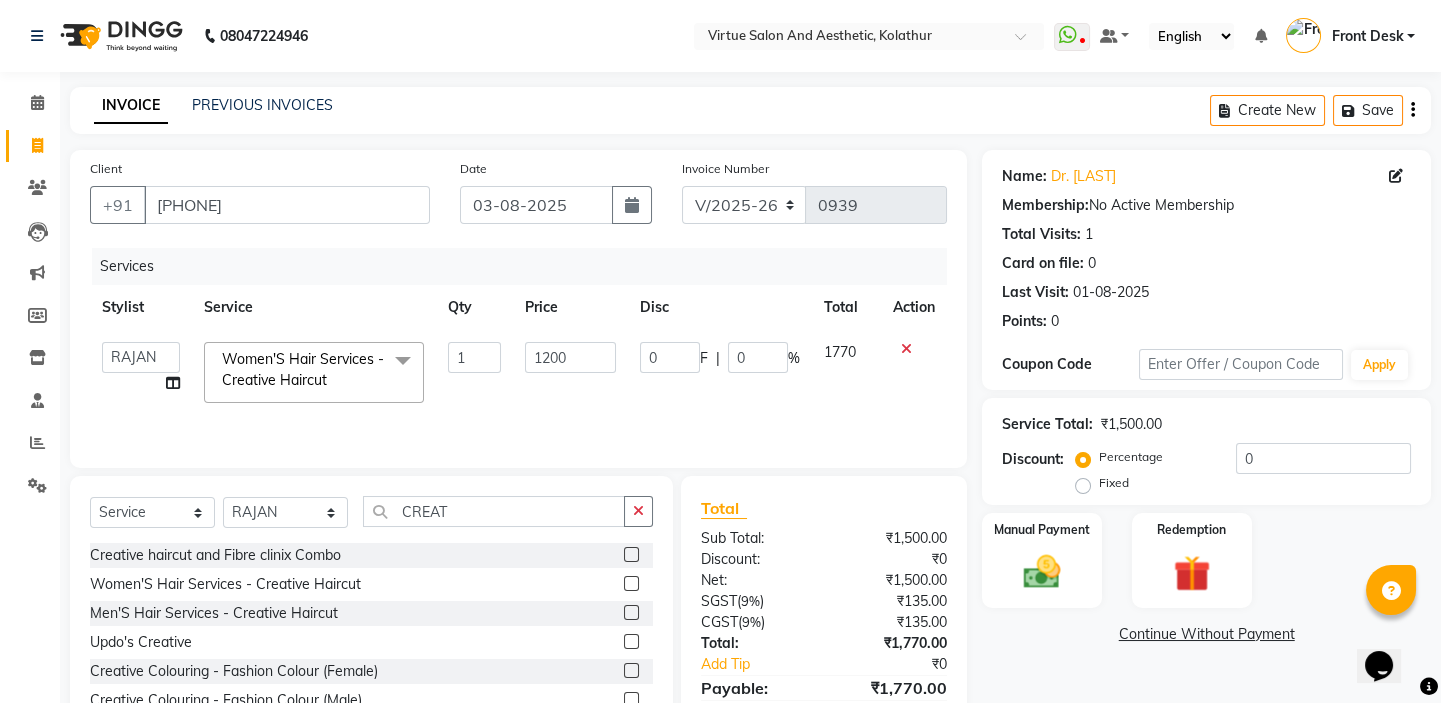 click on "Client +91 7358769066 Date 03-08-2025 Invoice Number V/2025 V/2025-26 0939 Services Stylist Service Qty Price Disc Total Action  BALAJI   DIVYA   FAMITHA   Front Desk   ILAKKIYA   ISHWARYA   MANISHA   MILLI   RAJAN   RAMESH  Women'S Hair Services - Creative Haircut  x Detan - Face &  Neck Detan - Face Detan - Feet Detan - Full Arms Detan - Full Back/Front Detan - Full Legs Detan - Half Arms Detan - Half Back/Front Detan - Half Legs Detan - Midriff Detan - Under Arms Detan - Upperlip HAIR EXTENSION-CLIPPING ADD ON - PEEL OFF MASK TEXTURE - KERA DOUX THREADING - UPPERLIP FULL FACE WAXING Pro Bio Peel facial Schwarzkopf Nourishing Hair spa Beard colour Creative haircut and Fibre clinix Combo Blow styling Hand polish Makeup - Advance payment Makeup - Trial Chin - Waxing Pedicure and hairspa 1999 MEHANDI BASIC MEHANDI ADVANCE DETAN - BLOUSELINE VAA Consultation - Hair VAA Basic Consultation - Hair VAA Advanced Consultation - Hair VAA Wart/Tags Removal Texture - Keratin Fringes Fibre clinix 2599 Combo layer cut 1" 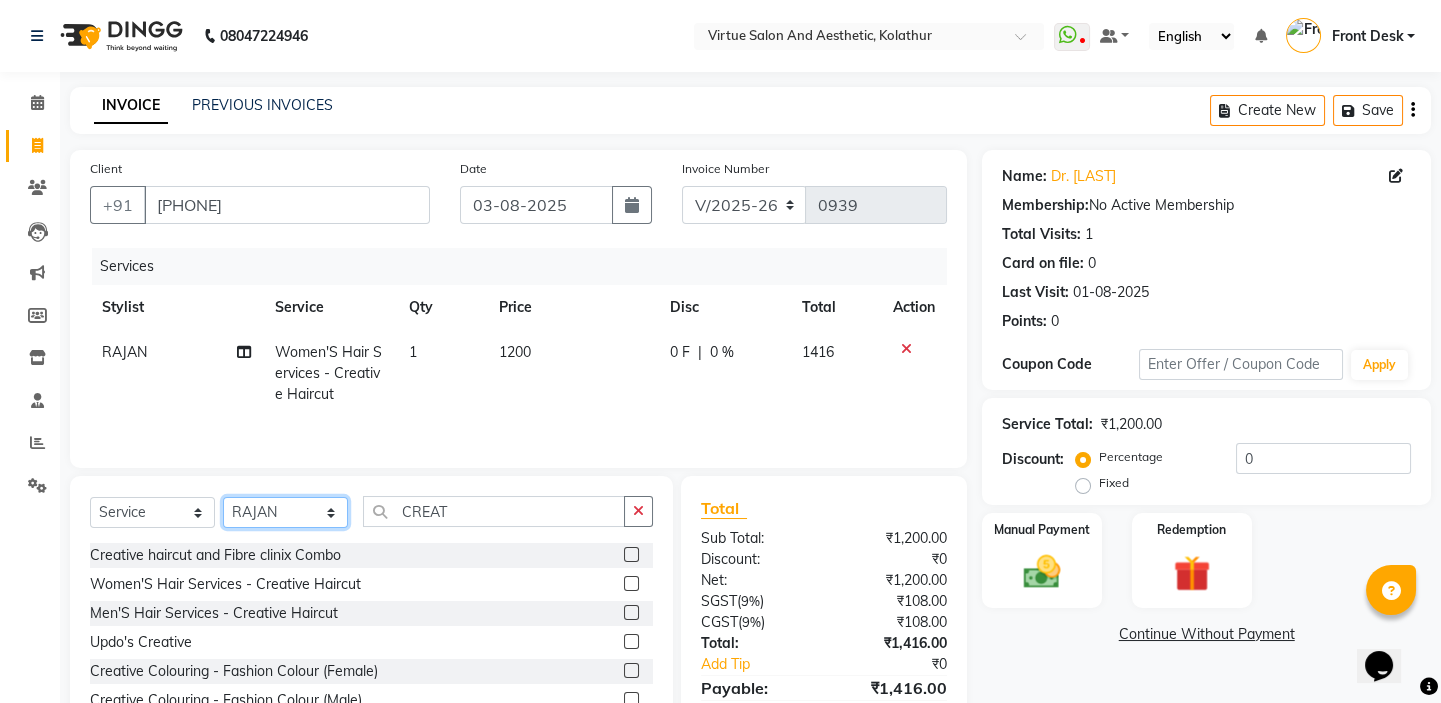 click on "Select Stylist [FIRST] [FIRST] [FIRST] Front Desk [FIRST] [FIRST] [FIRST] [FIRST] [FIRST] [FIRST]" 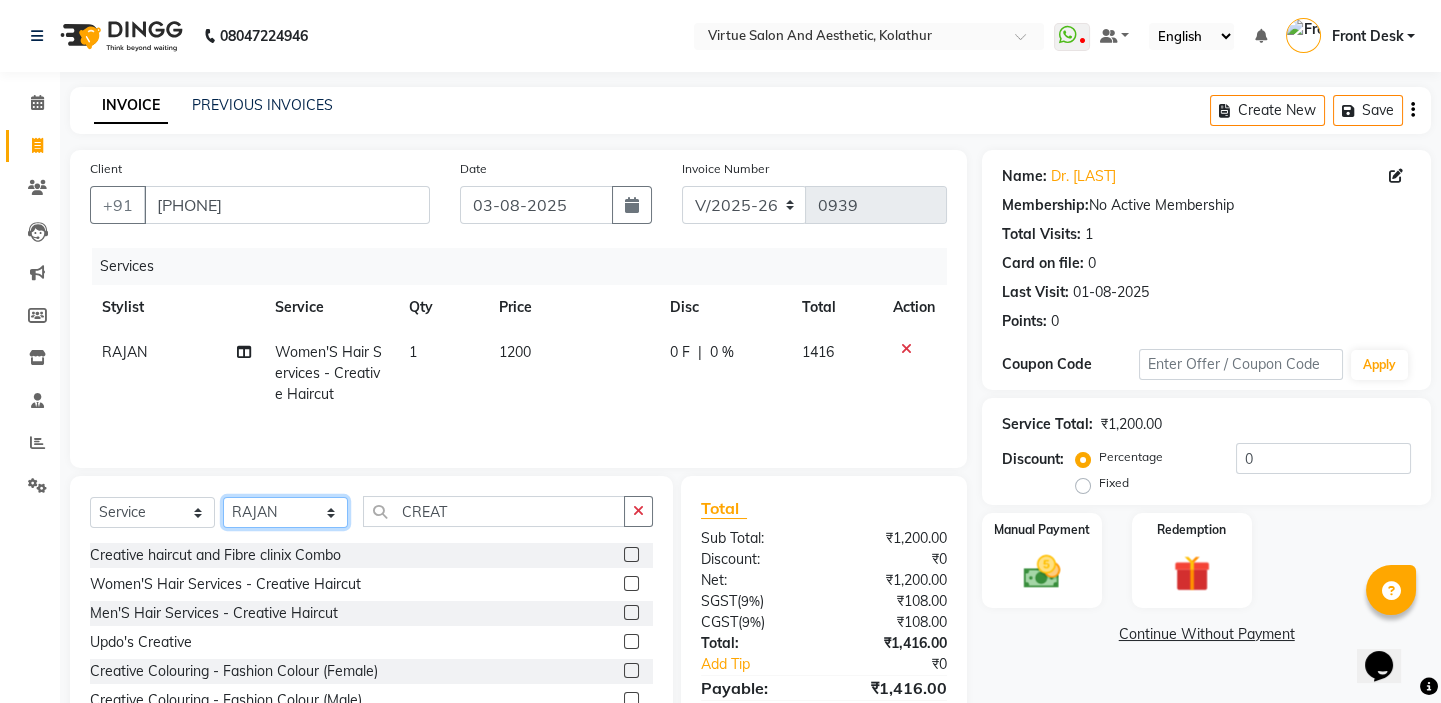 select on "62507" 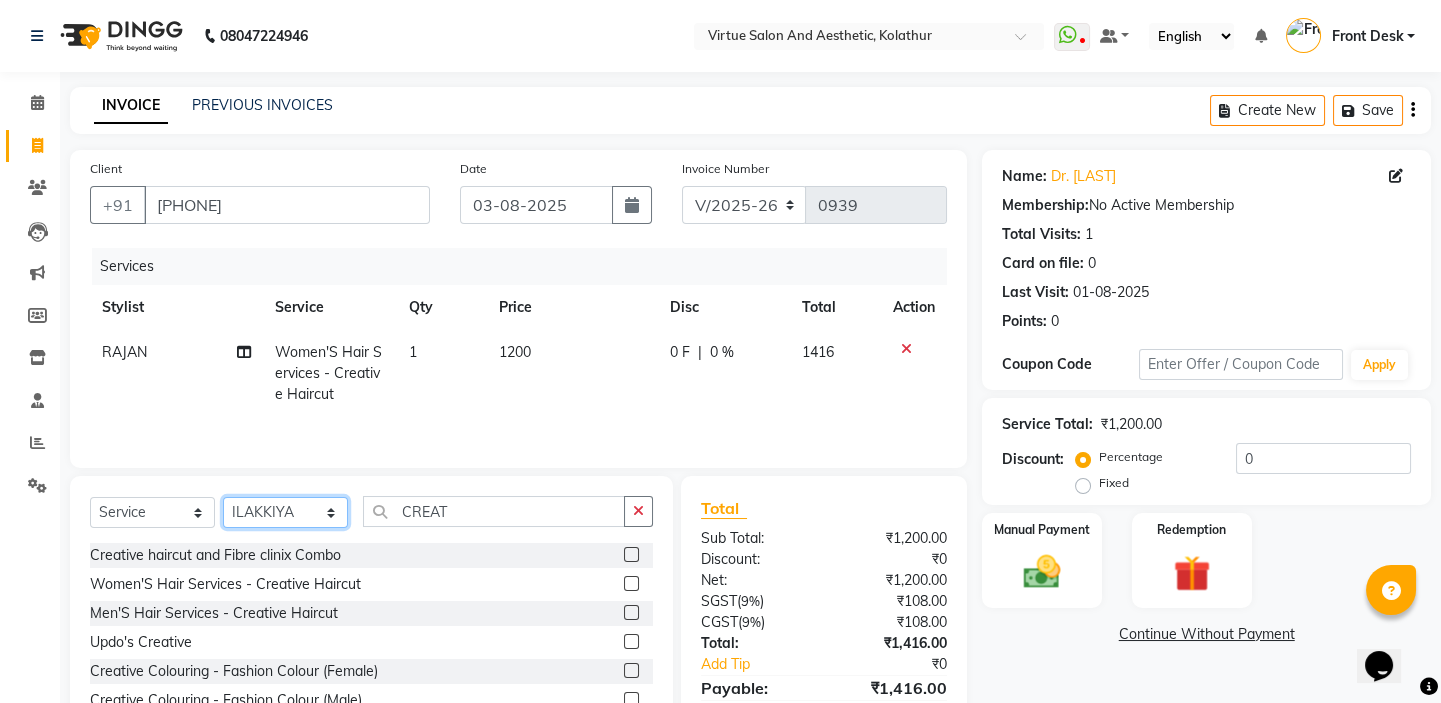 click on "Select Stylist [FIRST] [FIRST] [FIRST] Front Desk [FIRST] [FIRST] [FIRST] [FIRST] [FIRST] [FIRST]" 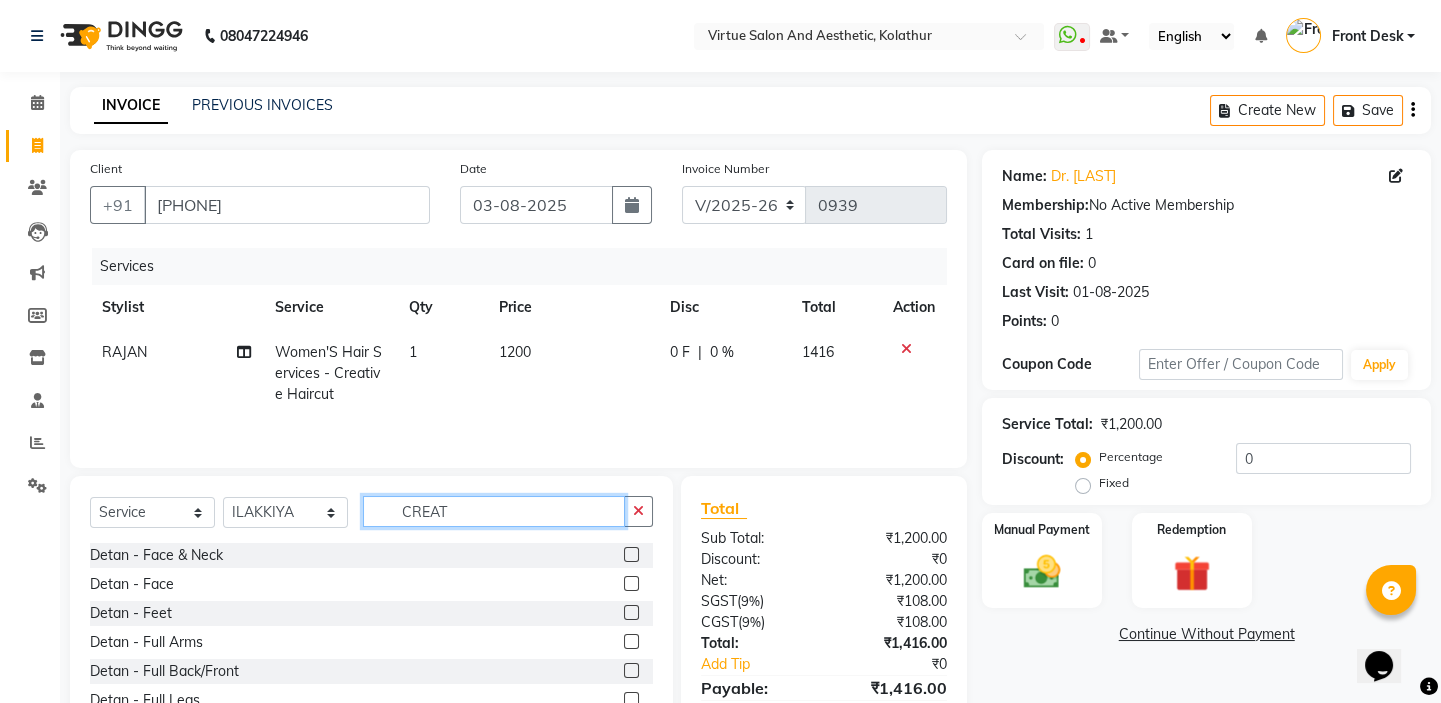 drag, startPoint x: 467, startPoint y: 503, endPoint x: 375, endPoint y: 504, distance: 92.00543 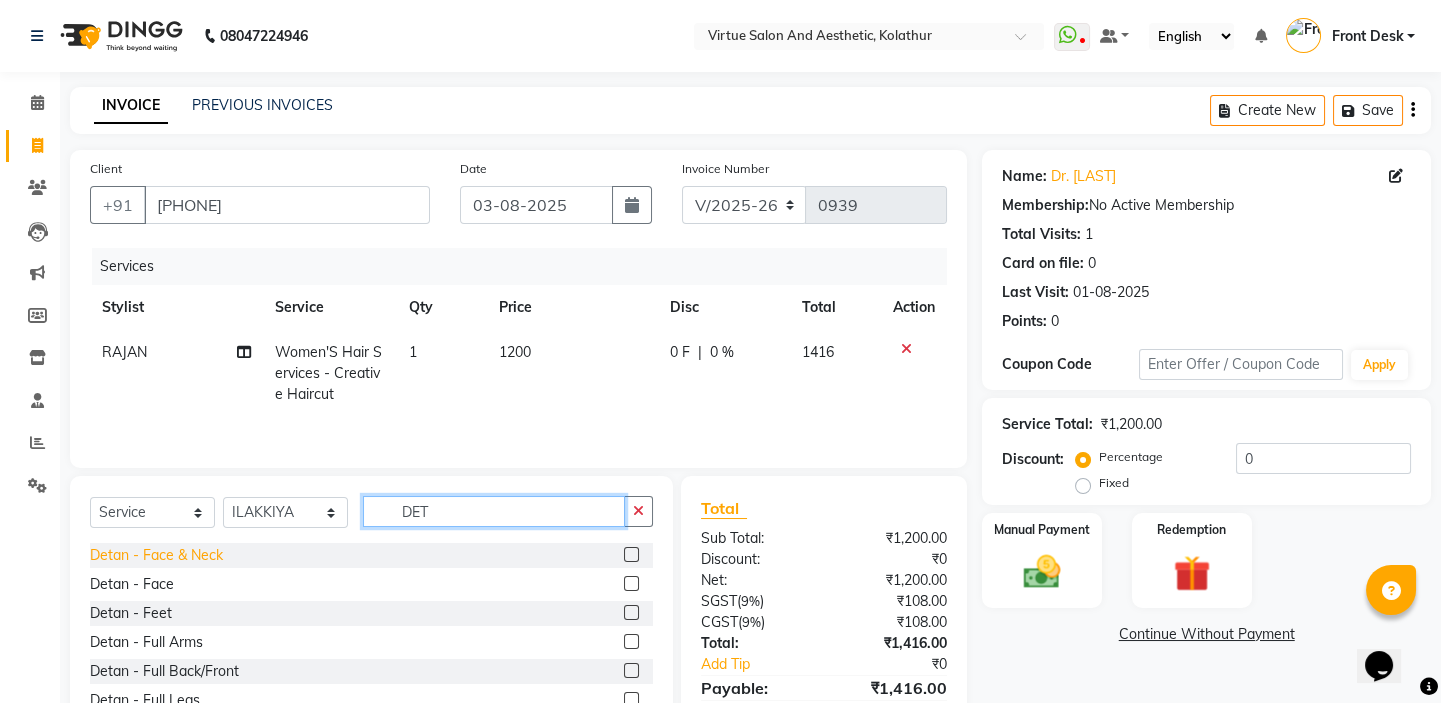 type on "DET" 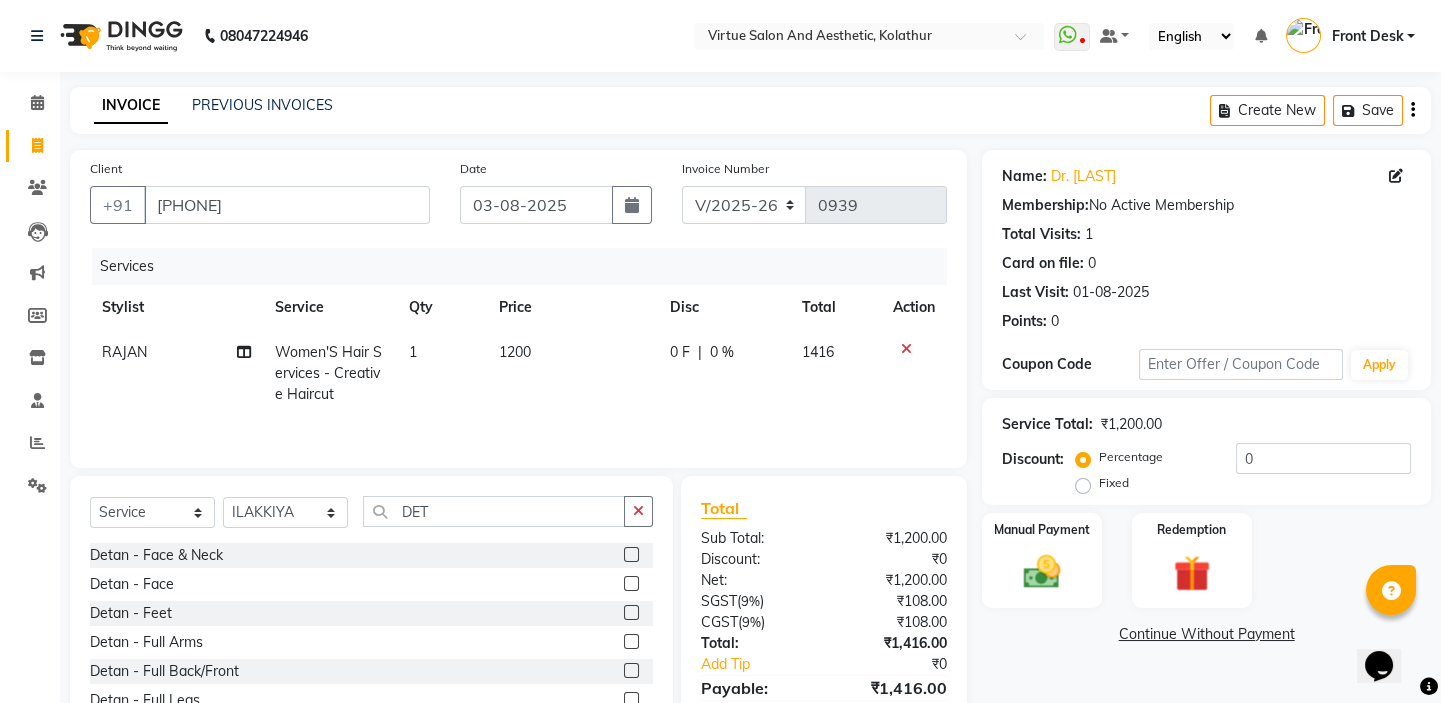 click on "Detan - Face &  Neck" 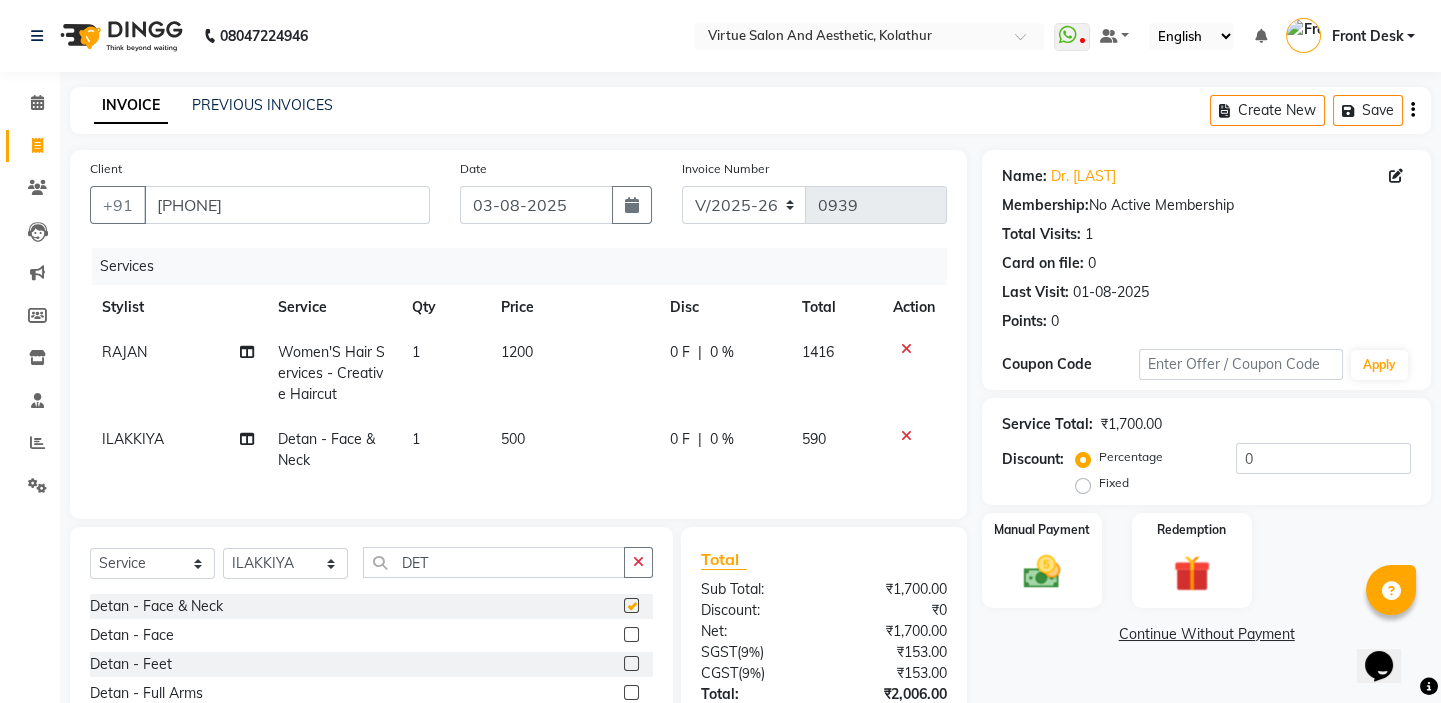 checkbox on "false" 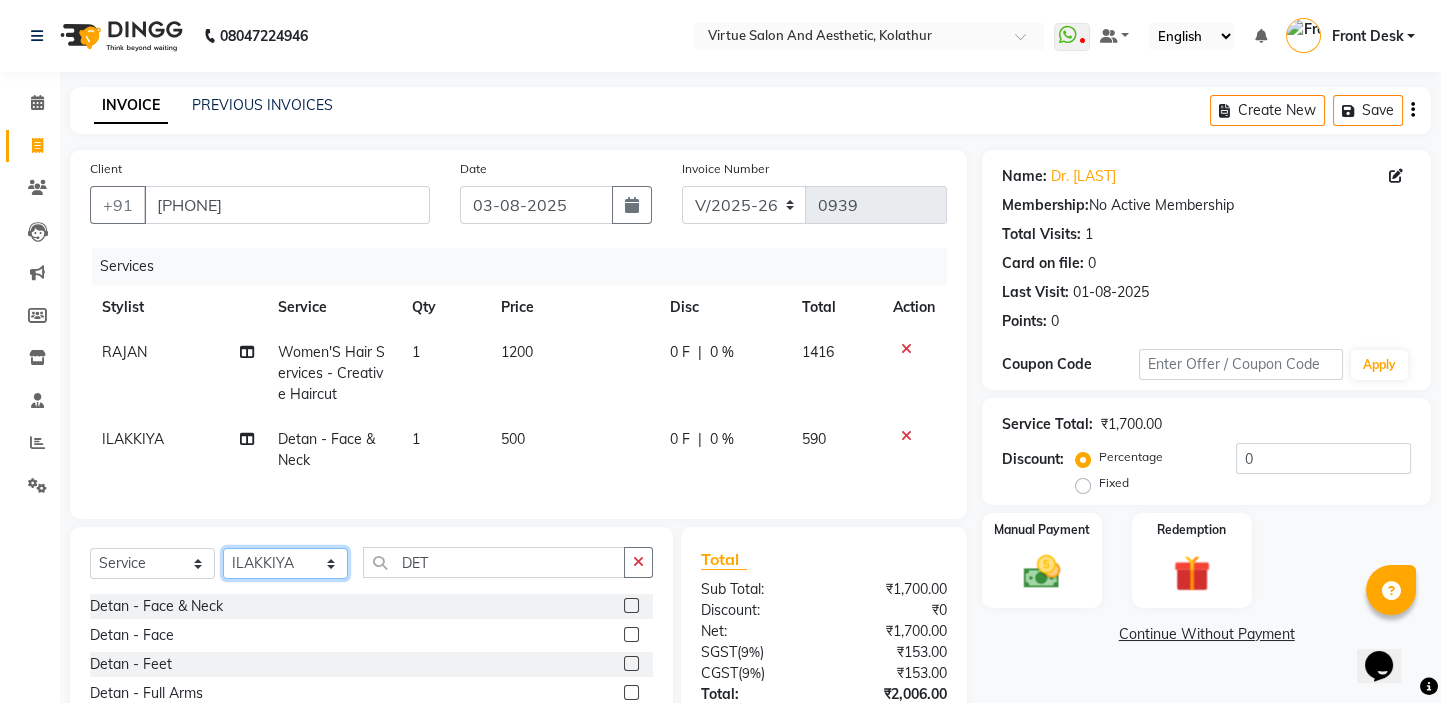 click on "Select Stylist [FIRST] [FIRST] [FIRST] Front Desk [FIRST] [FIRST] [FIRST] [FIRST] [FIRST] [FIRST]" 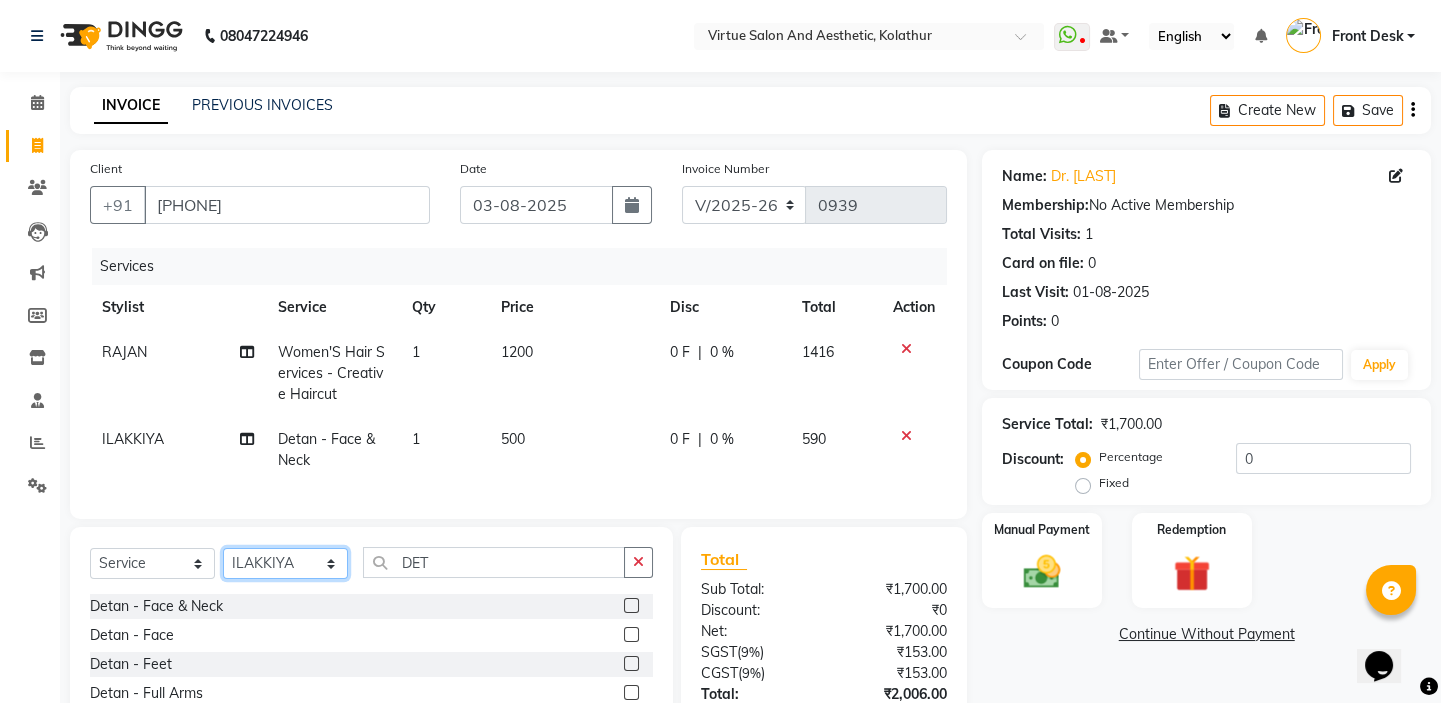 select on "59064" 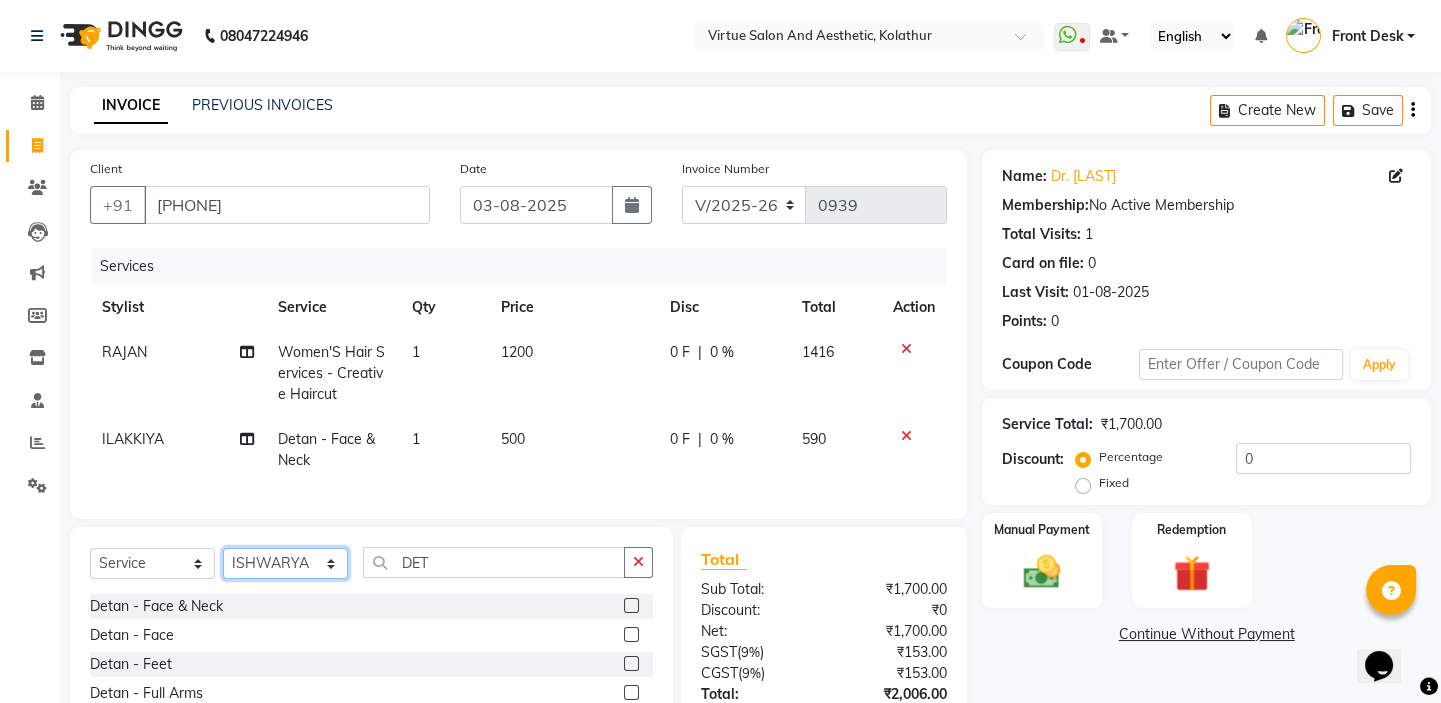 click on "Select Stylist [FIRST] [FIRST] [FIRST] Front Desk [FIRST] [FIRST] [FIRST] [FIRST] [FIRST] [FIRST]" 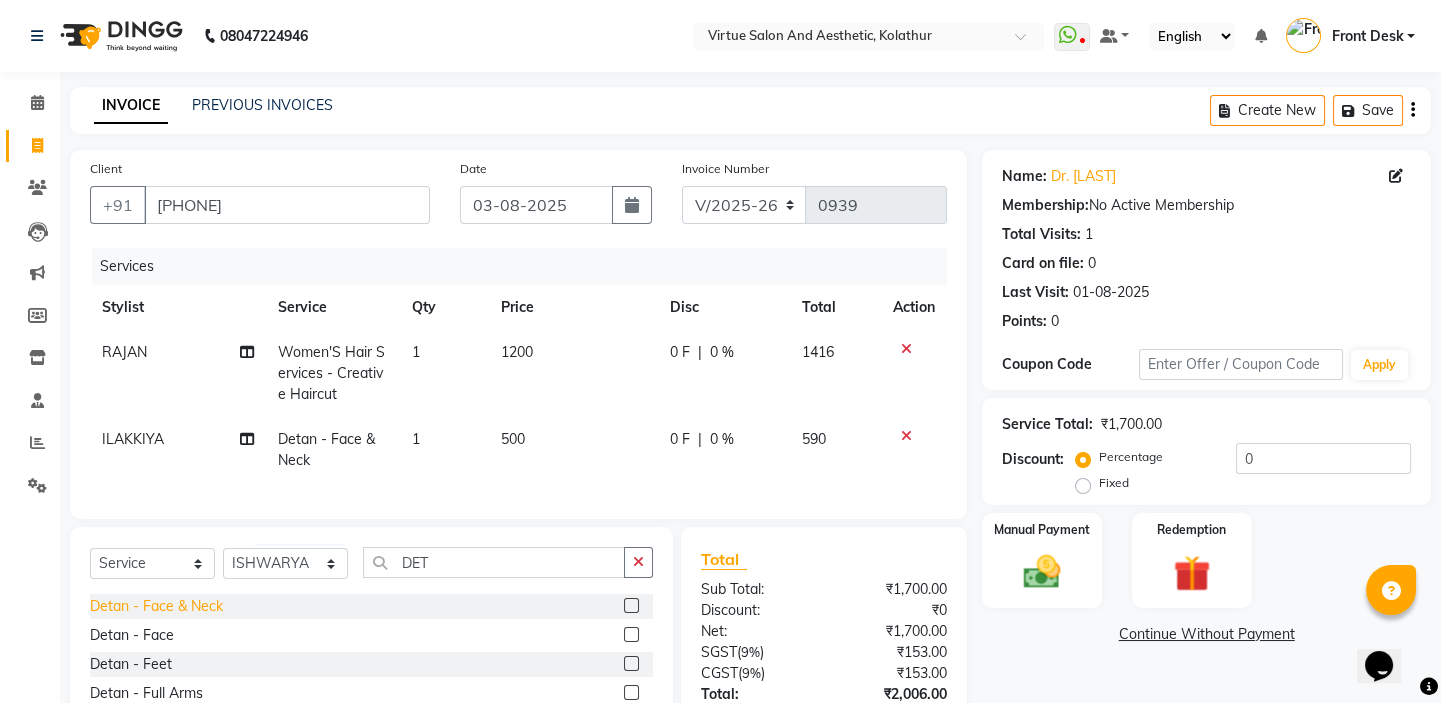 click on "Detan - Face &  Neck" 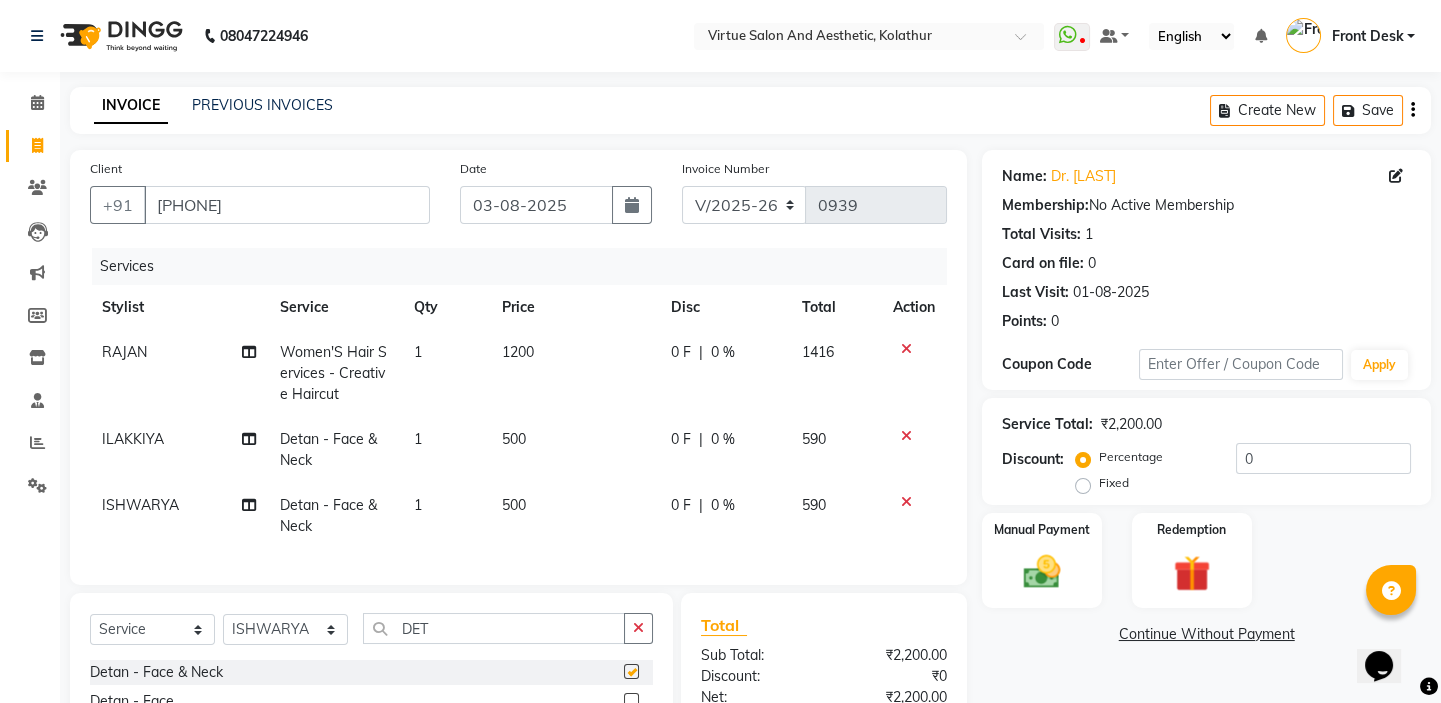 checkbox on "false" 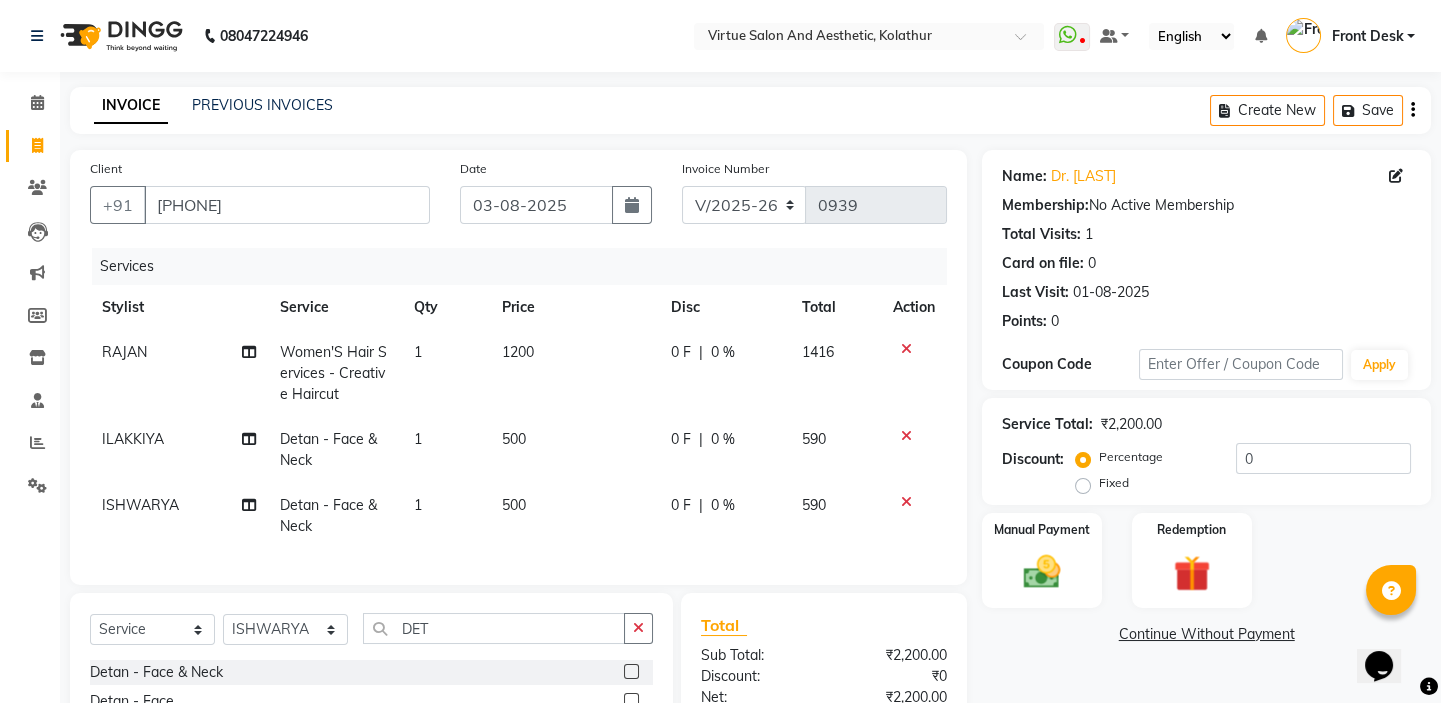 click 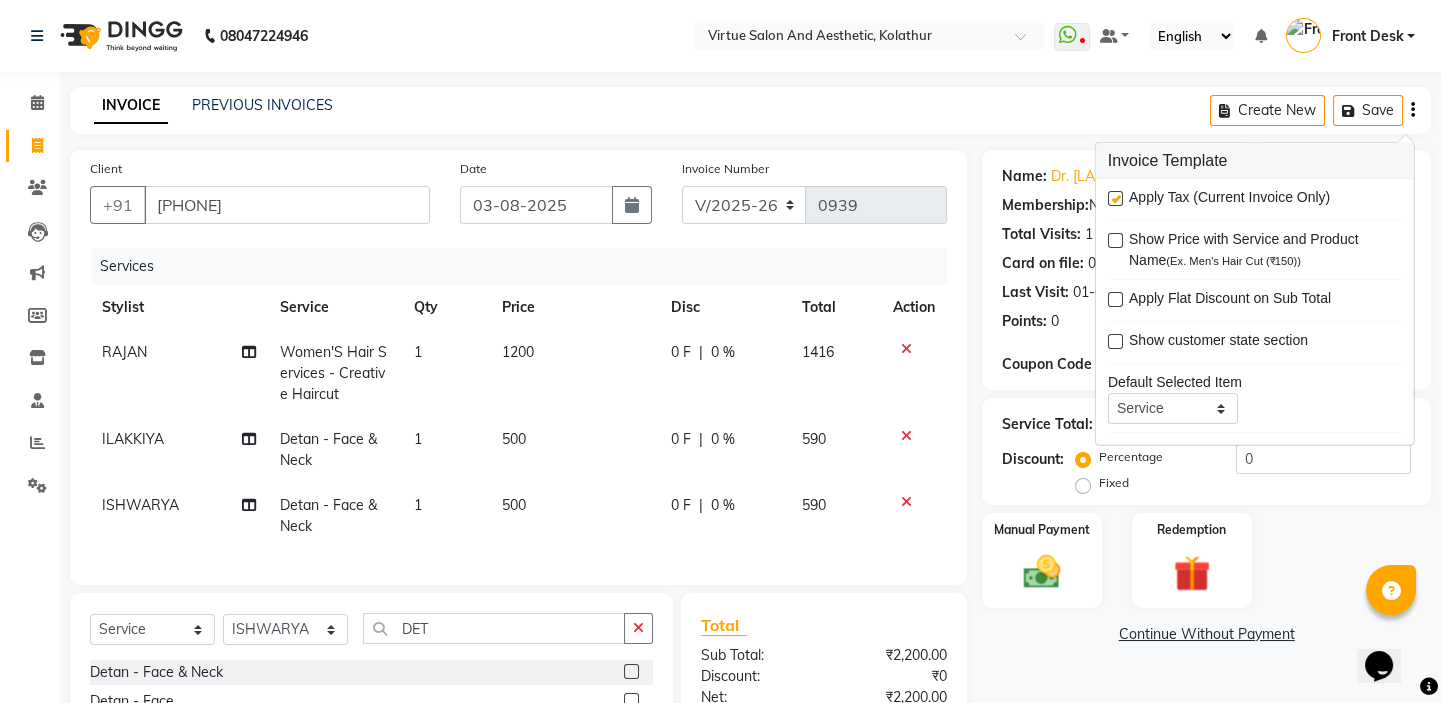 click at bounding box center (1115, 198) 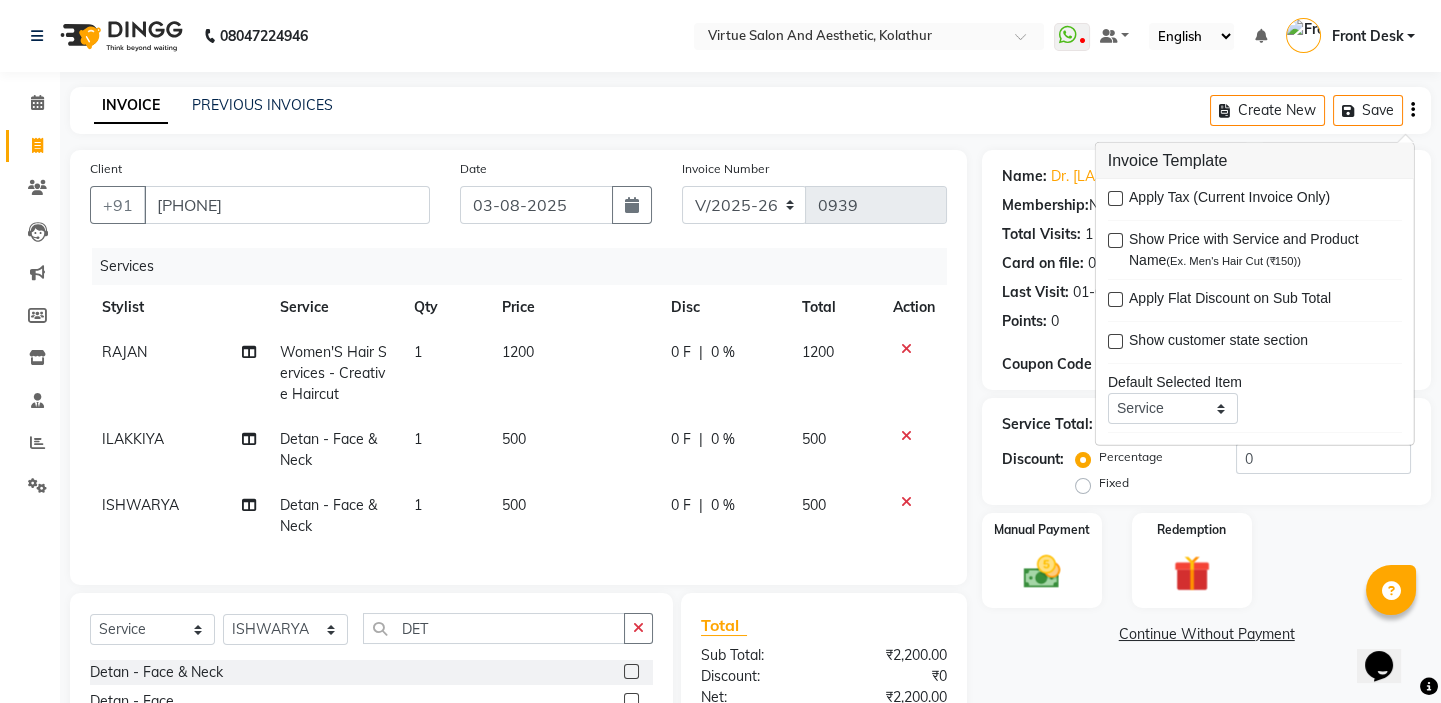click on "INVOICE PREVIOUS INVOICES Create New   Save" 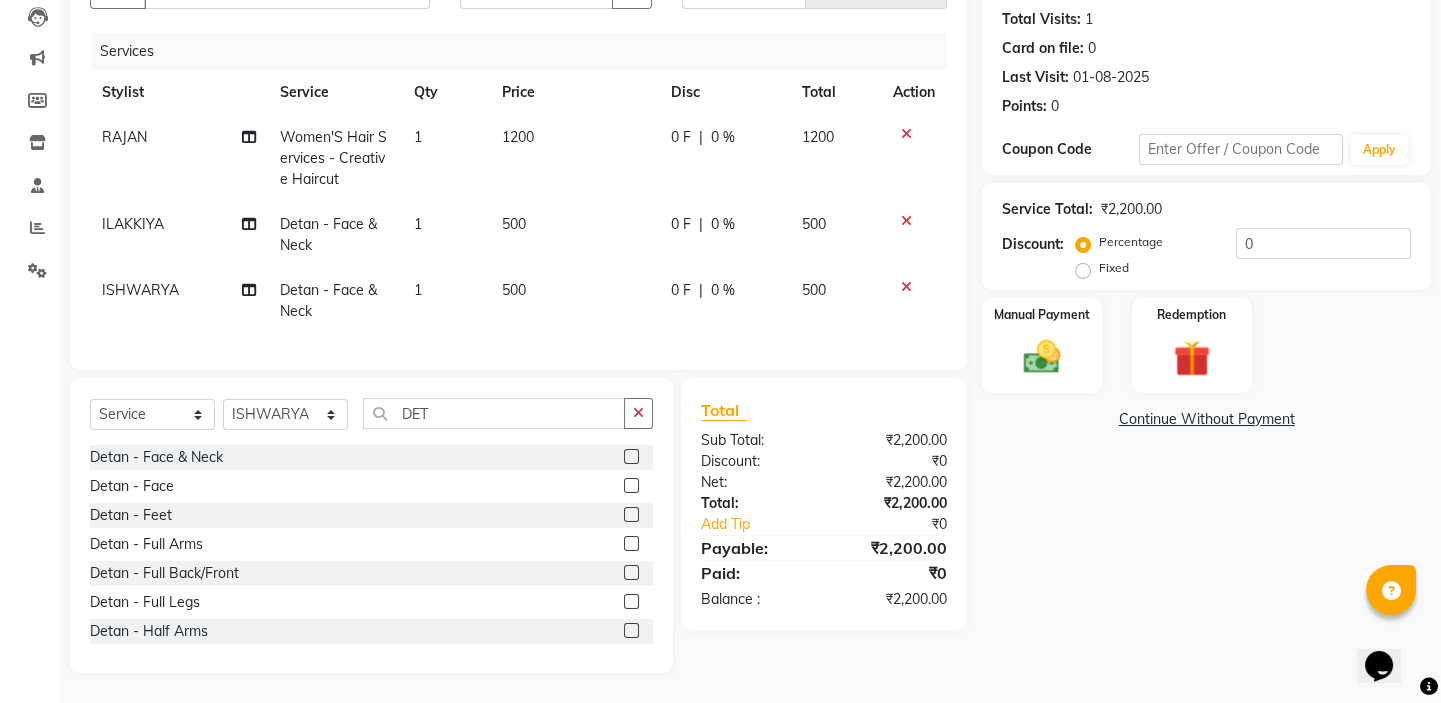 scroll, scrollTop: 229, scrollLeft: 0, axis: vertical 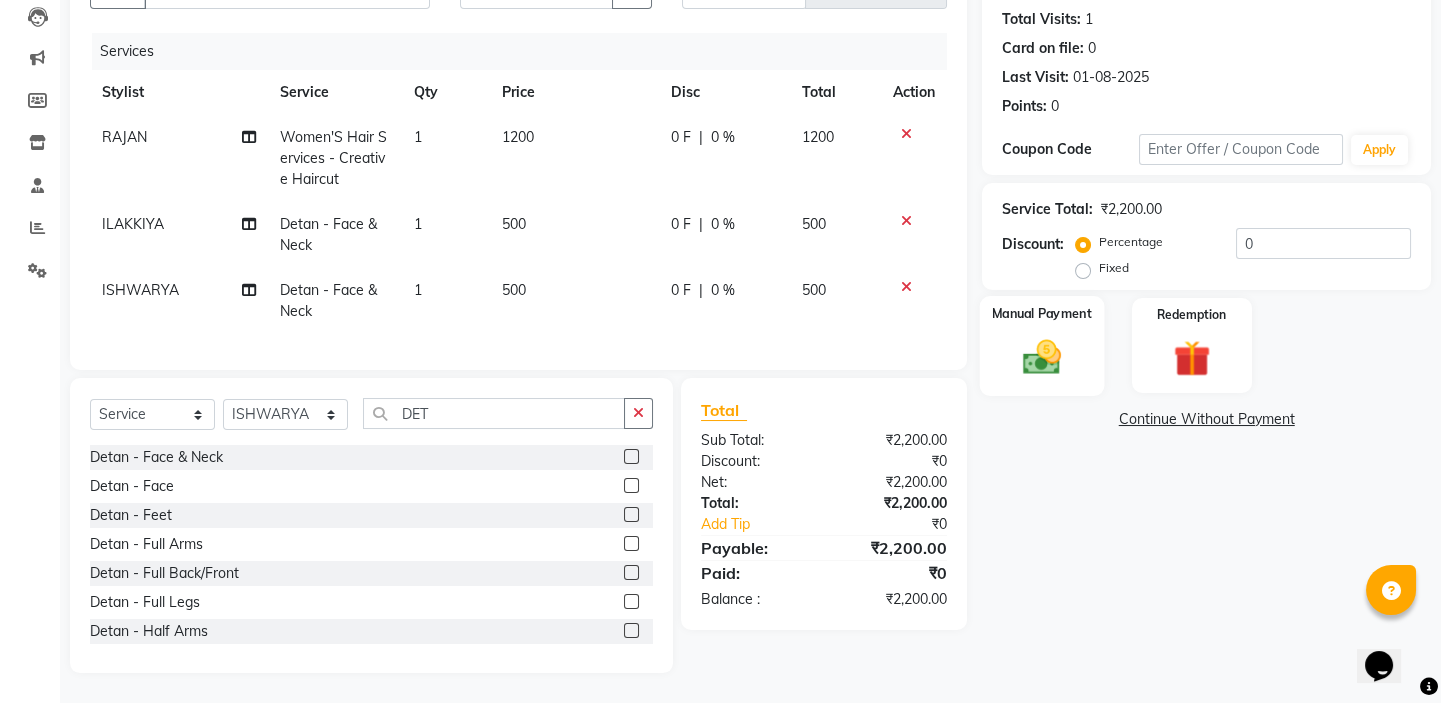 click on "Manual Payment" 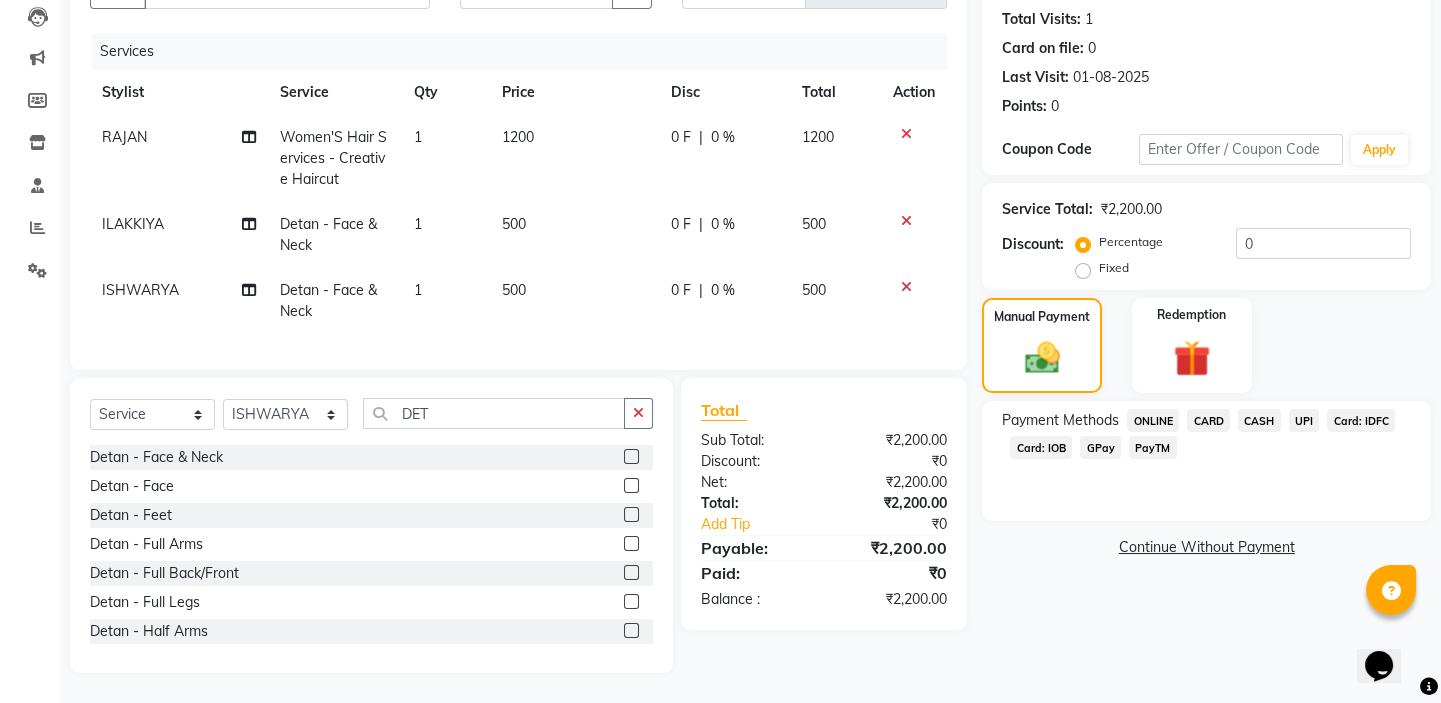 drag, startPoint x: 1305, startPoint y: 400, endPoint x: 1297, endPoint y: 446, distance: 46.69047 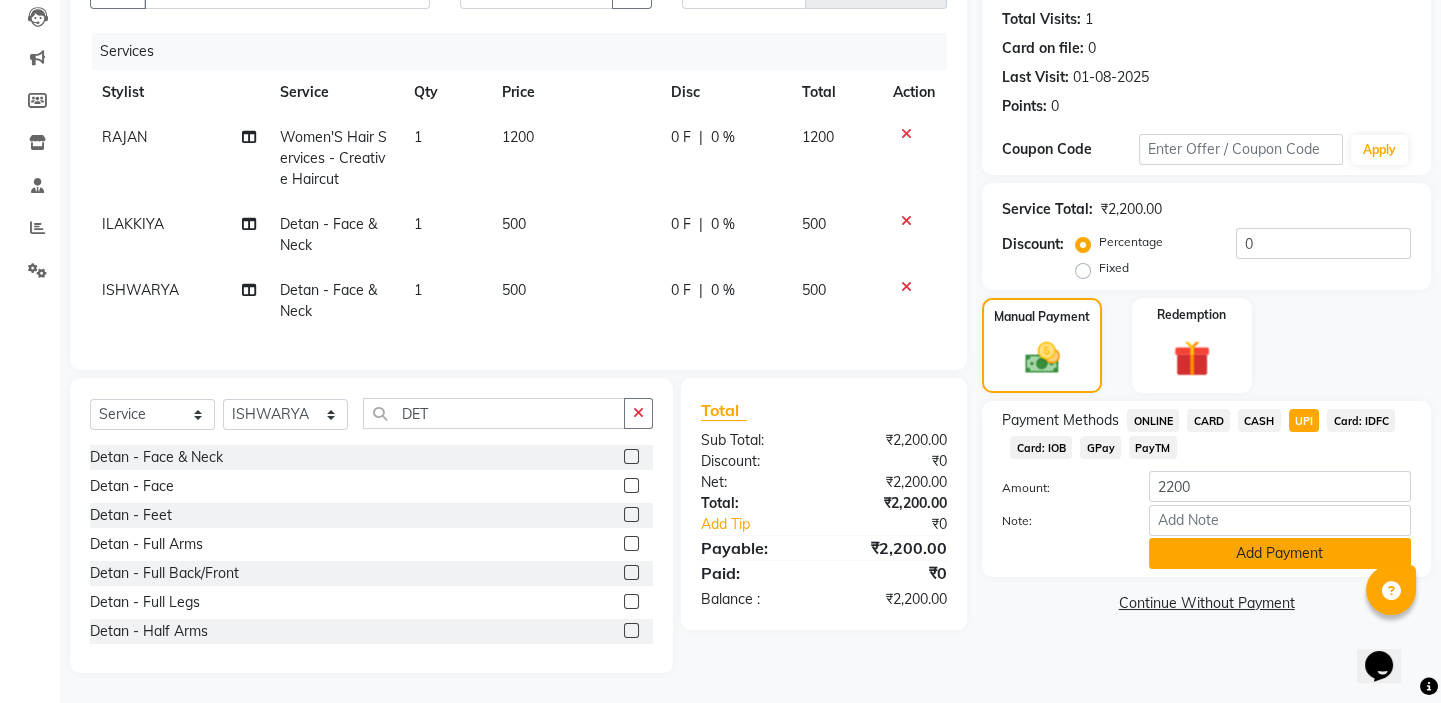 click on "Add Payment" 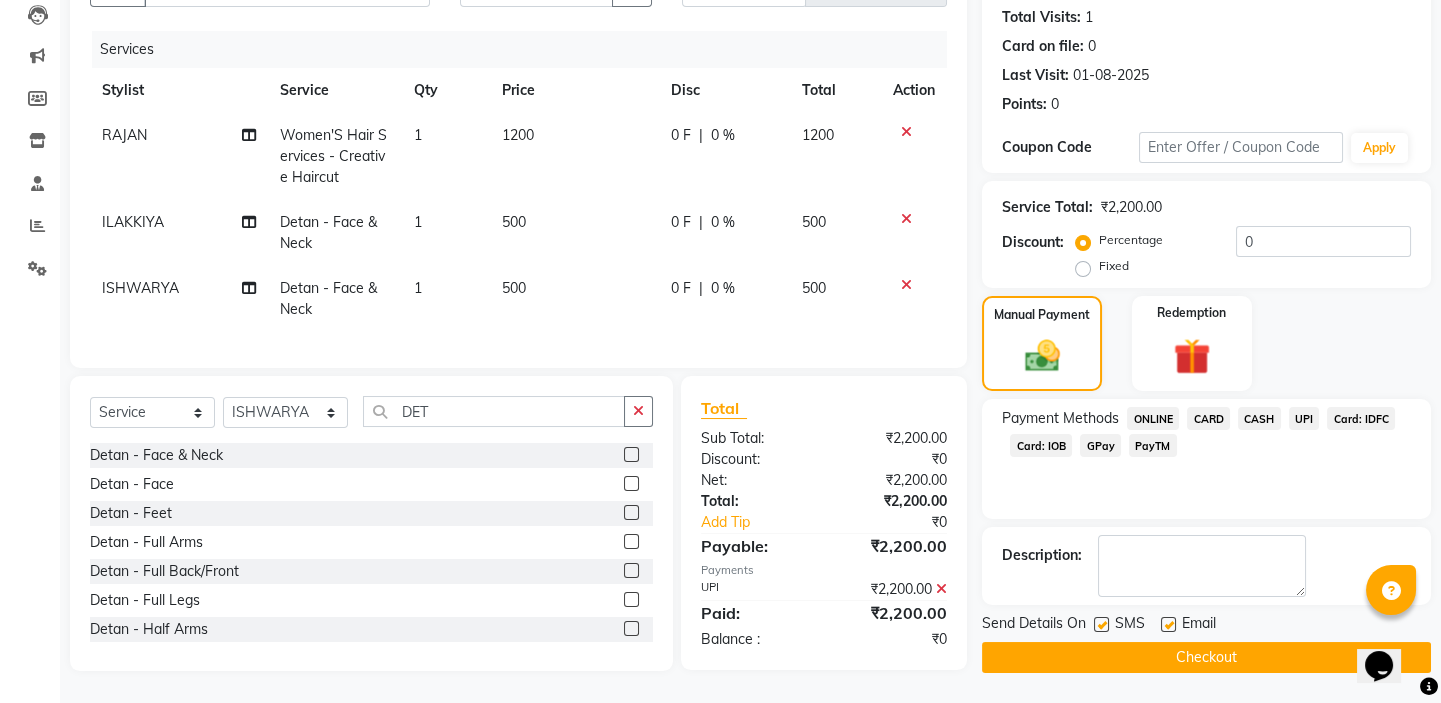 click on "Checkout" 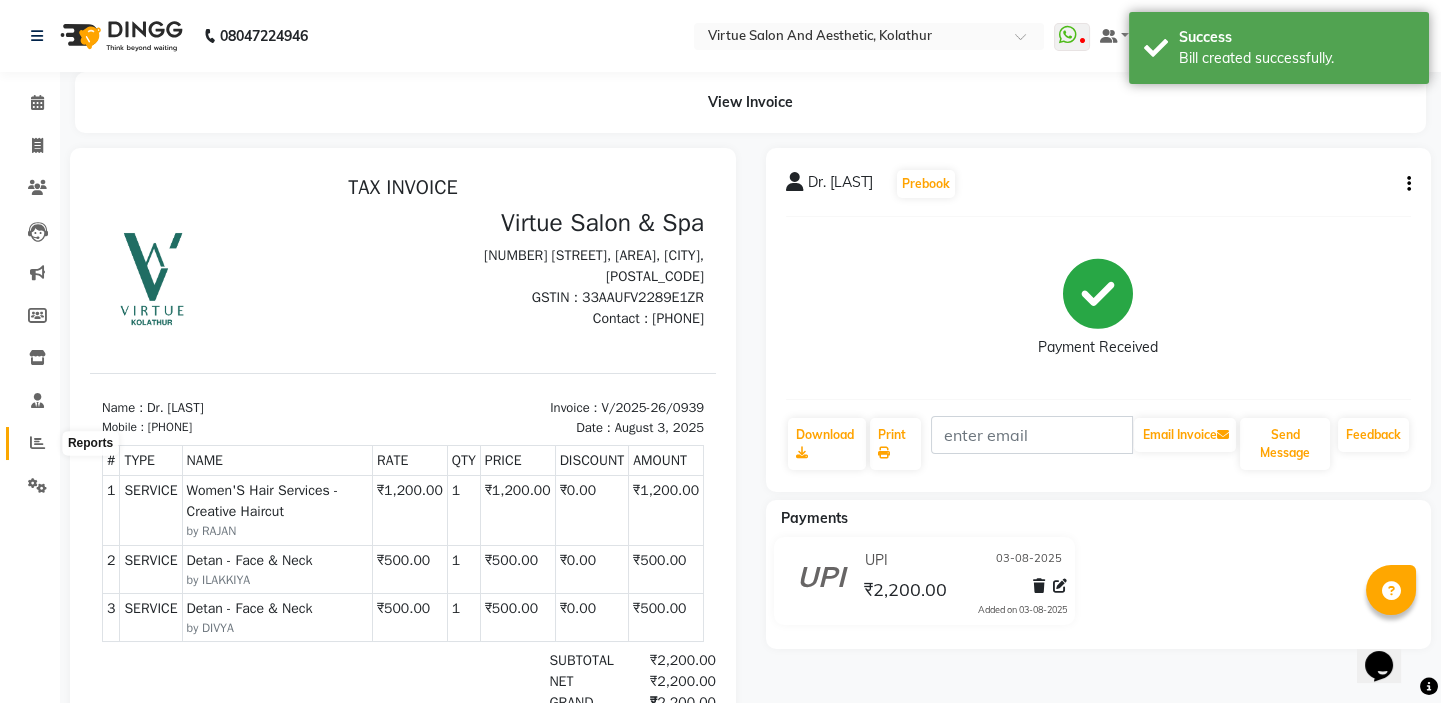 scroll, scrollTop: 0, scrollLeft: 0, axis: both 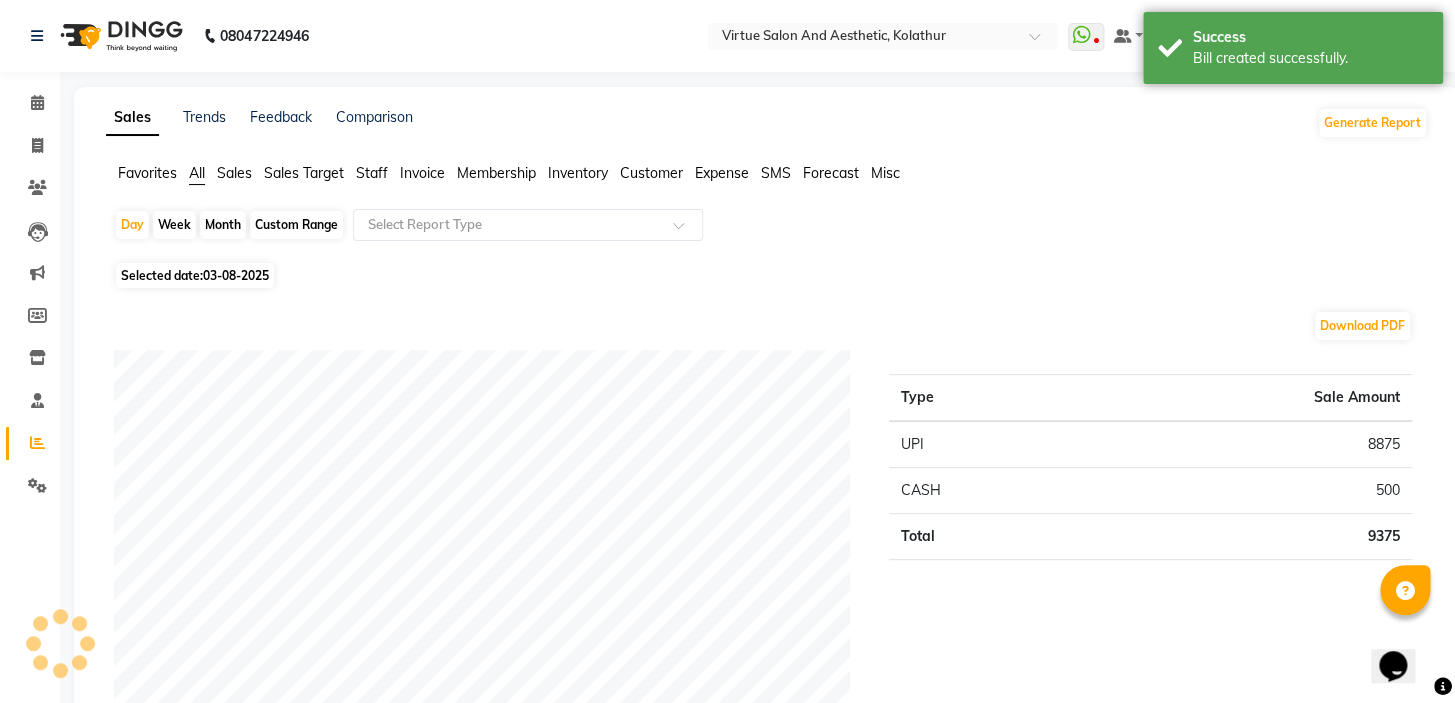 click on "Sales" 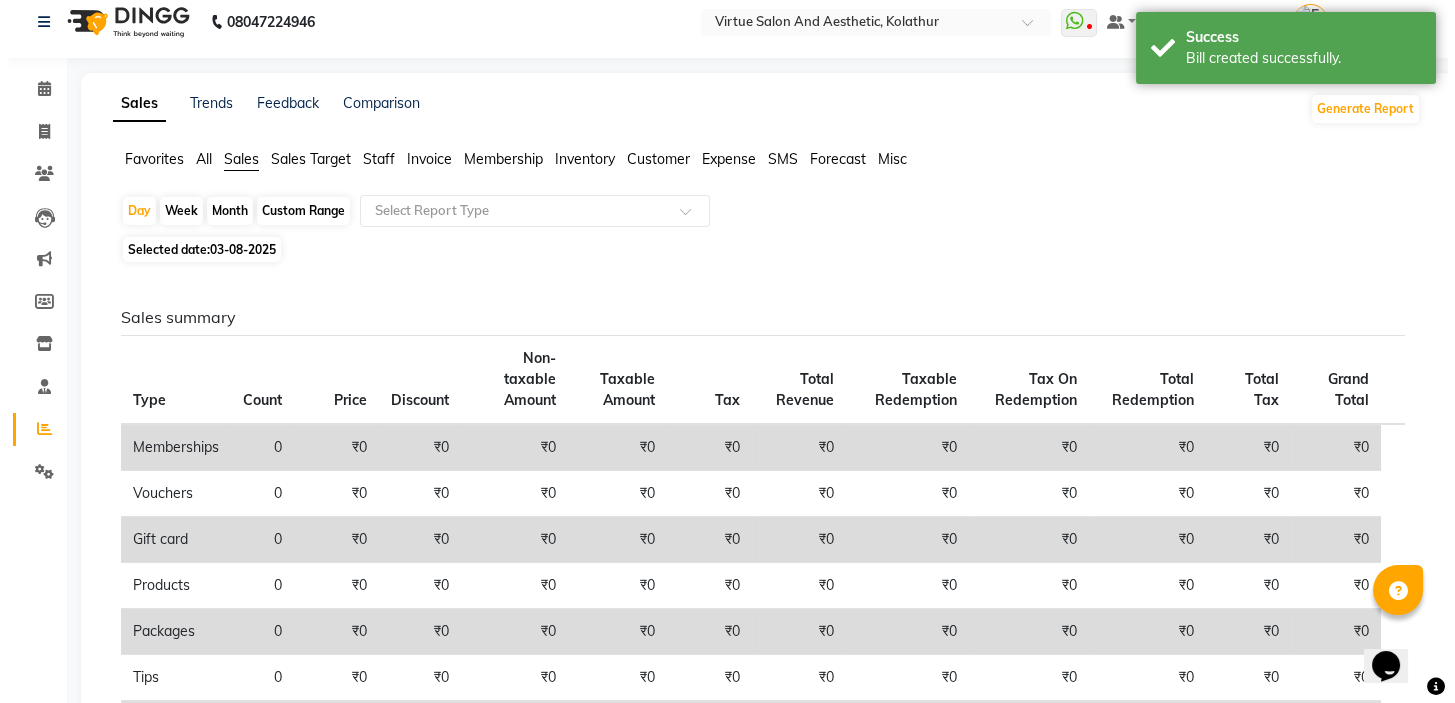 scroll, scrollTop: 0, scrollLeft: 0, axis: both 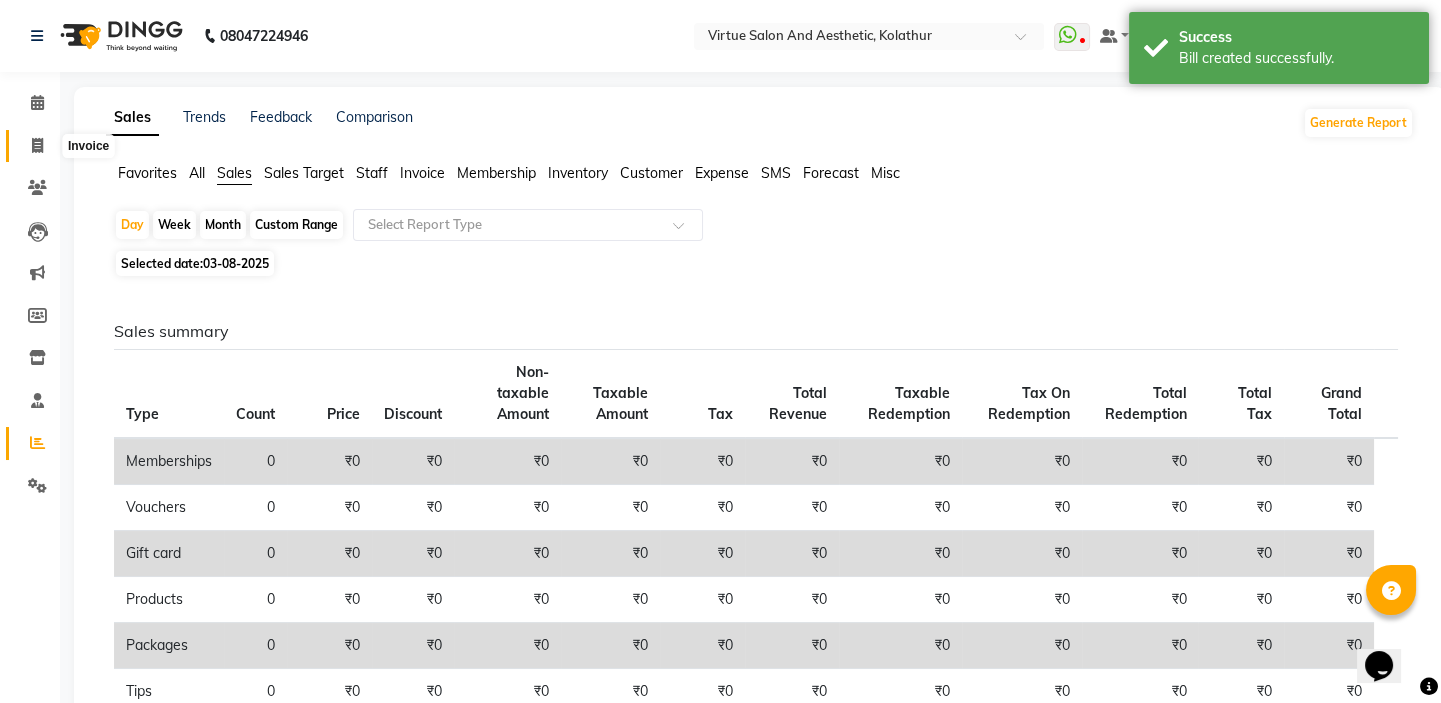click 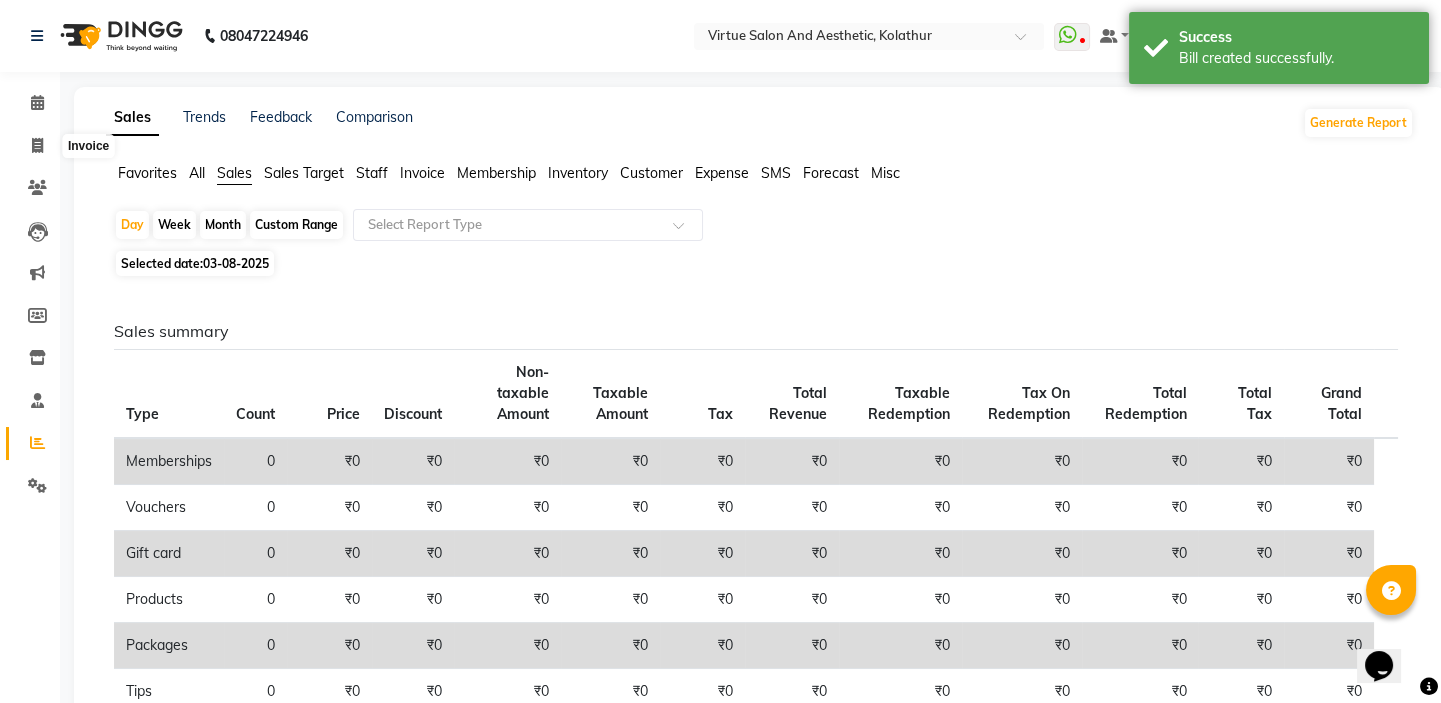select on "service" 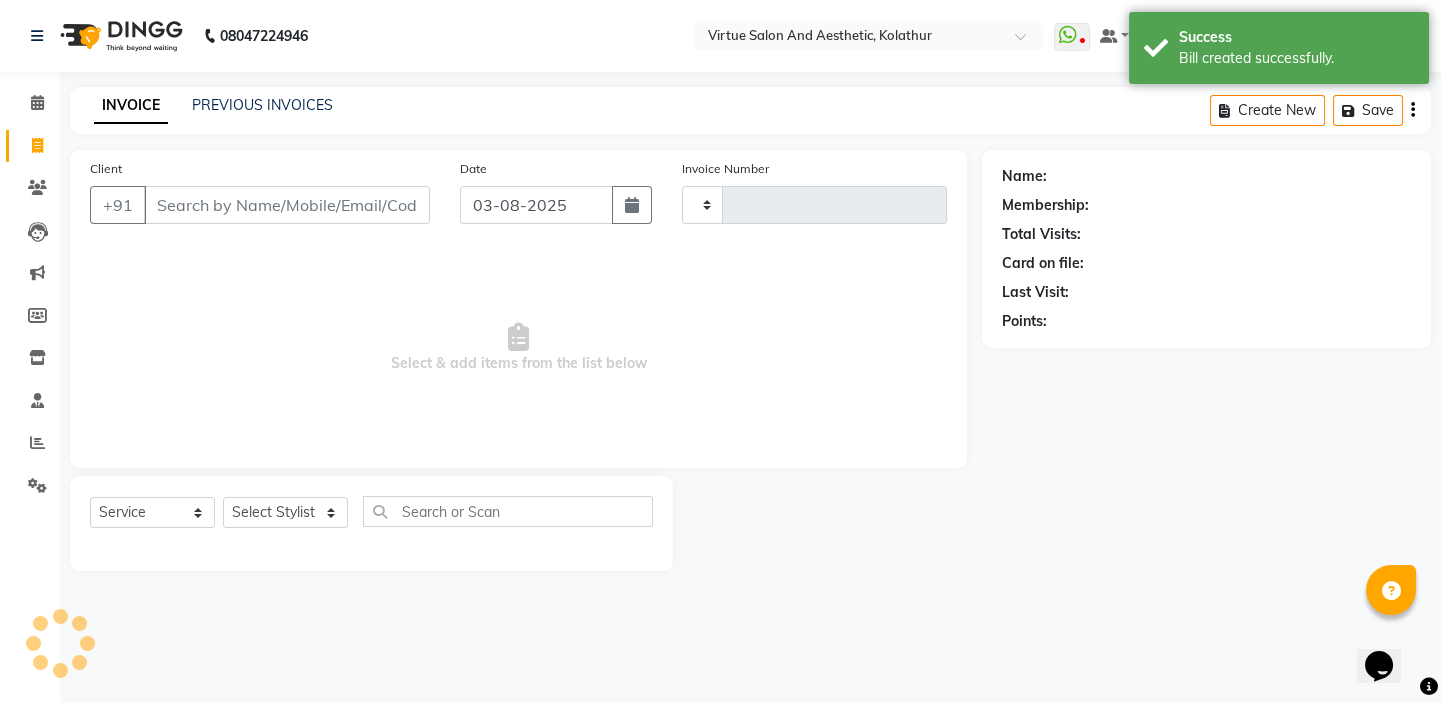 type on "0940" 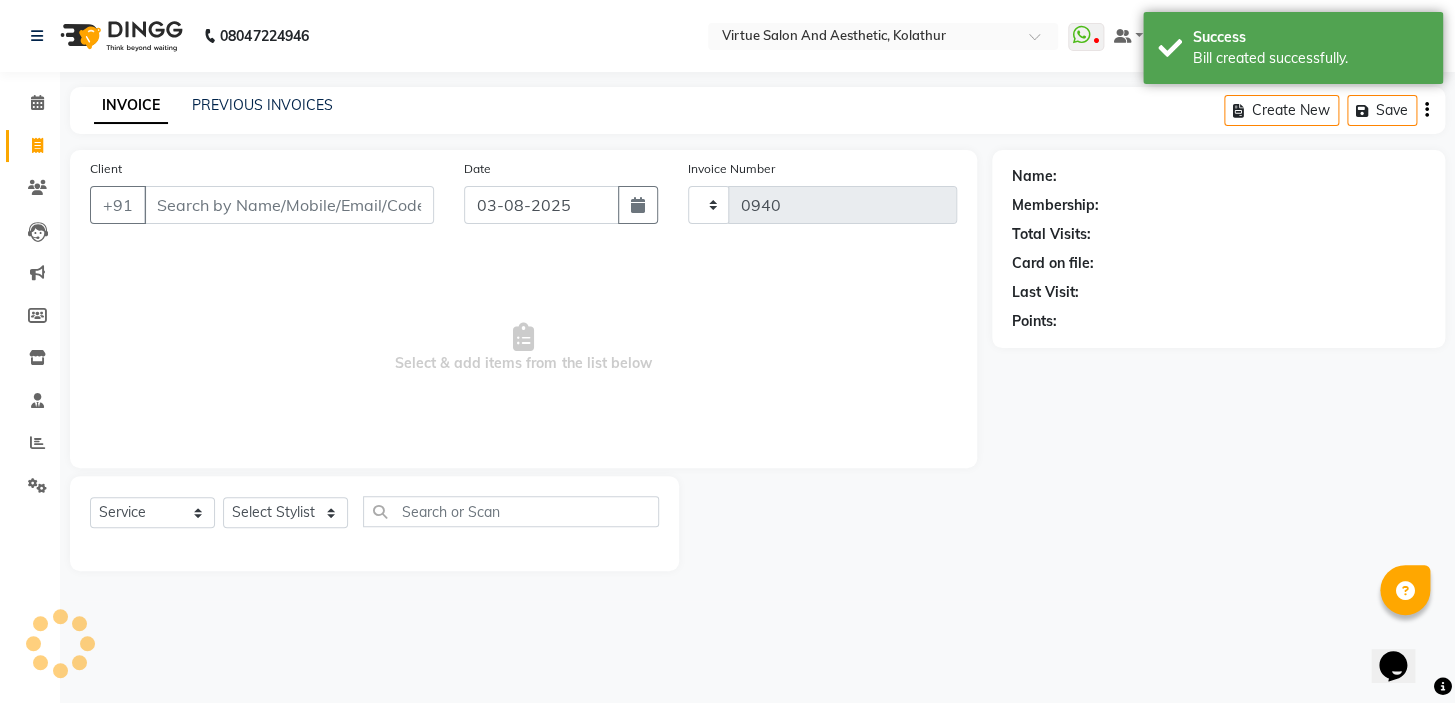 select on "7053" 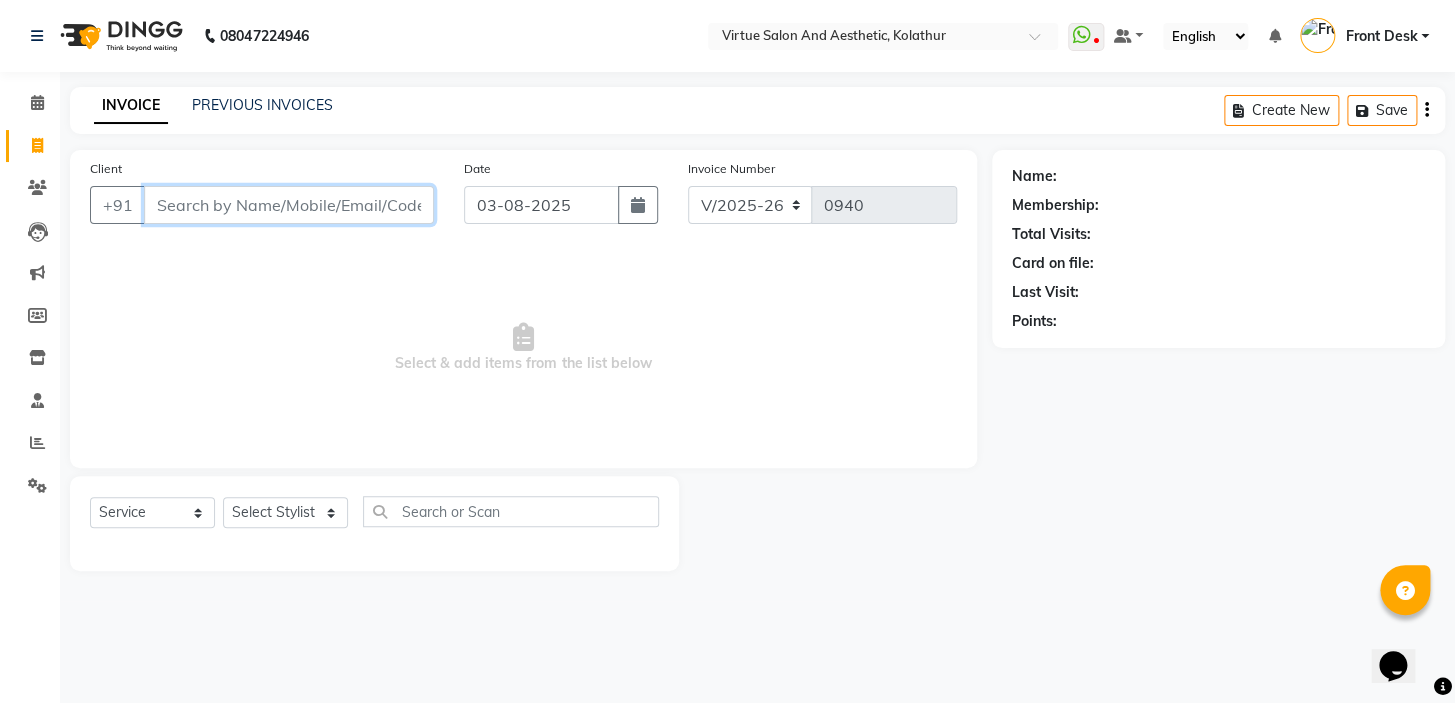click on "Client" at bounding box center (289, 205) 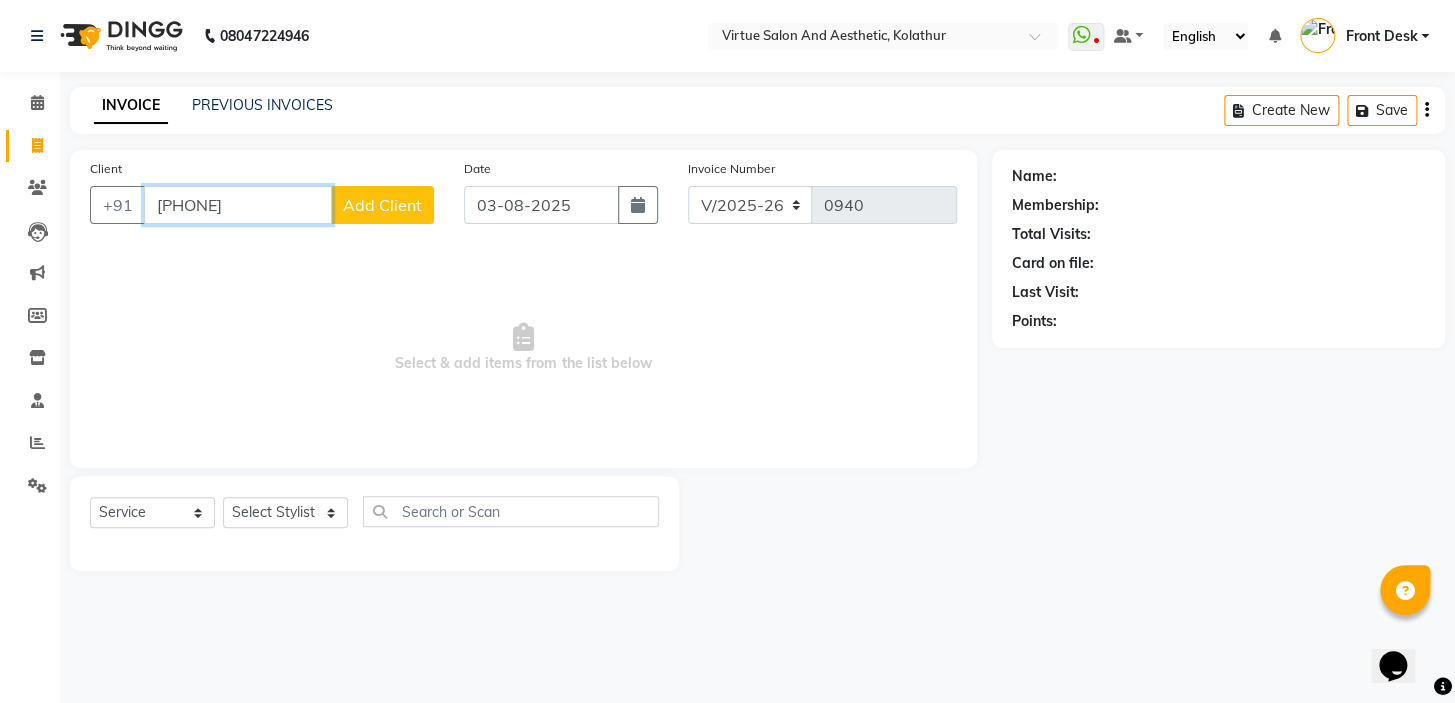 type on "[PHONE]" 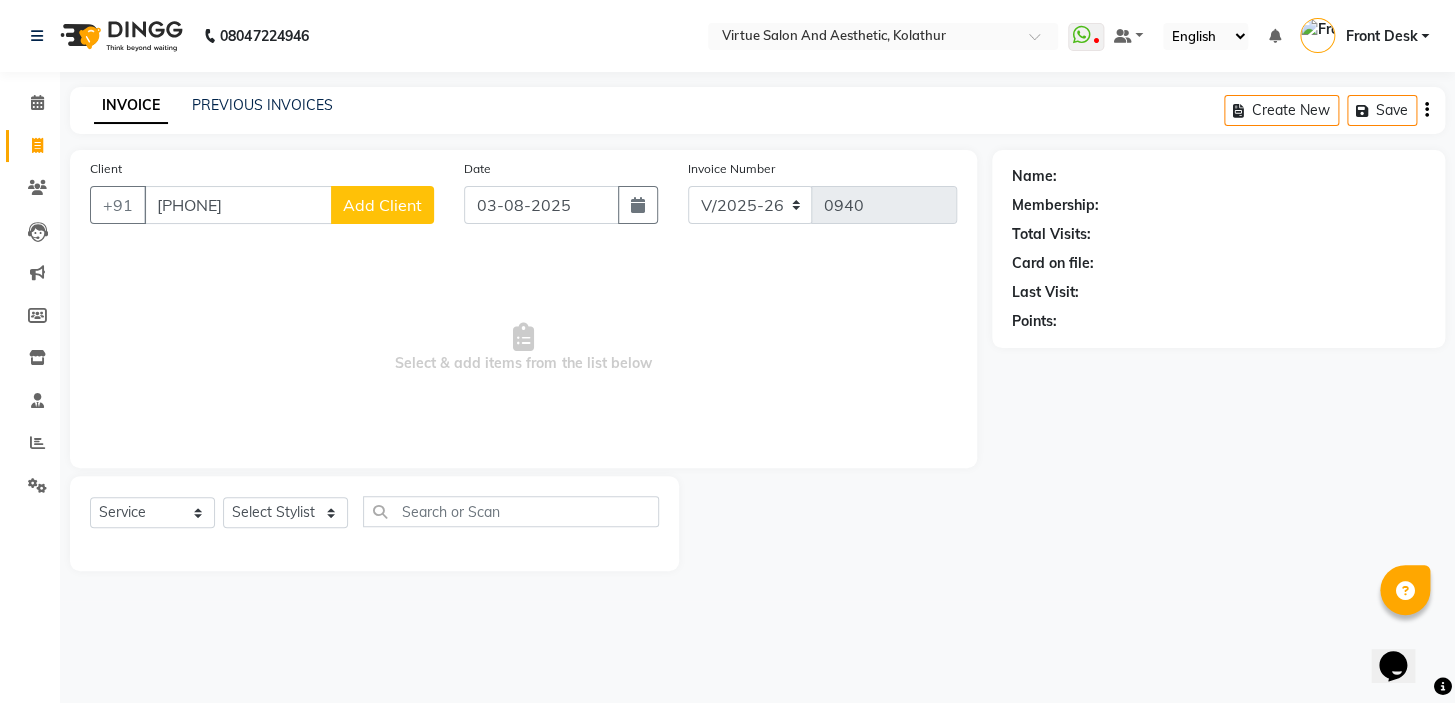 click on "Add Client" 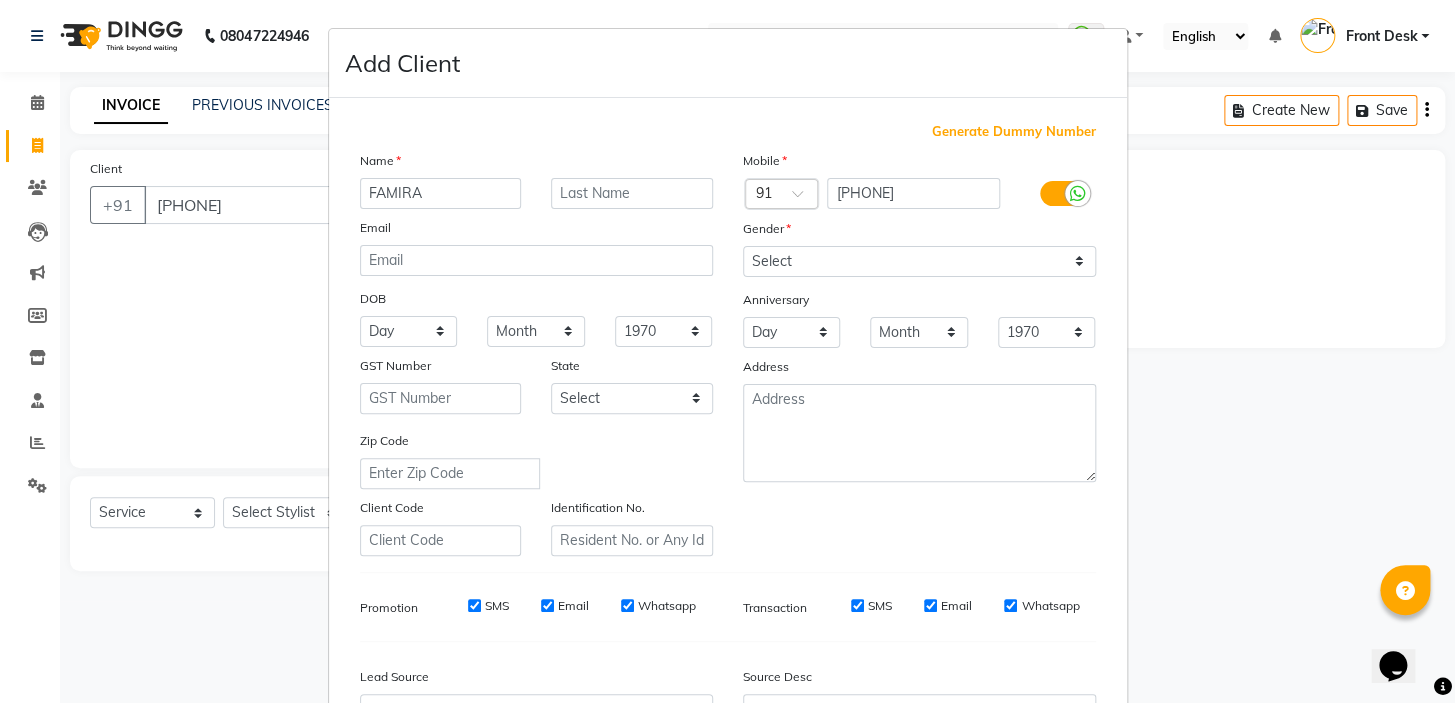 type on "[FIRST]" 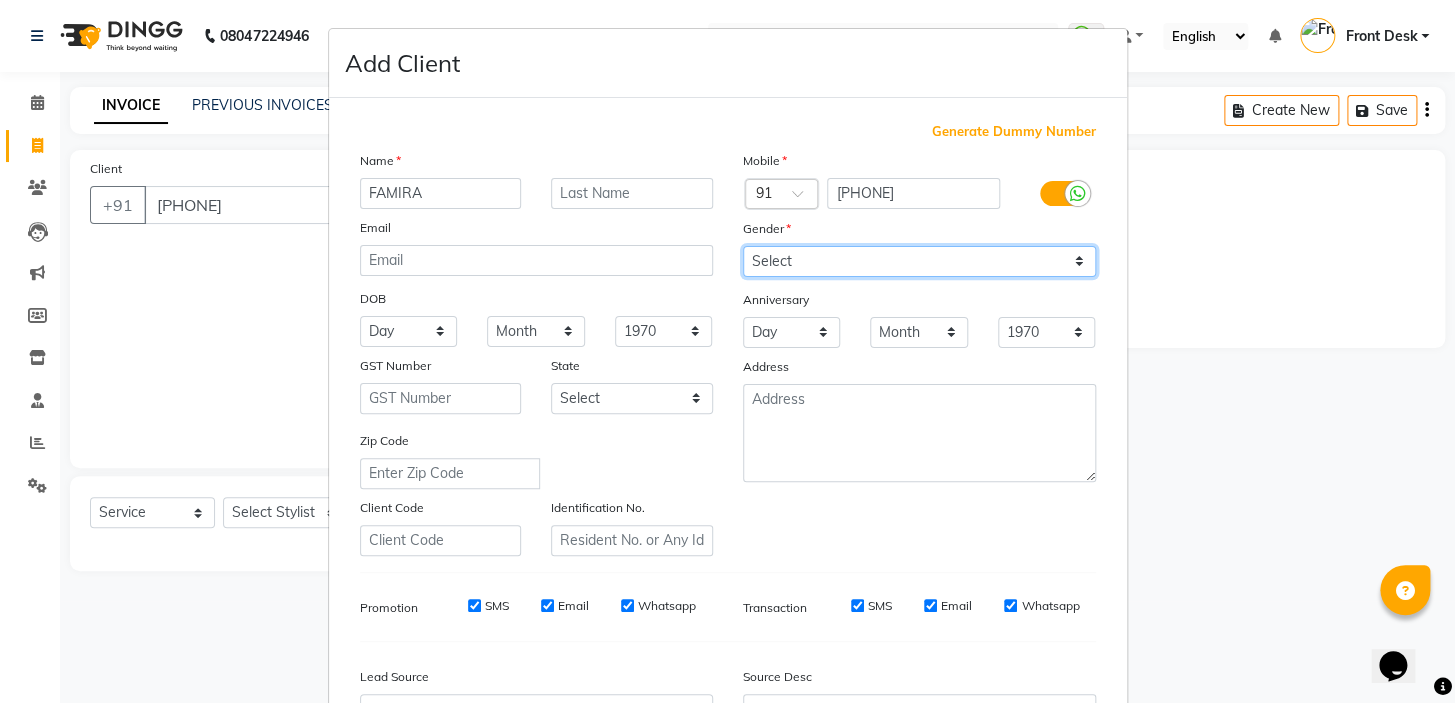 drag, startPoint x: 781, startPoint y: 251, endPoint x: 760, endPoint y: 273, distance: 30.413813 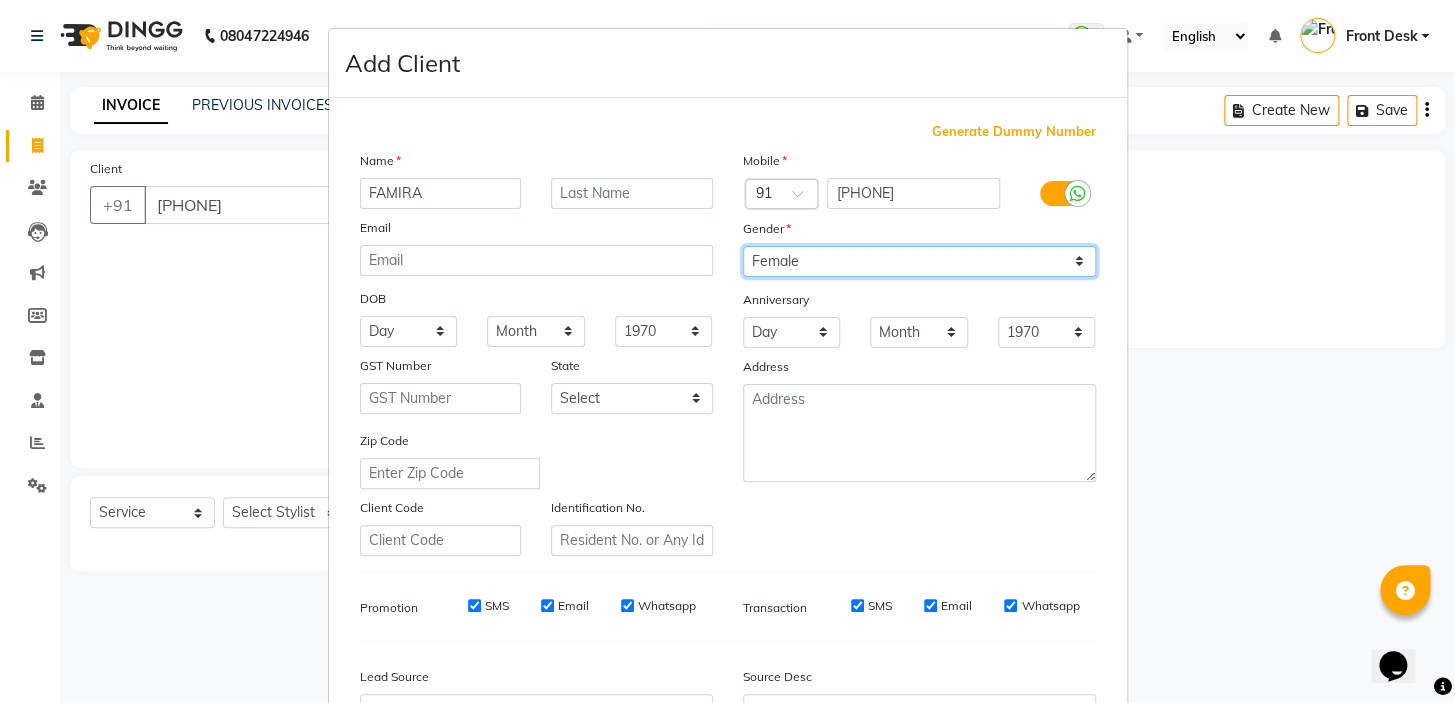 click on "Select Male Female Other Prefer Not To Say" at bounding box center (919, 261) 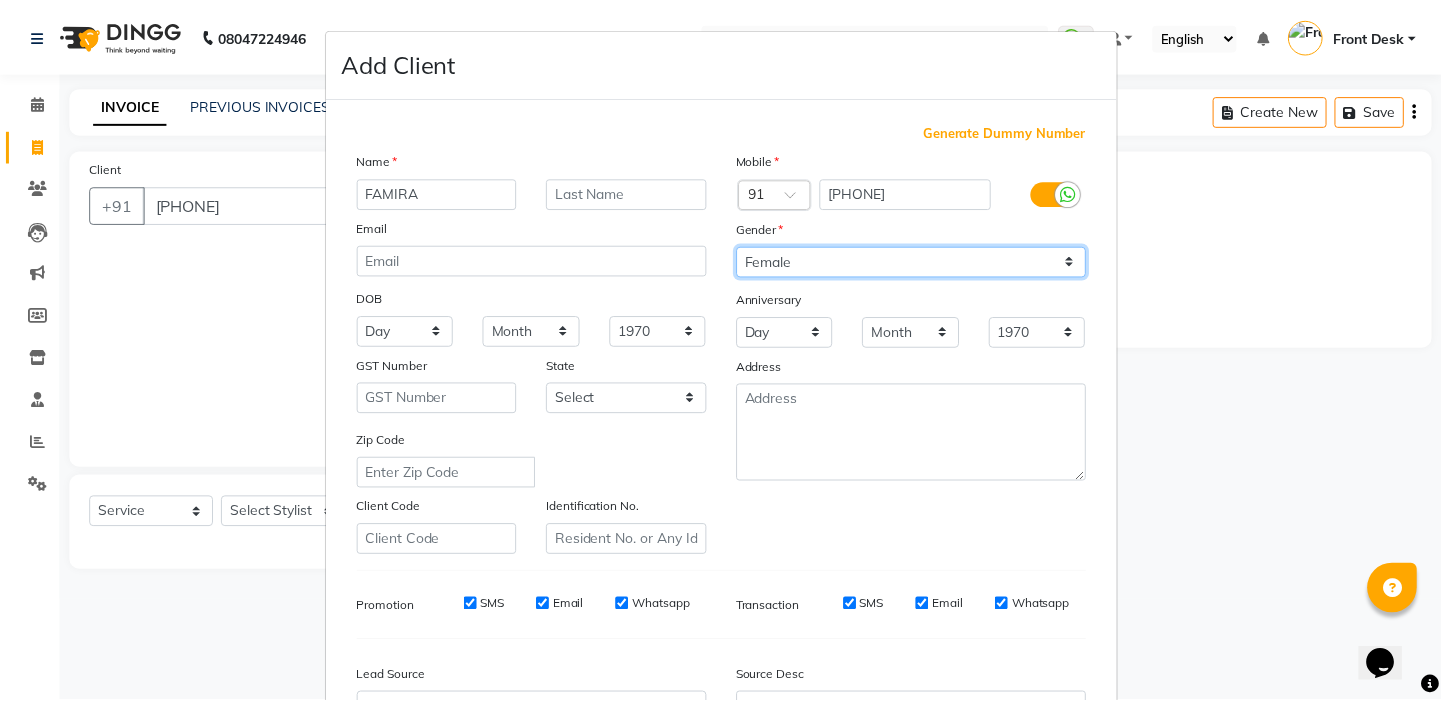 scroll, scrollTop: 226, scrollLeft: 0, axis: vertical 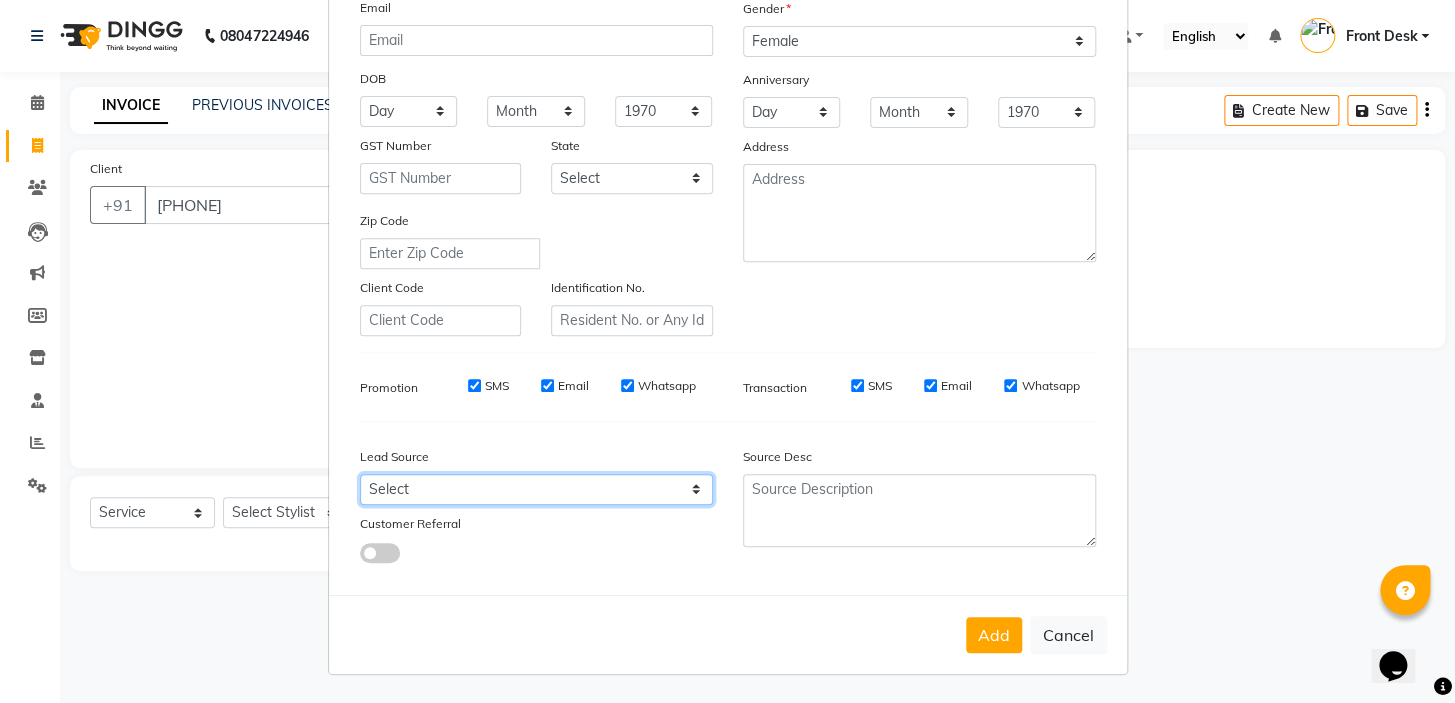 click on "Select Walk-in Referral Internet Friend Word of Mouth Advertisement Facebook JustDial Google Other" at bounding box center [536, 489] 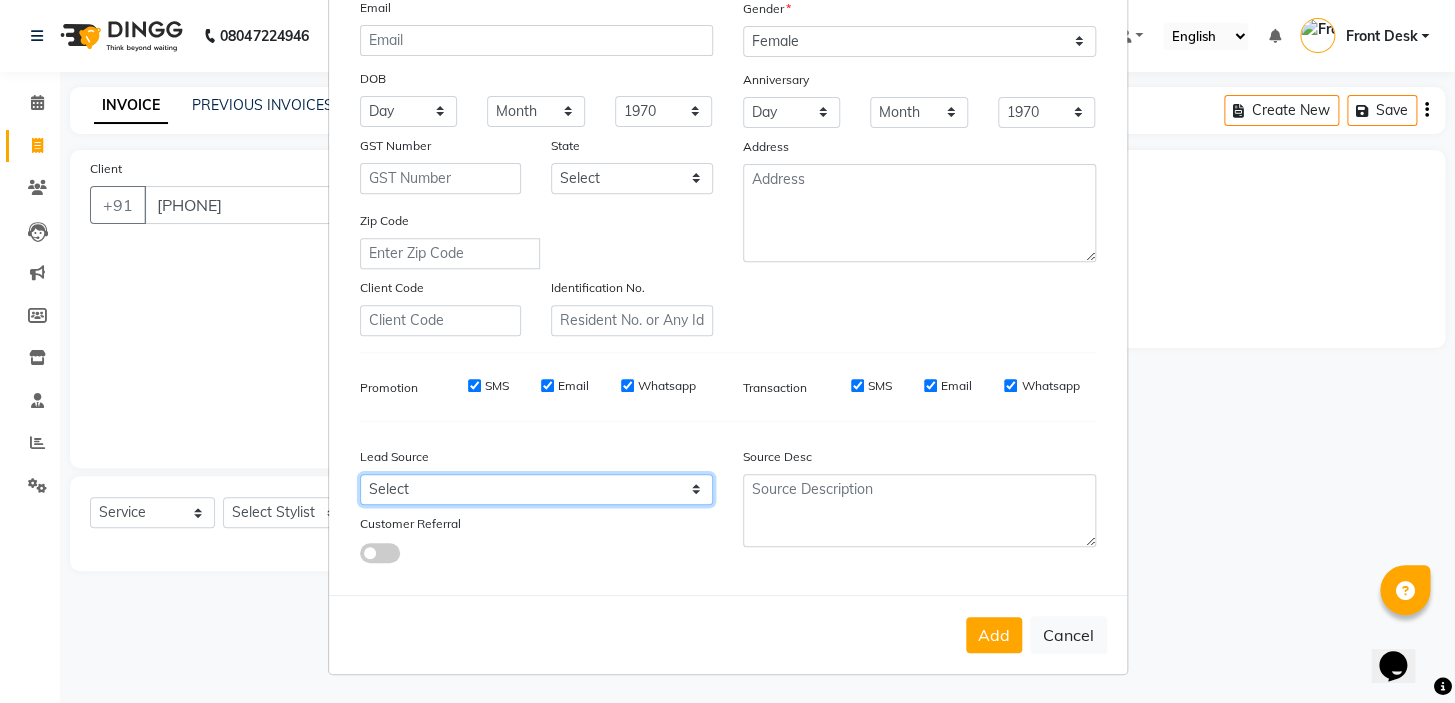 select on "48940" 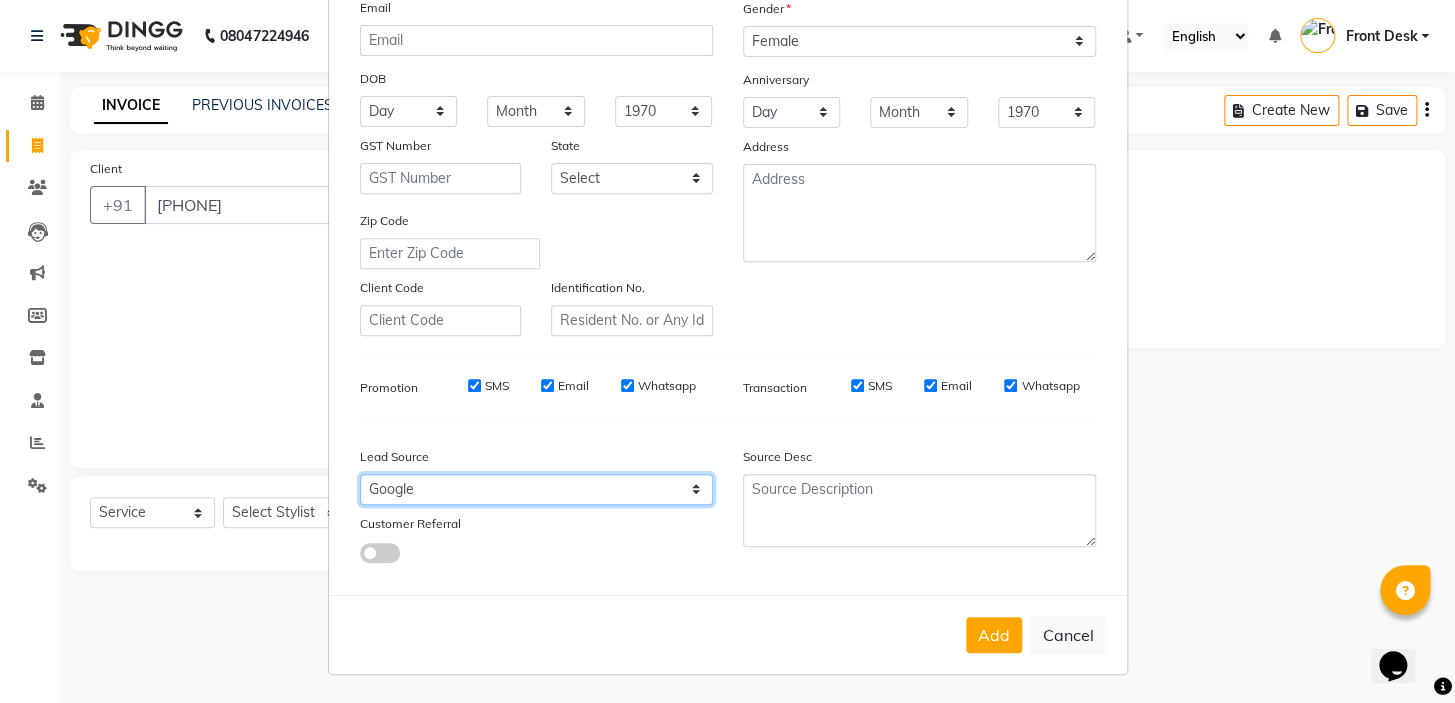 click on "Select Walk-in Referral Internet Friend Word of Mouth Advertisement Facebook JustDial Google Other" at bounding box center [536, 489] 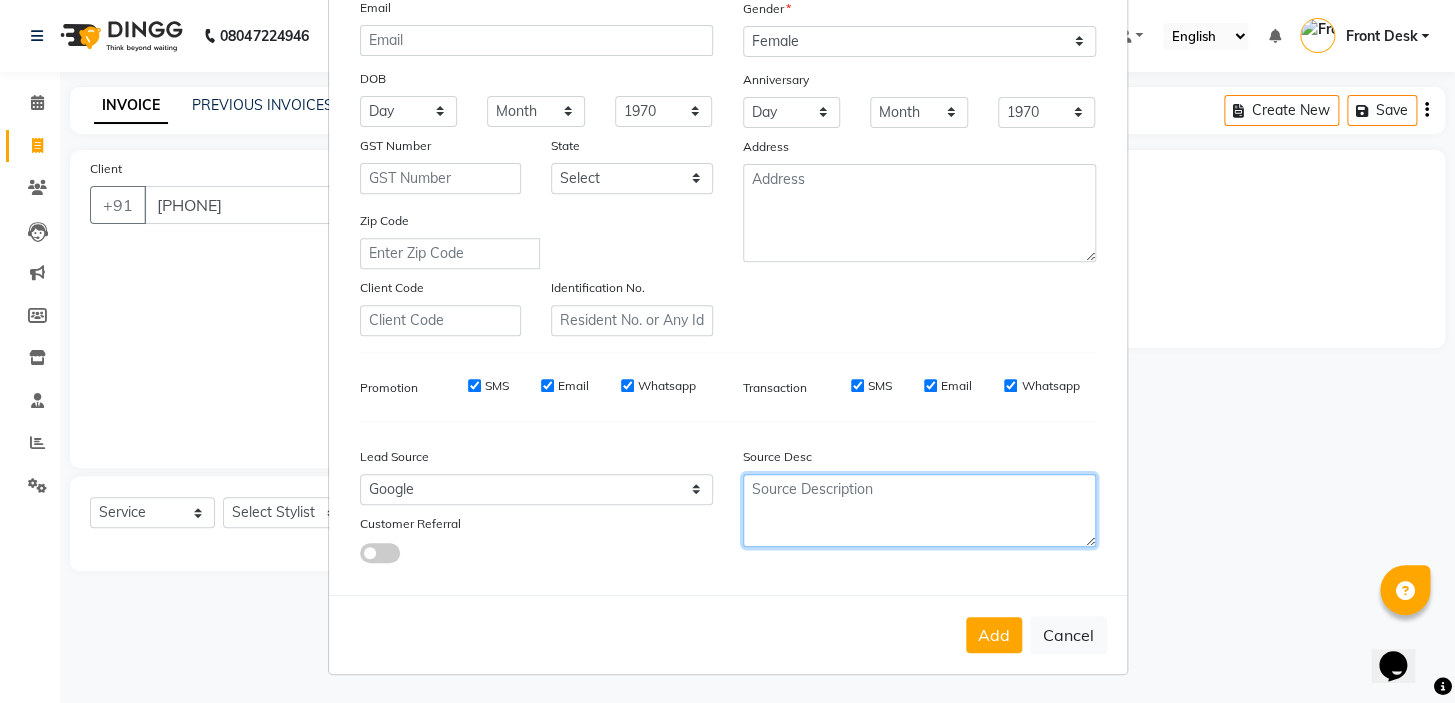 drag, startPoint x: 819, startPoint y: 493, endPoint x: 791, endPoint y: 479, distance: 31.304953 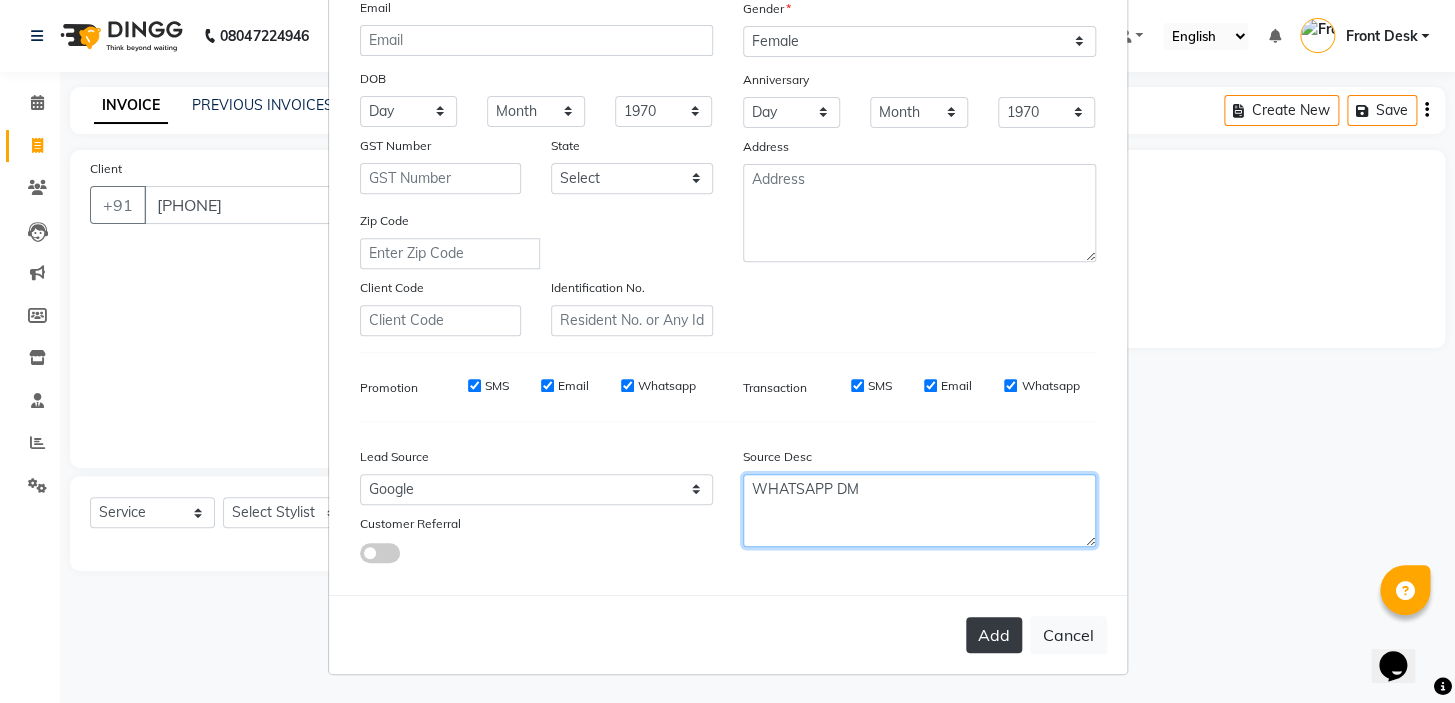type on "WHATSAPP DM" 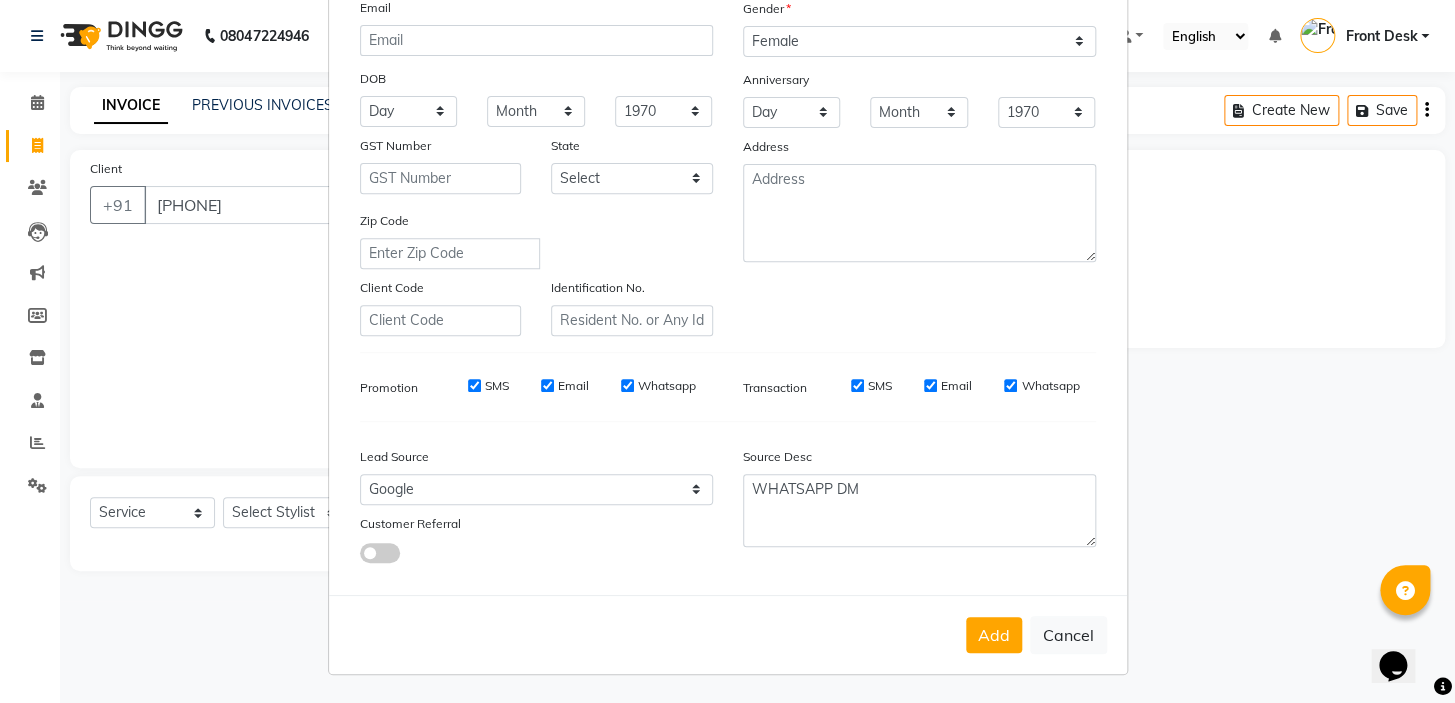 click on "Add" at bounding box center [994, 635] 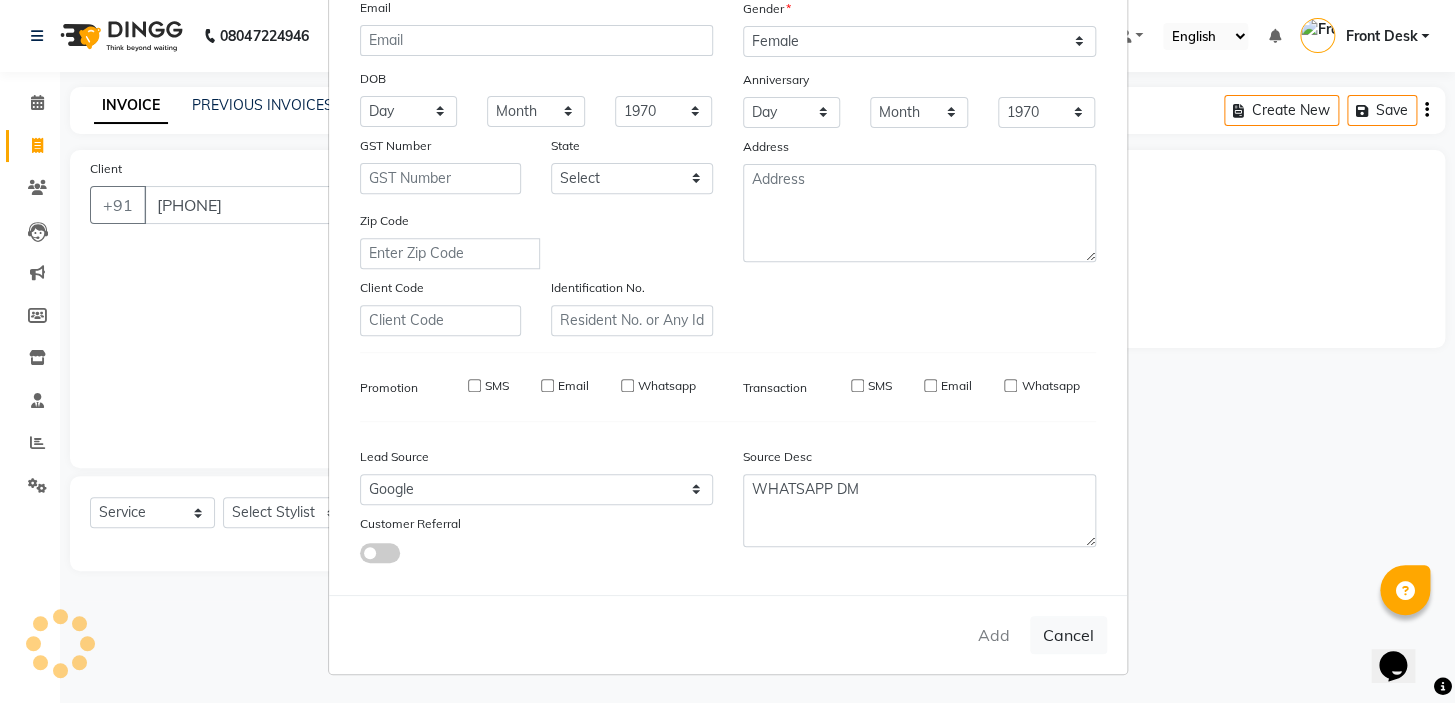 type 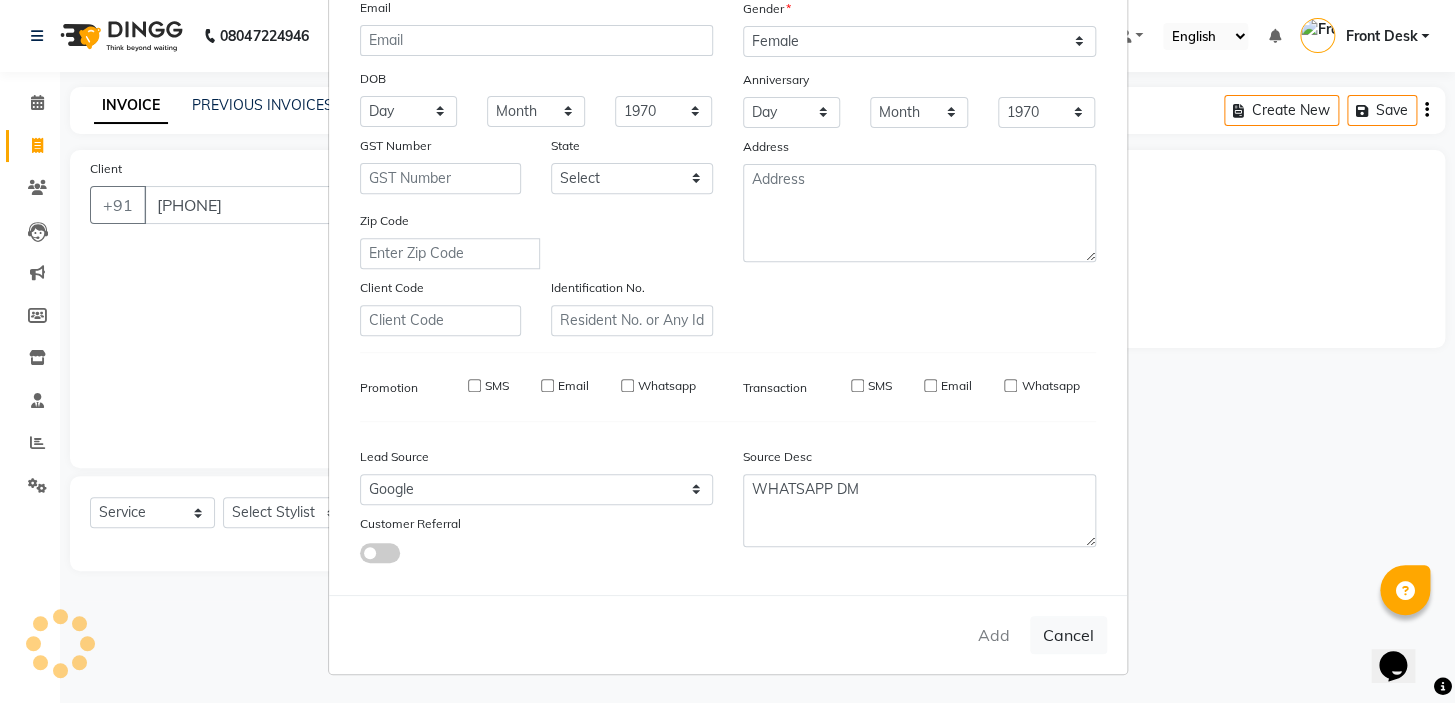 select 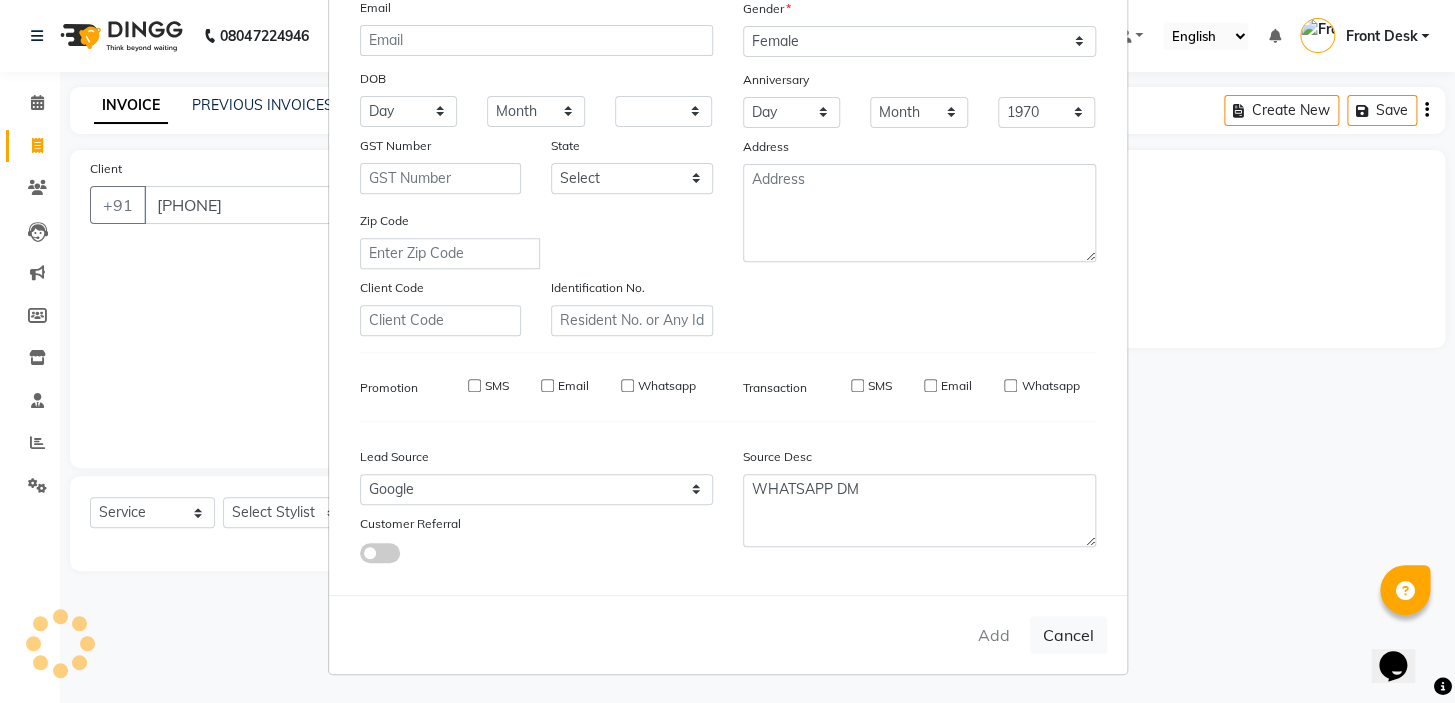 select 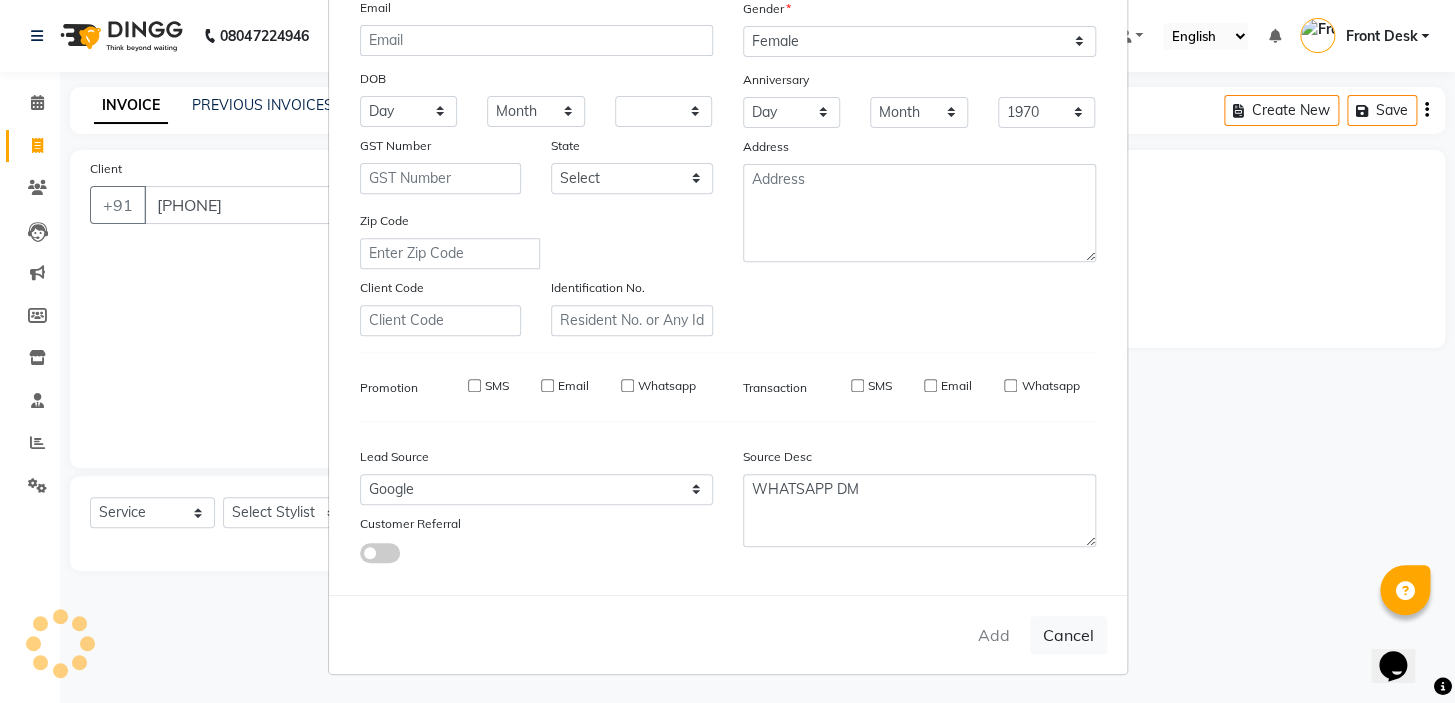 select 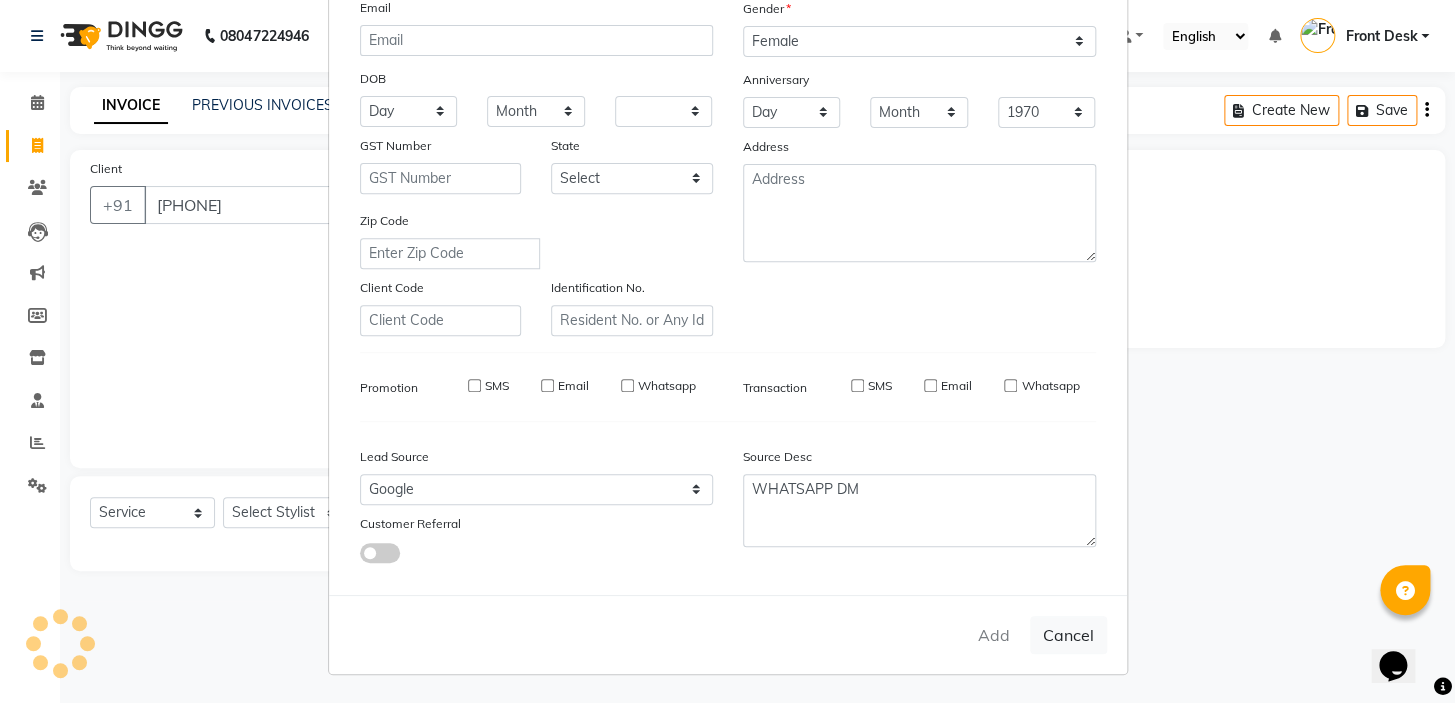 select 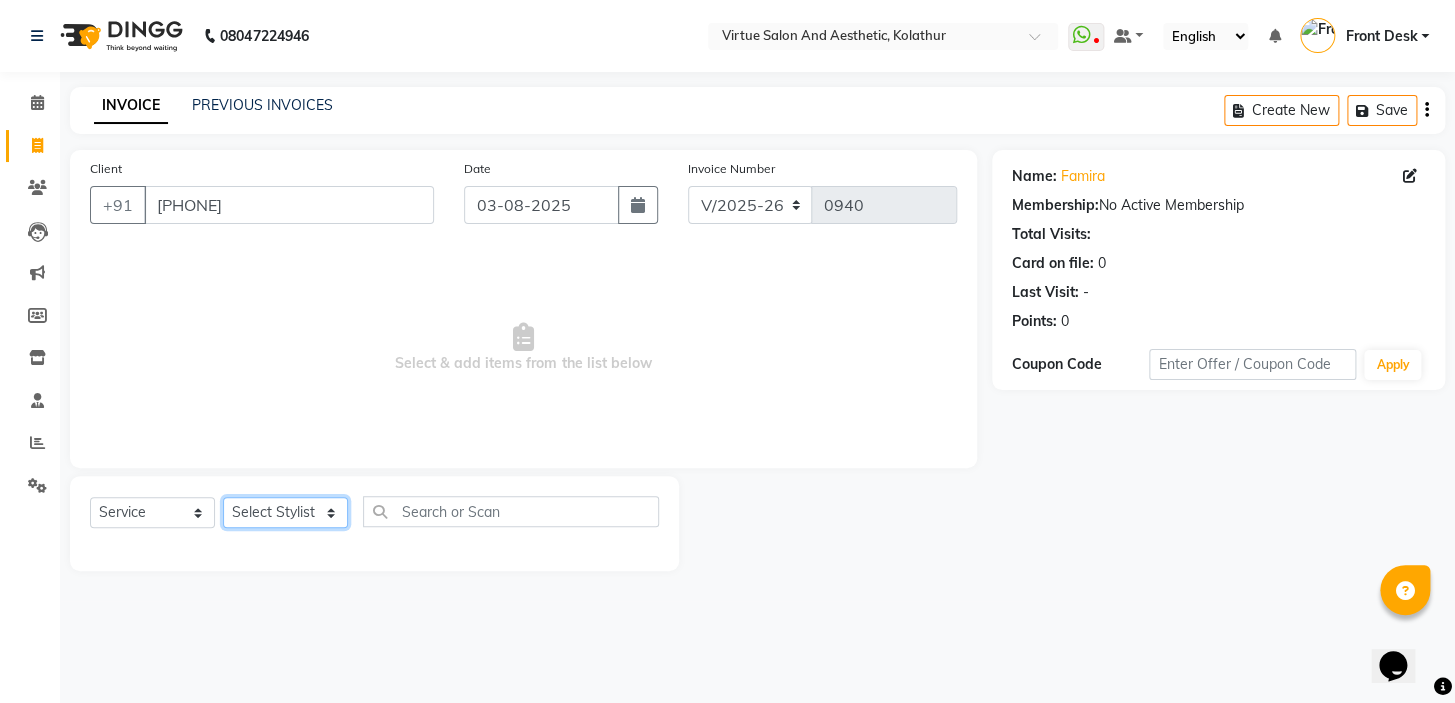 drag, startPoint x: 264, startPoint y: 514, endPoint x: 262, endPoint y: 499, distance: 15.132746 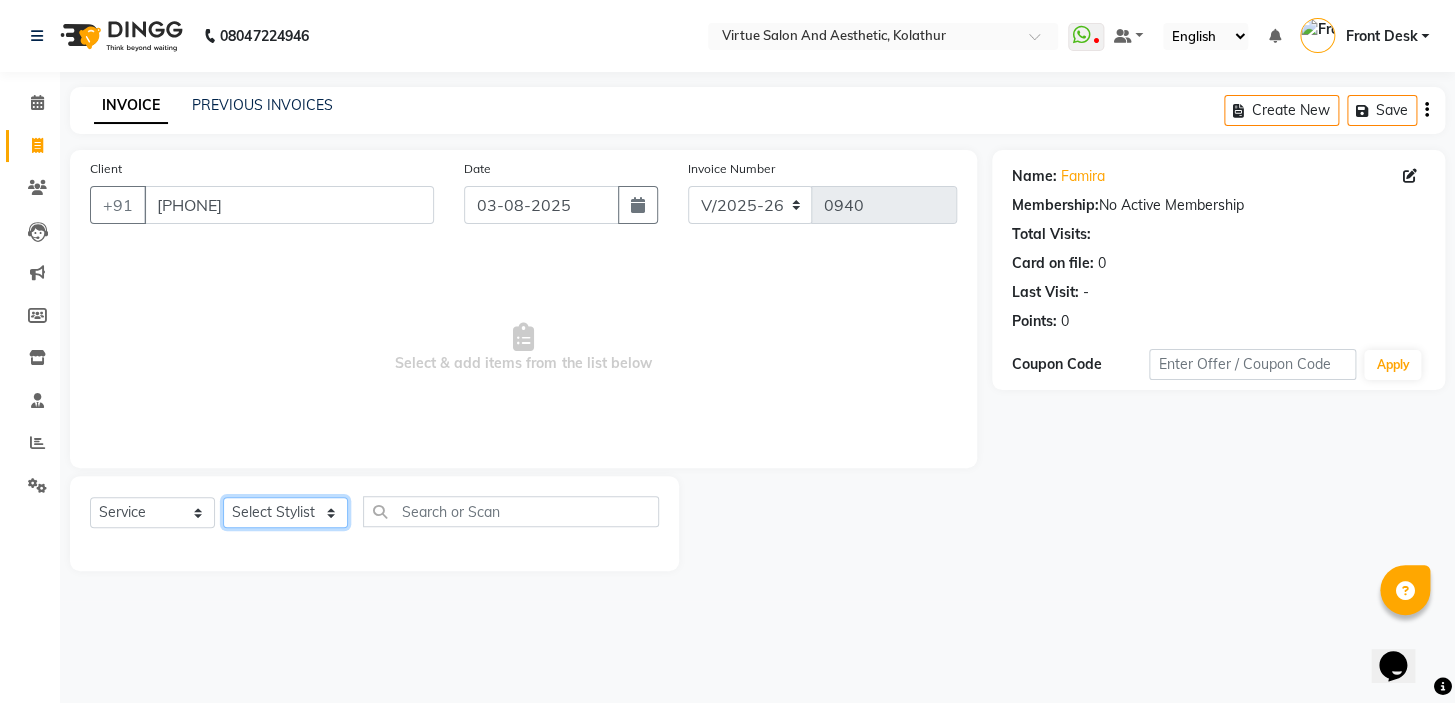 select on "62506" 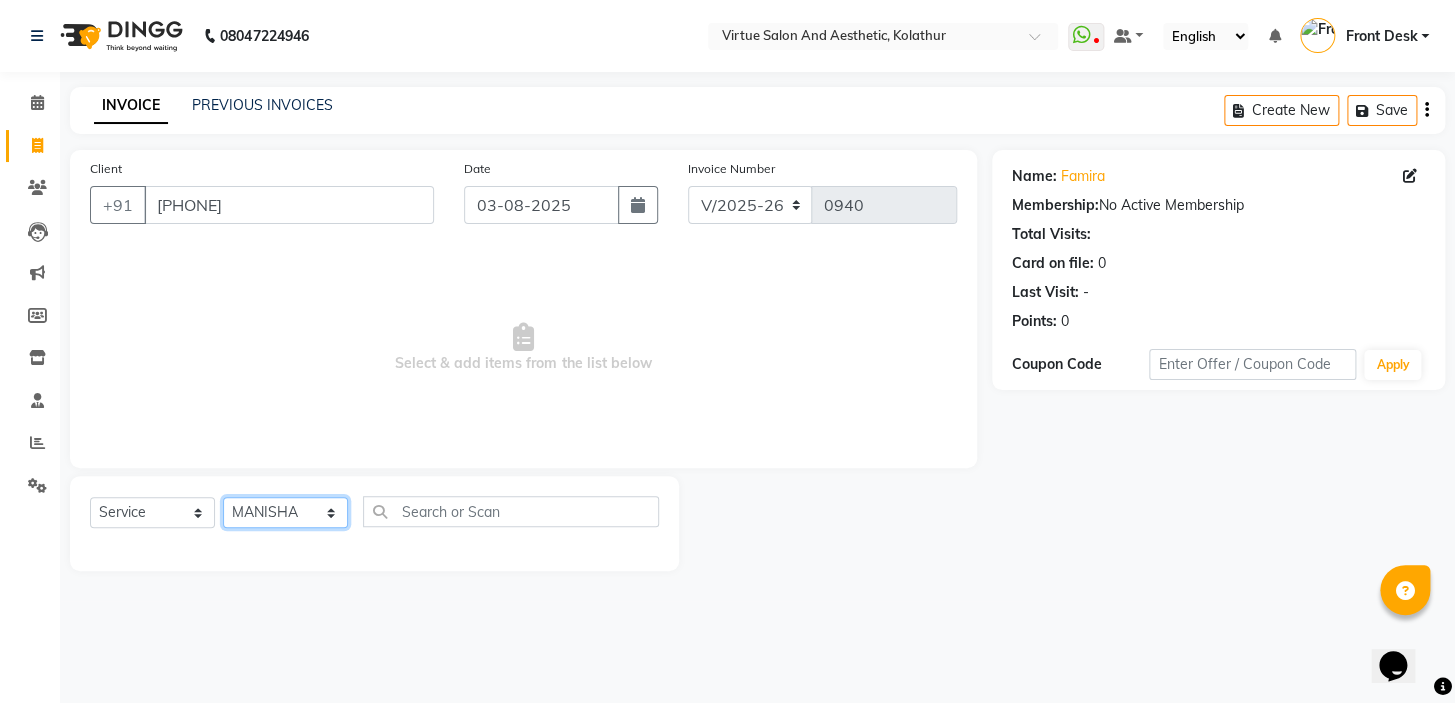 click on "Select Stylist [FIRST] [FIRST] [FIRST] Front Desk [FIRST] [FIRST] [FIRST] [FIRST] [FIRST] [FIRST]" 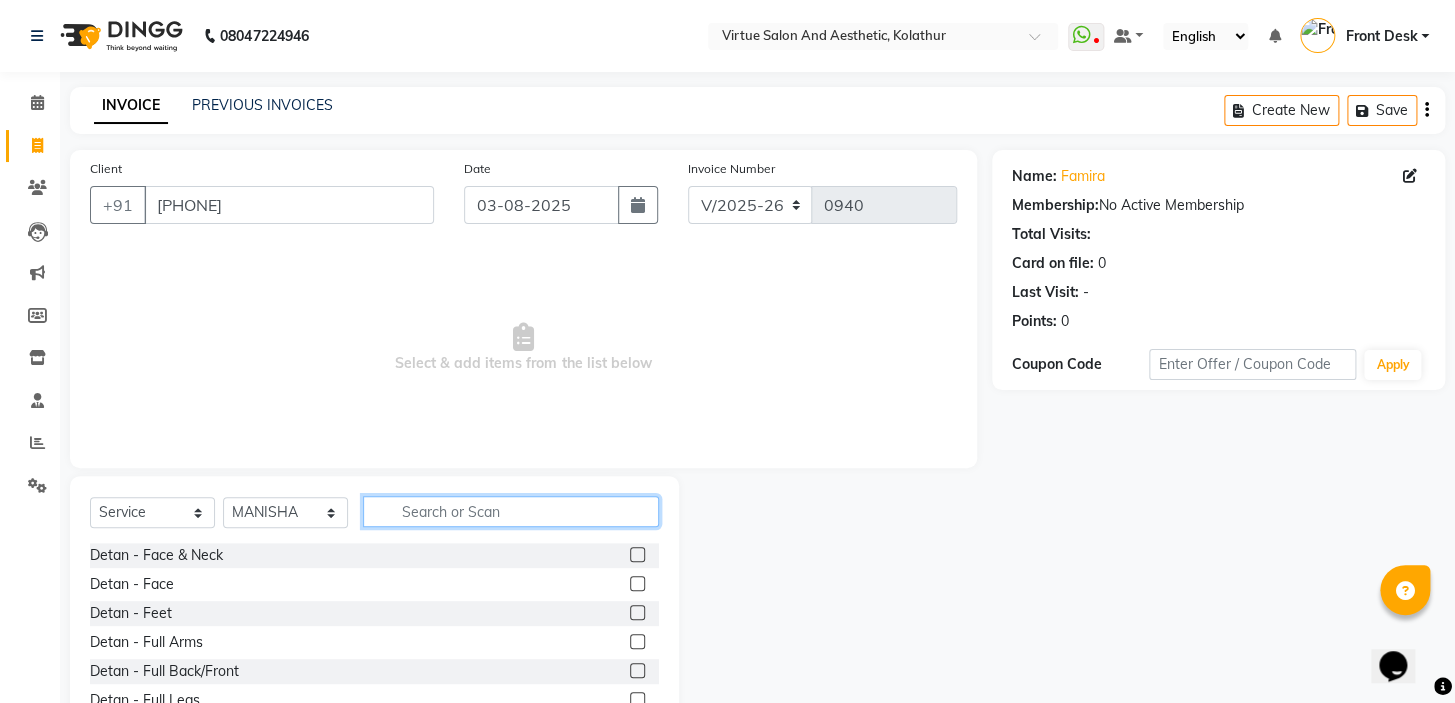 click 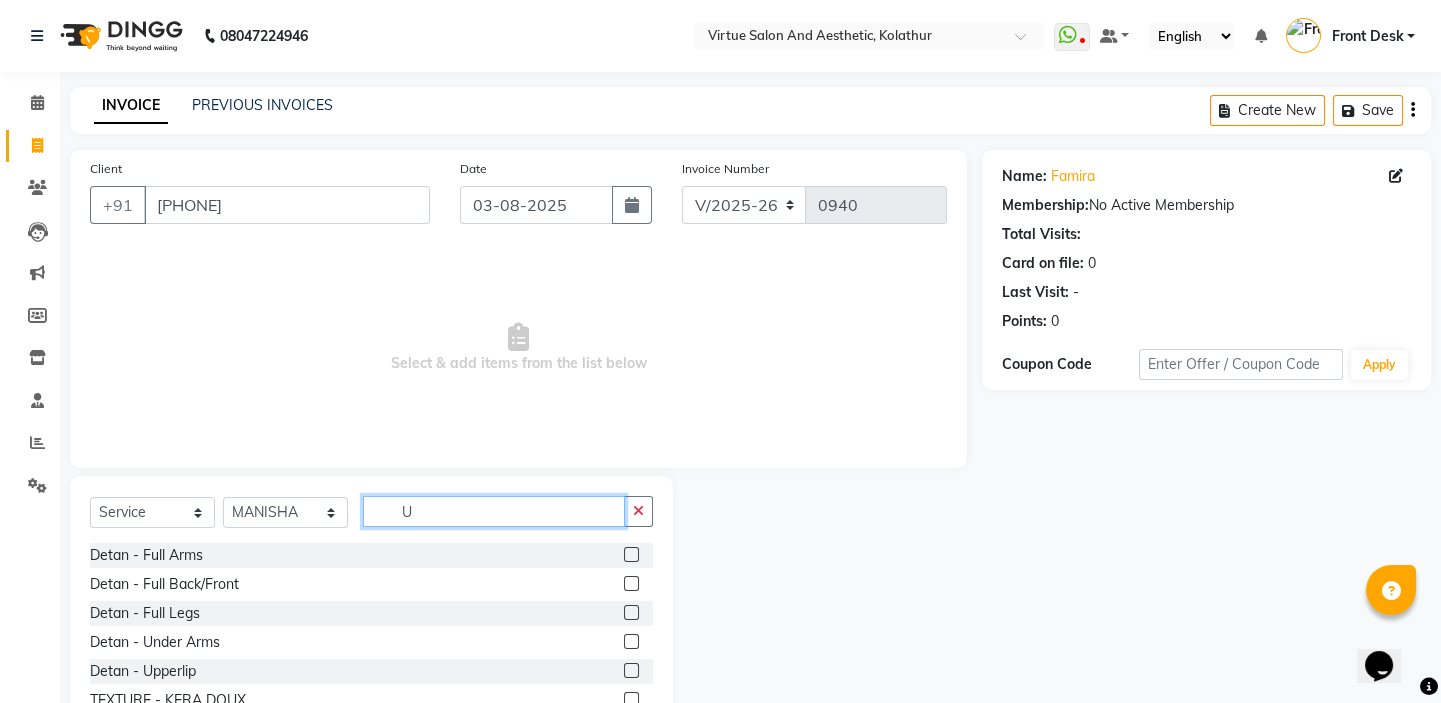 scroll, scrollTop: 99, scrollLeft: 0, axis: vertical 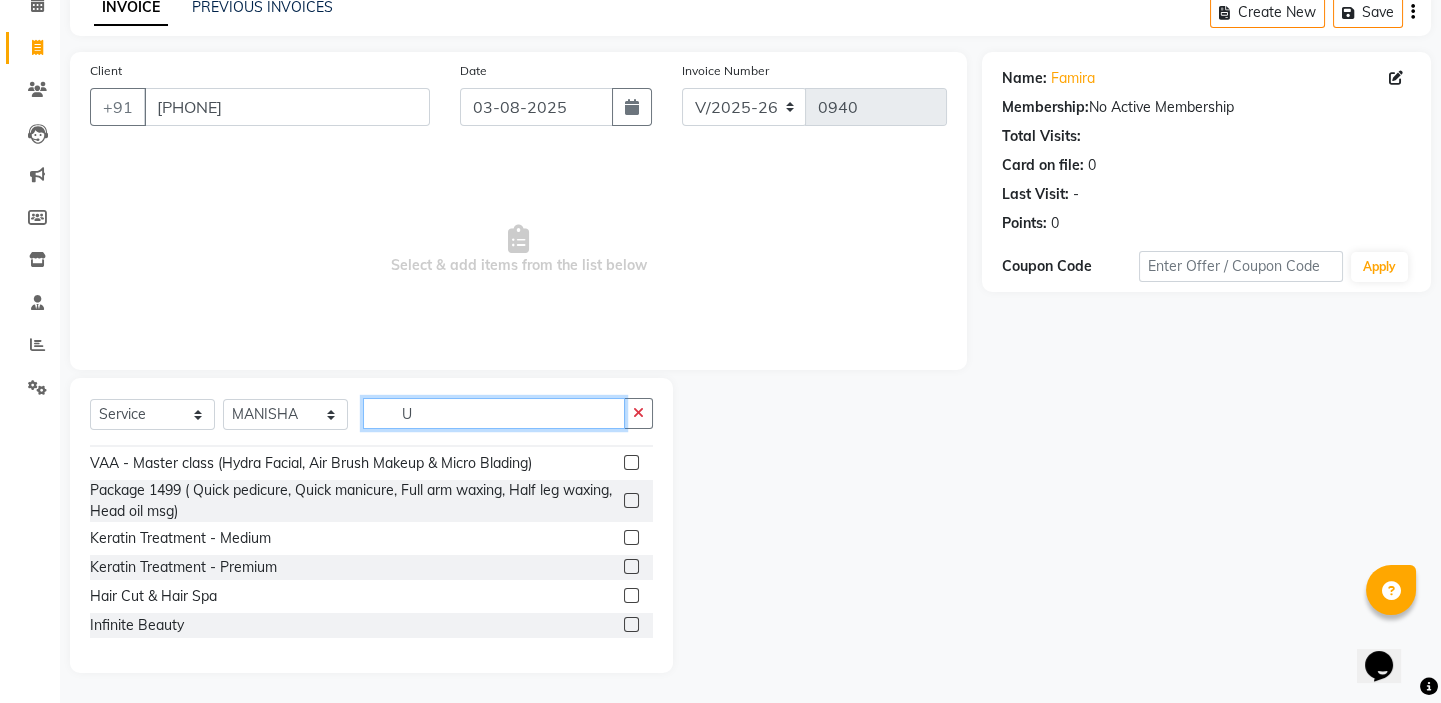 drag, startPoint x: 469, startPoint y: 404, endPoint x: 345, endPoint y: 435, distance: 127.81628 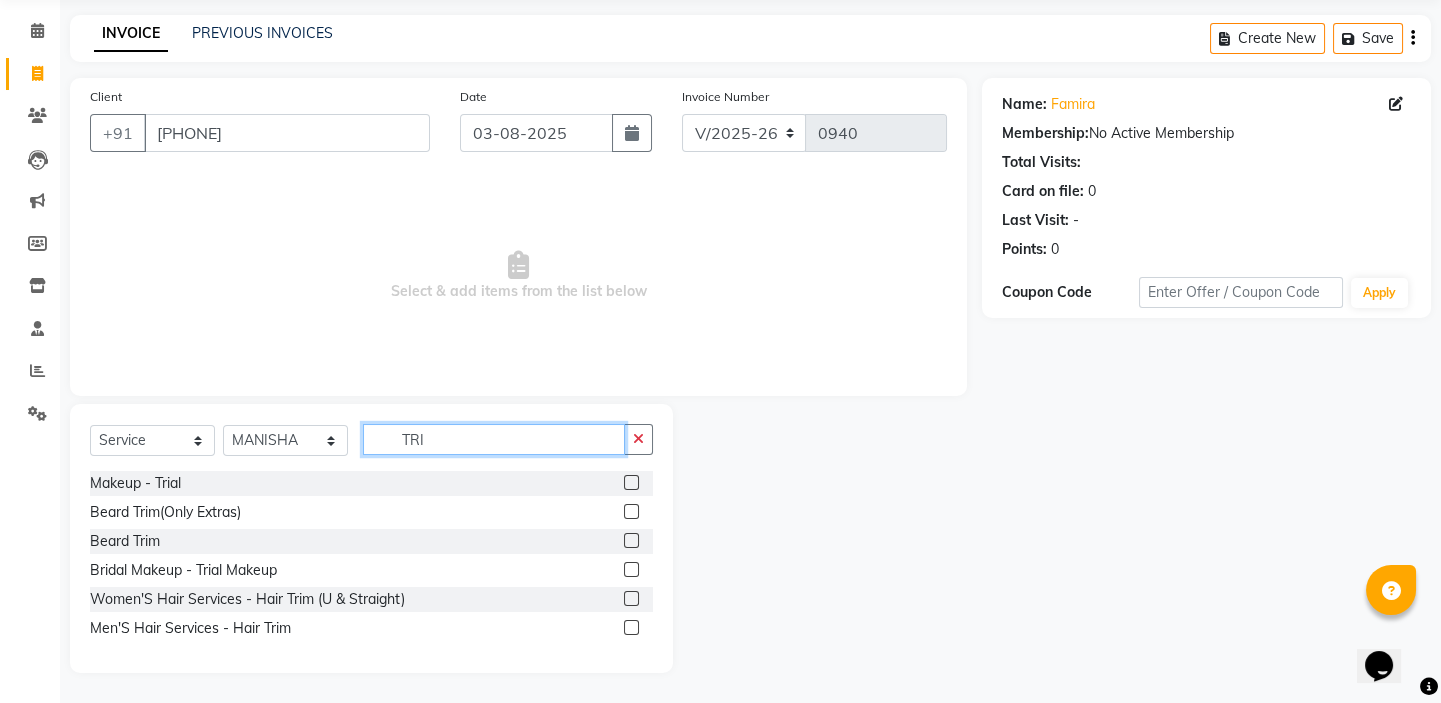 scroll, scrollTop: 0, scrollLeft: 0, axis: both 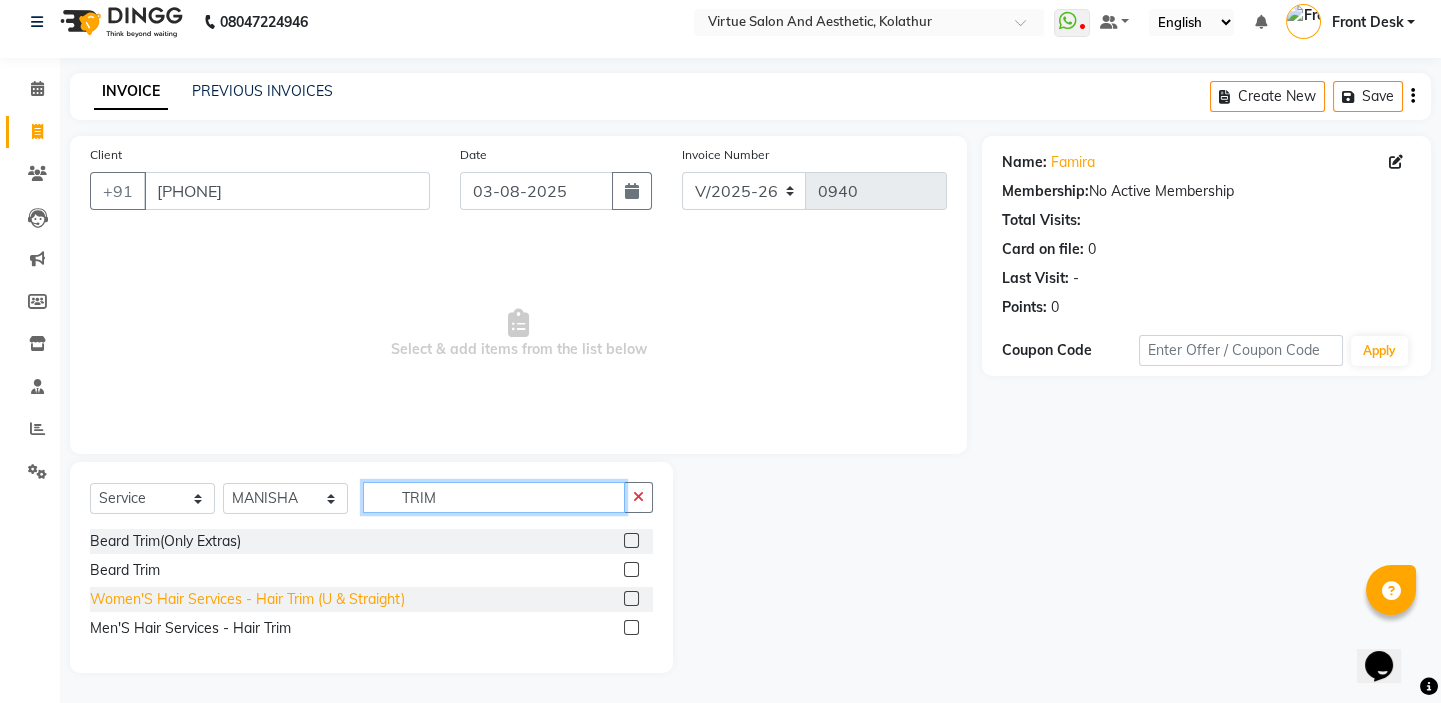 type on "TRIM" 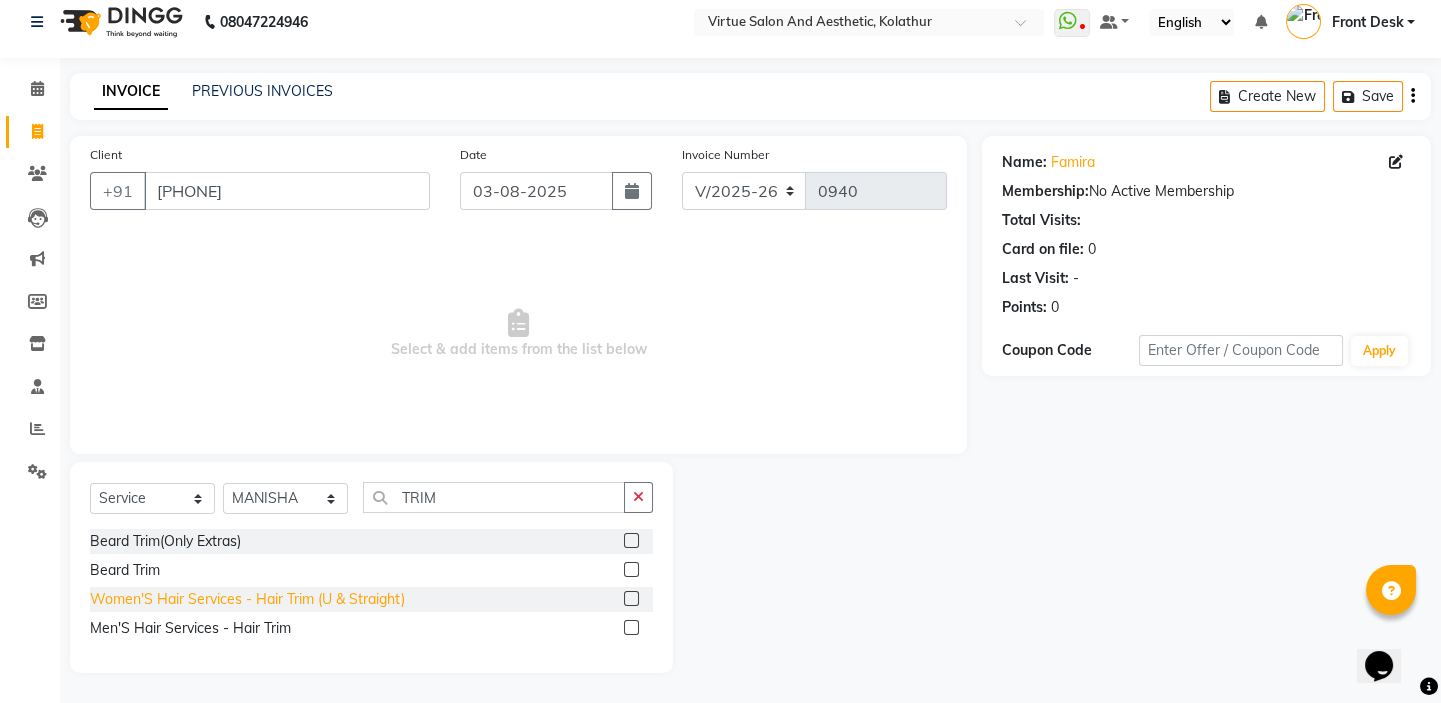 click on "Women'S Hair Services - Hair Trim (U & Straight)" 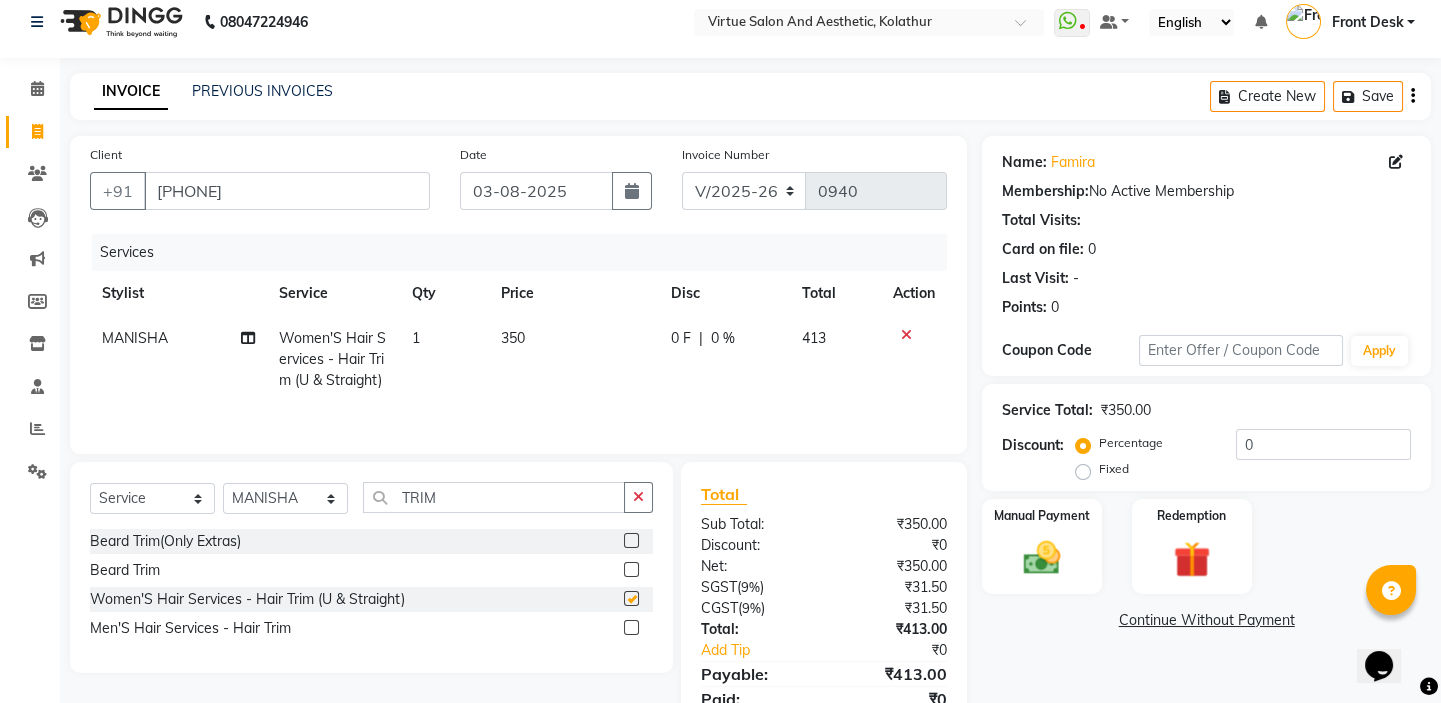 checkbox on "false" 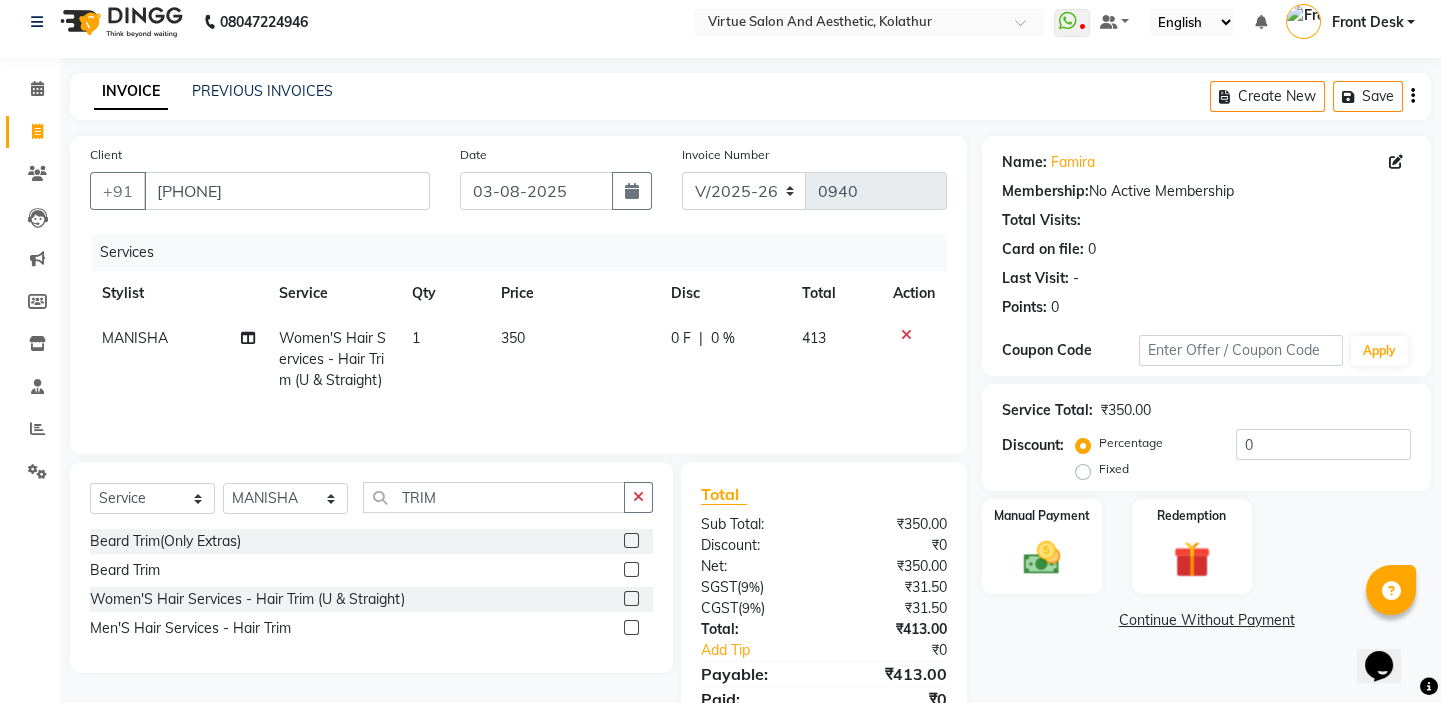 click on "350" 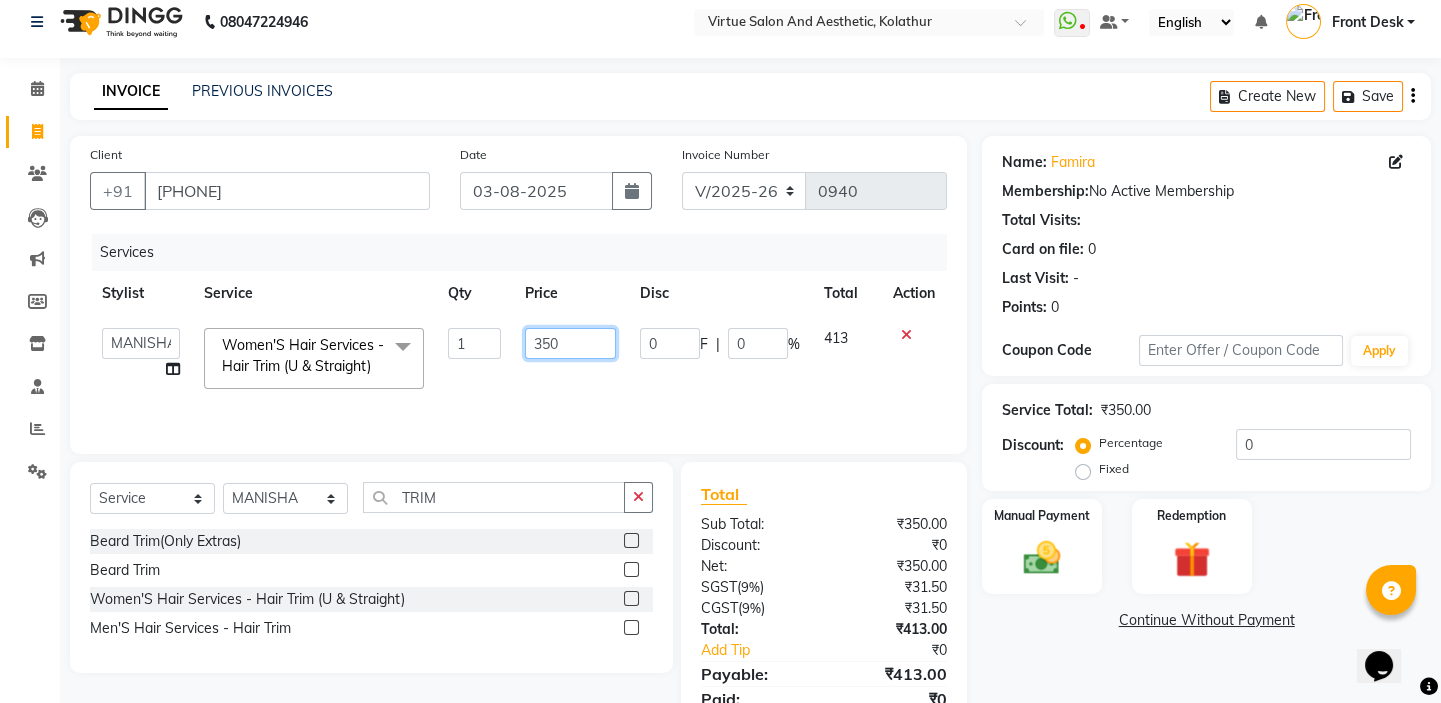 drag, startPoint x: 573, startPoint y: 347, endPoint x: 393, endPoint y: 335, distance: 180.39955 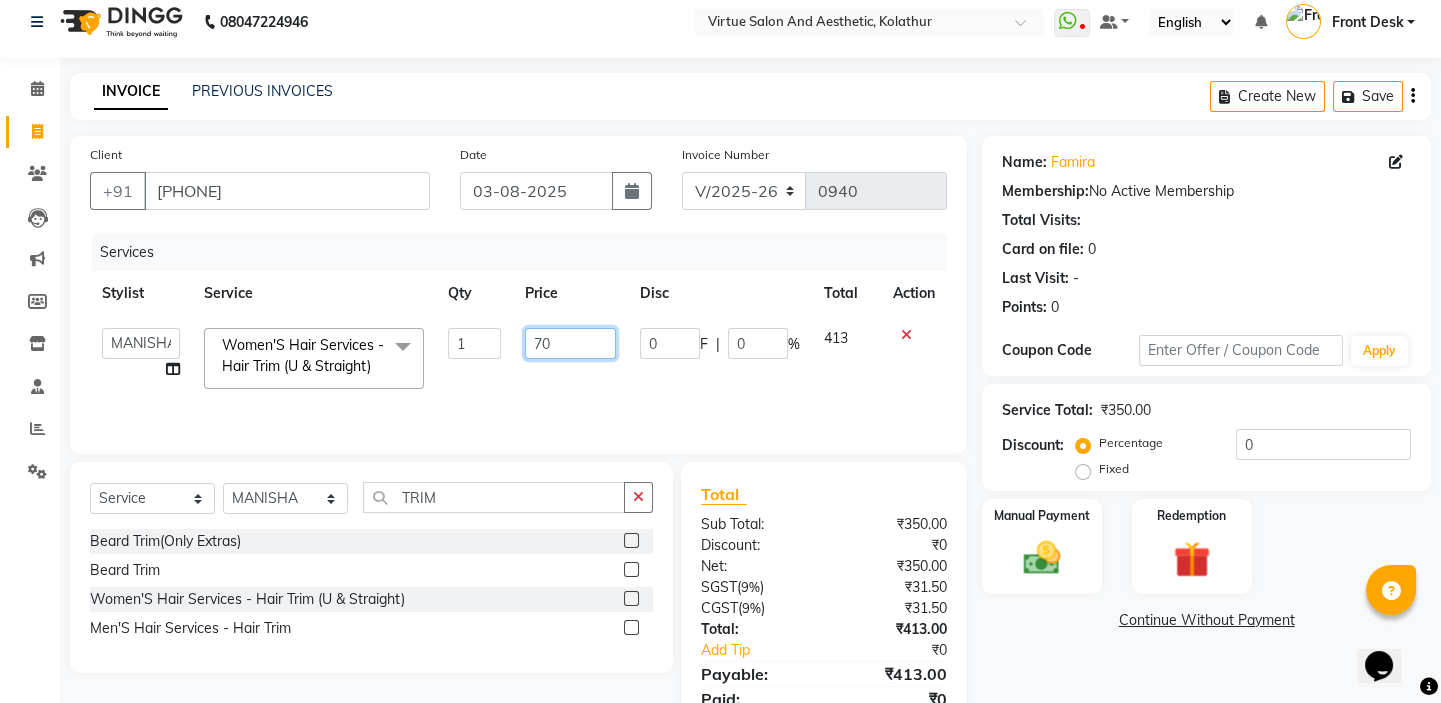 type on "700" 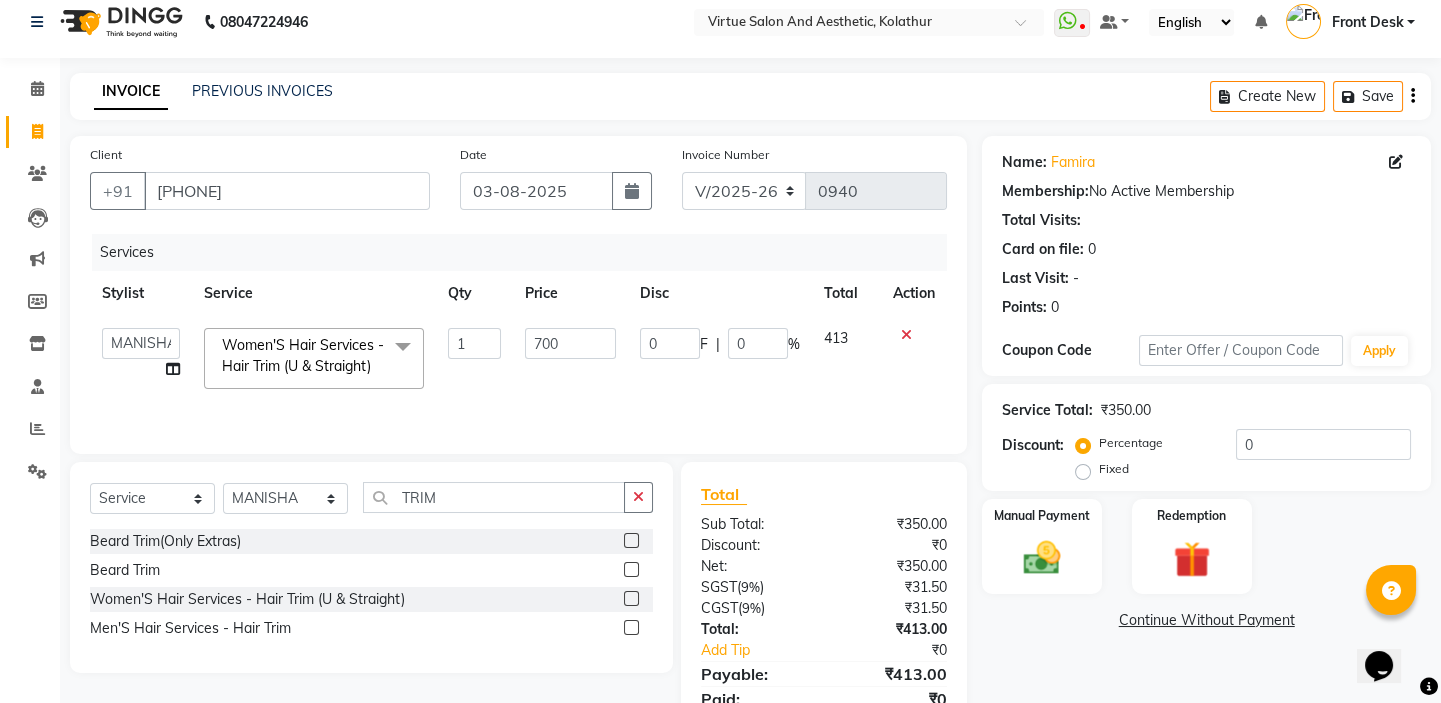 click on "Client +91 9025926425" 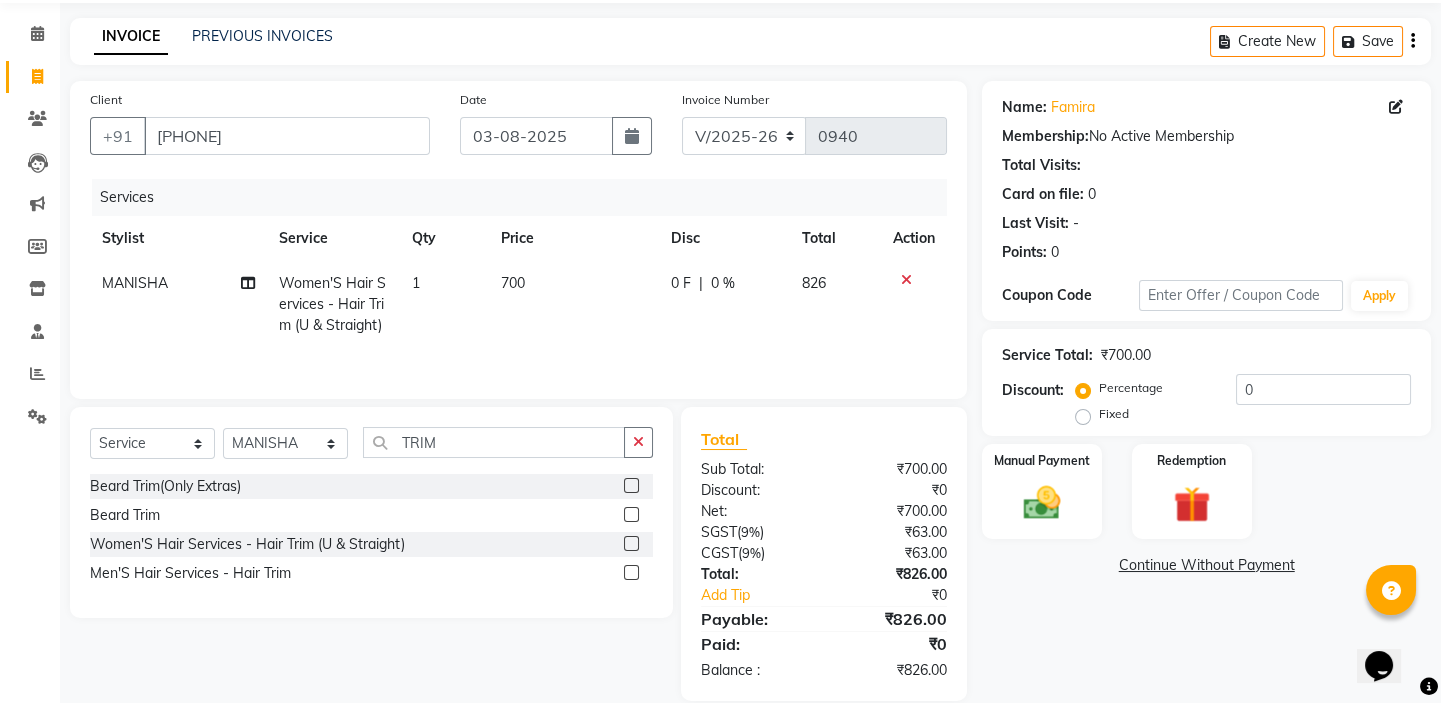 scroll, scrollTop: 98, scrollLeft: 0, axis: vertical 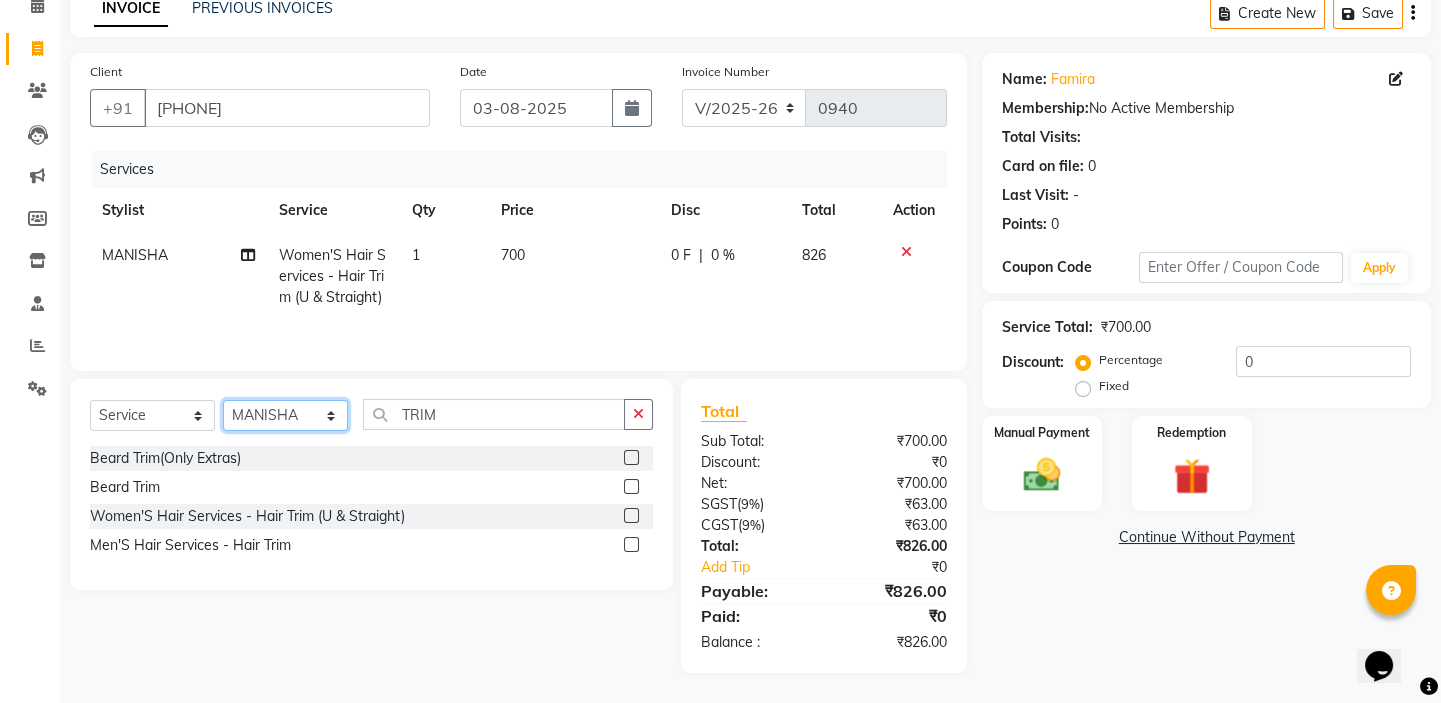 click on "Select Stylist [FIRST] [FIRST] [FIRST] Front Desk [FIRST] [FIRST] [FIRST] [FIRST] [FIRST] [FIRST]" 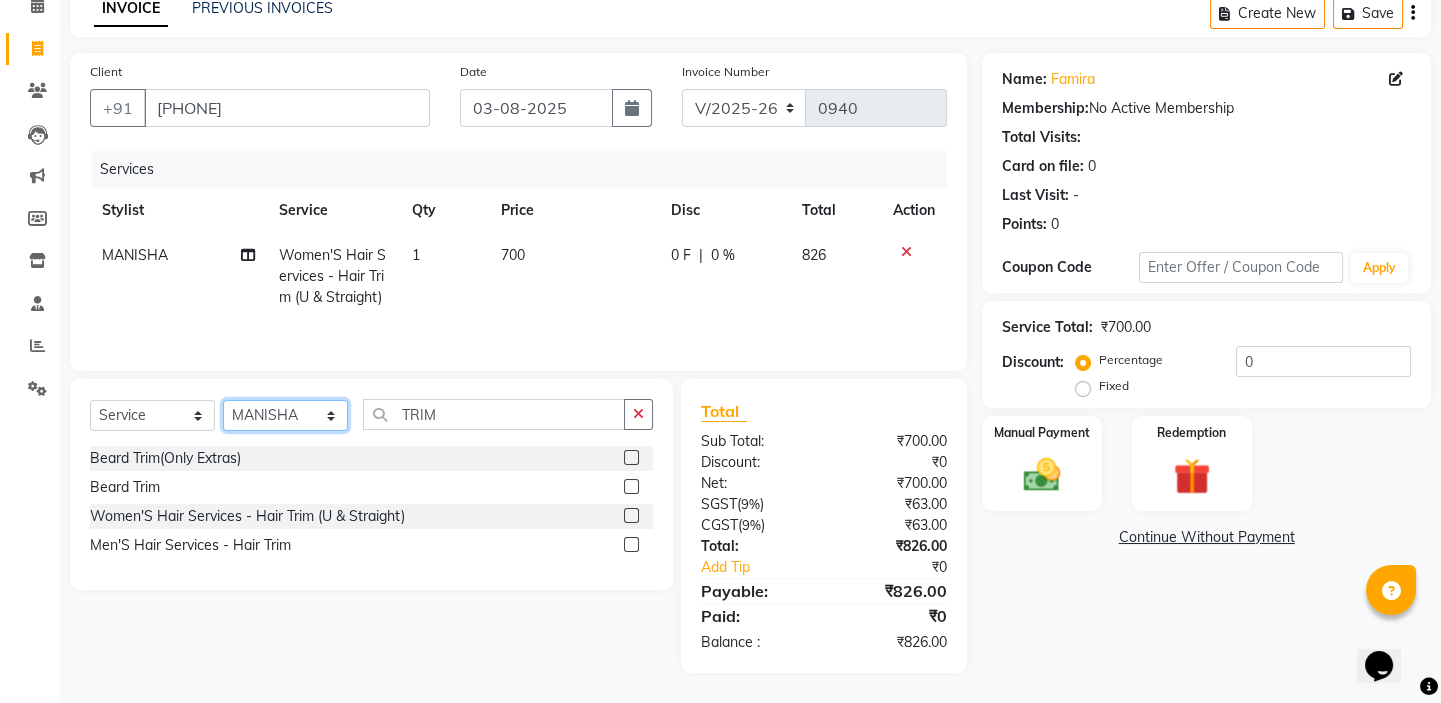 select on "84323" 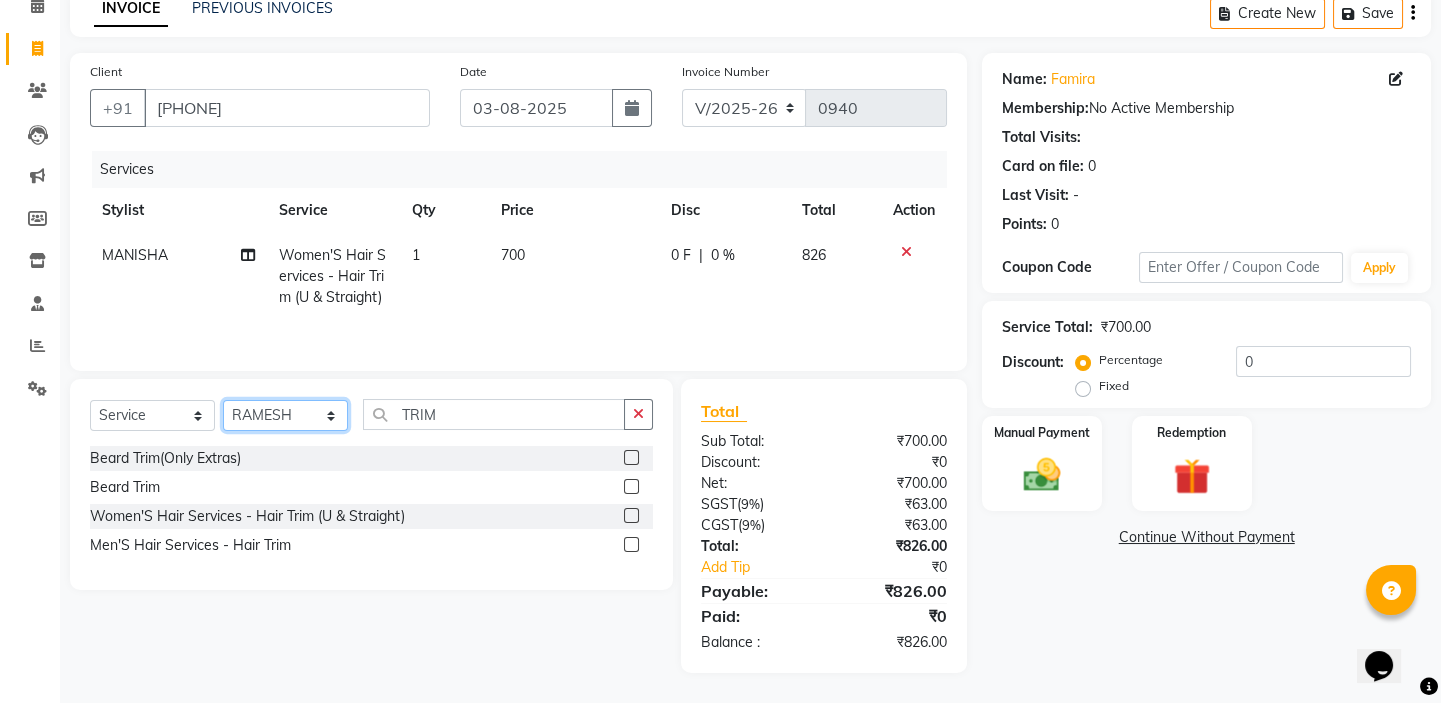 click on "Select Stylist [FIRST] [FIRST] [FIRST] Front Desk [FIRST] [FIRST] [FIRST] [FIRST] [FIRST] [FIRST]" 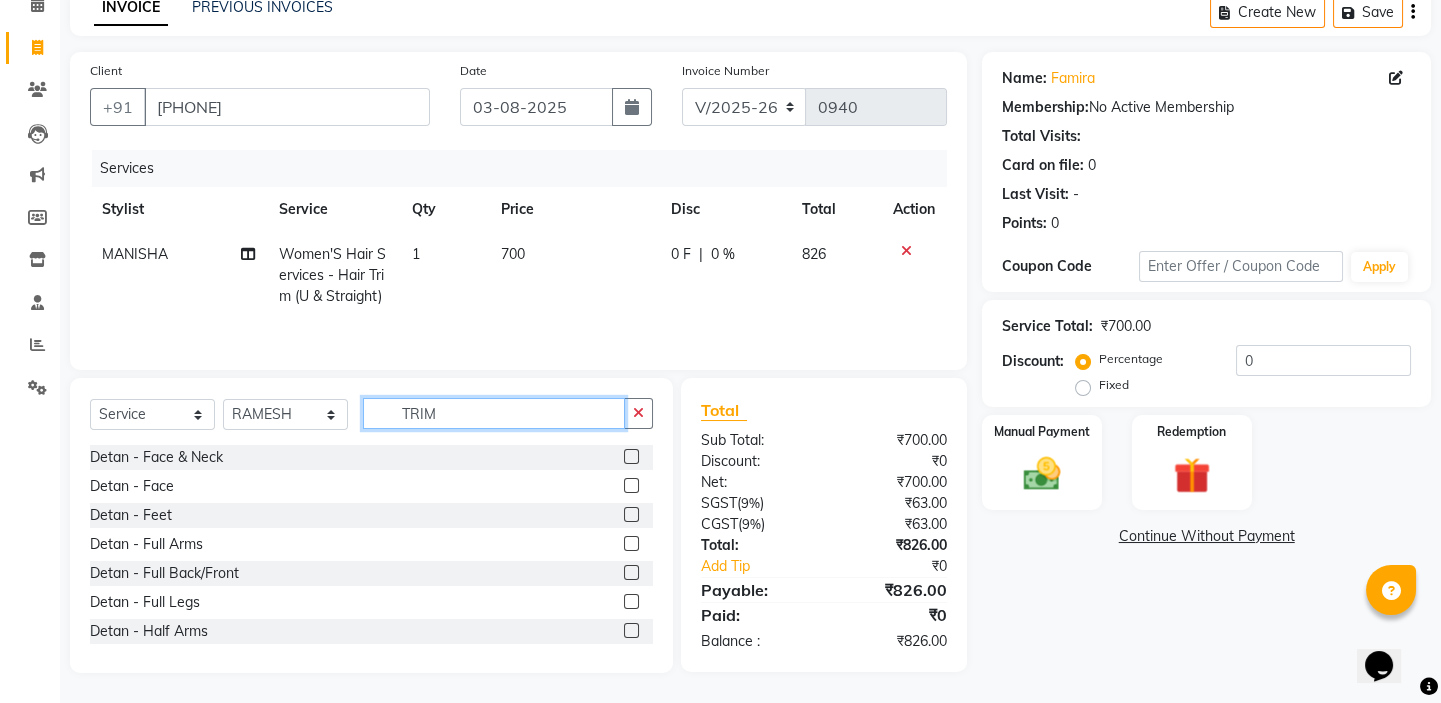drag, startPoint x: 458, startPoint y: 420, endPoint x: 304, endPoint y: 376, distance: 160.16241 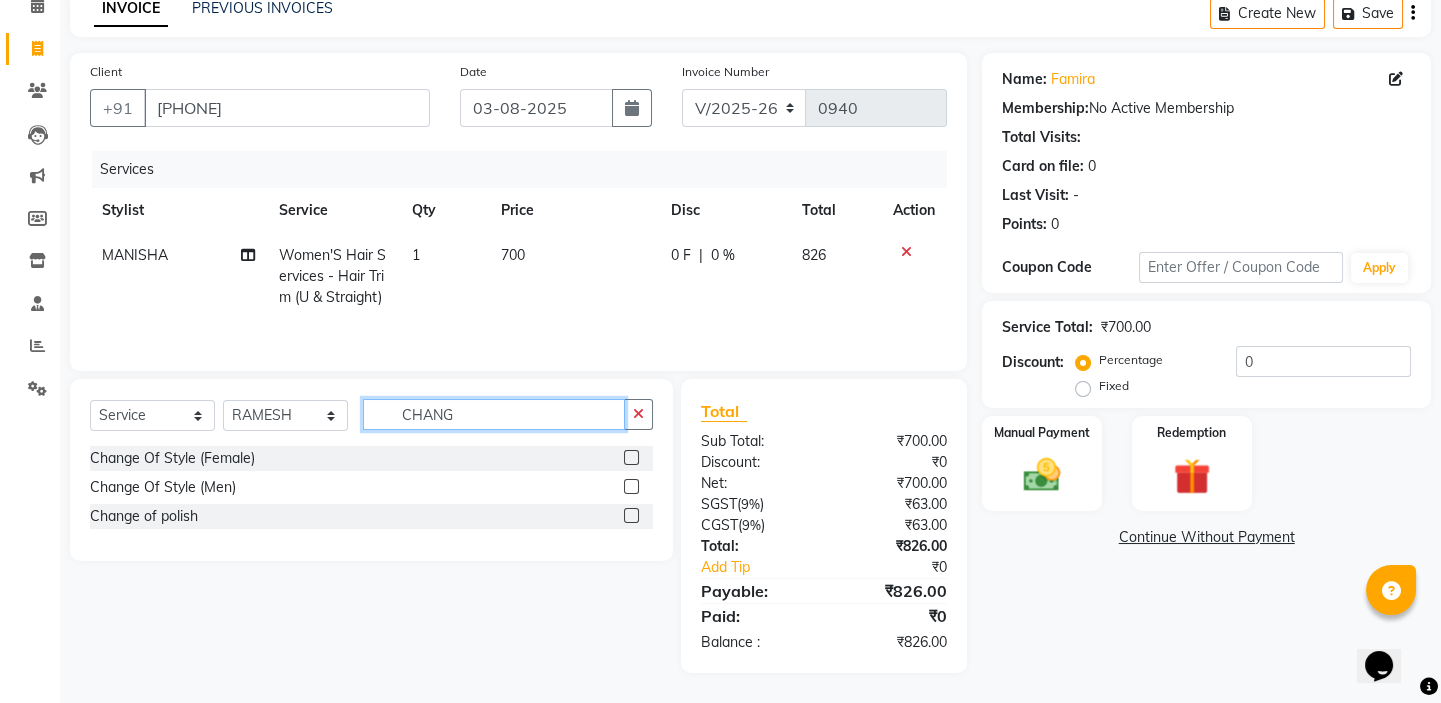 type on "CHANG" 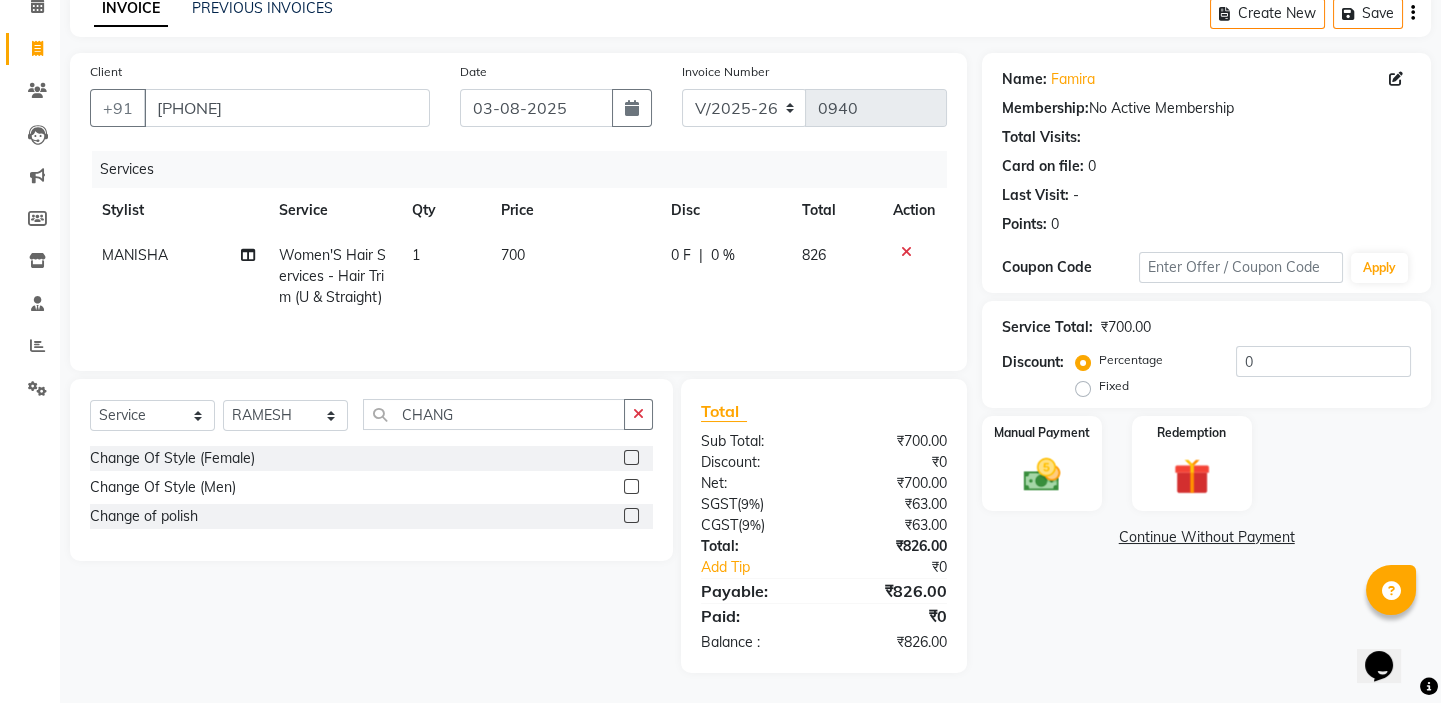 click on "Change of polish" 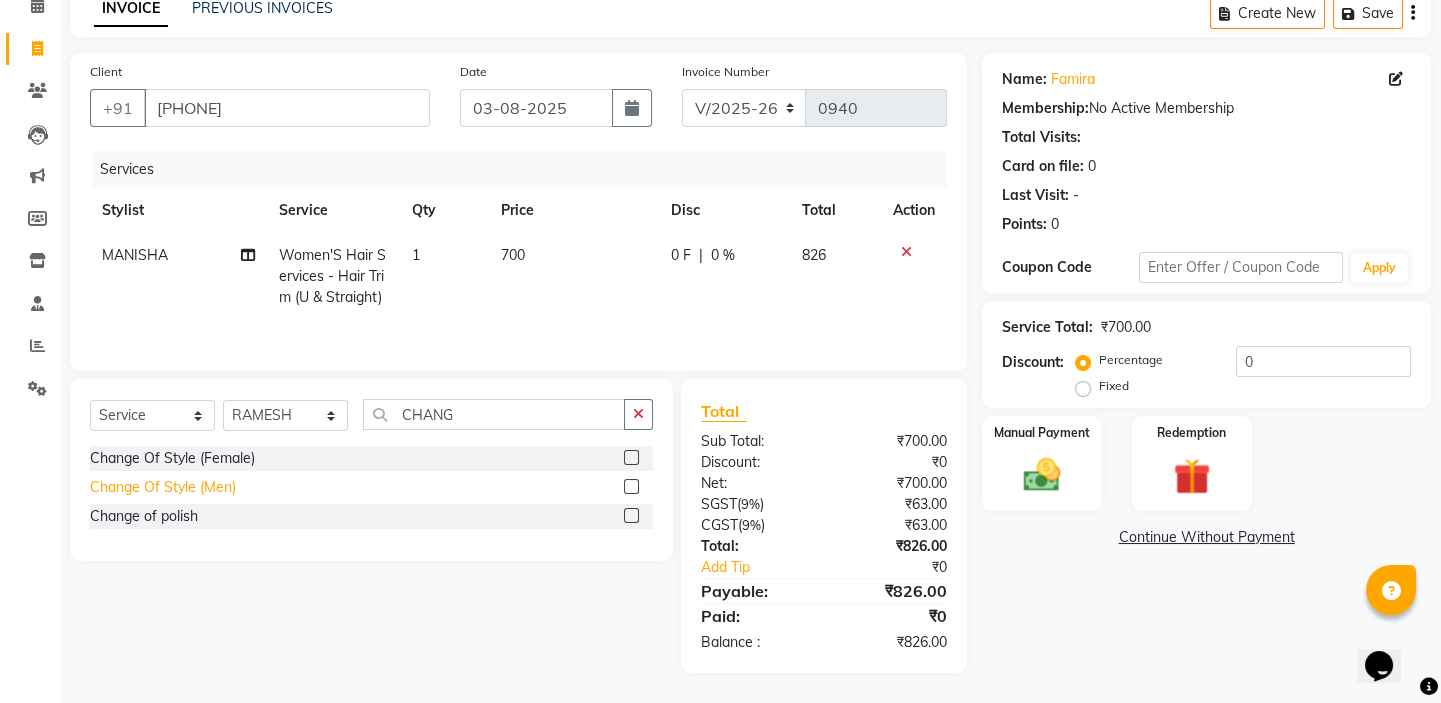 click on "Change Of Style (Men)" 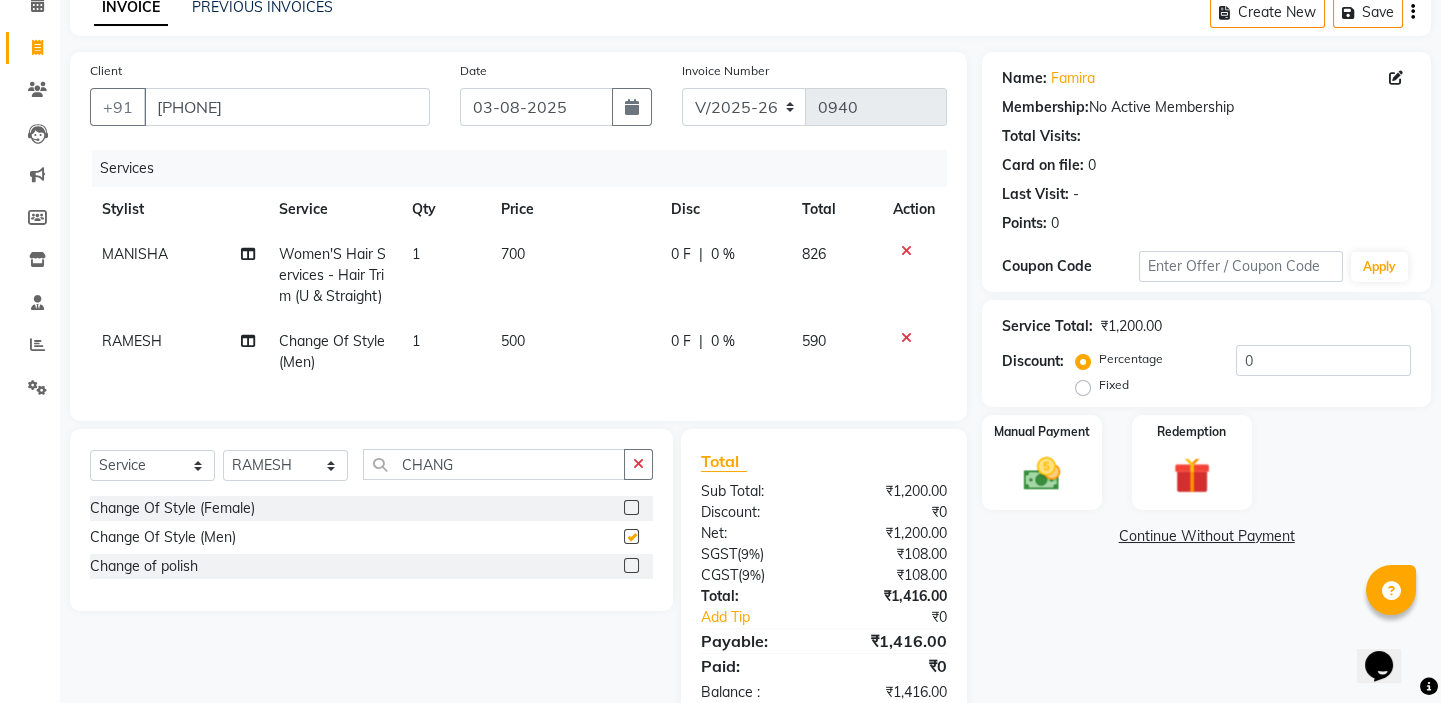 checkbox on "false" 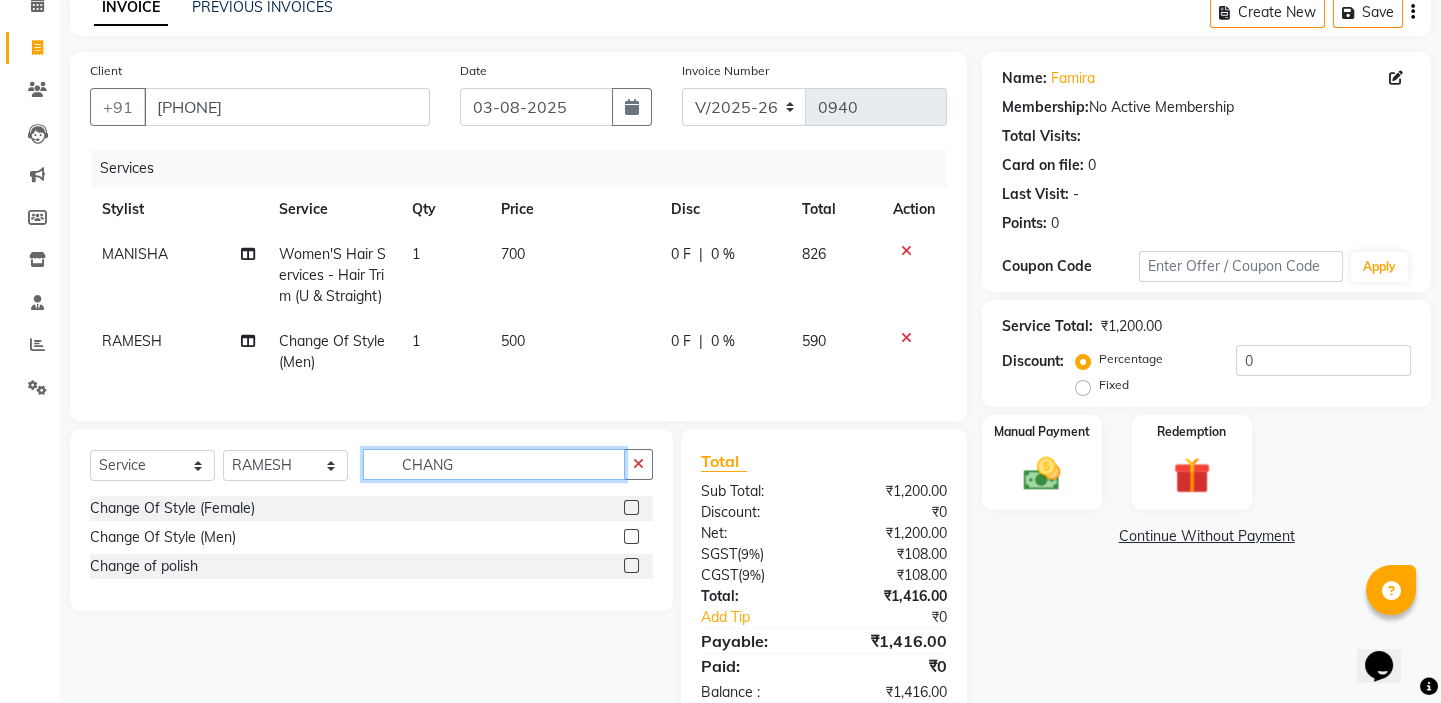 drag, startPoint x: 472, startPoint y: 480, endPoint x: 270, endPoint y: 457, distance: 203.30519 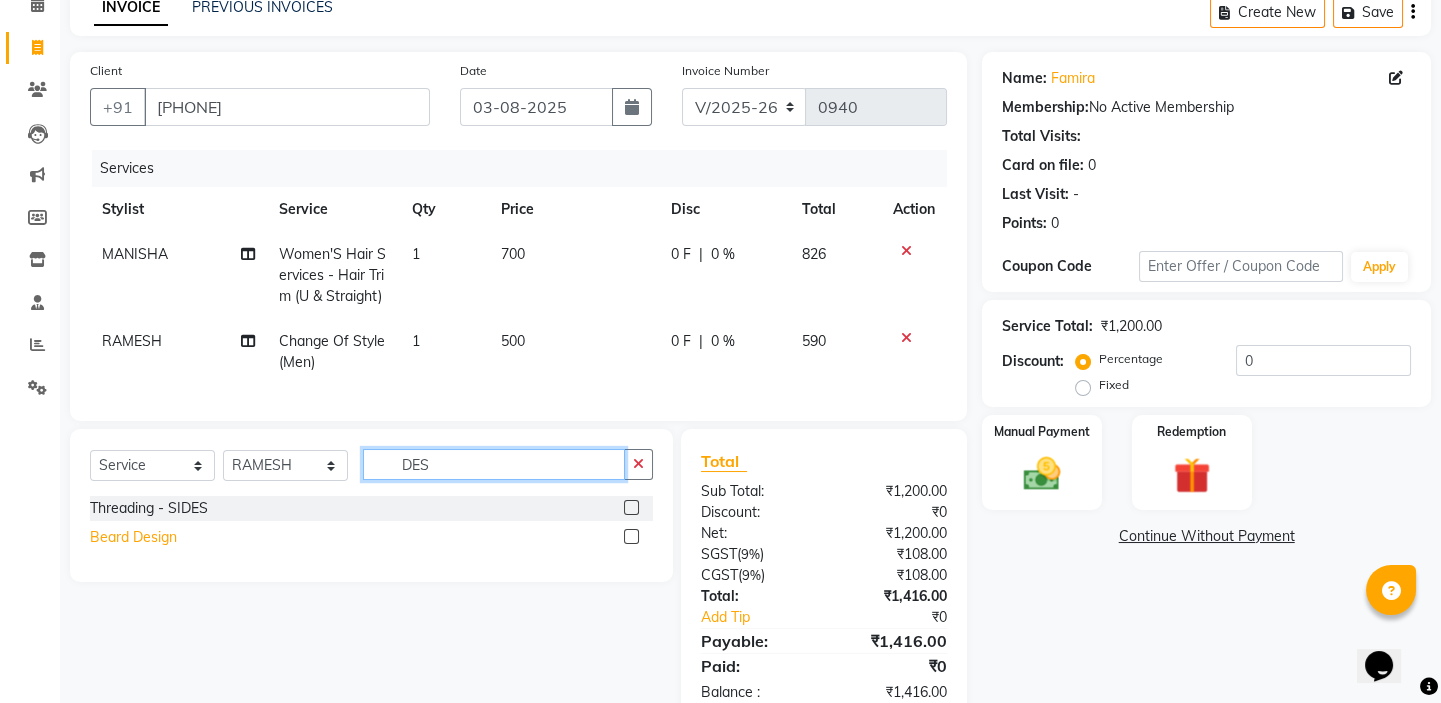 type on "DES" 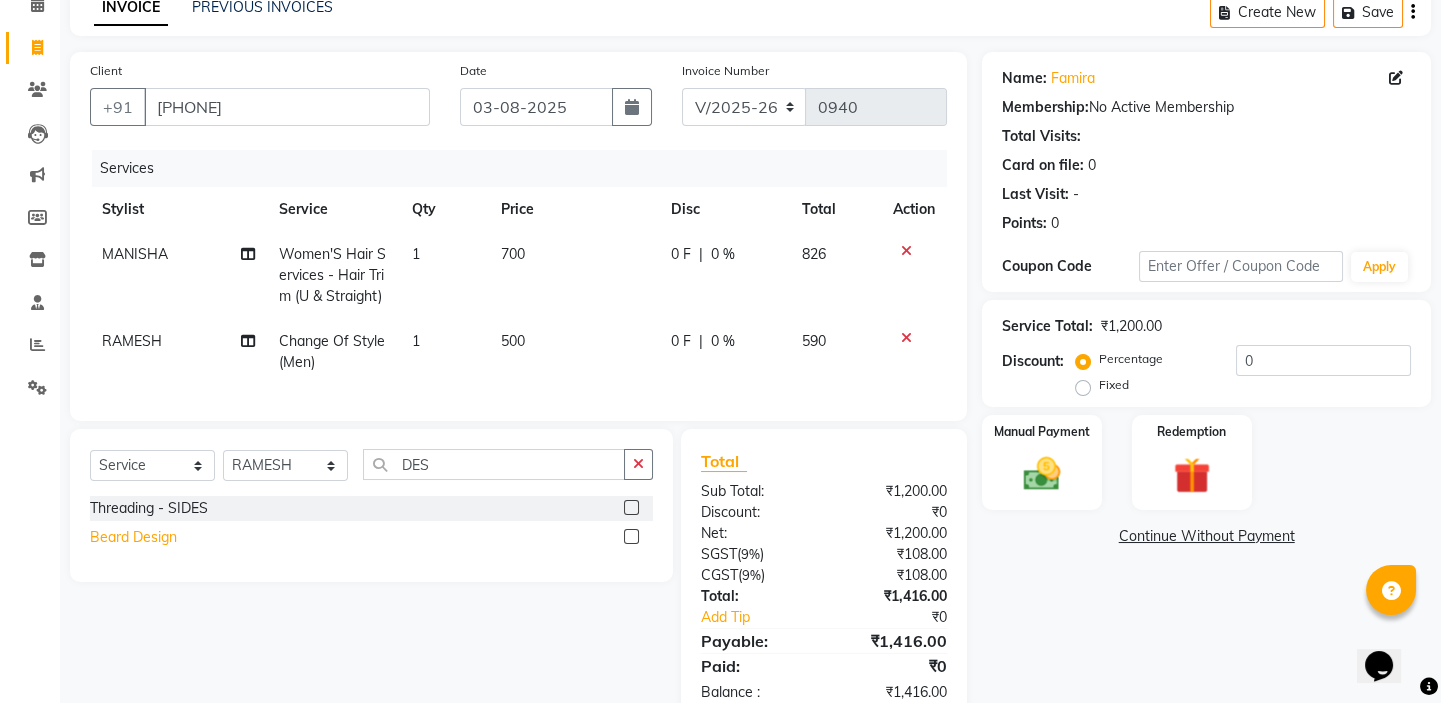click on "Beard Design" 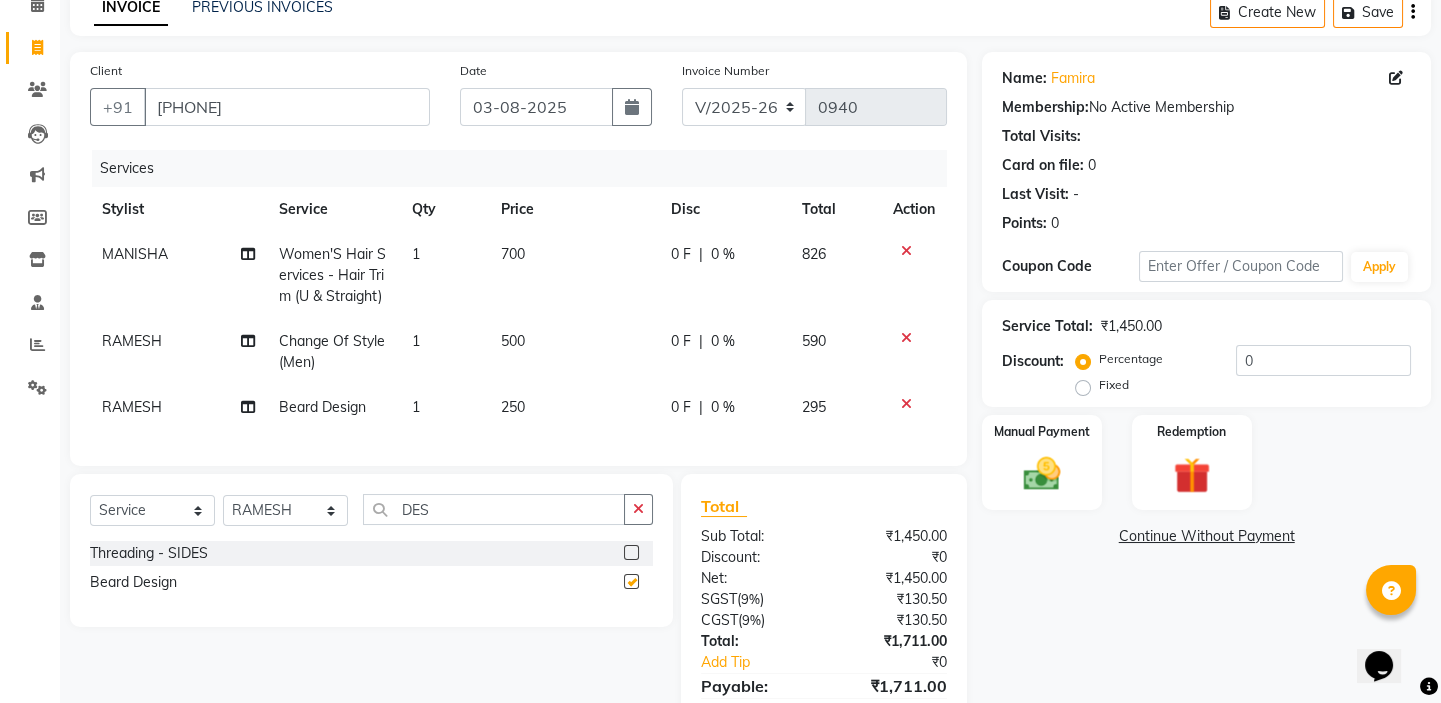 checkbox on "false" 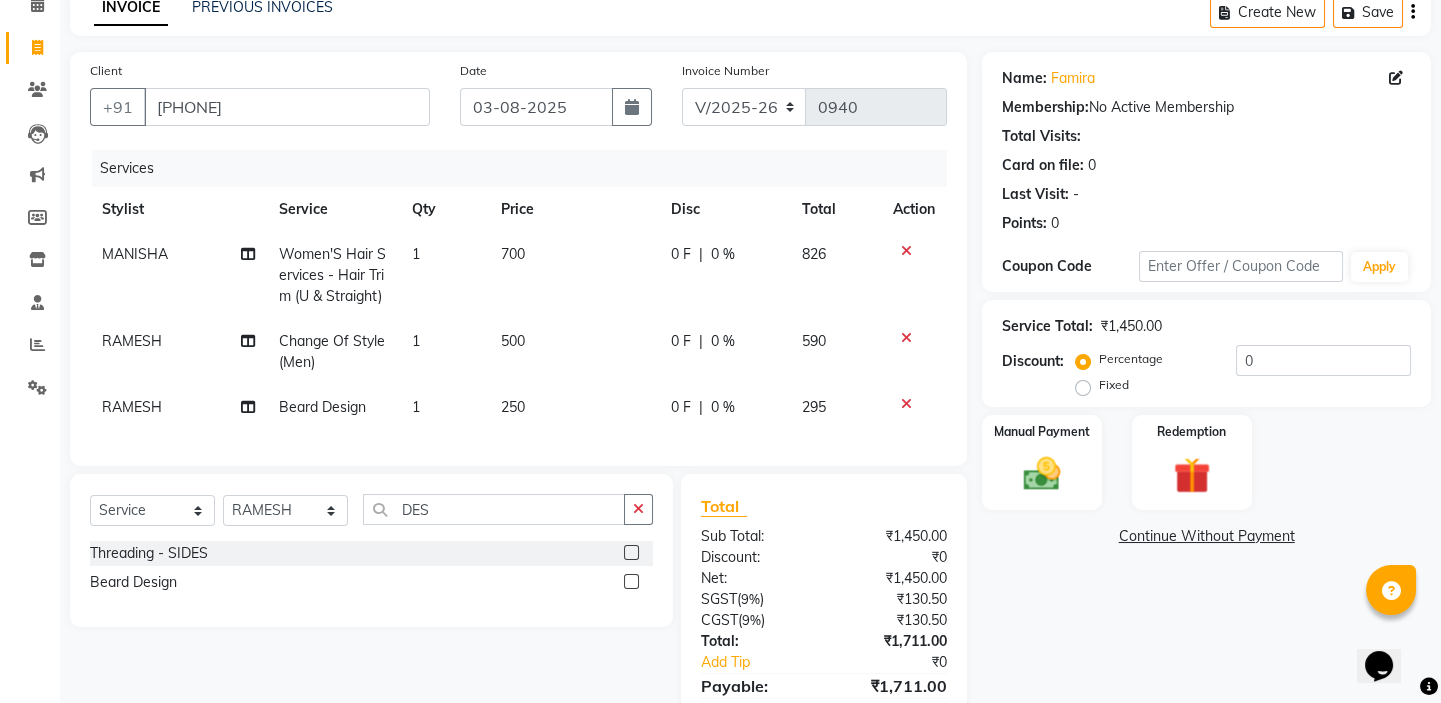 click on "250" 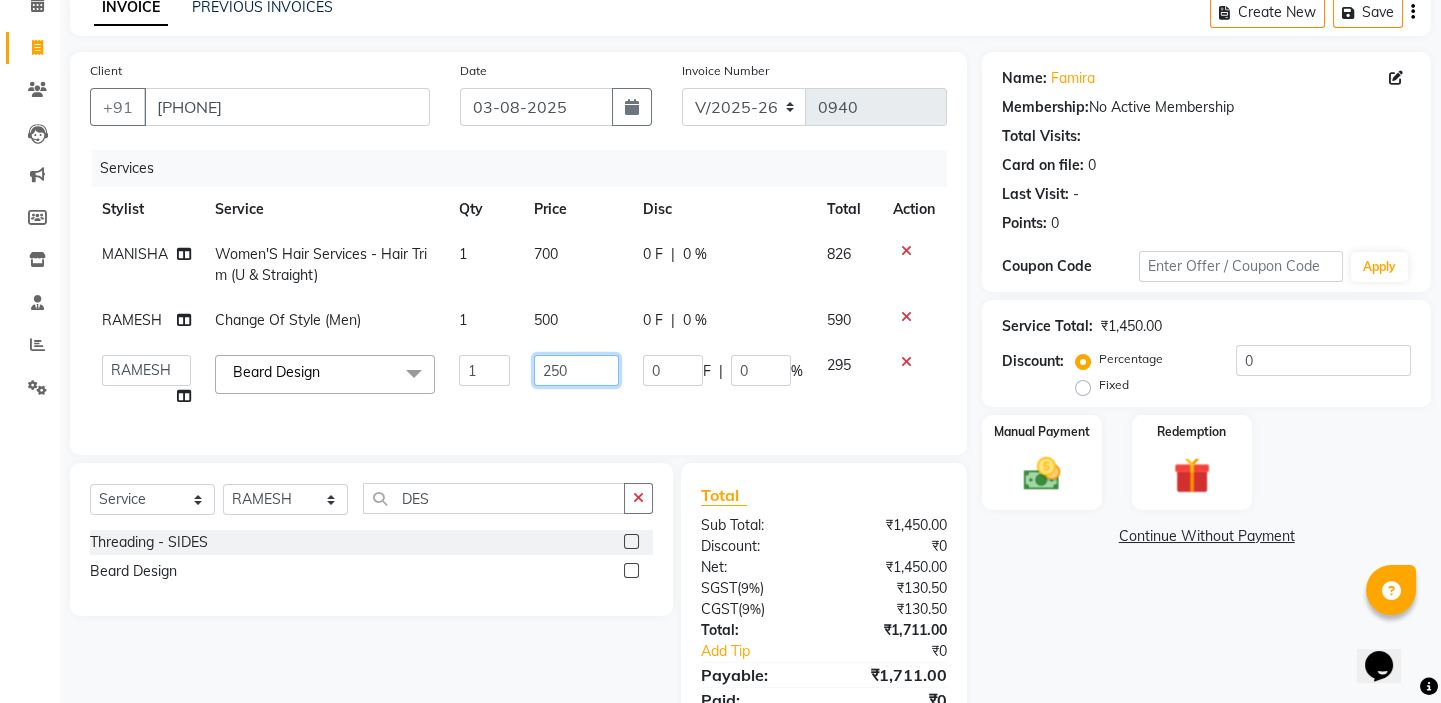 drag, startPoint x: 599, startPoint y: 373, endPoint x: 469, endPoint y: 368, distance: 130.09612 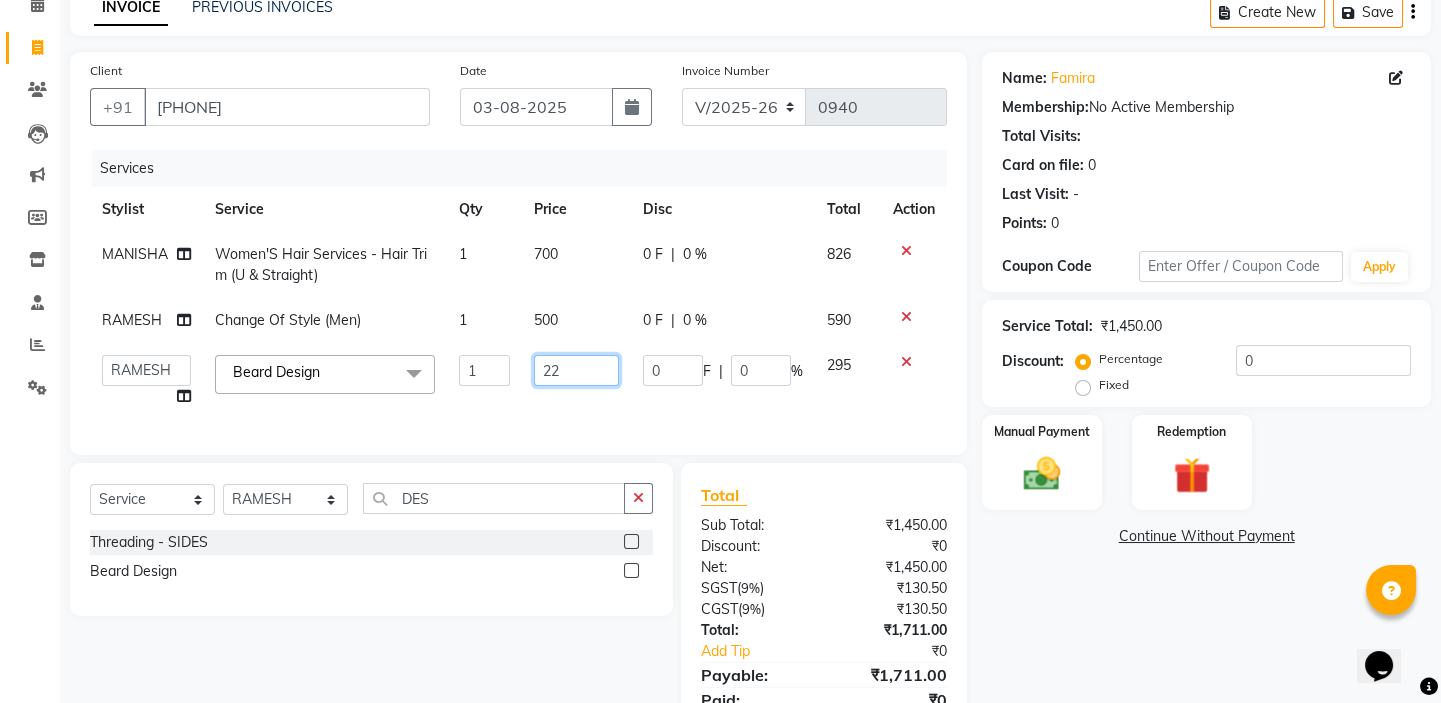 type on "220" 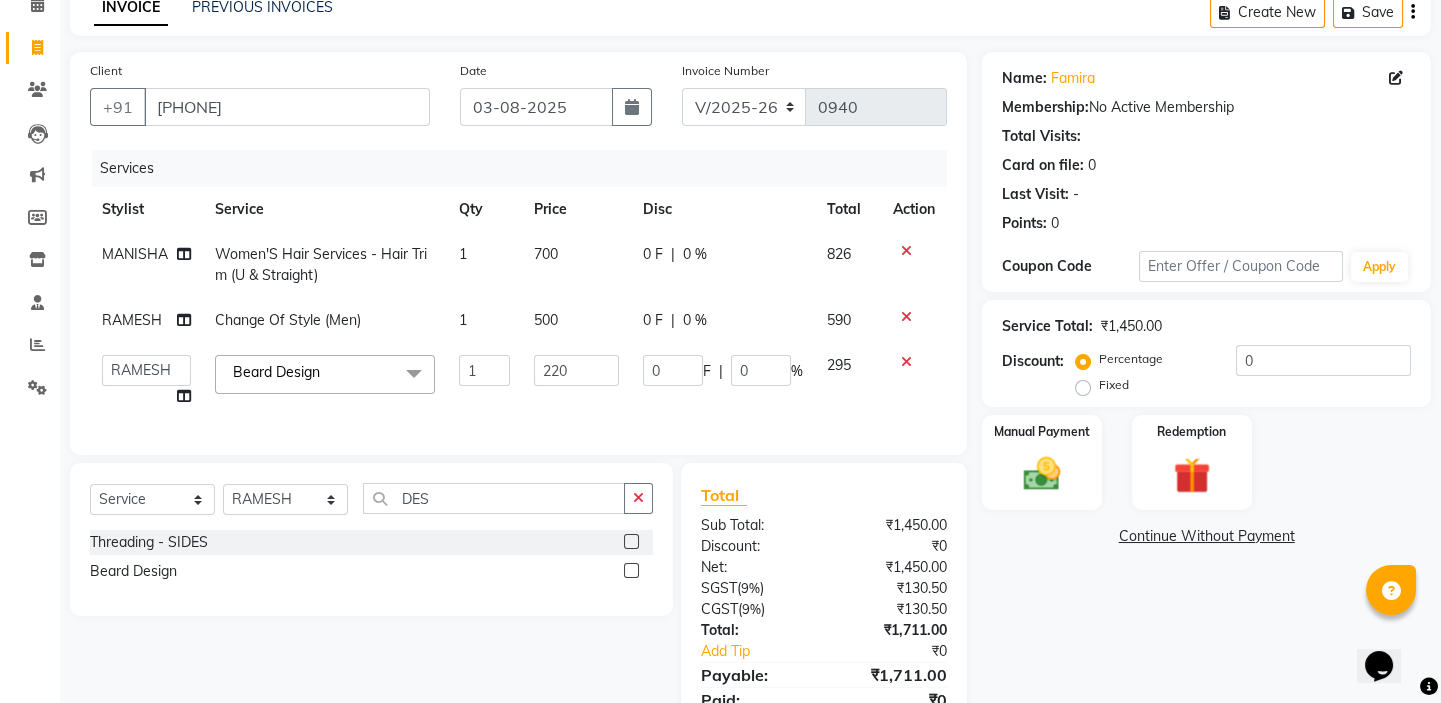 click on "Services" 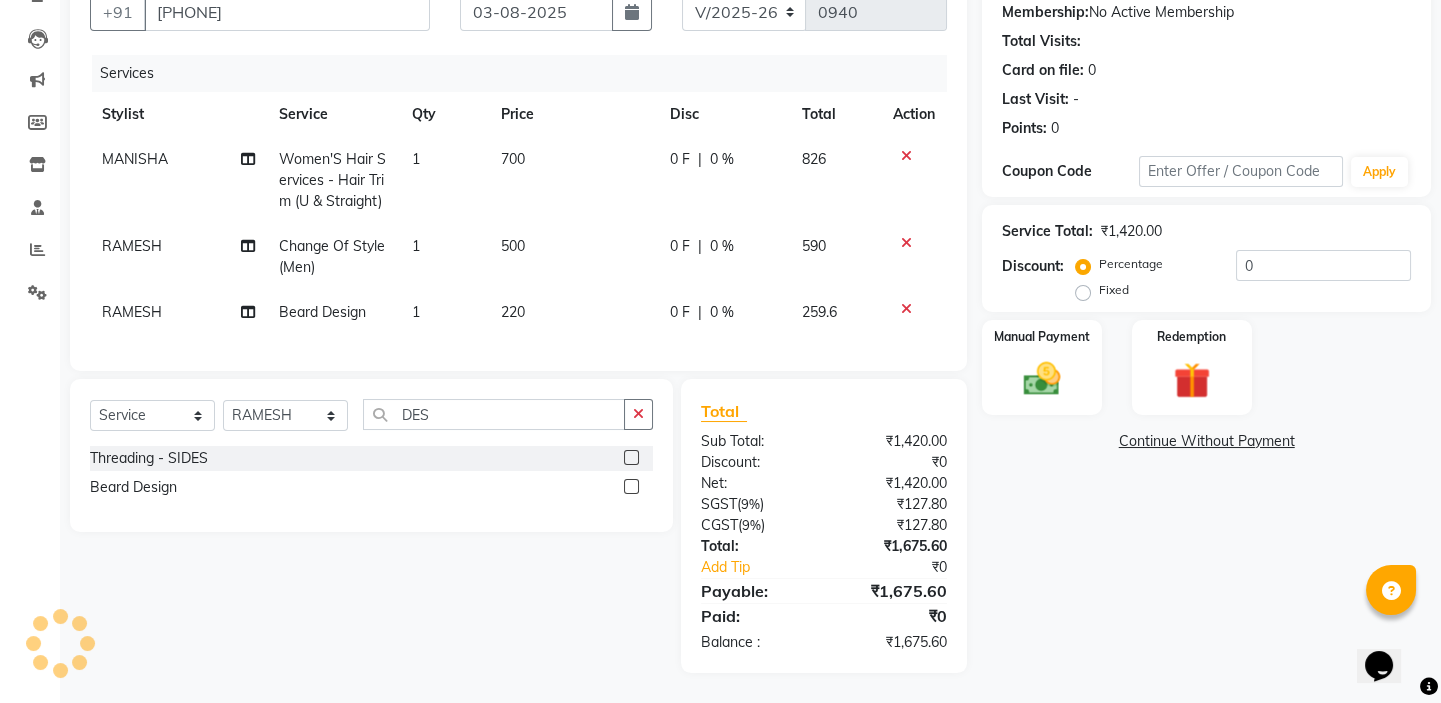 scroll, scrollTop: 208, scrollLeft: 0, axis: vertical 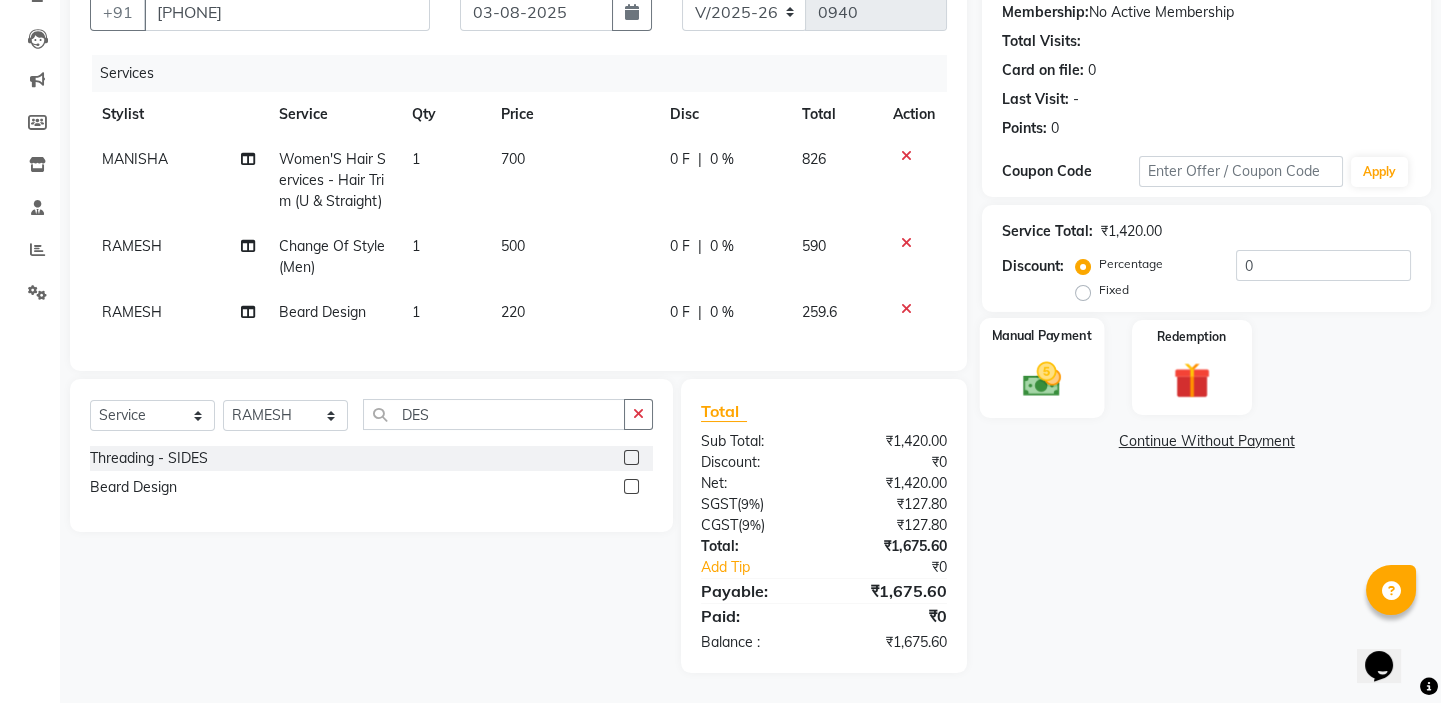 click 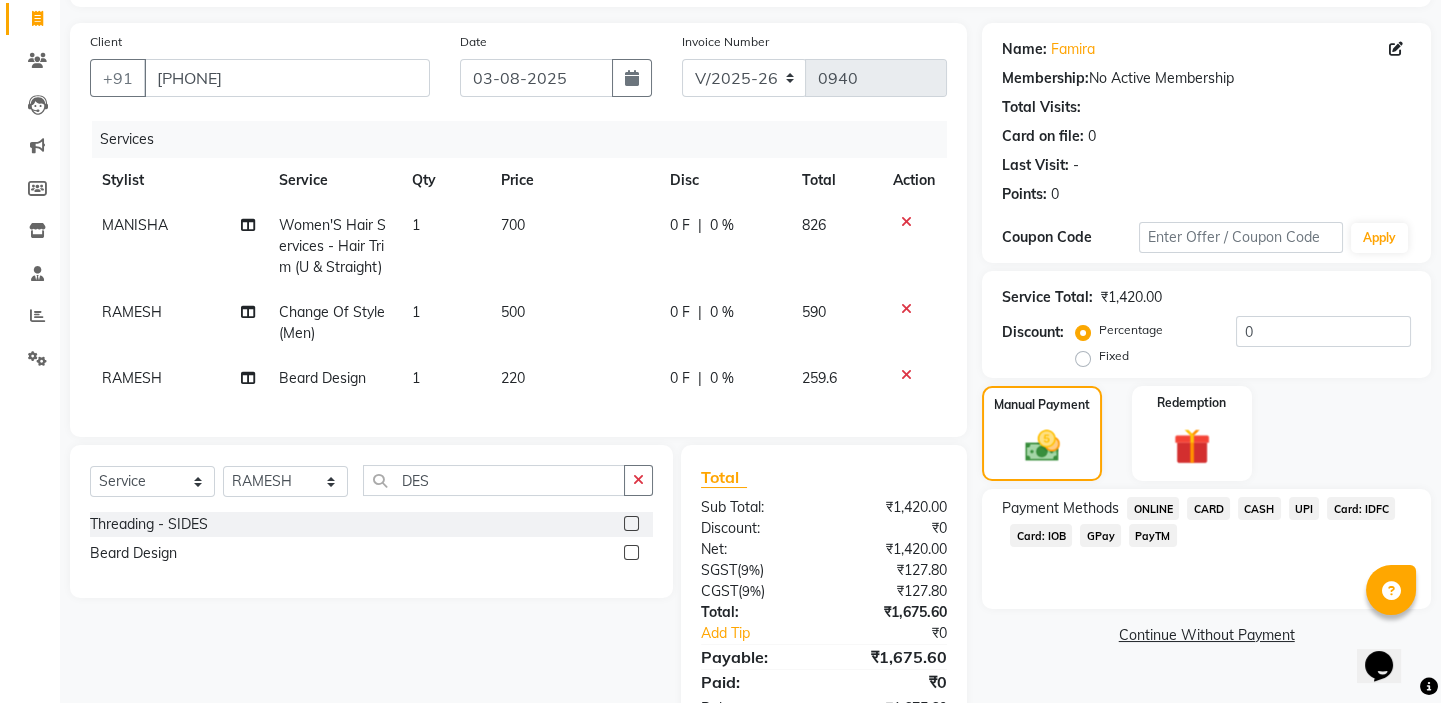 scroll, scrollTop: 208, scrollLeft: 0, axis: vertical 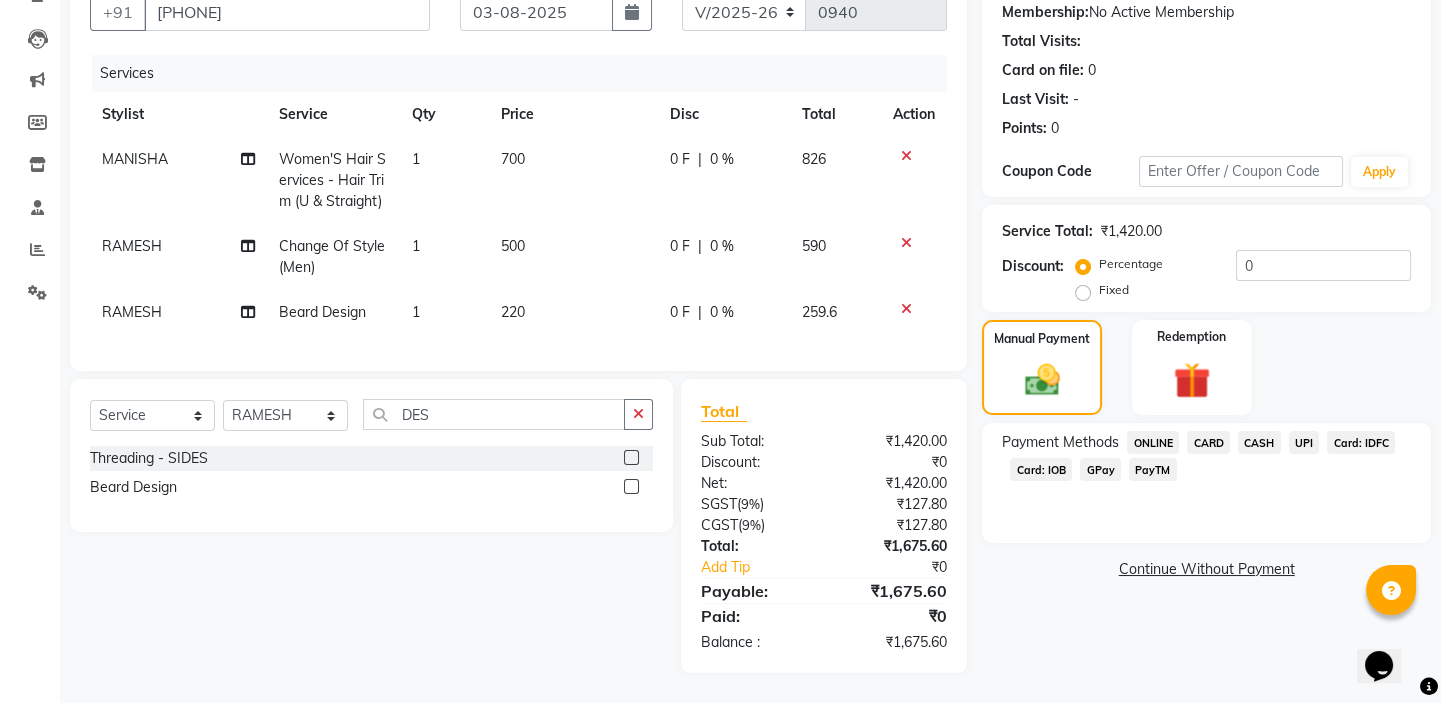 click on "UPI" 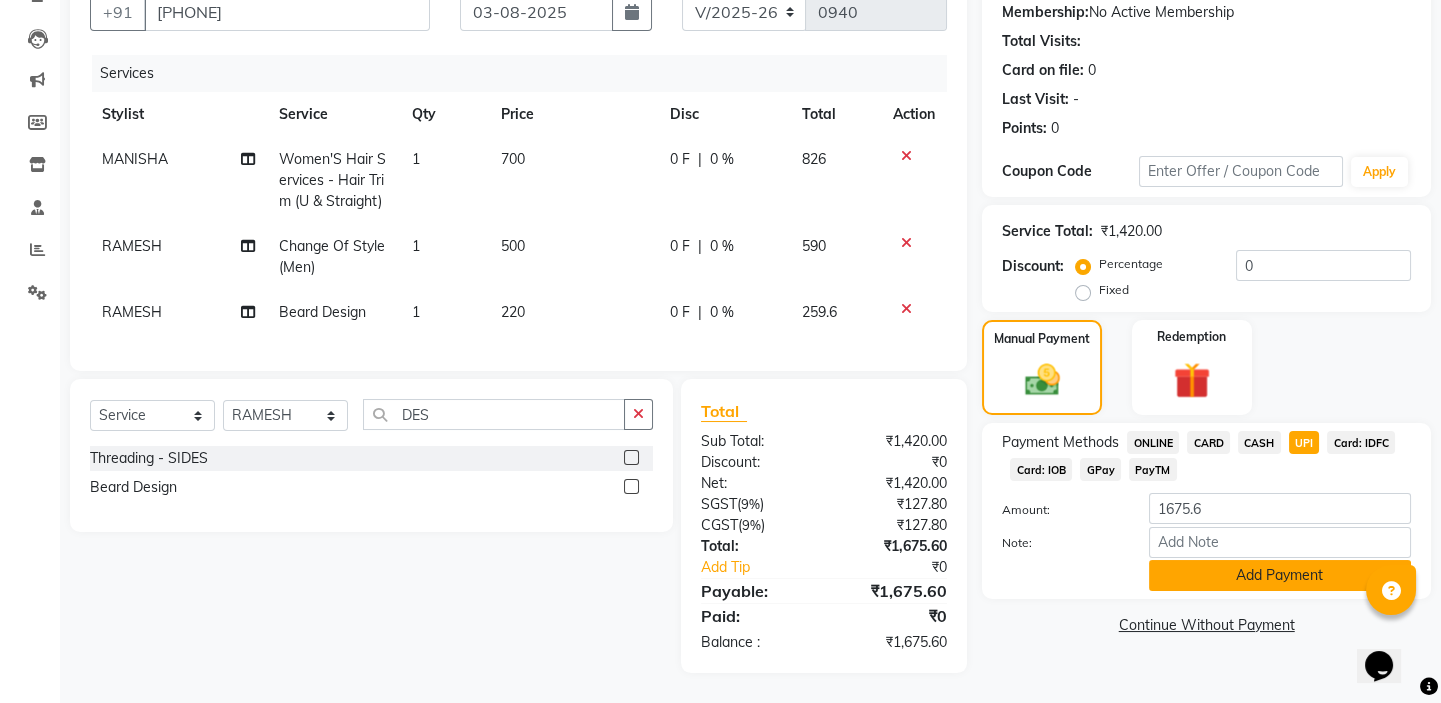 click on "Add Payment" 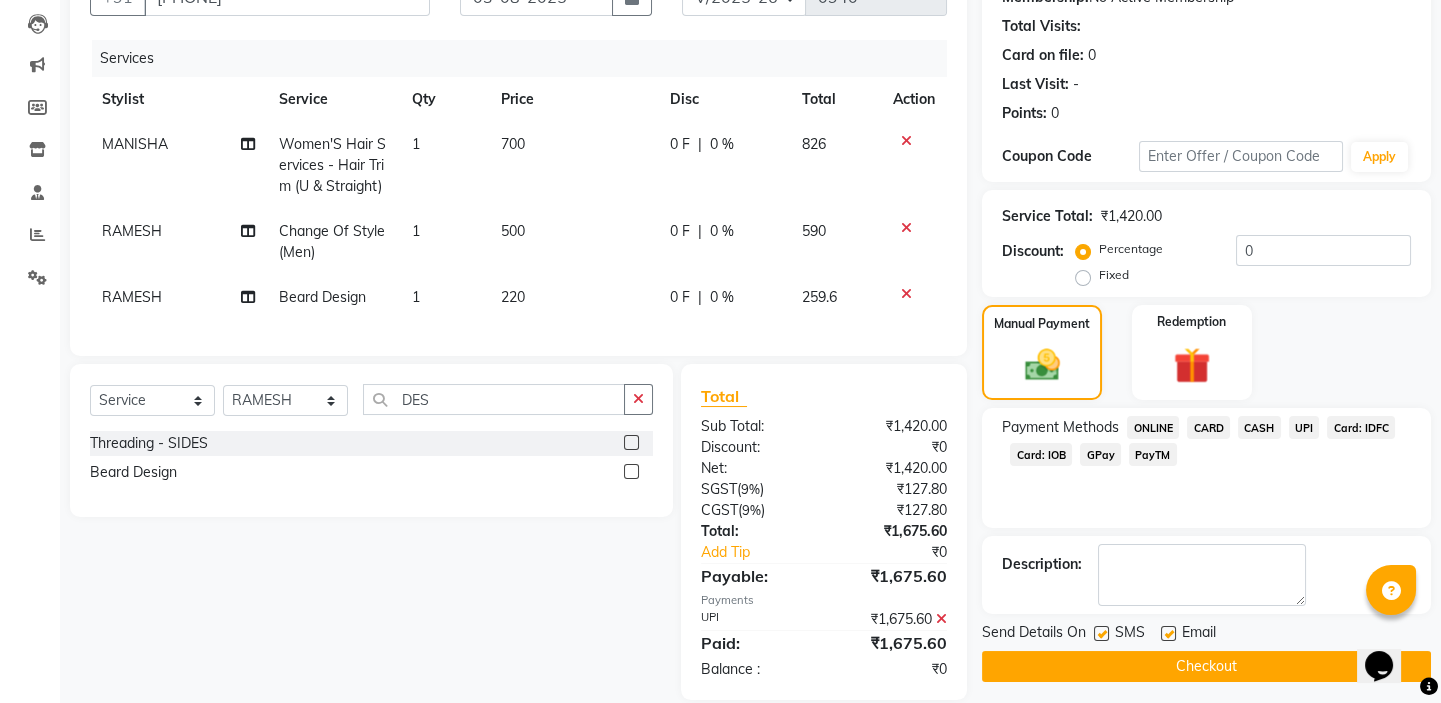 scroll, scrollTop: 250, scrollLeft: 0, axis: vertical 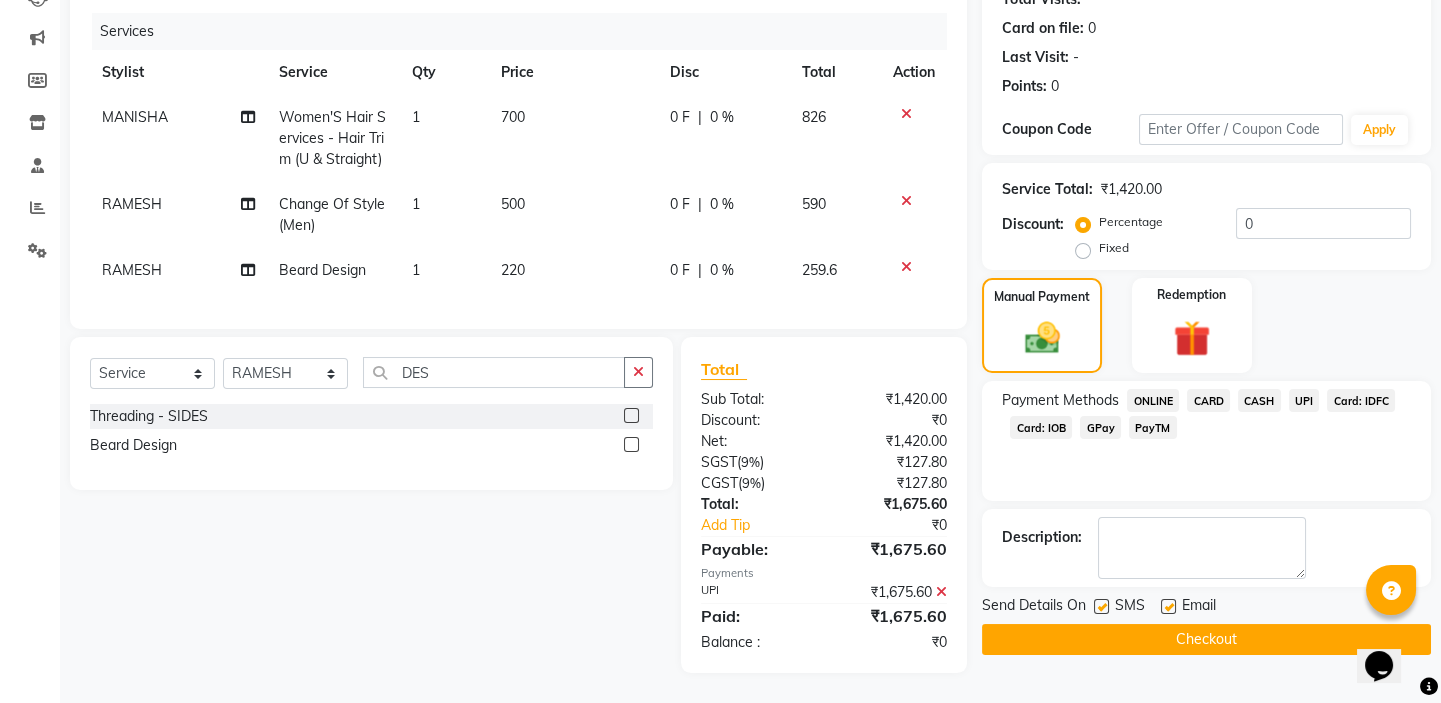 click on "Checkout" 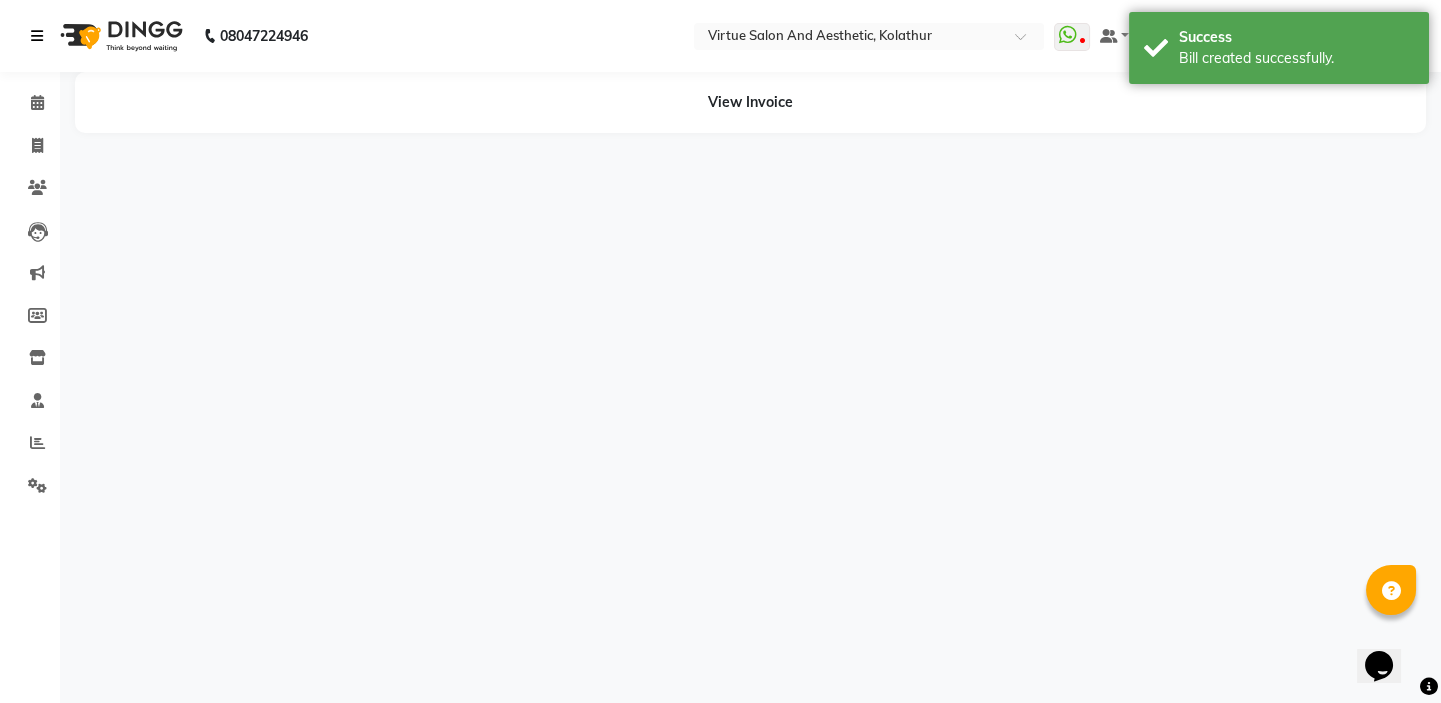 scroll, scrollTop: 0, scrollLeft: 0, axis: both 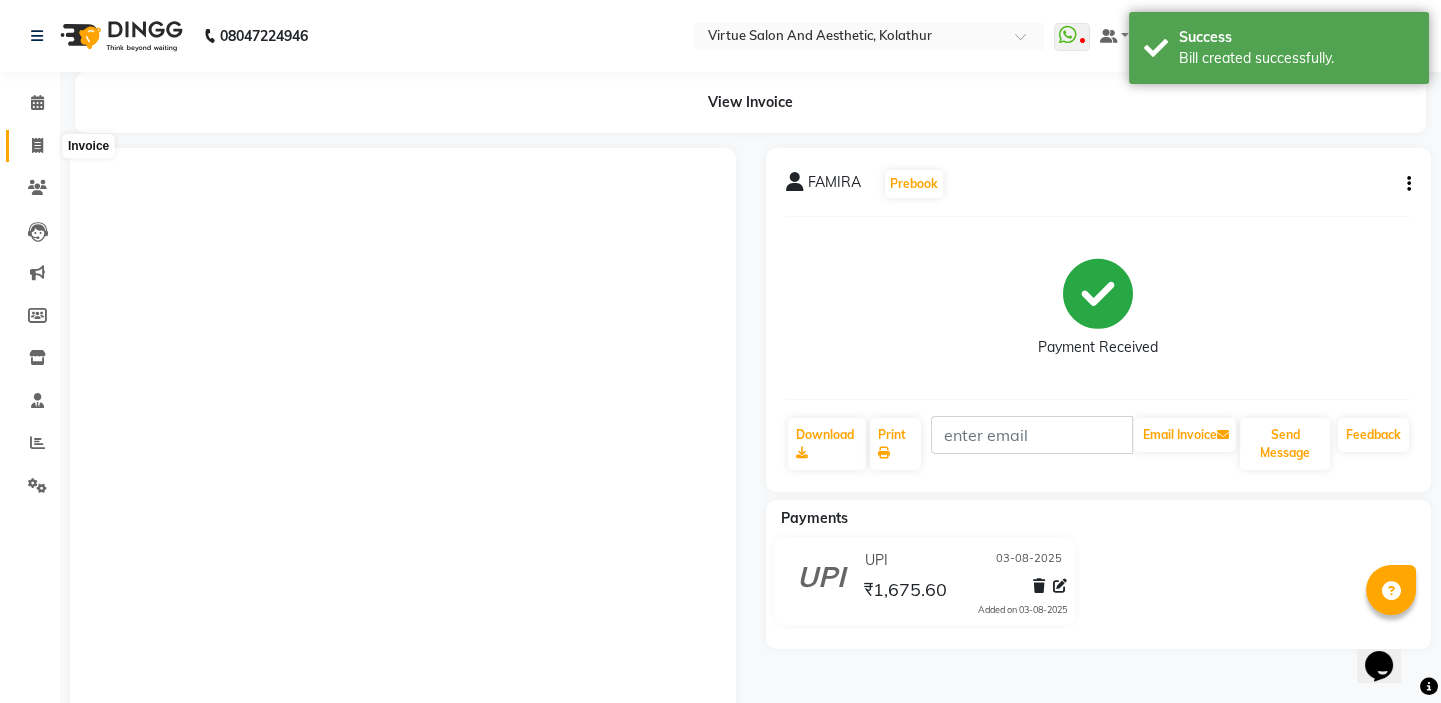 click 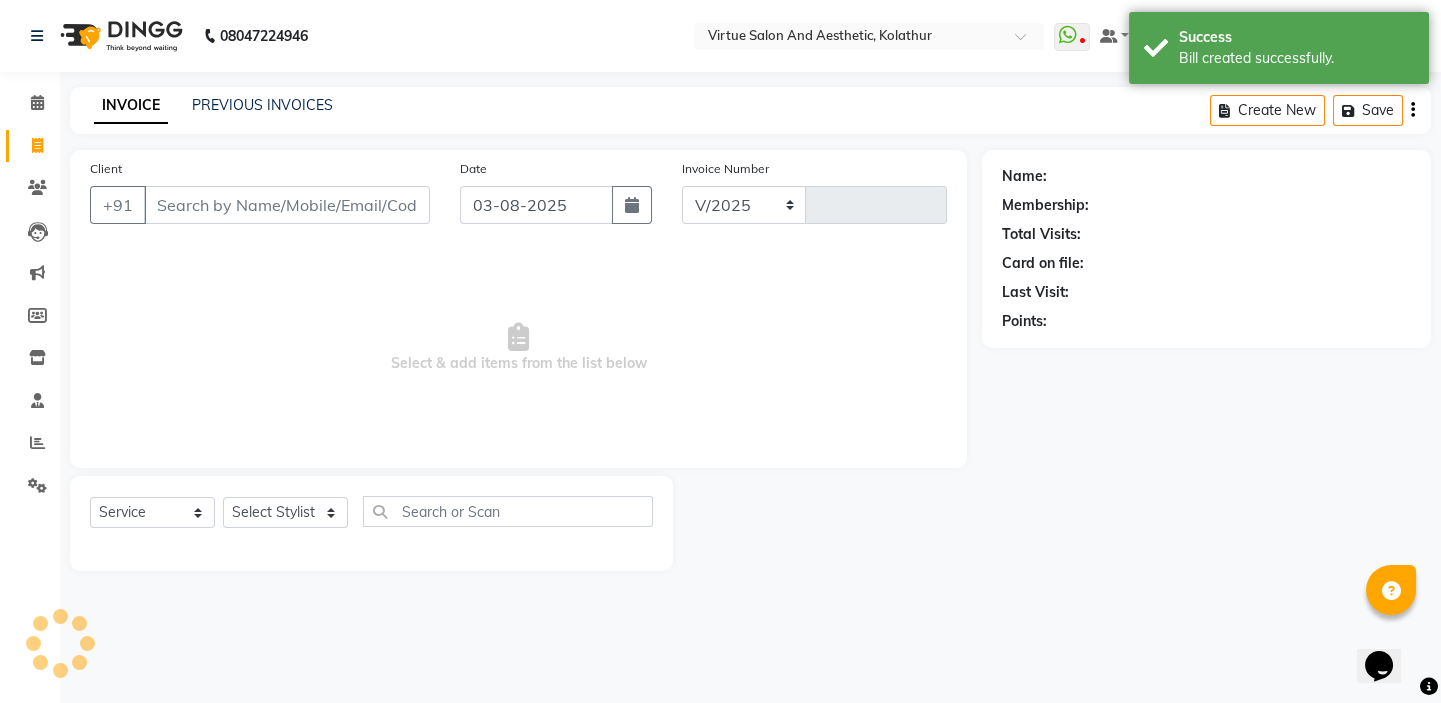 click on "Client" at bounding box center (287, 205) 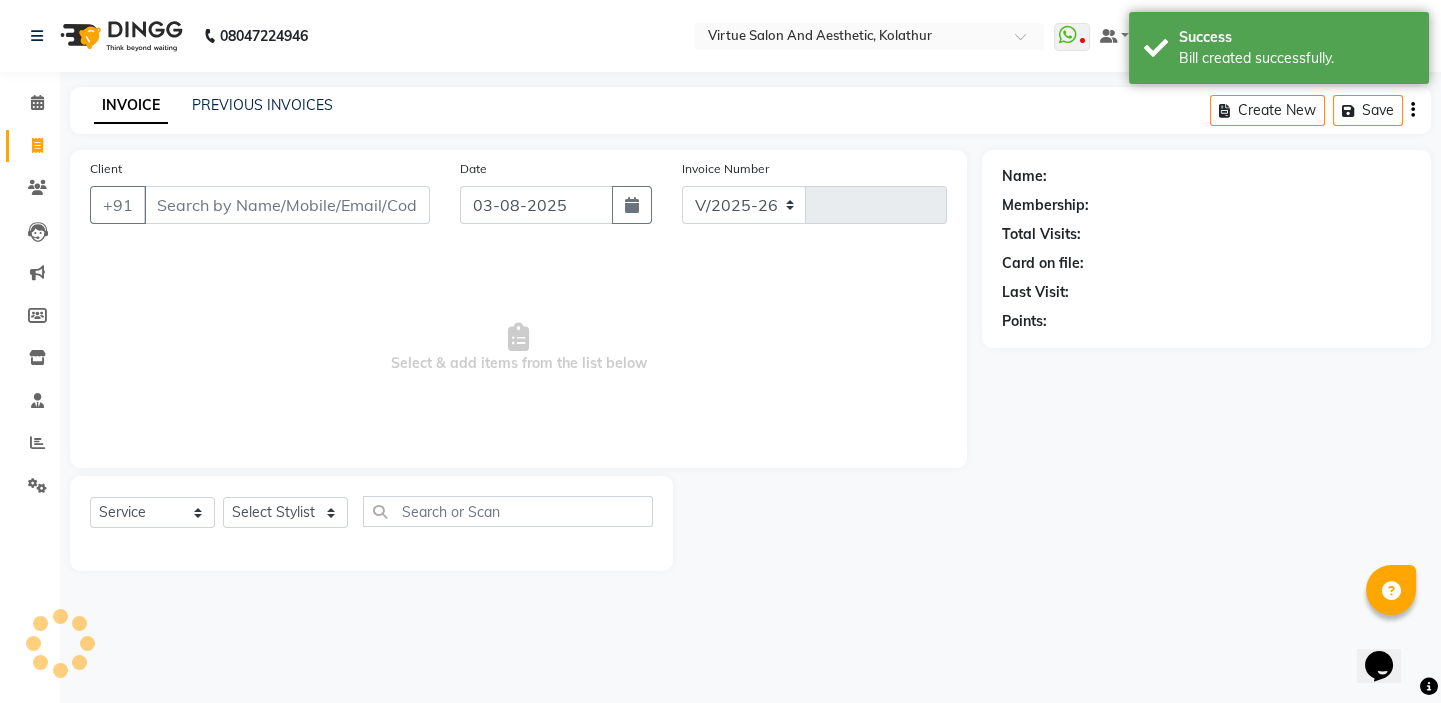 type on "0941" 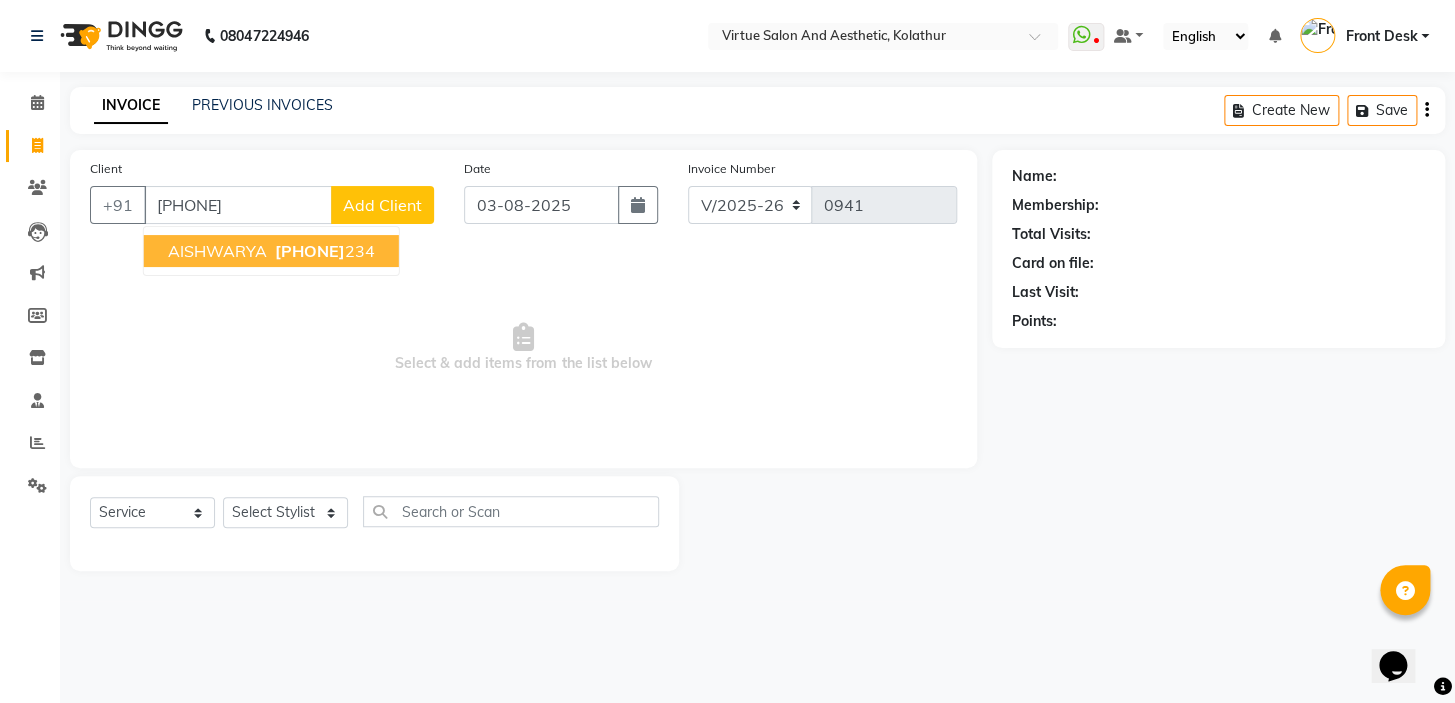 click on "AISHWARYA   8056241 234" at bounding box center [271, 251] 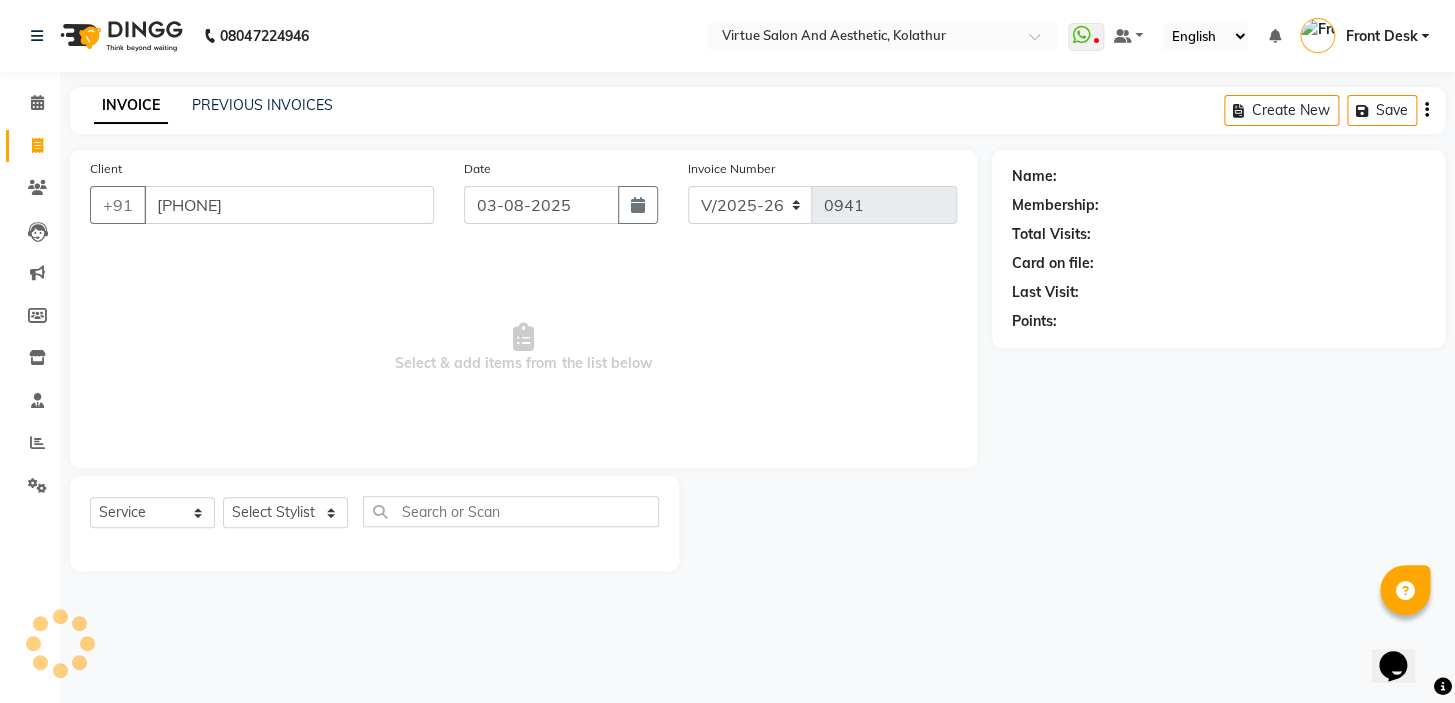 type on "[PHONE]" 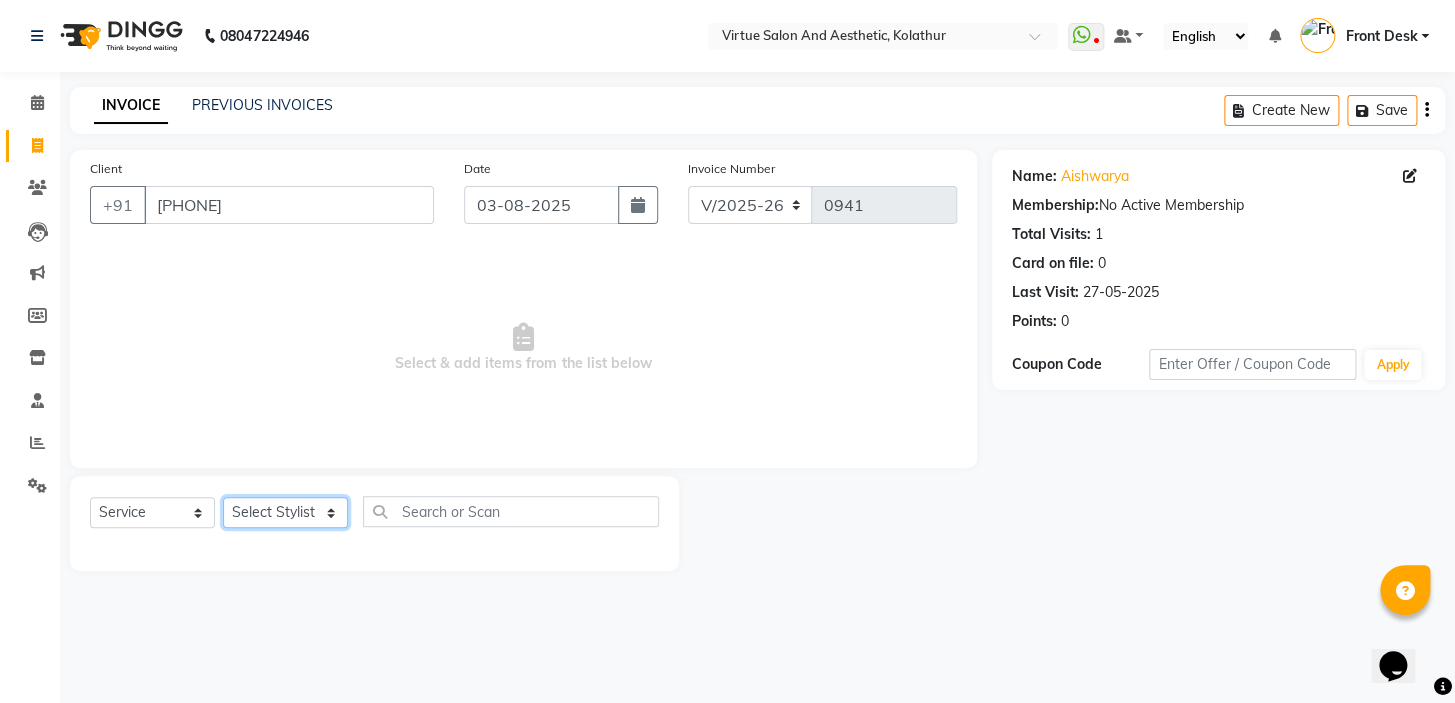 click on "Select Stylist [FIRST] [FIRST] [FIRST] Front Desk [FIRST] [FIRST] [FIRST] [FIRST] [FIRST] [FIRST]" 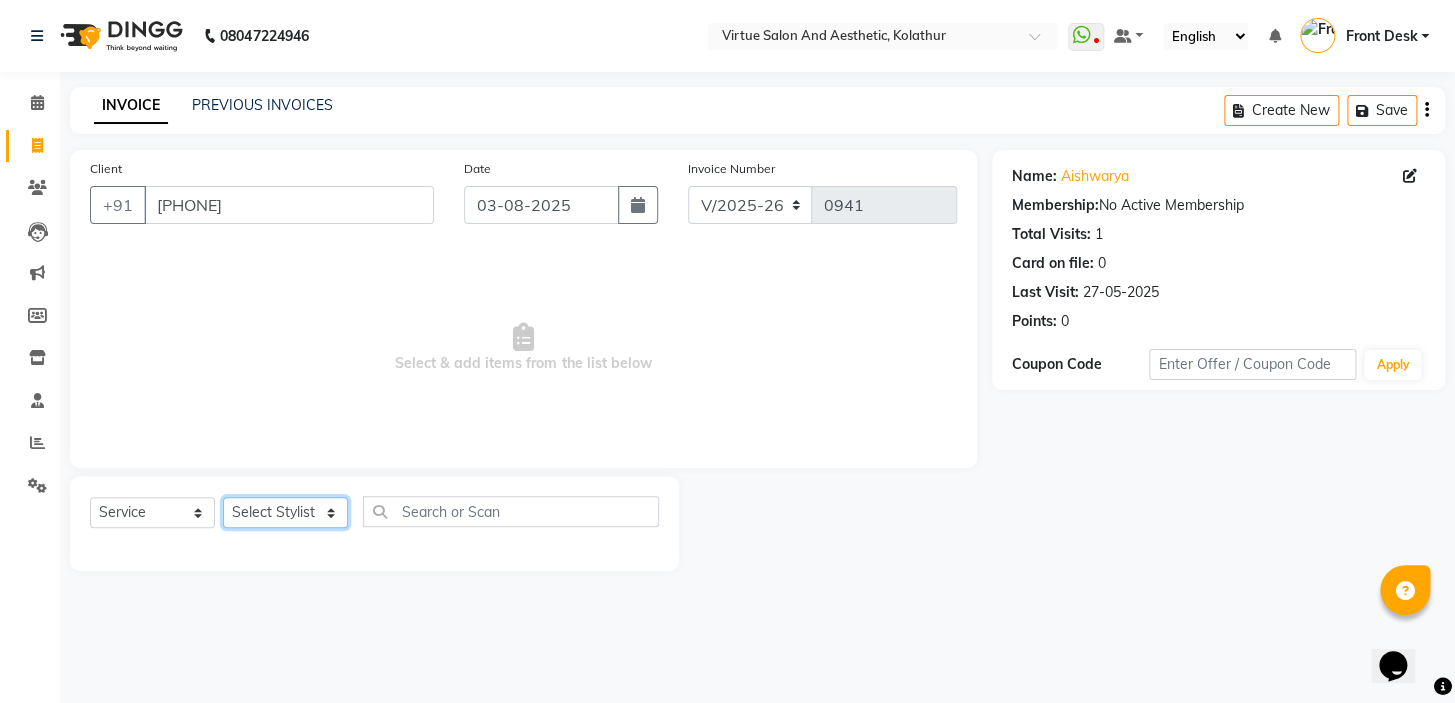 select on "85219" 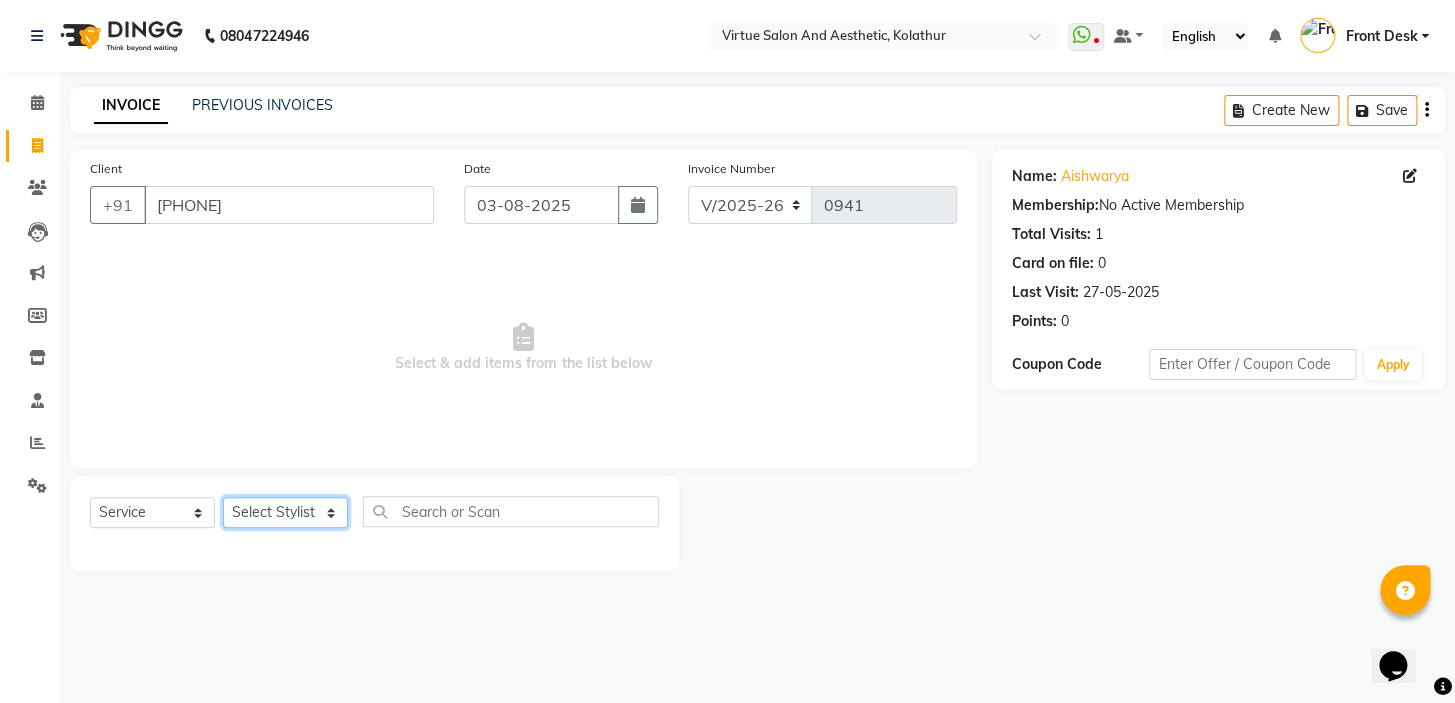 click on "Select Stylist [FIRST] [FIRST] [FIRST] Front Desk [FIRST] [FIRST] [FIRST] [FIRST] [FIRST] [FIRST]" 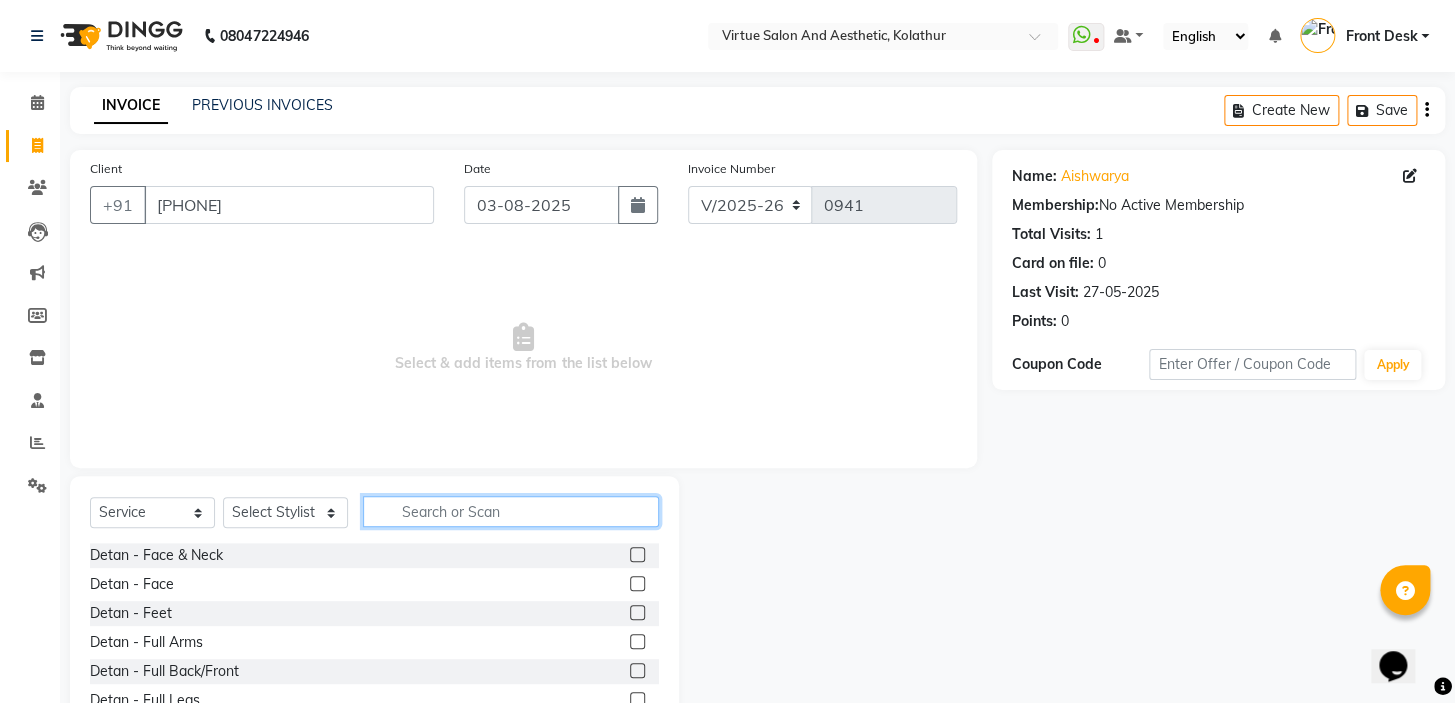 click 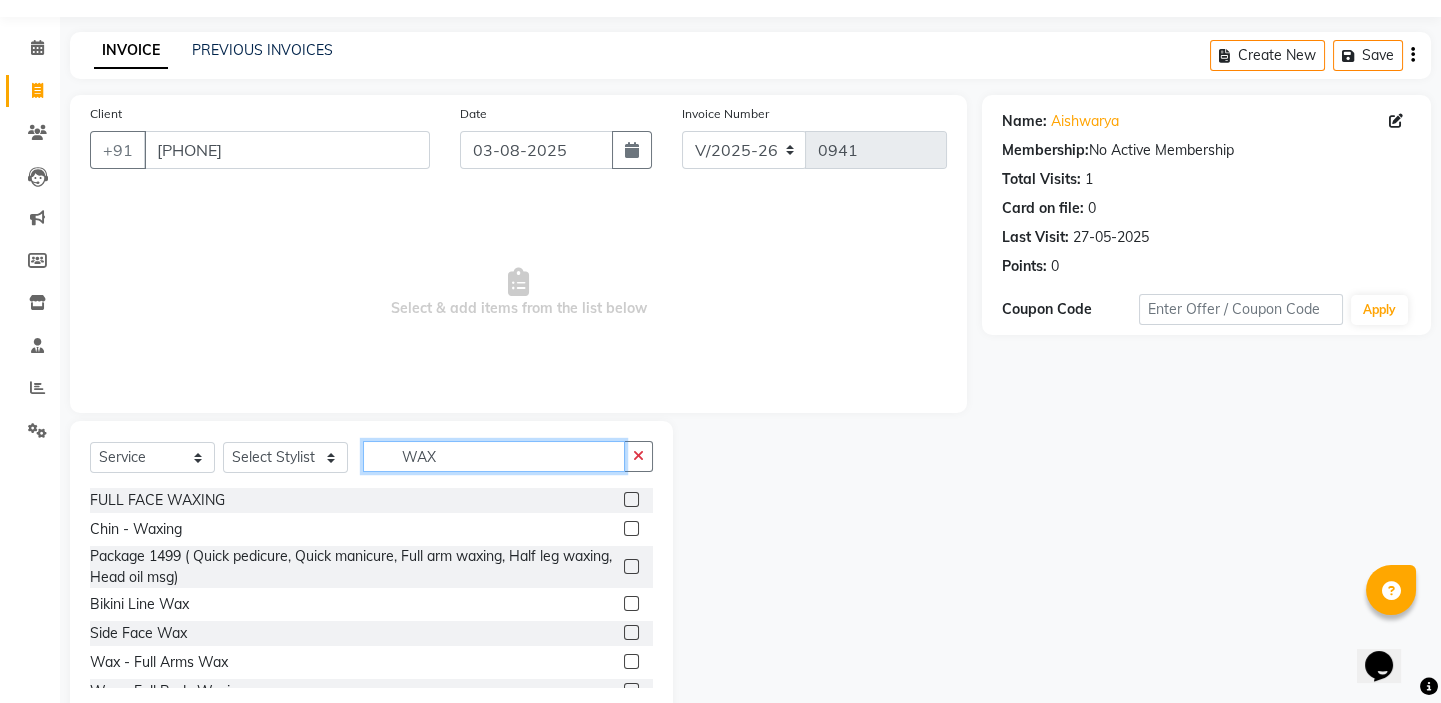 scroll, scrollTop: 99, scrollLeft: 0, axis: vertical 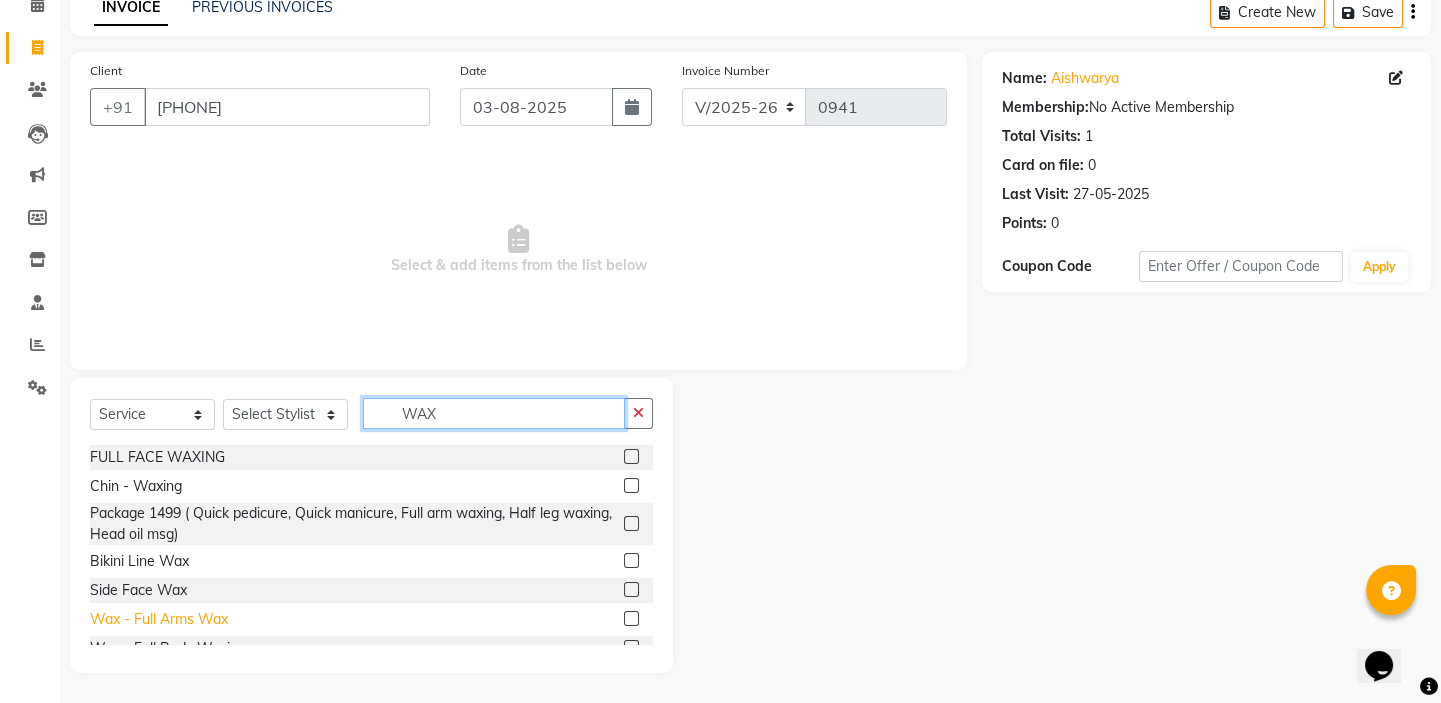 type on "WAX" 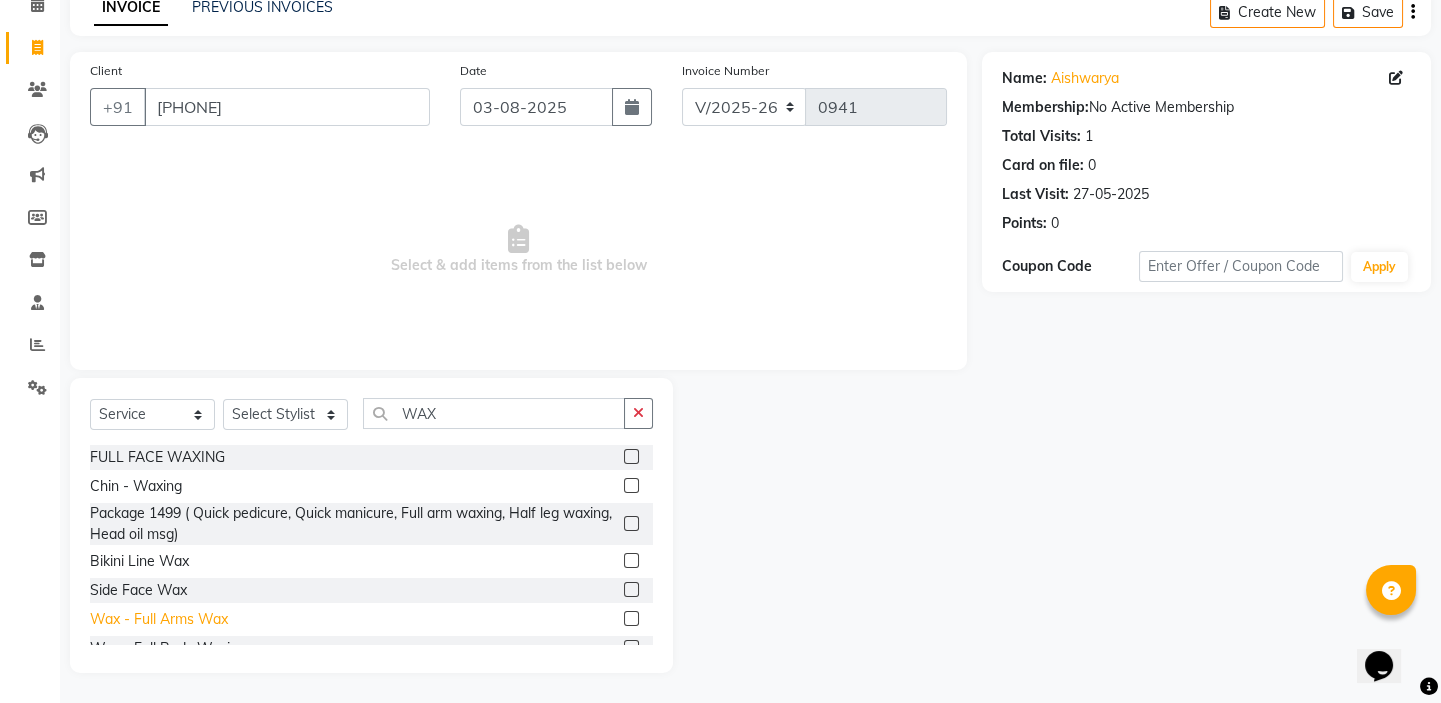 click on "Wax - Full Arms Wax" 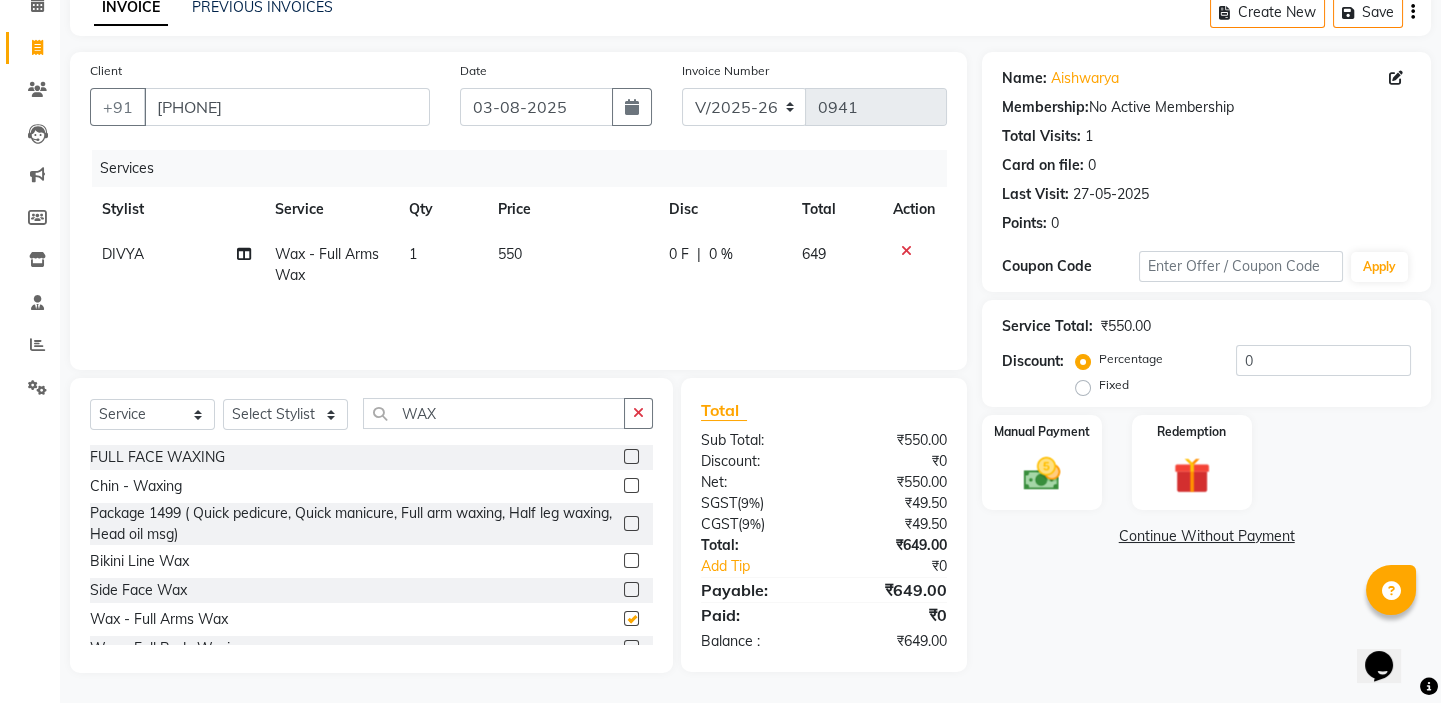 checkbox on "false" 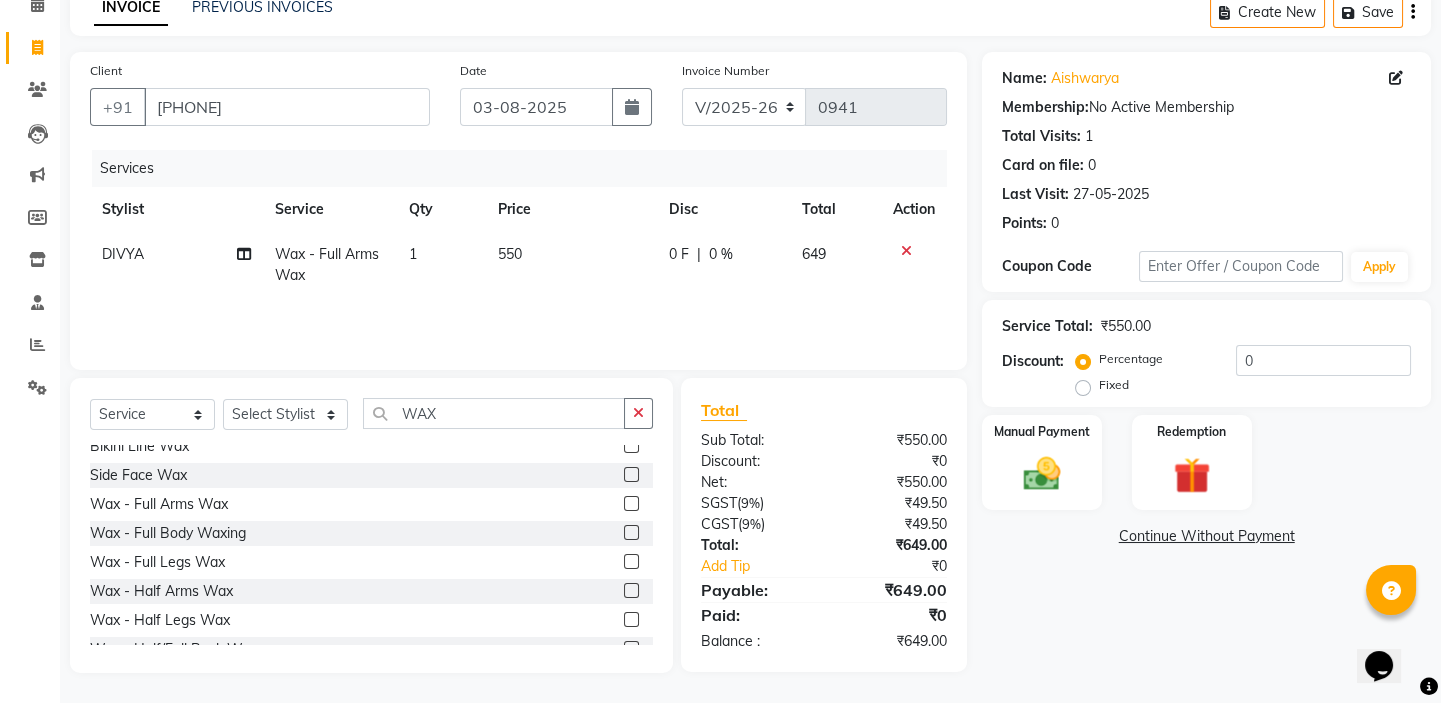 scroll, scrollTop: 181, scrollLeft: 0, axis: vertical 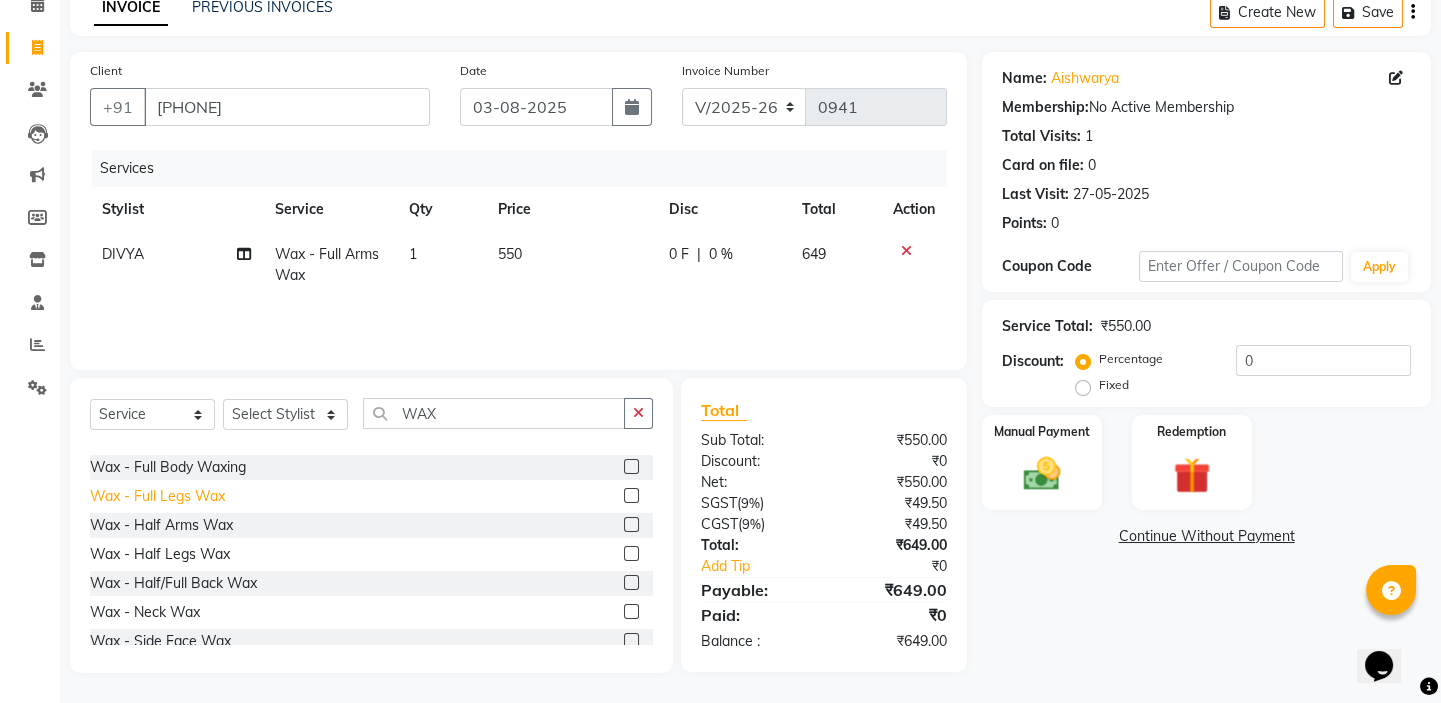 click on "Wax - Full Legs Wax" 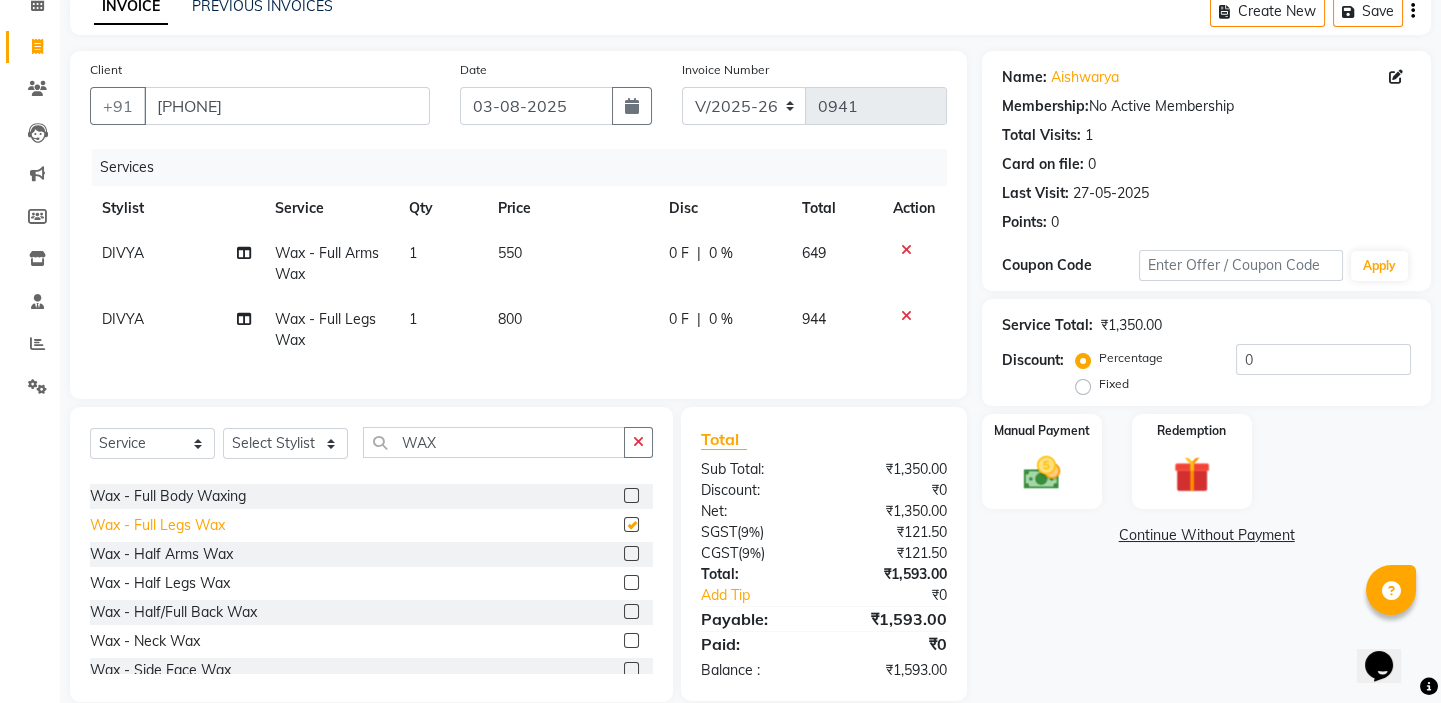 checkbox on "false" 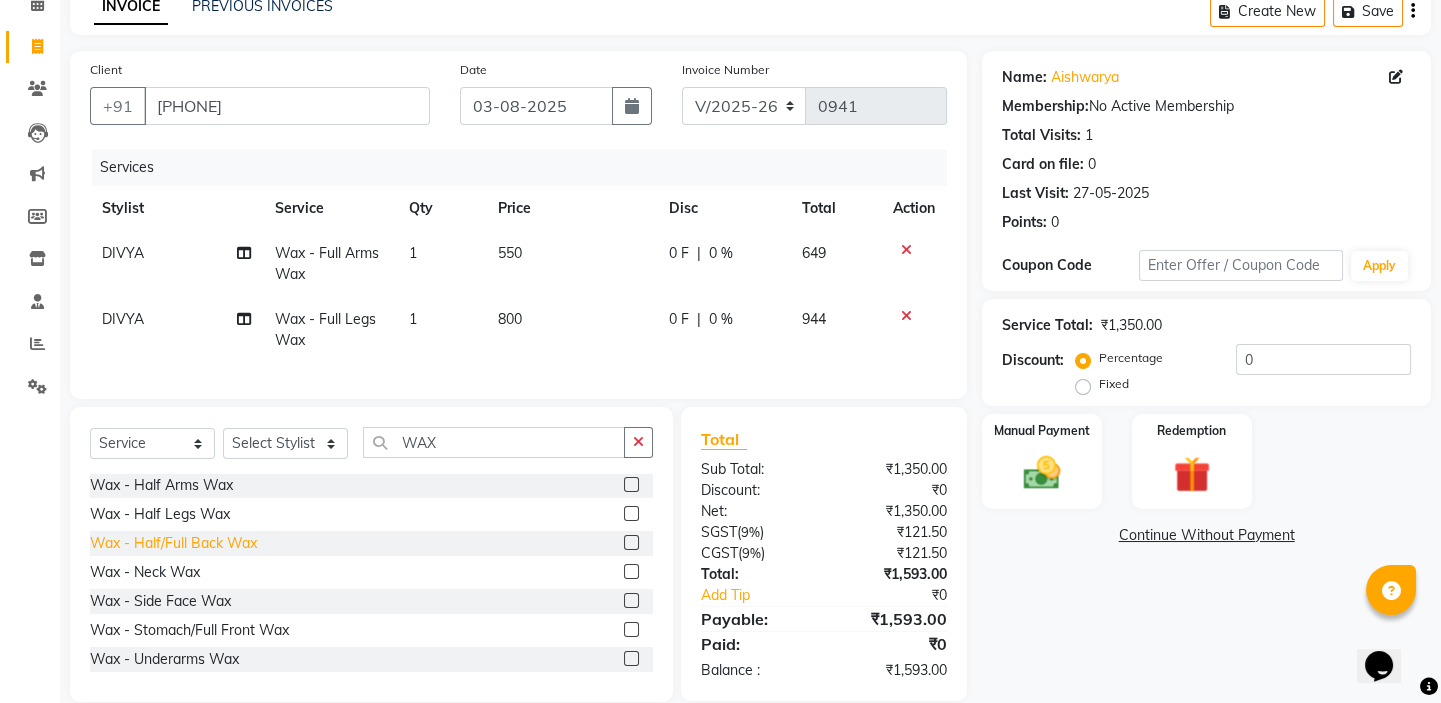 scroll, scrollTop: 280, scrollLeft: 0, axis: vertical 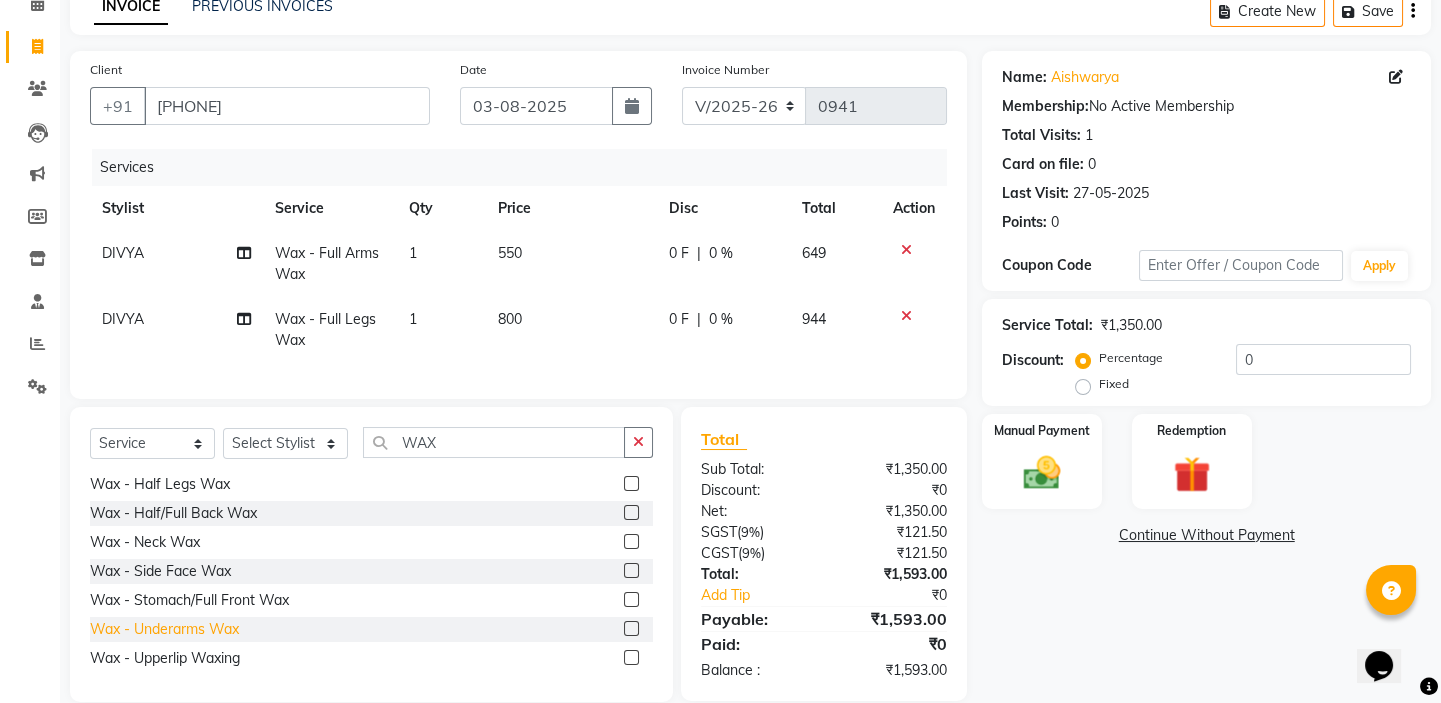 click on "Wax - Underarms Wax" 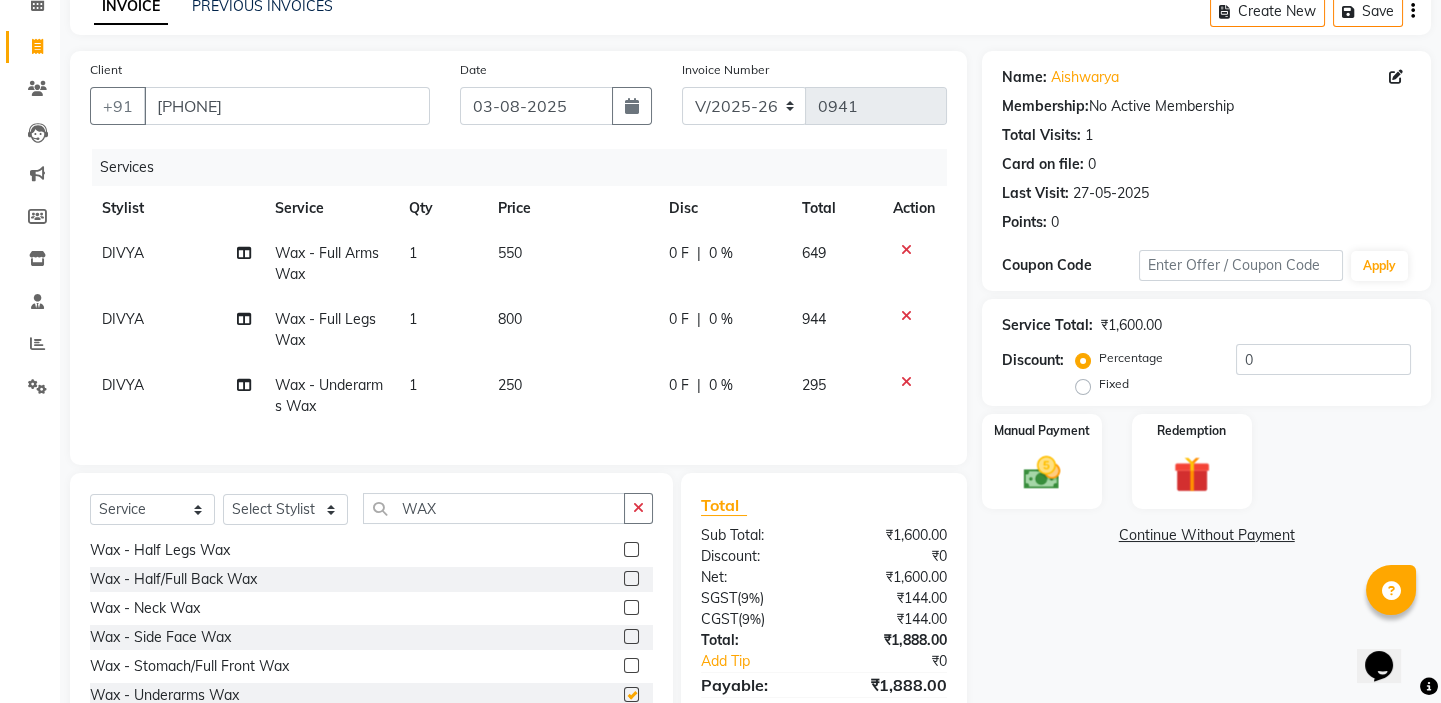 checkbox on "false" 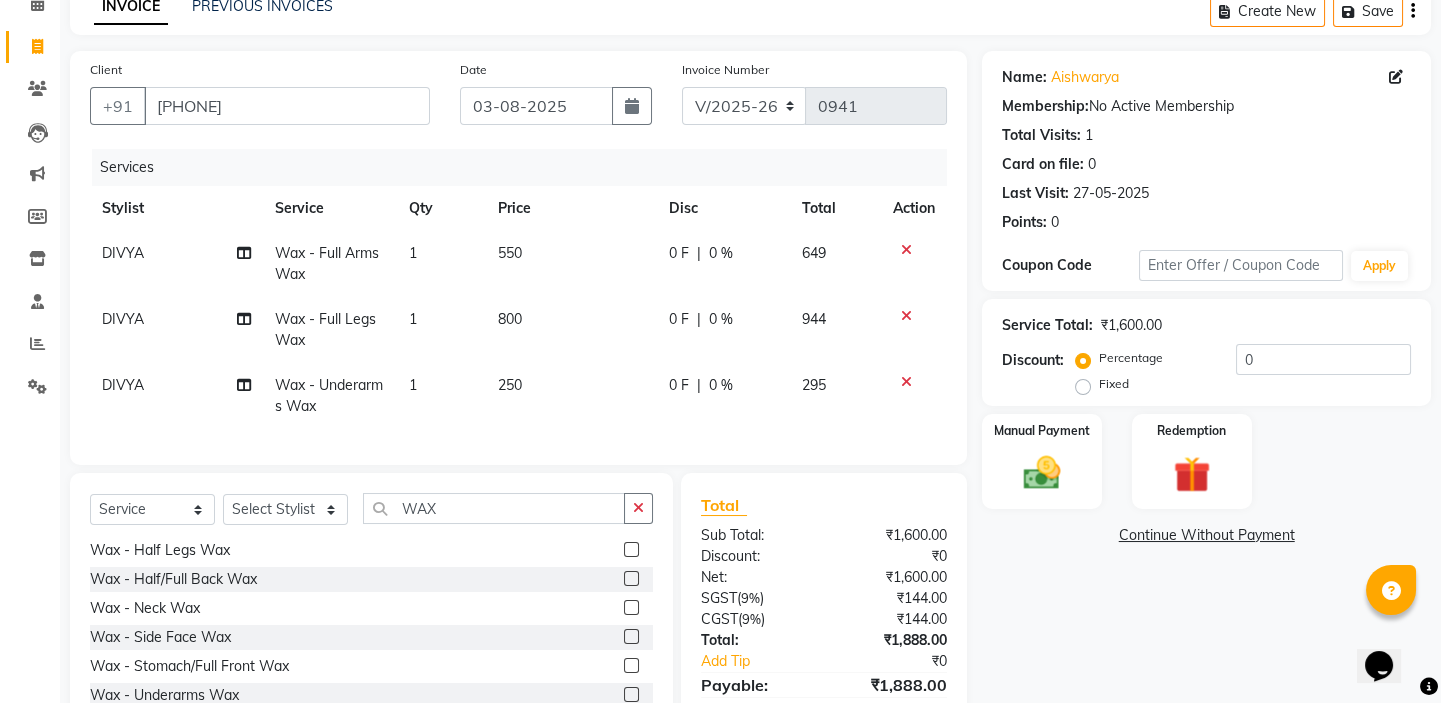 click on "550" 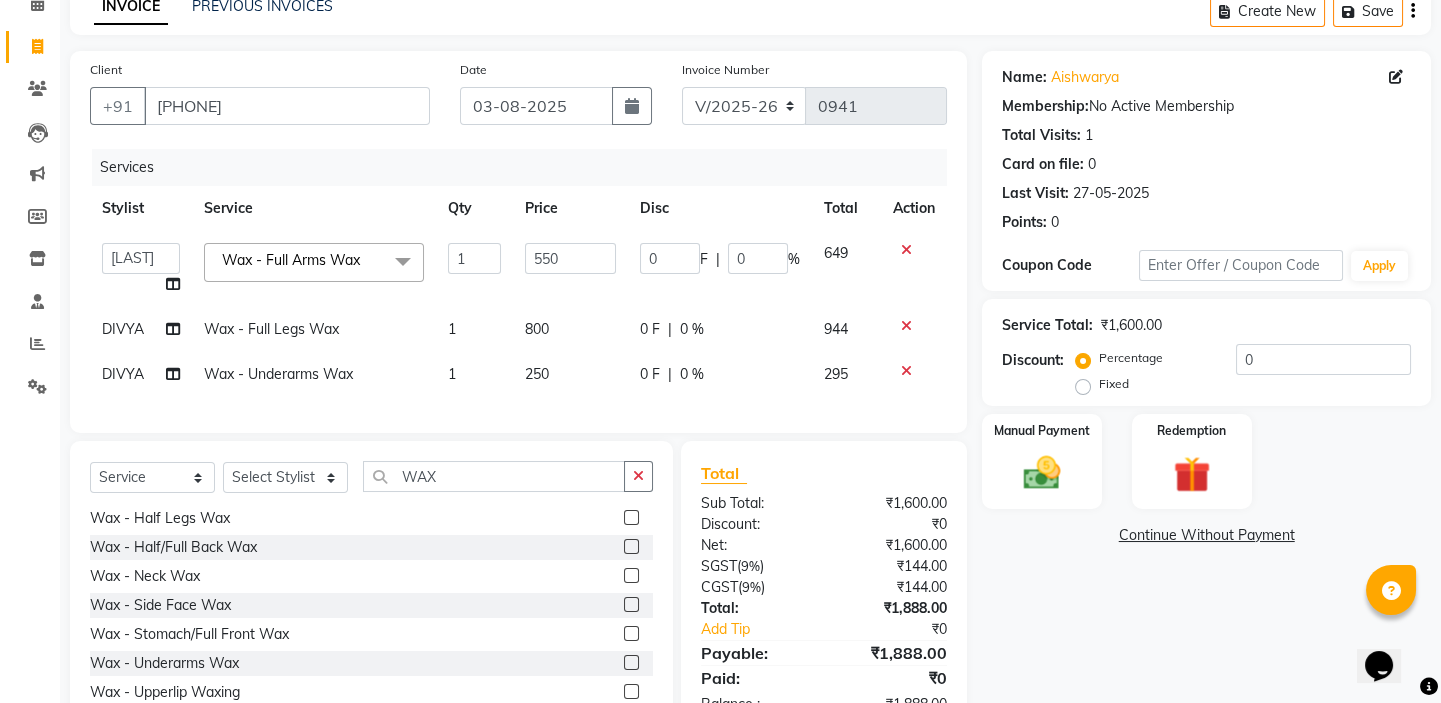 click 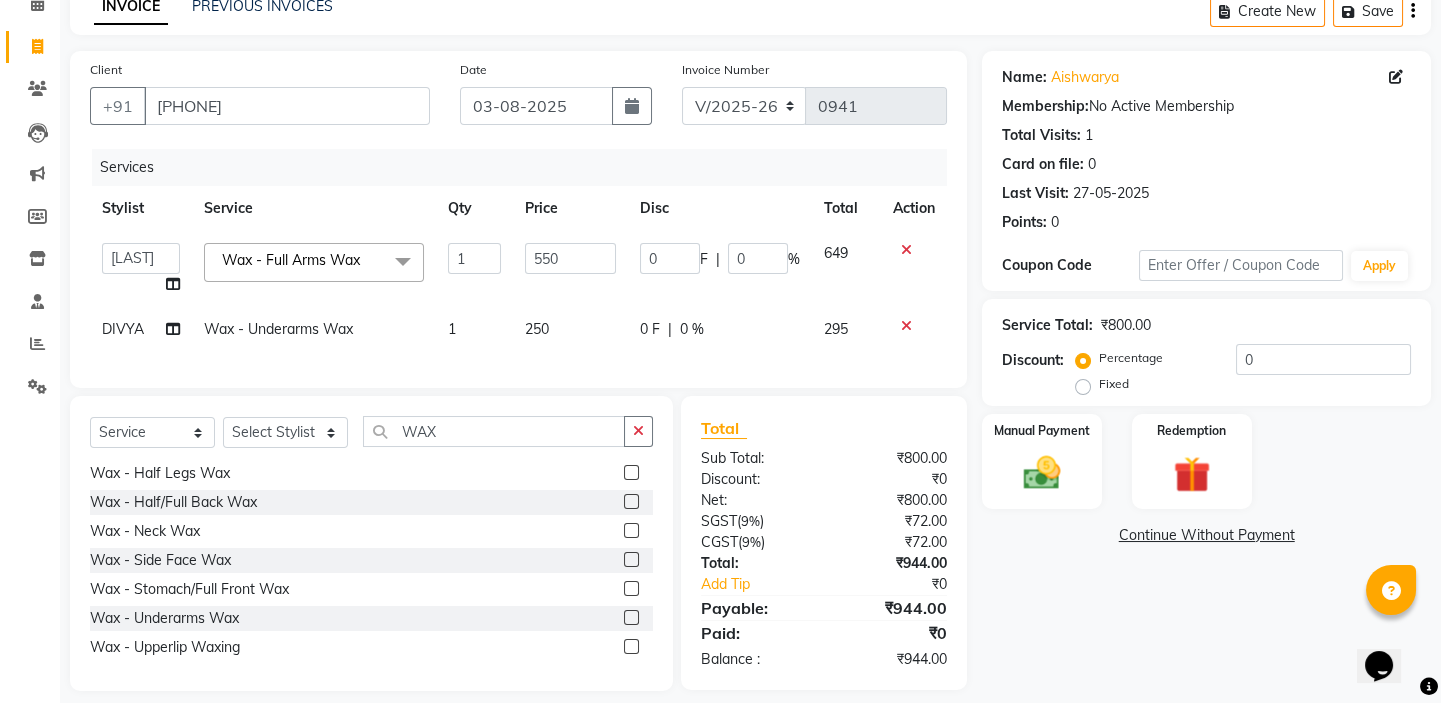 click on "Name: Aishwarya  Membership:  No Active Membership  Total Visits:  1 Card on file:  0 Last Visit:   27-05-2025 Points:   0  Coupon Code Apply Service Total:  ₹800.00  Discount:  Percentage   Fixed  0 Manual Payment Redemption  Continue Without Payment" 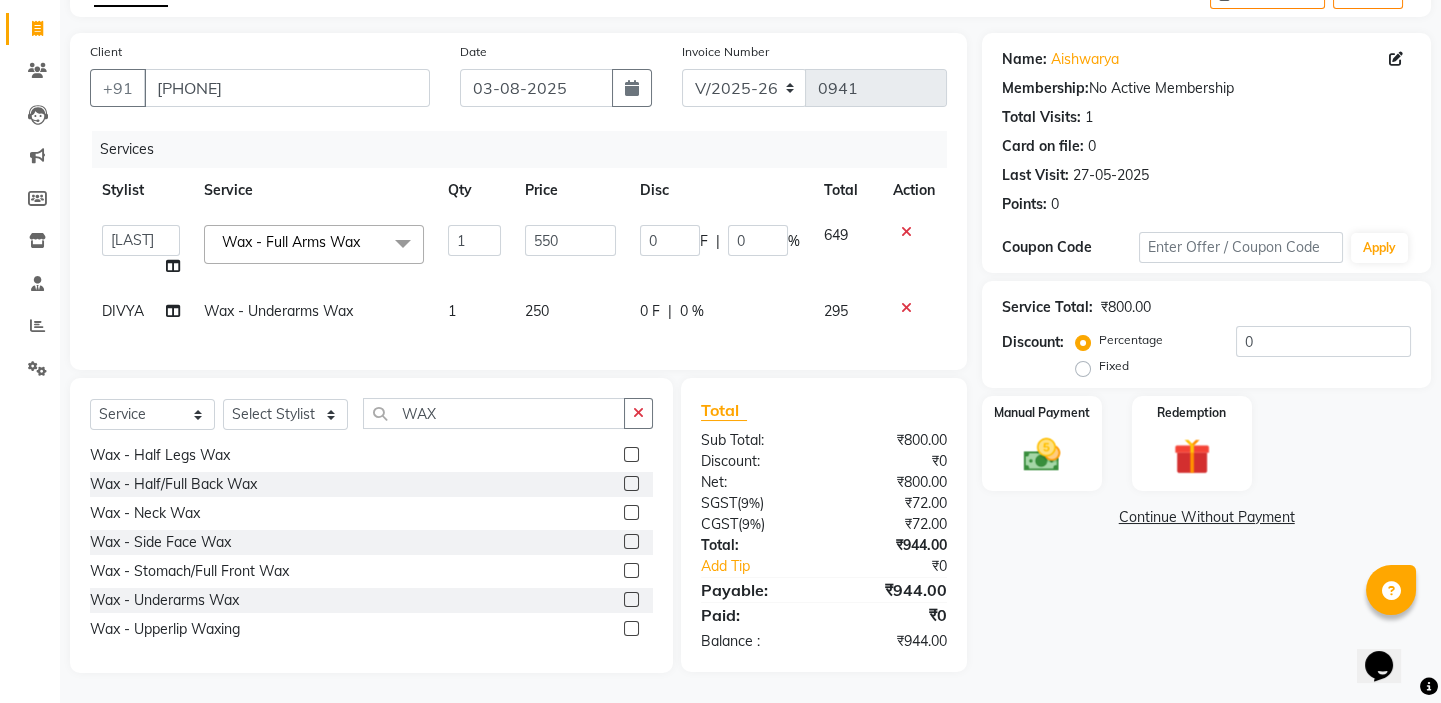 scroll, scrollTop: 130, scrollLeft: 0, axis: vertical 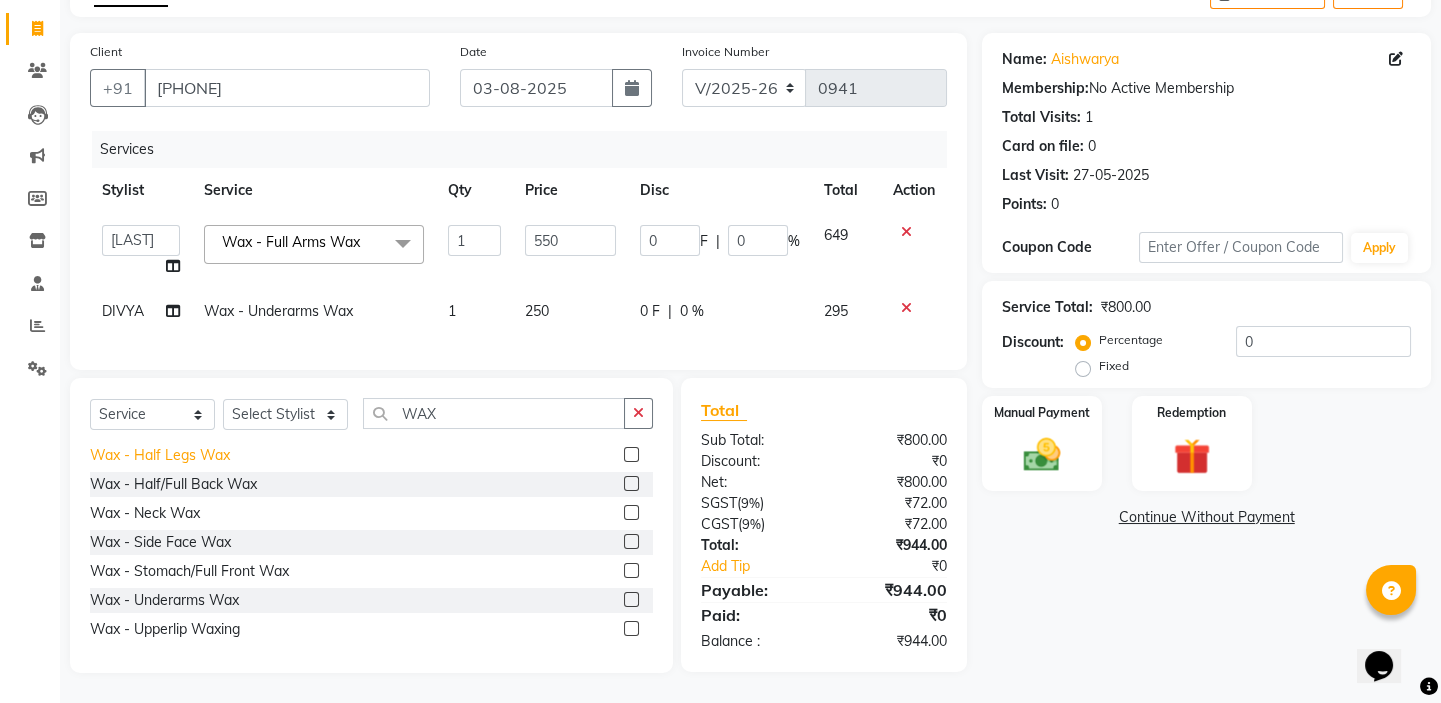 click on "Wax - Half Legs Wax" 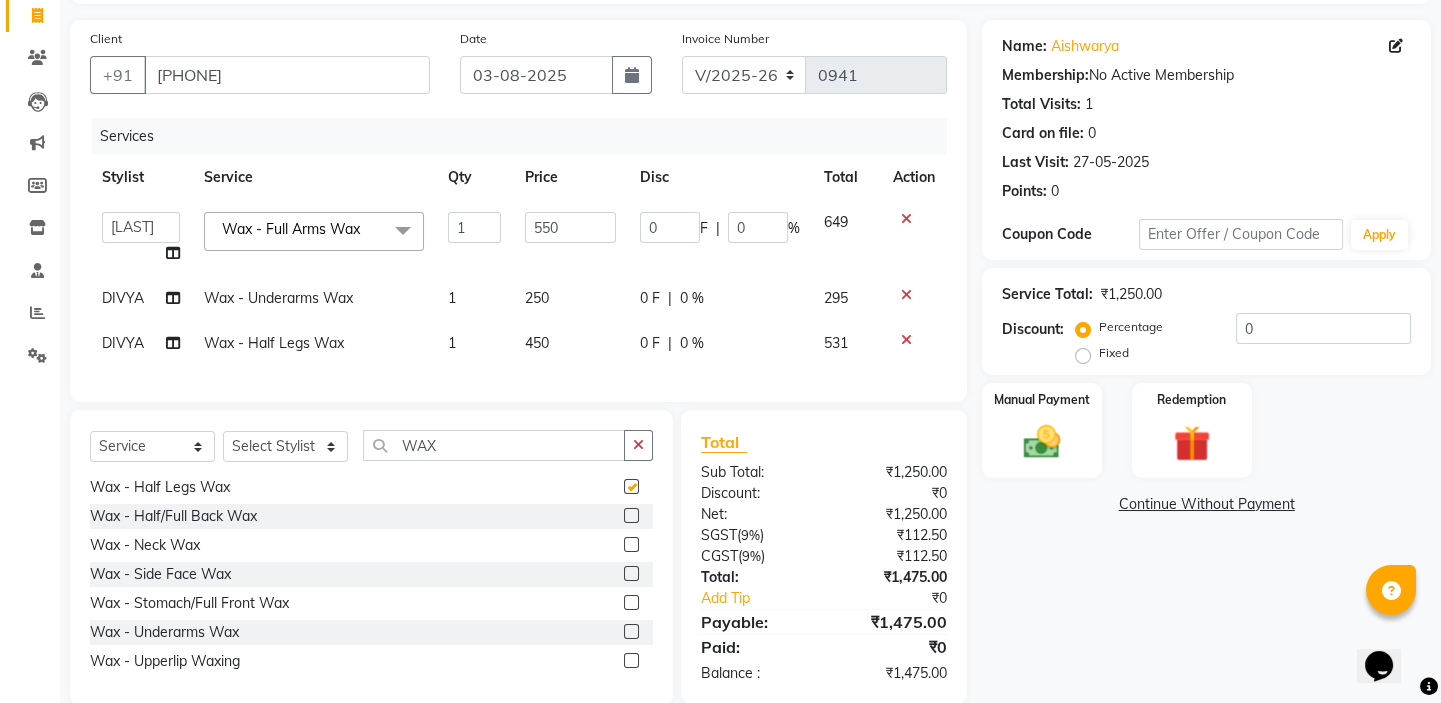checkbox on "false" 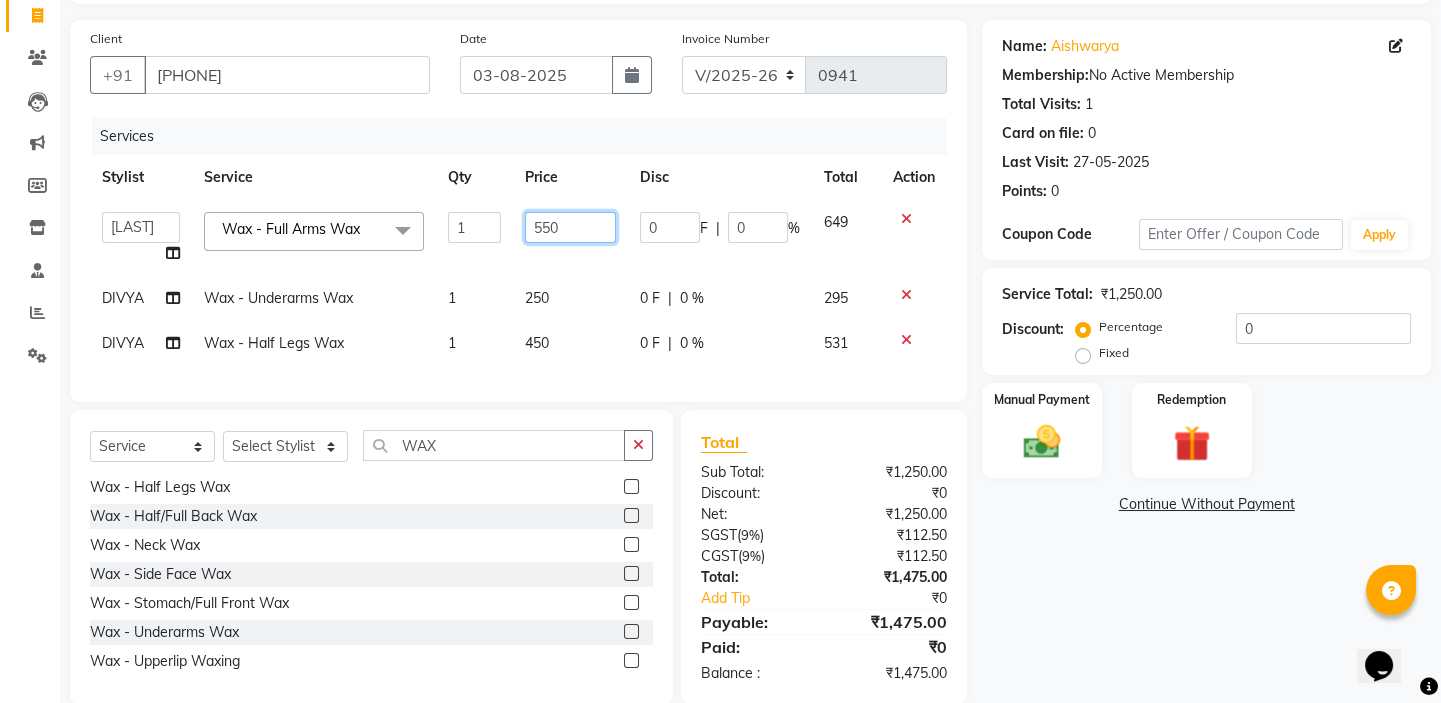 click on "550" 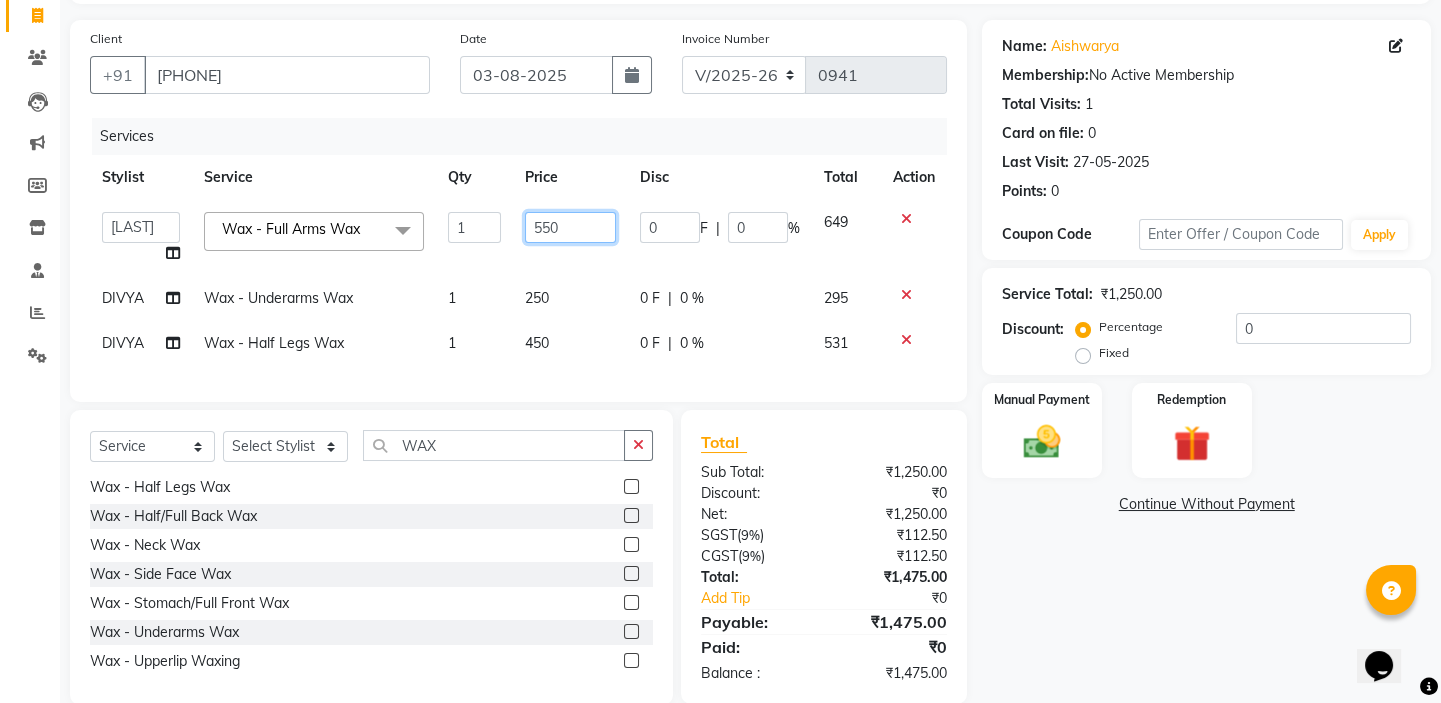 drag, startPoint x: 580, startPoint y: 224, endPoint x: 339, endPoint y: 191, distance: 243.24884 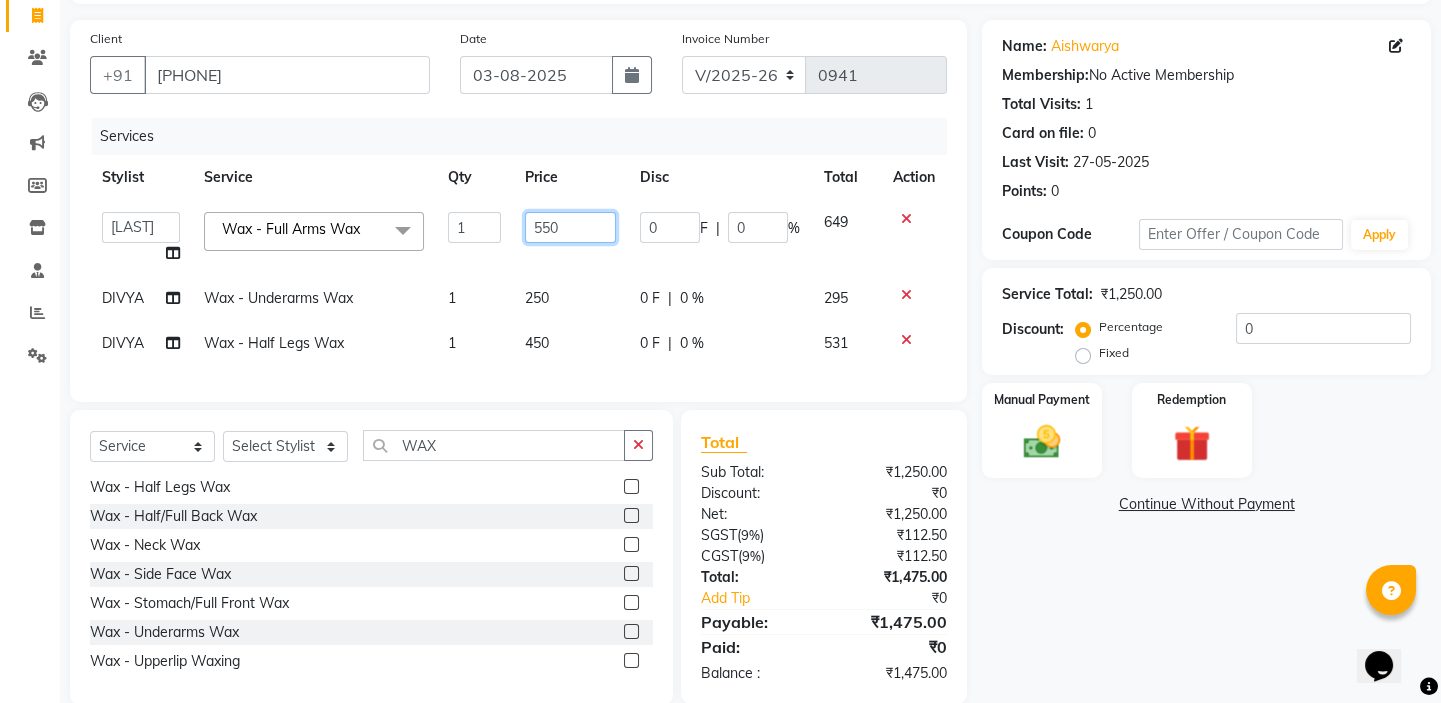 click on "BALAJI   DIVYA   FAMITHA   Front Desk   ILAKKIYA   ISHWARYA   MANISHA   MILLI   RAJAN   RAMESH  Wax - Full Arms Wax  x Detan - Face &  Neck Detan - Face Detan - Feet Detan - Full Arms Detan - Full Back/Front Detan - Full Legs Detan - Half Arms Detan - Half Back/Front Detan - Half Legs Detan - Midriff Detan - Under Arms Detan - Upperlip HAIR EXTENSION-CLIPPING ADD ON - PEEL OFF MASK TEXTURE - KERA DOUX THREADING - UPPERLIP FULL FACE WAXING Pro Bio Peel facial Schwarzkopf Nourishing Hair spa Beard colour Creative haircut and Fibre clinix Combo Blow styling Hand polish Makeup - Advance payment Makeup - Trial Chin - Waxing Pedicure and hairspa 1999 MEHANDI BASIC MEHANDI ADVANCE DETAN - BLOUSELINE VAA Consultation - Hair VAA Basic Consultation - Hair VAA Advanced Consultation - Hair VAA Wart/Tags Removal Texture - Keratin Fringes Fibre clinix VAA - Master Class - (Hair & Lashes) VAA - Master Class (Micro Blading) VAA - Master Class (Hydra Facial & Micro Blading) 2599 Combo Threading - CHIN Threading - FOREHEAD 1" 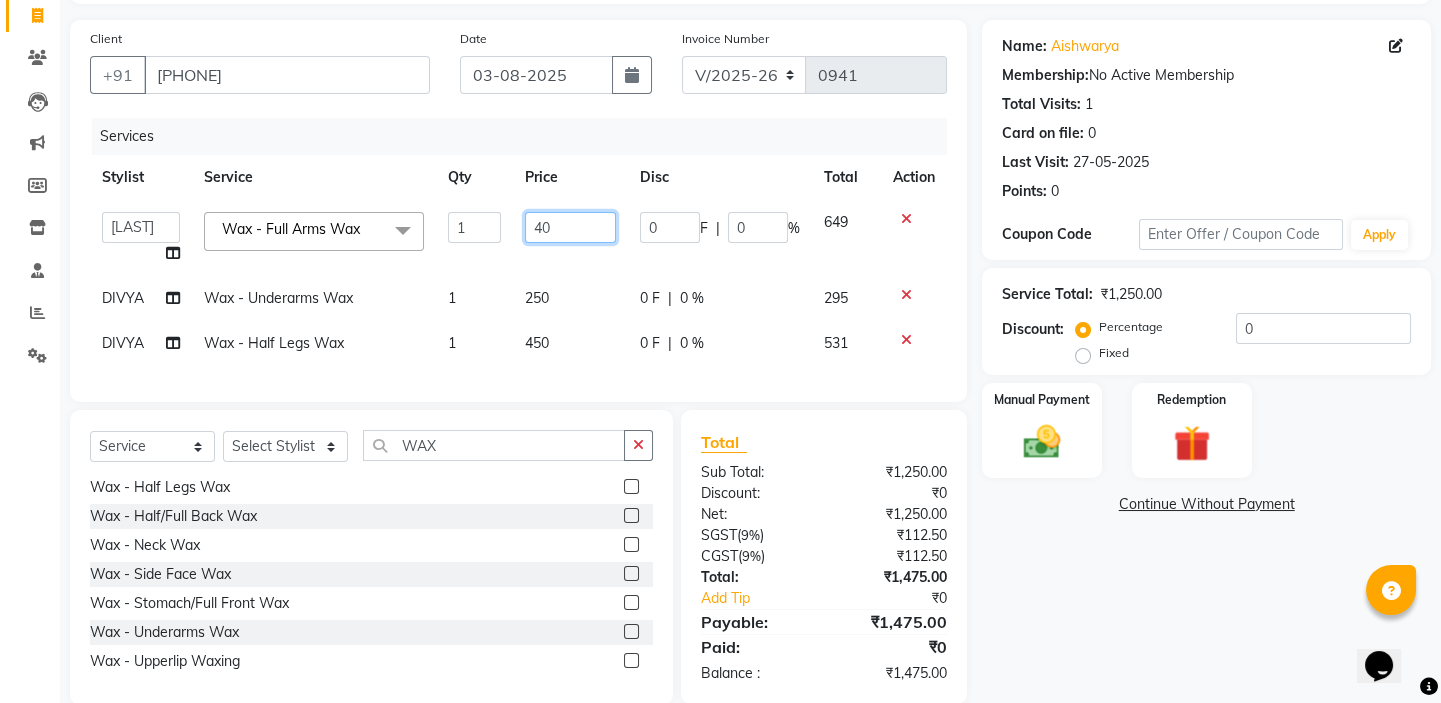 type on "400" 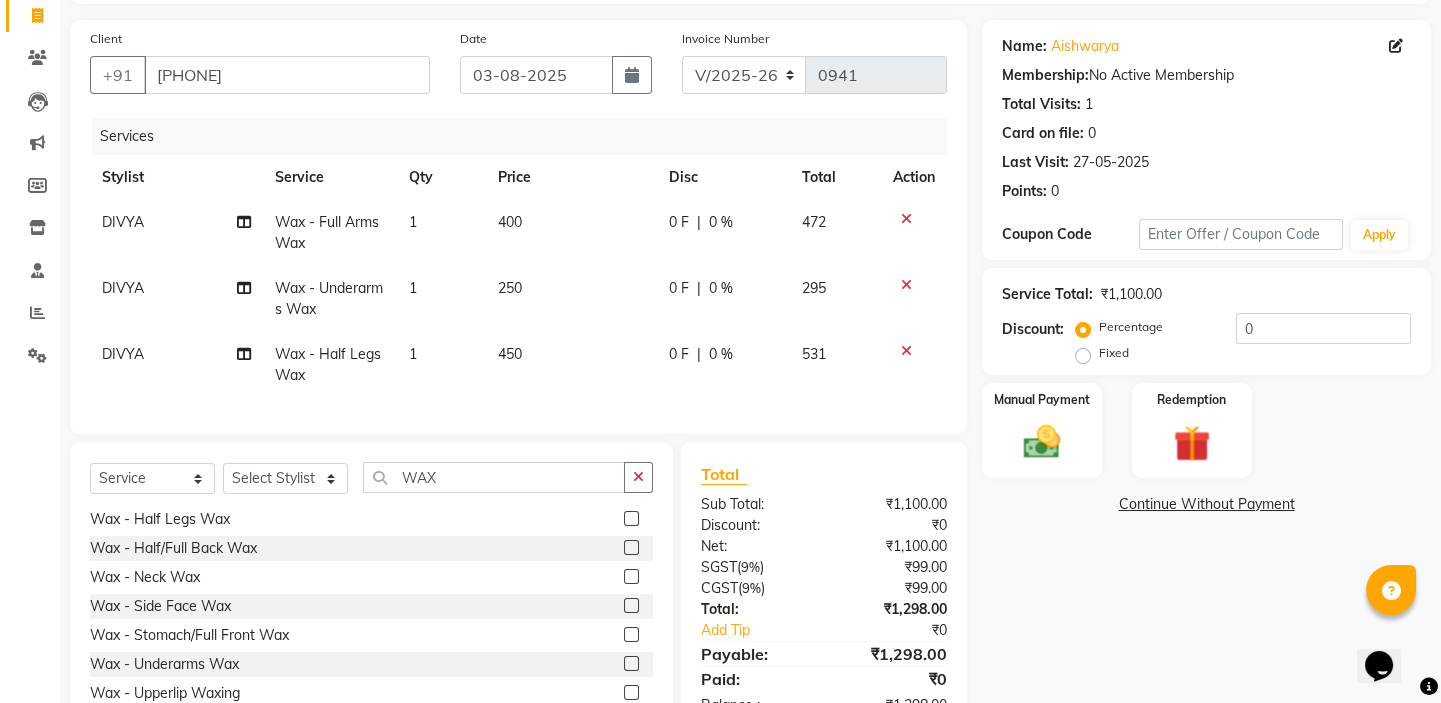 click on "450" 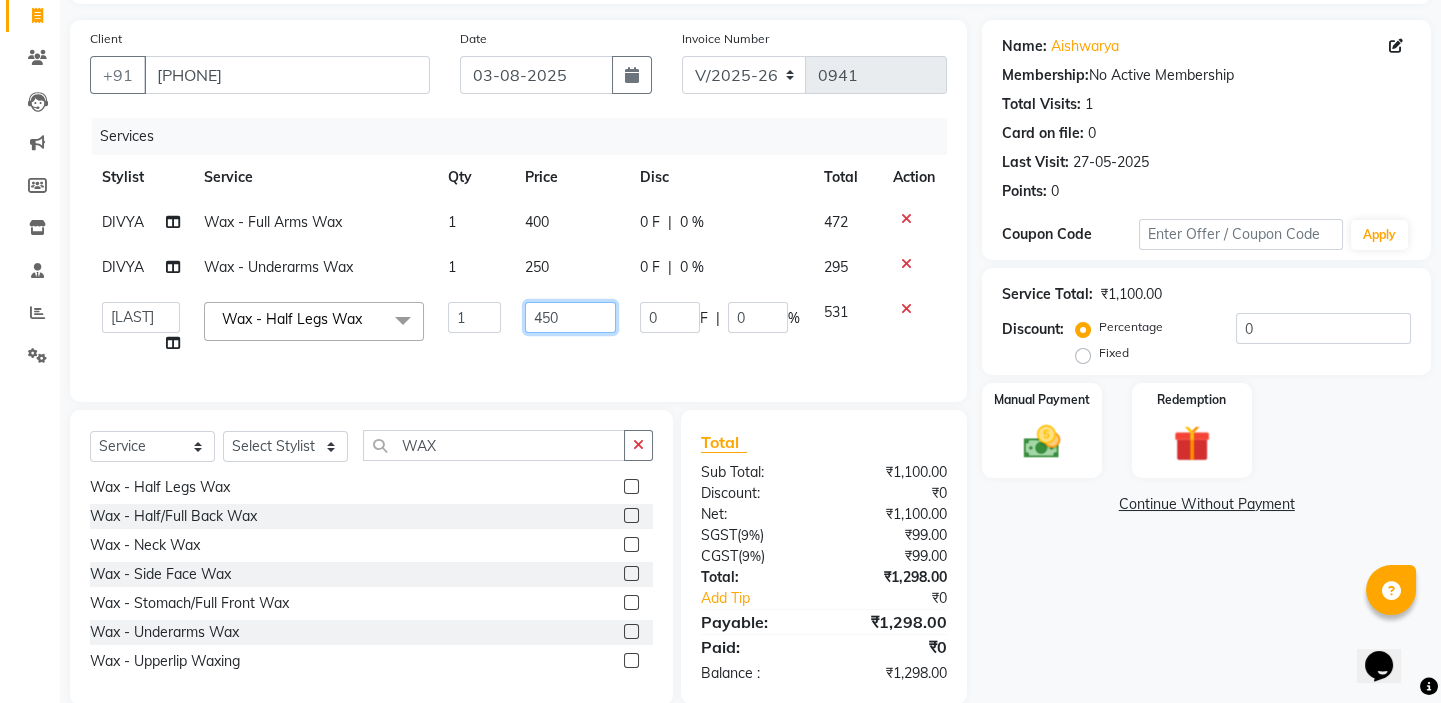 drag, startPoint x: 576, startPoint y: 317, endPoint x: 449, endPoint y: 264, distance: 137.6154 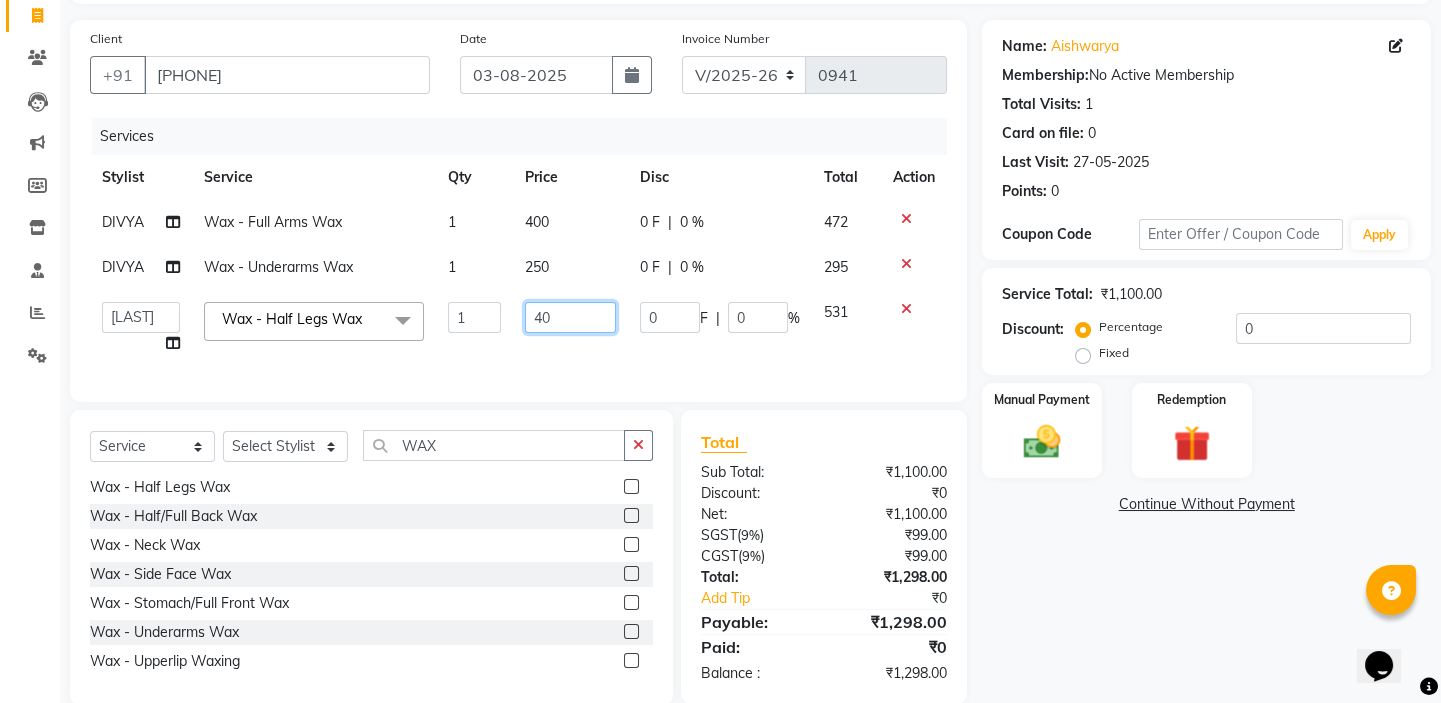 type on "400" 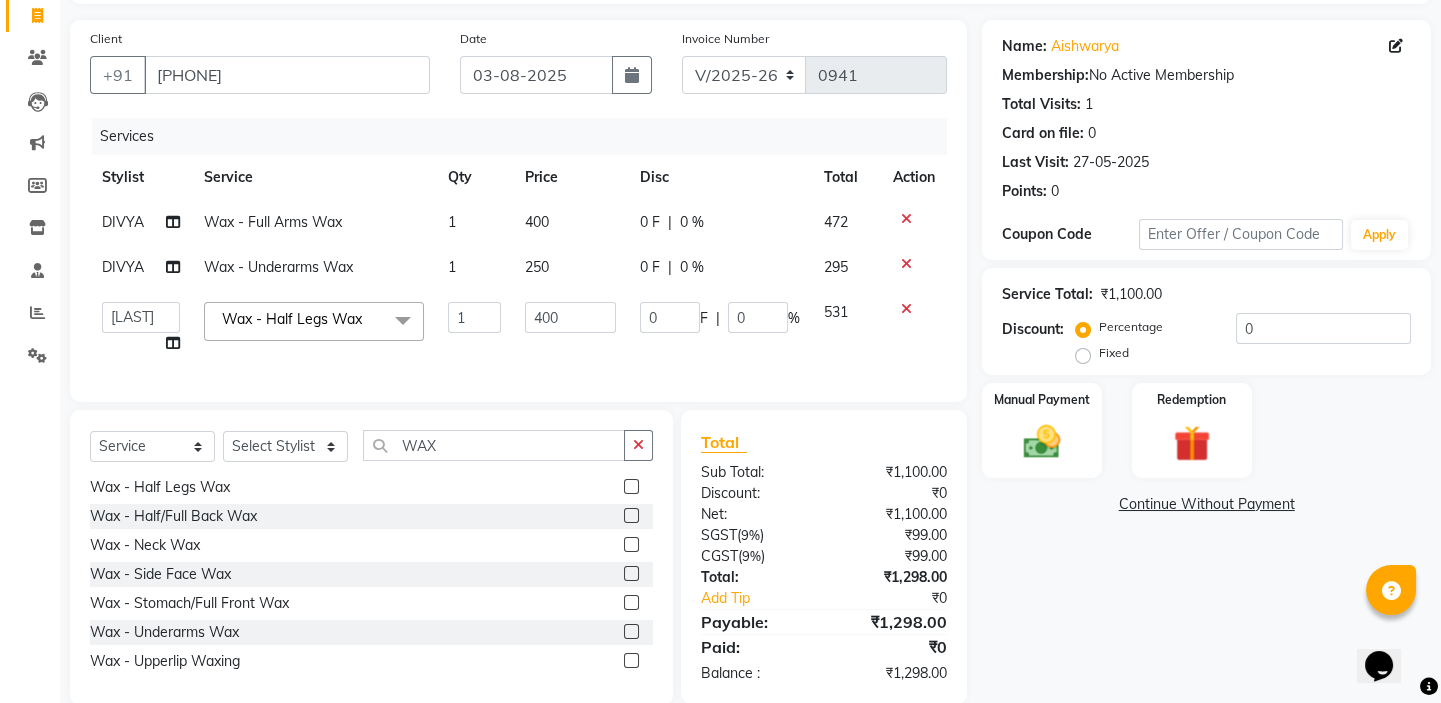 click on "DIVYA Wax - Full Arms Wax 1 400 0 F | 0 % 472 DIVYA Wax - Underarms Wax 1 250 0 F | 0 % 295  BALAJI   DIVYA   FAMITHA   Front Desk   ILAKKIYA   ISHWARYA   MANISHA   MILLI   RAJAN   RAMESH  Wax - Half Legs Wax  x Detan - Face &  Neck Detan - Face Detan - Feet Detan - Full Arms Detan - Full Back/Front Detan - Full Legs Detan - Half Arms Detan - Half Back/Front Detan - Half Legs Detan - Midriff Detan - Under Arms Detan - Upperlip HAIR EXTENSION-CLIPPING ADD ON - PEEL OFF MASK TEXTURE - KERA DOUX THREADING - UPPERLIP FULL FACE WAXING Pro Bio Peel facial Schwarzkopf Nourishing Hair spa Beard colour Creative haircut and Fibre clinix Combo Blow styling Hand polish Makeup - Advance payment Makeup - Trial Chin - Waxing Pedicure and hairspa 1999 MEHANDI BASIC MEHANDI ADVANCE DETAN - BLOUSELINE VAA Consultation - Hair VAA Basic Consultation - Hair VAA Advanced Consultation - Hair VAA Wart/Tags Removal Texture - Keratin Fringes Fibre clinix VAA - Master Class - (Hair & Lashes) VAA - Master Class (Micro Blading) HAIR DO" 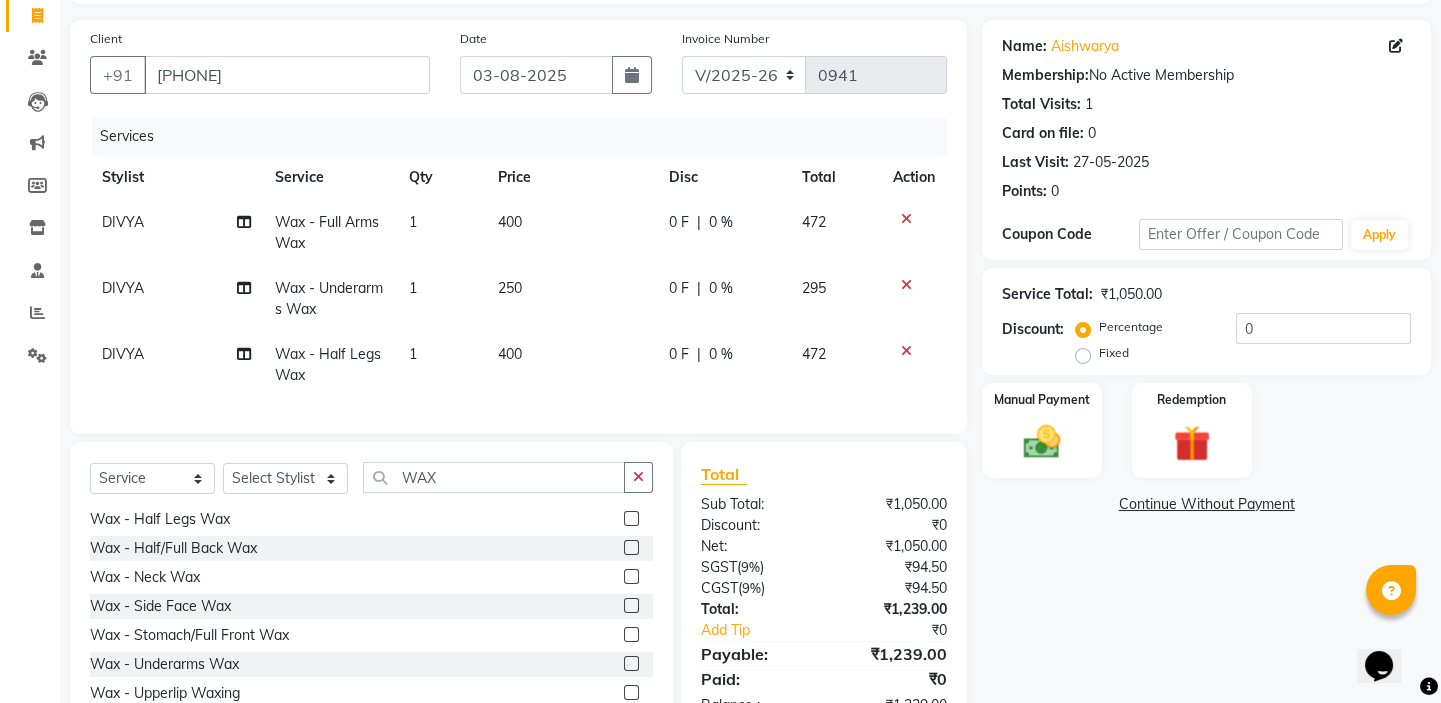click on "250" 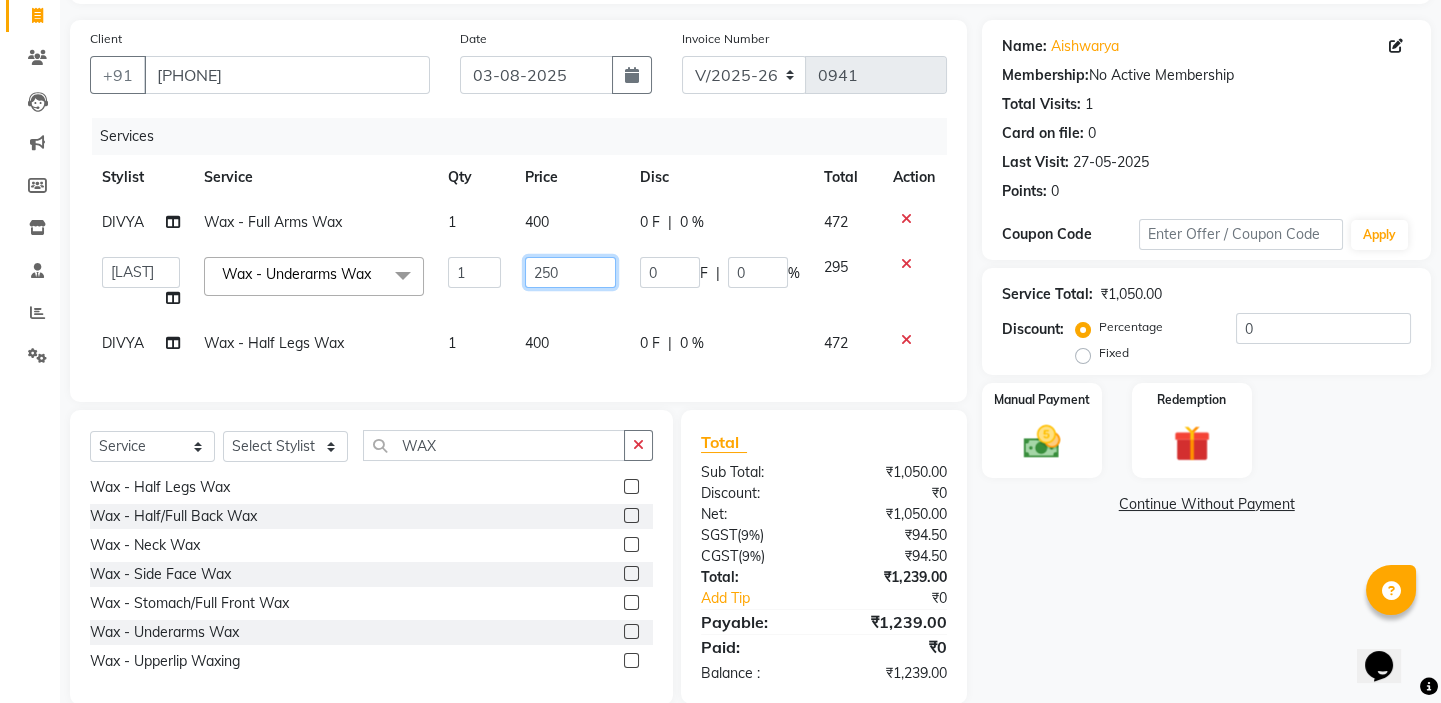 drag, startPoint x: 569, startPoint y: 271, endPoint x: 430, endPoint y: 210, distance: 151.79591 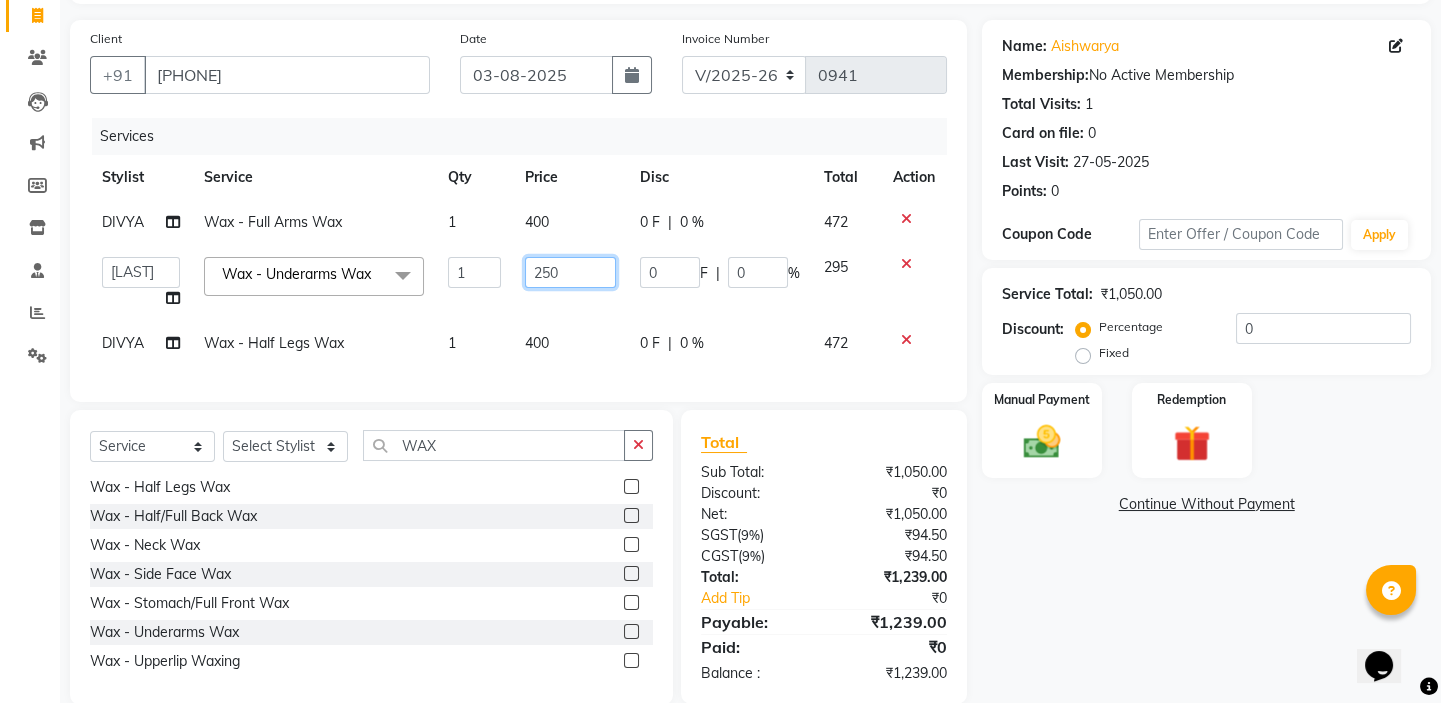 click on "DIVYA Wax - Full Arms Wax 1 400 0 F | 0 % 472  BALAJI   DIVYA   FAMITHA   Front Desk   ILAKKIYA   ISHWARYA   MANISHA   MILLI   RAJAN   RAMESH  Wax - Underarms Wax  x Detan - Face &  Neck Detan - Face Detan - Feet Detan - Full Arms Detan - Full Back/Front Detan - Full Legs Detan - Half Arms Detan - Half Back/Front Detan - Half Legs Detan - Midriff Detan - Under Arms Detan - Upperlip HAIR EXTENSION-CLIPPING ADD ON - PEEL OFF MASK TEXTURE - KERA DOUX THREADING - UPPERLIP FULL FACE WAXING Pro Bio Peel facial Schwarzkopf Nourishing Hair spa Beard colour Creative haircut and Fibre clinix Combo Blow styling Hand polish Makeup - Advance payment Makeup - Trial Chin - Waxing Pedicure and hairspa 1999 MEHANDI BASIC MEHANDI ADVANCE DETAN - BLOUSELINE VAA Consultation - Hair VAA Basic Consultation - Hair VAA Advanced Consultation - Hair VAA Wart/Tags Removal Texture - Keratin Fringes Fibre clinix VAA - Master Class - (Hair & Lashes) VAA - Master Class (Micro Blading) VAA - Master Class (Hydra Facial & Micro Blading) 1 0" 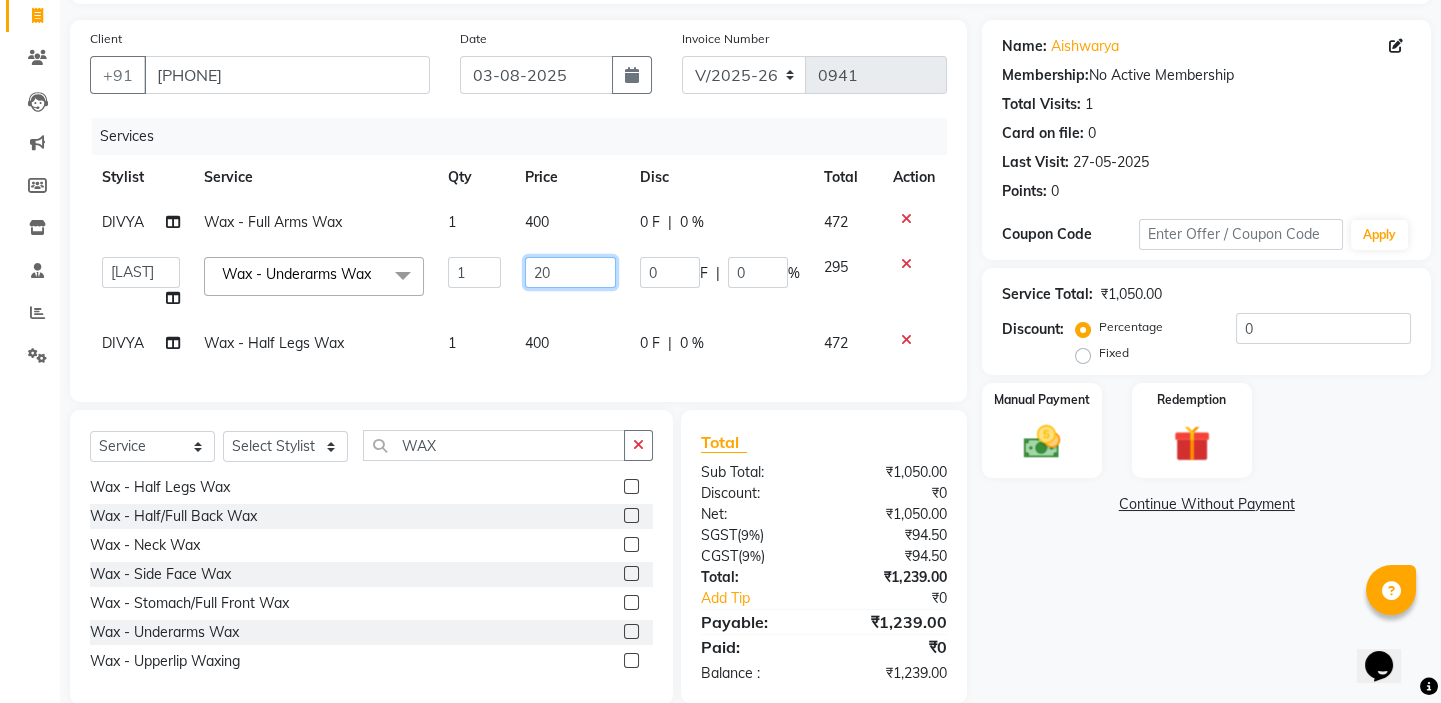 type on "200" 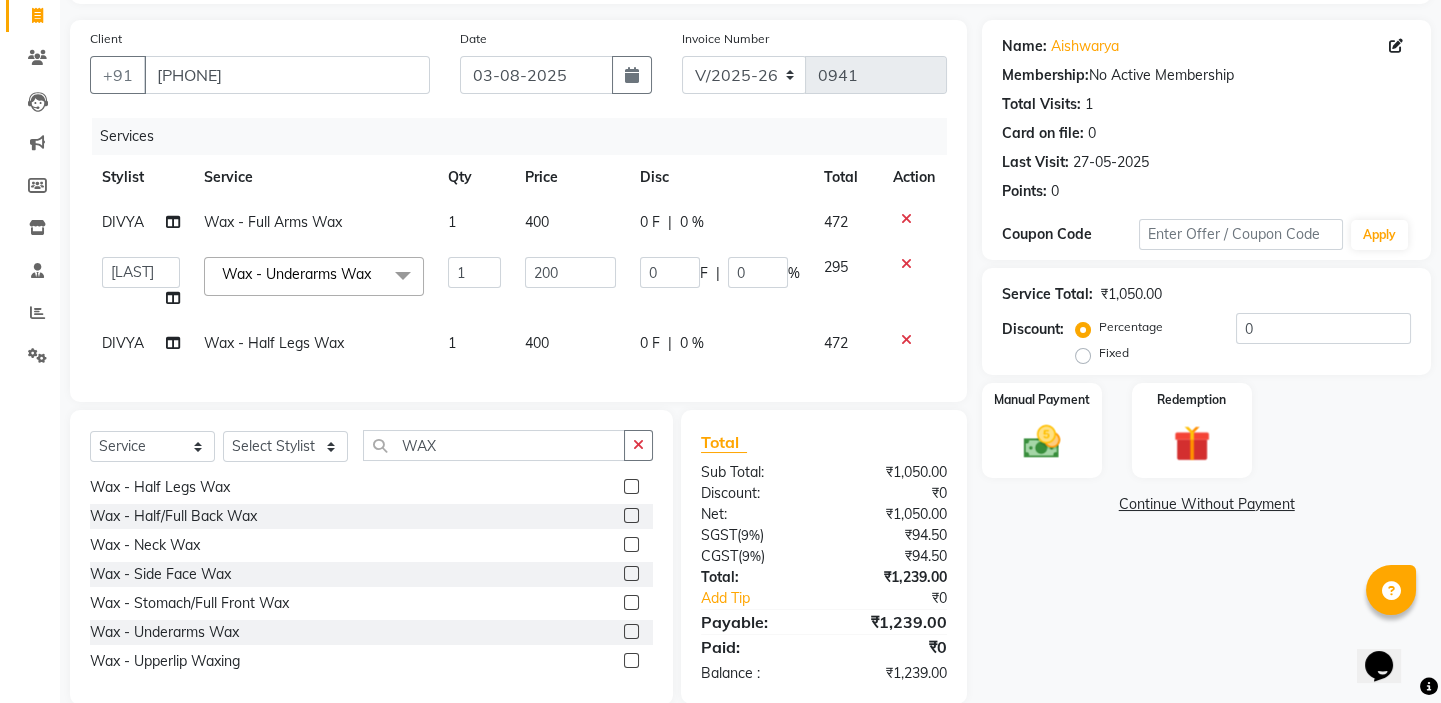 click on "Date 03-08-2025" 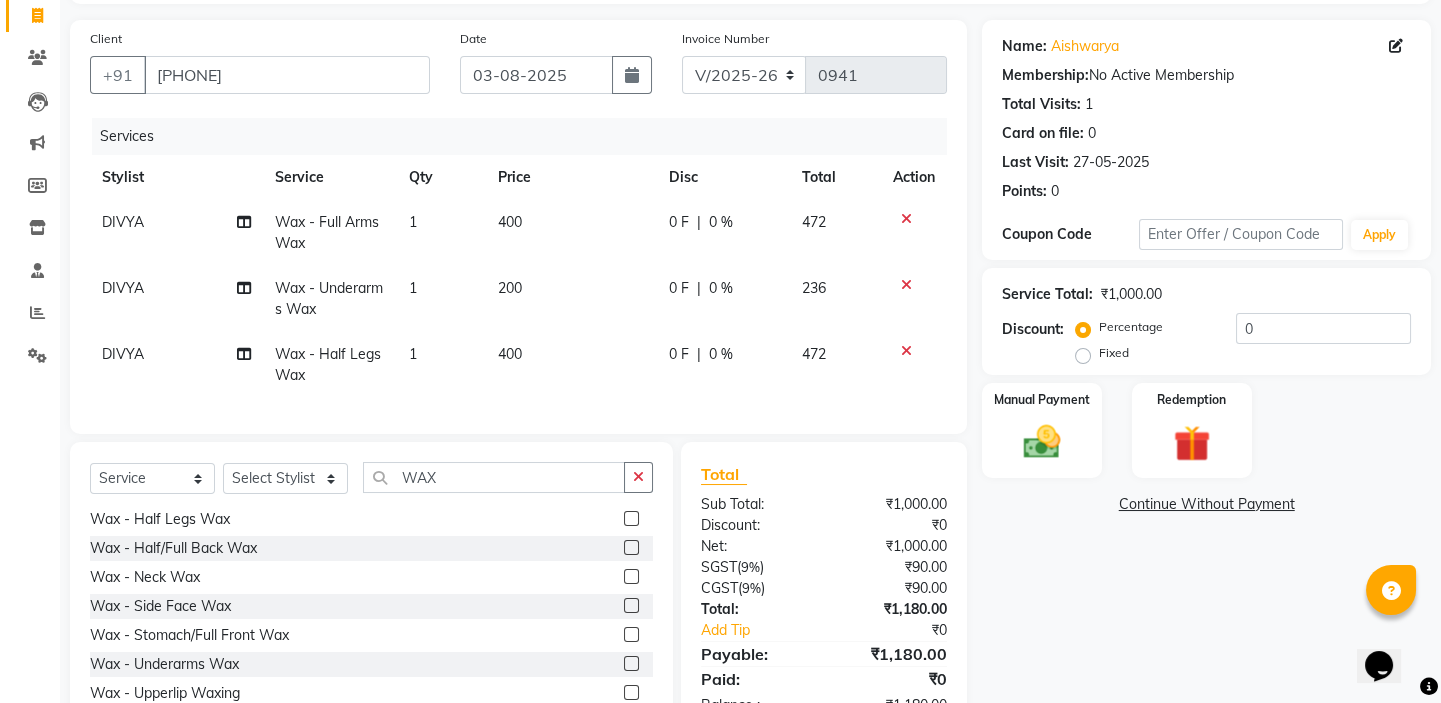 drag, startPoint x: 498, startPoint y: 126, endPoint x: 493, endPoint y: 144, distance: 18.681541 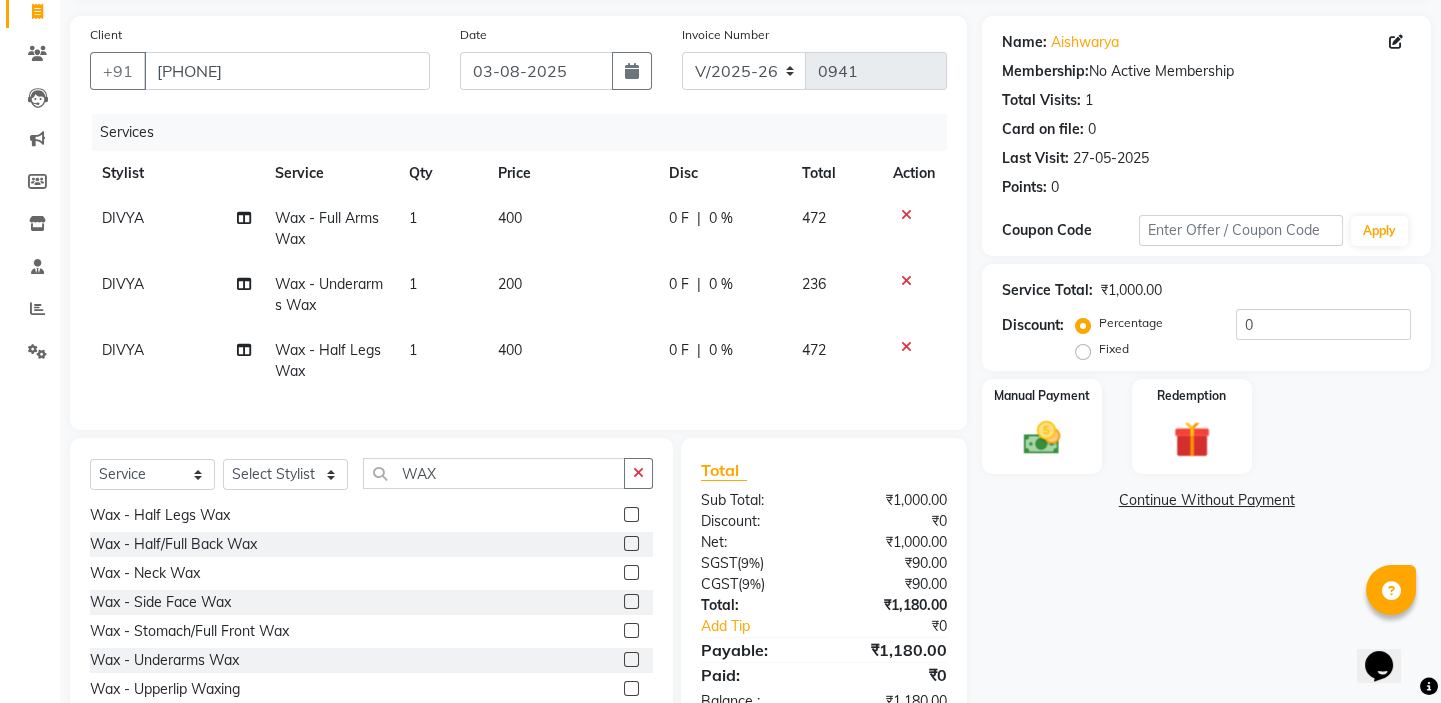 scroll, scrollTop: 208, scrollLeft: 0, axis: vertical 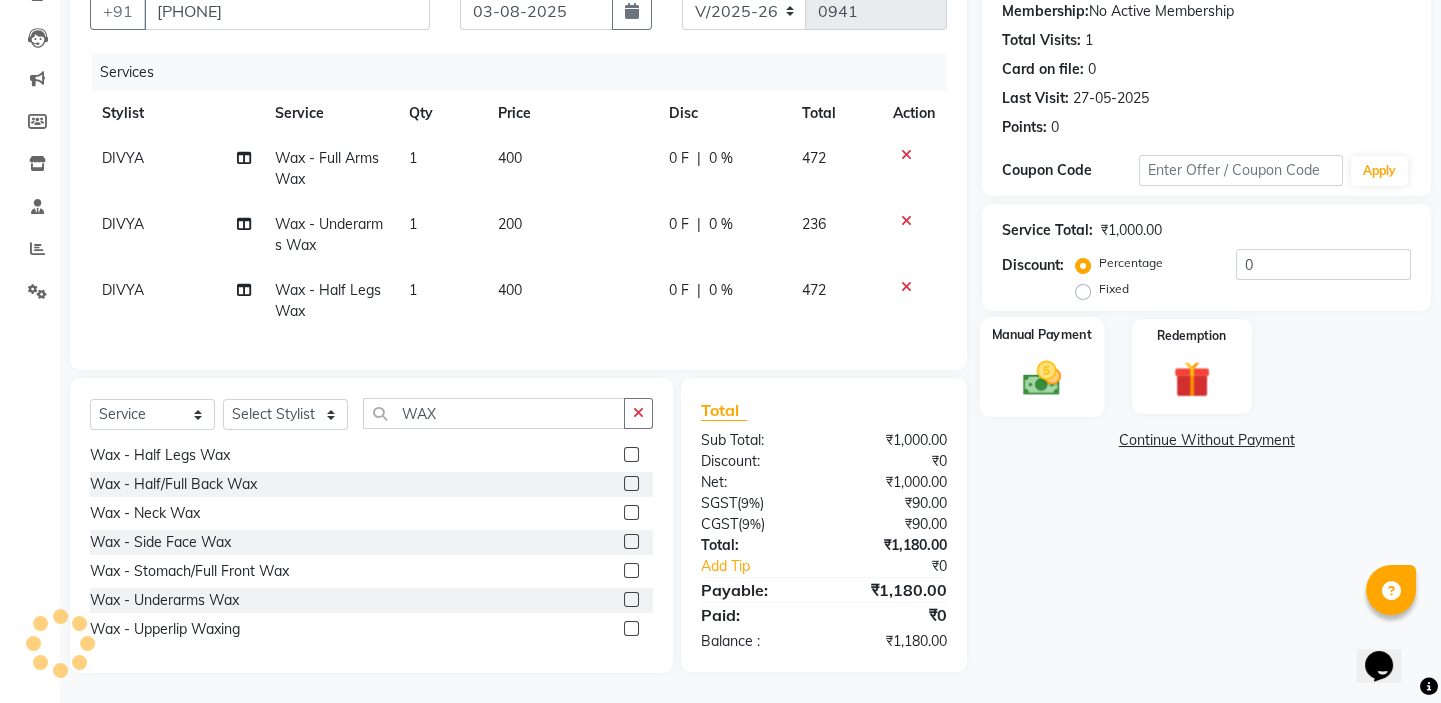 drag, startPoint x: 1028, startPoint y: 348, endPoint x: 1056, endPoint y: 361, distance: 30.870699 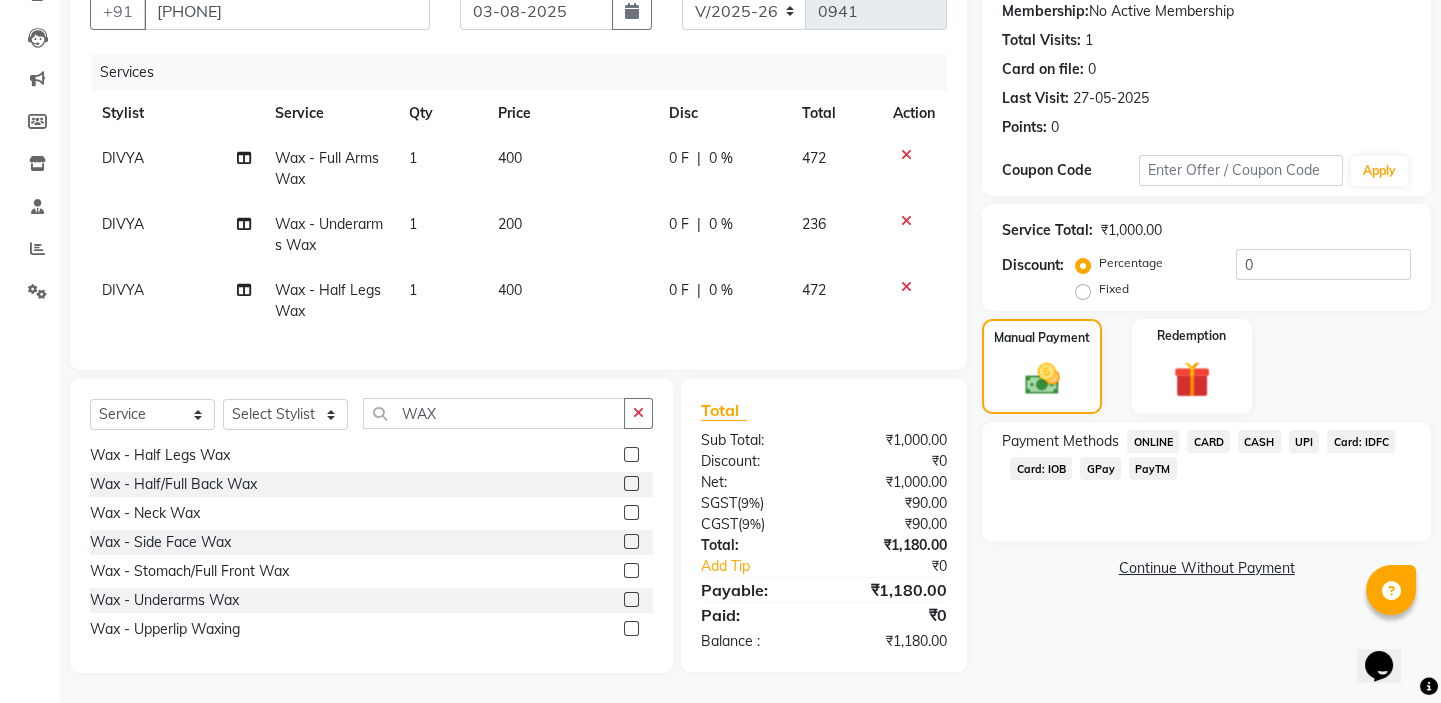 click on "UPI" 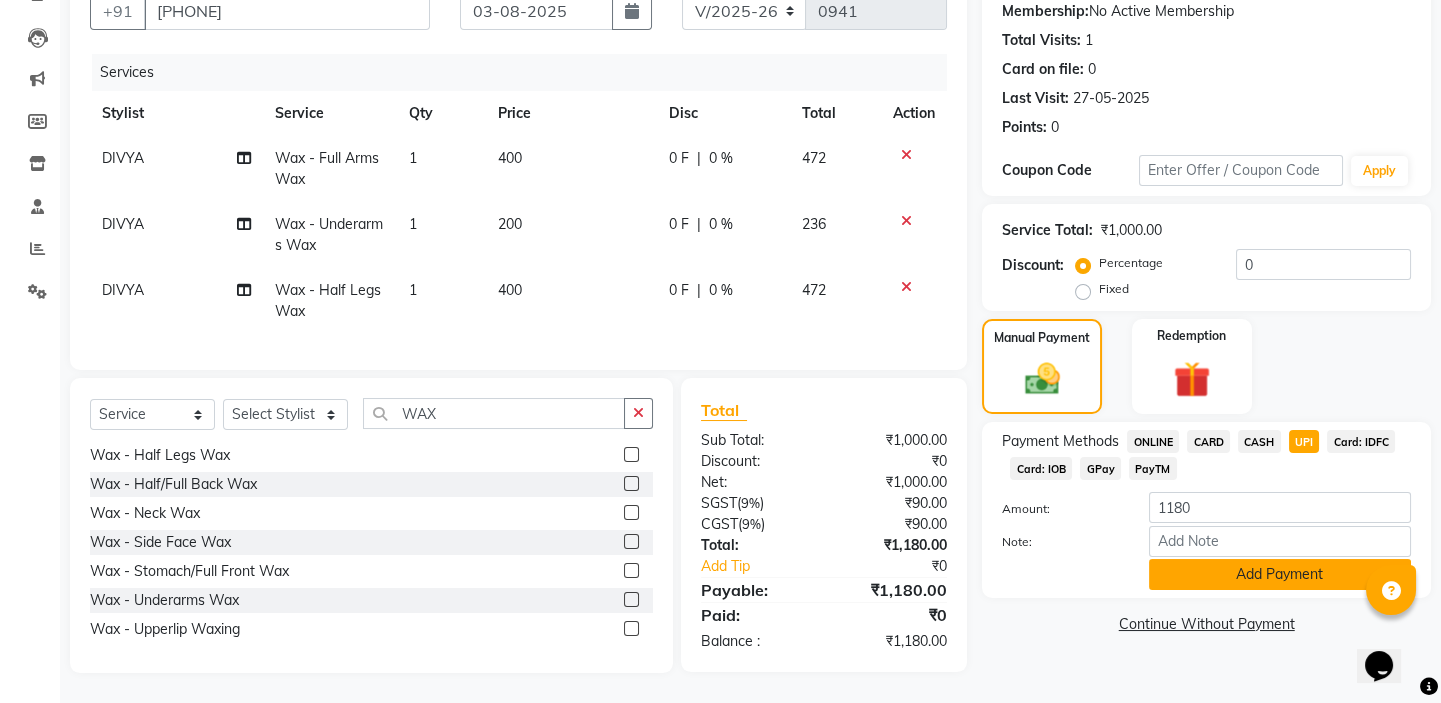 click on "Add Payment" 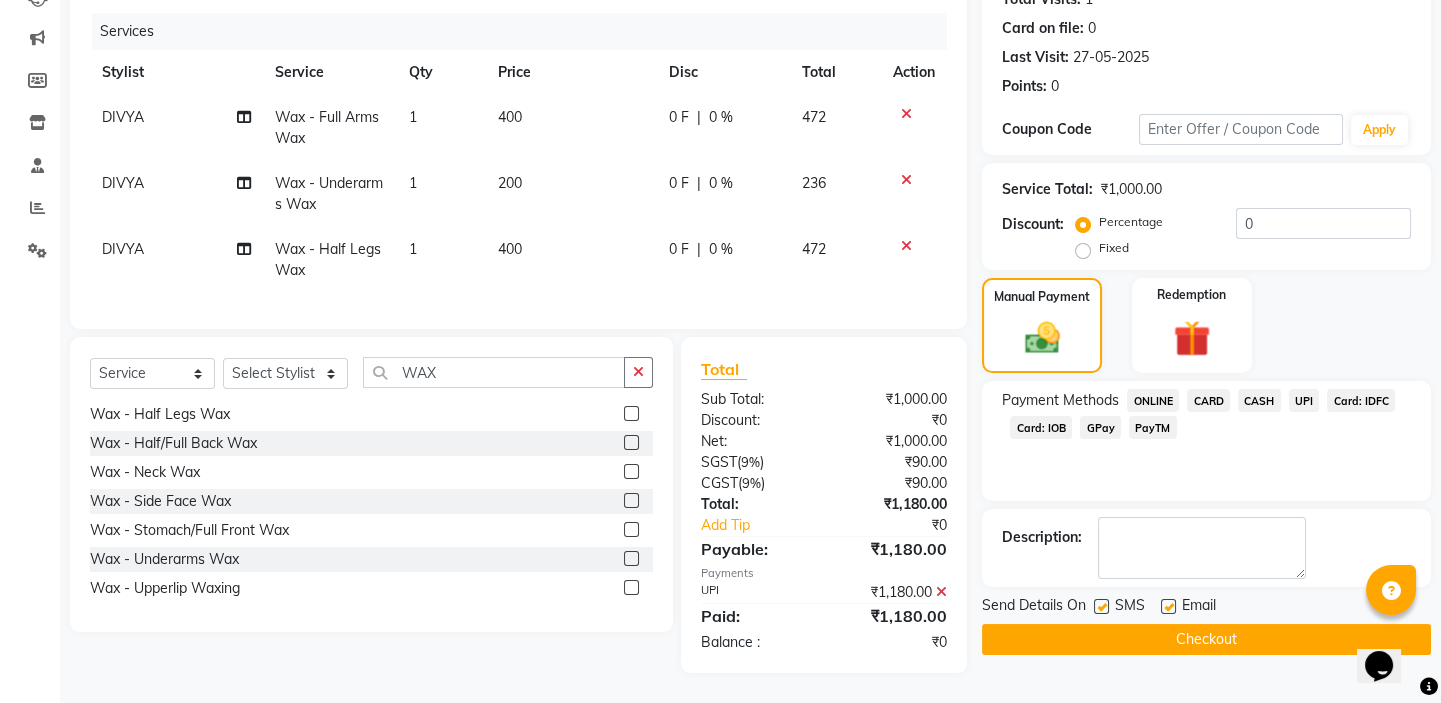scroll, scrollTop: 250, scrollLeft: 0, axis: vertical 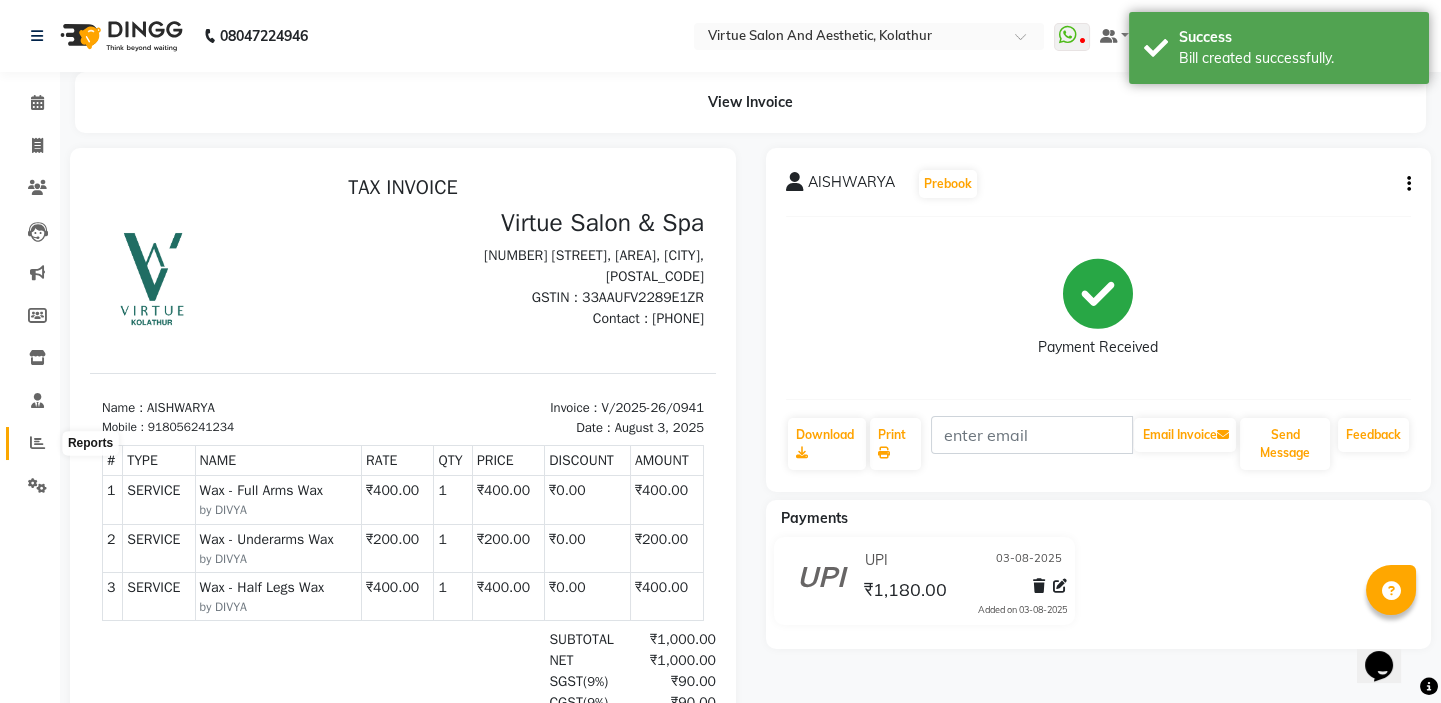 click 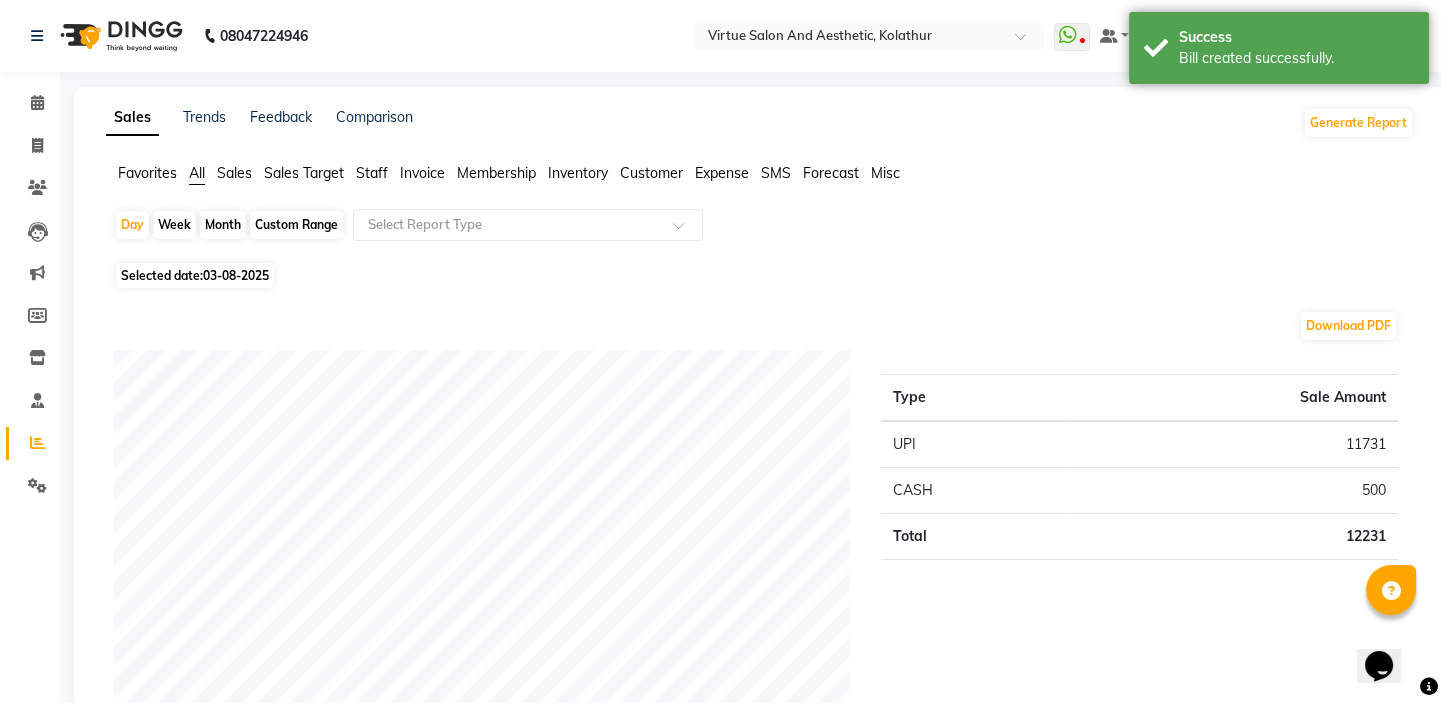 click on "Sales" 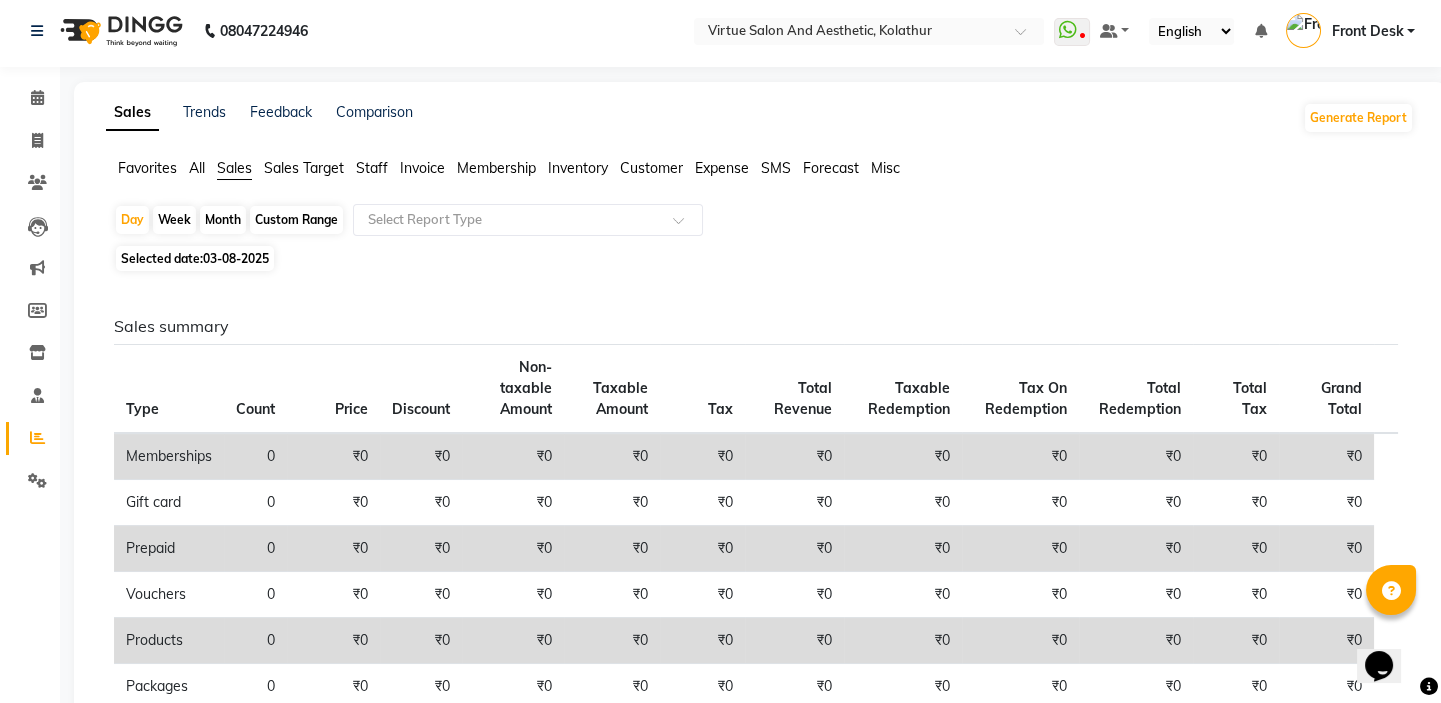 scroll, scrollTop: 0, scrollLeft: 0, axis: both 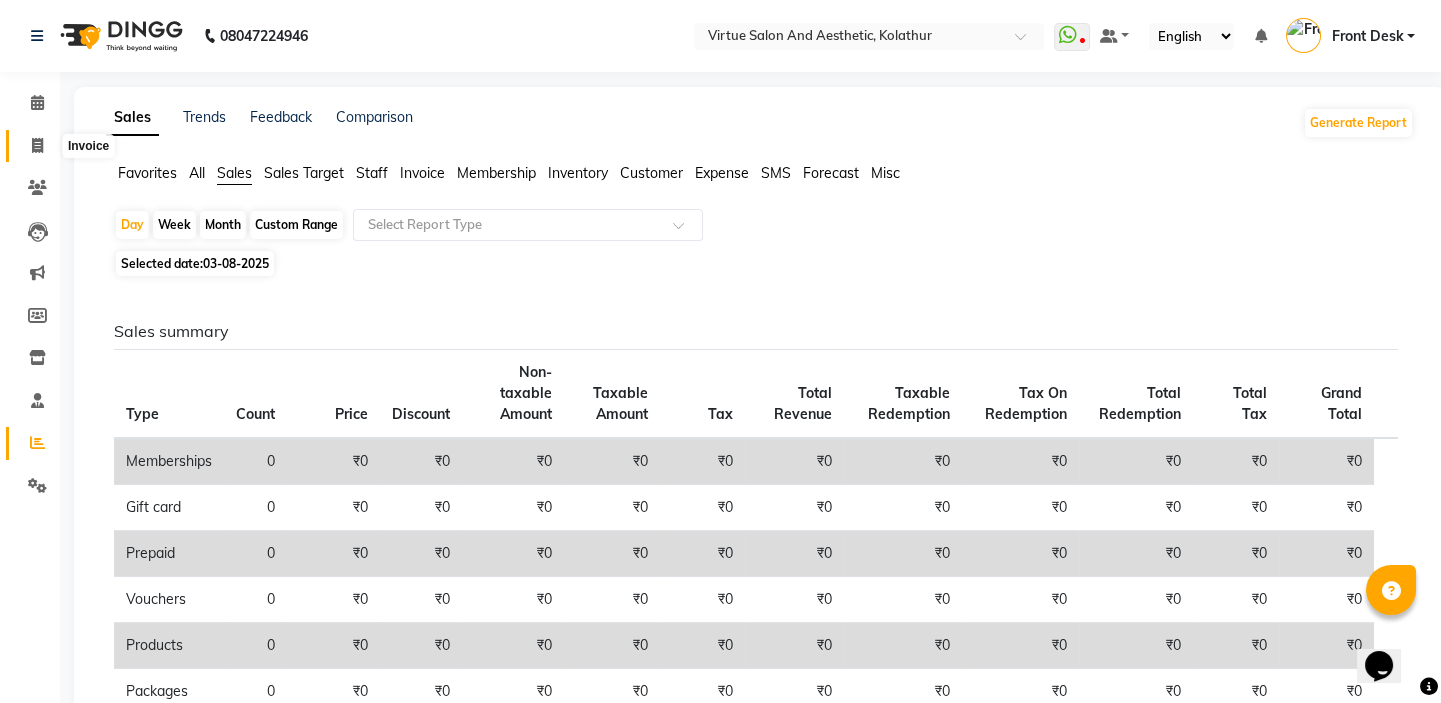 click 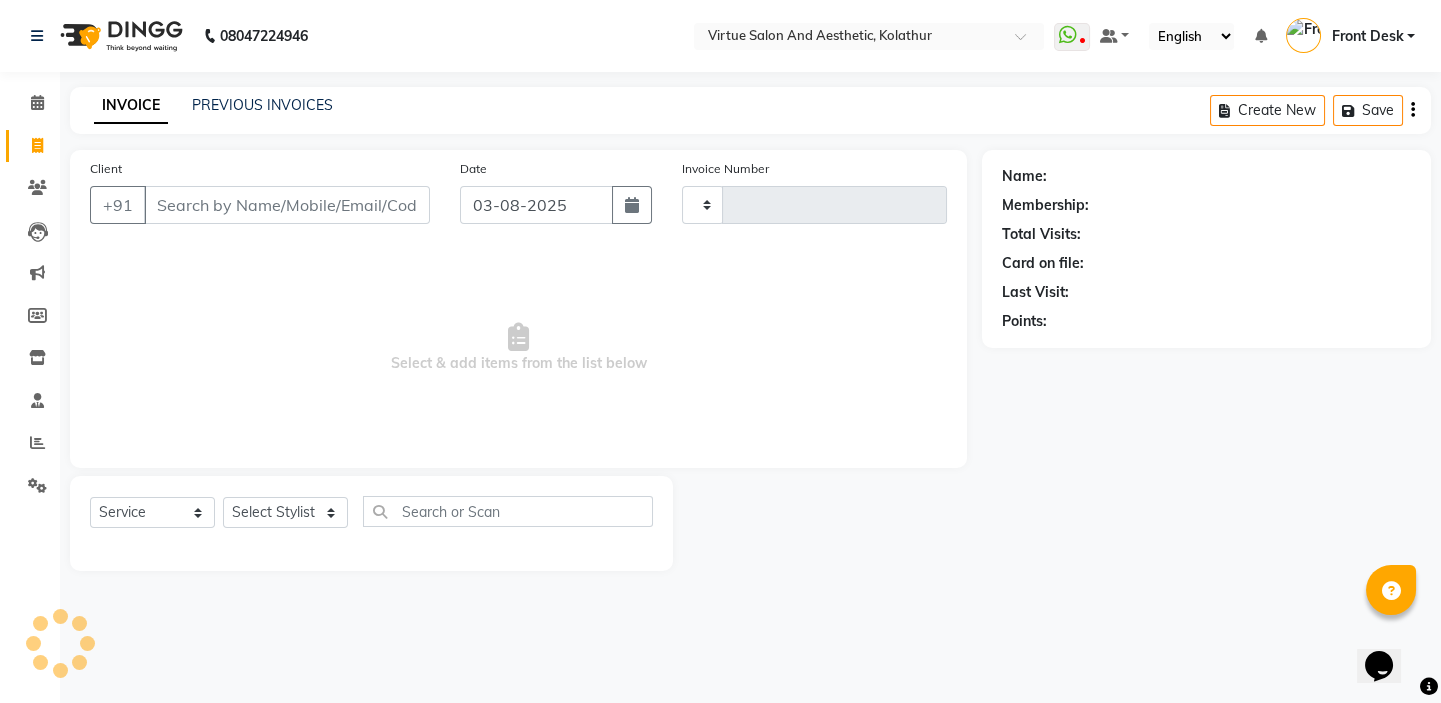 type on "0942" 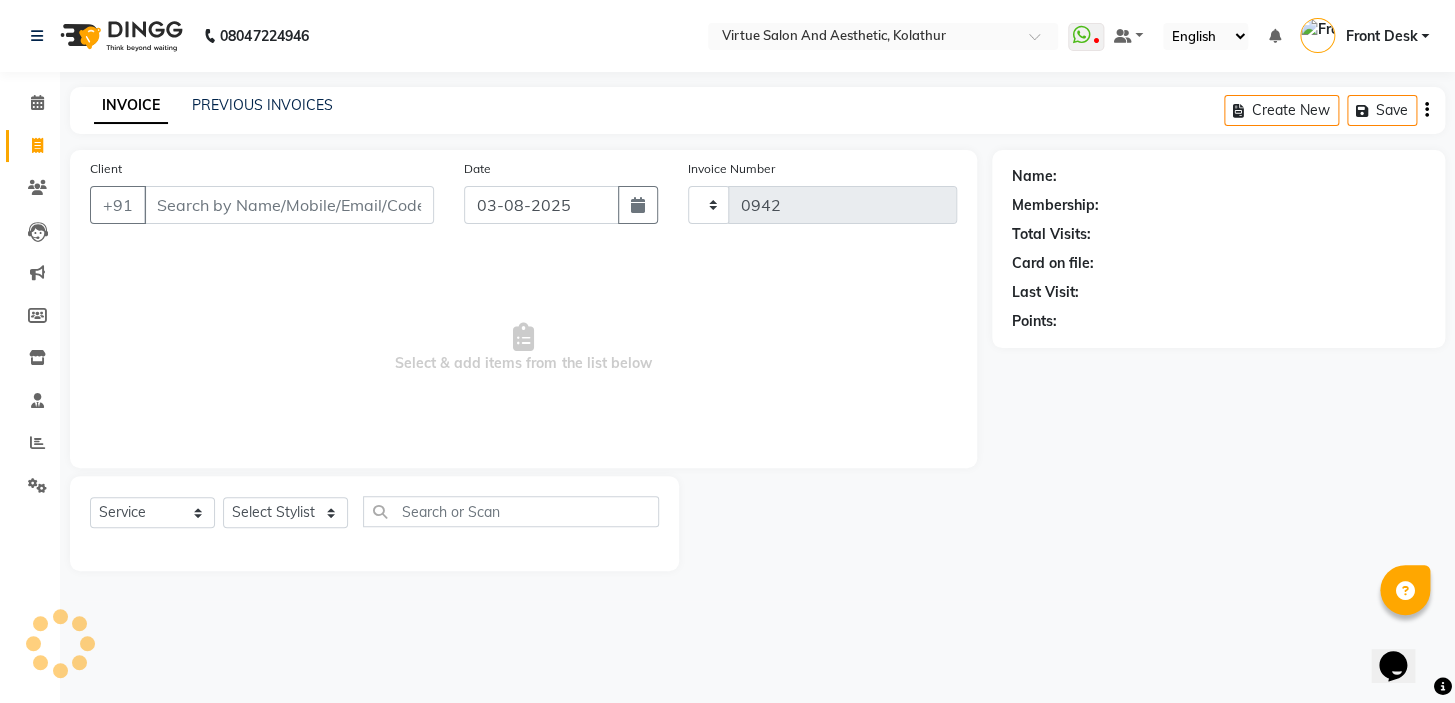 select on "7053" 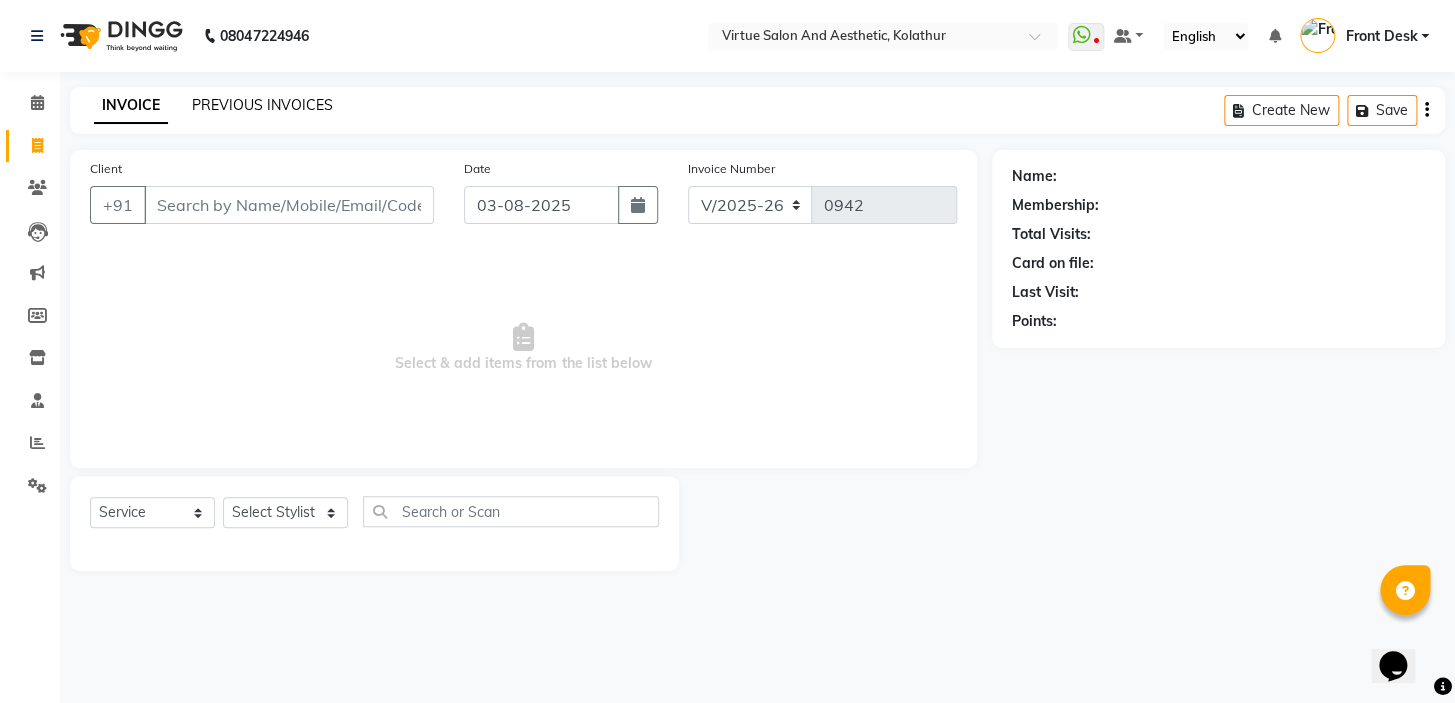 drag, startPoint x: 243, startPoint y: 121, endPoint x: 252, endPoint y: 113, distance: 12.0415945 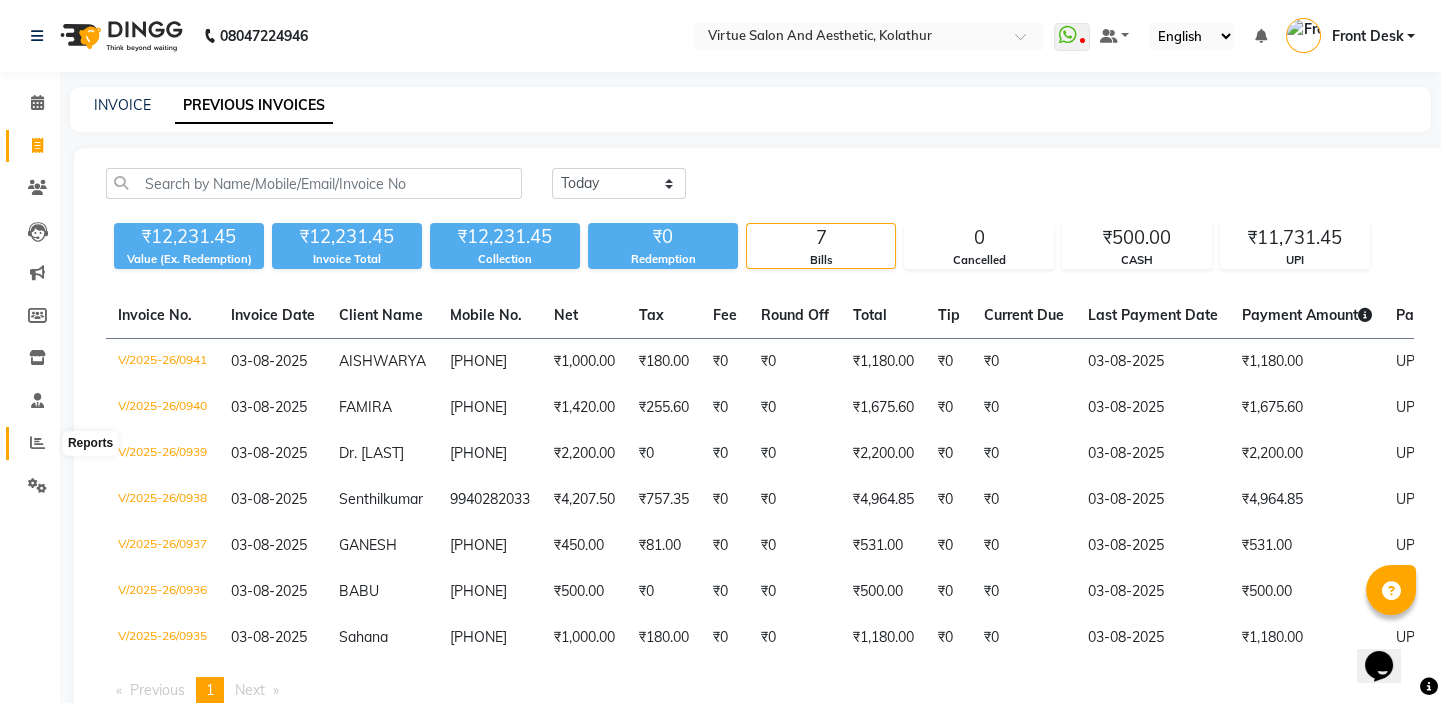 click 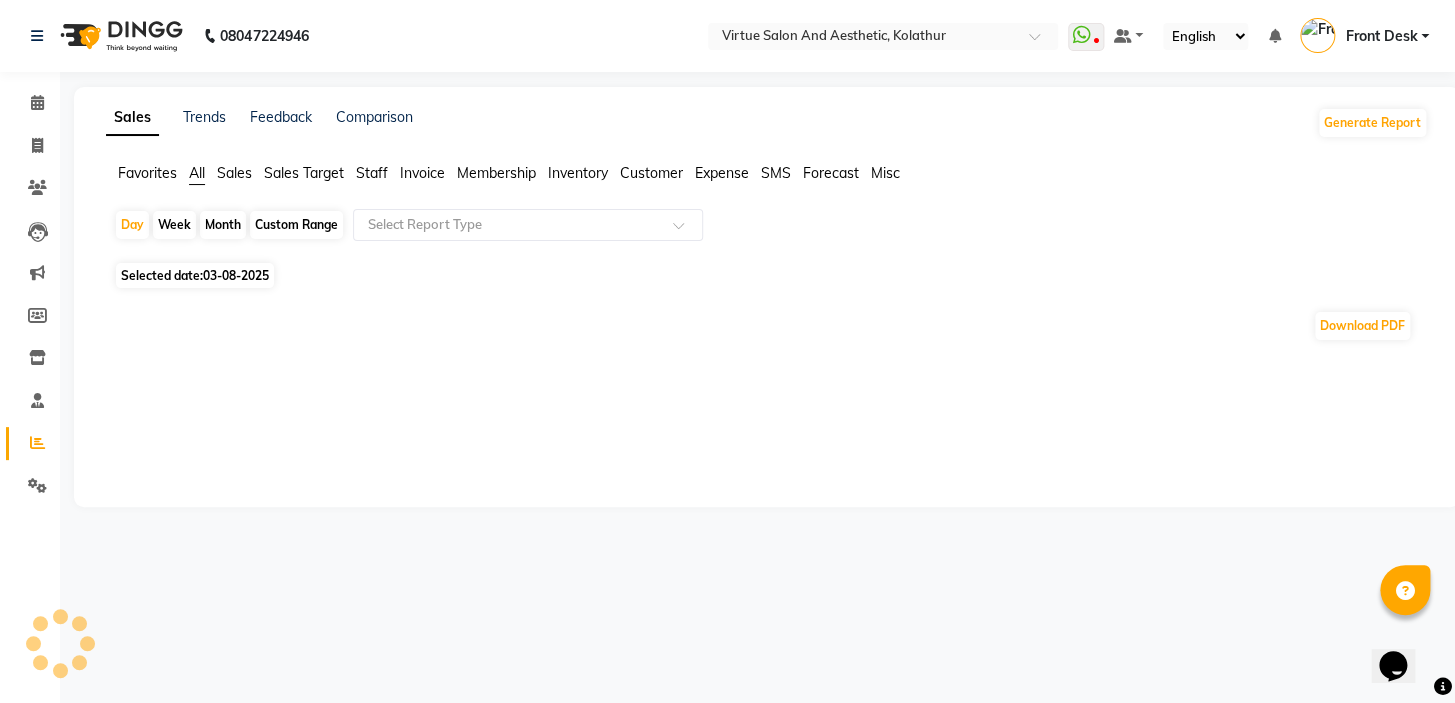 click on "Sales" 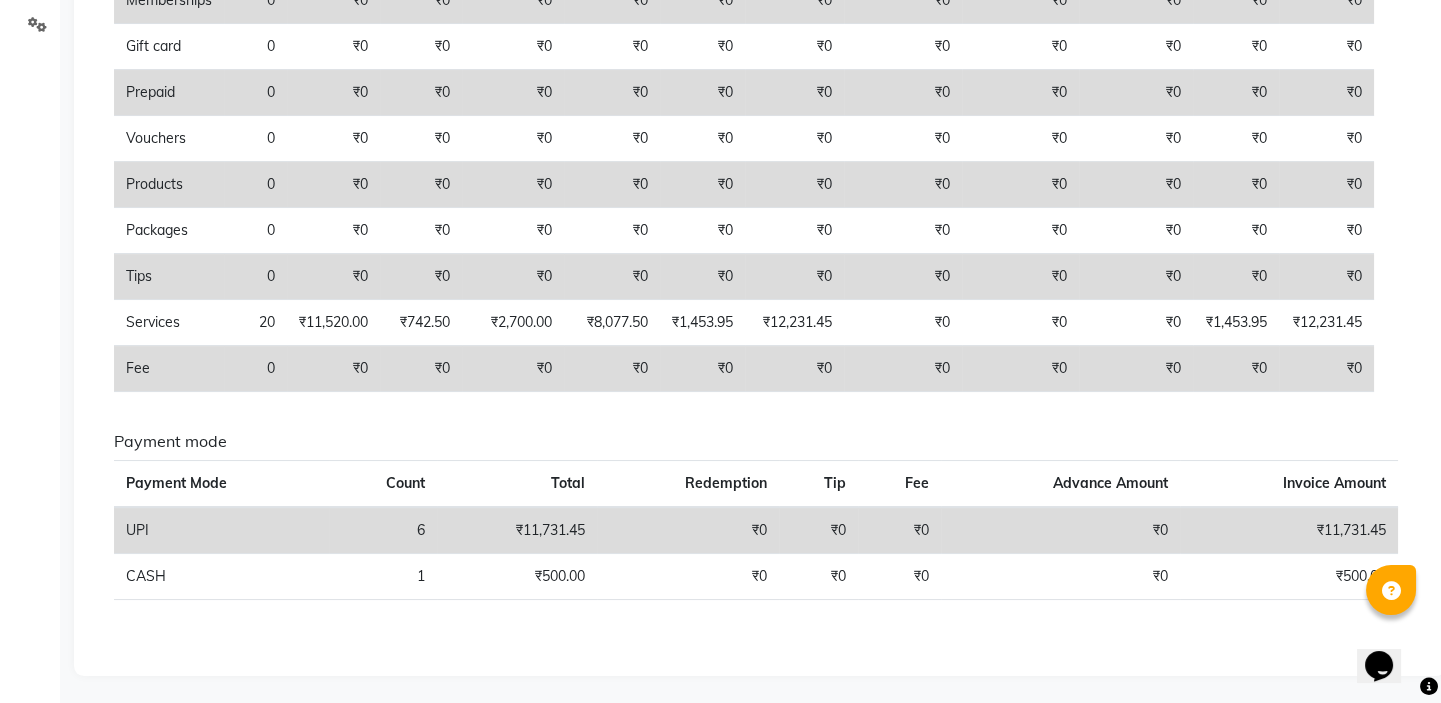 scroll, scrollTop: 0, scrollLeft: 0, axis: both 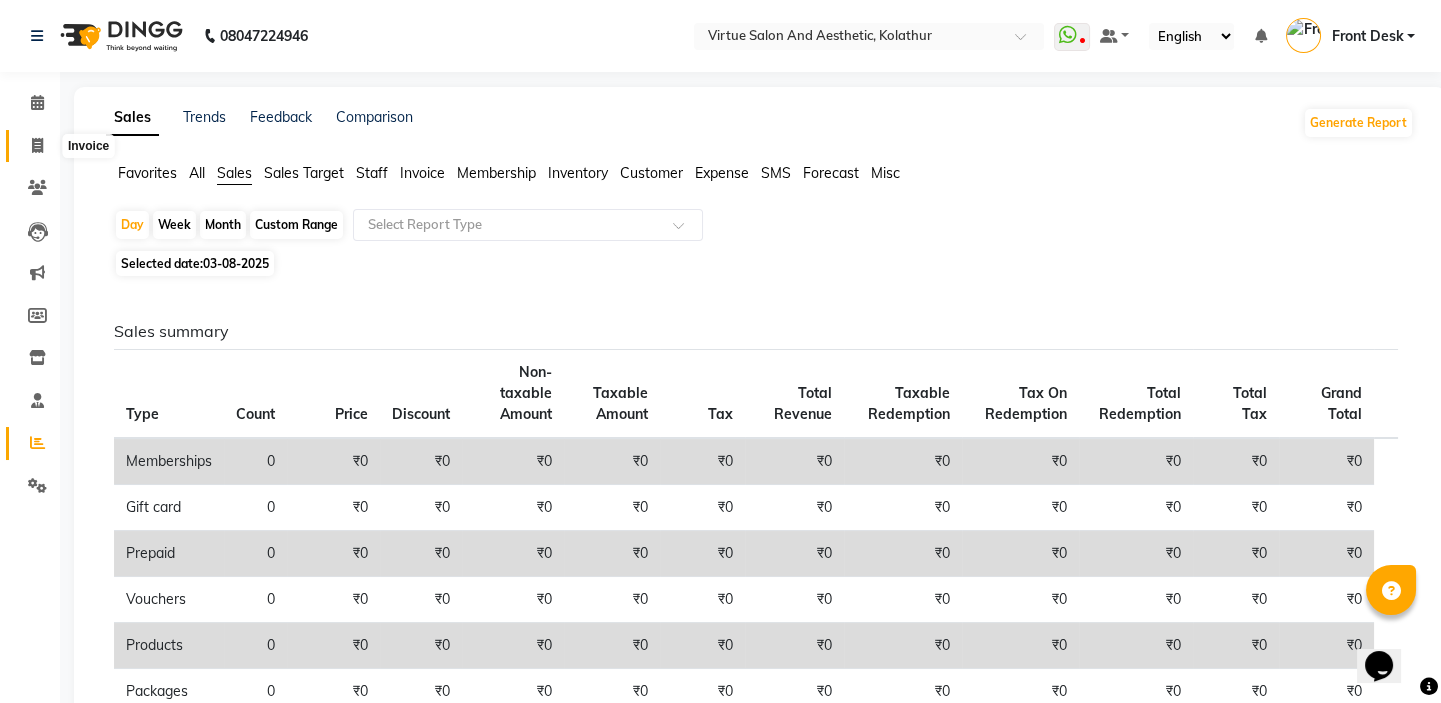 click 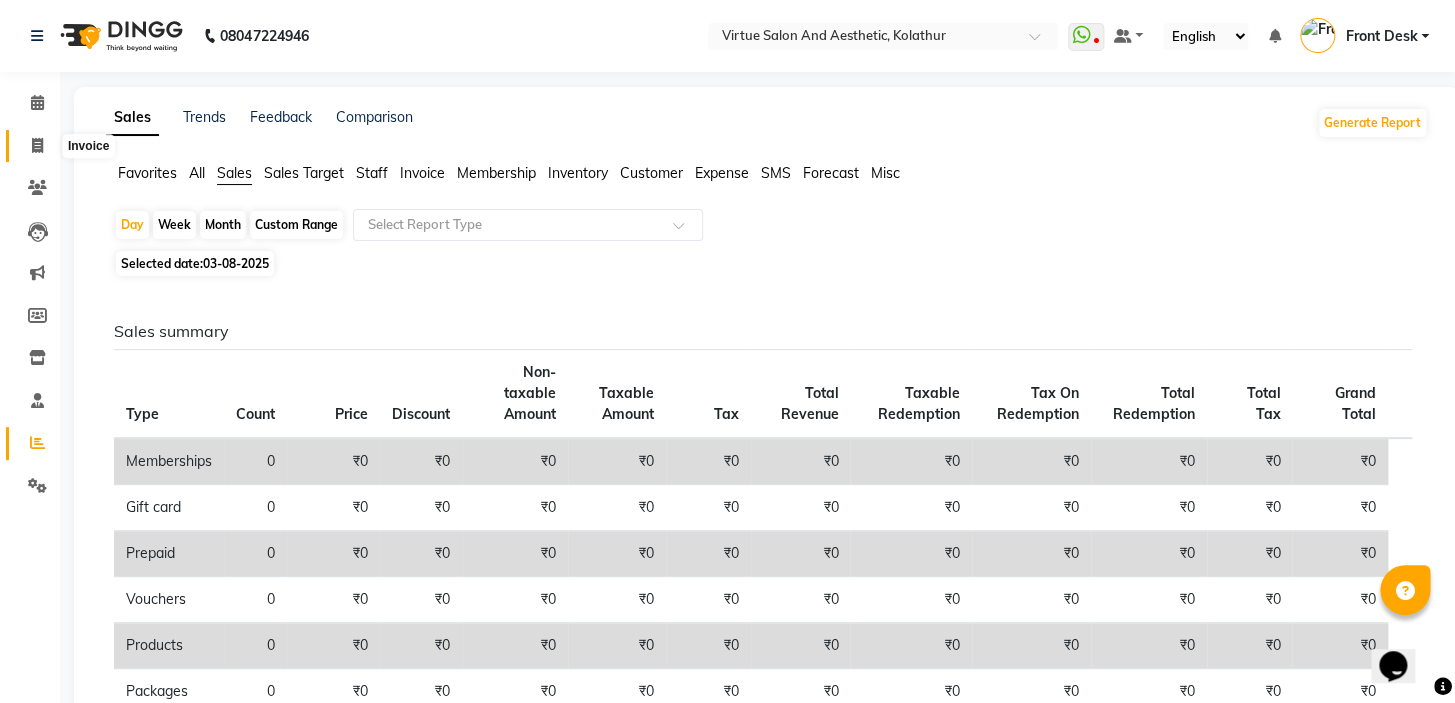 select on "7053" 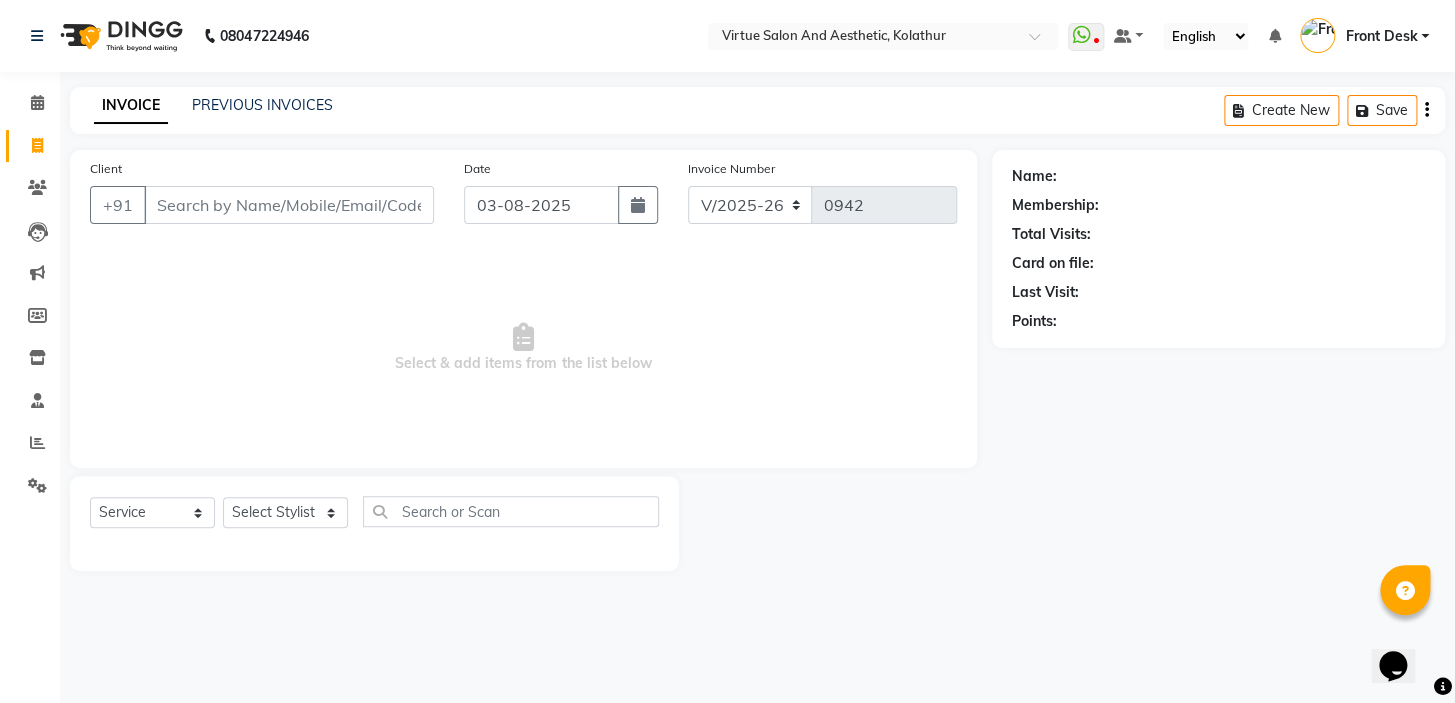 click on "Select & add items from the list below" at bounding box center [523, 348] 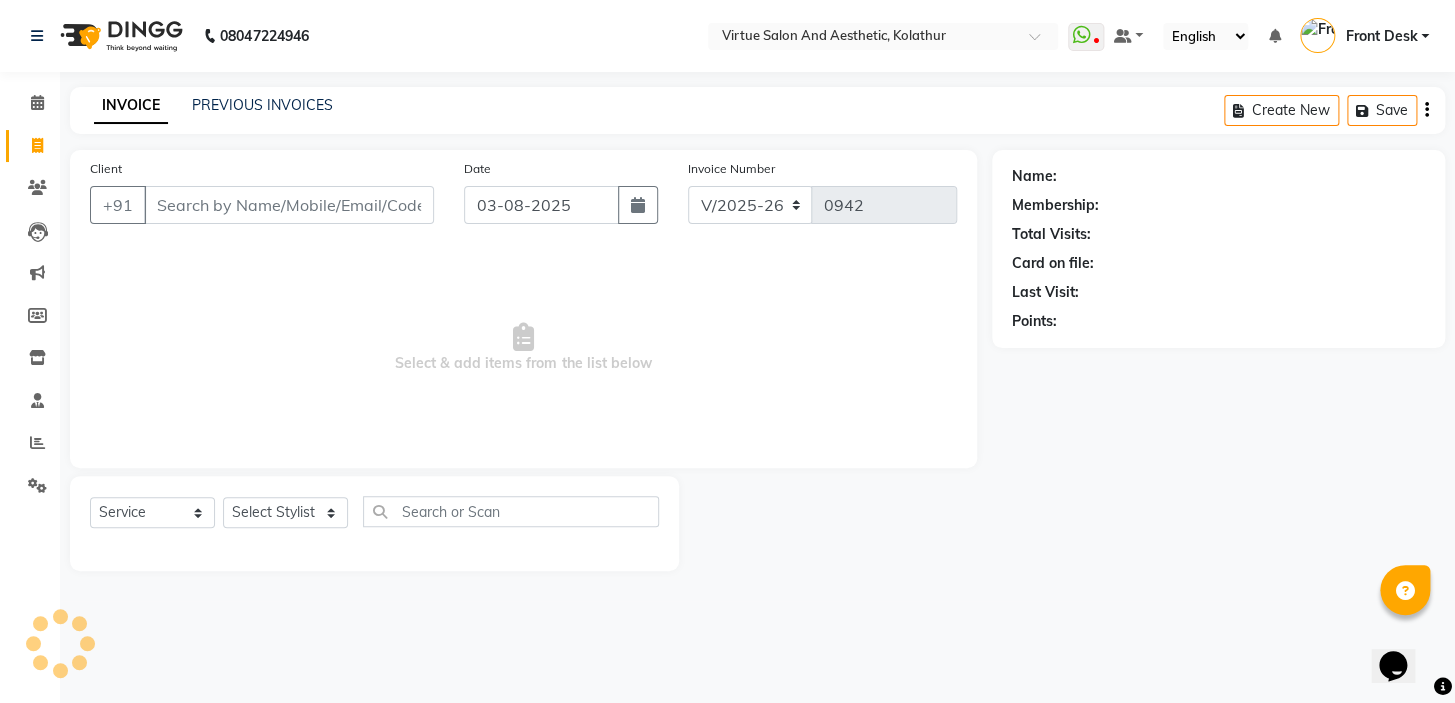 drag, startPoint x: 300, startPoint y: 375, endPoint x: 737, endPoint y: 350, distance: 437.7145 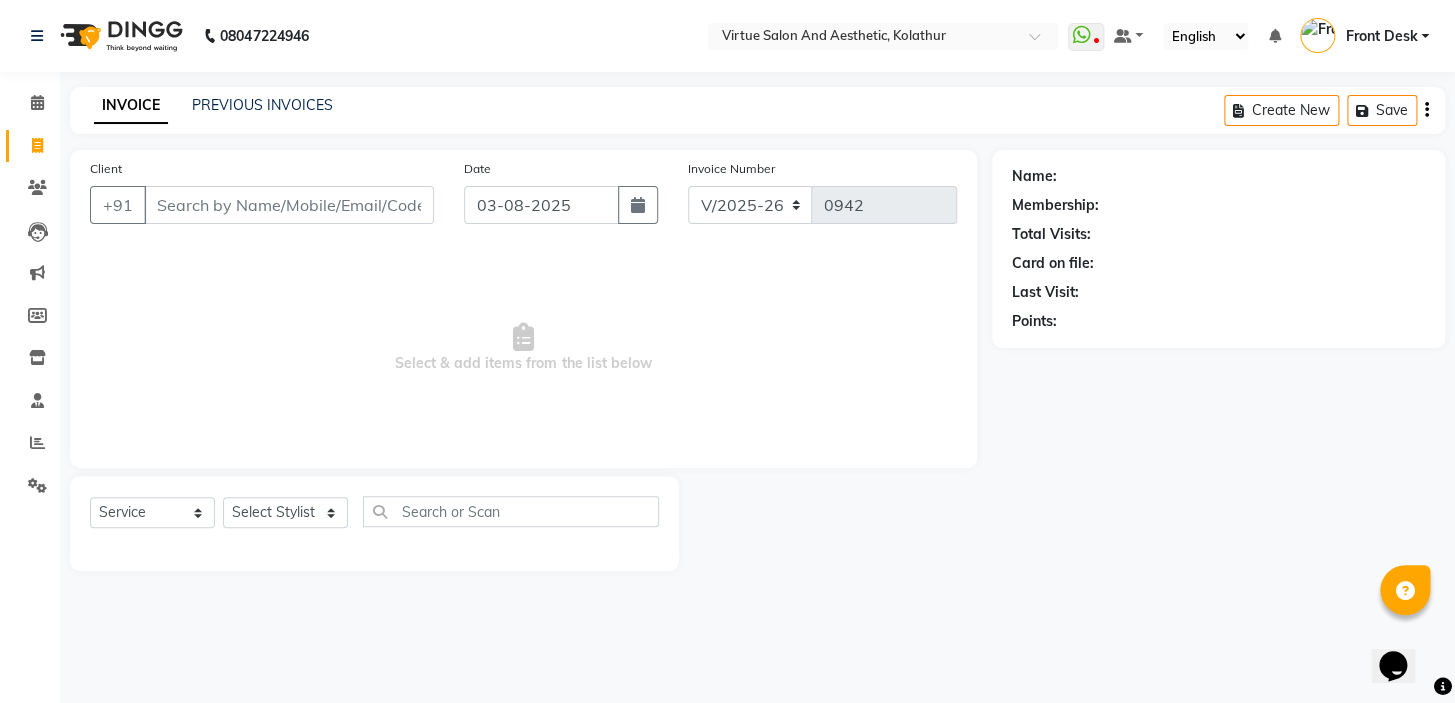 click on "Select & add items from the list below" at bounding box center (523, 348) 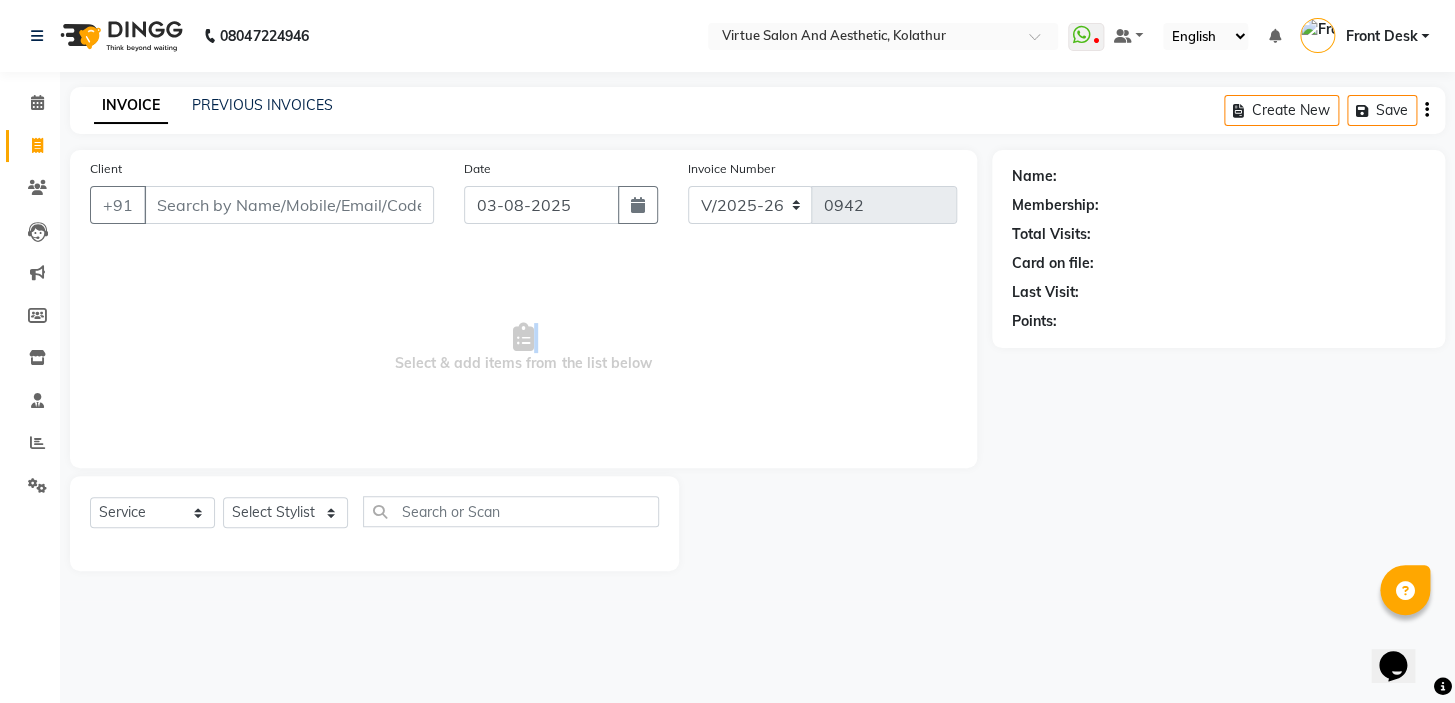 drag, startPoint x: 706, startPoint y: 346, endPoint x: 265, endPoint y: 364, distance: 441.3672 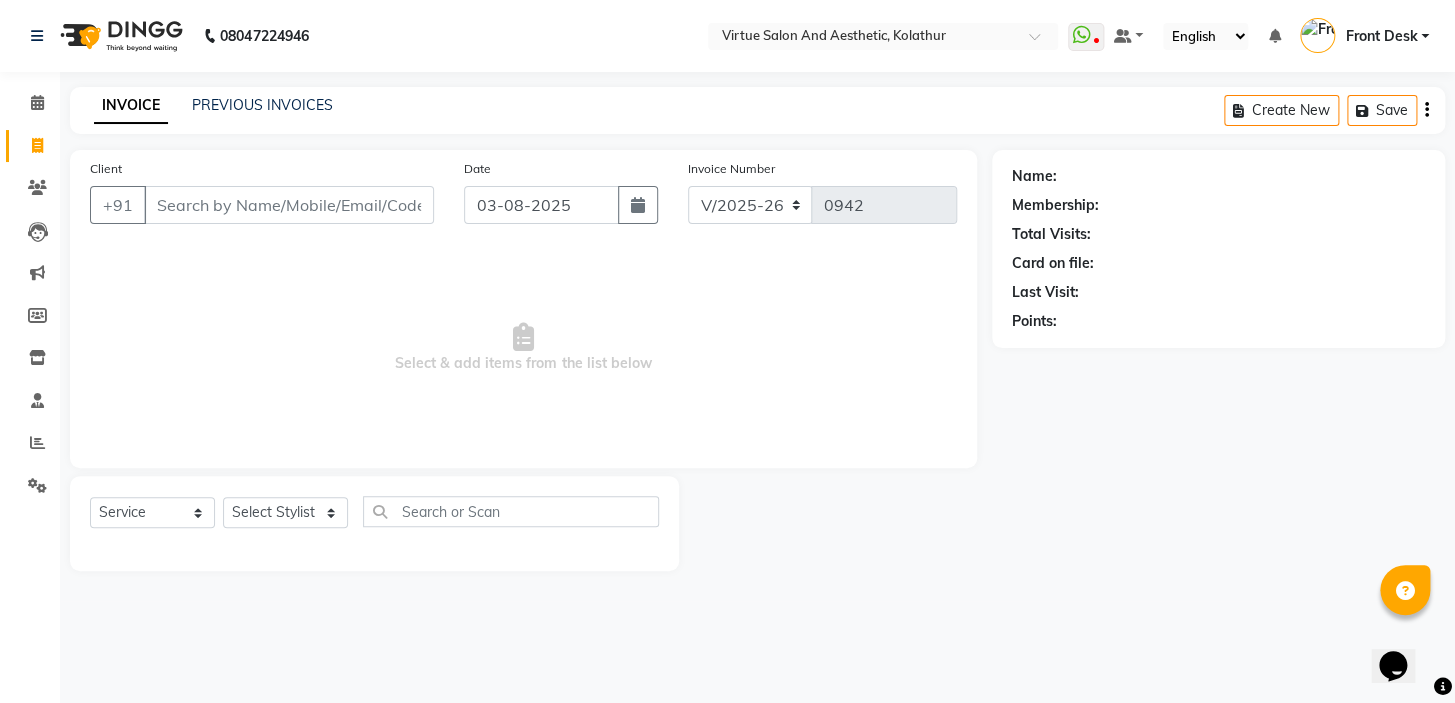 click on "Select & add items from the list below" at bounding box center (523, 348) 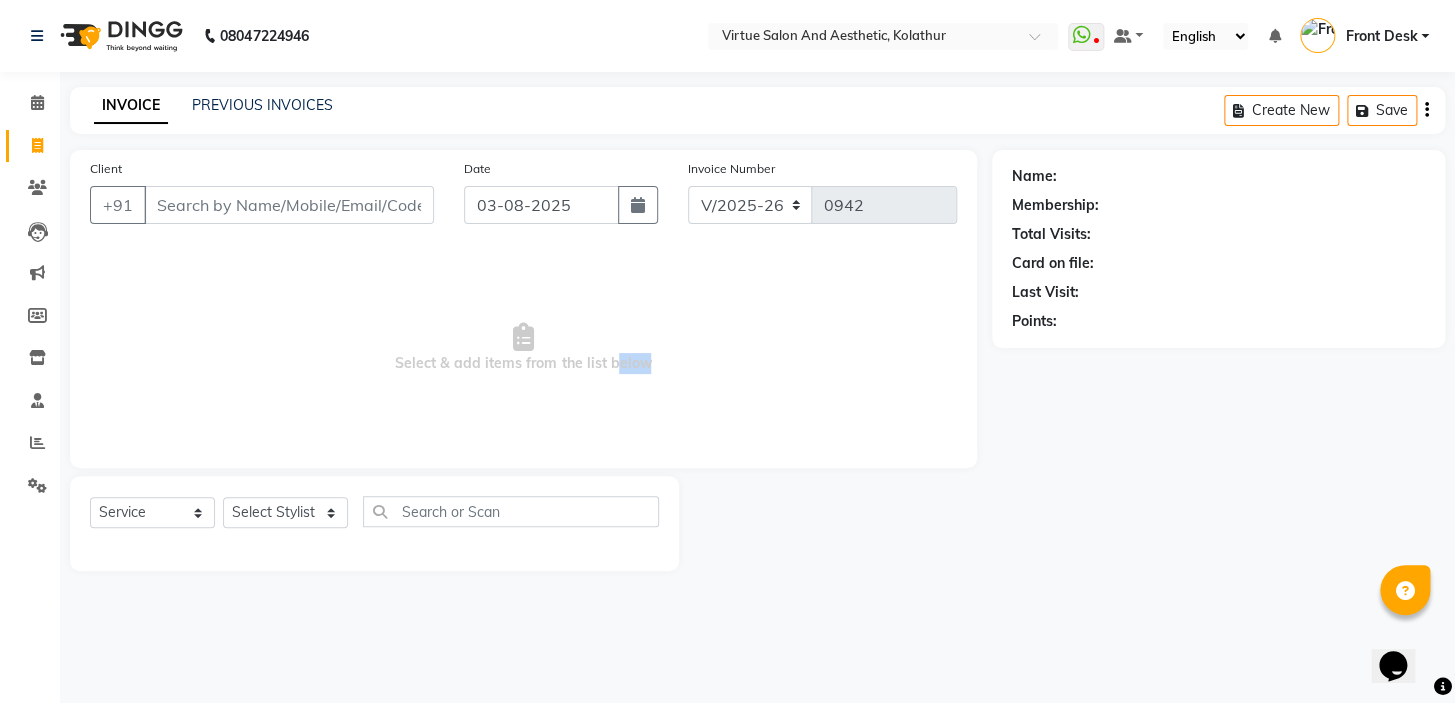 drag, startPoint x: 612, startPoint y: 361, endPoint x: 663, endPoint y: 368, distance: 51.47815 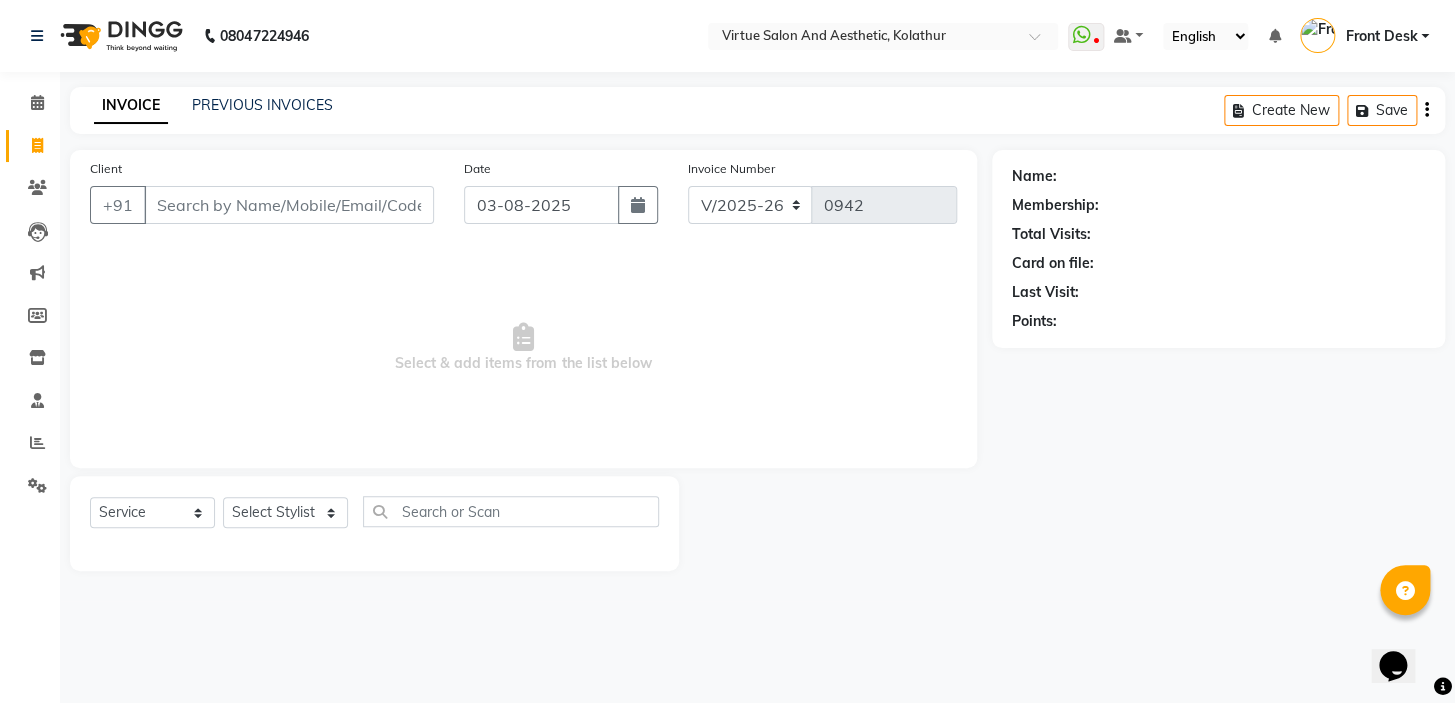 drag, startPoint x: 608, startPoint y: 357, endPoint x: 721, endPoint y: 350, distance: 113.216606 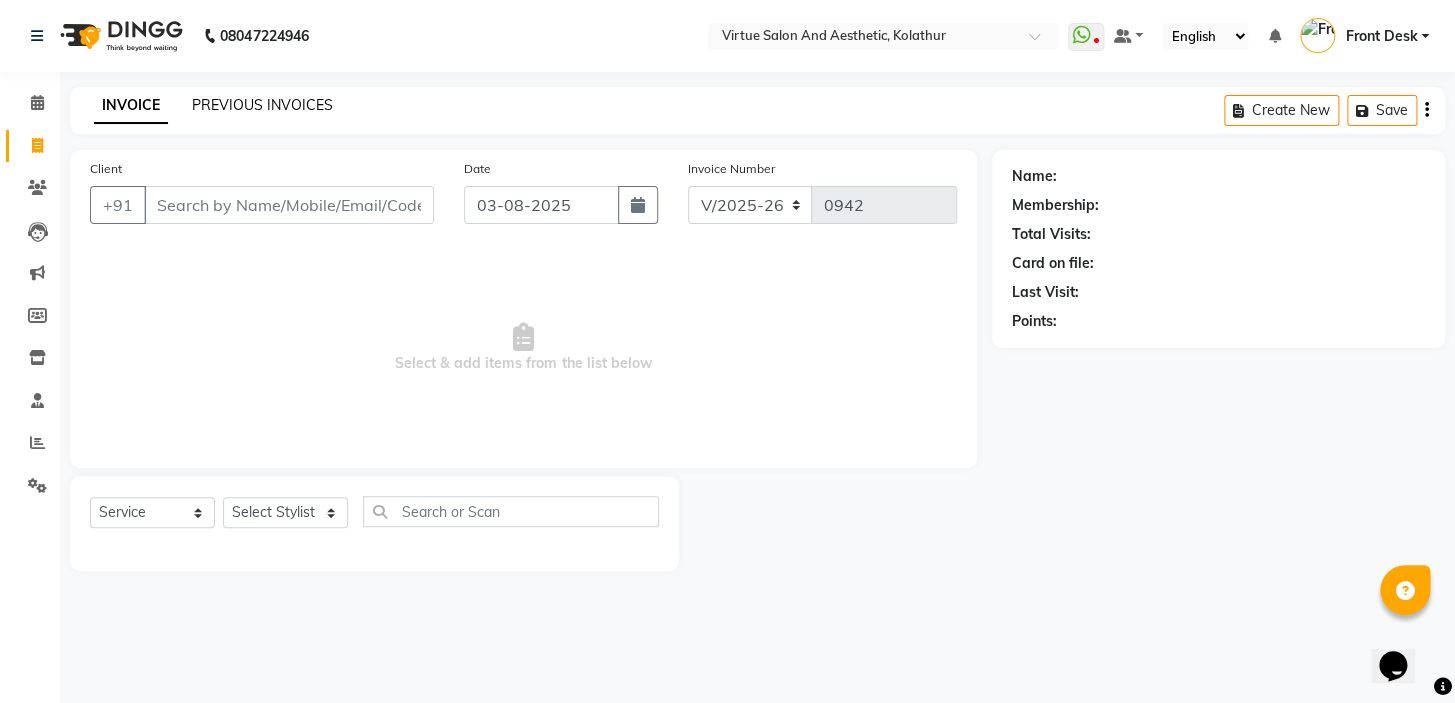 click on "PREVIOUS INVOICES" 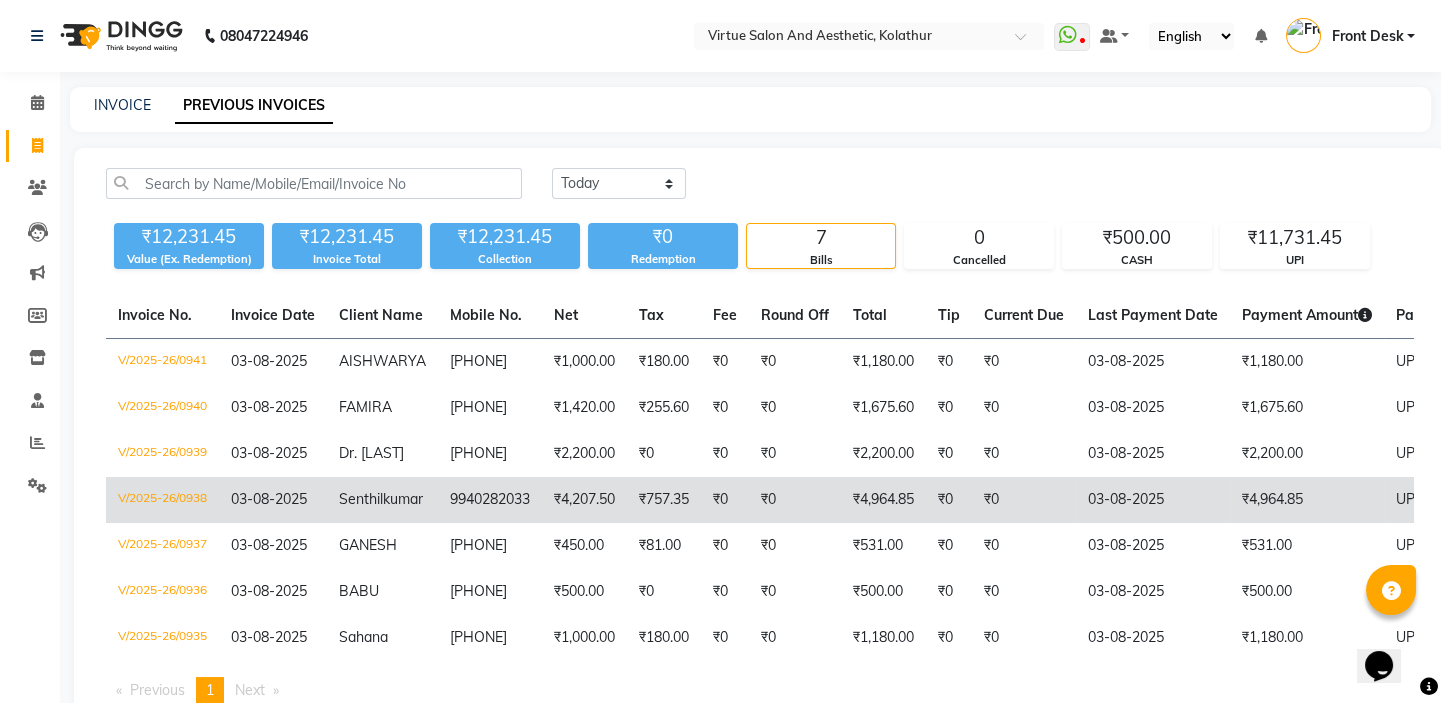 click on "V/2025-26/0938" 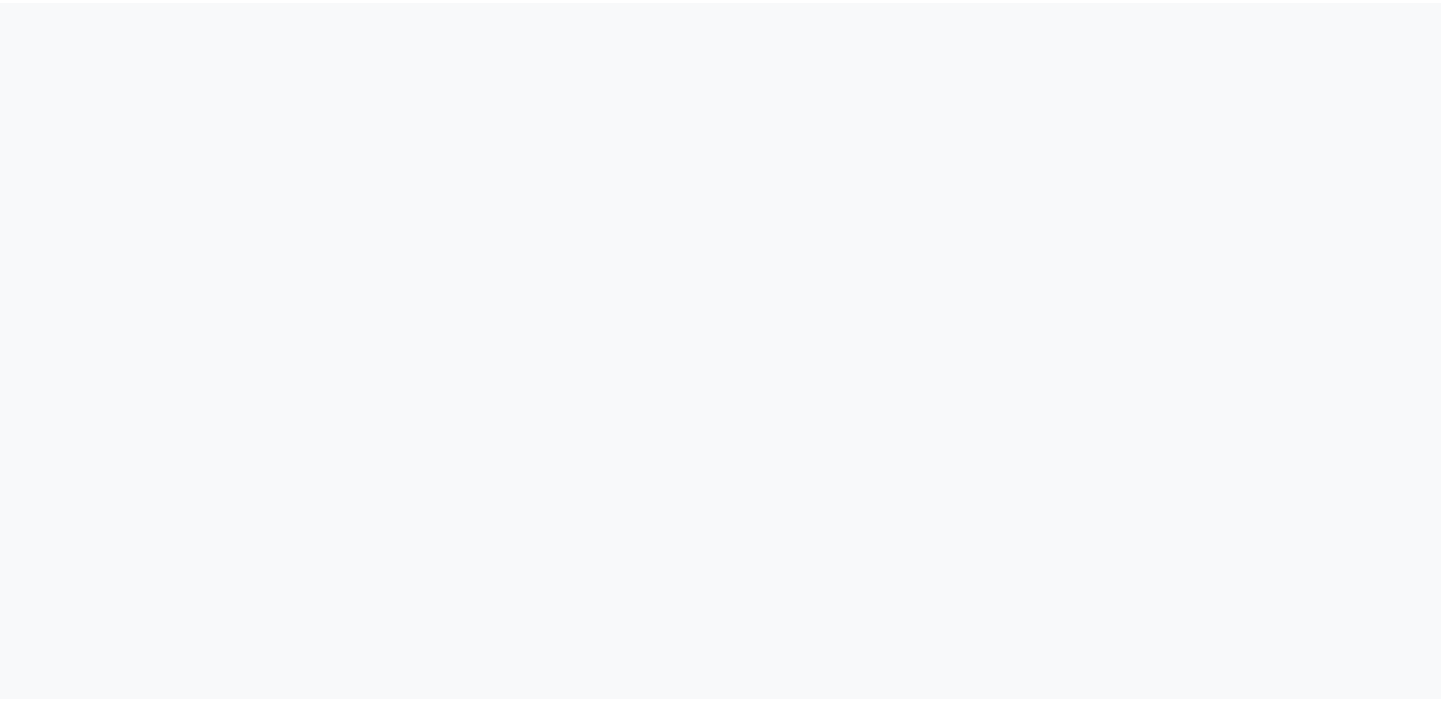 scroll, scrollTop: 0, scrollLeft: 0, axis: both 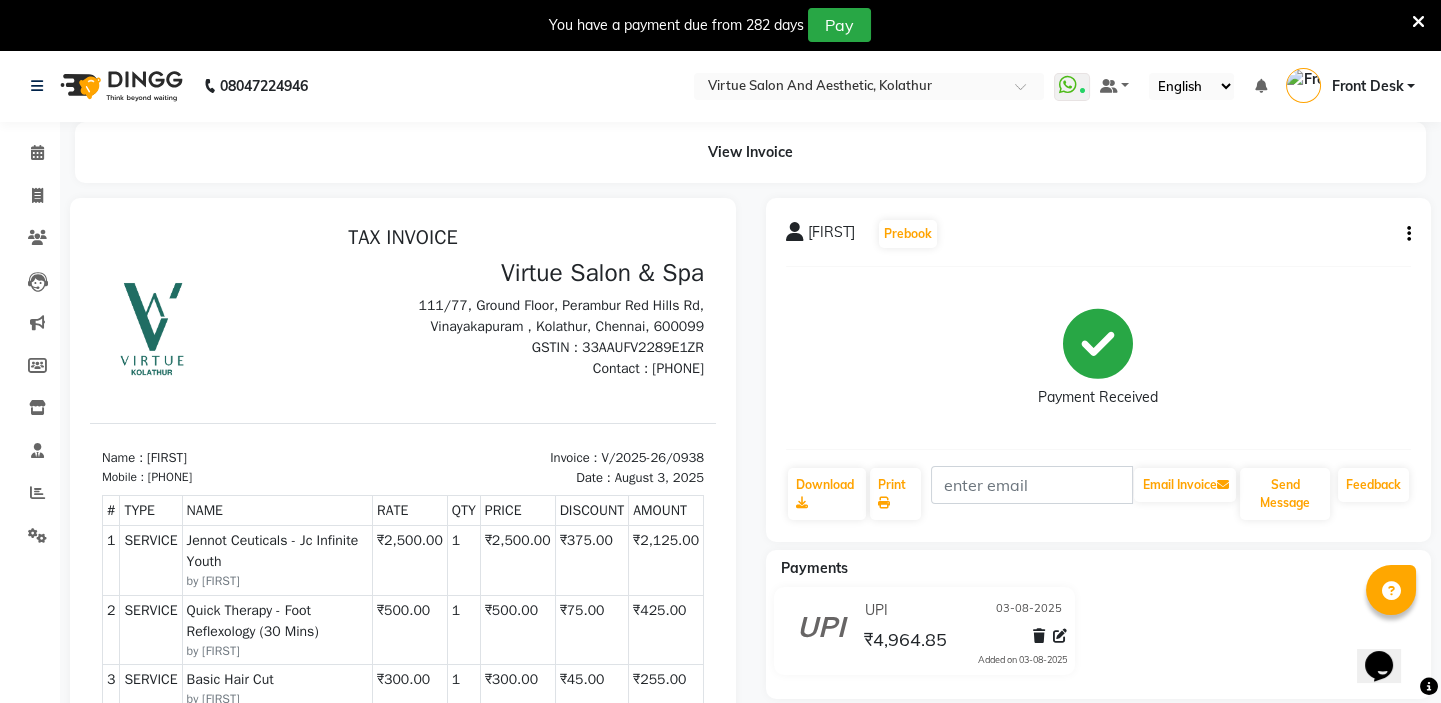 click at bounding box center (1418, 22) 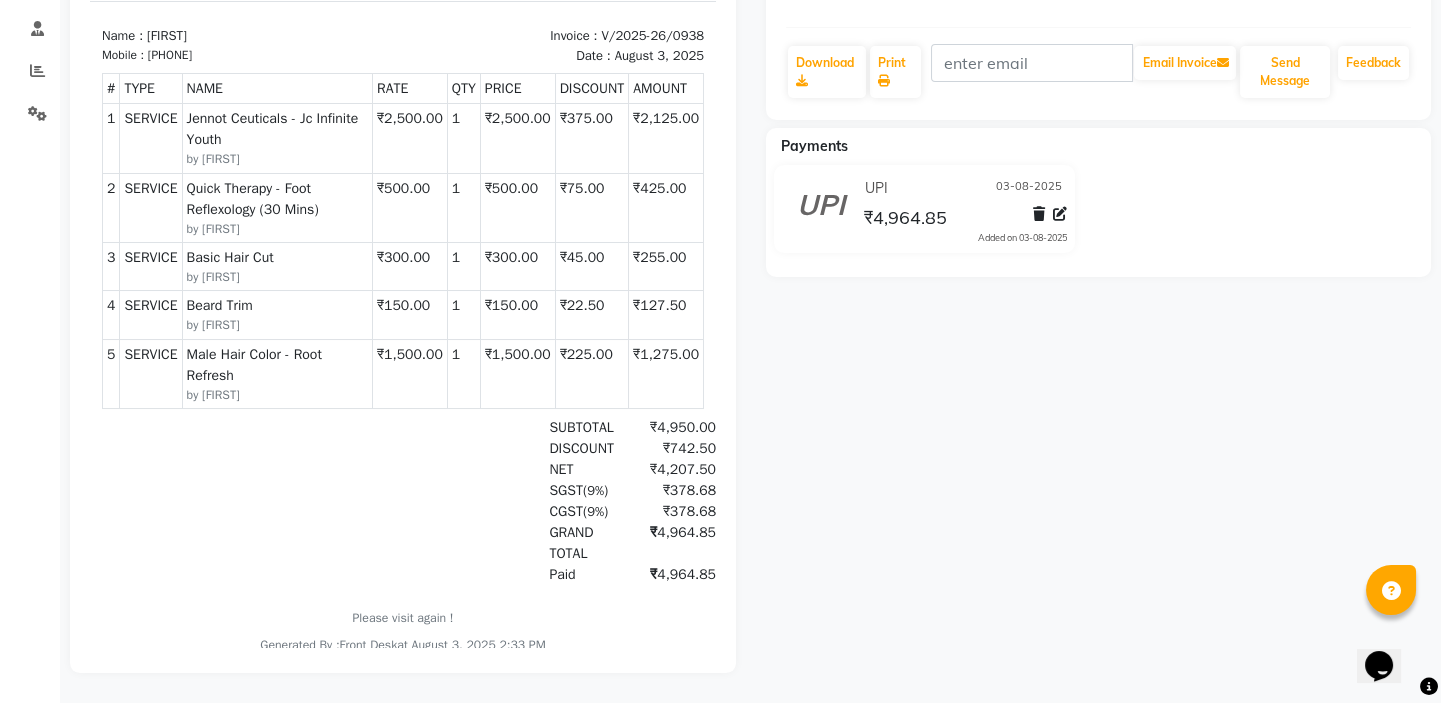 scroll, scrollTop: 0, scrollLeft: 0, axis: both 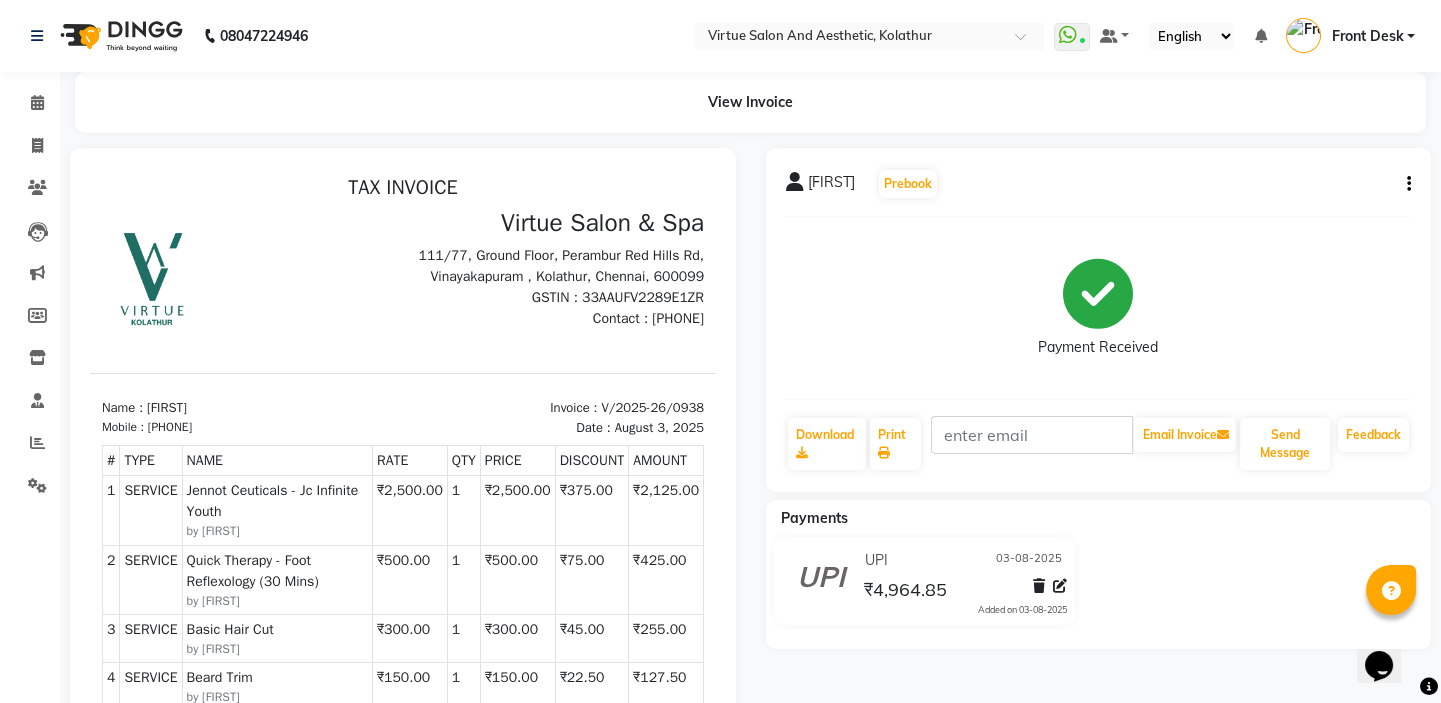 drag, startPoint x: 410, startPoint y: 249, endPoint x: 696, endPoint y: 350, distance: 303.31006 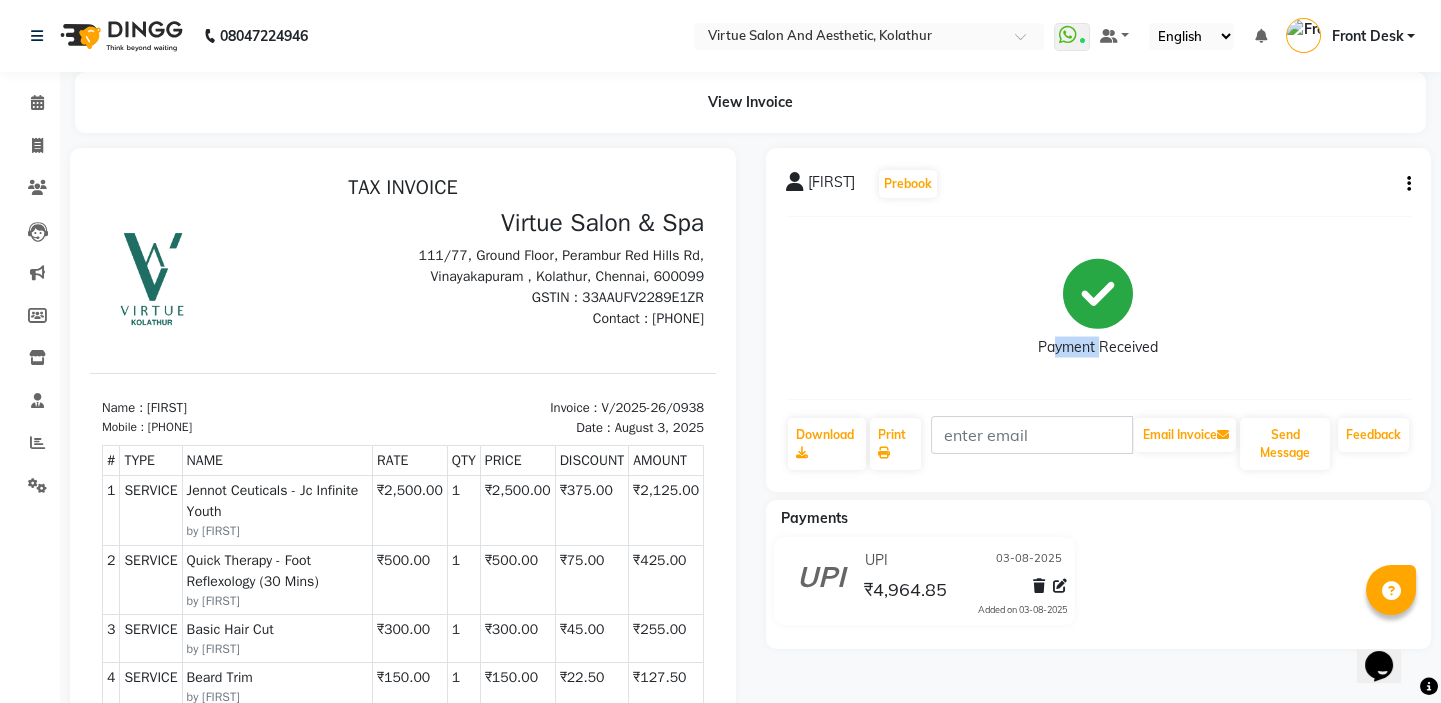 drag, startPoint x: 1050, startPoint y: 348, endPoint x: 1096, endPoint y: 352, distance: 46.173584 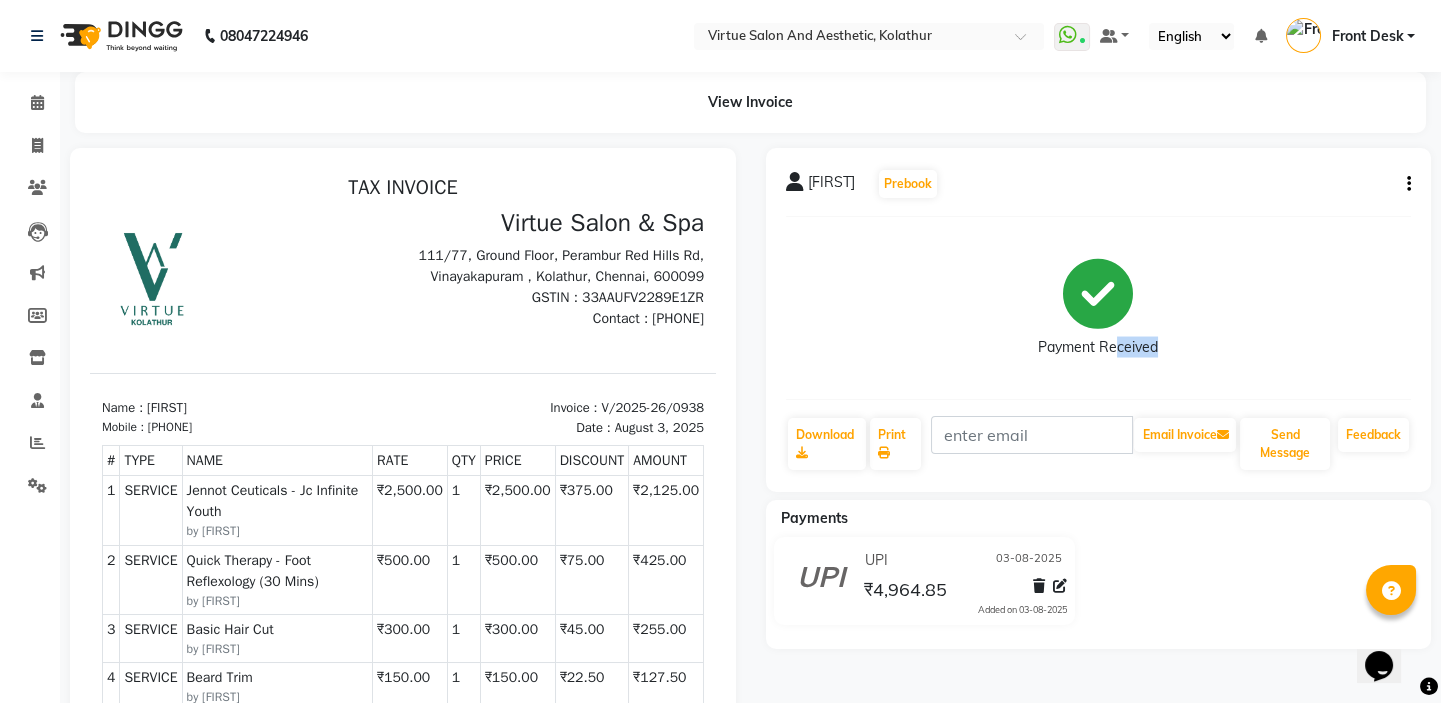drag, startPoint x: 1109, startPoint y: 349, endPoint x: 1149, endPoint y: 355, distance: 40.4475 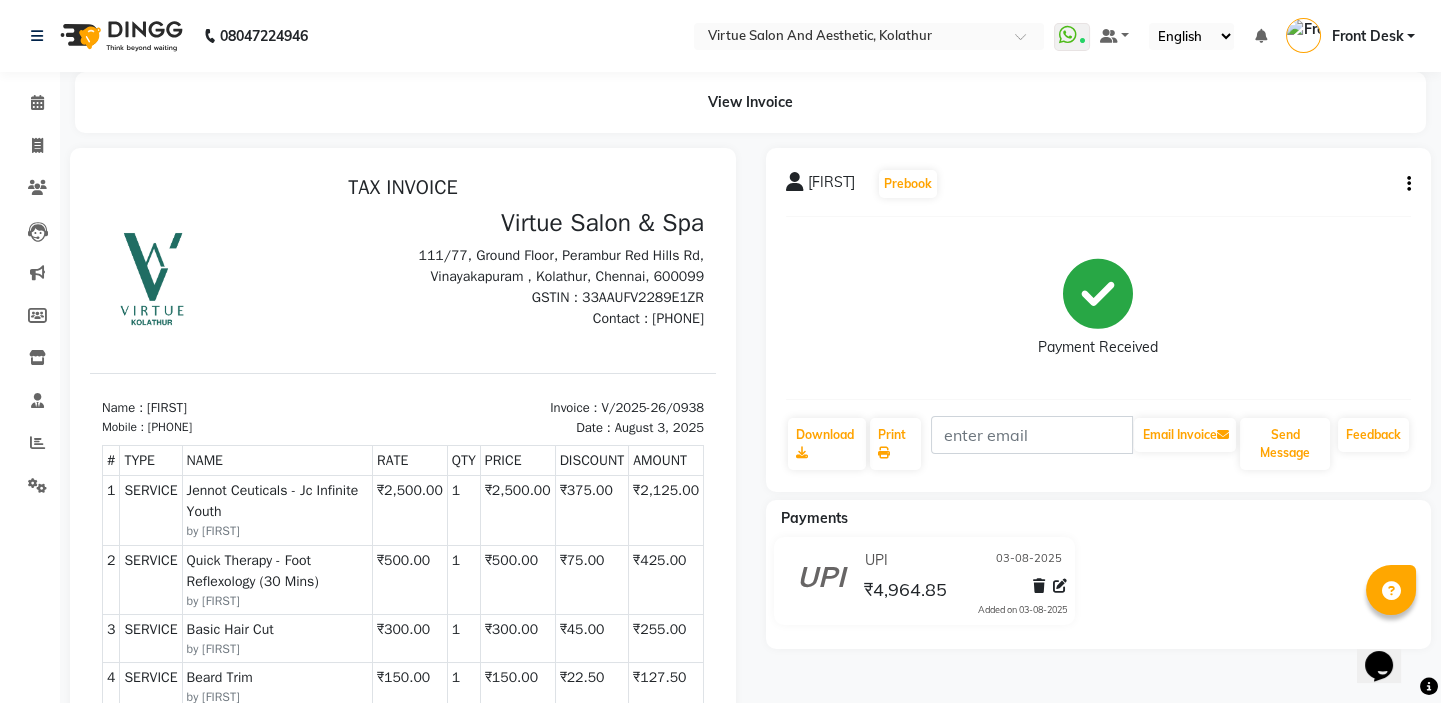 click on "Payment Received" 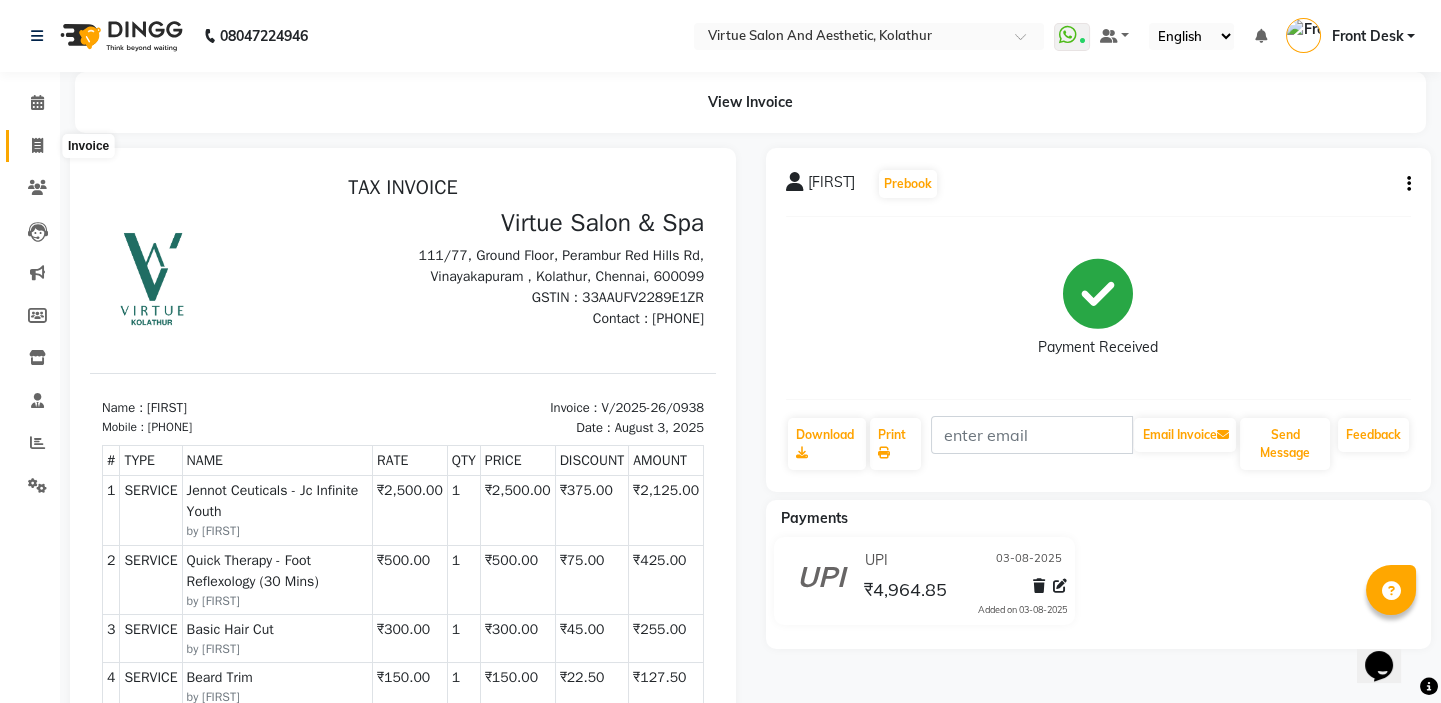 click 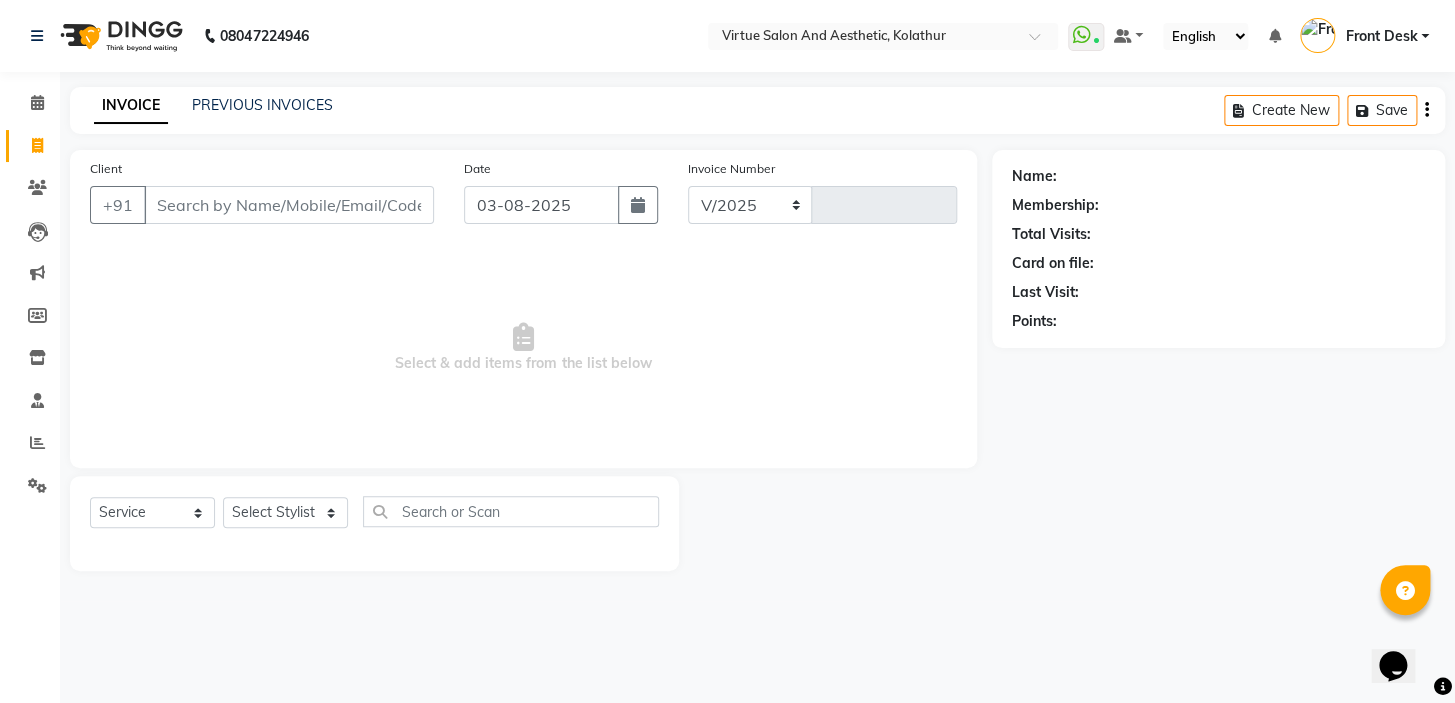 select on "7053" 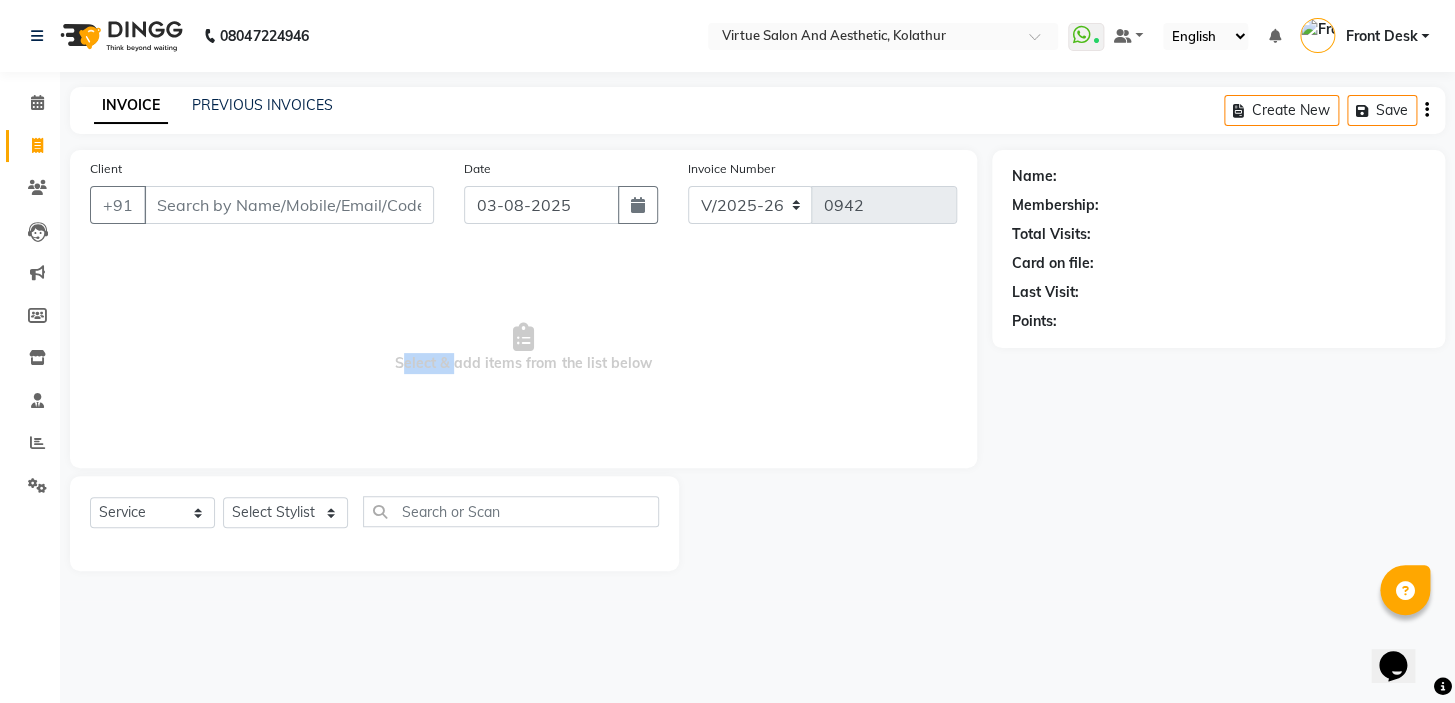 drag, startPoint x: 365, startPoint y: 378, endPoint x: 773, endPoint y: 334, distance: 410.3657 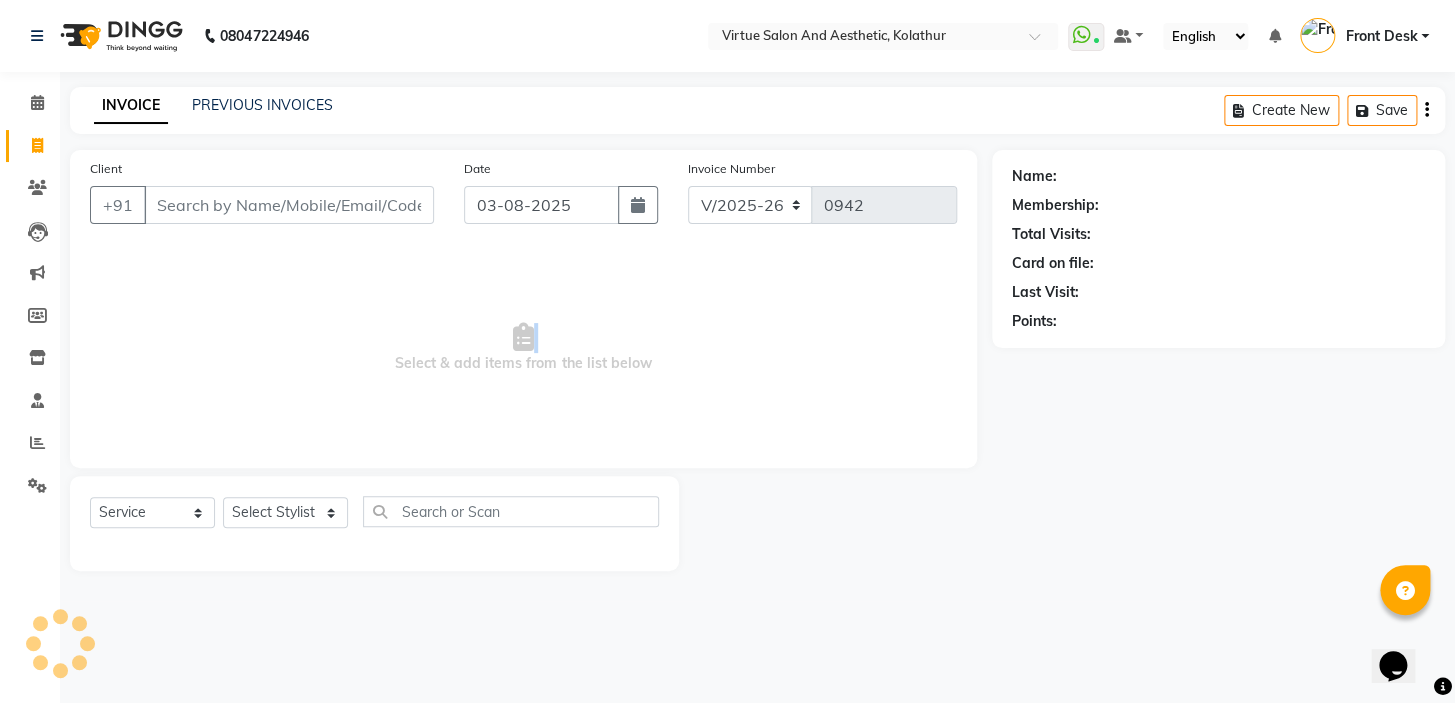 click on "Select & add items from the list below" at bounding box center (523, 348) 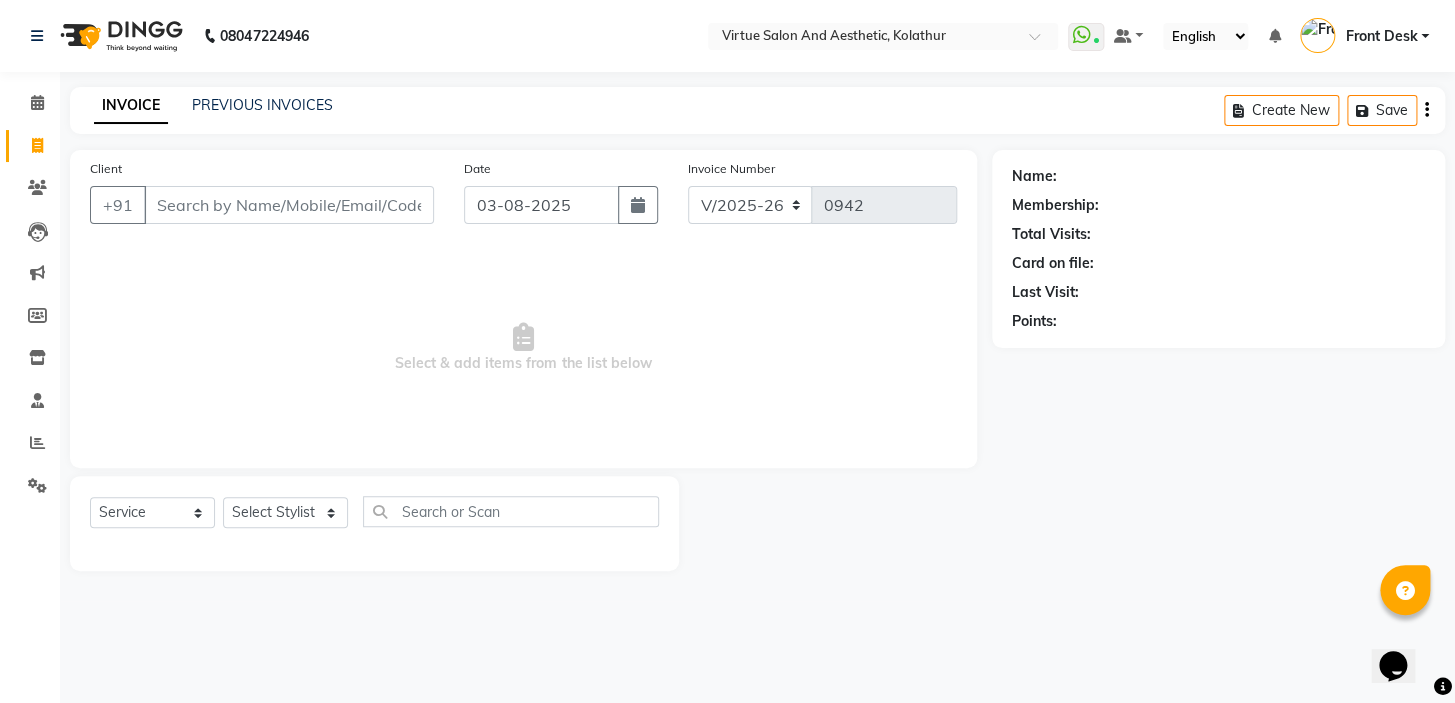 drag, startPoint x: 688, startPoint y: 380, endPoint x: 353, endPoint y: 380, distance: 335 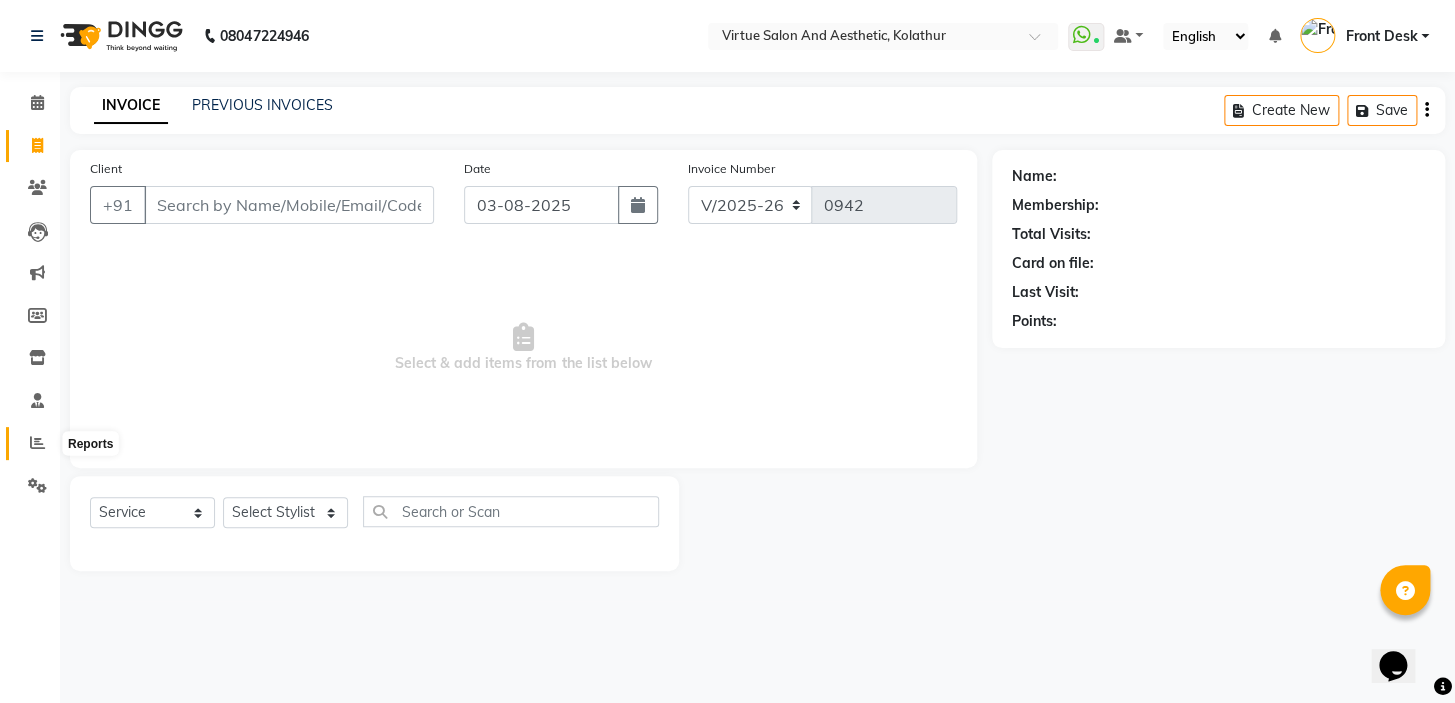 click 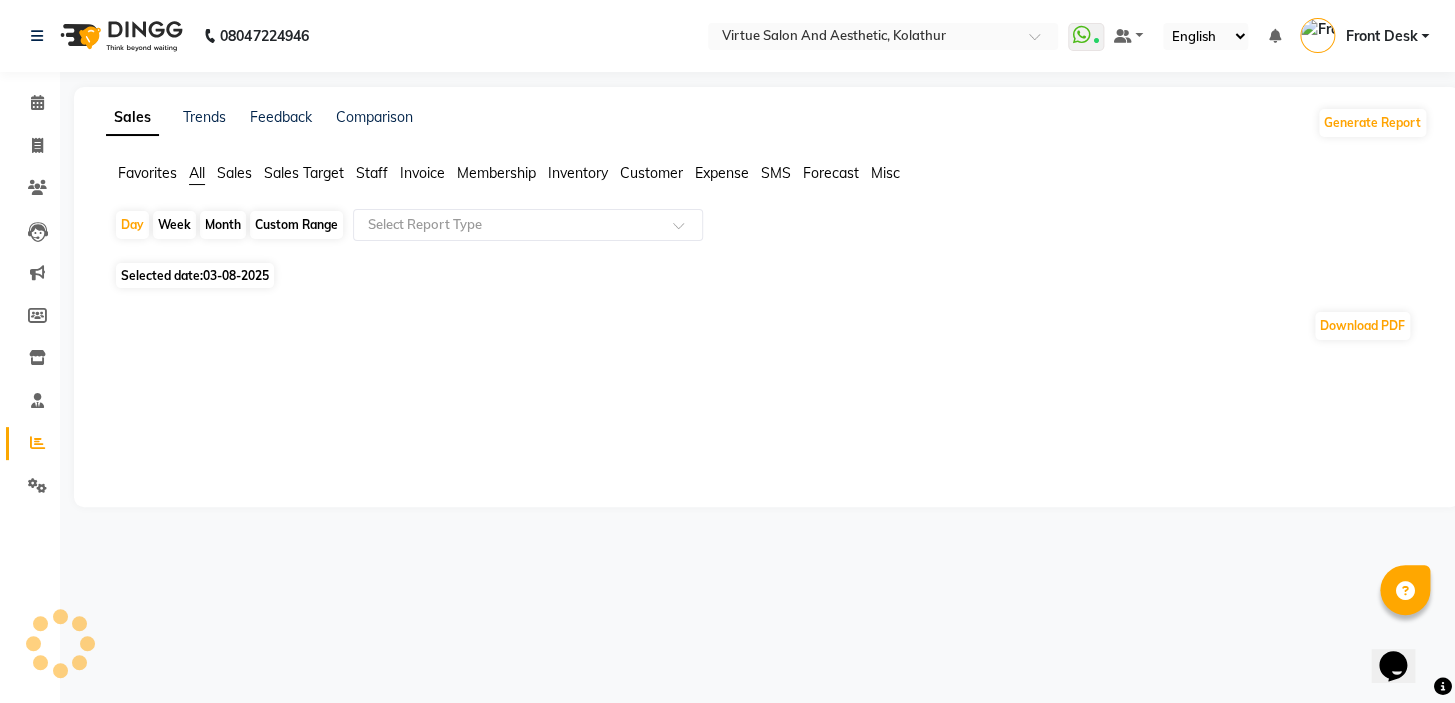 click on "Sales" 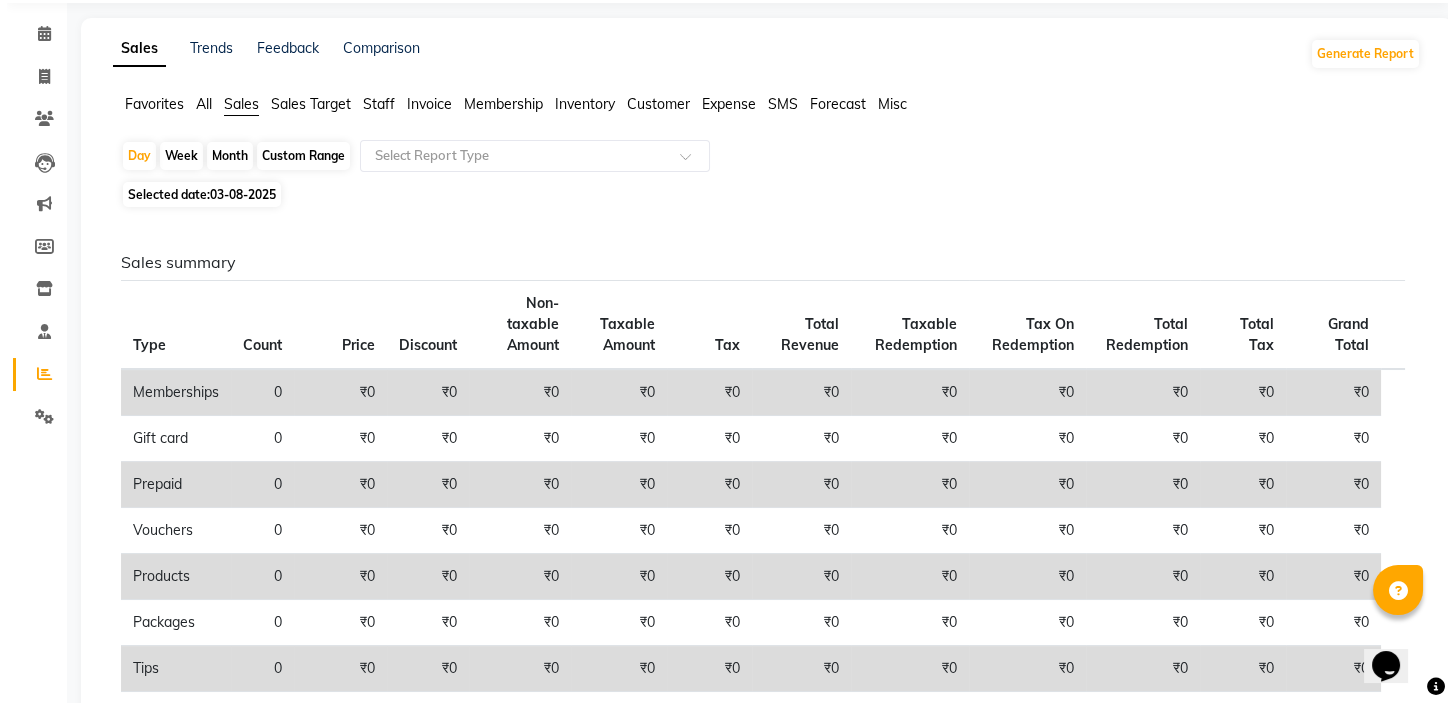 scroll, scrollTop: 0, scrollLeft: 0, axis: both 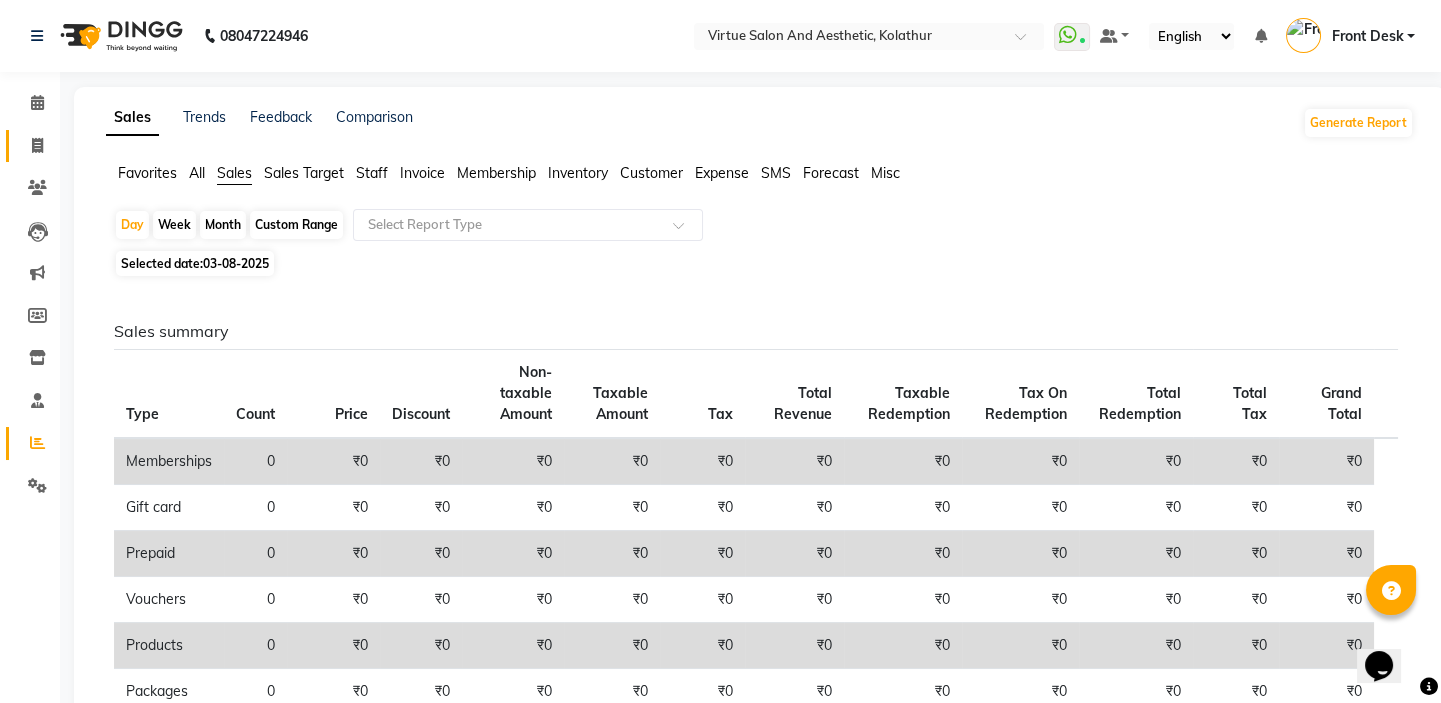 click 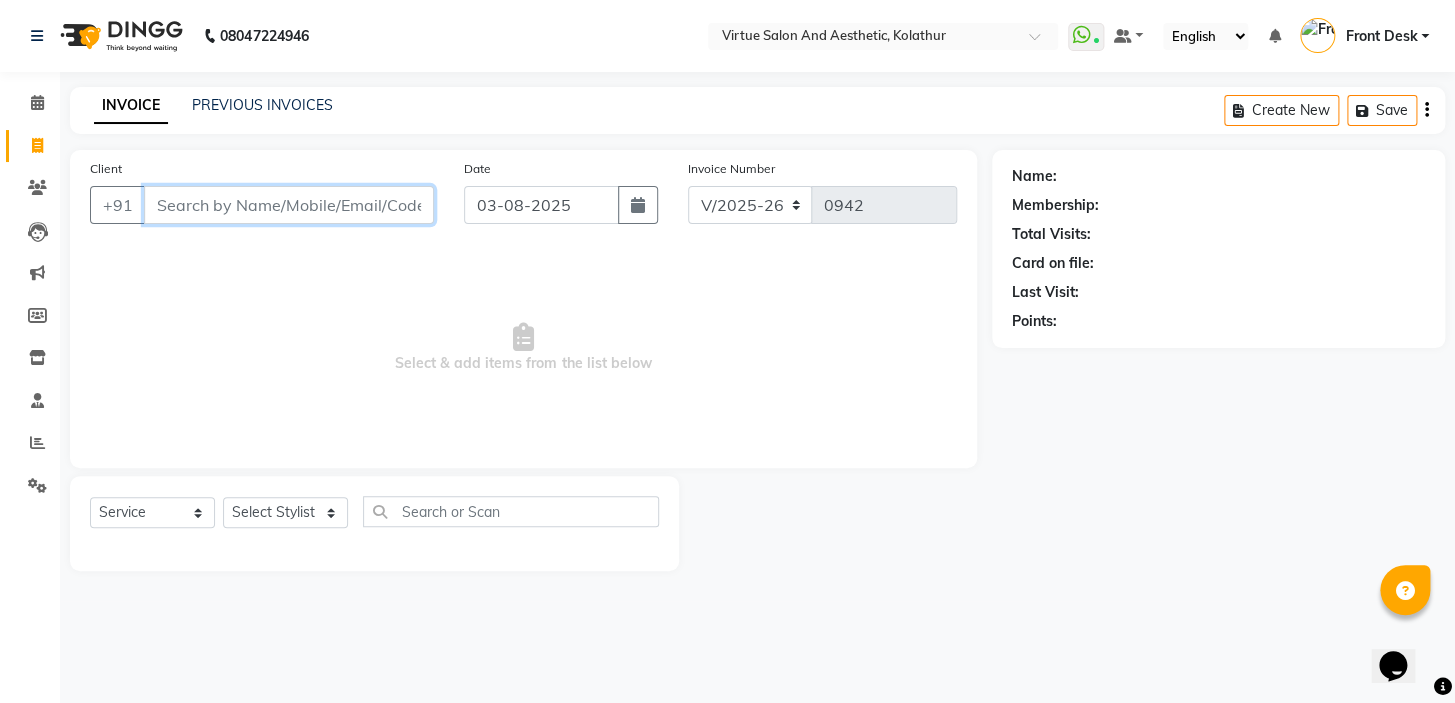 click on "Client" at bounding box center [289, 205] 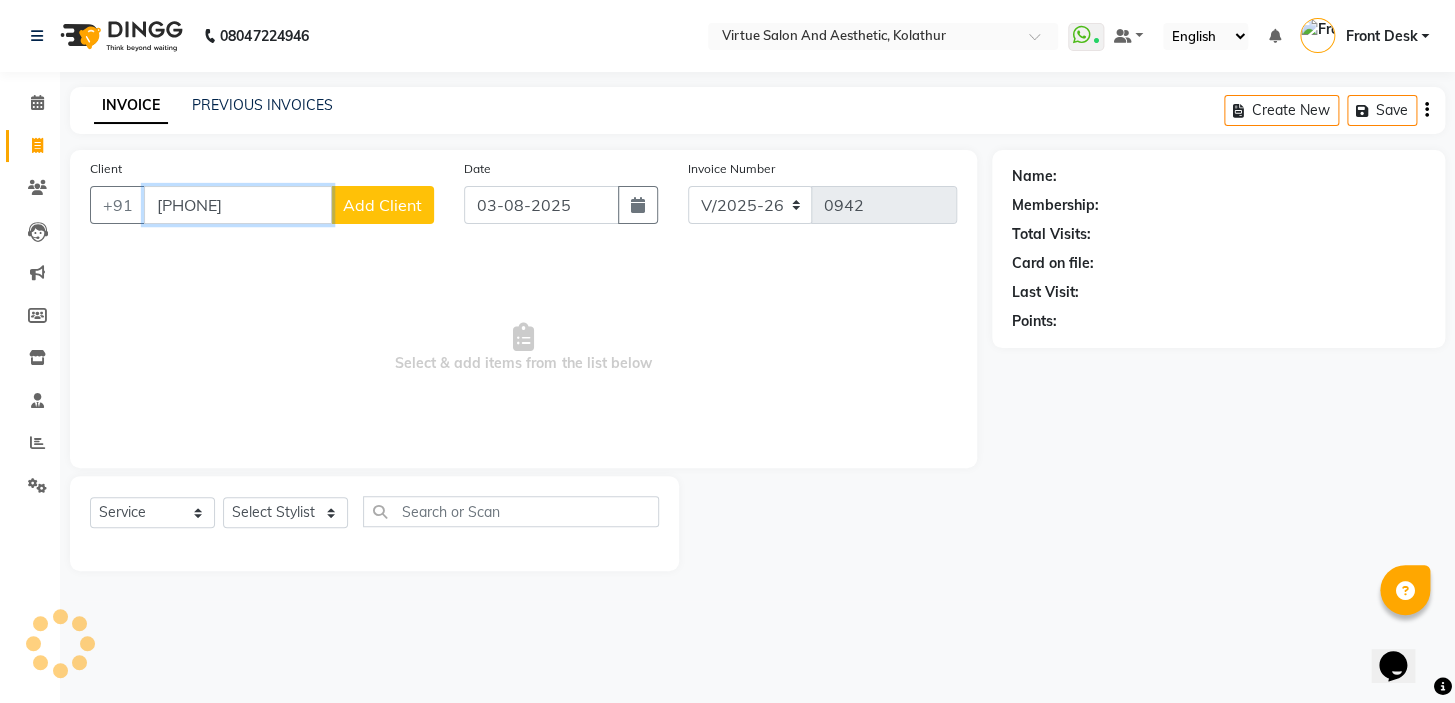 type on "[PHONE]" 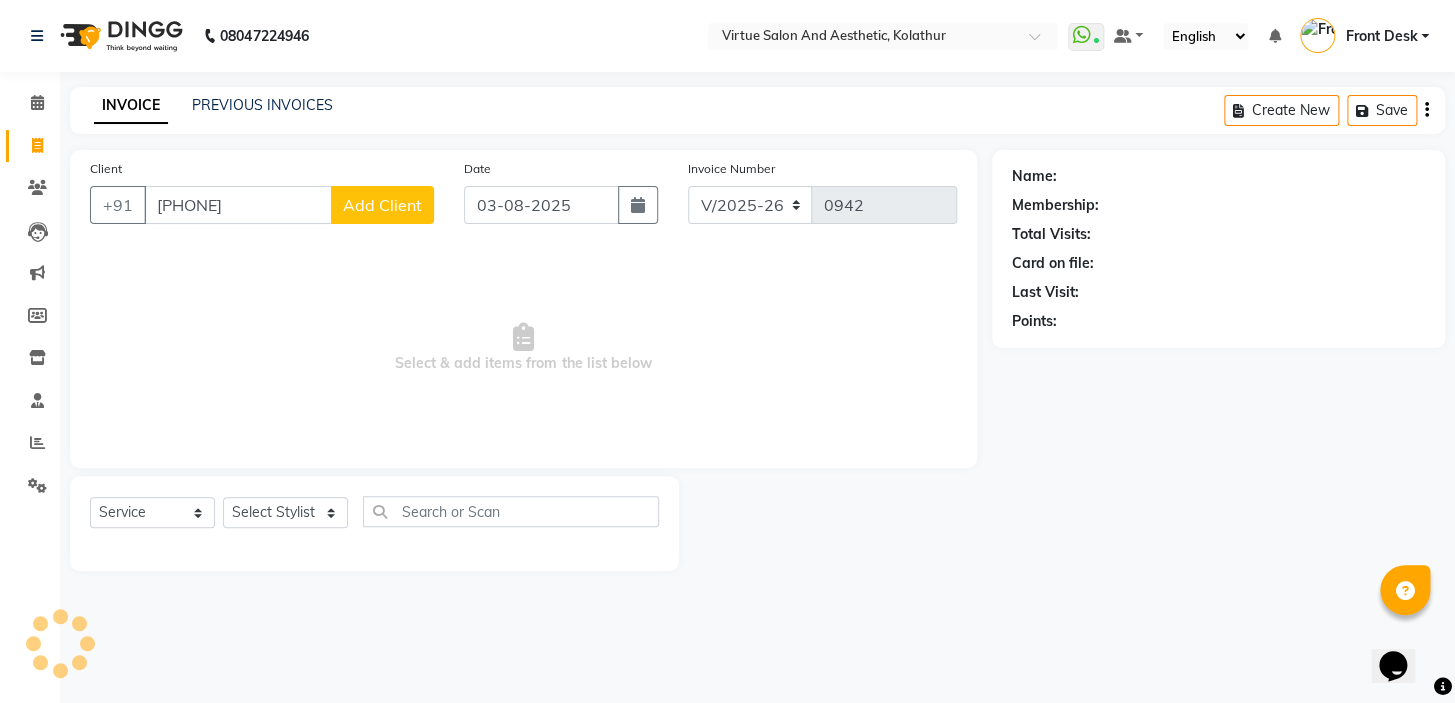 click on "Add Client" 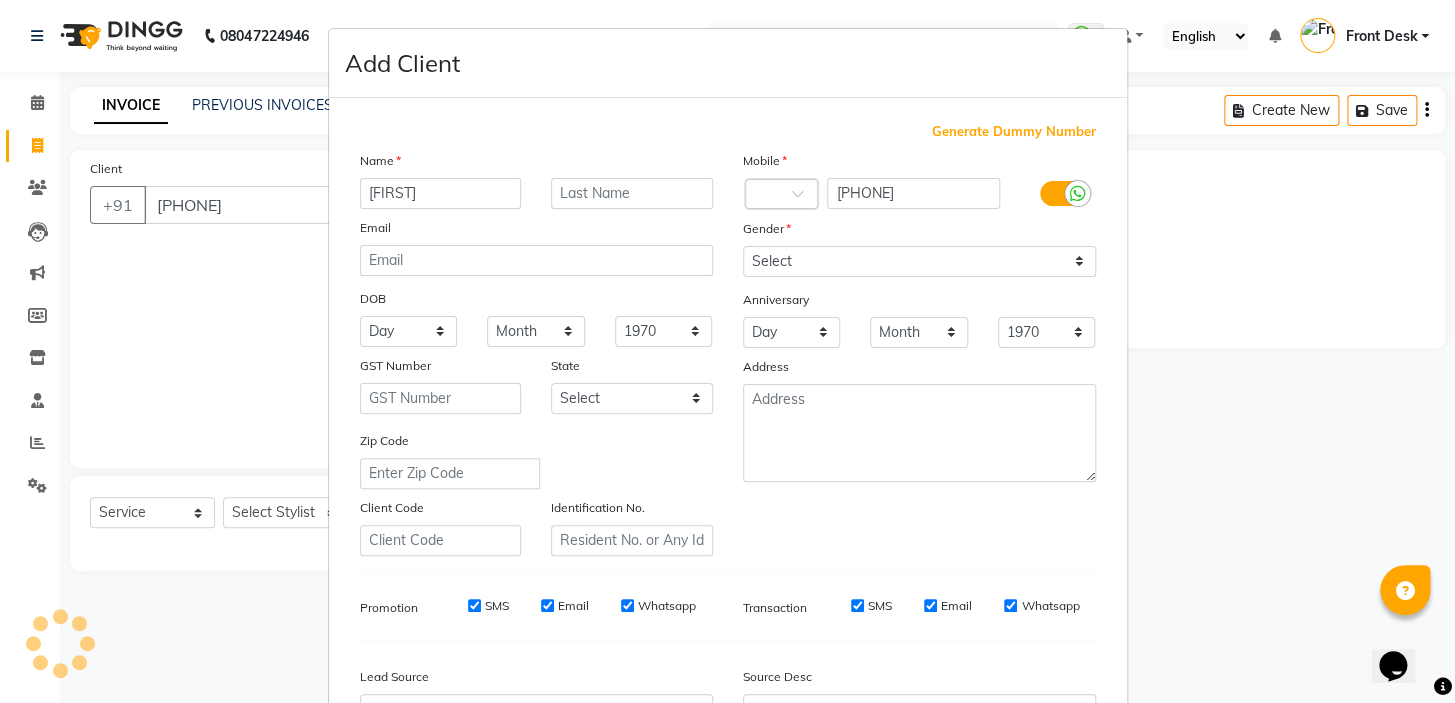 type on "[FIRST]" 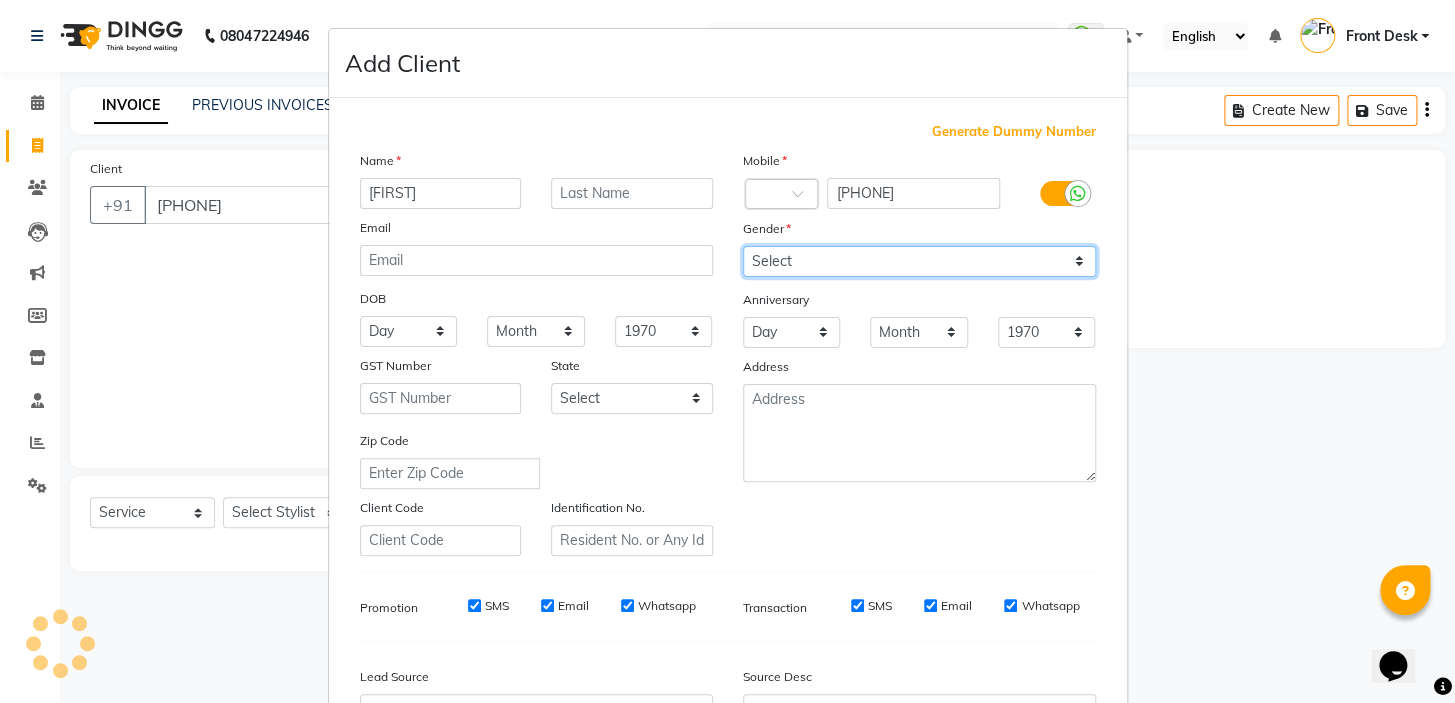 click on "Select Male Female Other Prefer Not To Say" at bounding box center [919, 261] 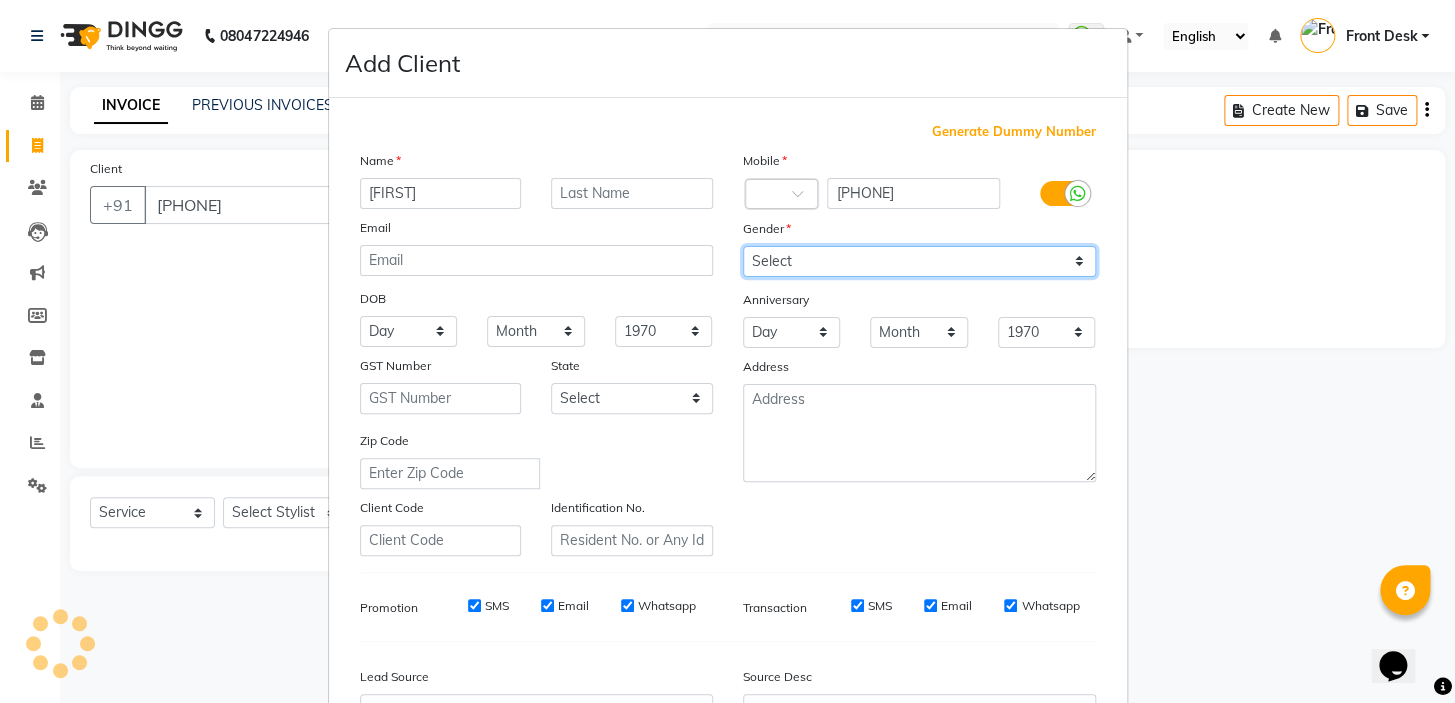 select on "male" 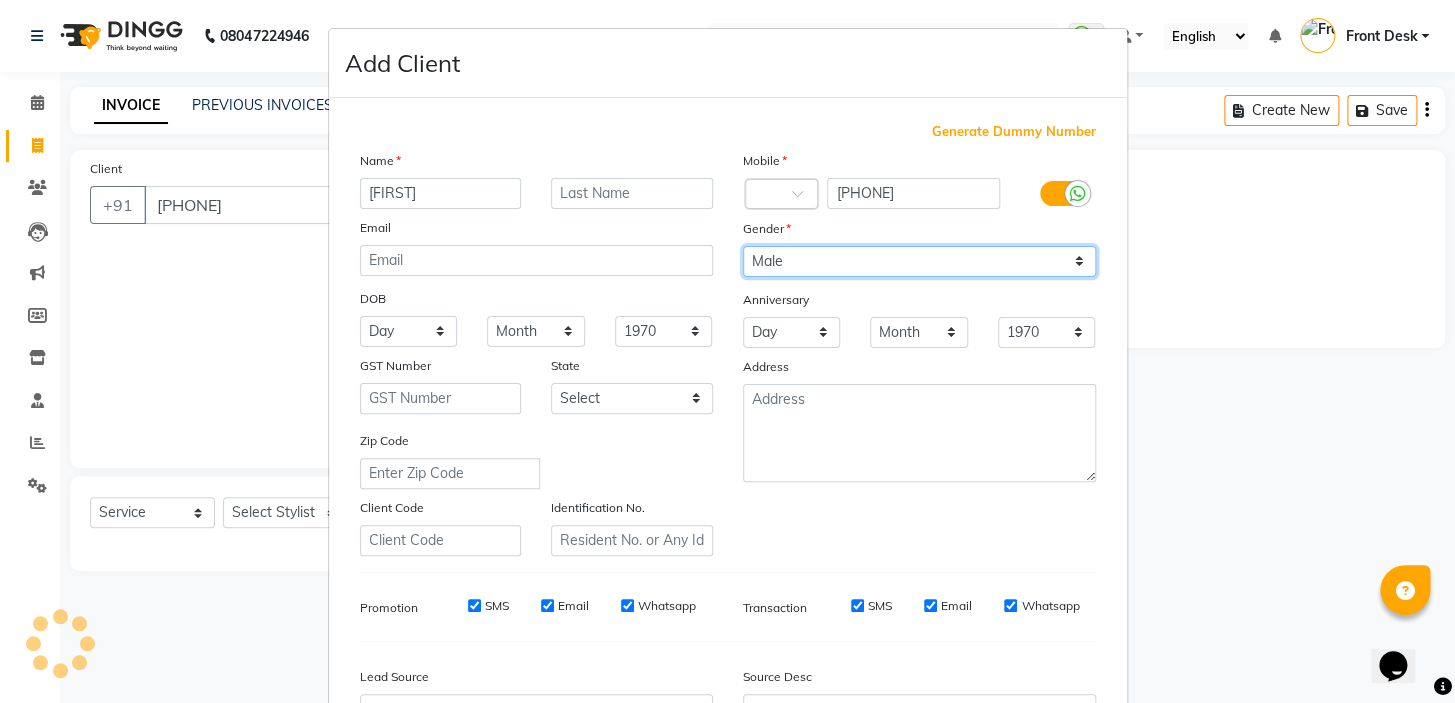 click on "Select Male Female Other Prefer Not To Say" at bounding box center [919, 261] 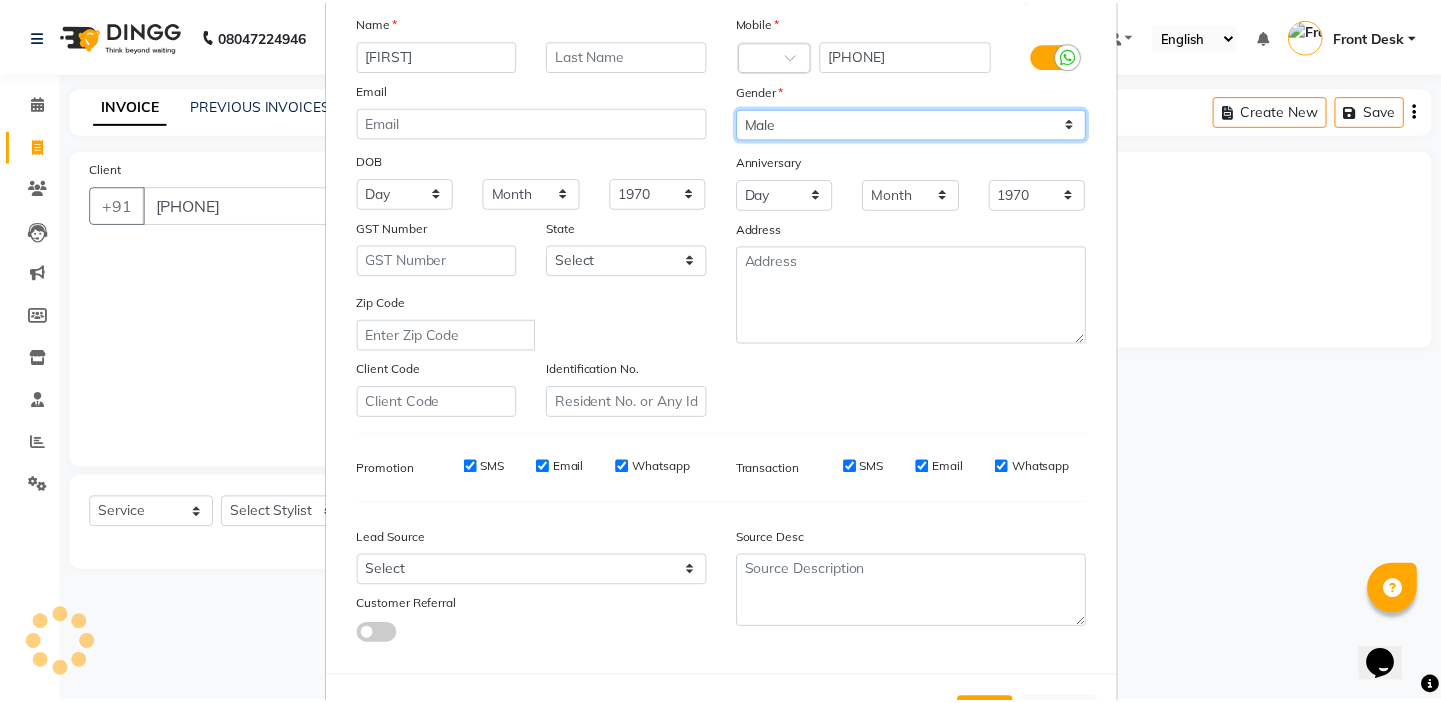 scroll, scrollTop: 181, scrollLeft: 0, axis: vertical 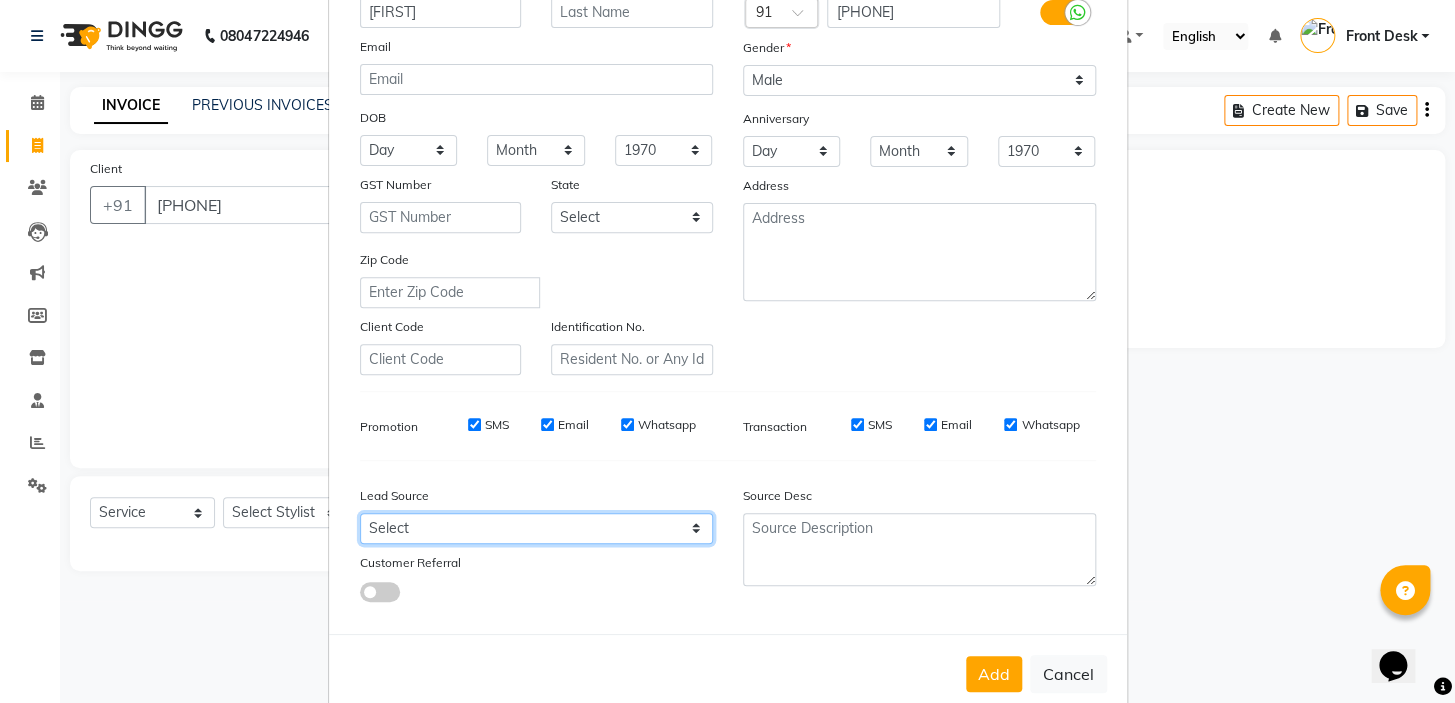 click on "Select Walk-in Referral Internet Friend Word of Mouth Advertisement Facebook JustDial Google Other" at bounding box center (536, 528) 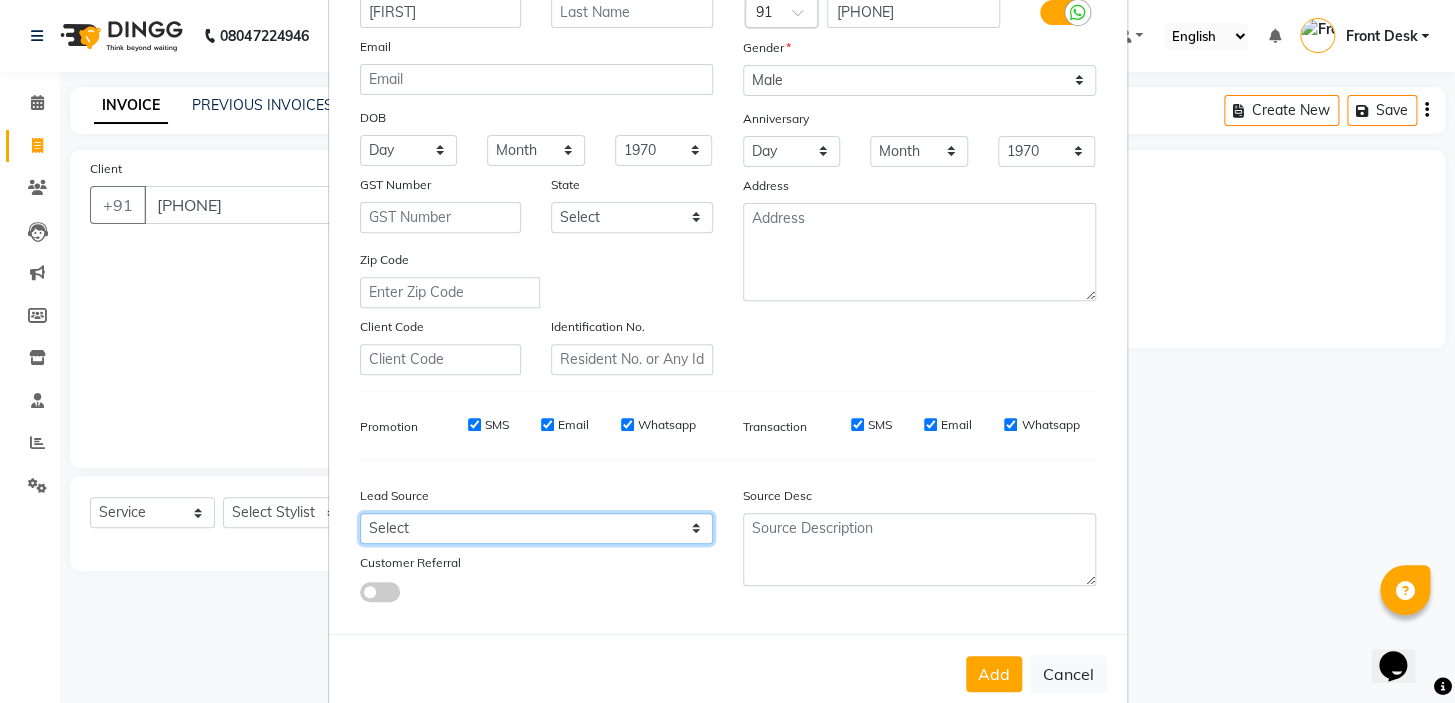 select on "48935" 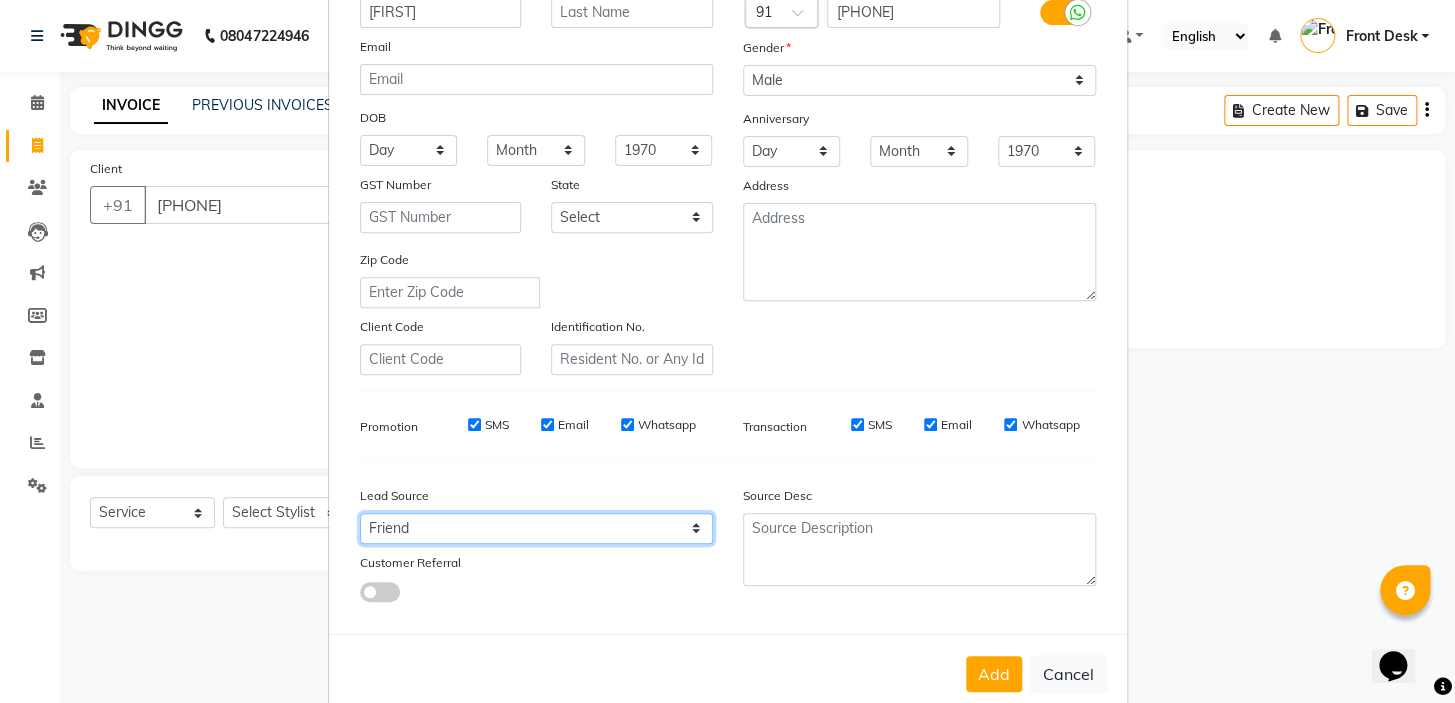 click on "Select Walk-in Referral Internet Friend Word of Mouth Advertisement Facebook JustDial Google Other" at bounding box center (536, 528) 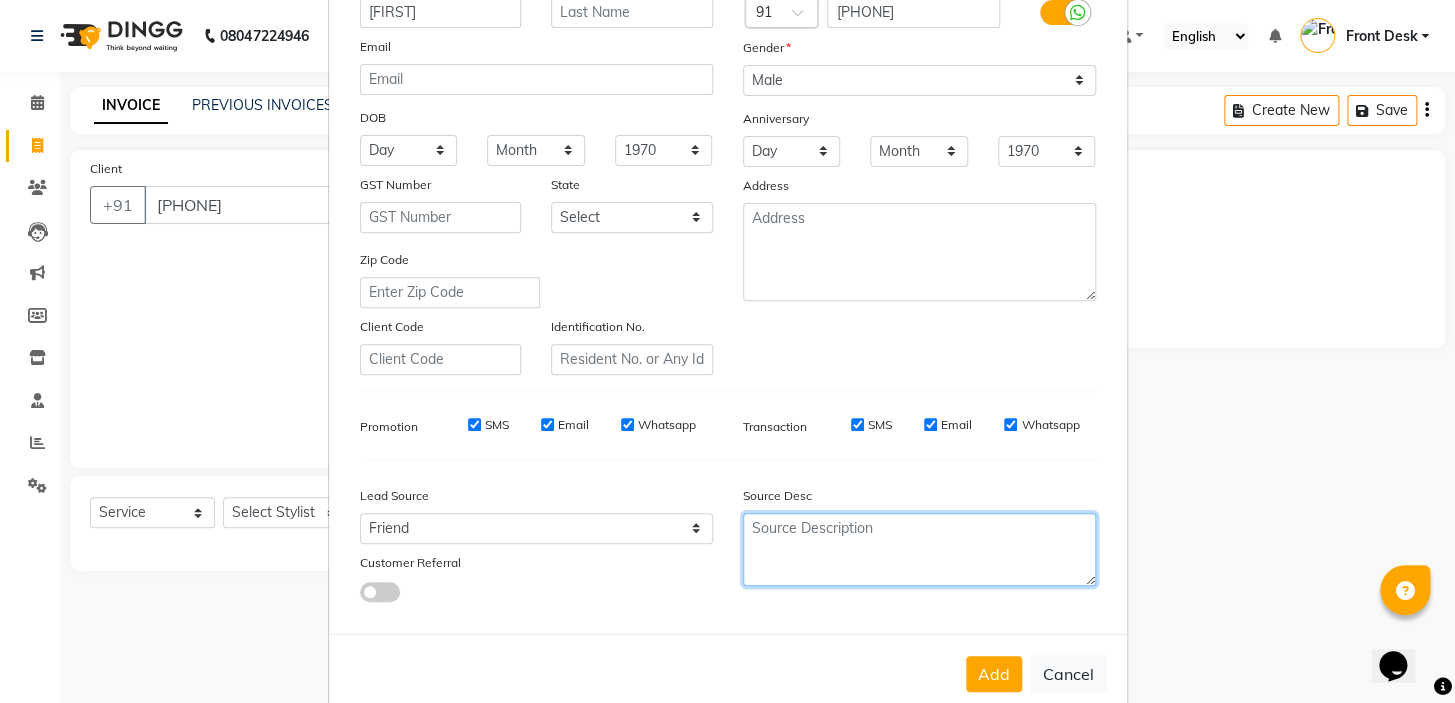 click at bounding box center [919, 549] 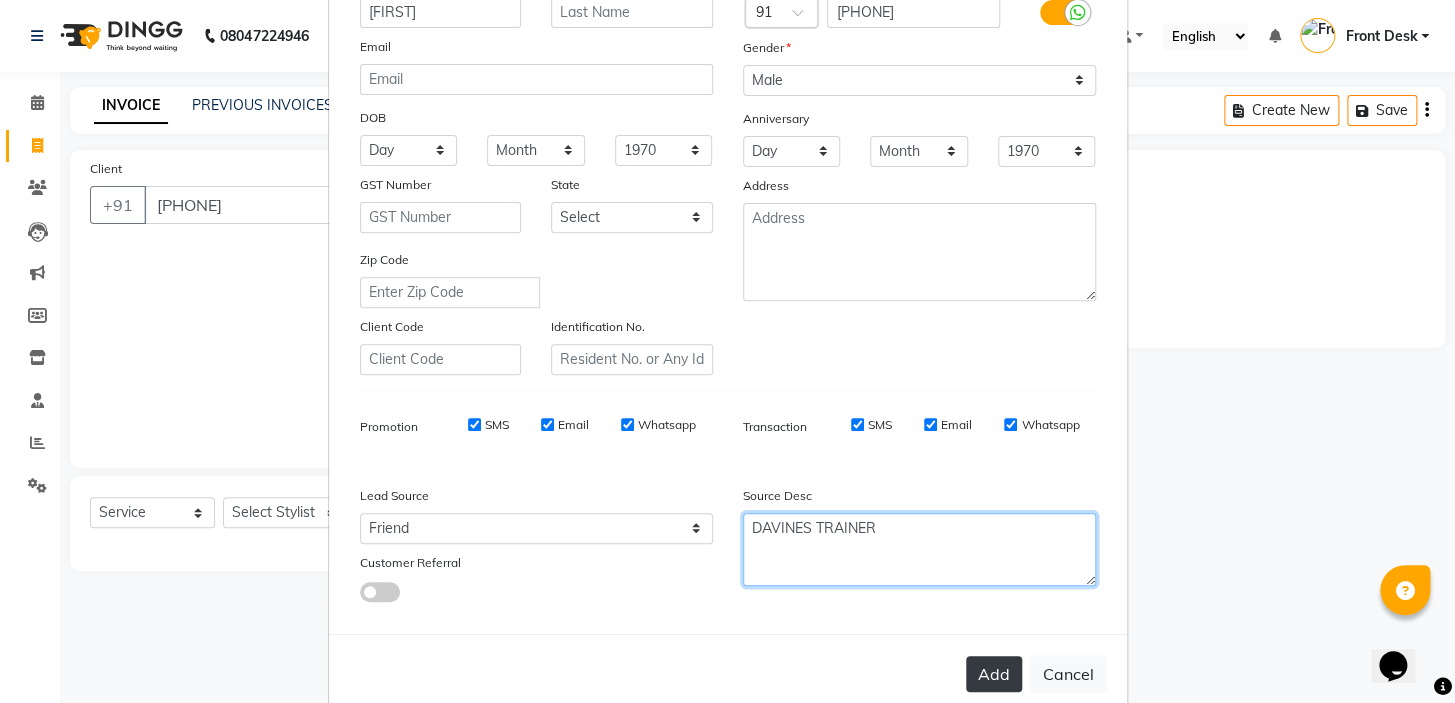 type on "DAVINES TRAINER" 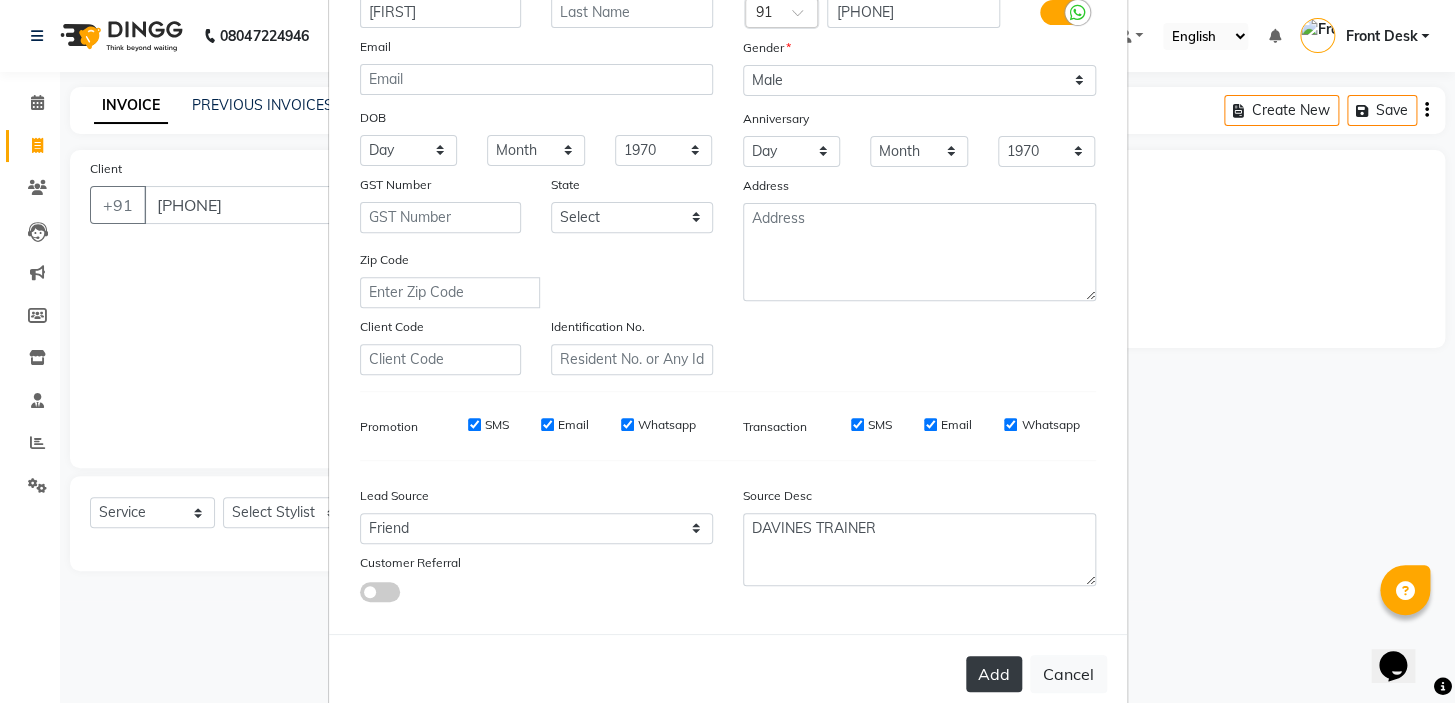 click on "Add" at bounding box center (994, 674) 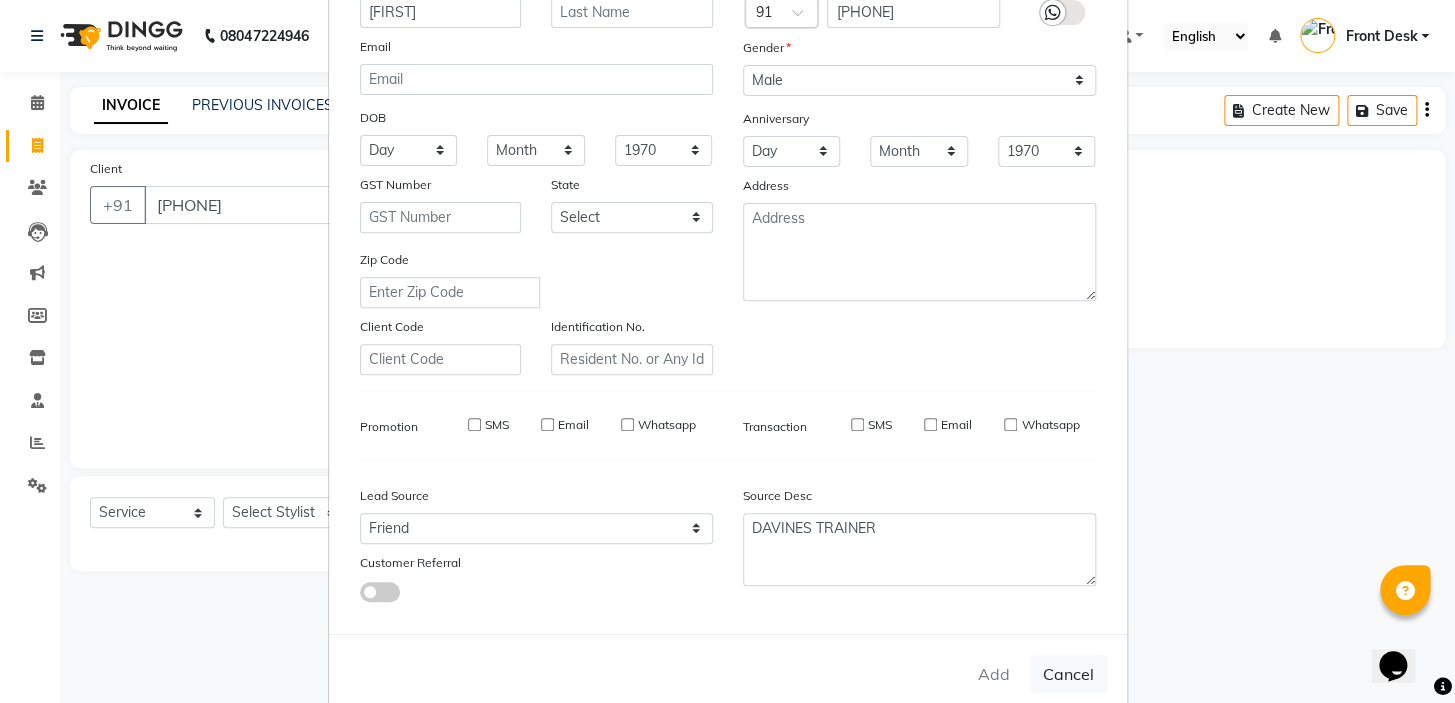 type 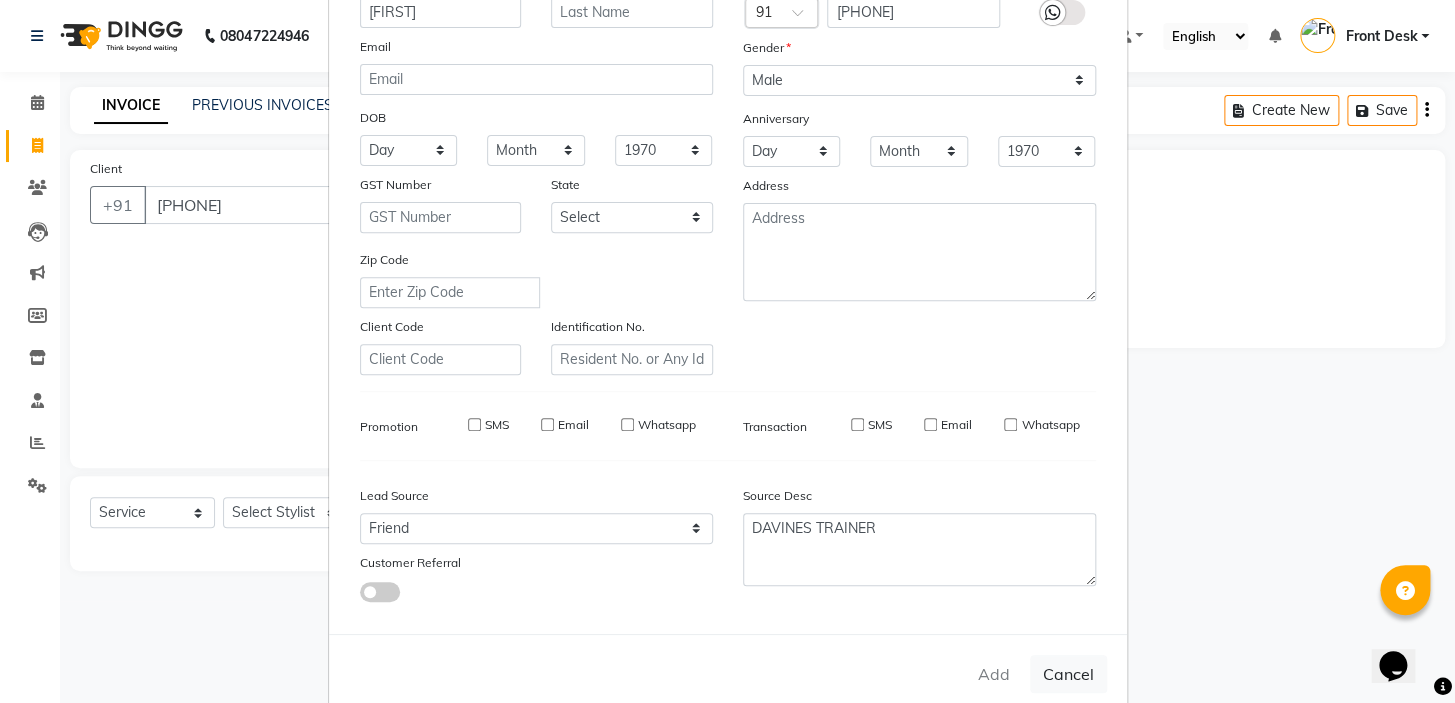 select 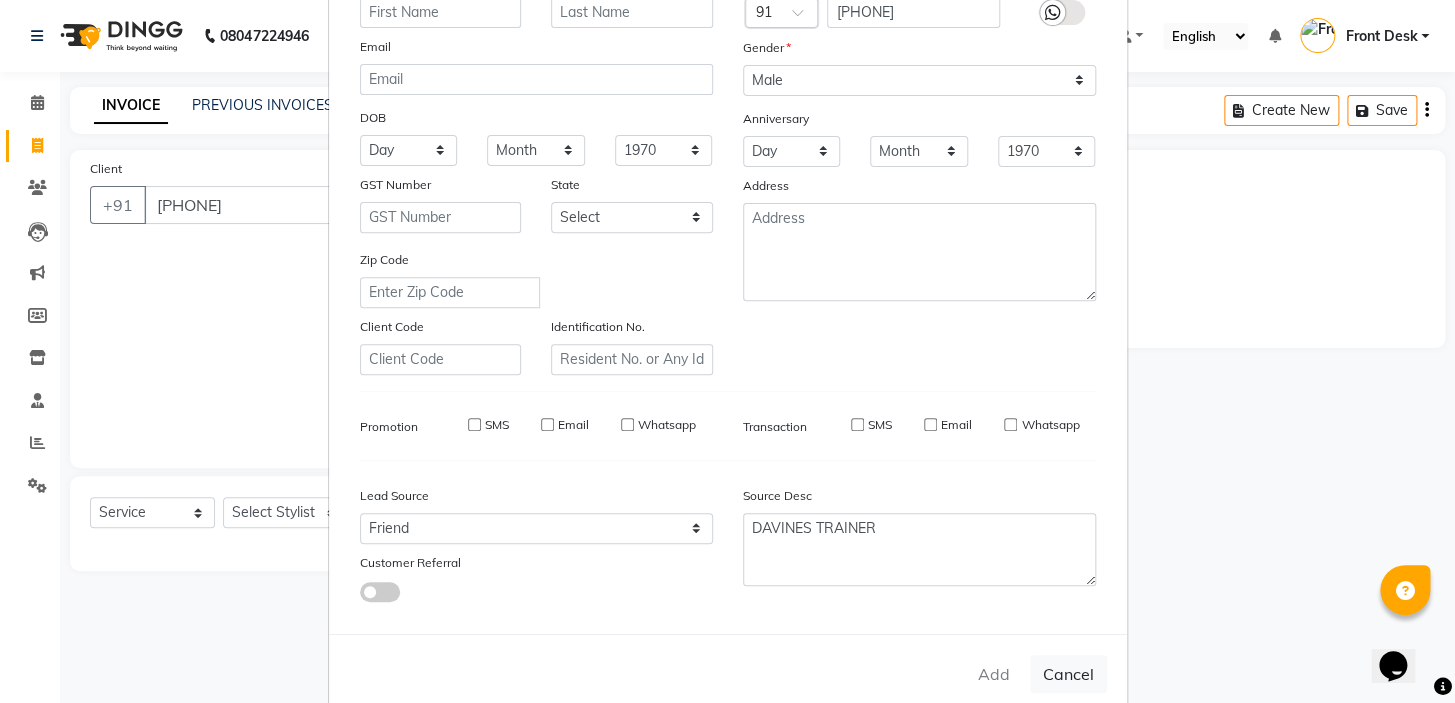 select 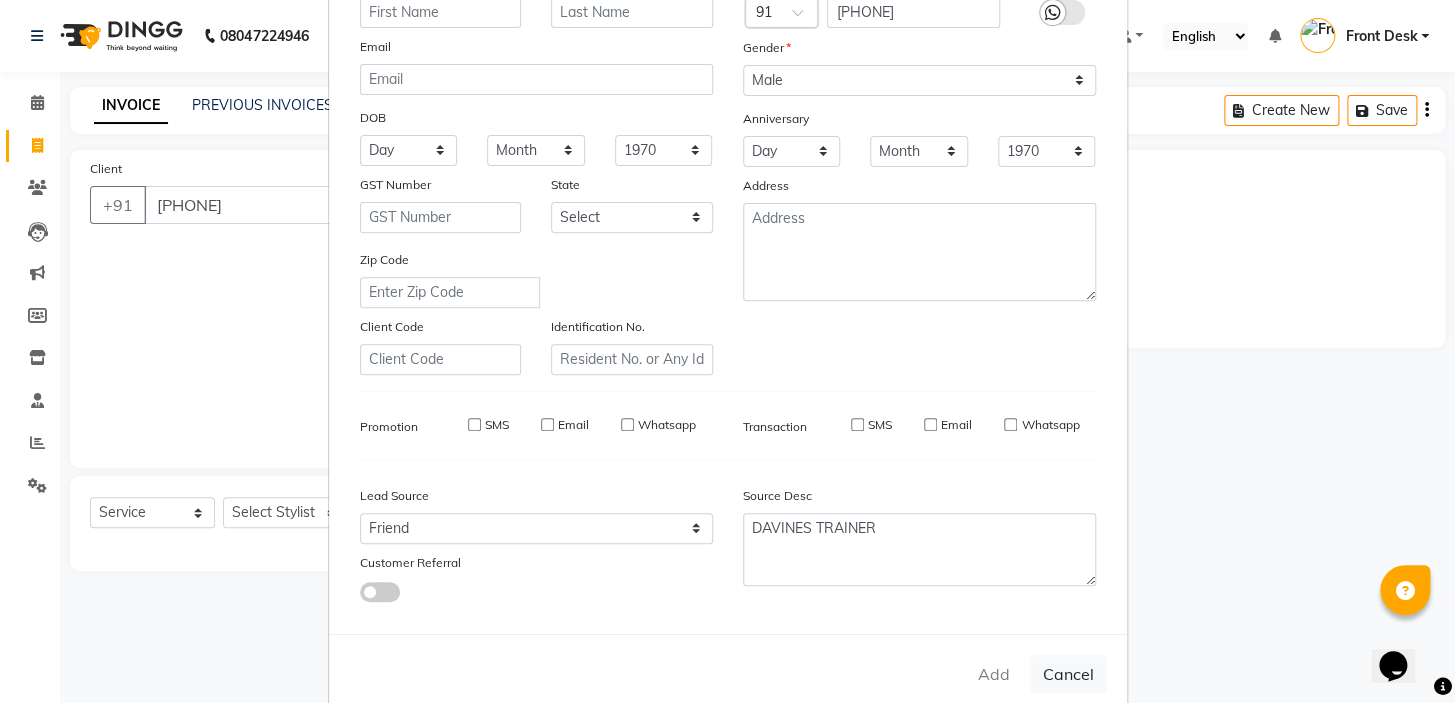 select 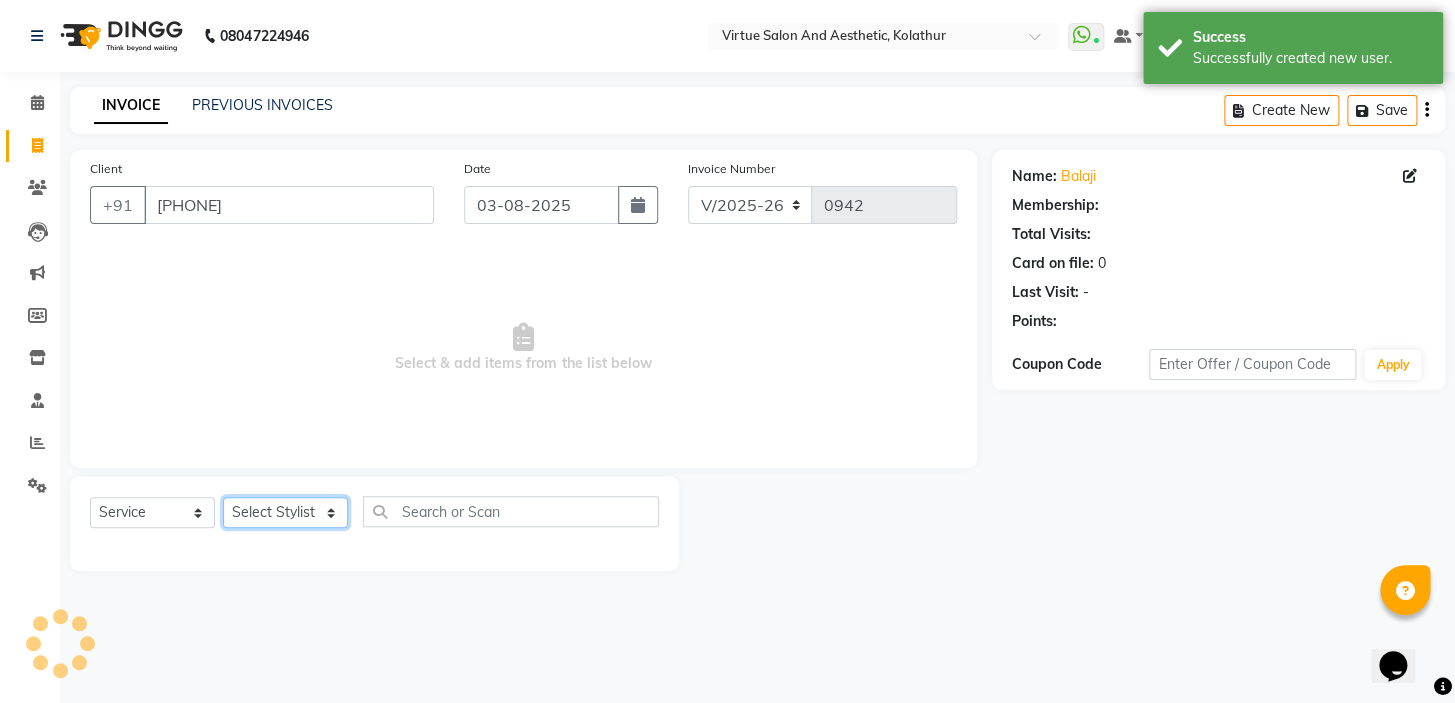 click on "Select Stylist [FIRST] [FIRST] [FIRST] Front Desk [FIRST] [FIRST] [FIRST] [FIRST] [FIRST] [FIRST]" 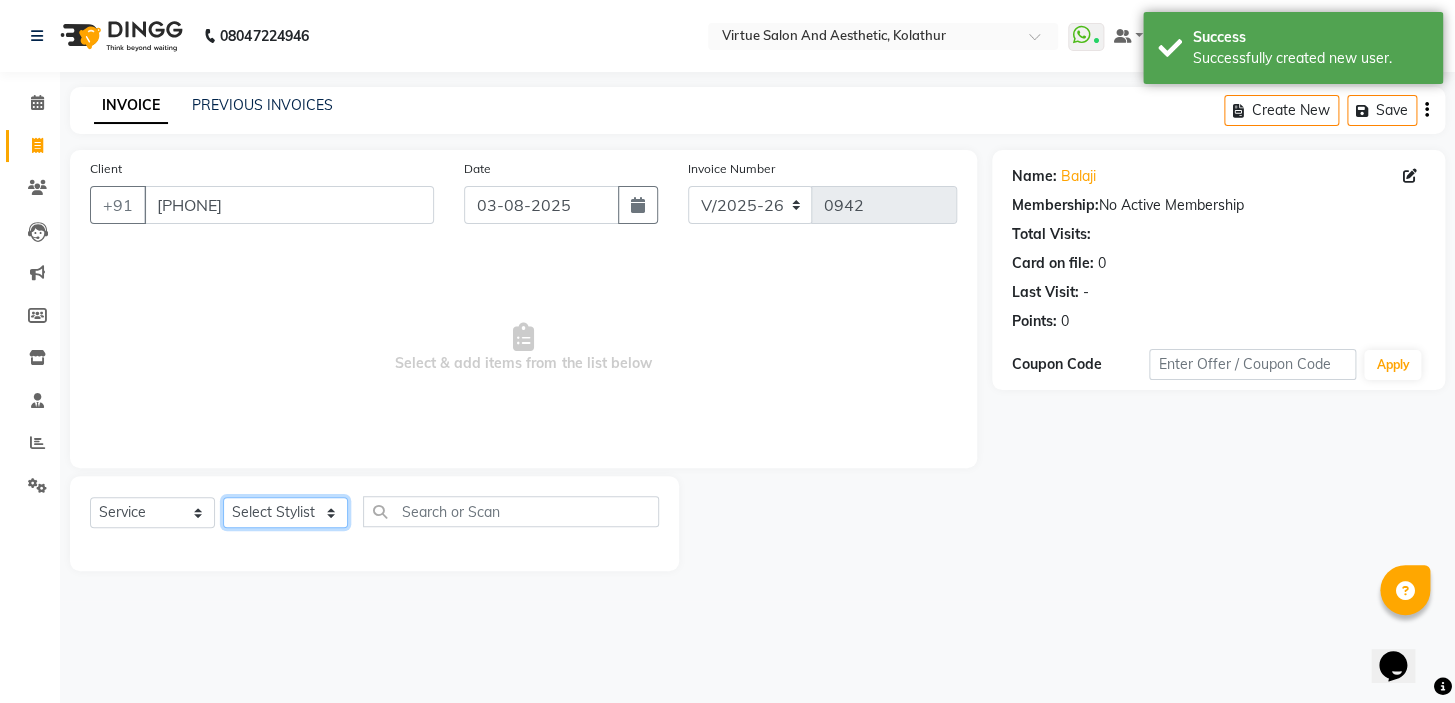 select on "59059" 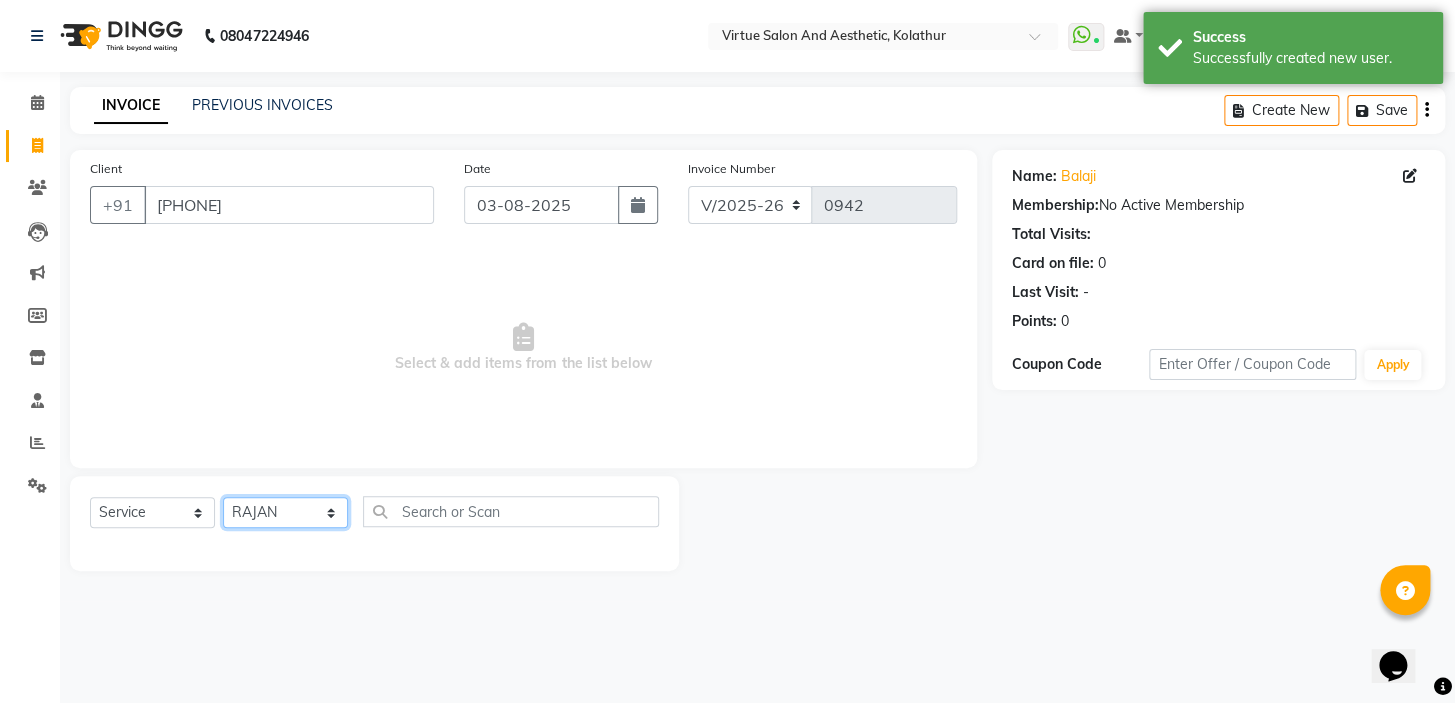 click on "Select Stylist [FIRST] [FIRST] [FIRST] Front Desk [FIRST] [FIRST] [FIRST] [FIRST] [FIRST] [FIRST]" 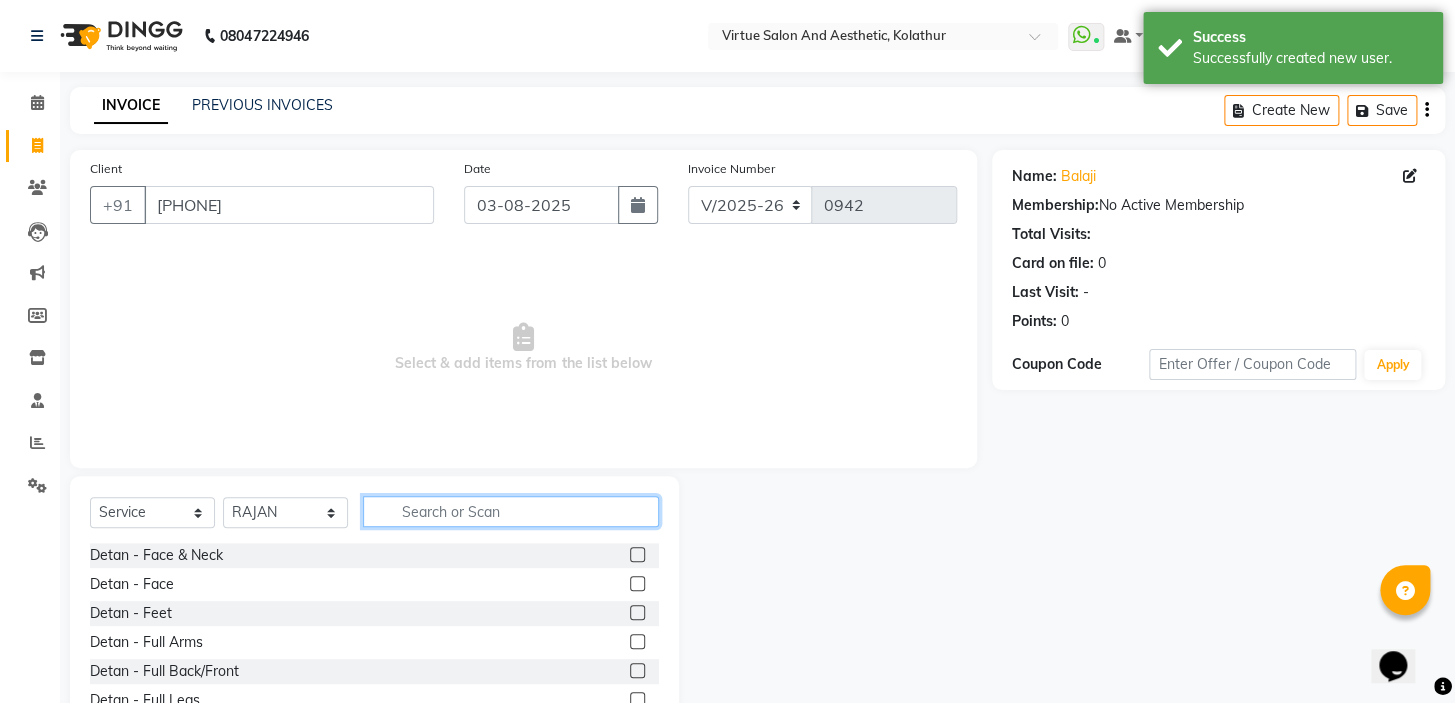 click 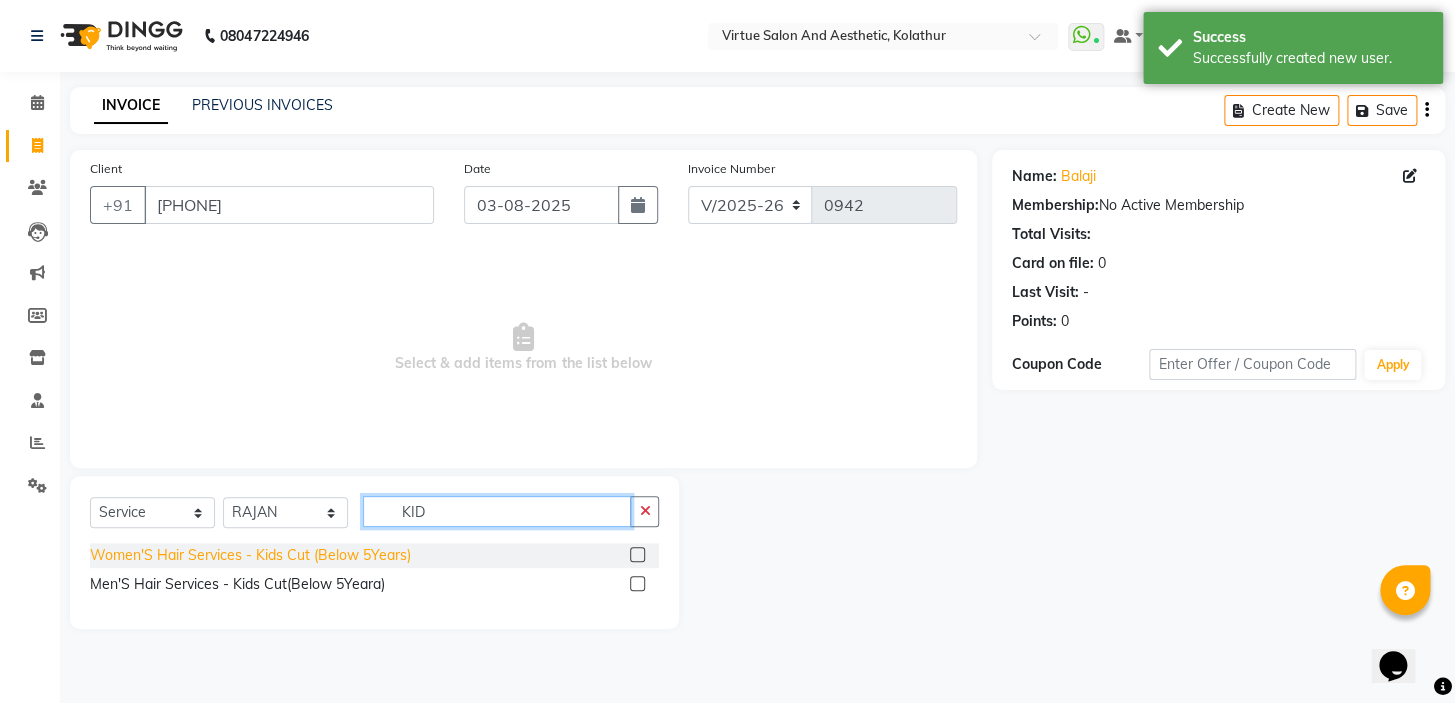 type on "KID" 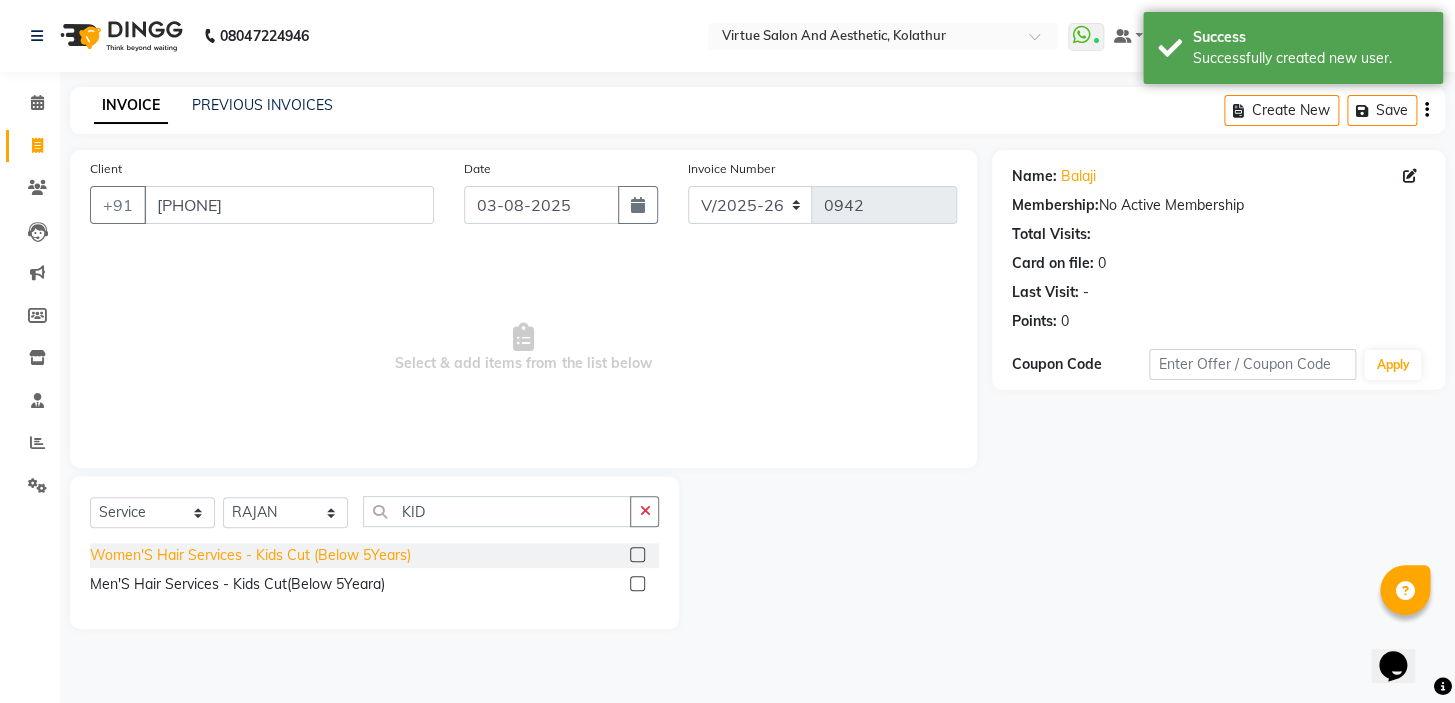 click on "Women'S Hair Services - Kids Cut (Below 5Years)" 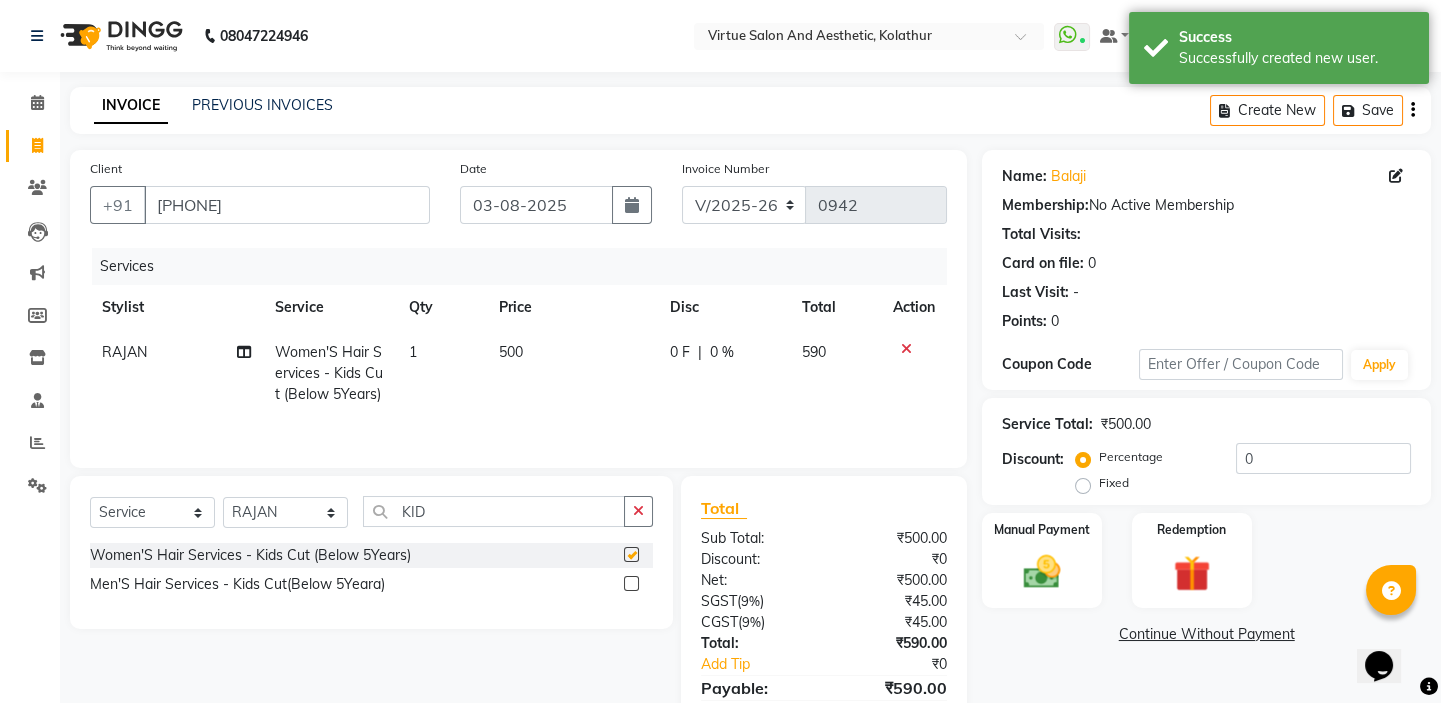 checkbox on "false" 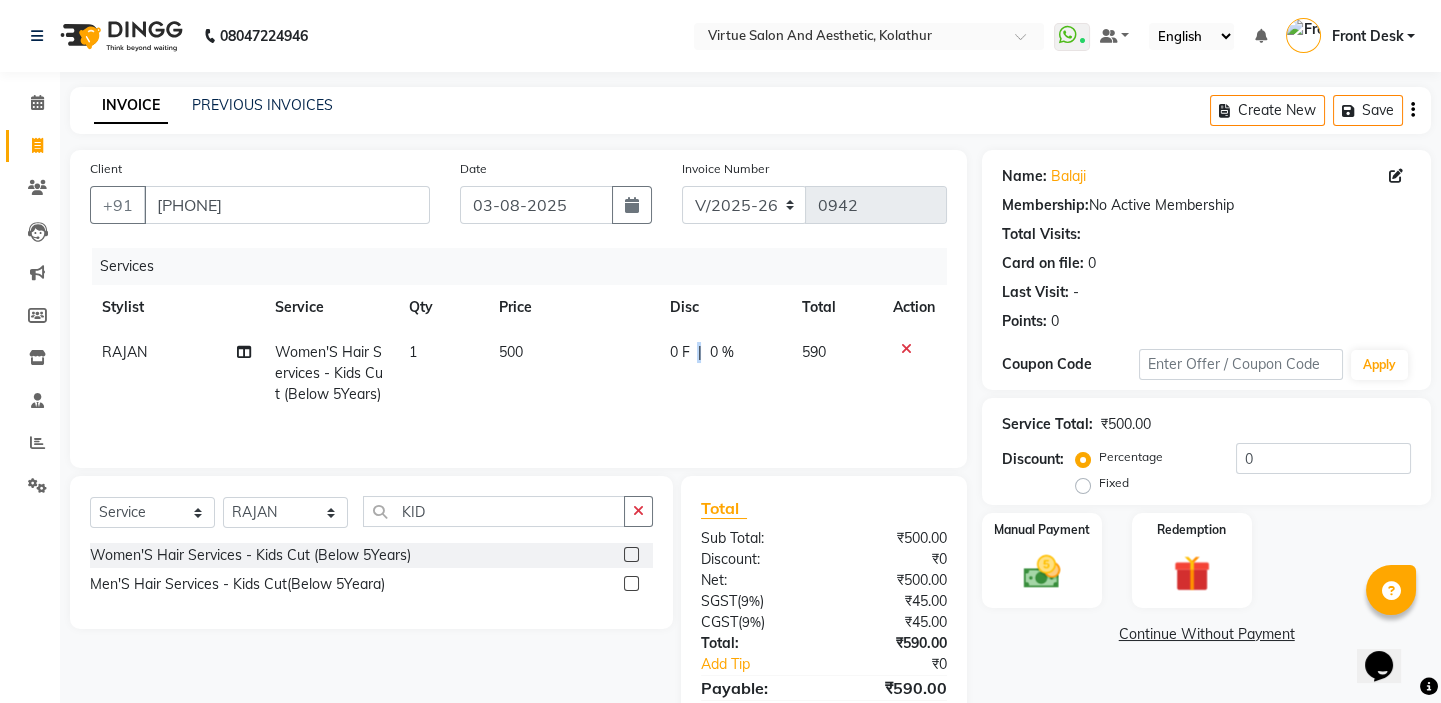 click on "|" 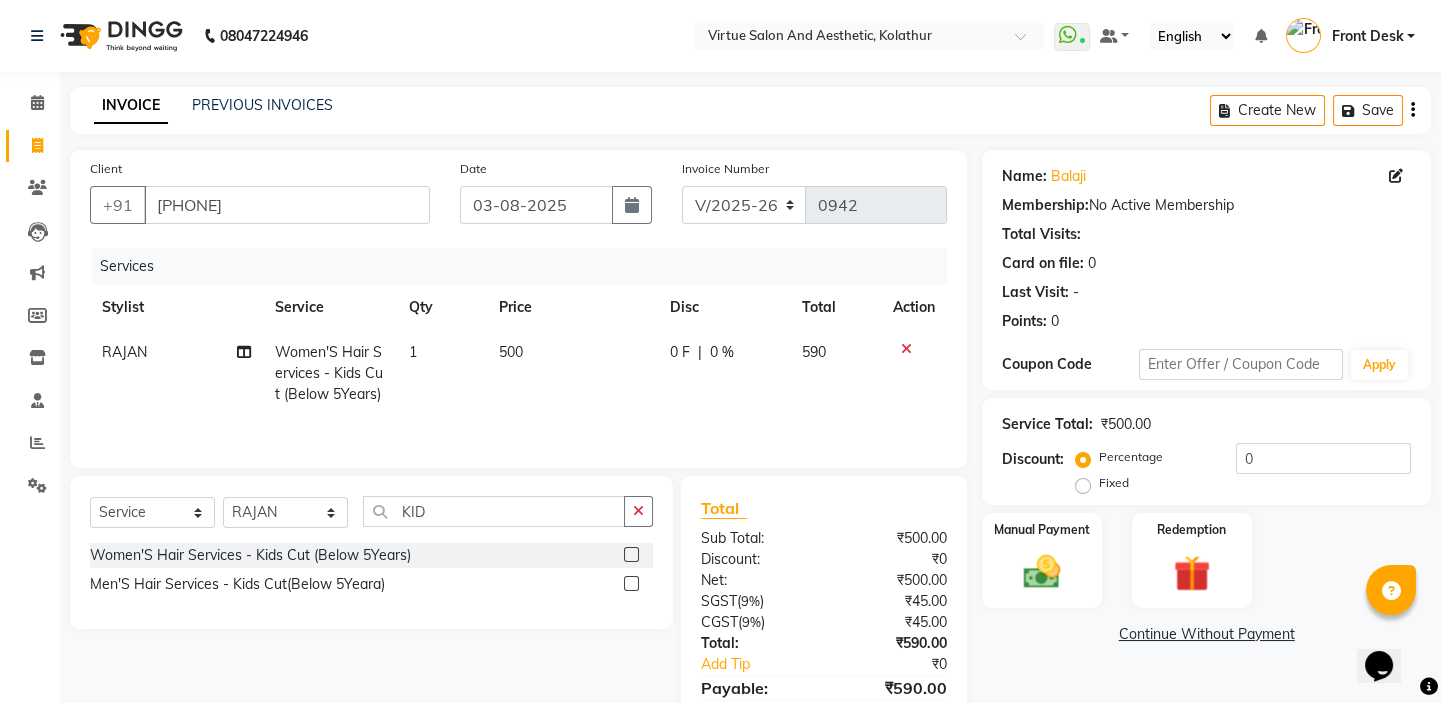 select on "59059" 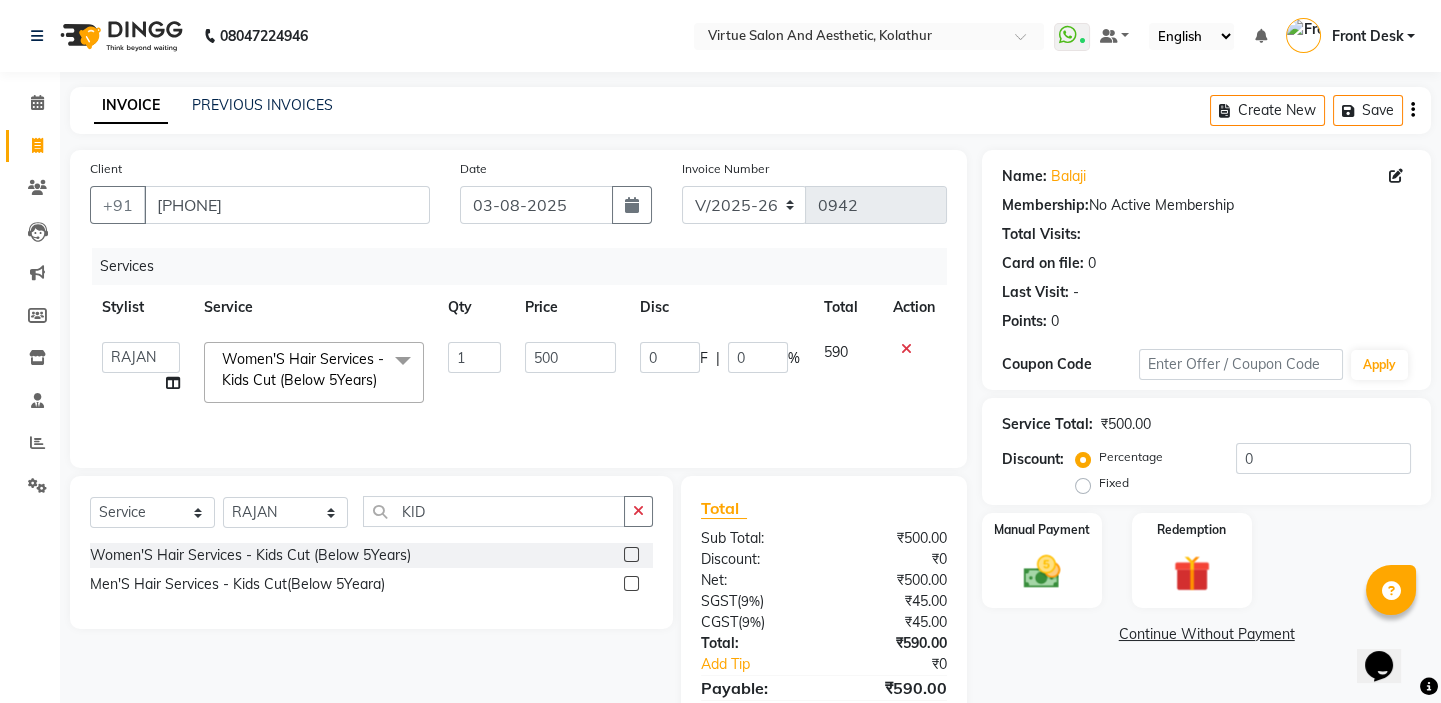 click 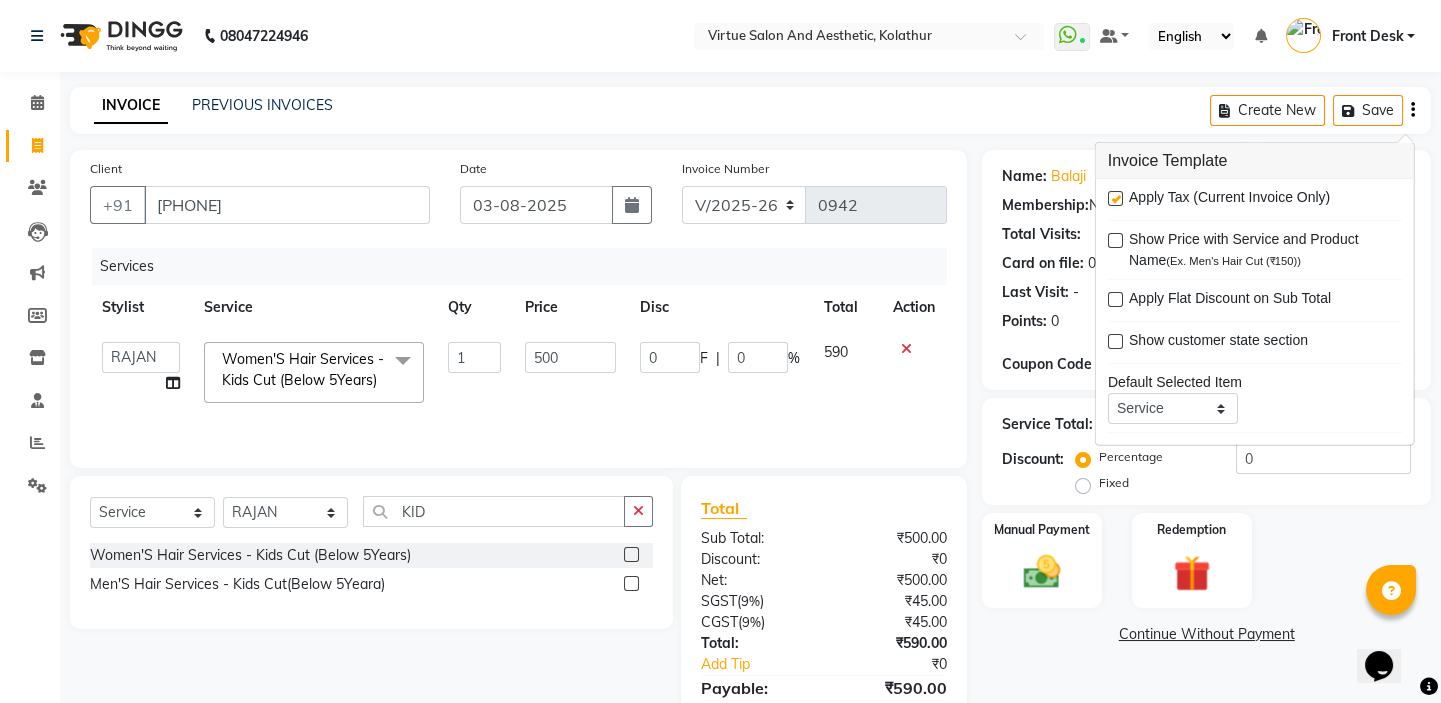 click at bounding box center (1115, 198) 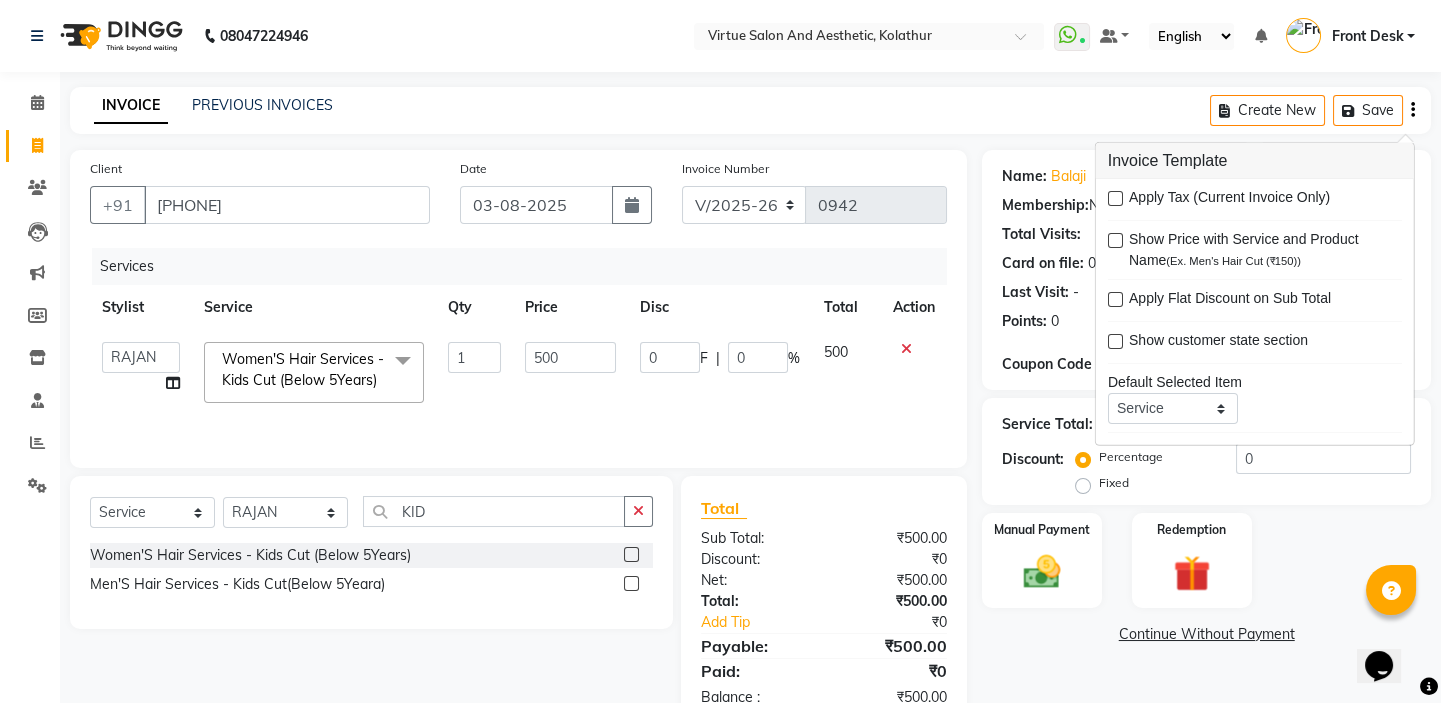 drag, startPoint x: 1022, startPoint y: 103, endPoint x: 1022, endPoint y: 135, distance: 32 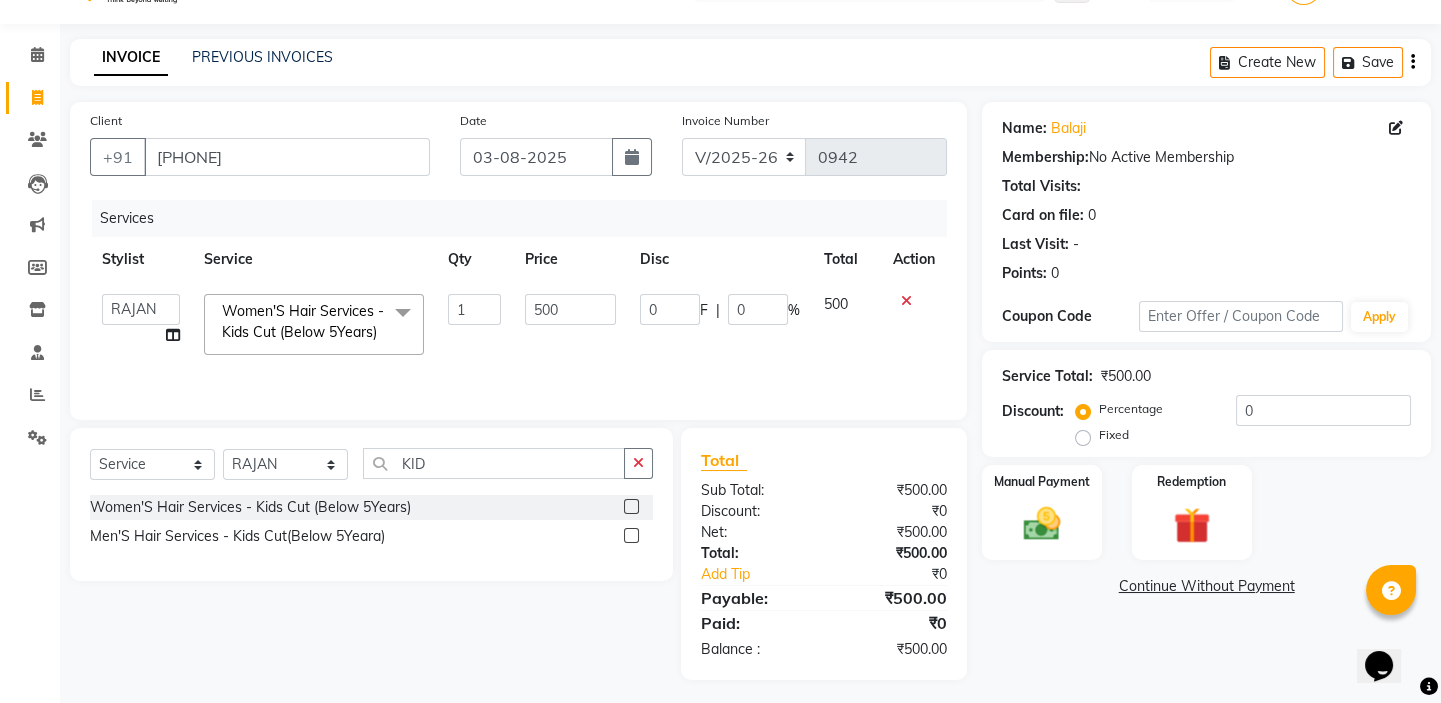 scroll, scrollTop: 73, scrollLeft: 0, axis: vertical 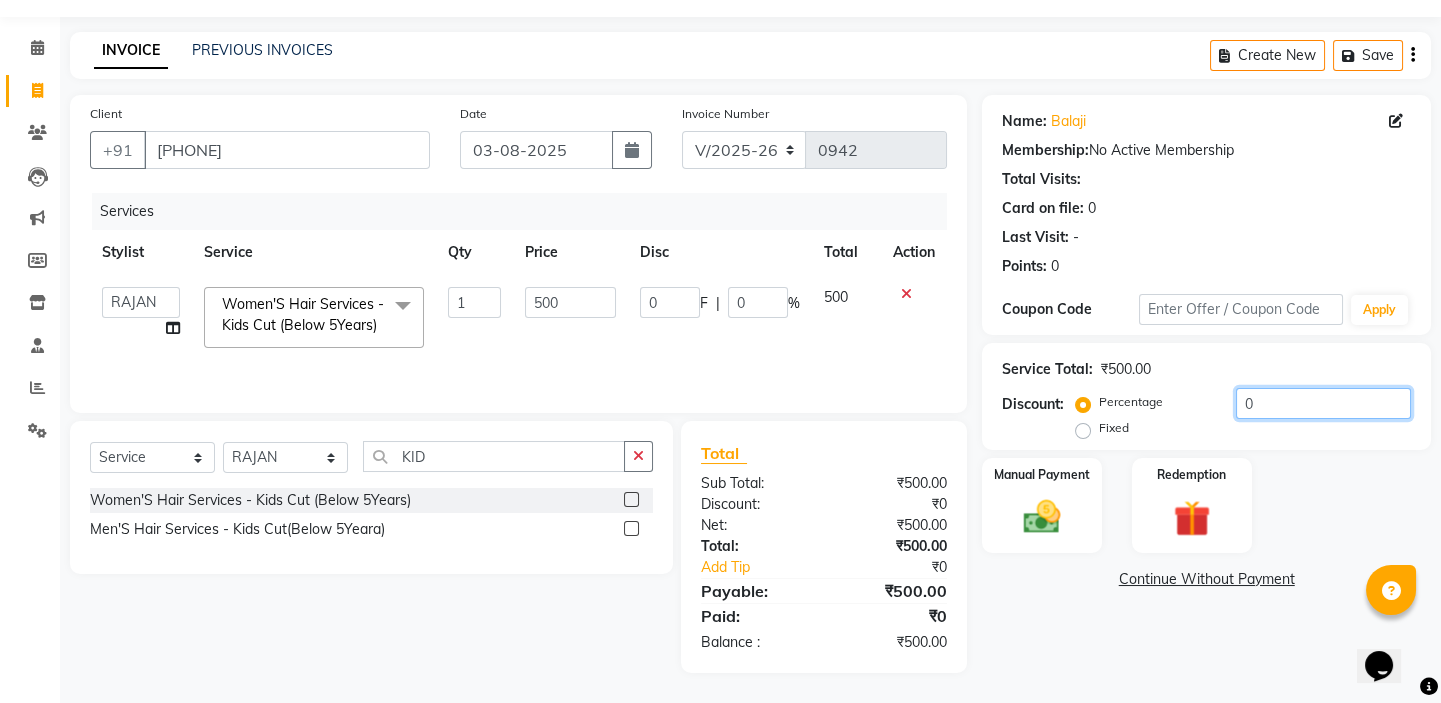 drag, startPoint x: 1264, startPoint y: 377, endPoint x: 1175, endPoint y: 352, distance: 92.44458 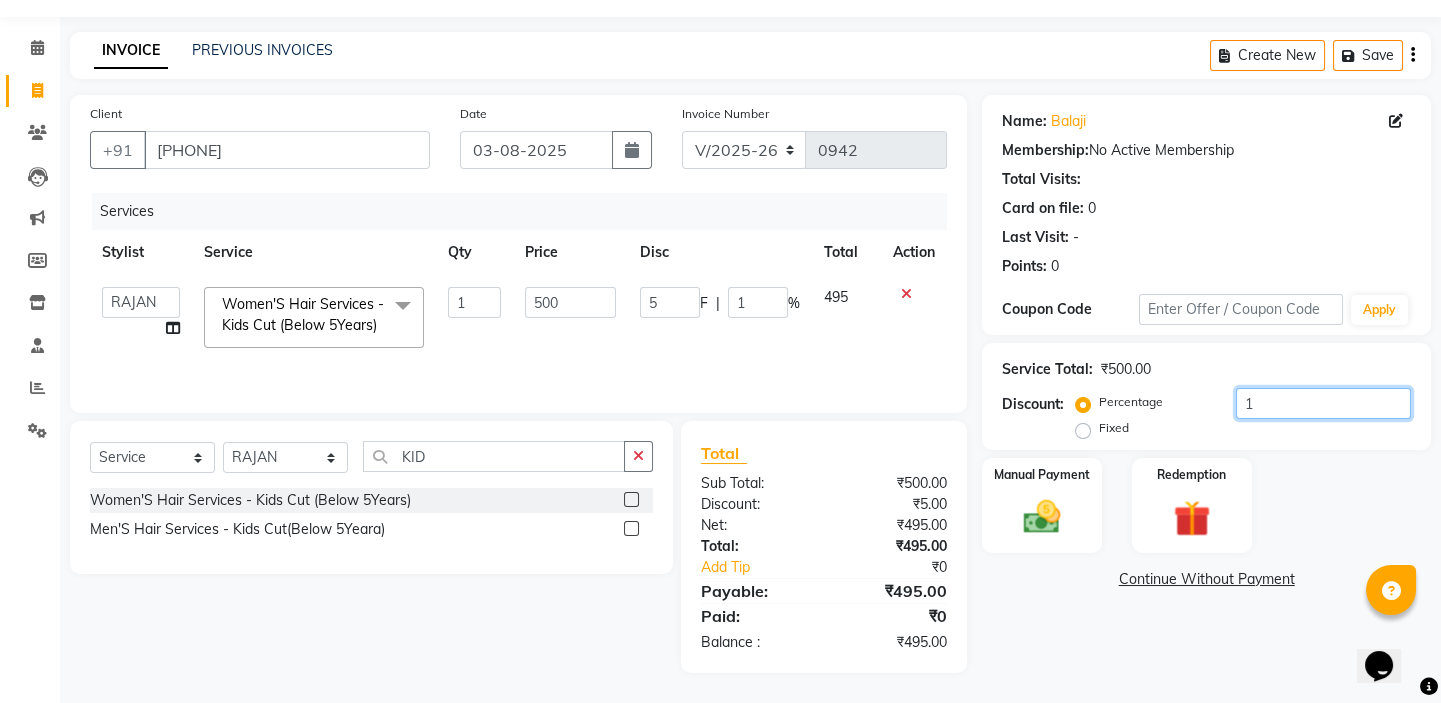 type on "15" 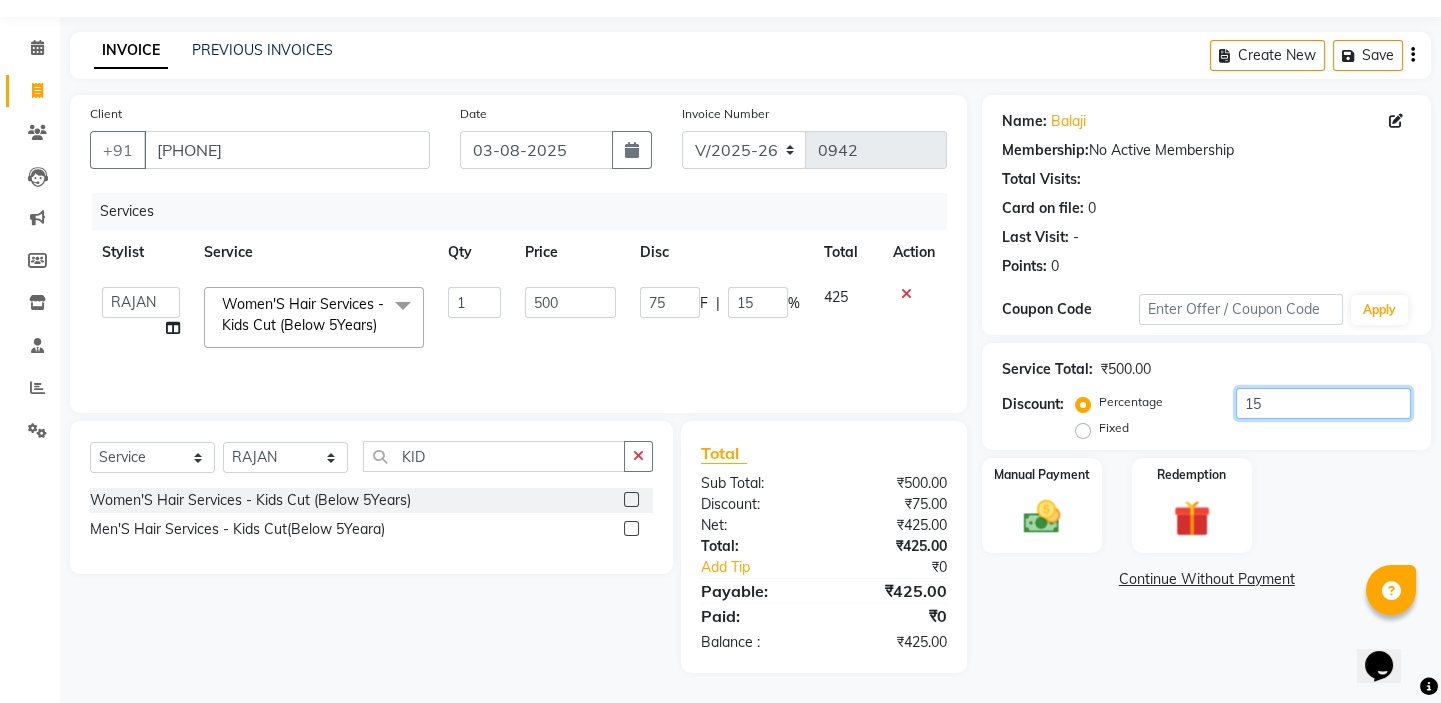 type on "1" 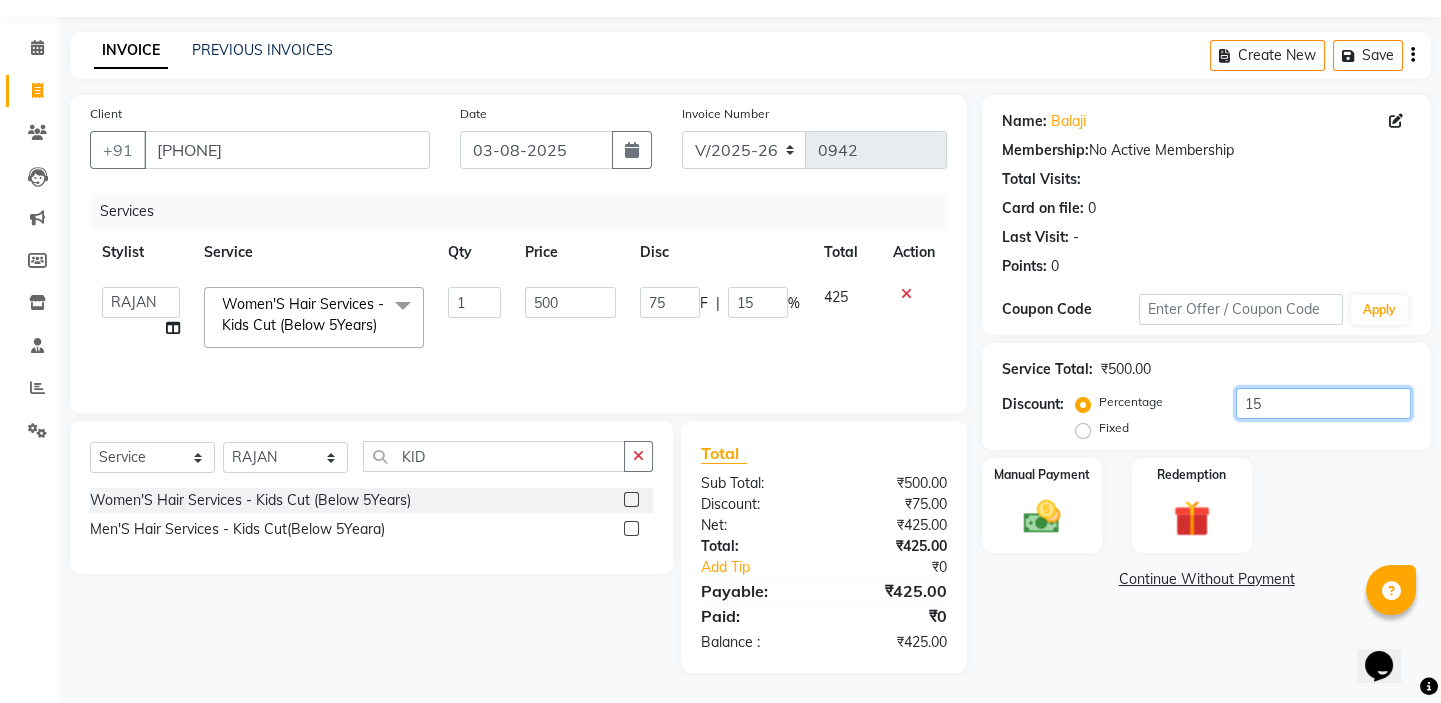 type on "5" 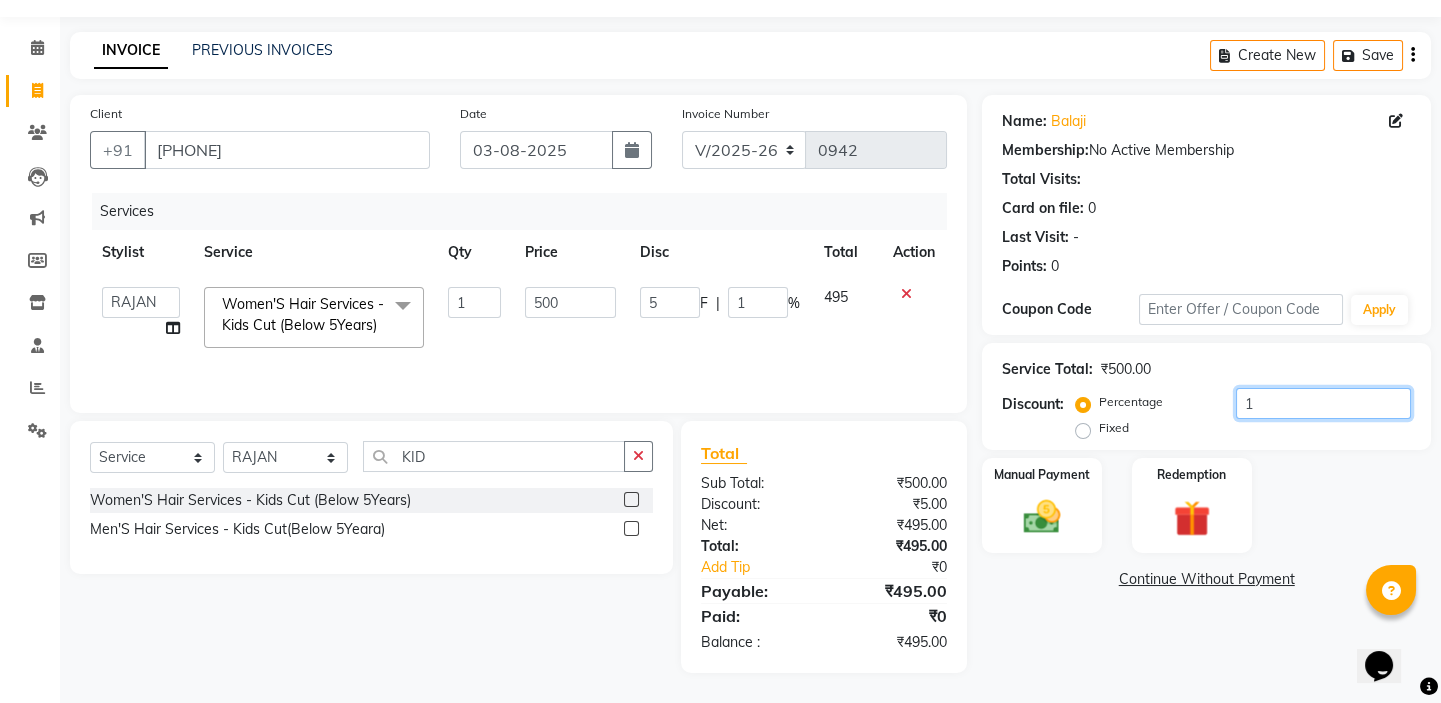 type 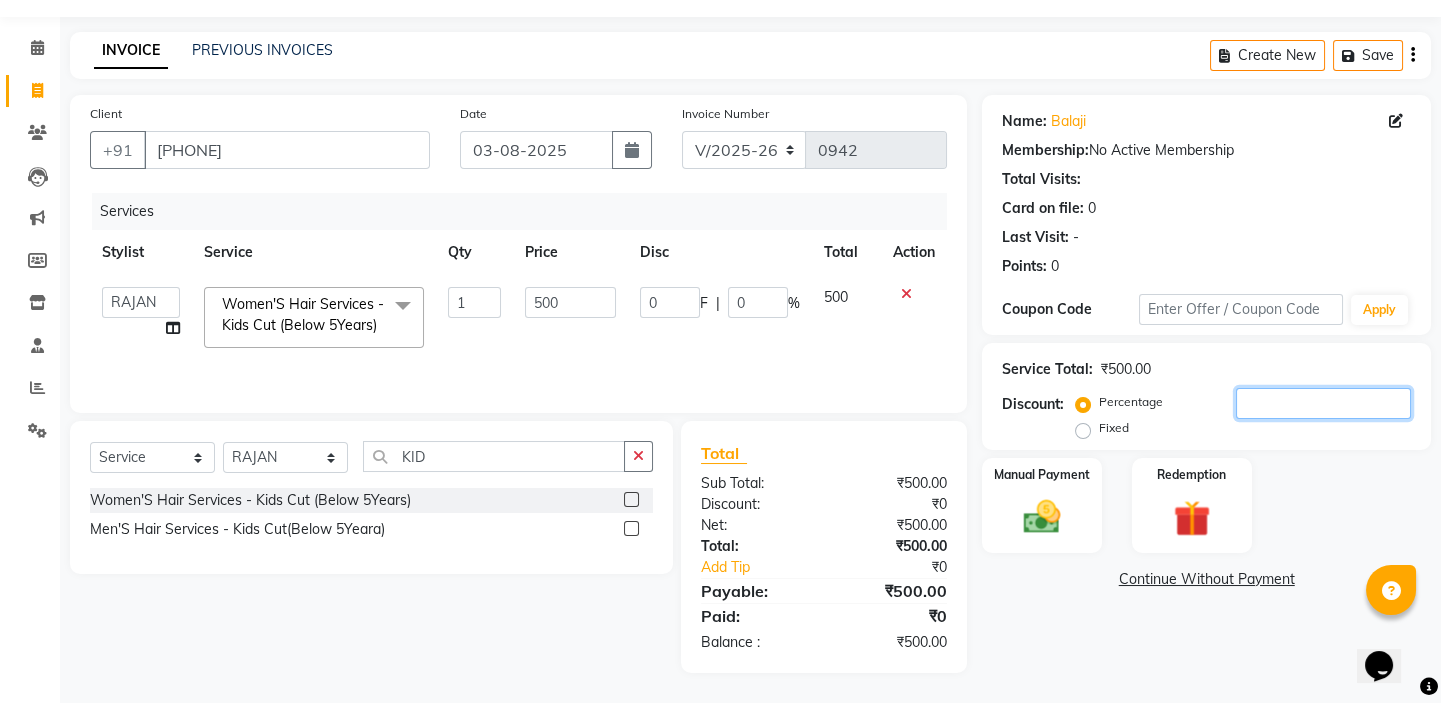 click 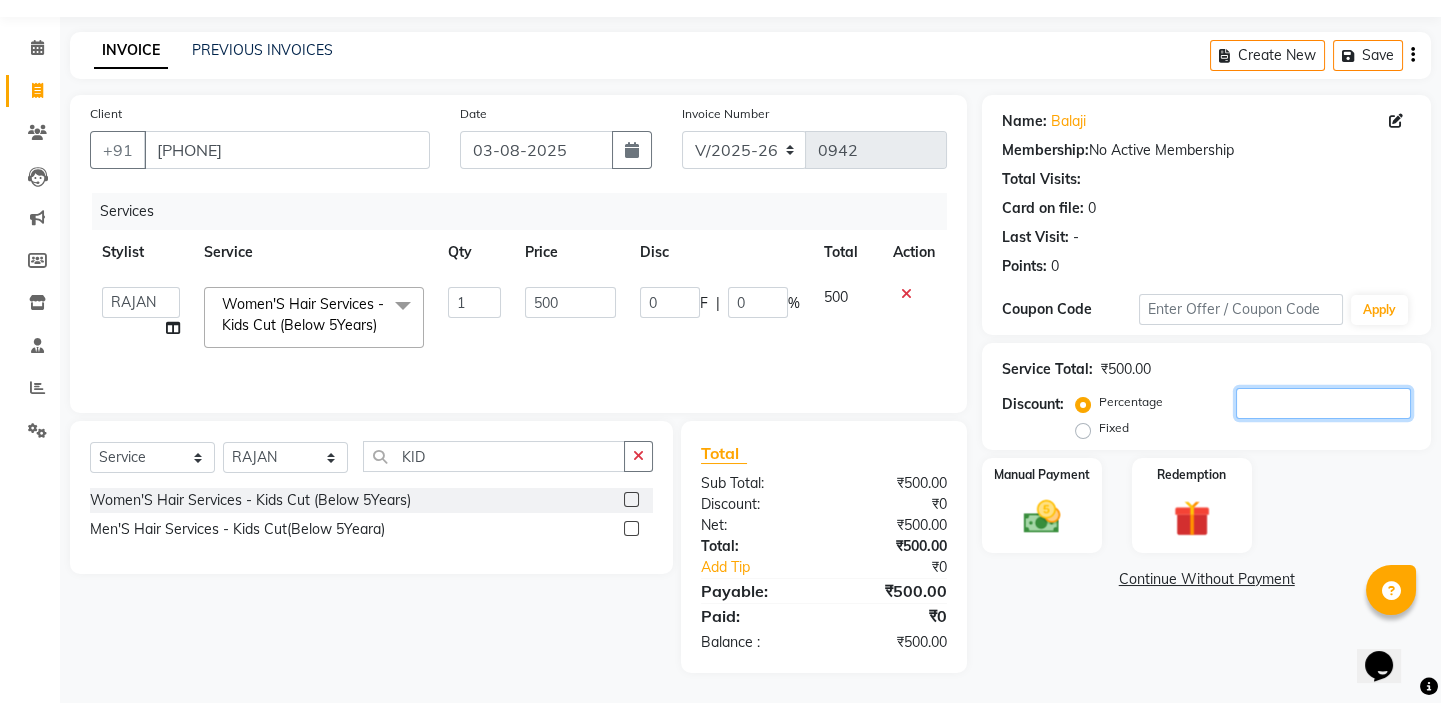 type on "2" 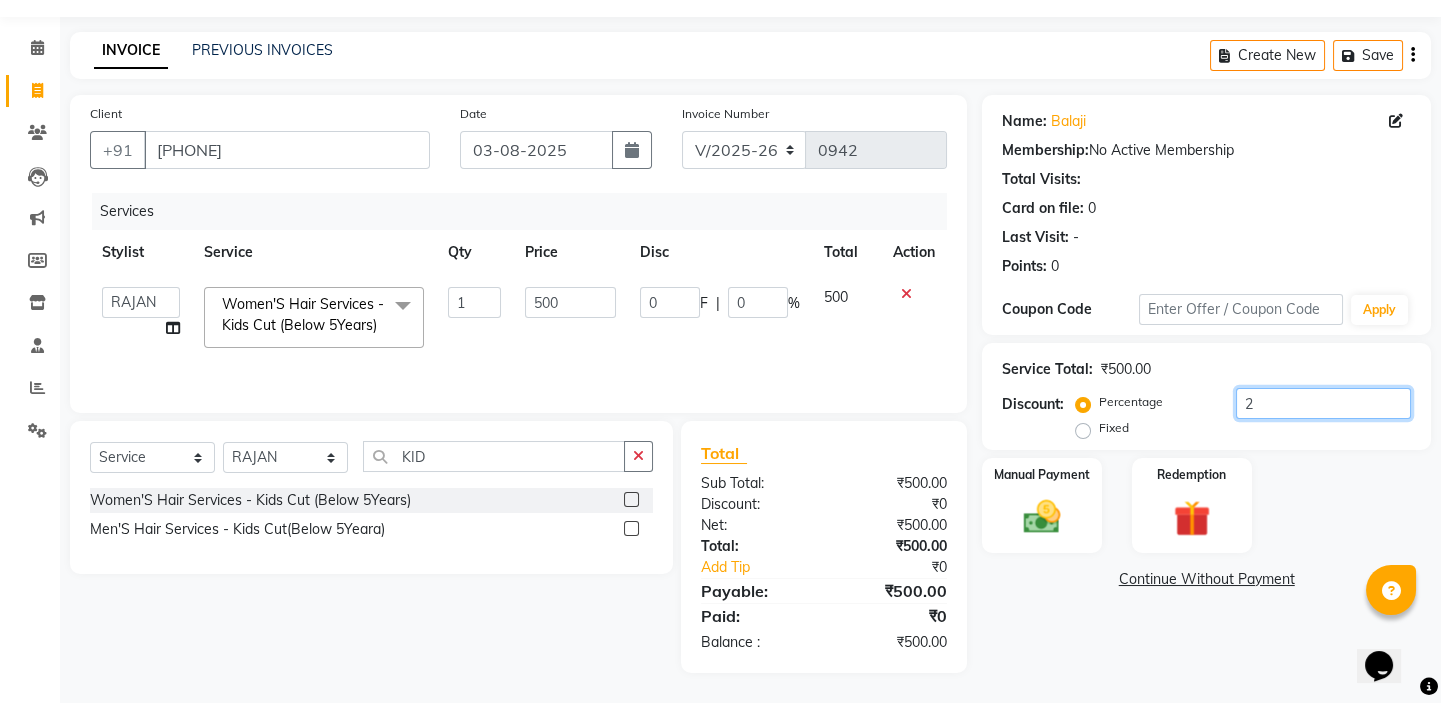 type on "10" 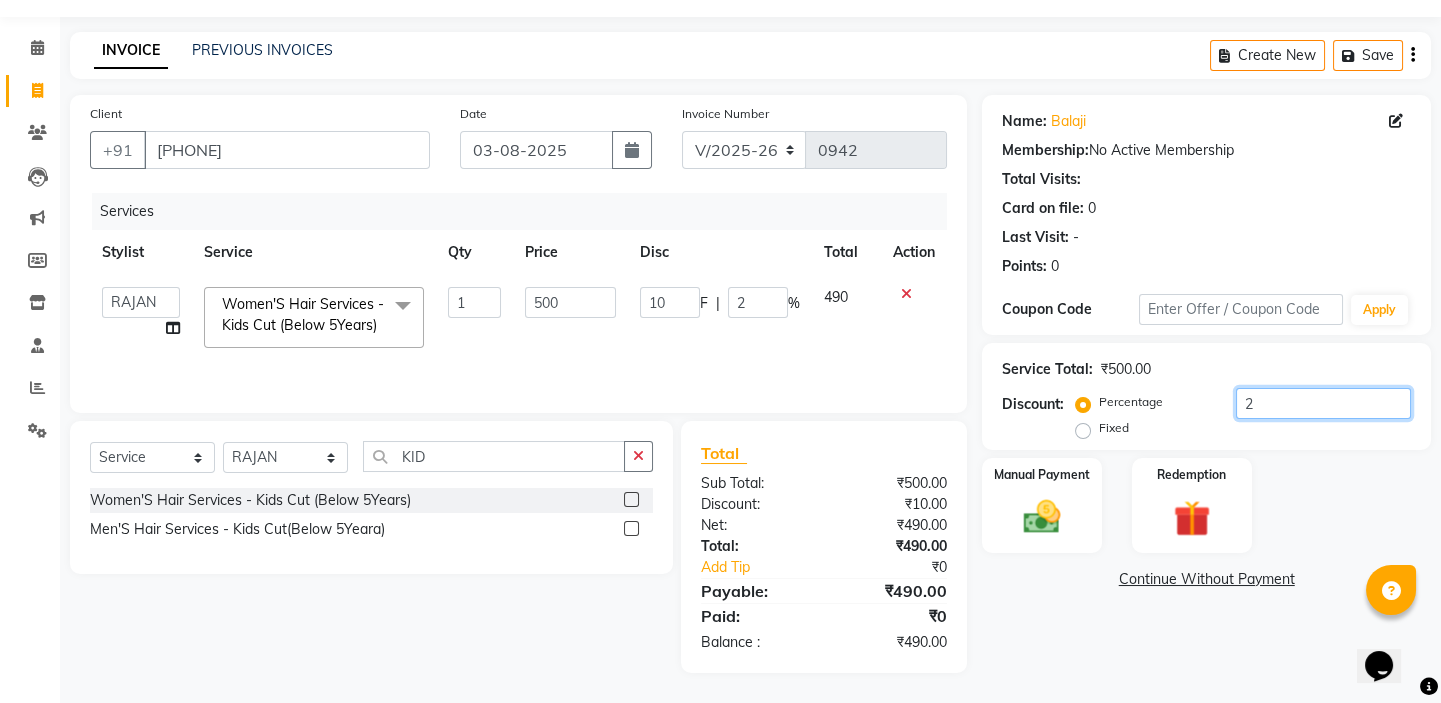 type on "20" 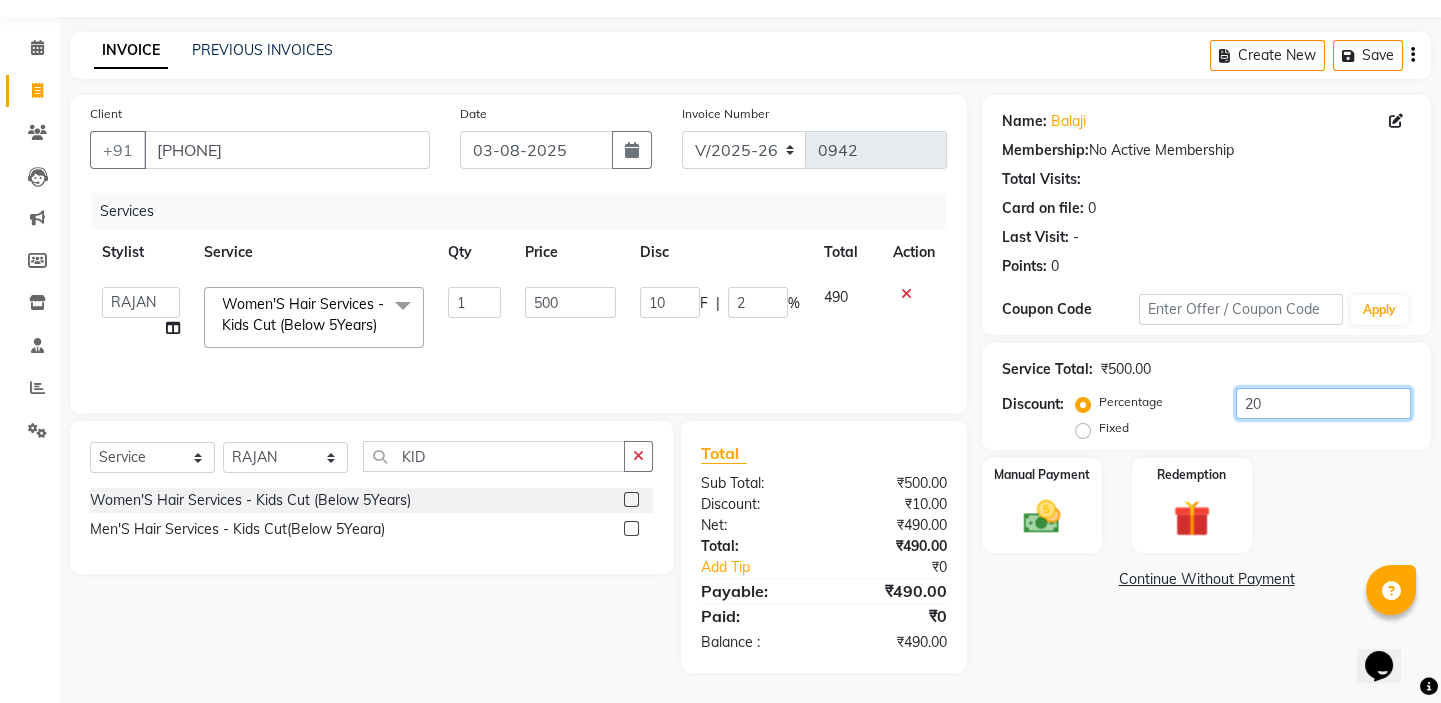 type on "100" 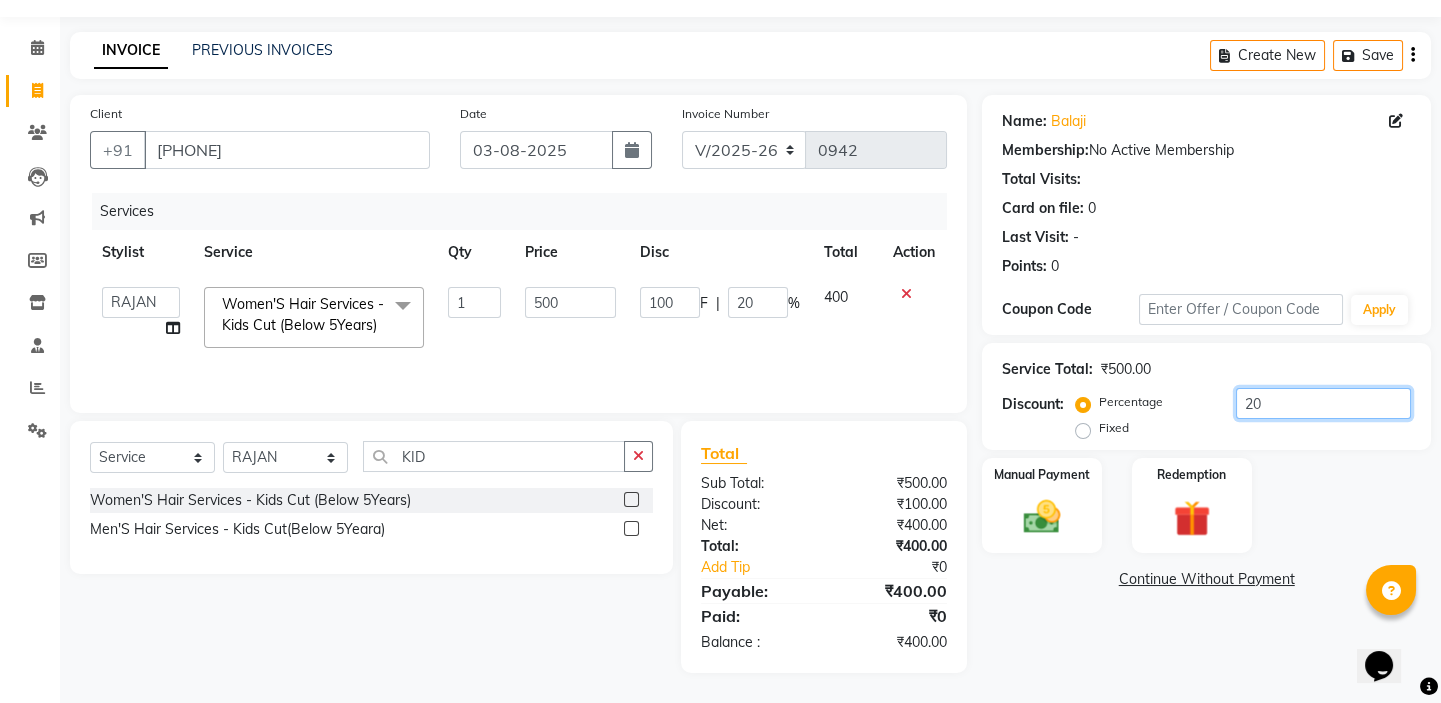 type on "20" 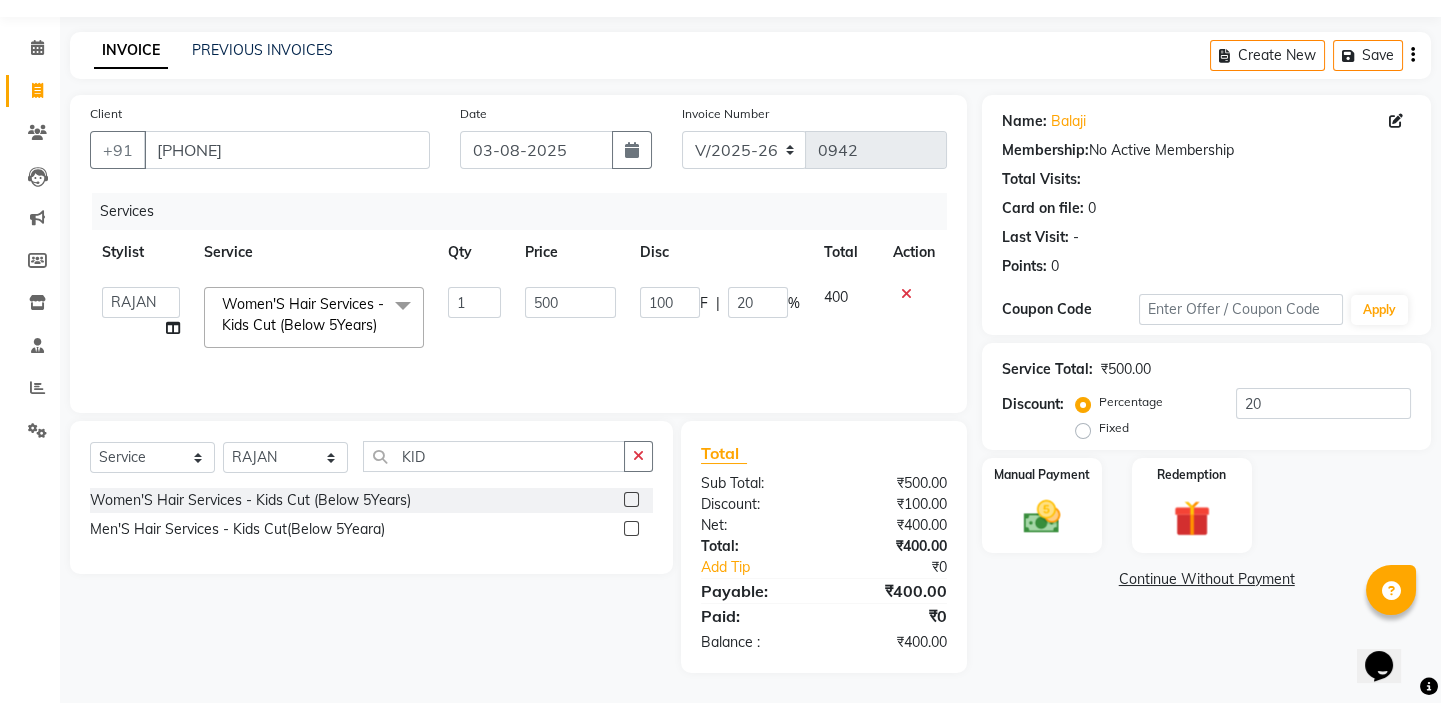 drag, startPoint x: 1083, startPoint y: 406, endPoint x: 1128, endPoint y: 409, distance: 45.099888 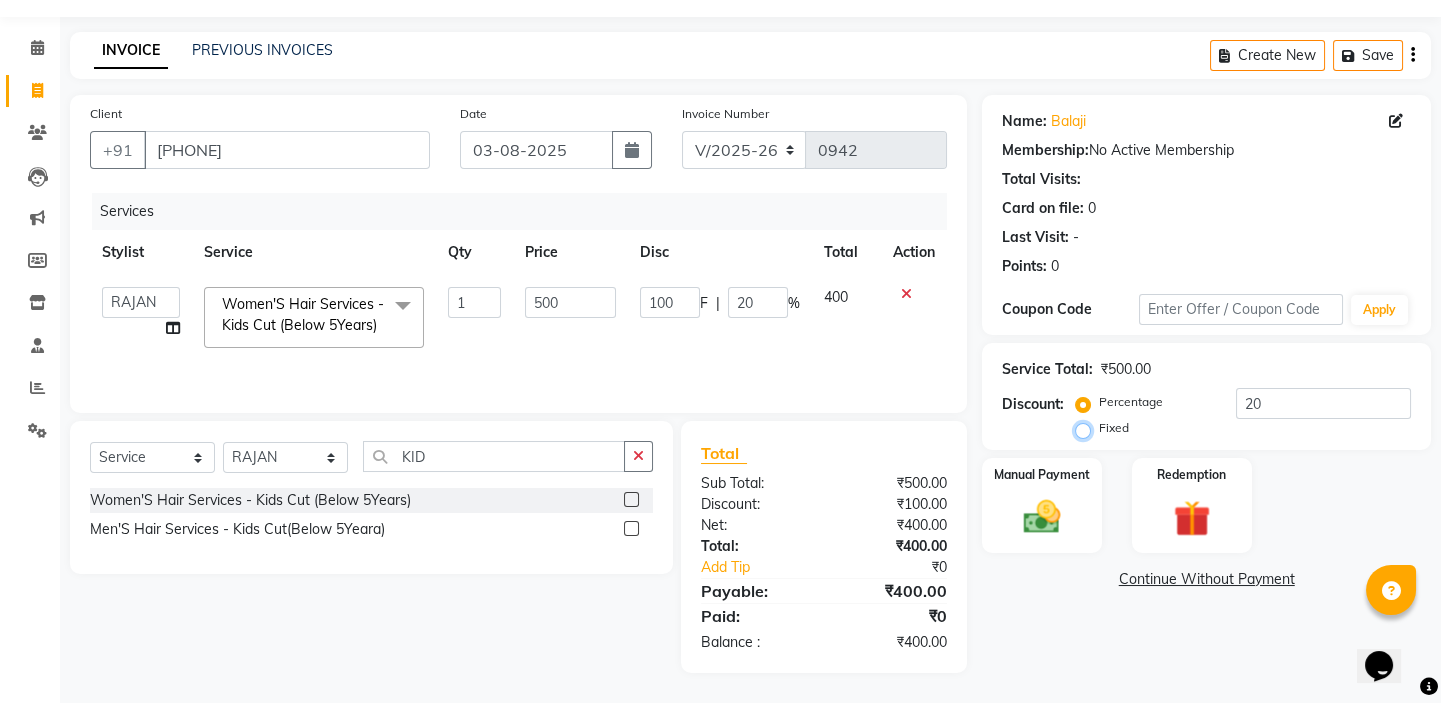 click on "Fixed" at bounding box center [1087, 428] 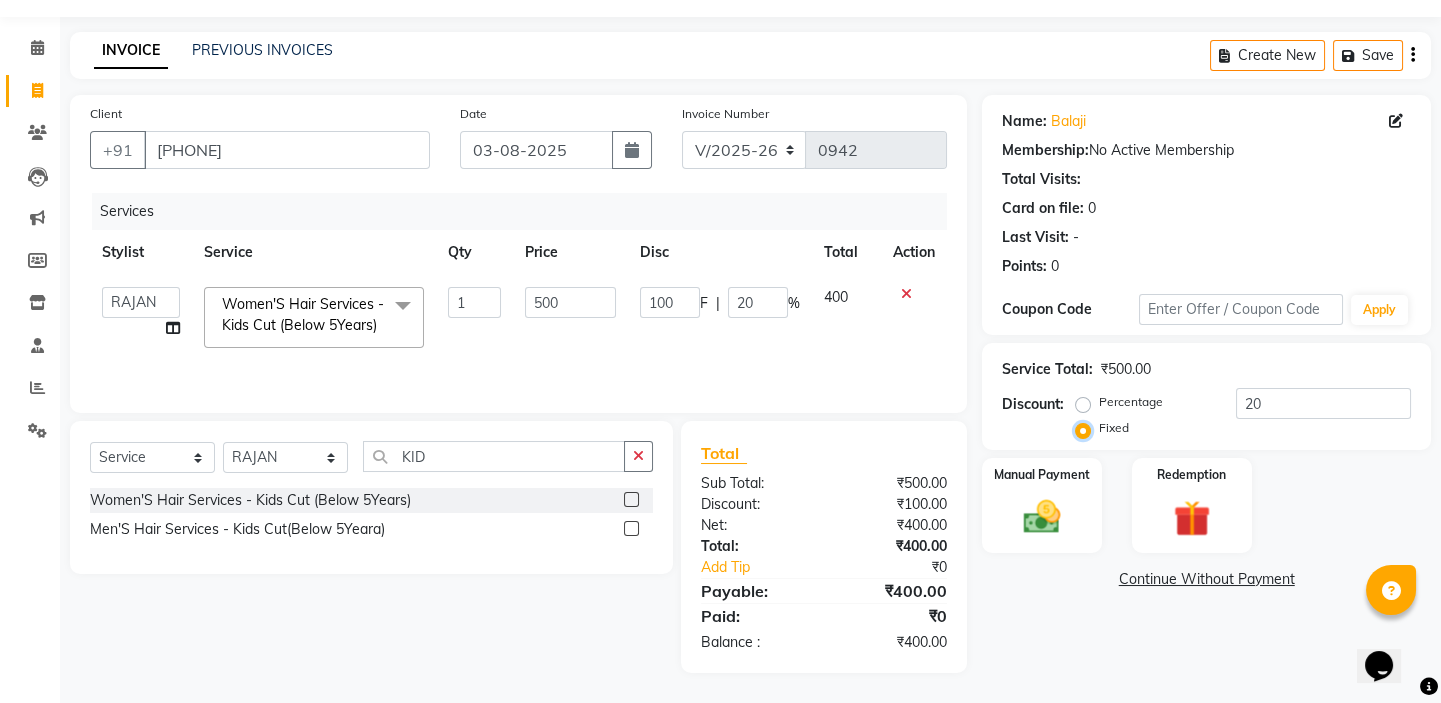 type on "20" 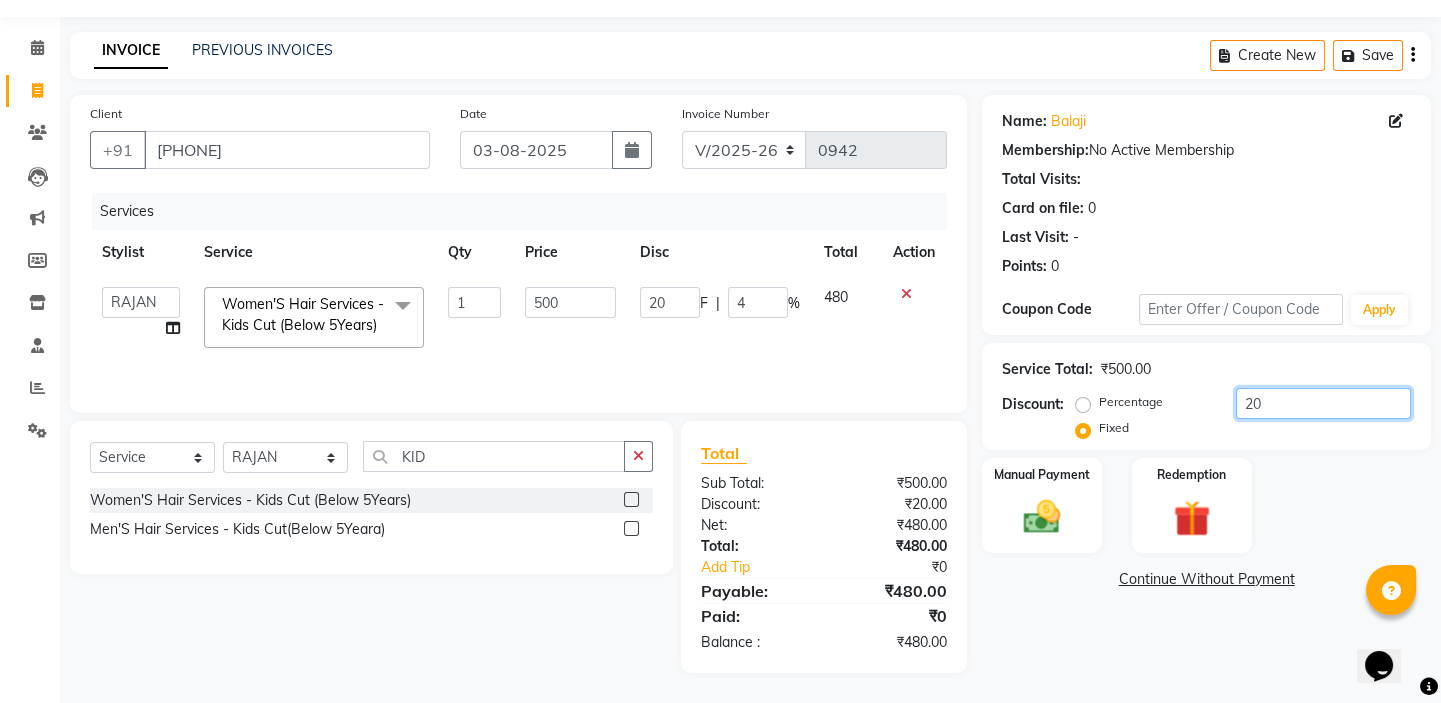 drag, startPoint x: 1279, startPoint y: 386, endPoint x: 1190, endPoint y: 361, distance: 92.44458 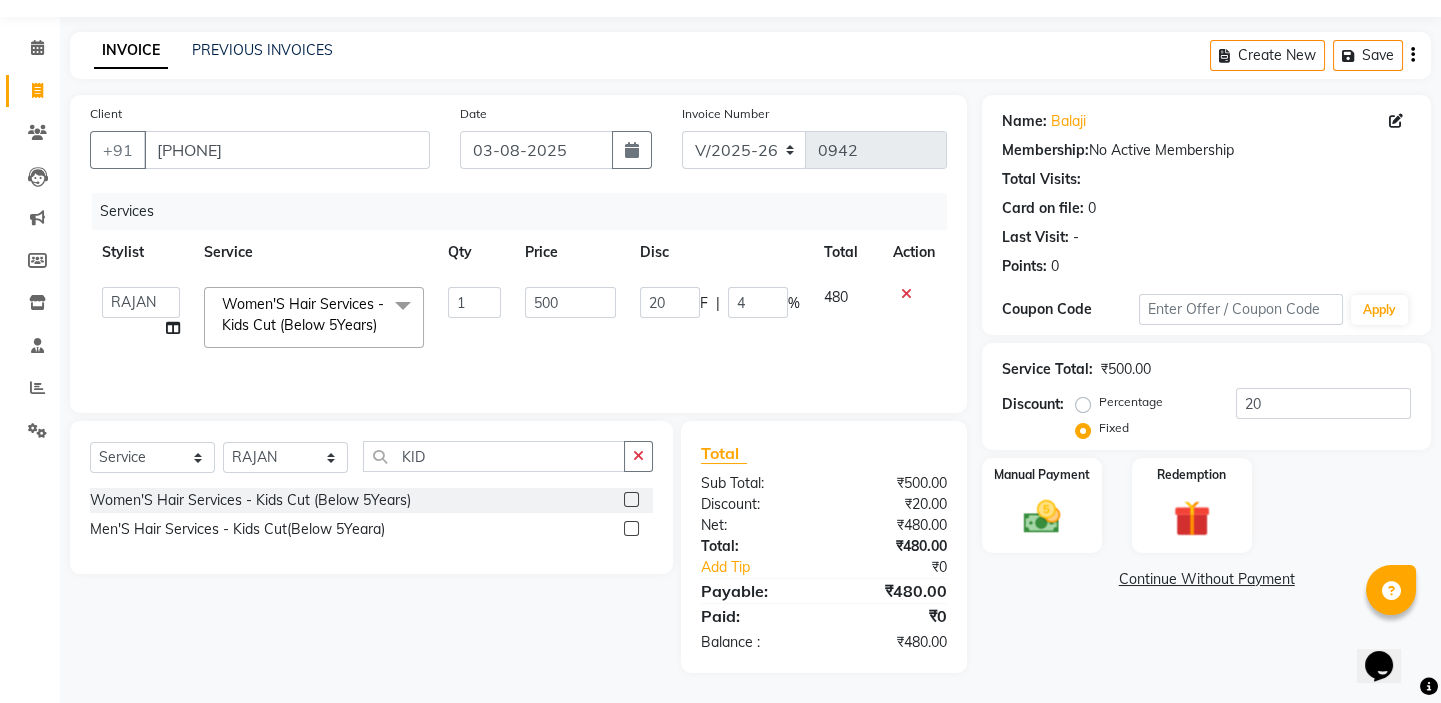 click 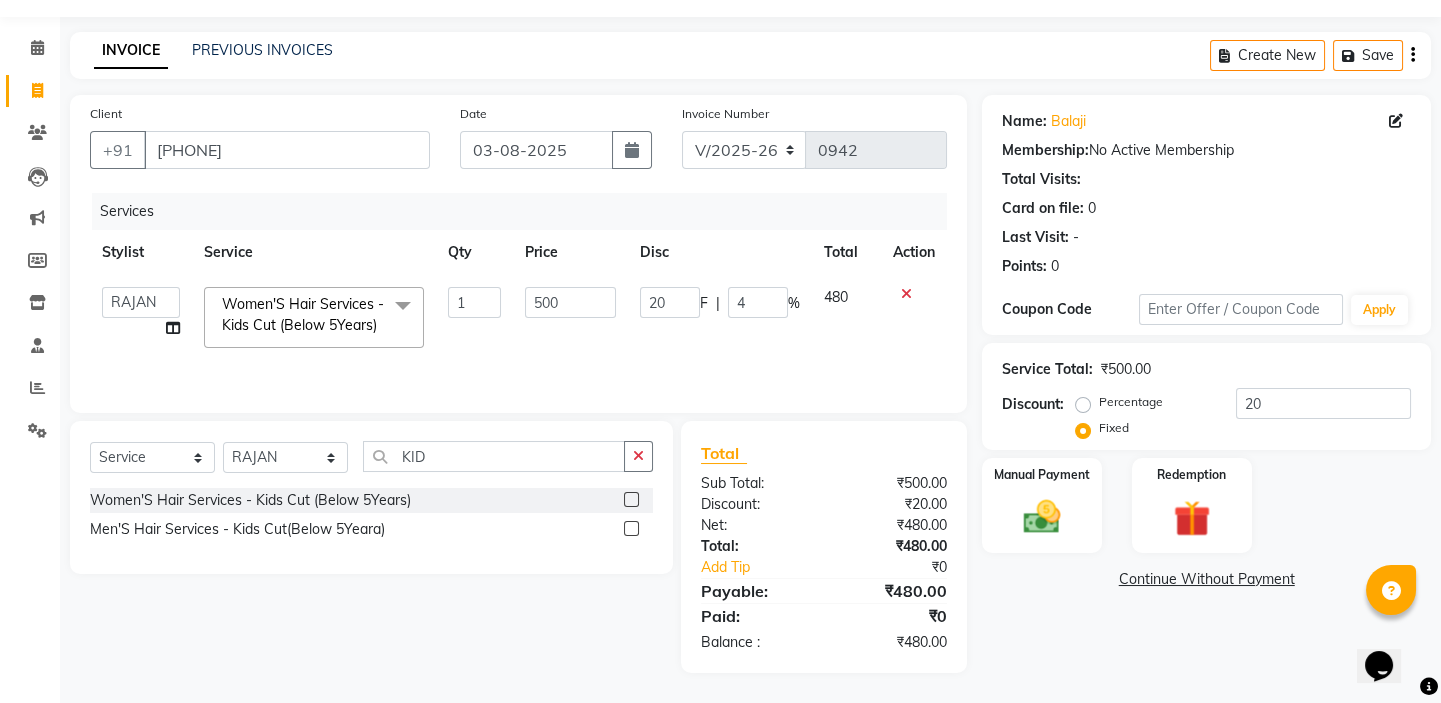 scroll, scrollTop: 0, scrollLeft: 0, axis: both 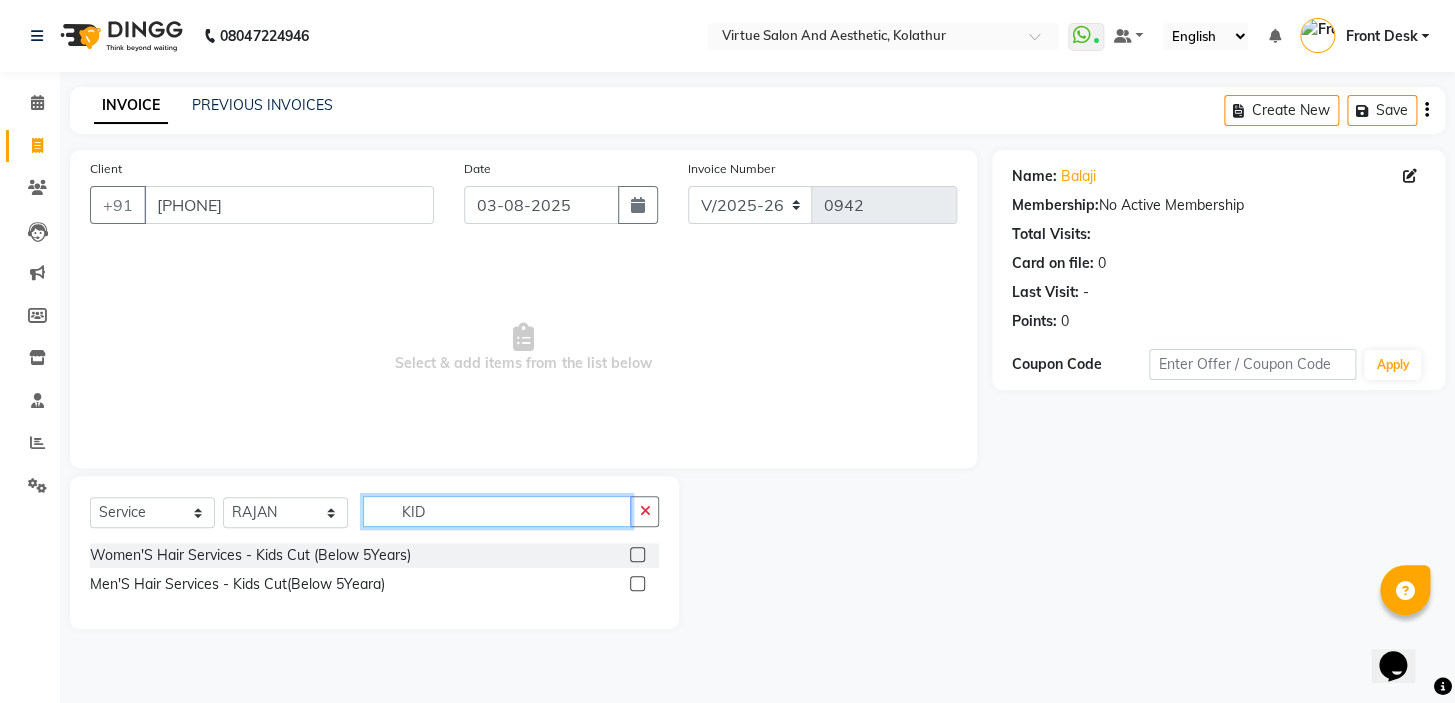 drag, startPoint x: 446, startPoint y: 517, endPoint x: 322, endPoint y: 476, distance: 130.60245 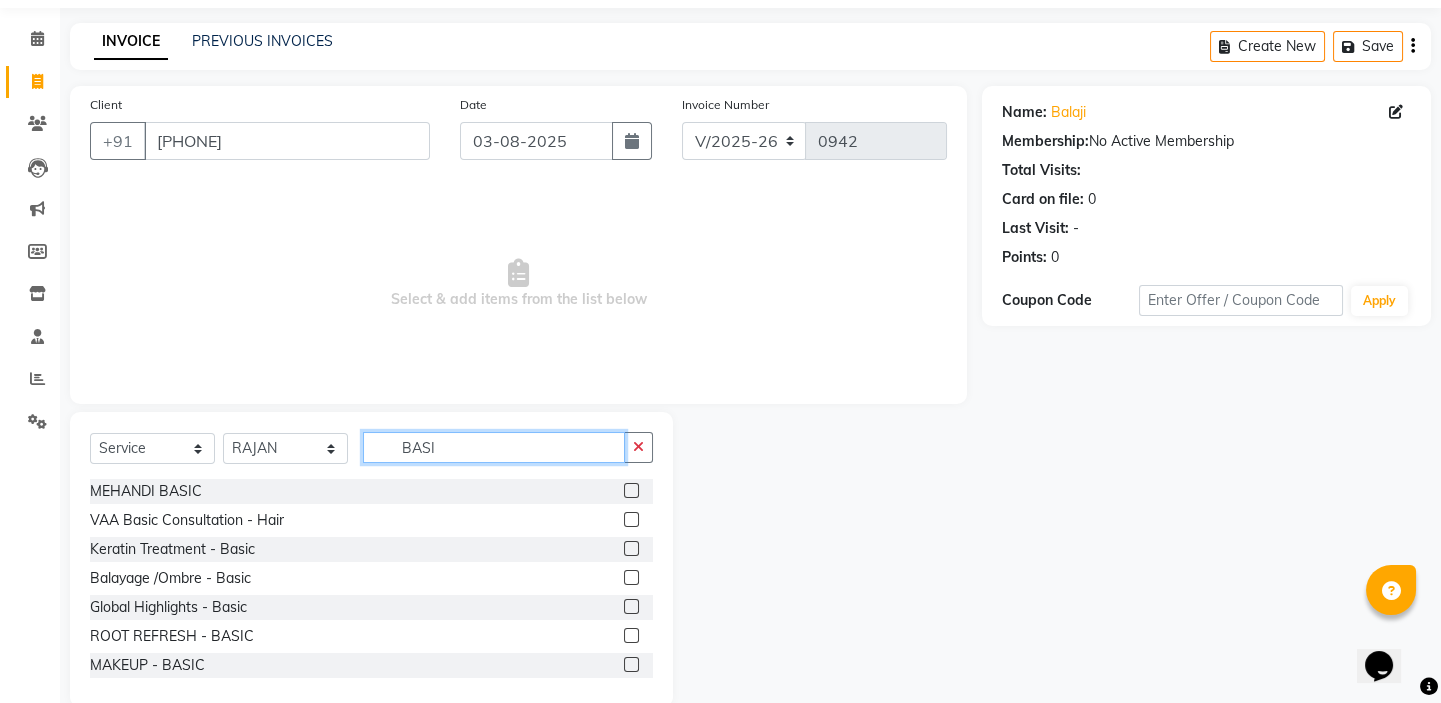 scroll, scrollTop: 99, scrollLeft: 0, axis: vertical 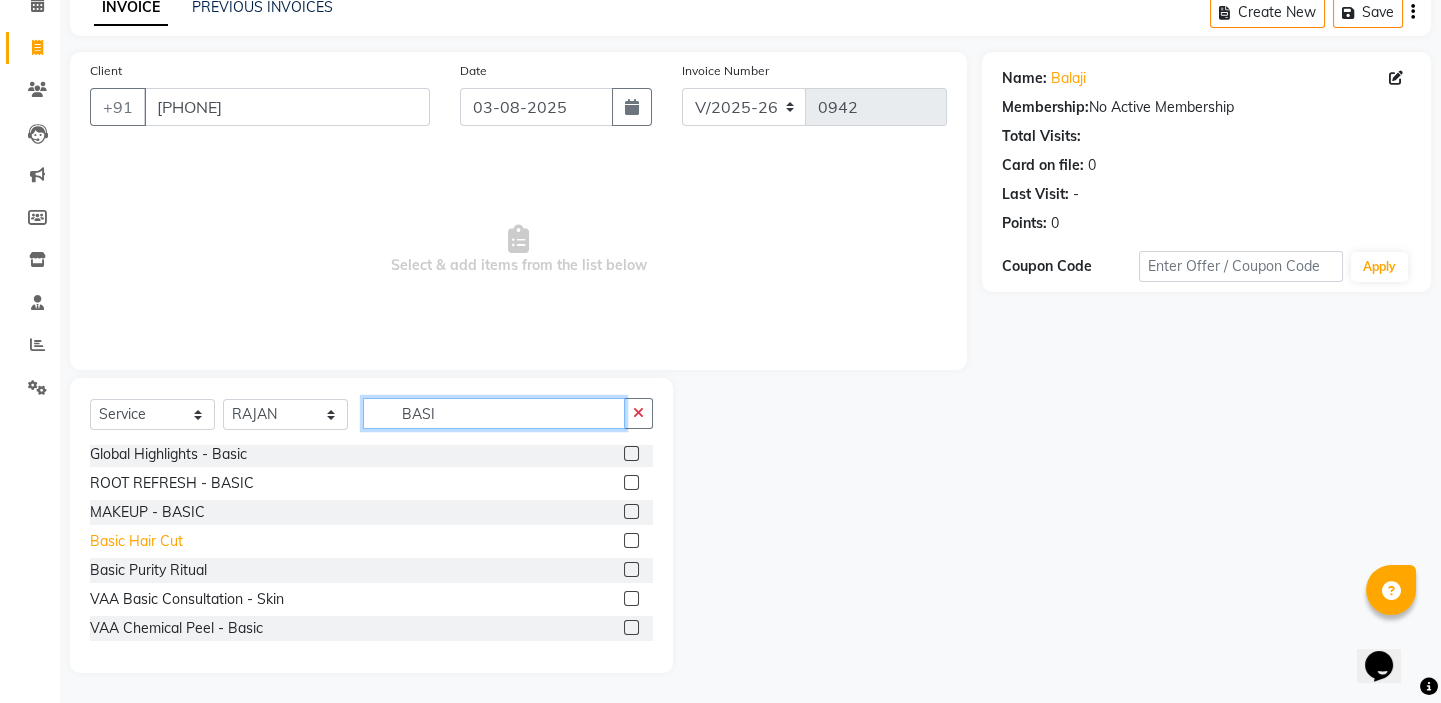 type on "BASI" 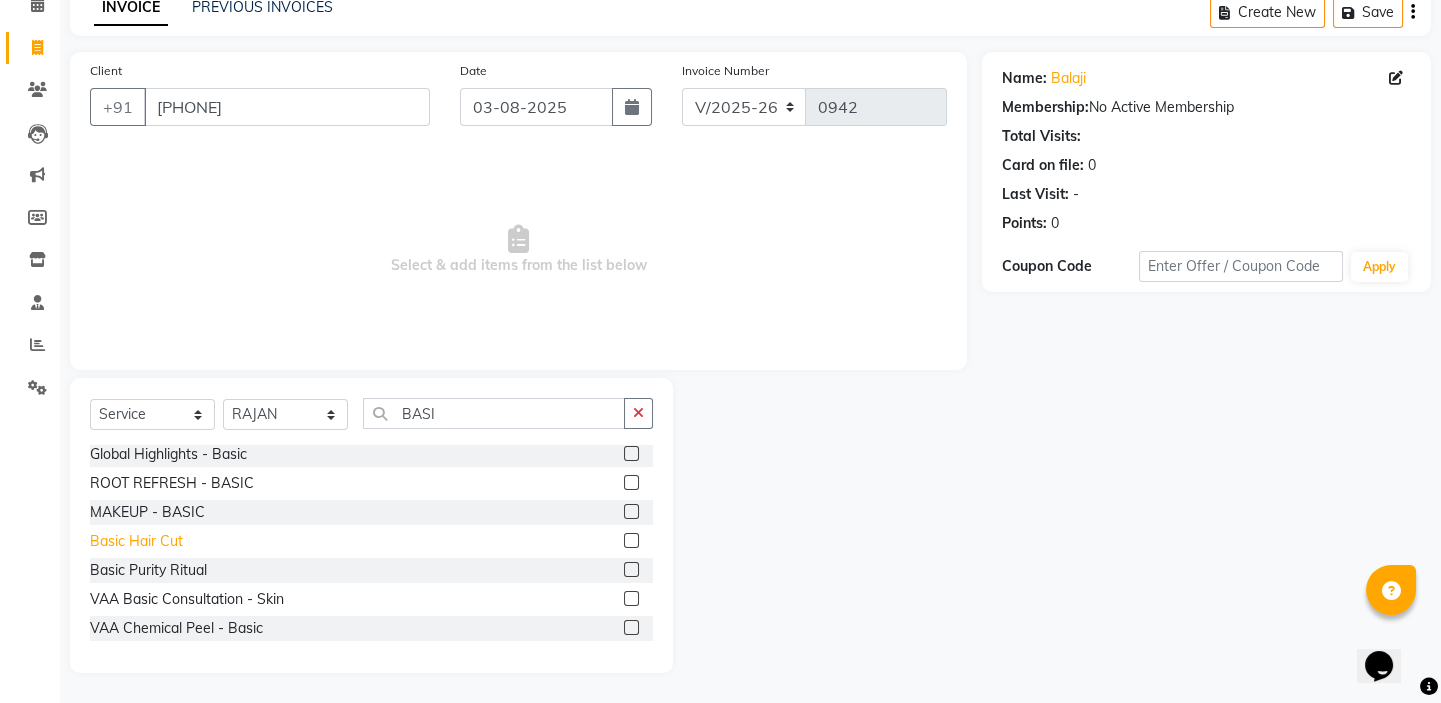 click on "Basic Hair Cut" 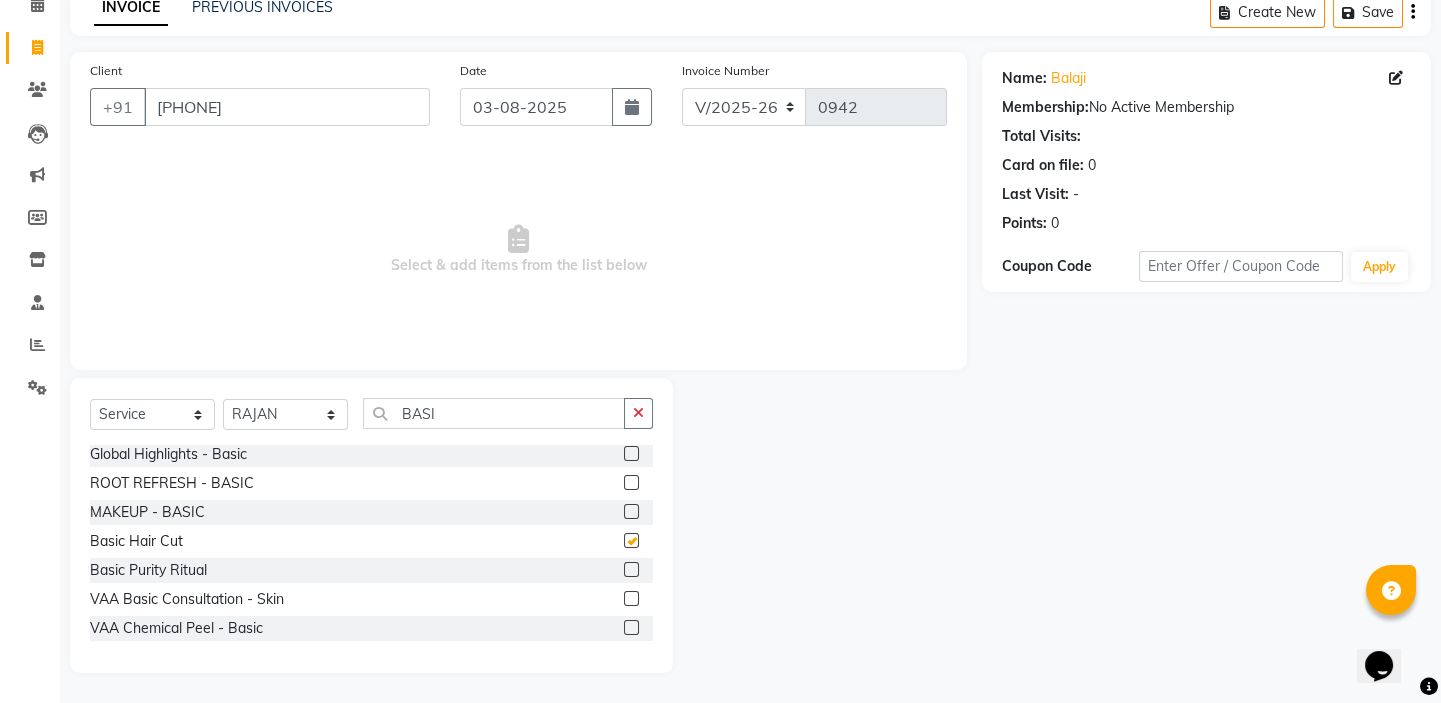 checkbox on "false" 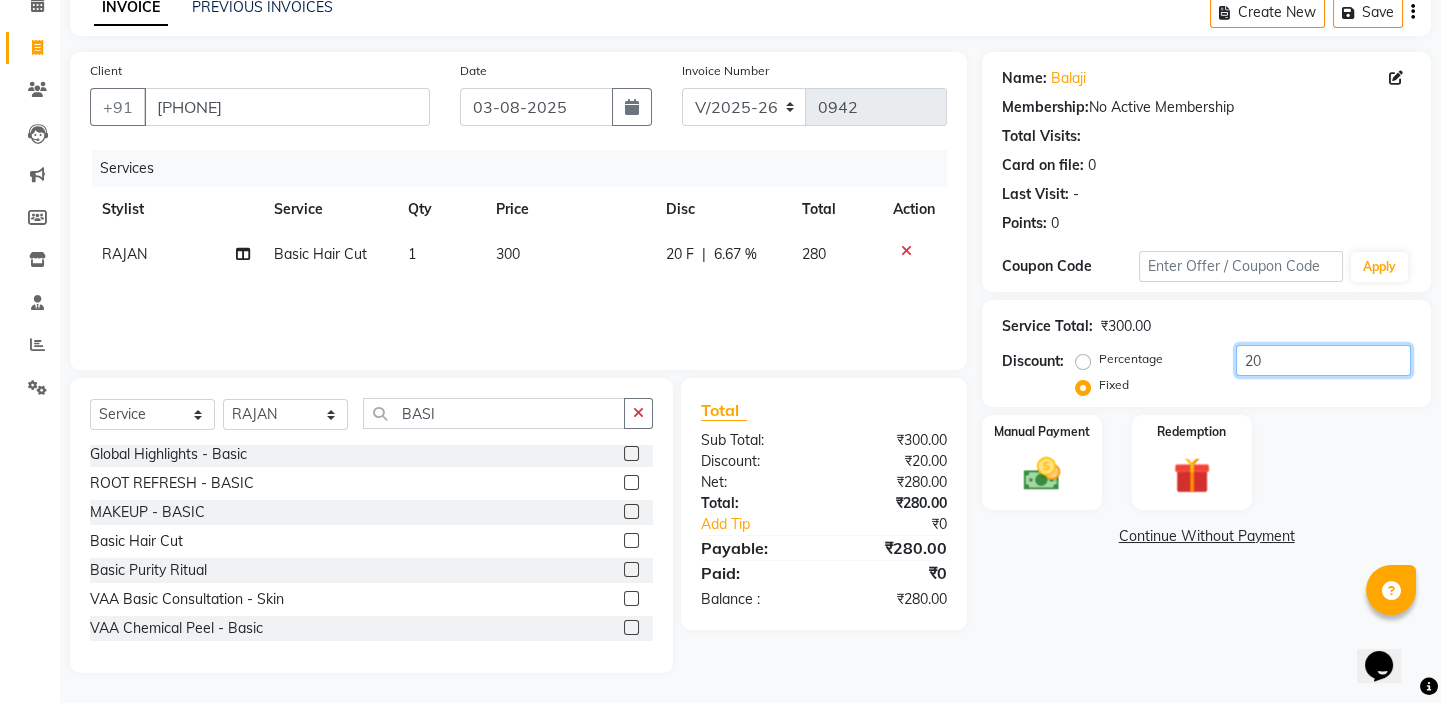 drag, startPoint x: 1252, startPoint y: 356, endPoint x: 1202, endPoint y: 349, distance: 50.48762 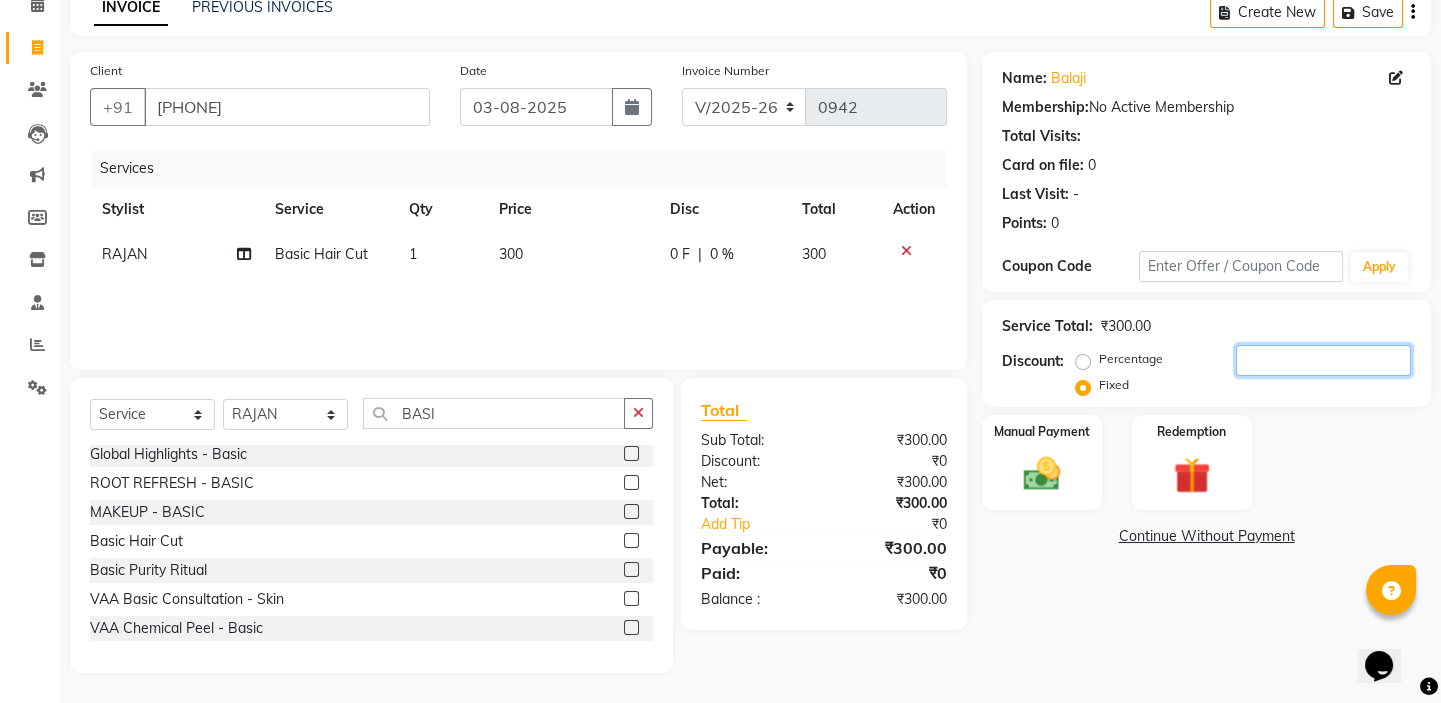 type 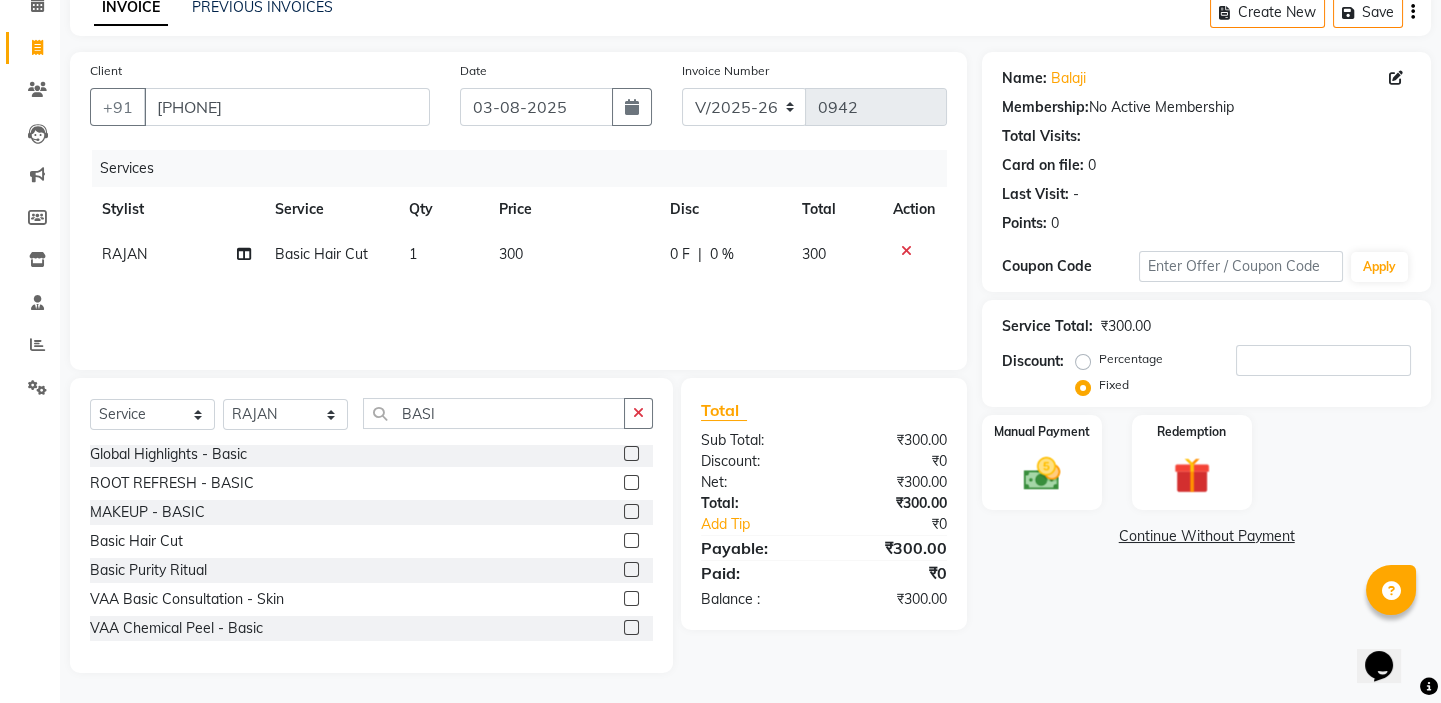 click on "Percentage" 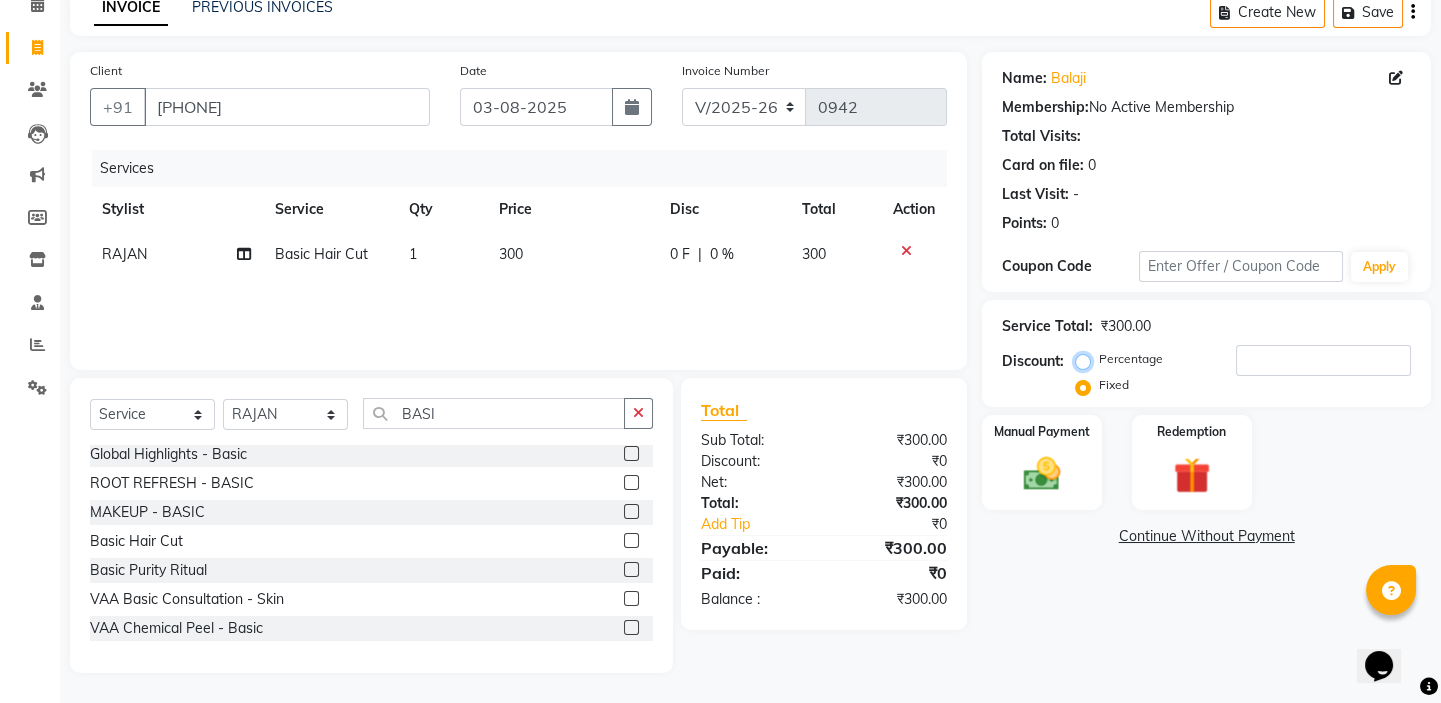 click on "Percentage" at bounding box center (1087, 359) 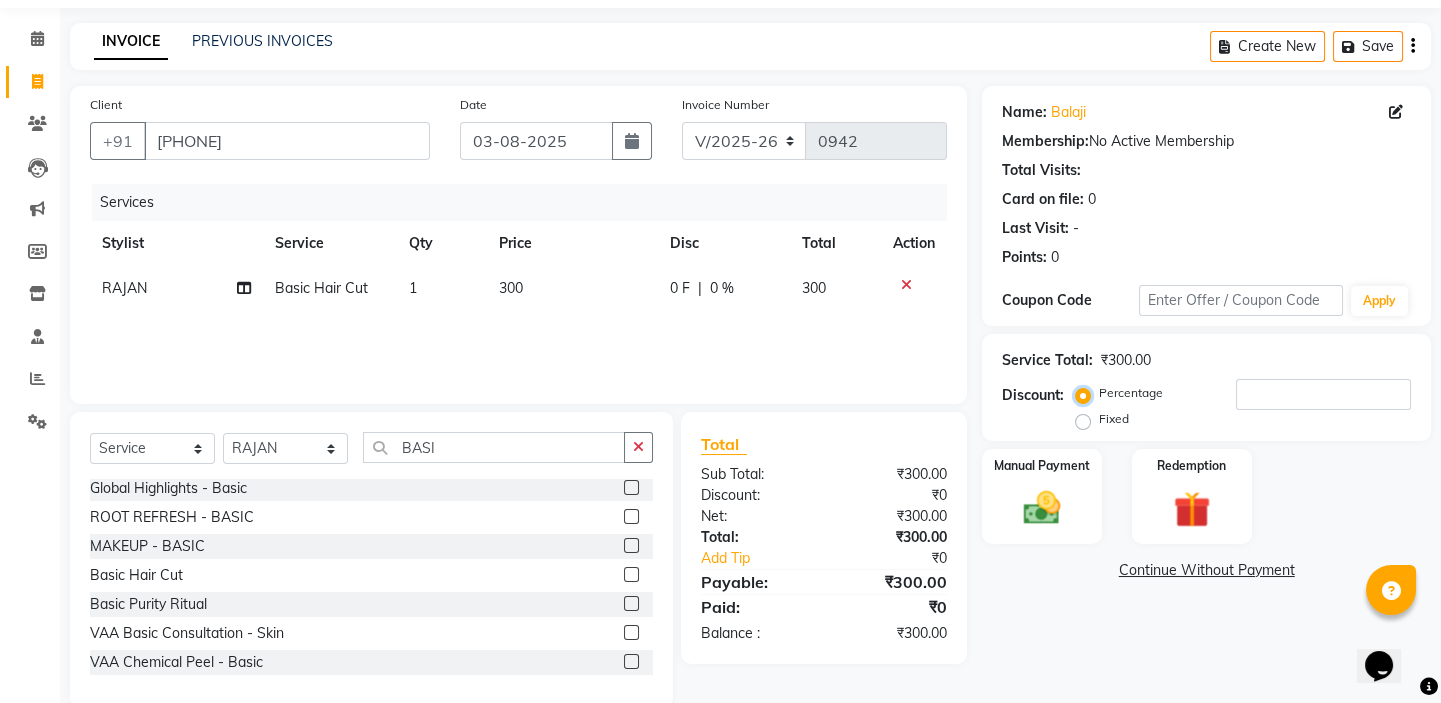 scroll, scrollTop: 99, scrollLeft: 0, axis: vertical 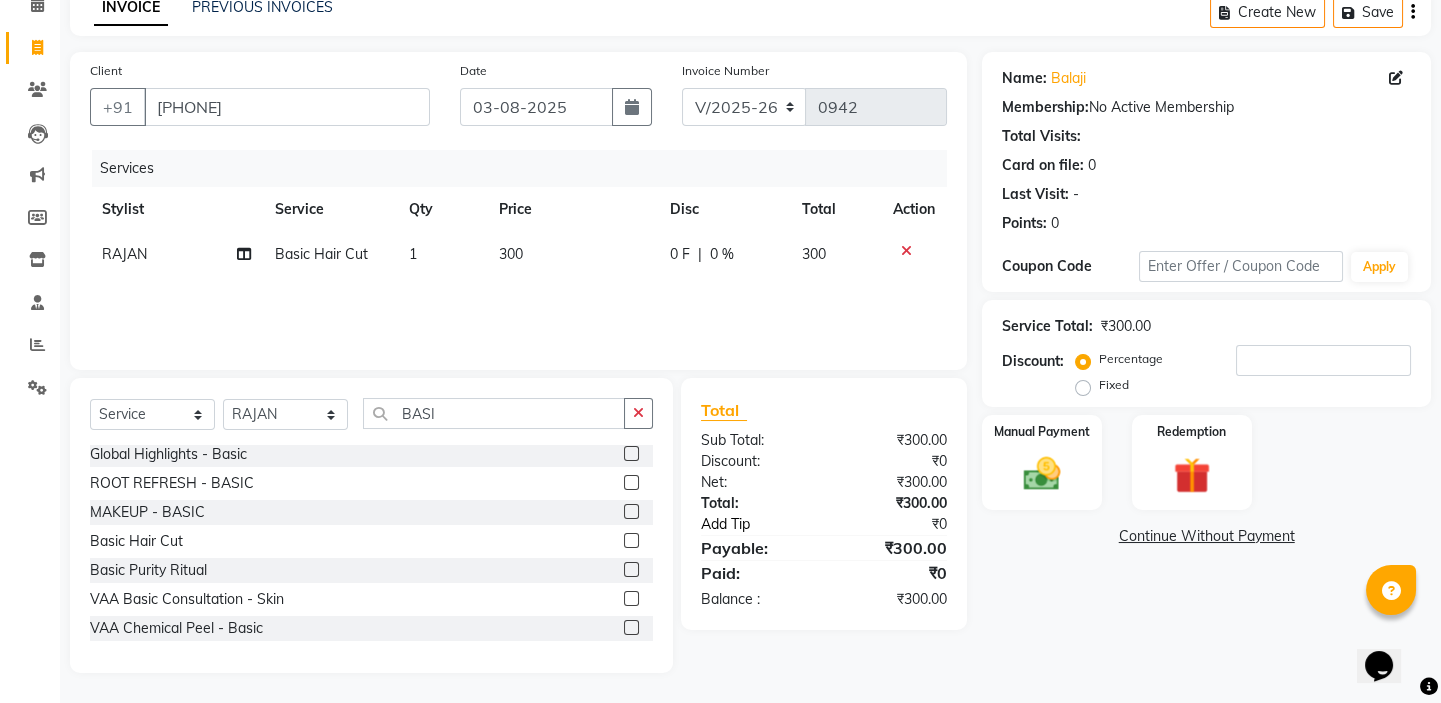 click on "Add Tip" 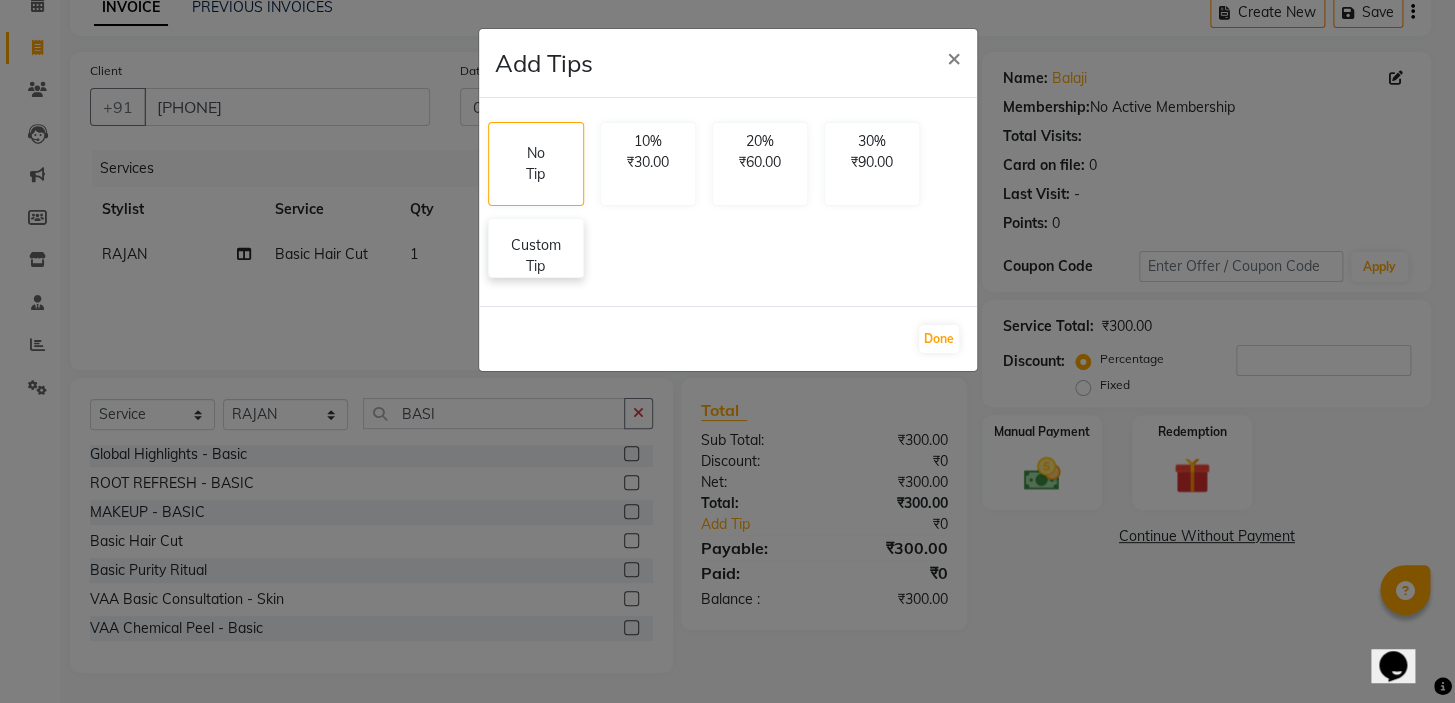 click on "Custom Tip" 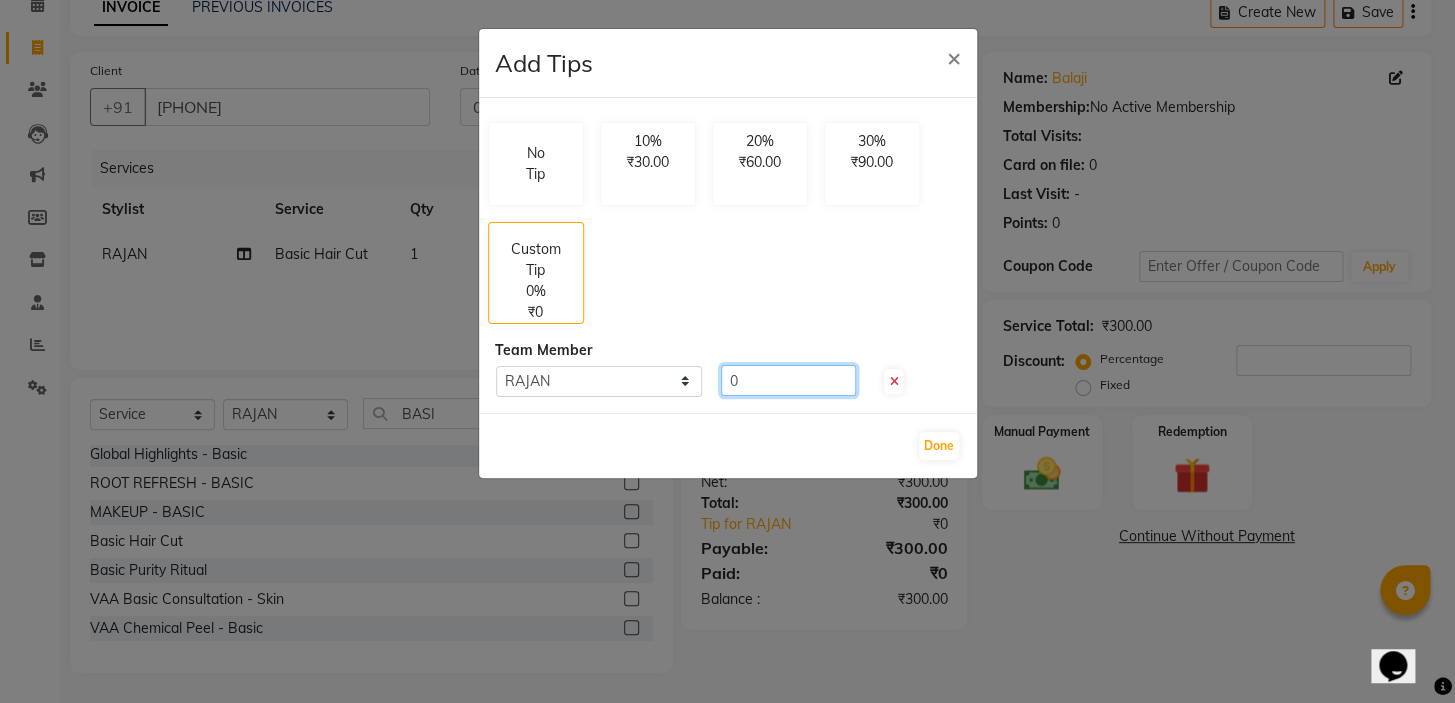 drag, startPoint x: 757, startPoint y: 385, endPoint x: 680, endPoint y: 345, distance: 86.76981 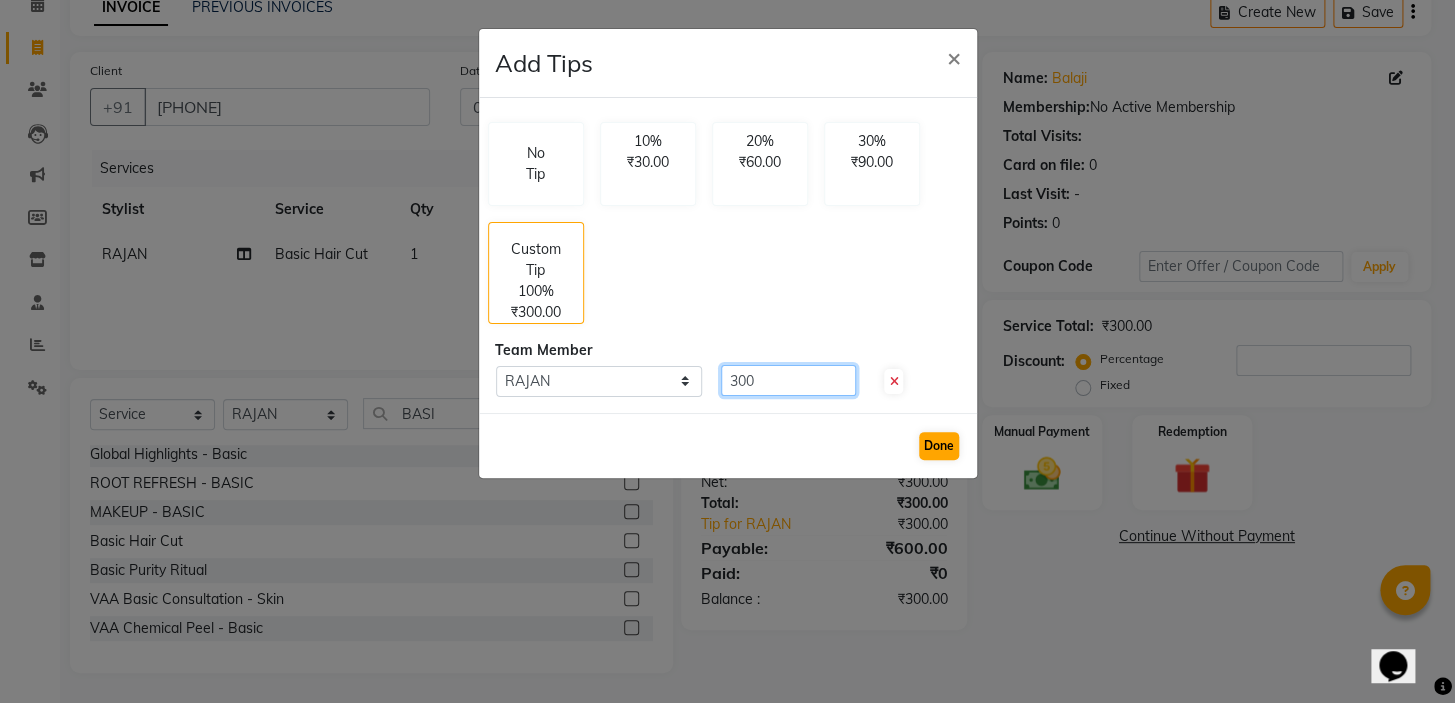 type on "300" 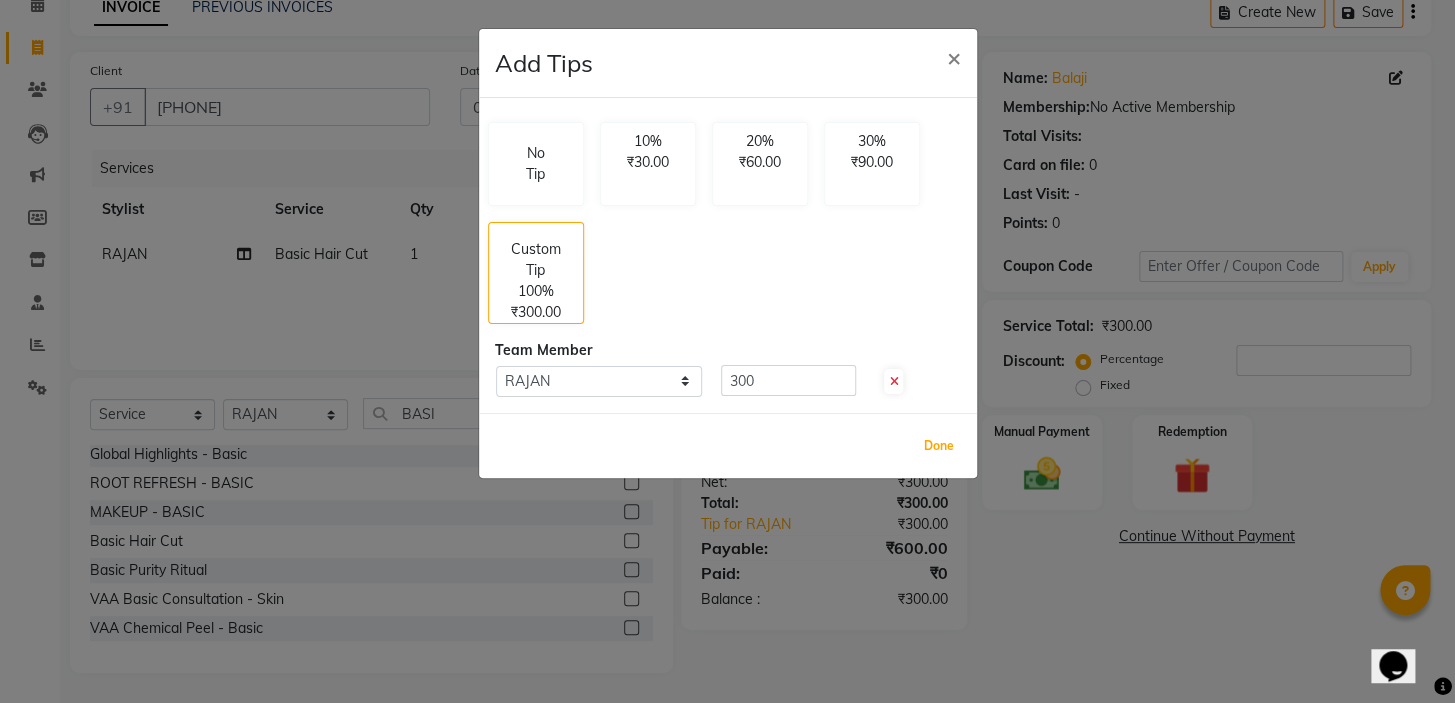 click on "Done" 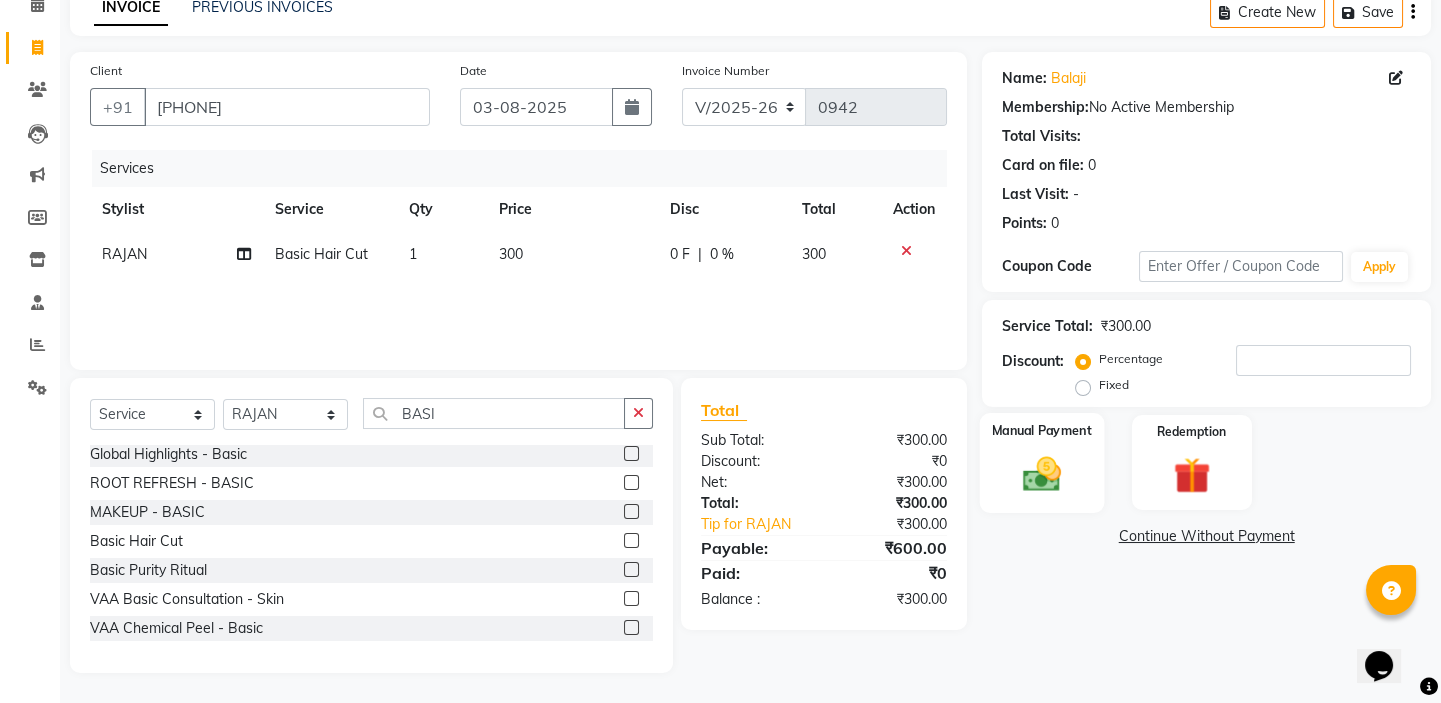 click 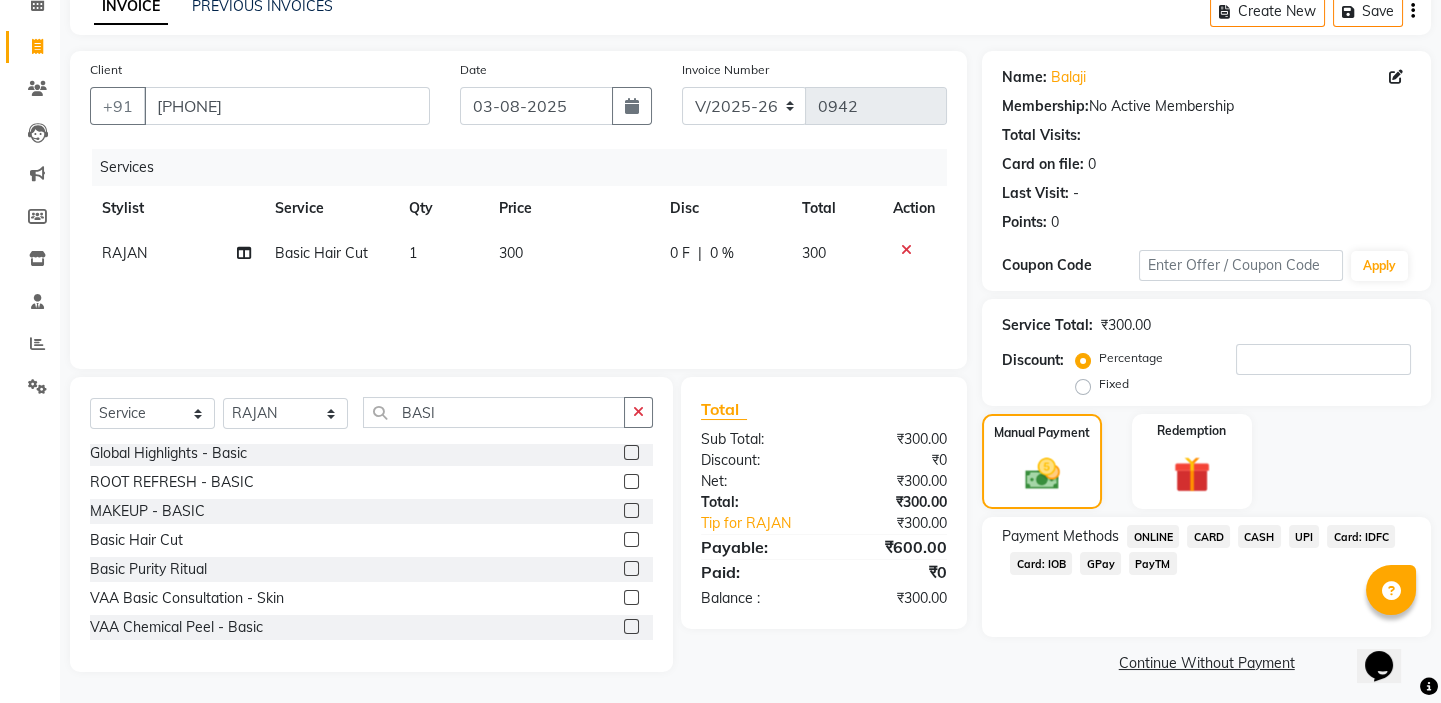 click on "UPI" 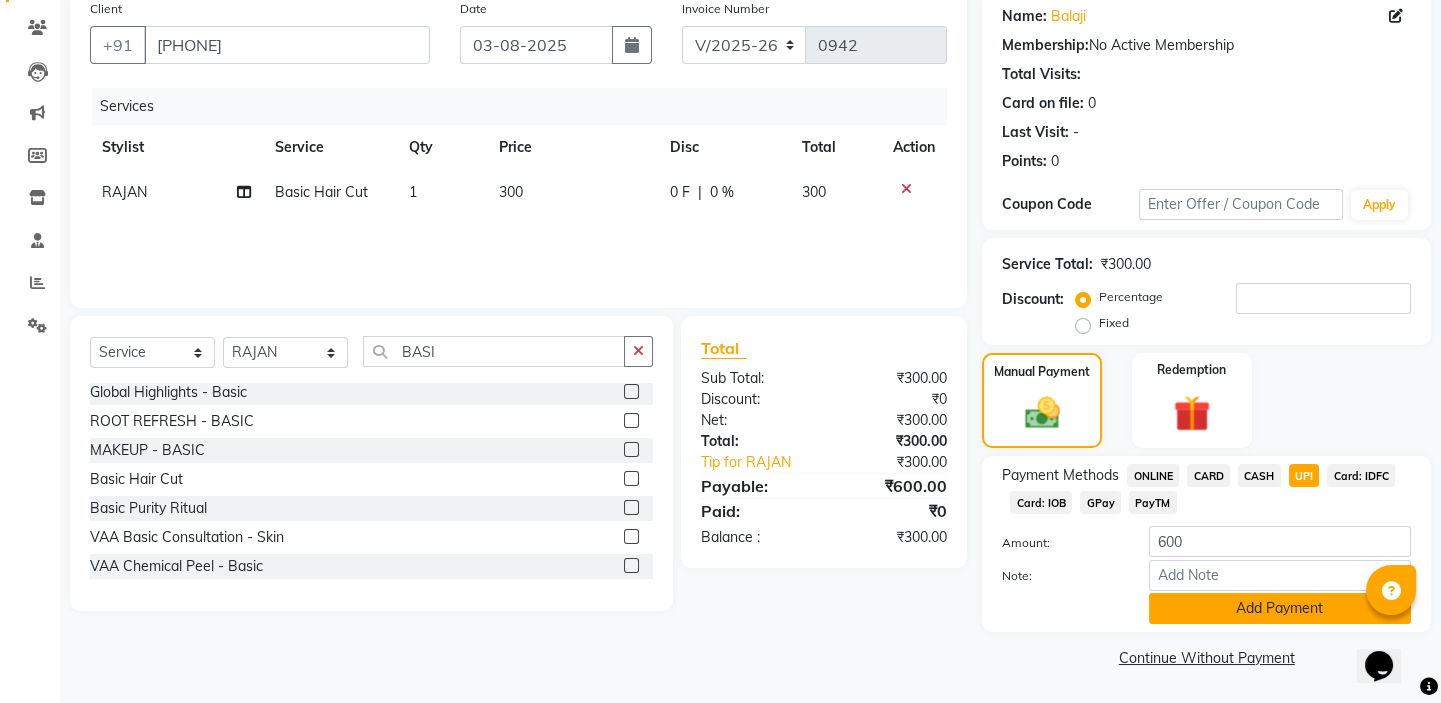 click on "Add Payment" 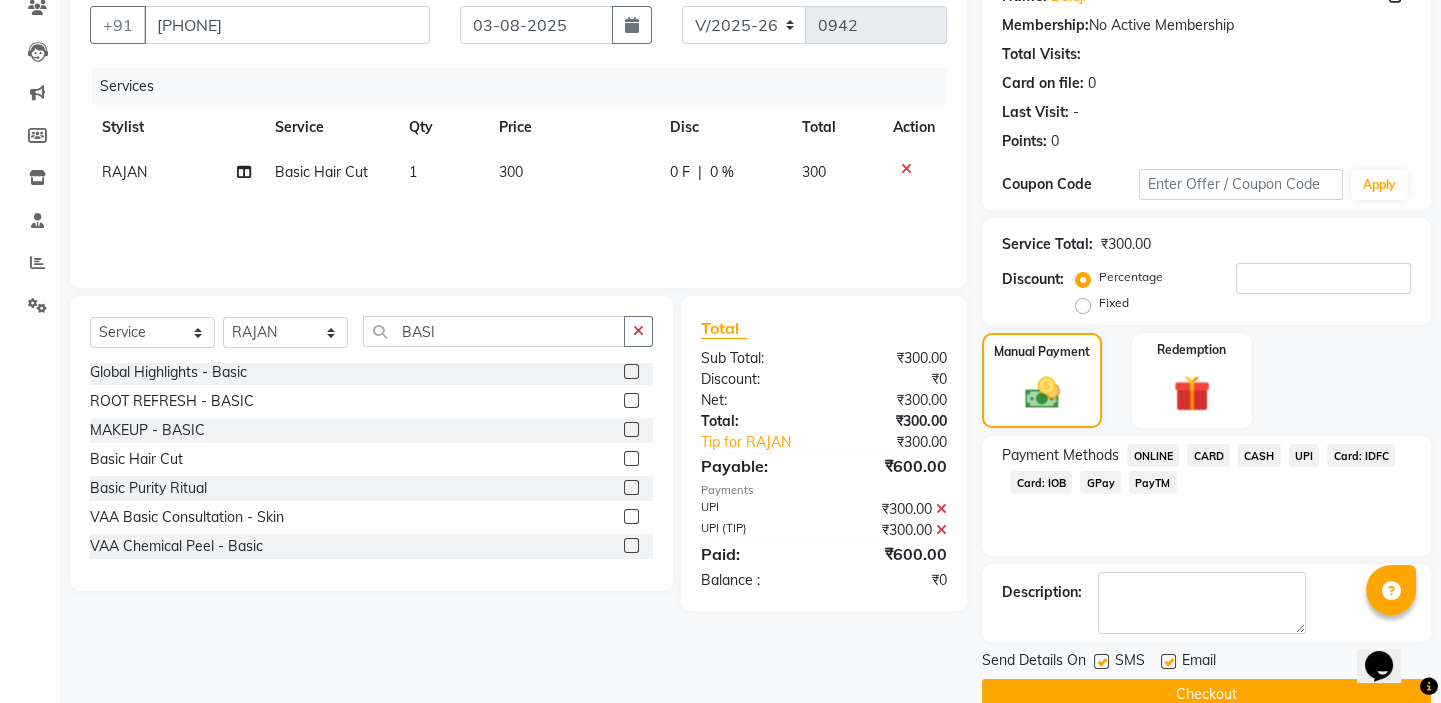 scroll, scrollTop: 216, scrollLeft: 0, axis: vertical 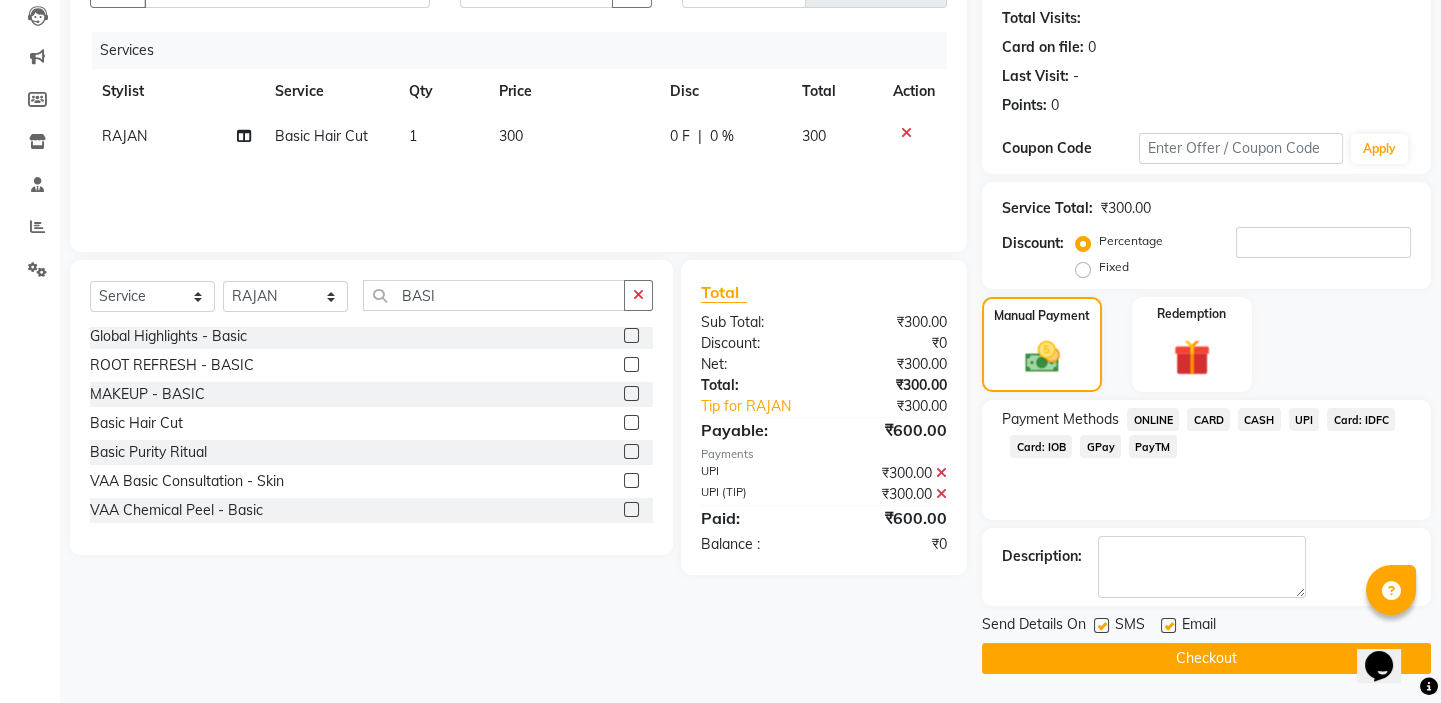 click on "Checkout" 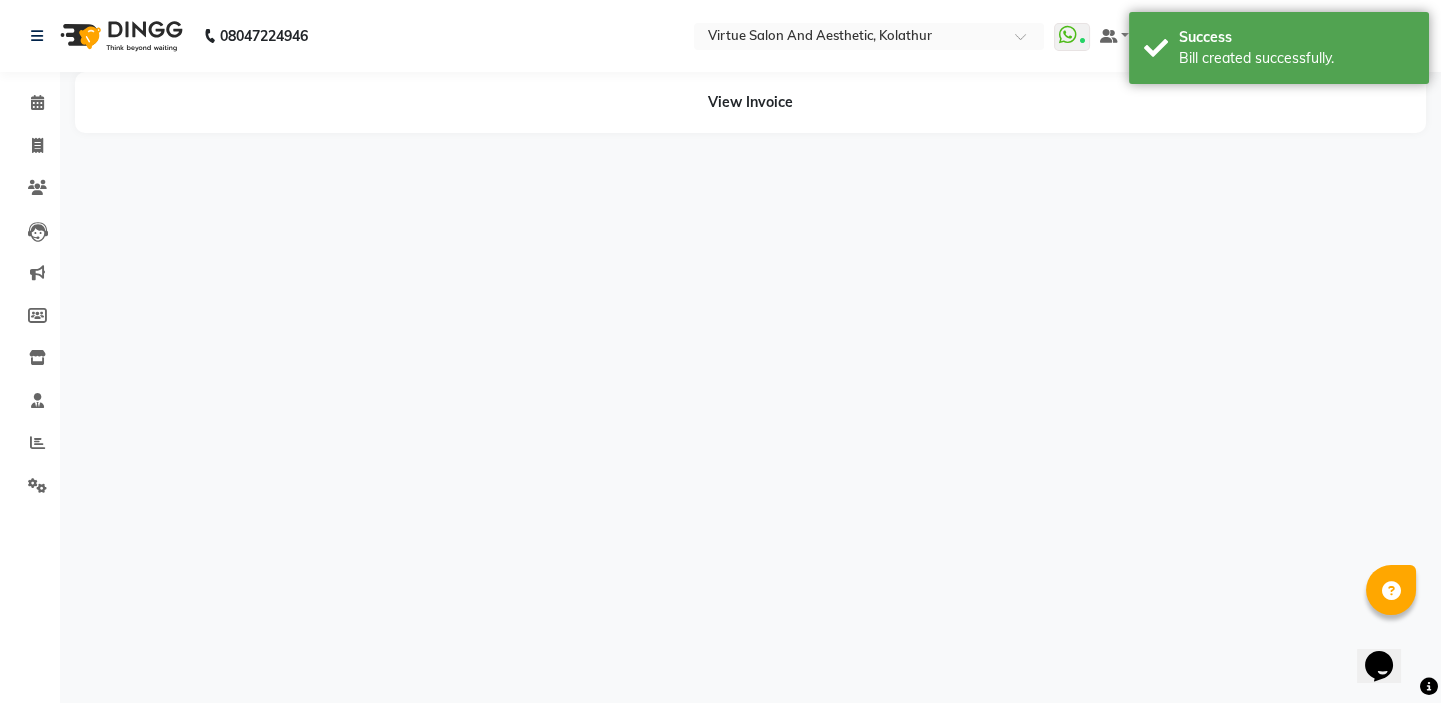 scroll, scrollTop: 0, scrollLeft: 0, axis: both 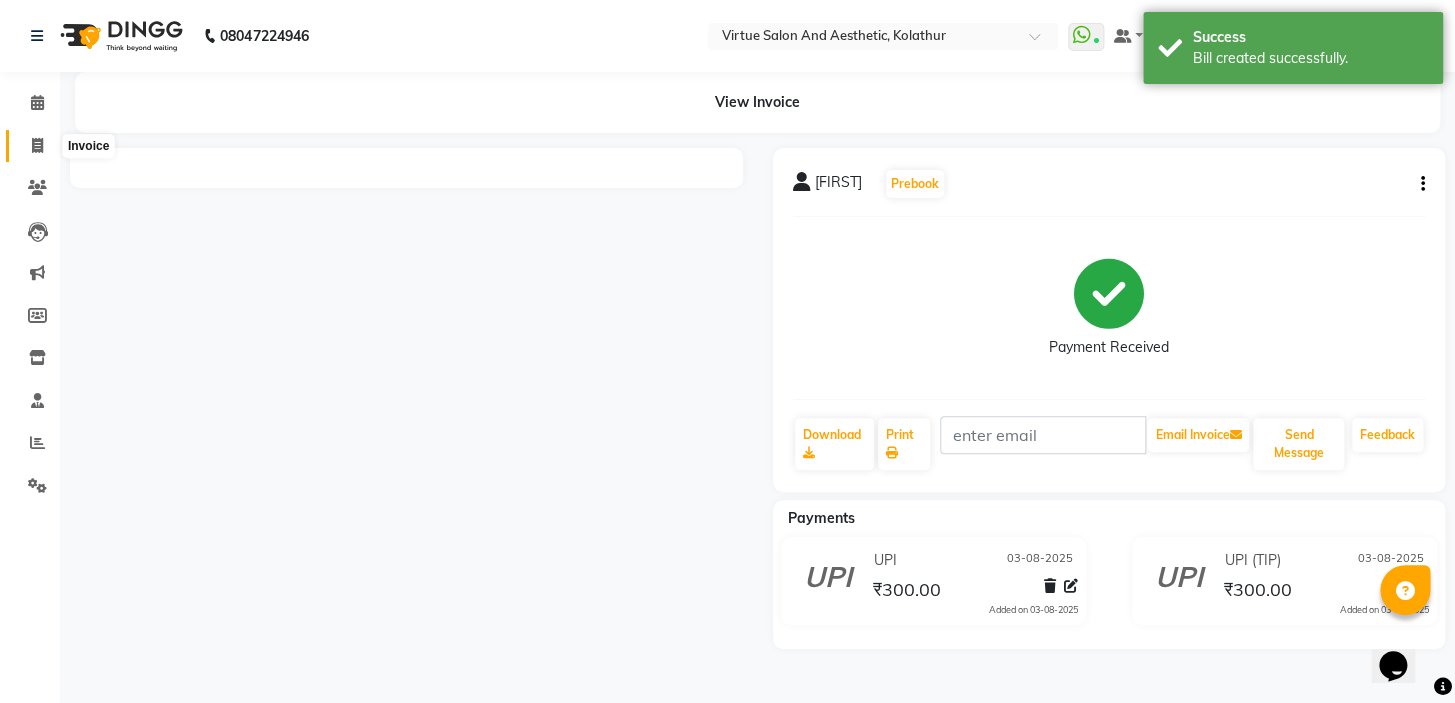 click 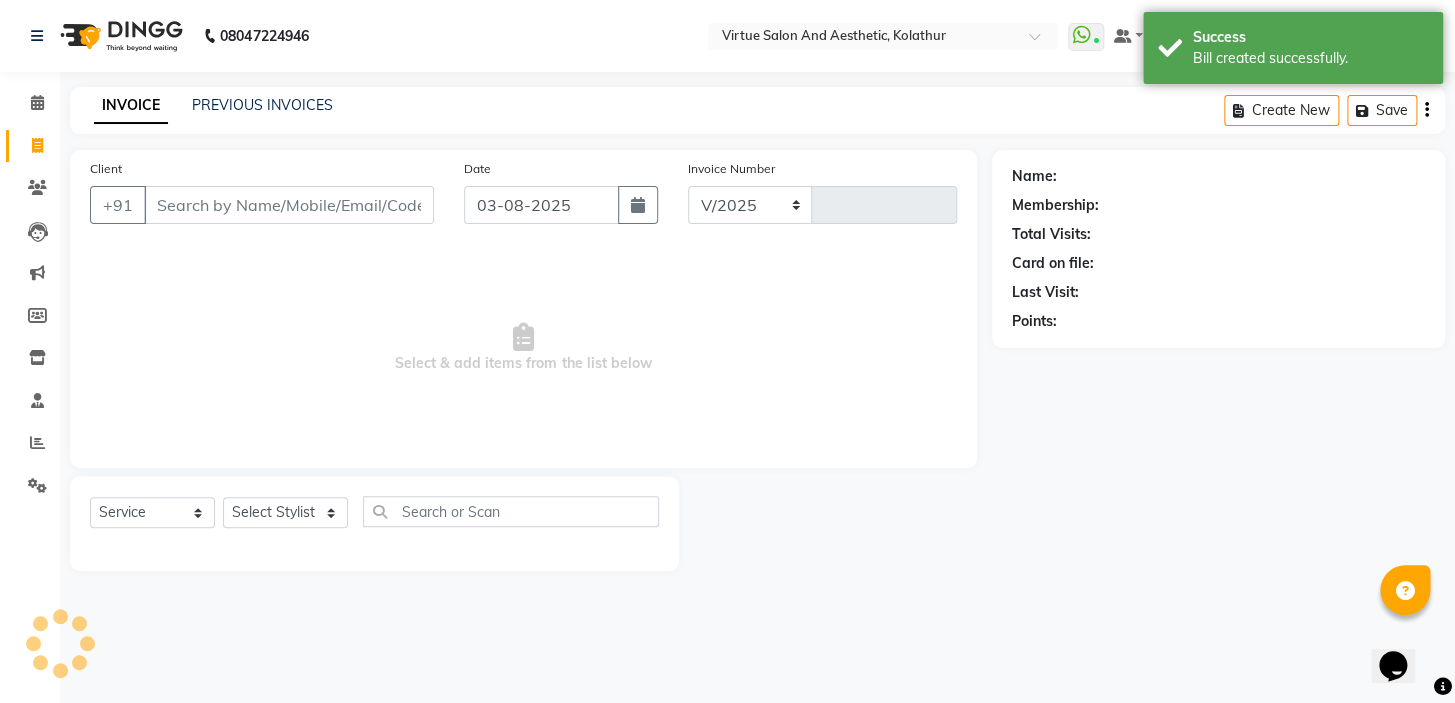 select on "7053" 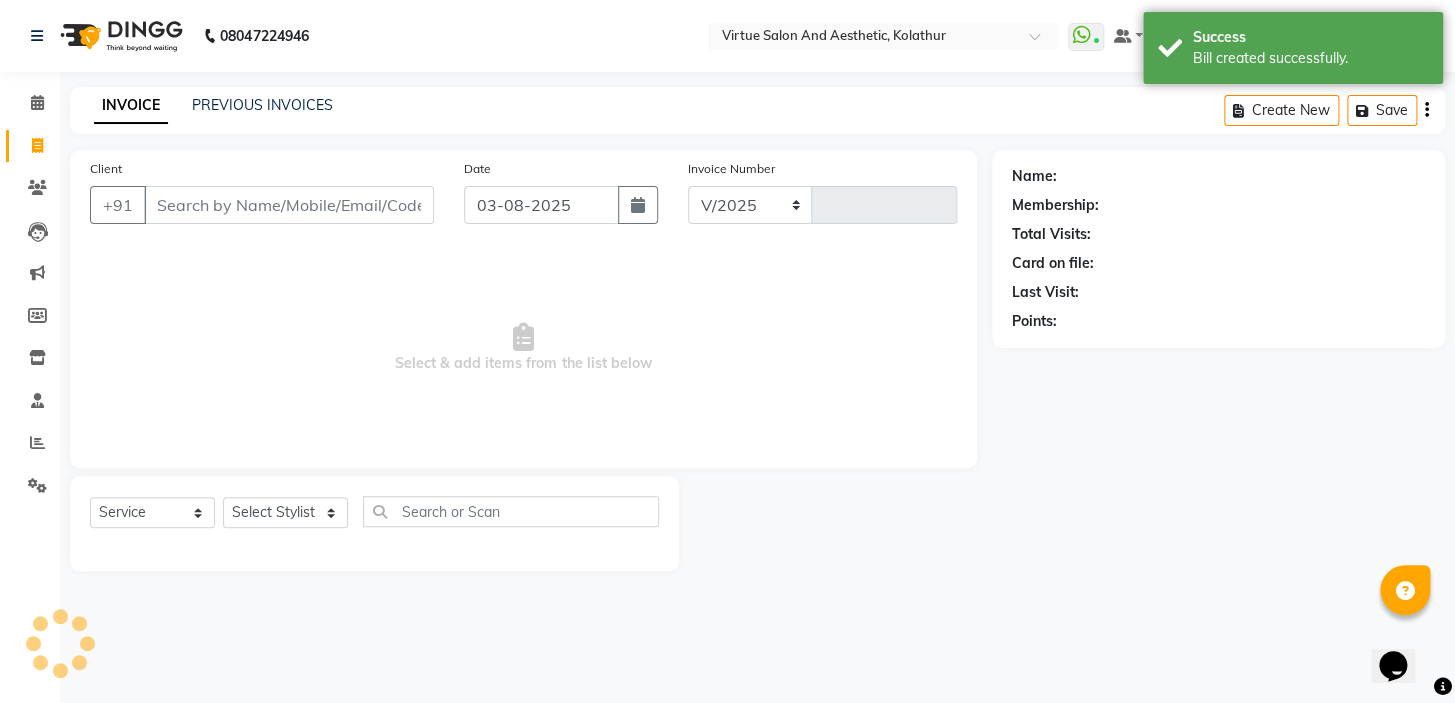 type on "0943" 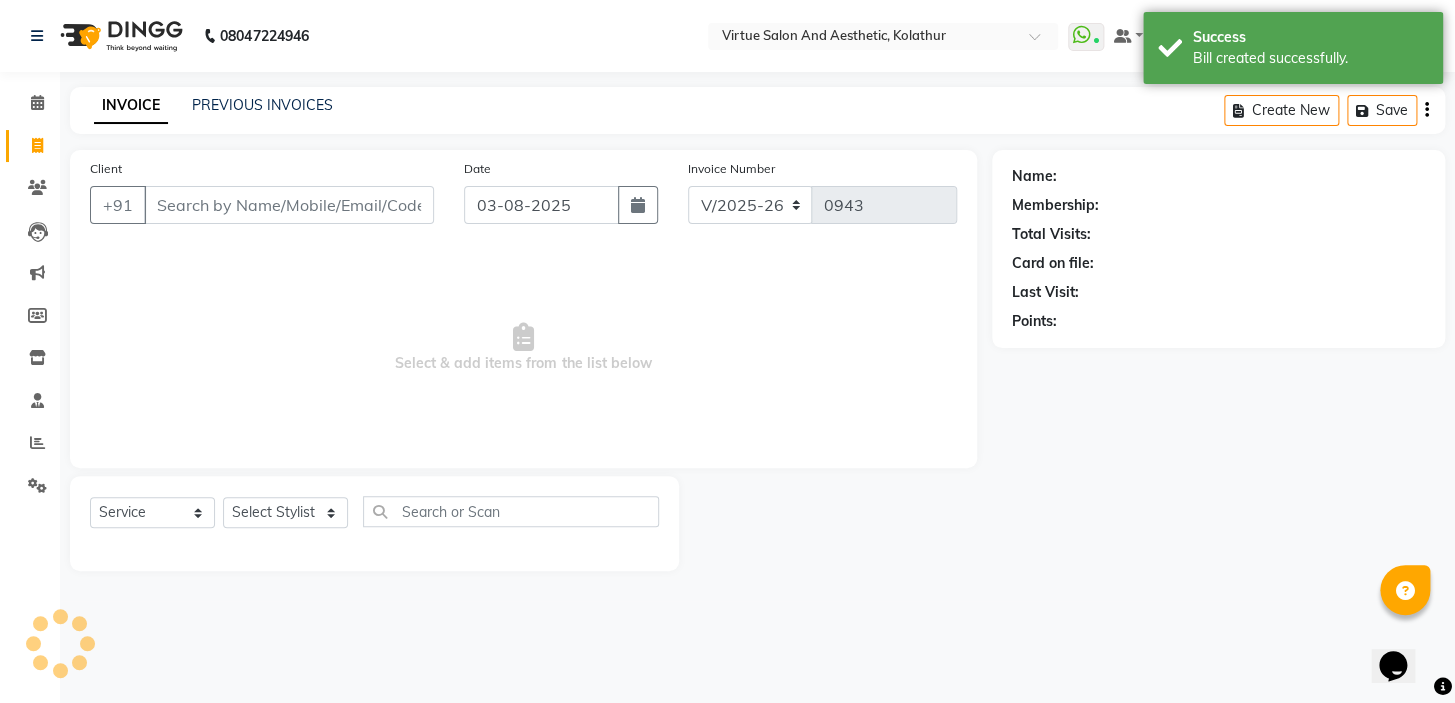 click on "Client" at bounding box center [289, 205] 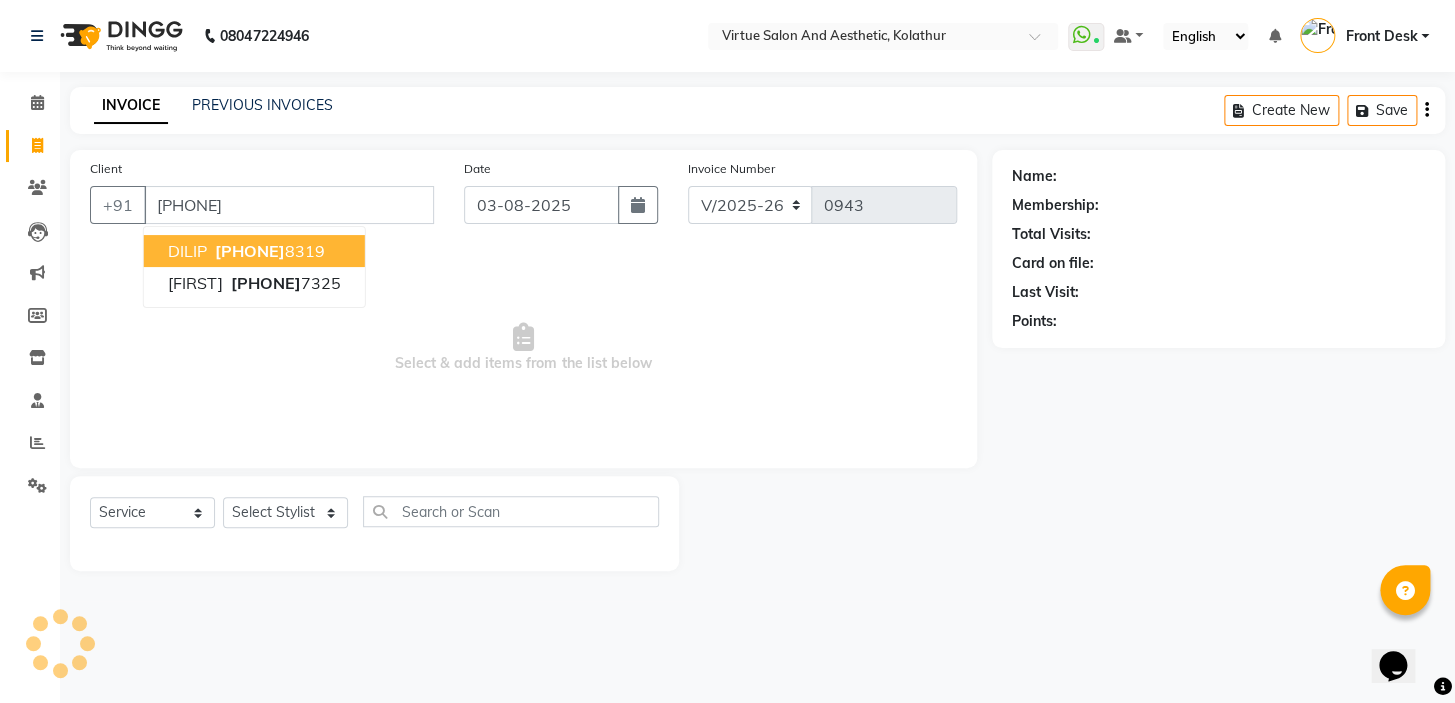 type on "[PHONE]" 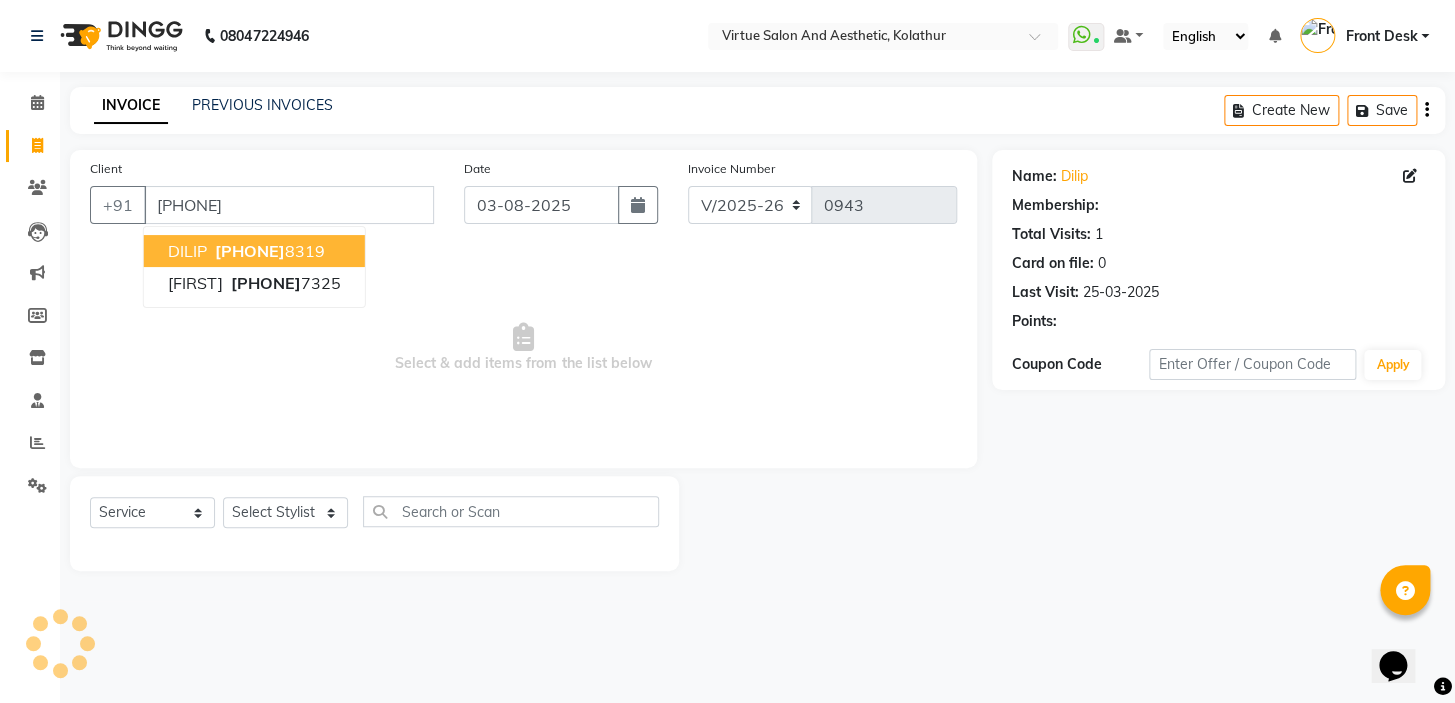 select on "1: Object" 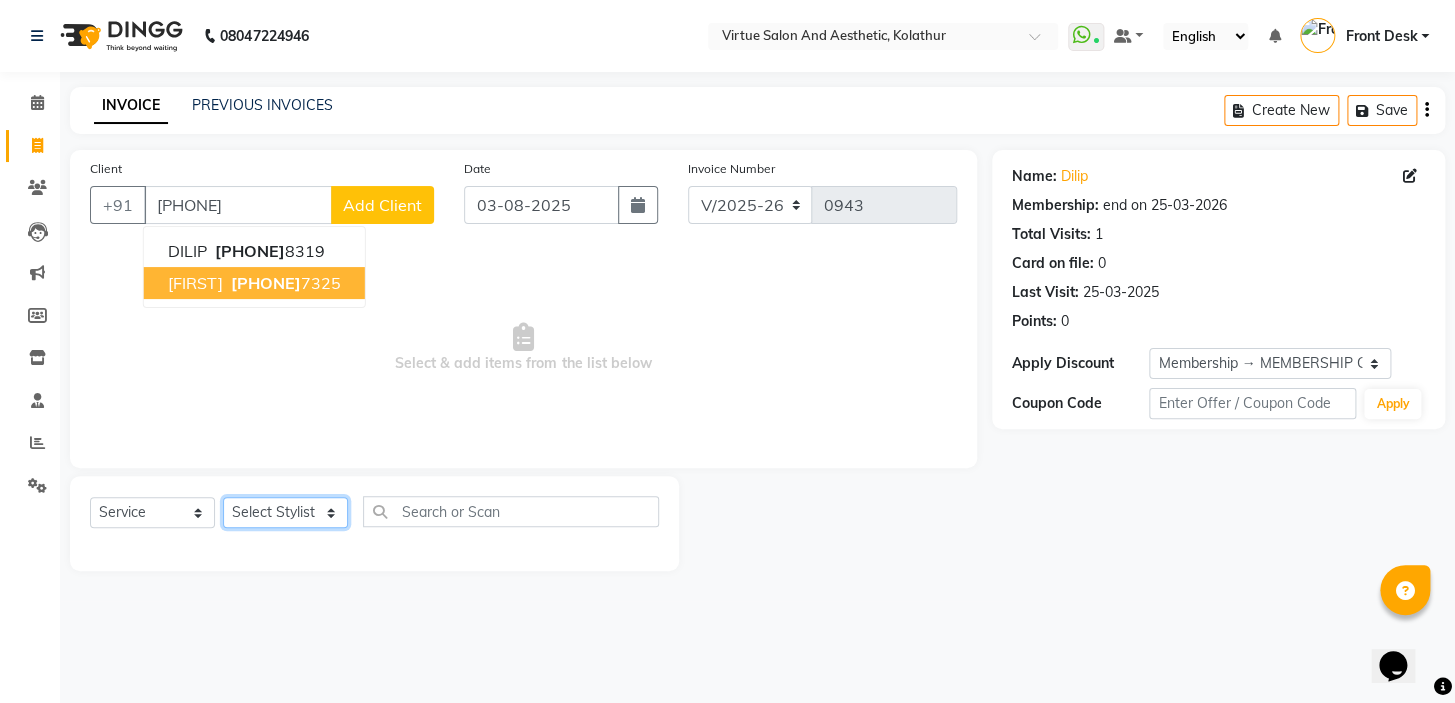 click on "Select Stylist [FIRST] [FIRST] [FIRST] Front Desk [FIRST] [FIRST] [FIRST] [FIRST] [FIRST] [FIRST]" 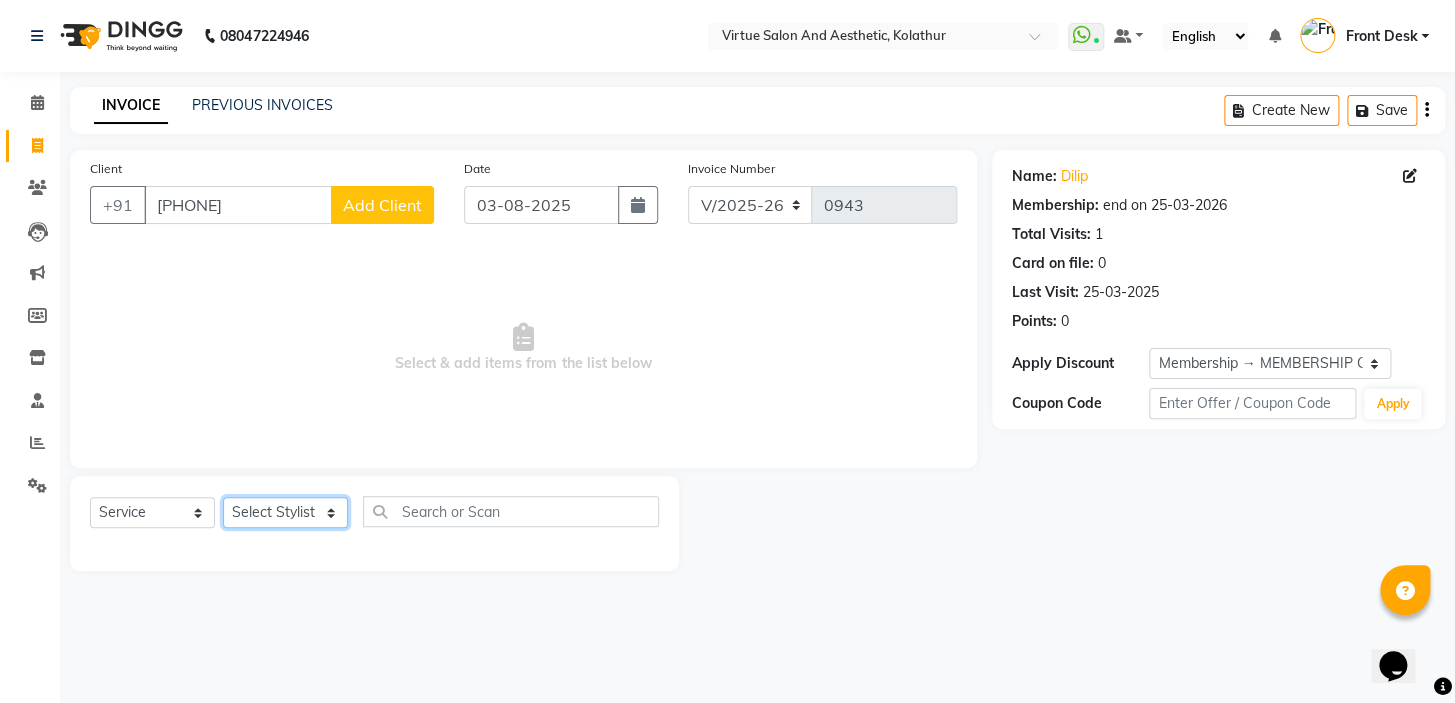select on "84323" 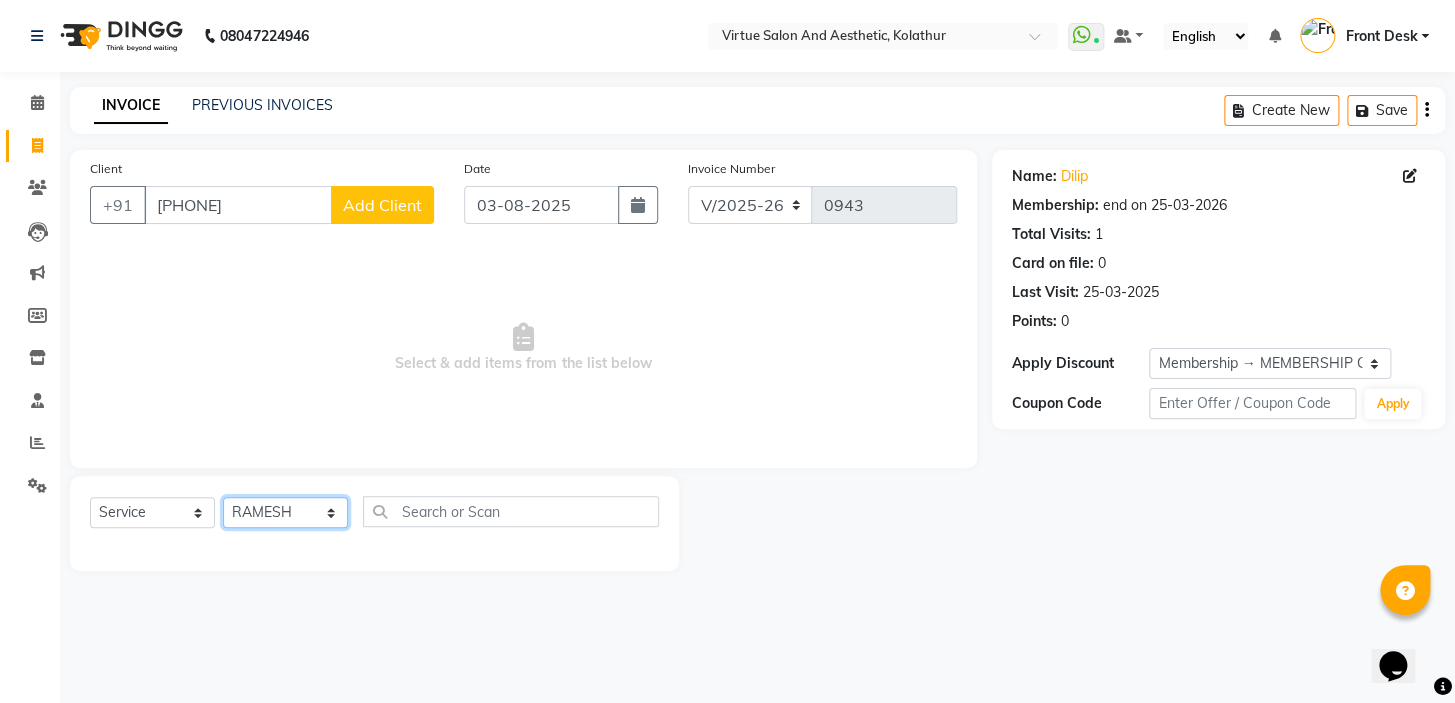 click on "Select Stylist [FIRST] [FIRST] [FIRST] Front Desk [FIRST] [FIRST] [FIRST] [FIRST] [FIRST] [FIRST]" 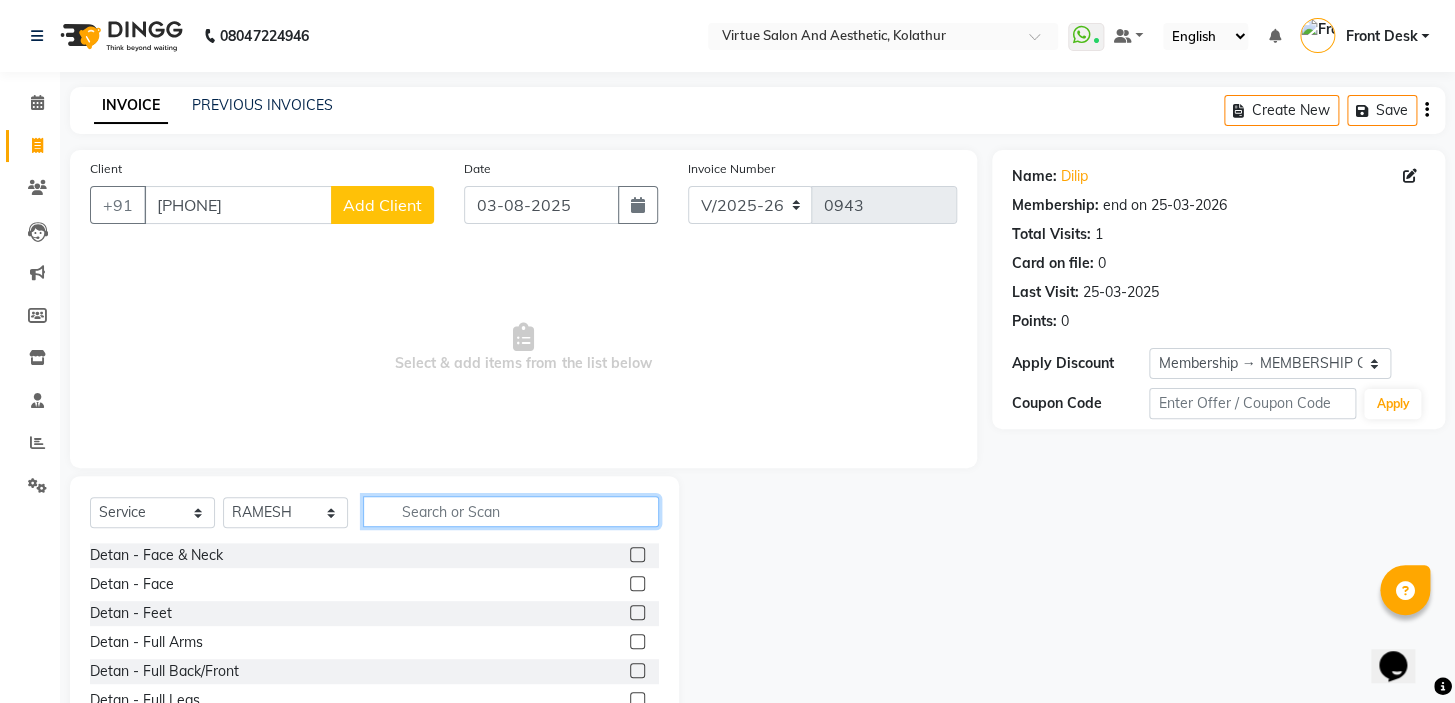click 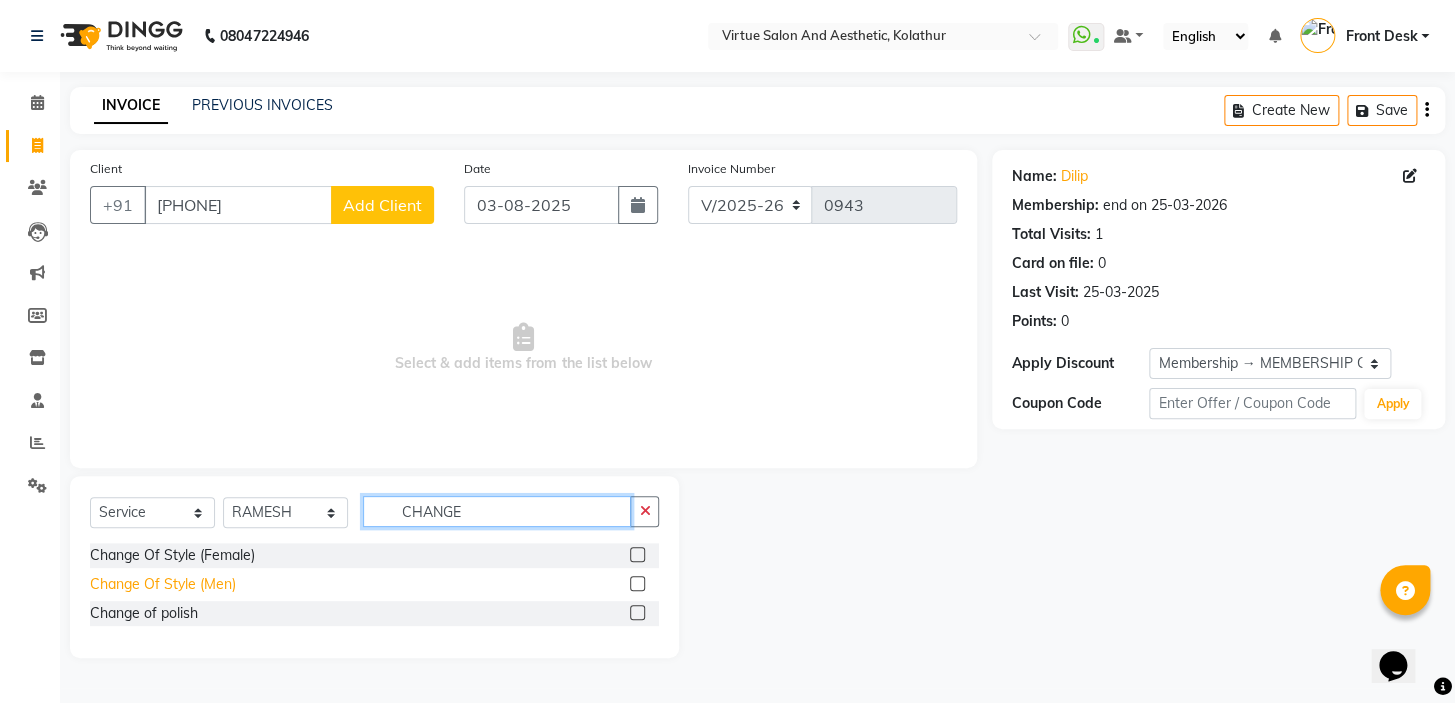 type on "CHANGE" 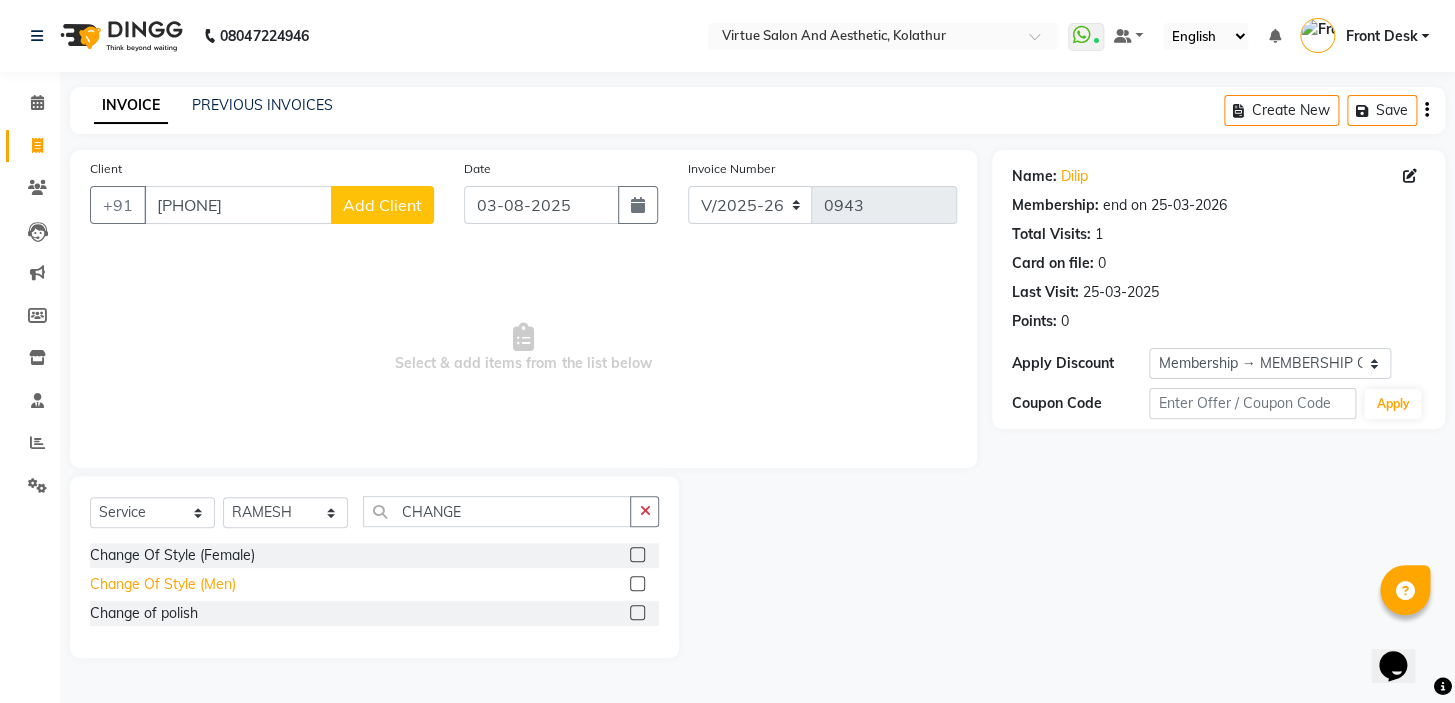 click on "Change Of Style (Men)" 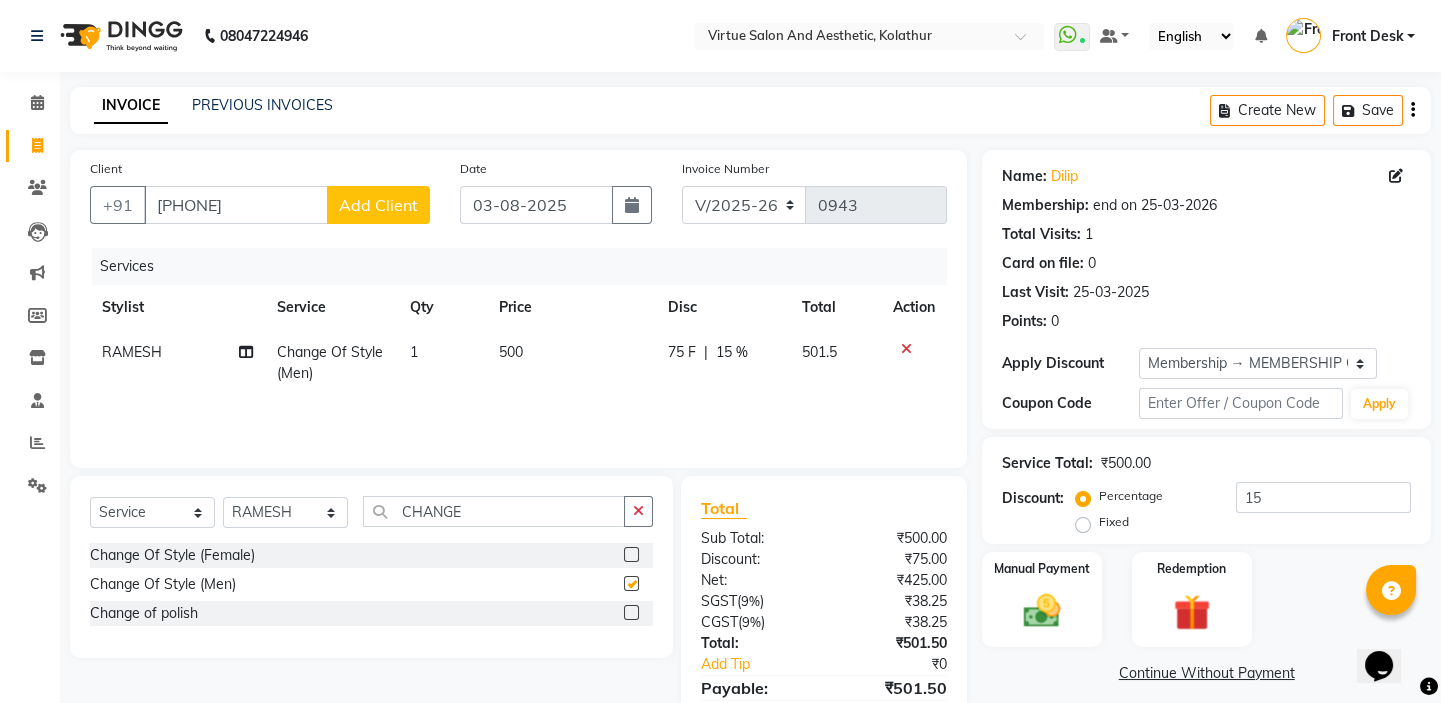 checkbox on "false" 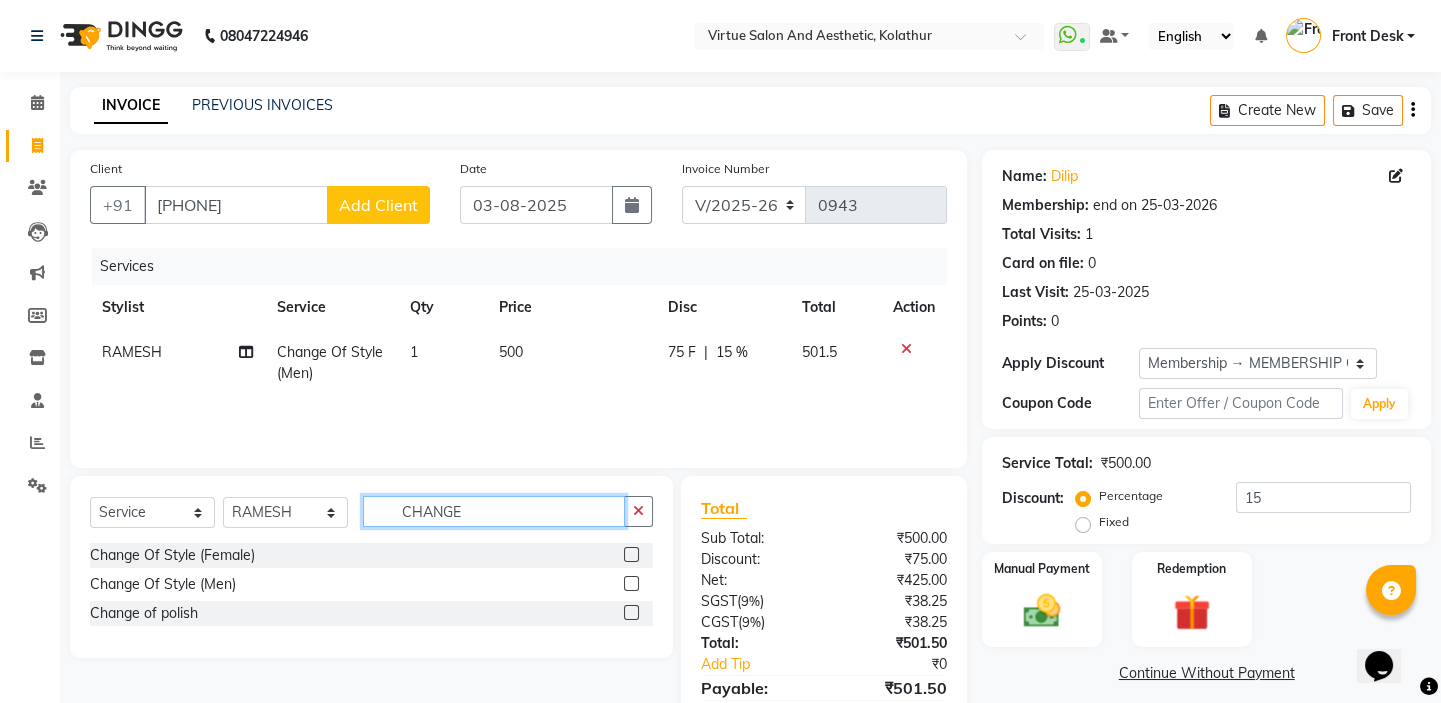drag, startPoint x: 477, startPoint y: 511, endPoint x: 356, endPoint y: 497, distance: 121.80723 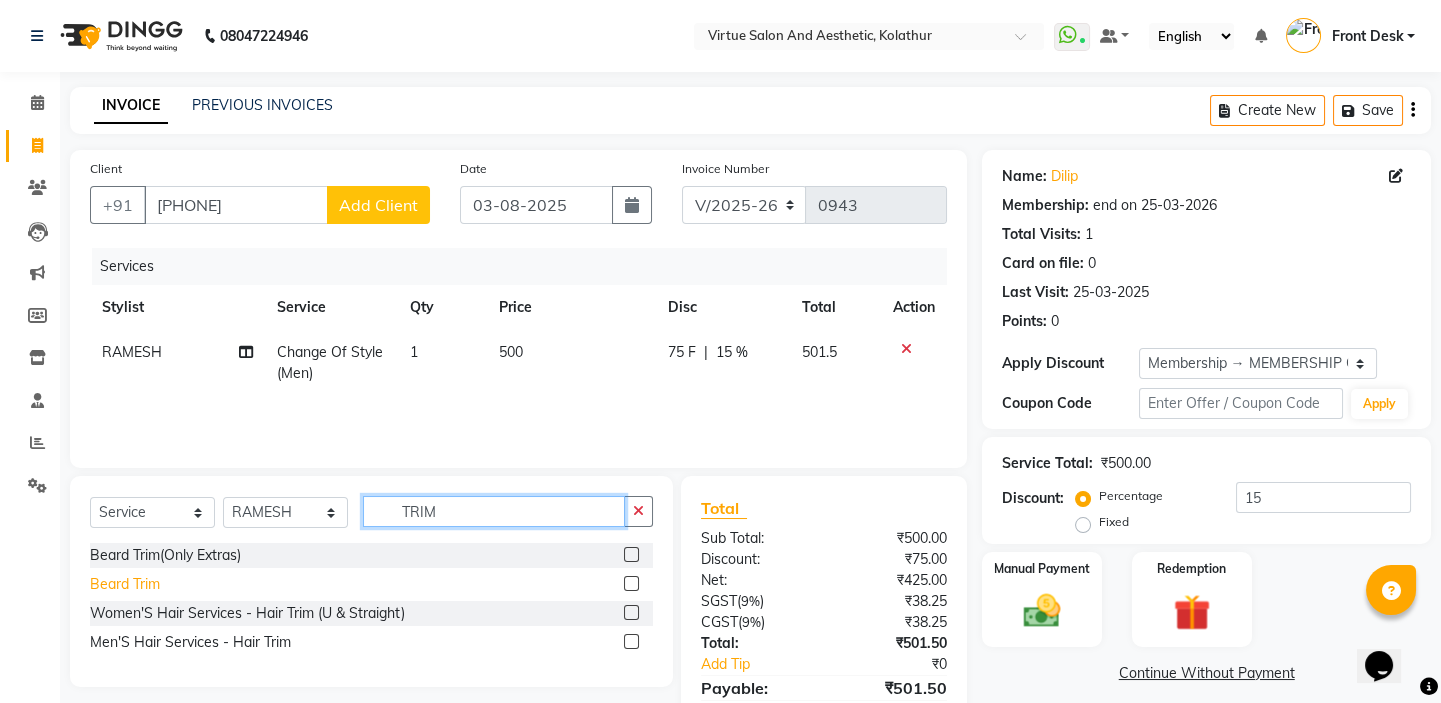 type on "TRIM" 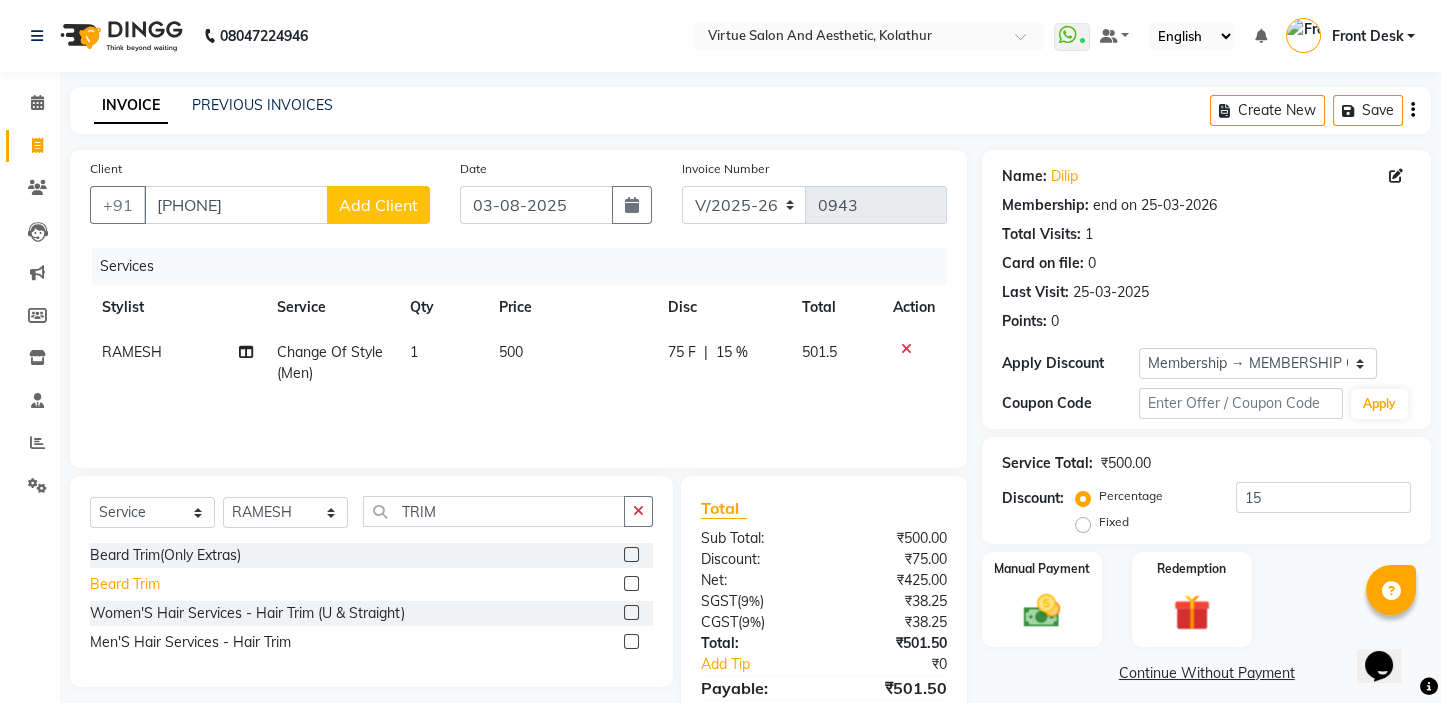click on "Beard Trim" 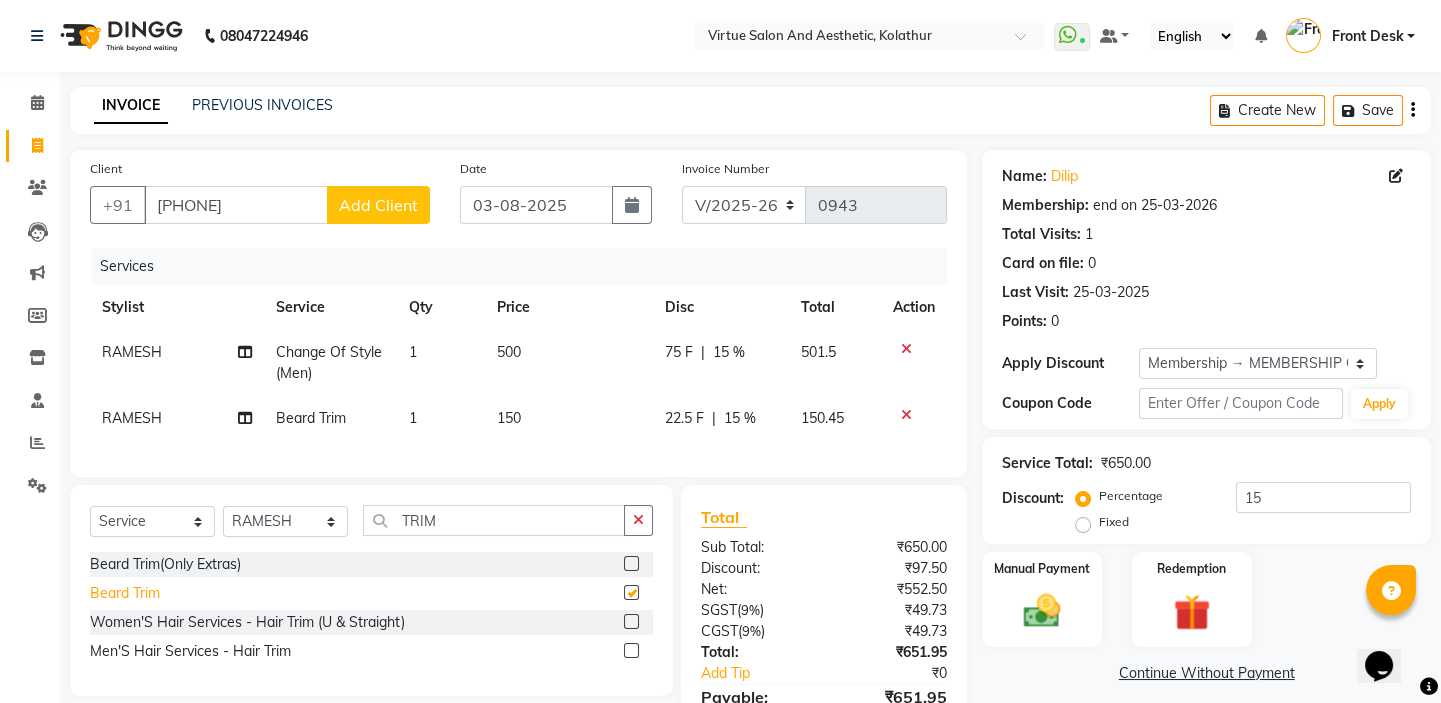 checkbox on "false" 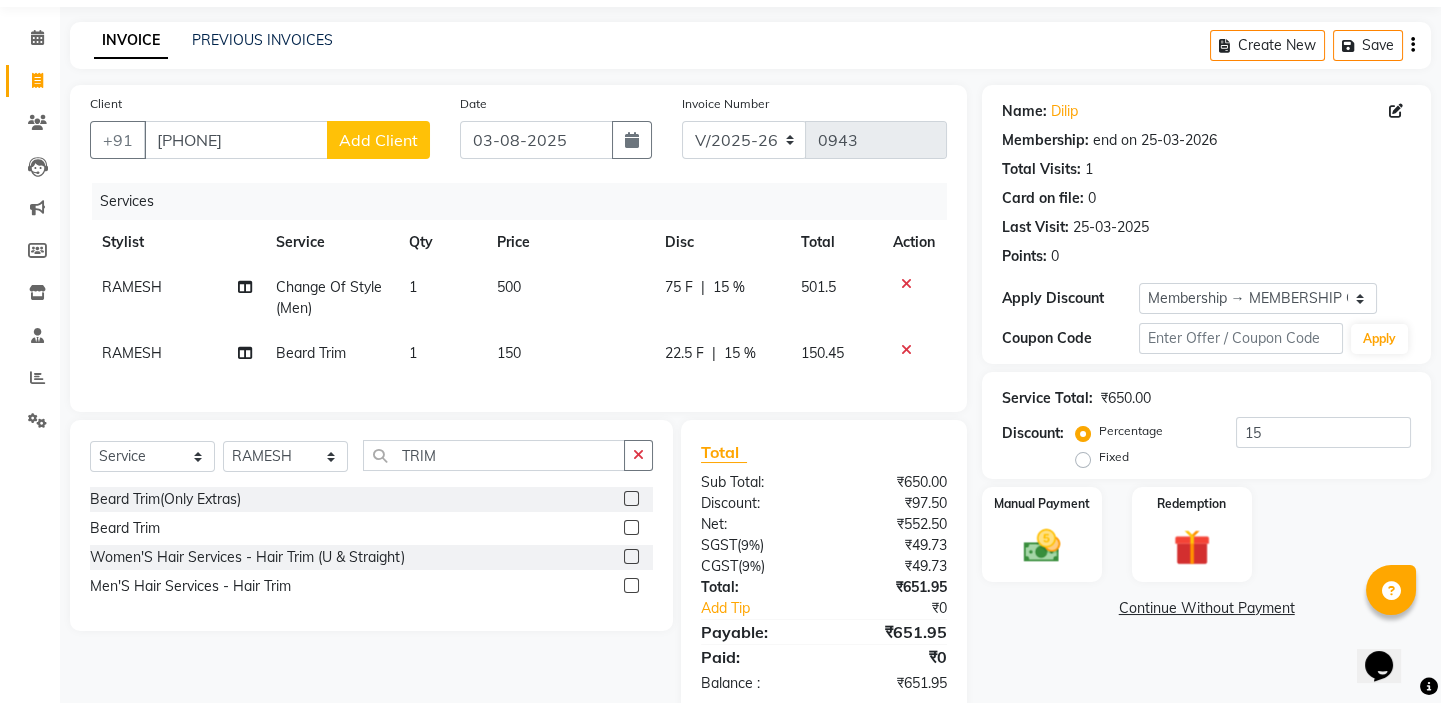 scroll, scrollTop: 120, scrollLeft: 0, axis: vertical 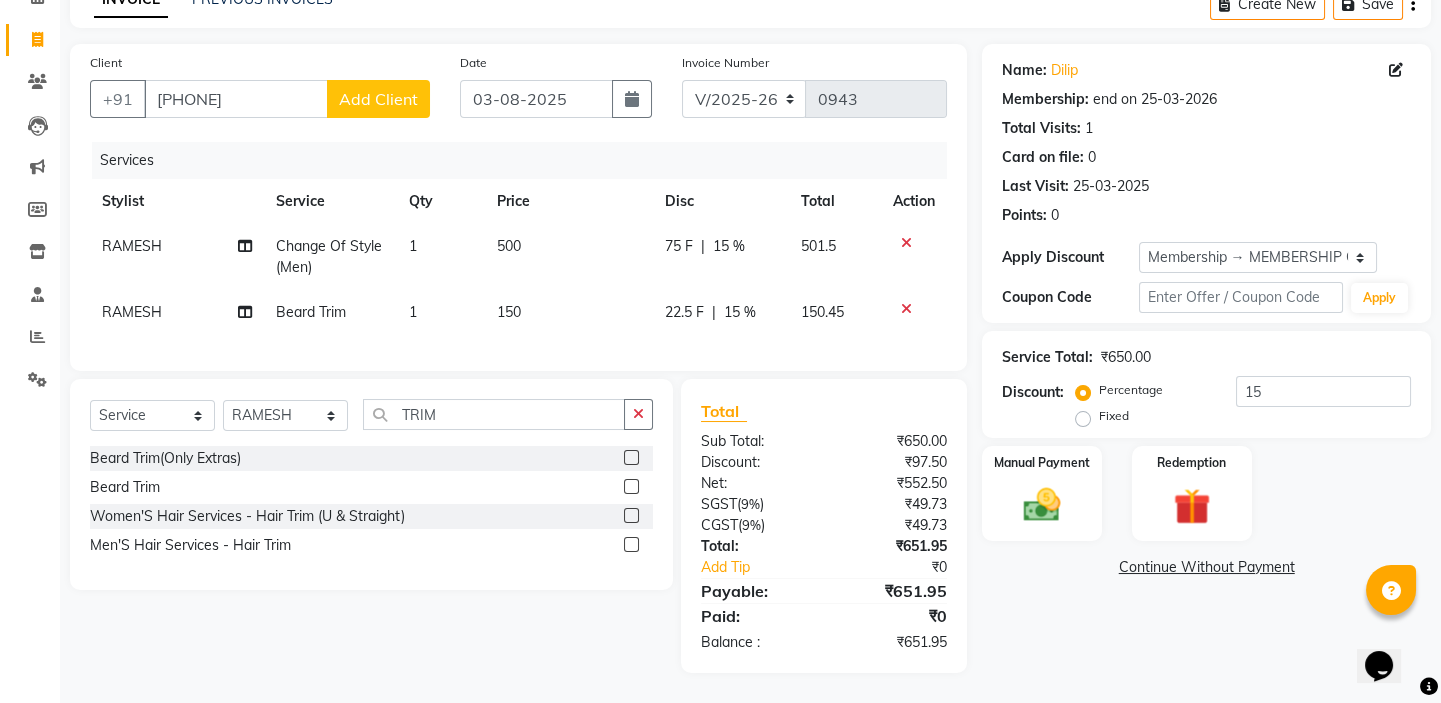 click 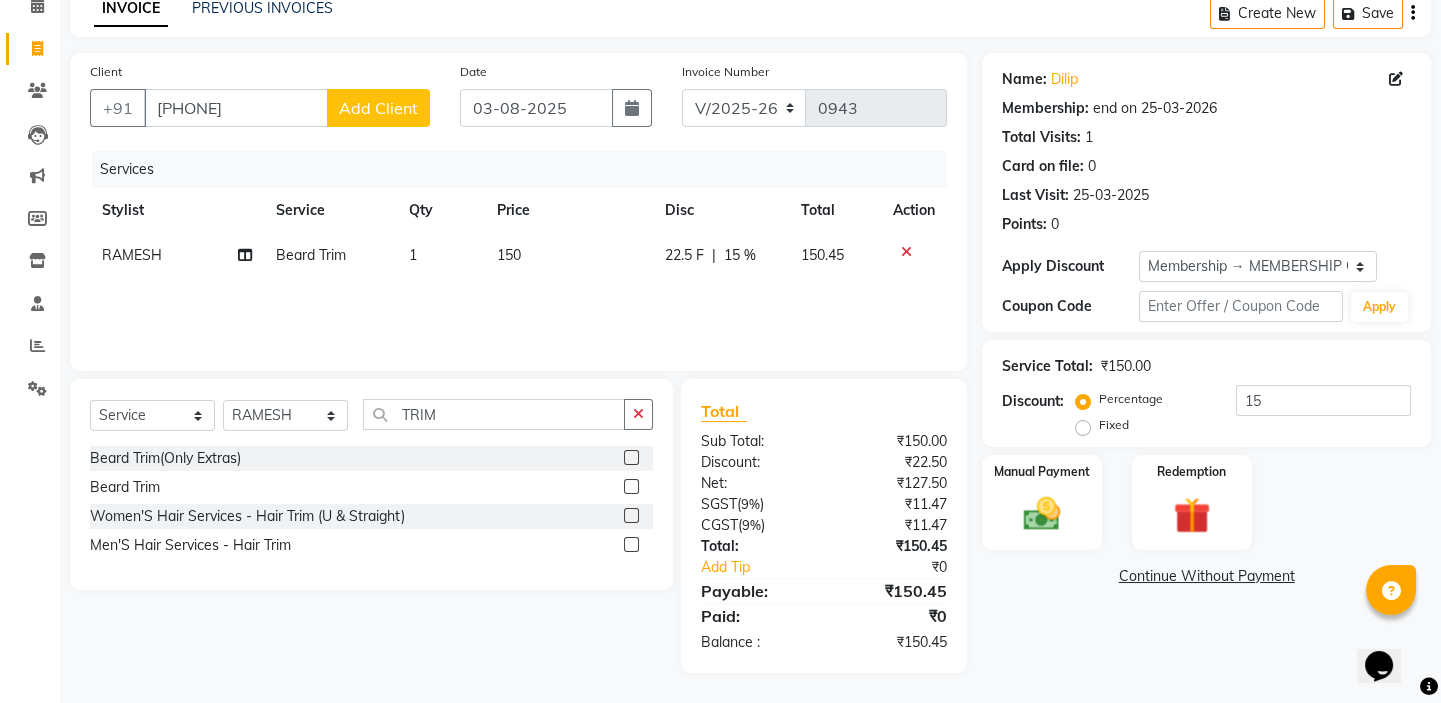 scroll, scrollTop: 98, scrollLeft: 0, axis: vertical 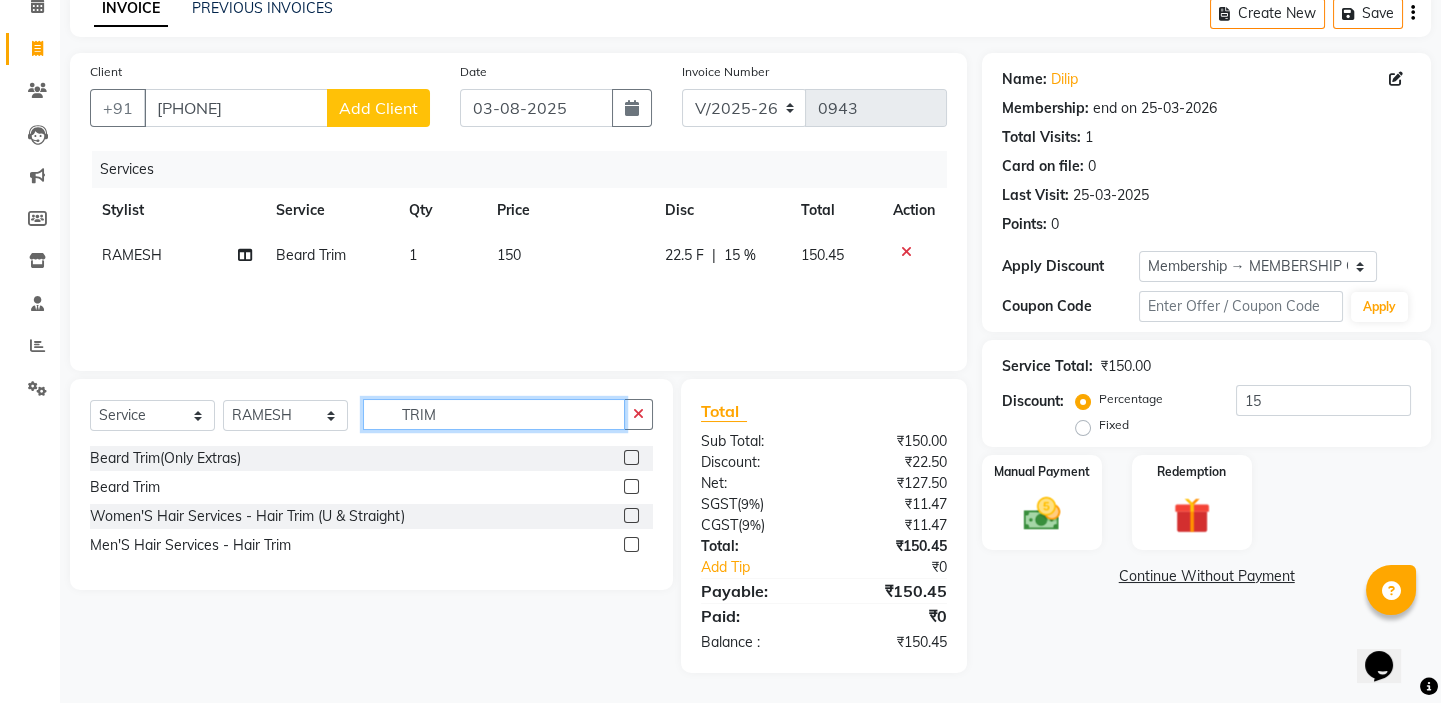 drag, startPoint x: 463, startPoint y: 424, endPoint x: 343, endPoint y: 380, distance: 127.81236 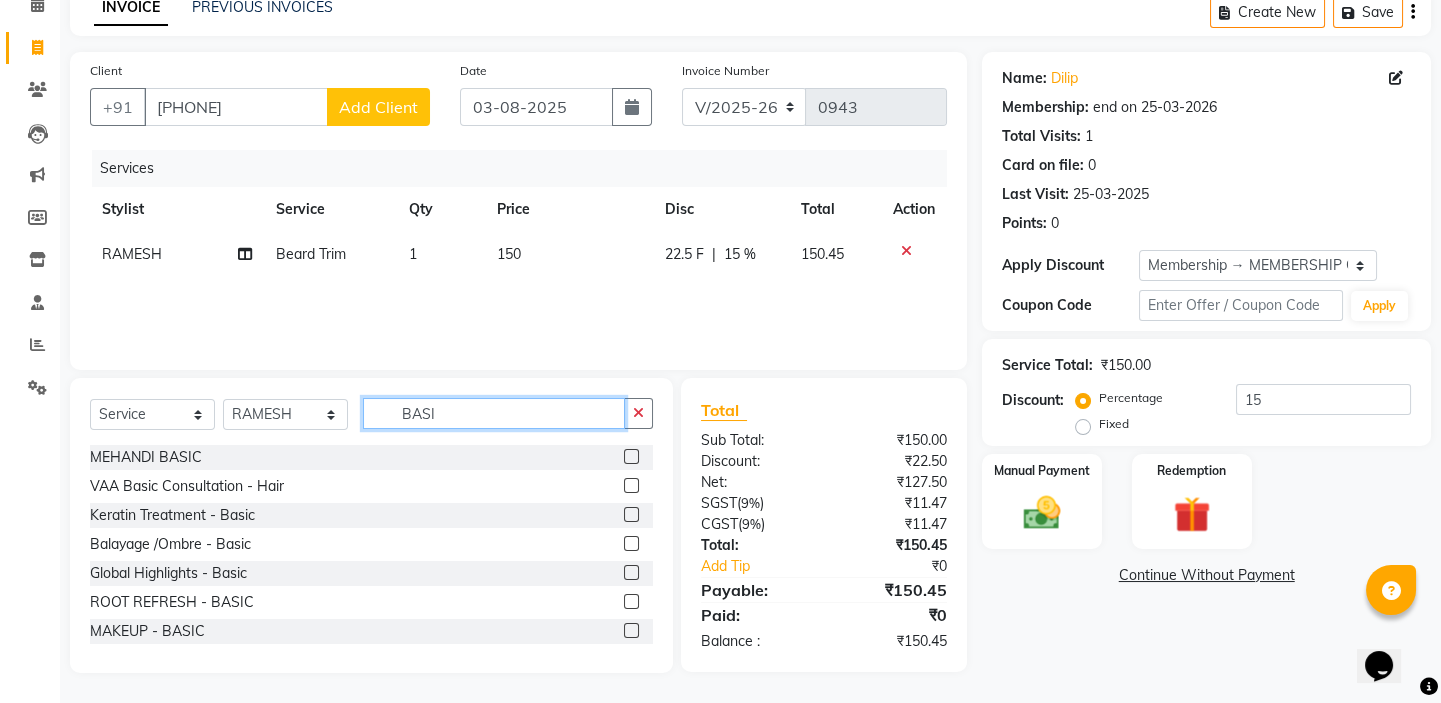 scroll, scrollTop: 119, scrollLeft: 0, axis: vertical 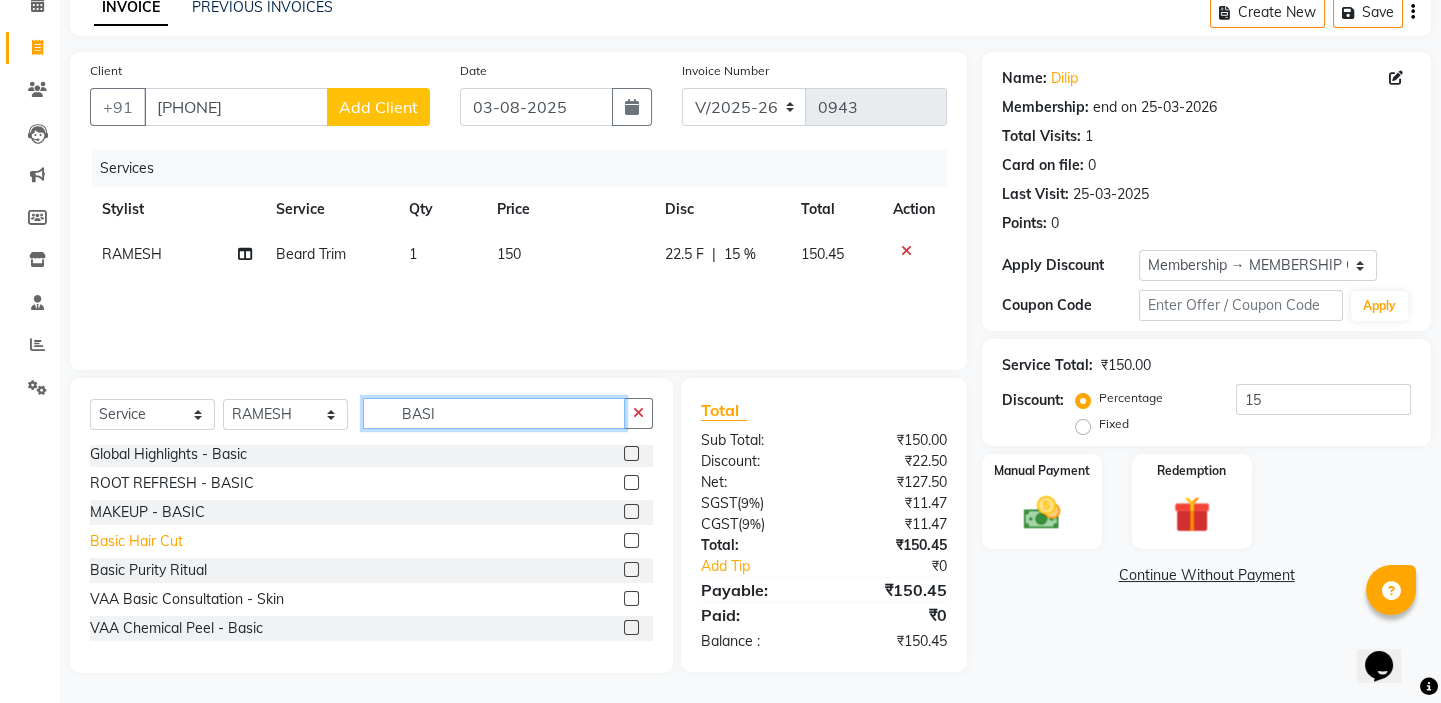 type on "BASI" 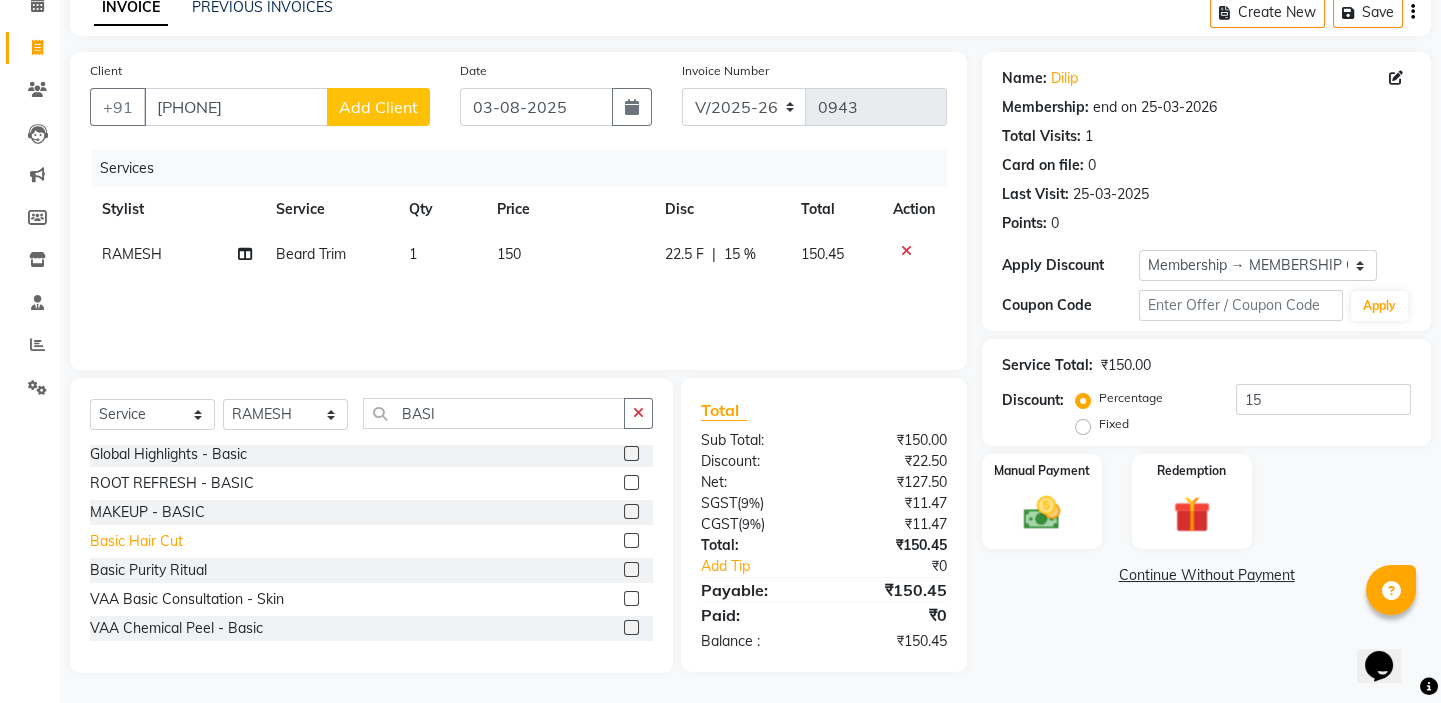 click on "Basic Hair Cut" 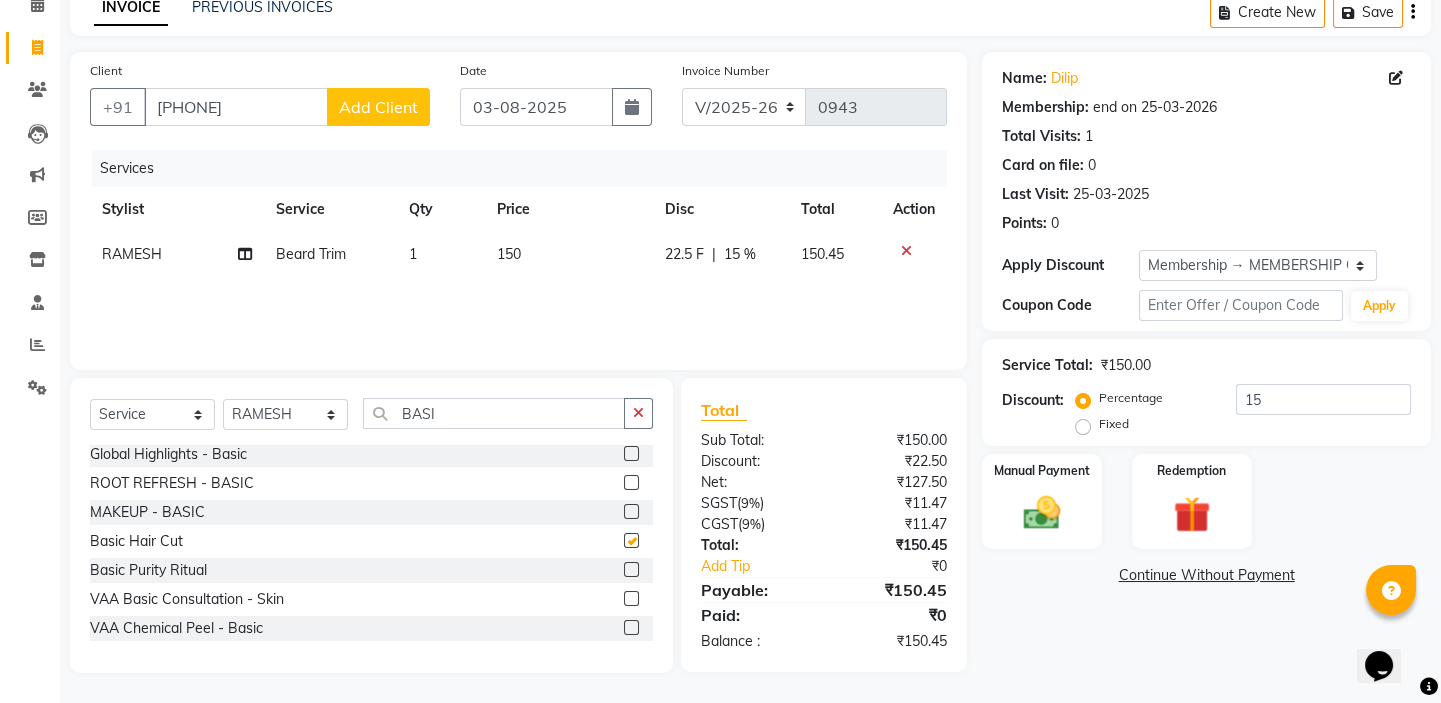 checkbox on "false" 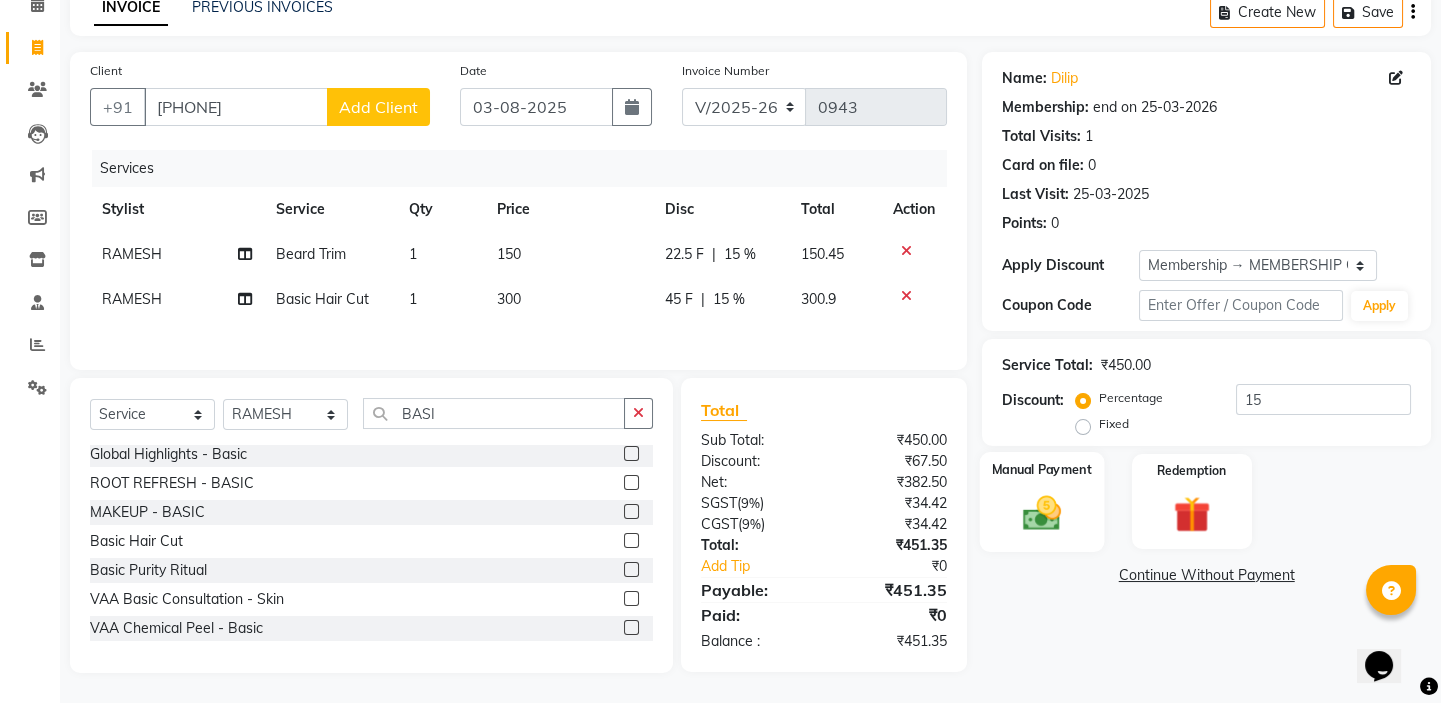 click on "Manual Payment" 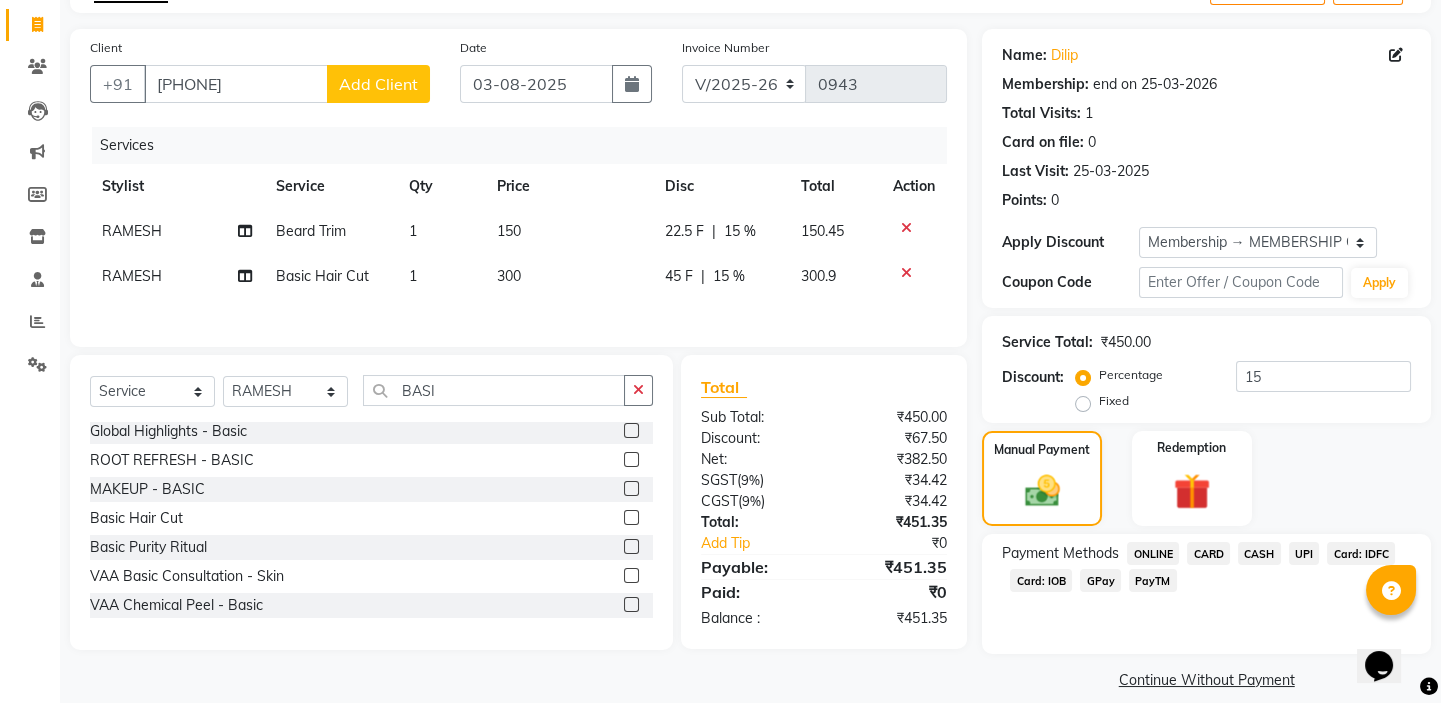 scroll, scrollTop: 142, scrollLeft: 0, axis: vertical 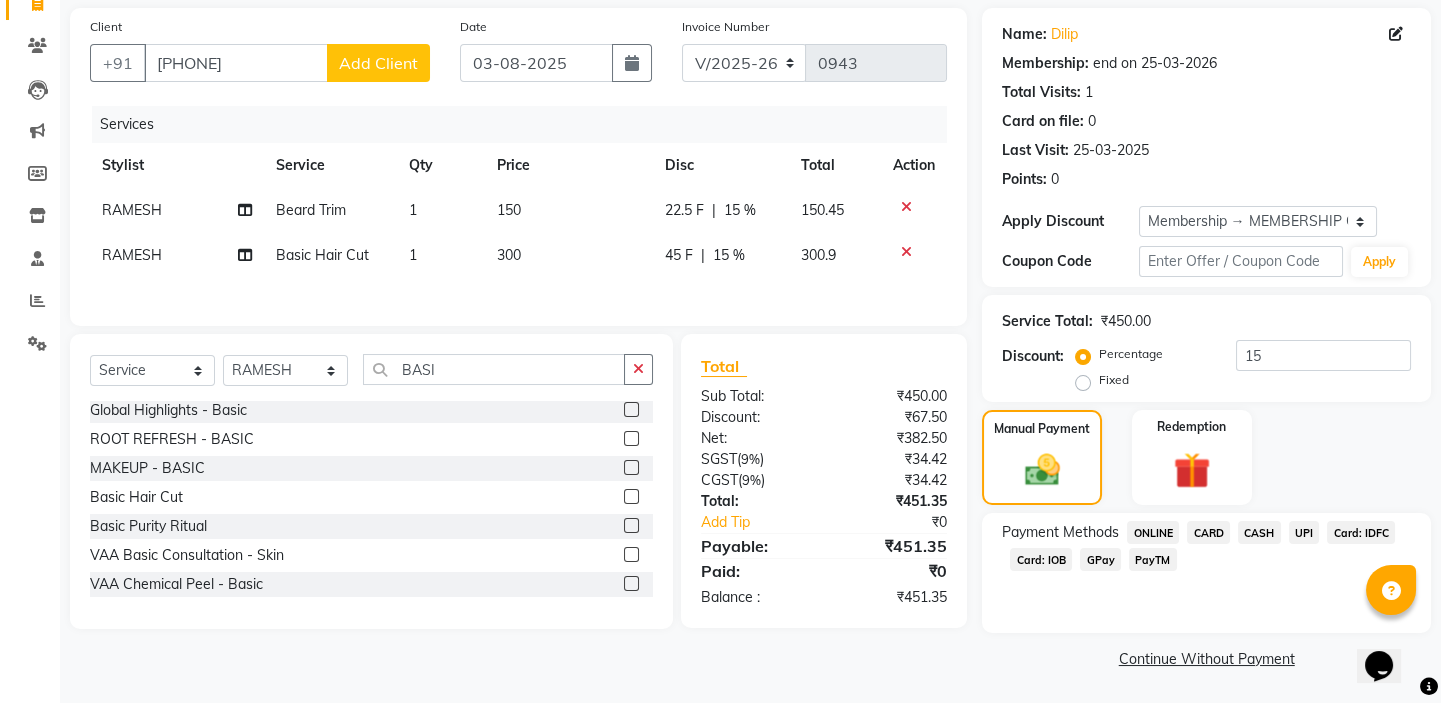 click on "UPI" 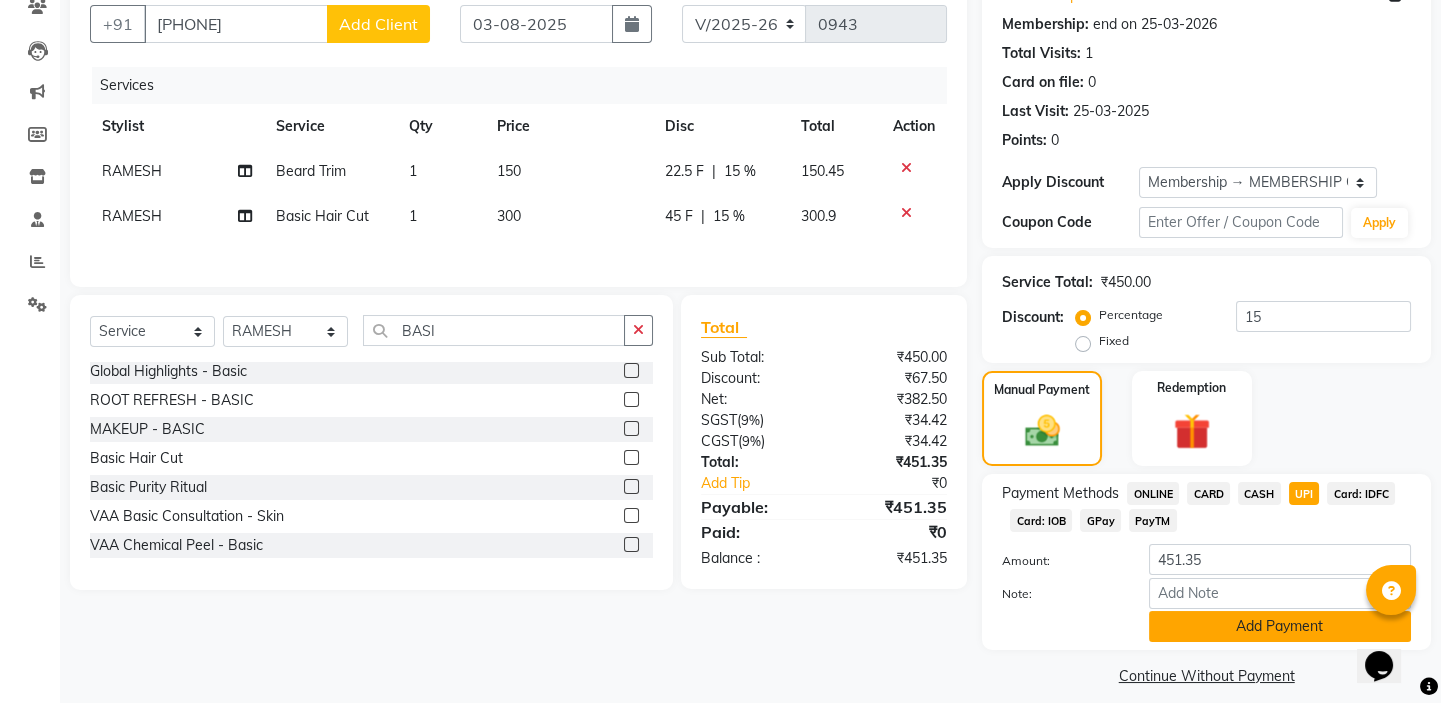 scroll, scrollTop: 199, scrollLeft: 0, axis: vertical 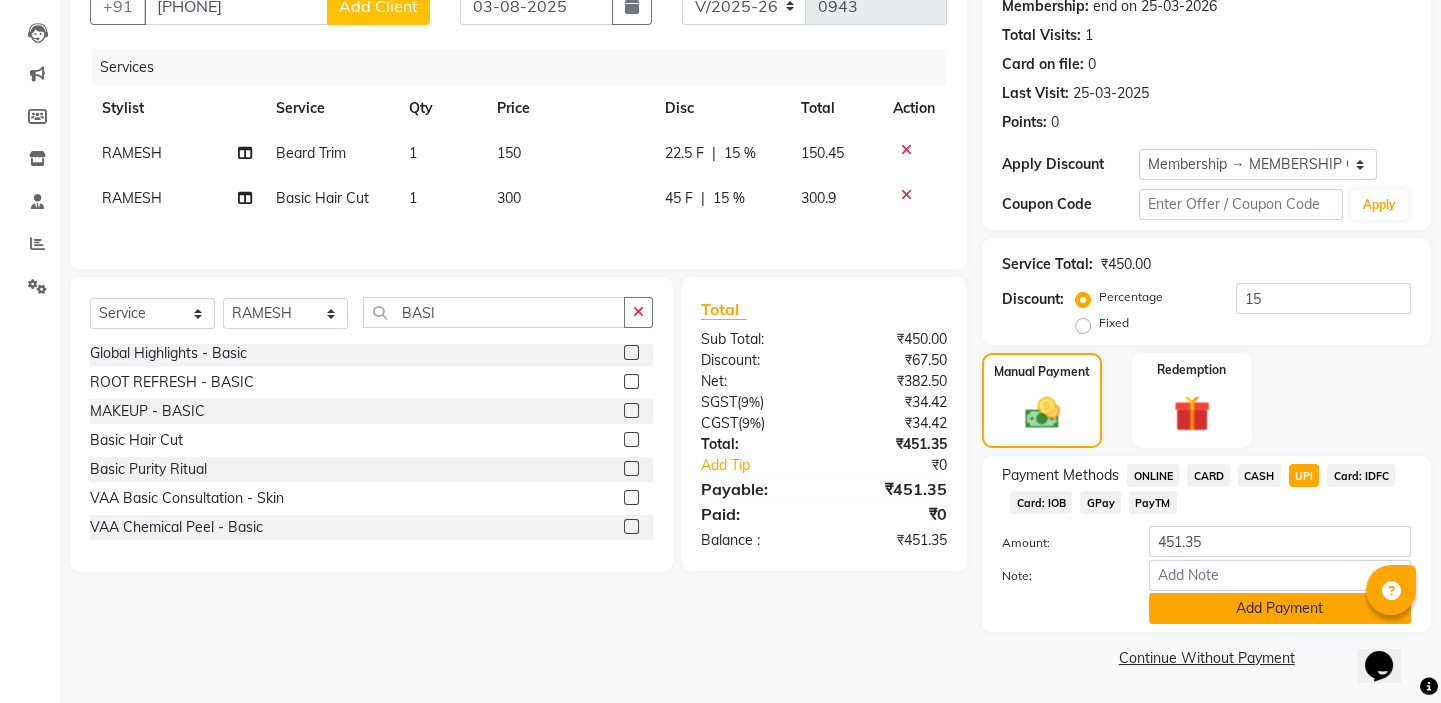 click on "Add Payment" 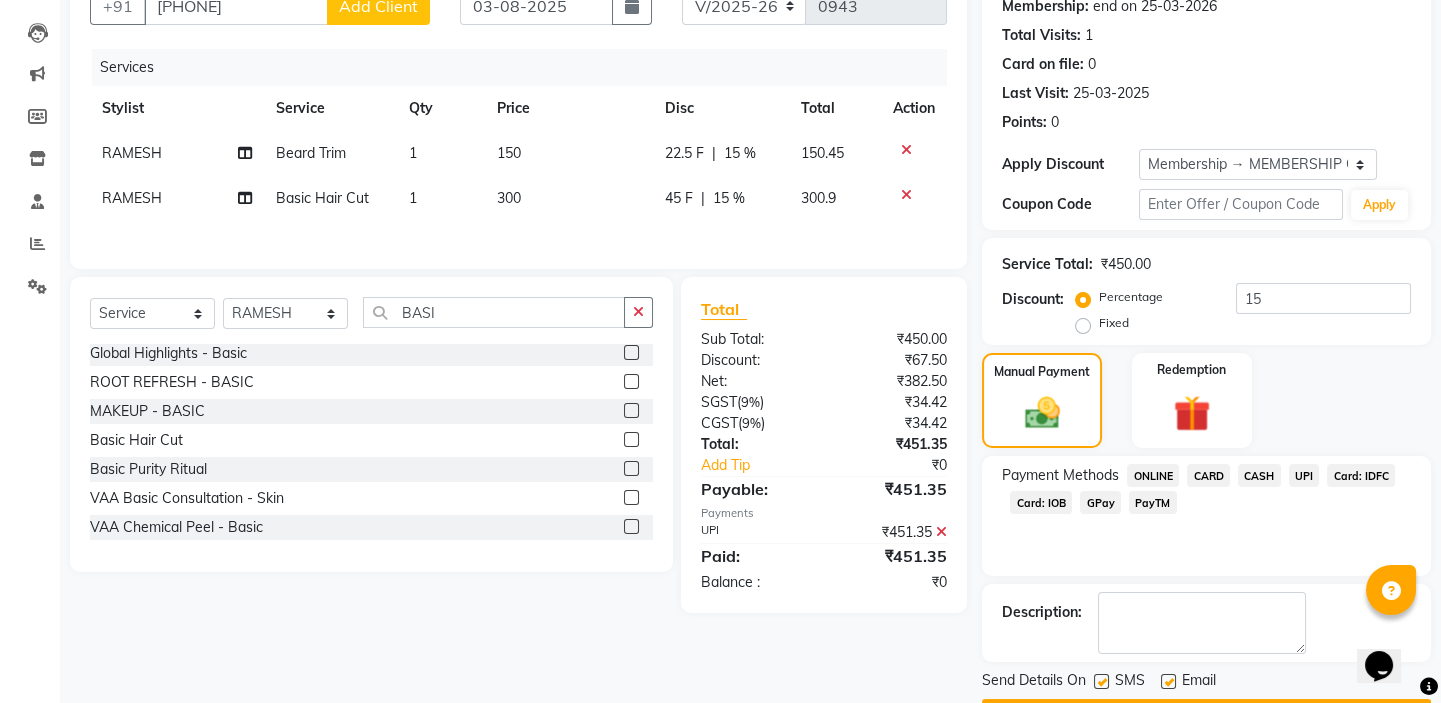 scroll, scrollTop: 255, scrollLeft: 0, axis: vertical 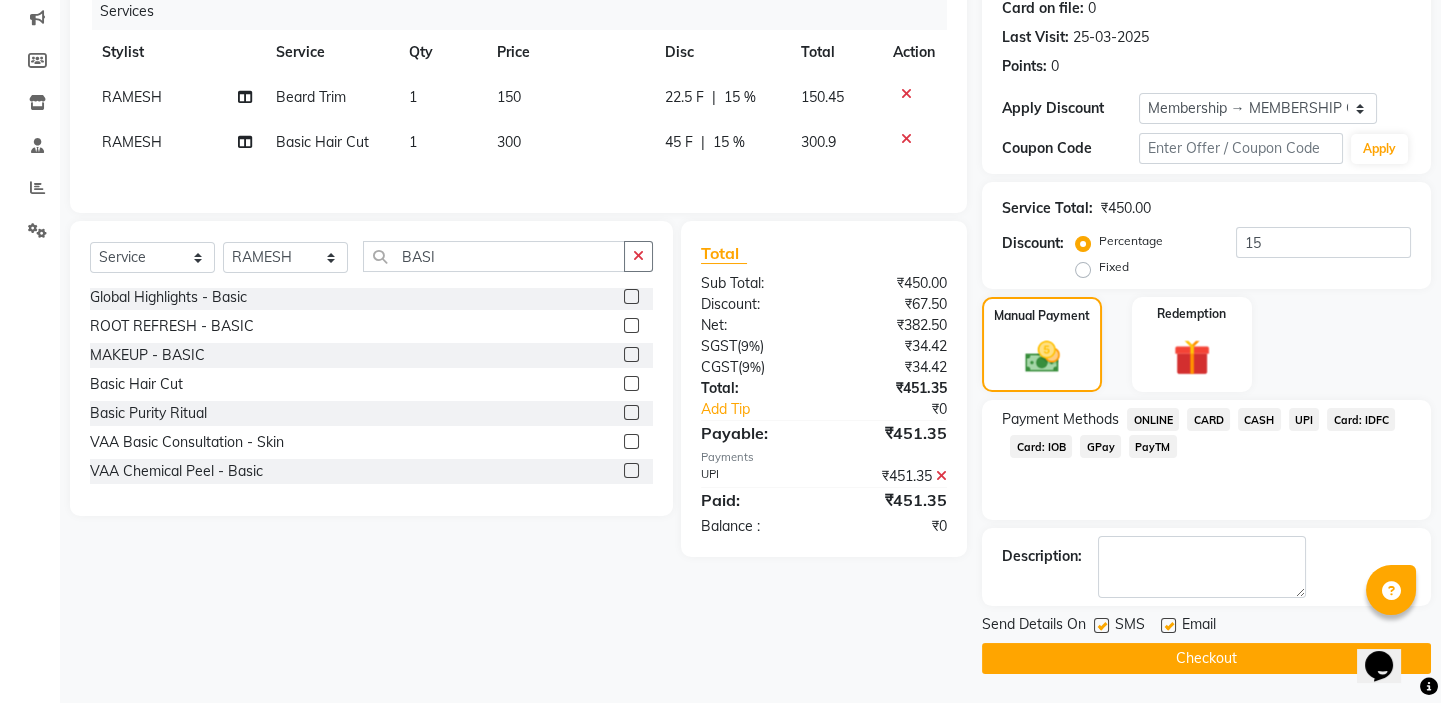 click on "Checkout" 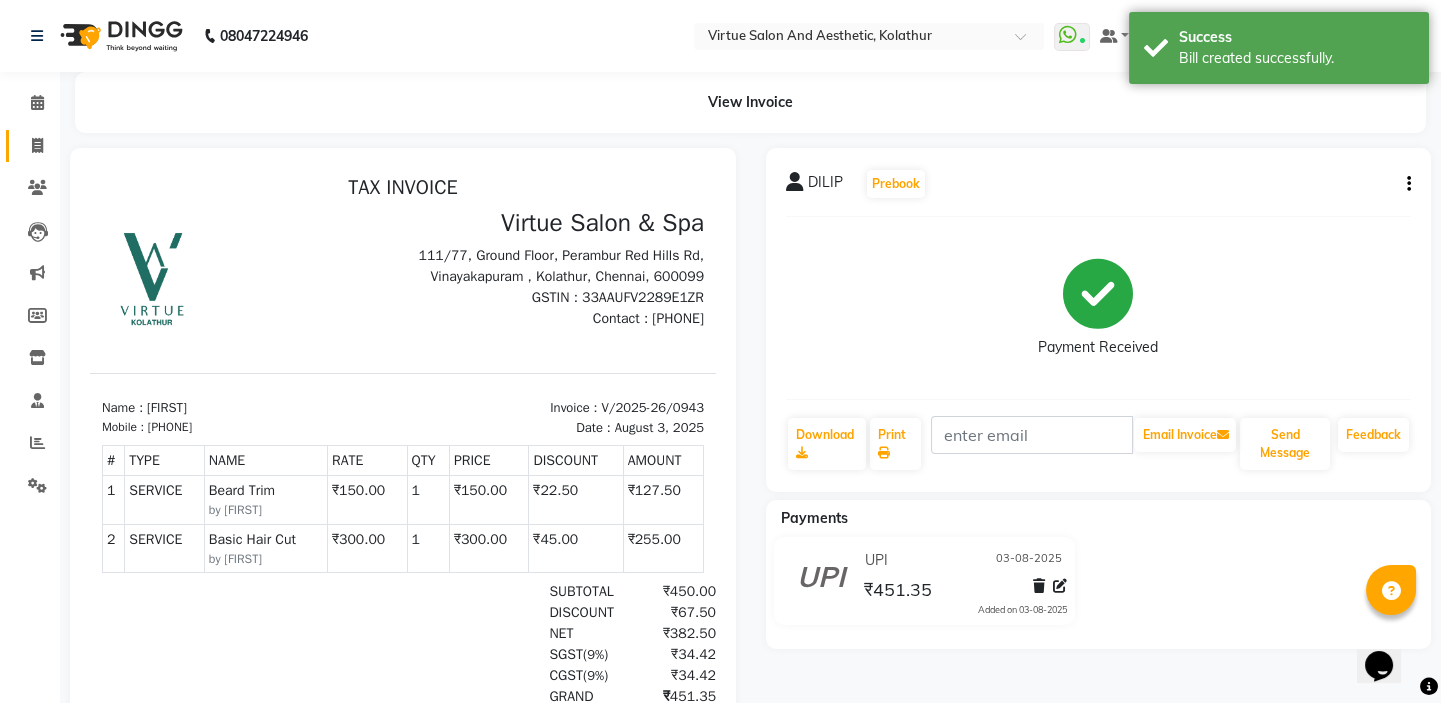 scroll, scrollTop: 0, scrollLeft: 0, axis: both 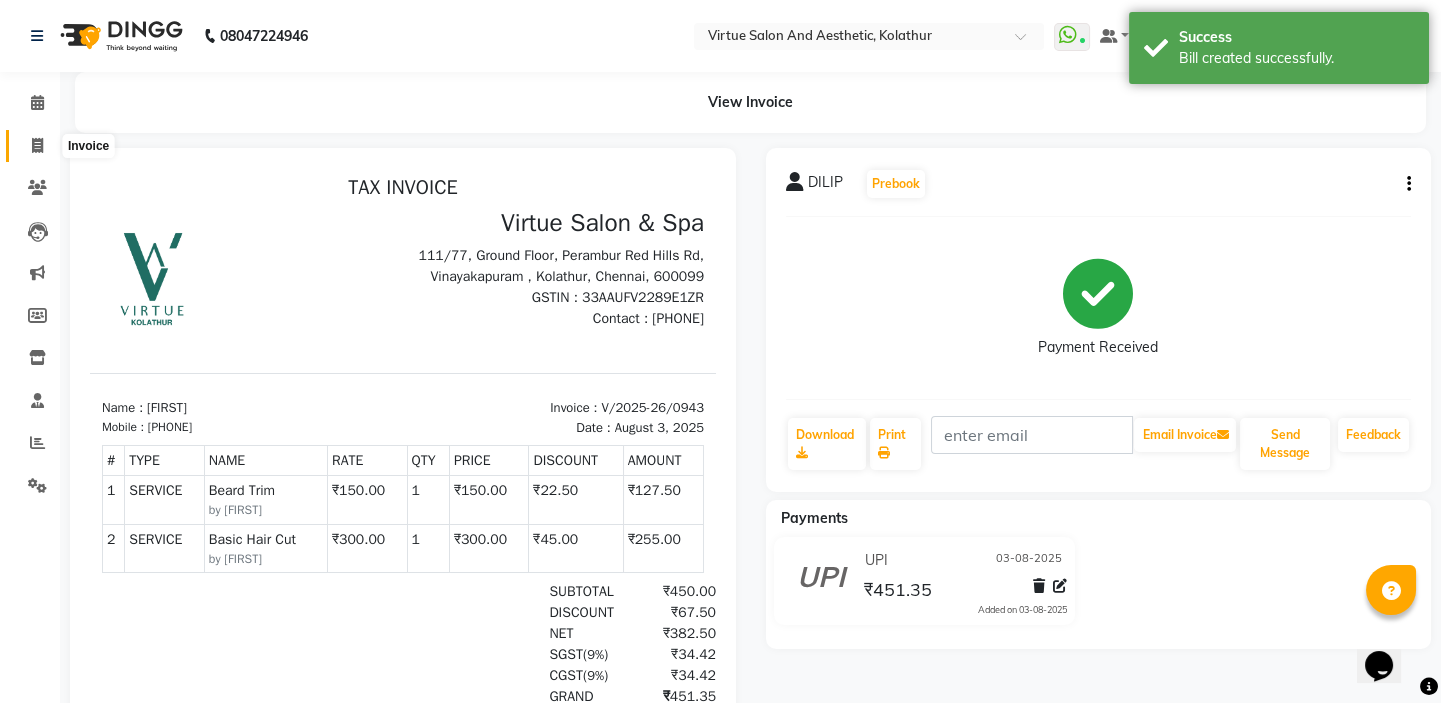click 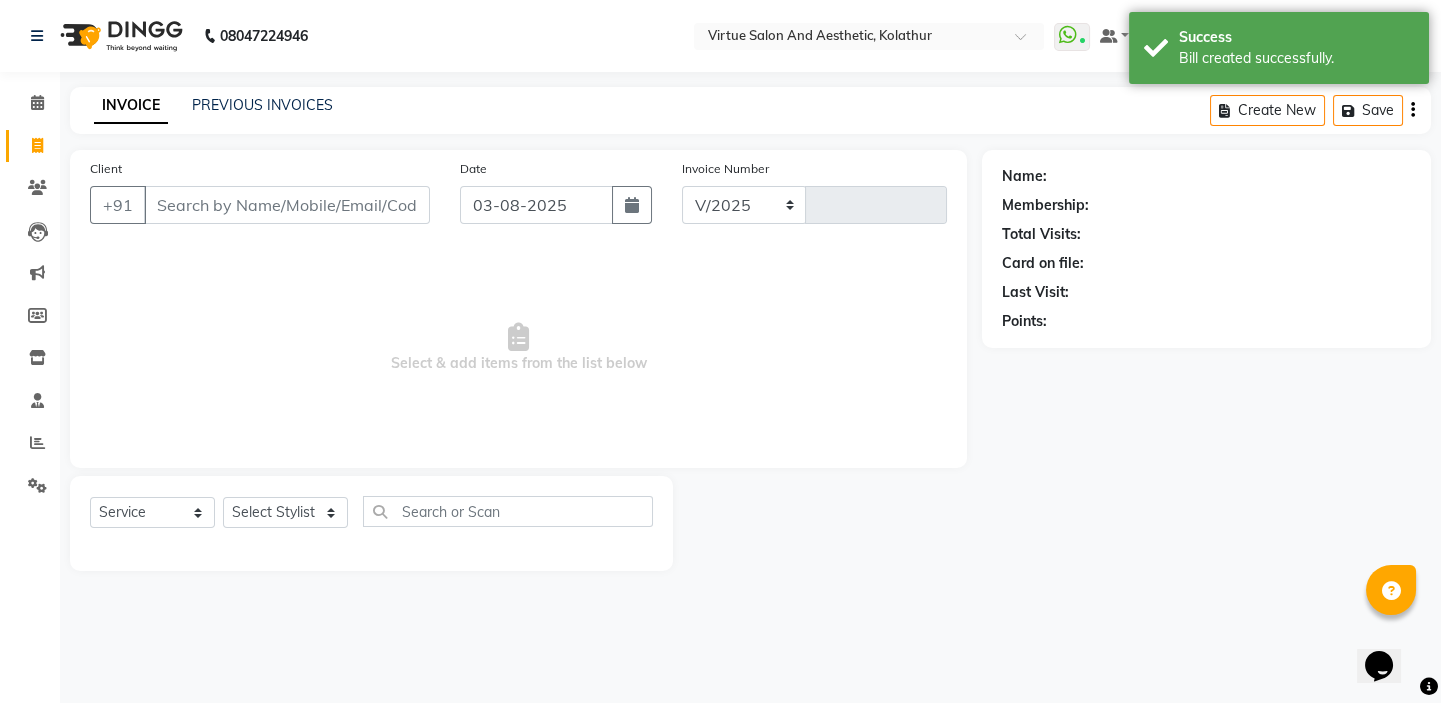 select on "7053" 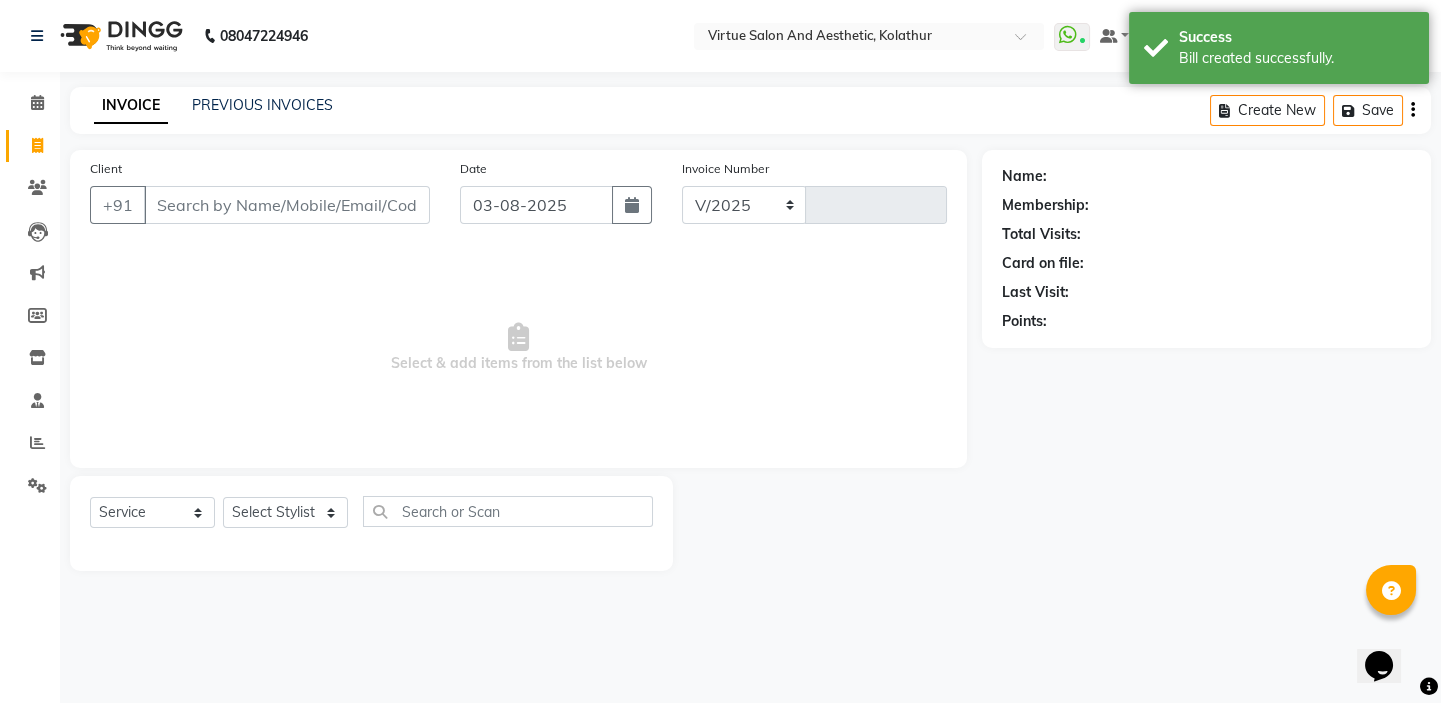 type on "0944" 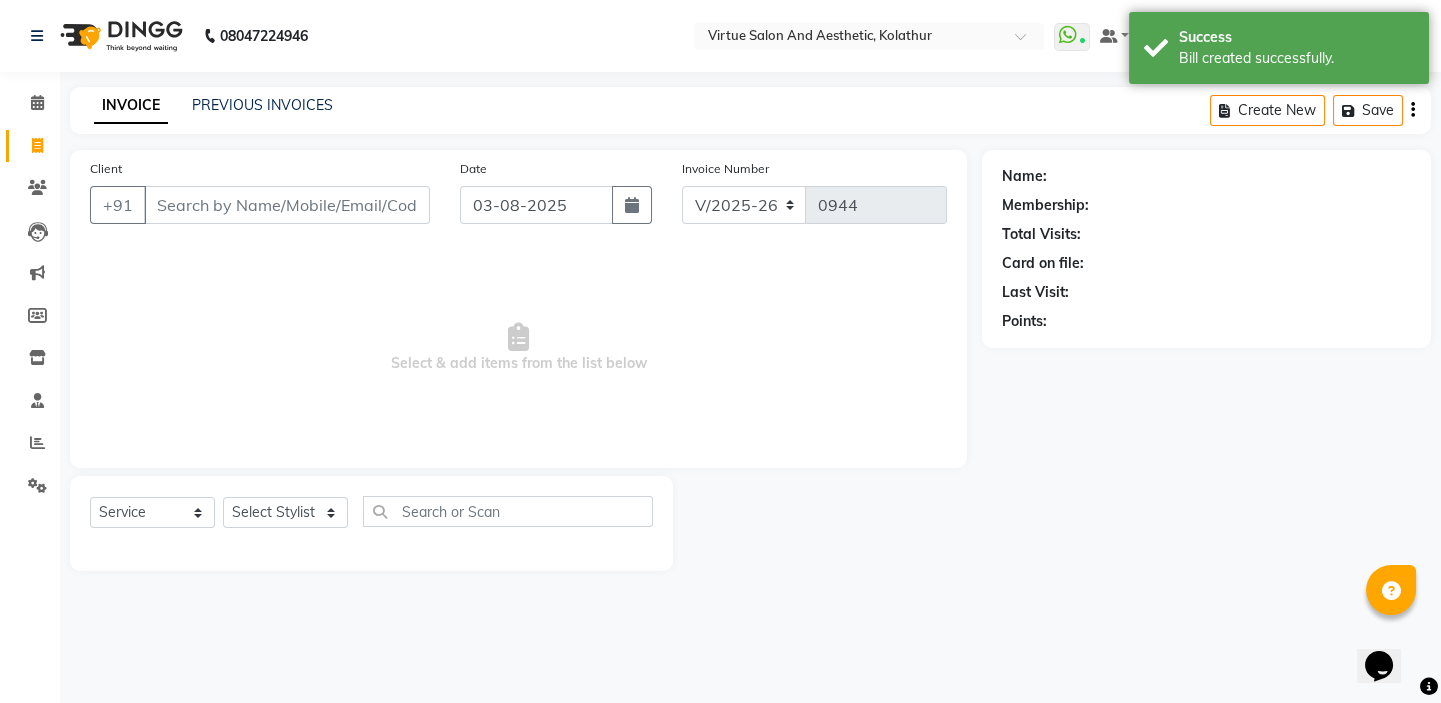 click on "Client" at bounding box center (287, 205) 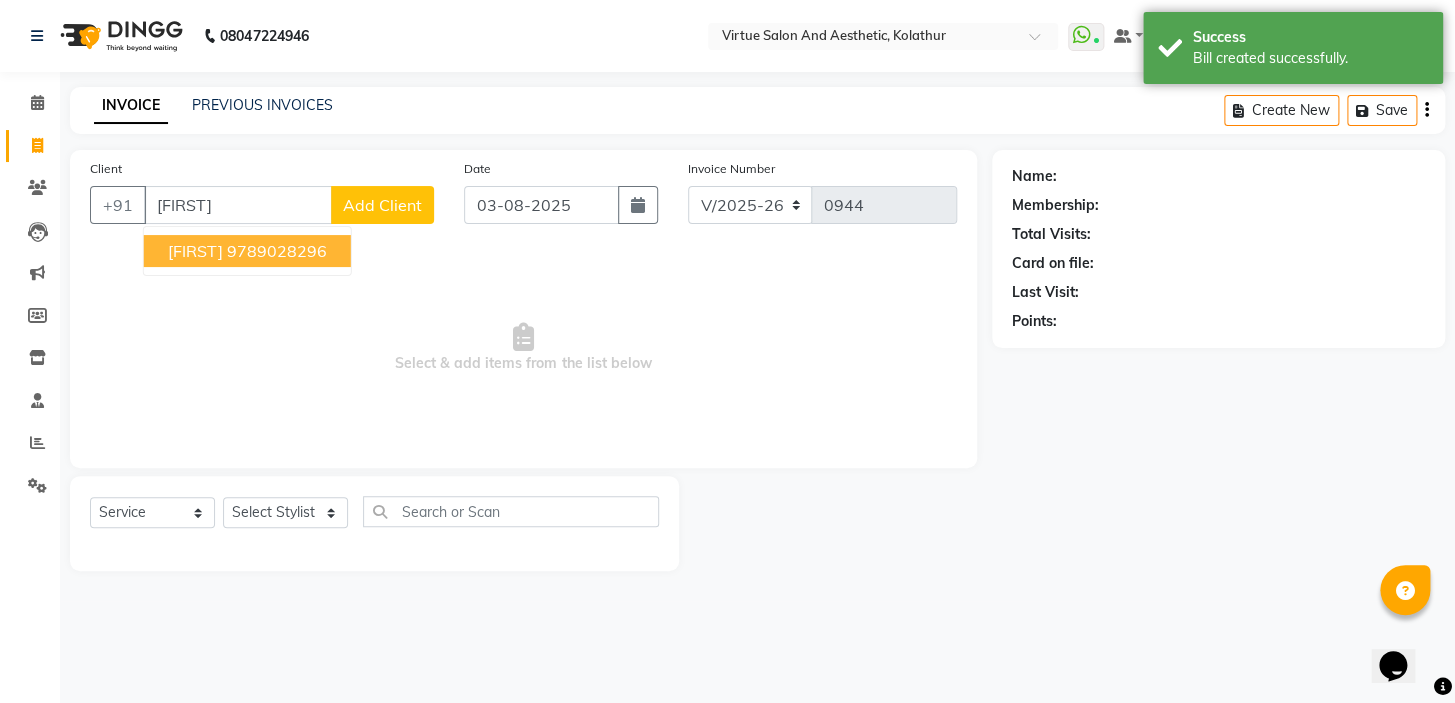 click on "9789028296" at bounding box center [277, 251] 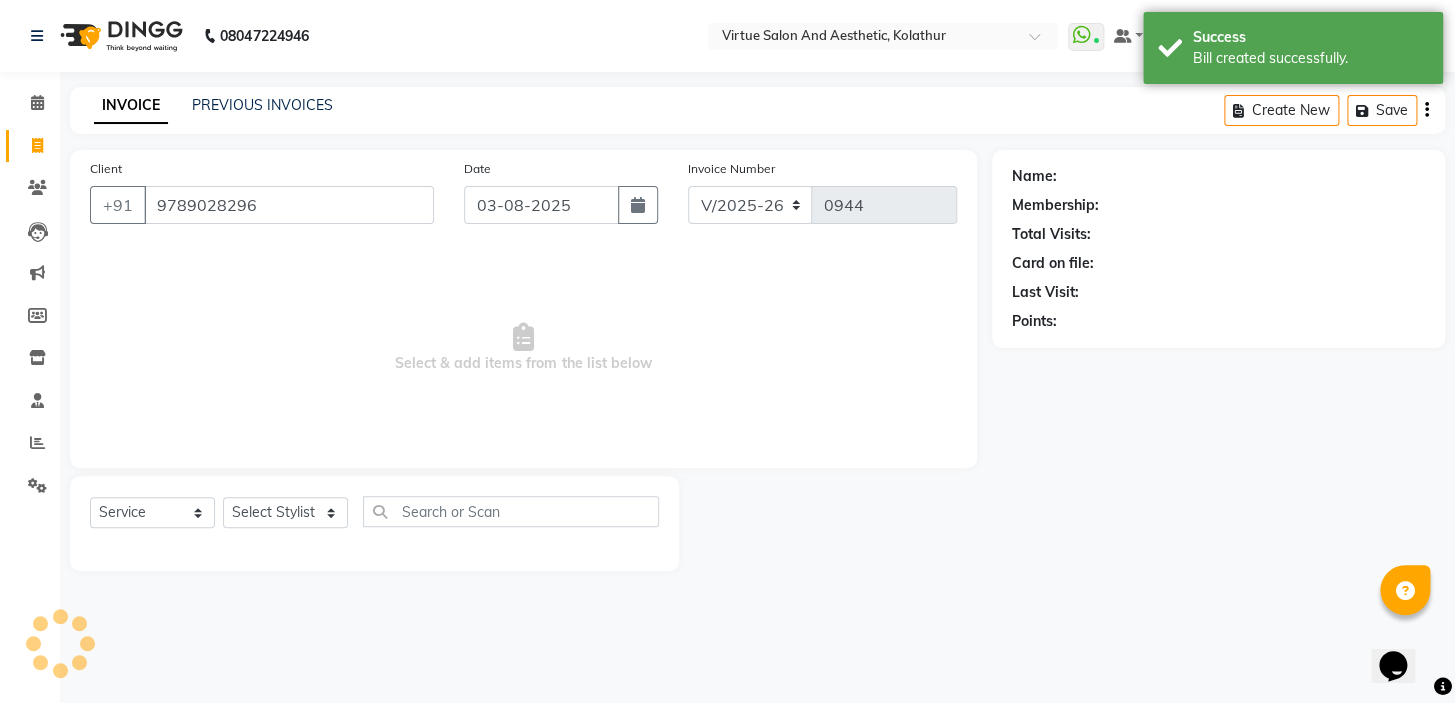 type on "9789028296" 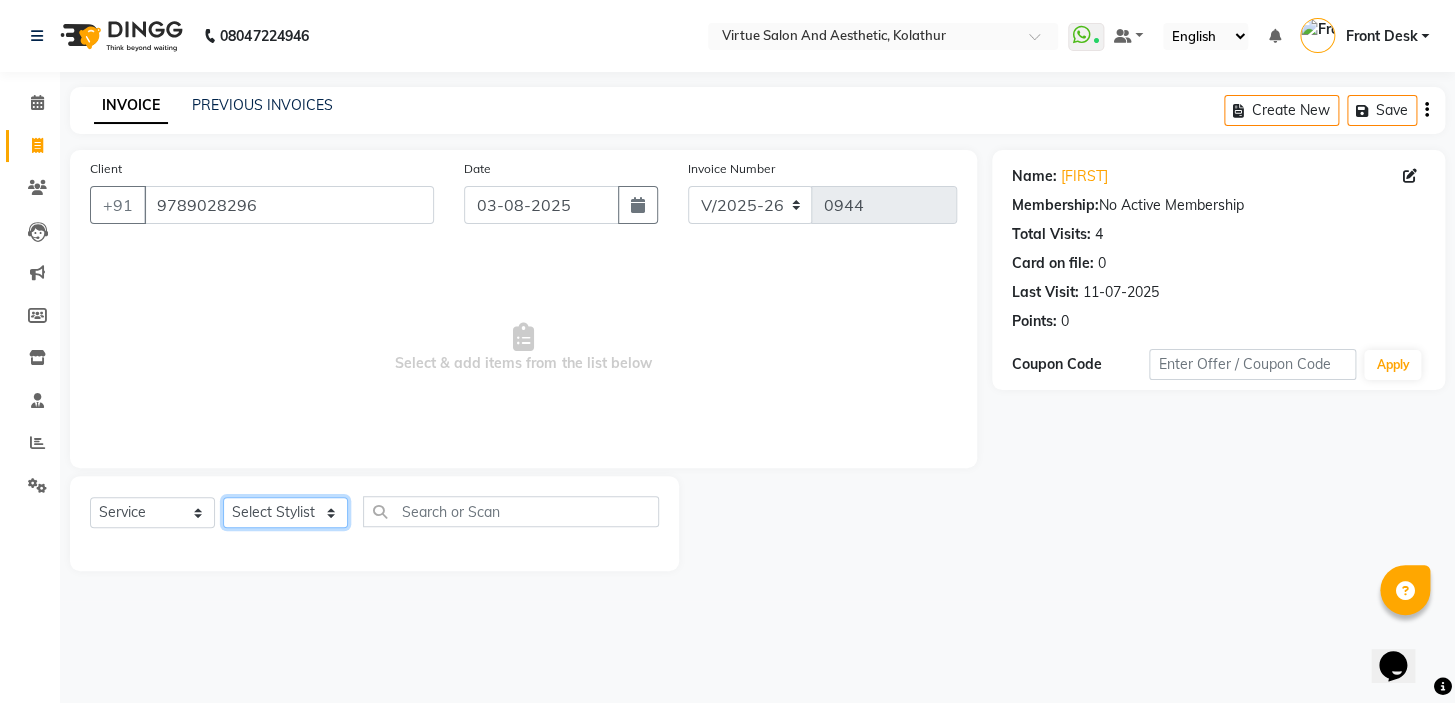 click on "Select Stylist [FIRST] [FIRST] [FIRST] Front Desk [FIRST] [FIRST] [FIRST] [FIRST] [FIRST] [FIRST]" 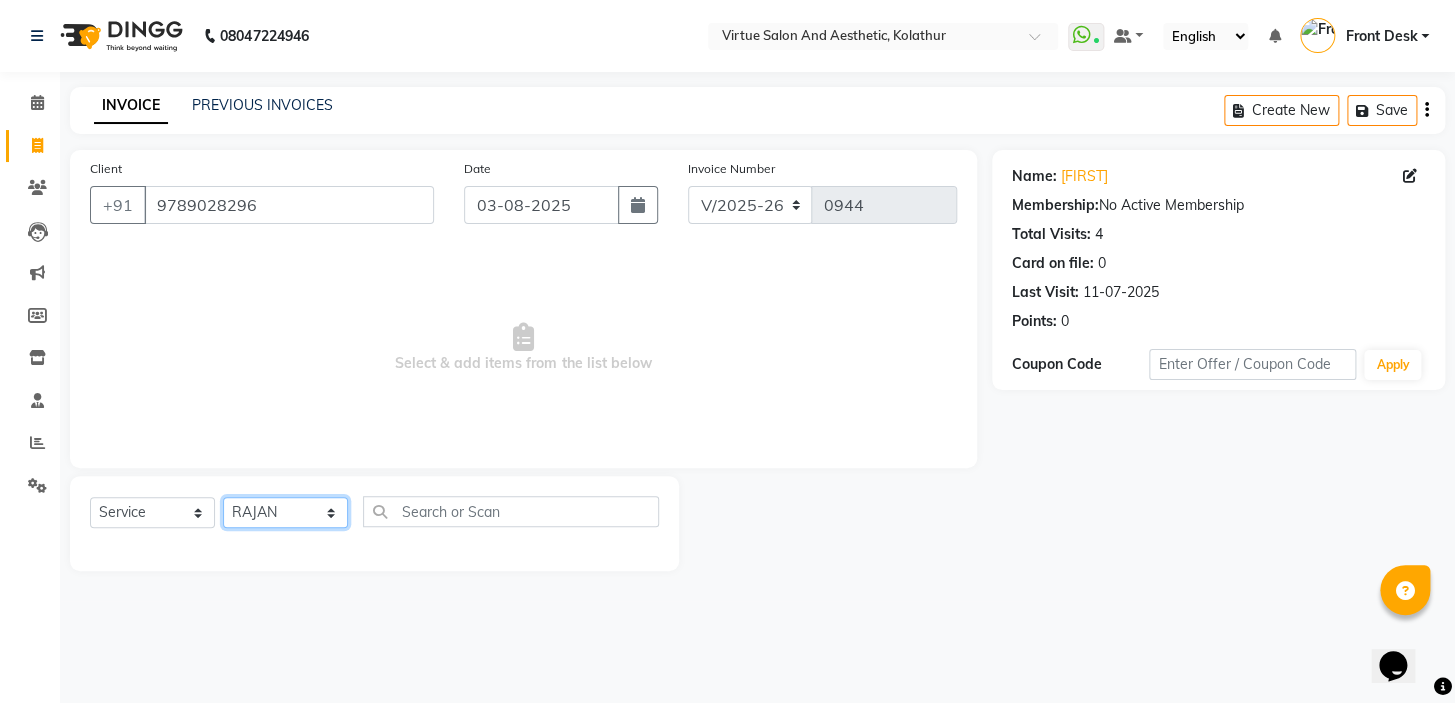click on "Select Stylist [FIRST] [FIRST] [FIRST] Front Desk [FIRST] [FIRST] [FIRST] [FIRST] [FIRST] [FIRST]" 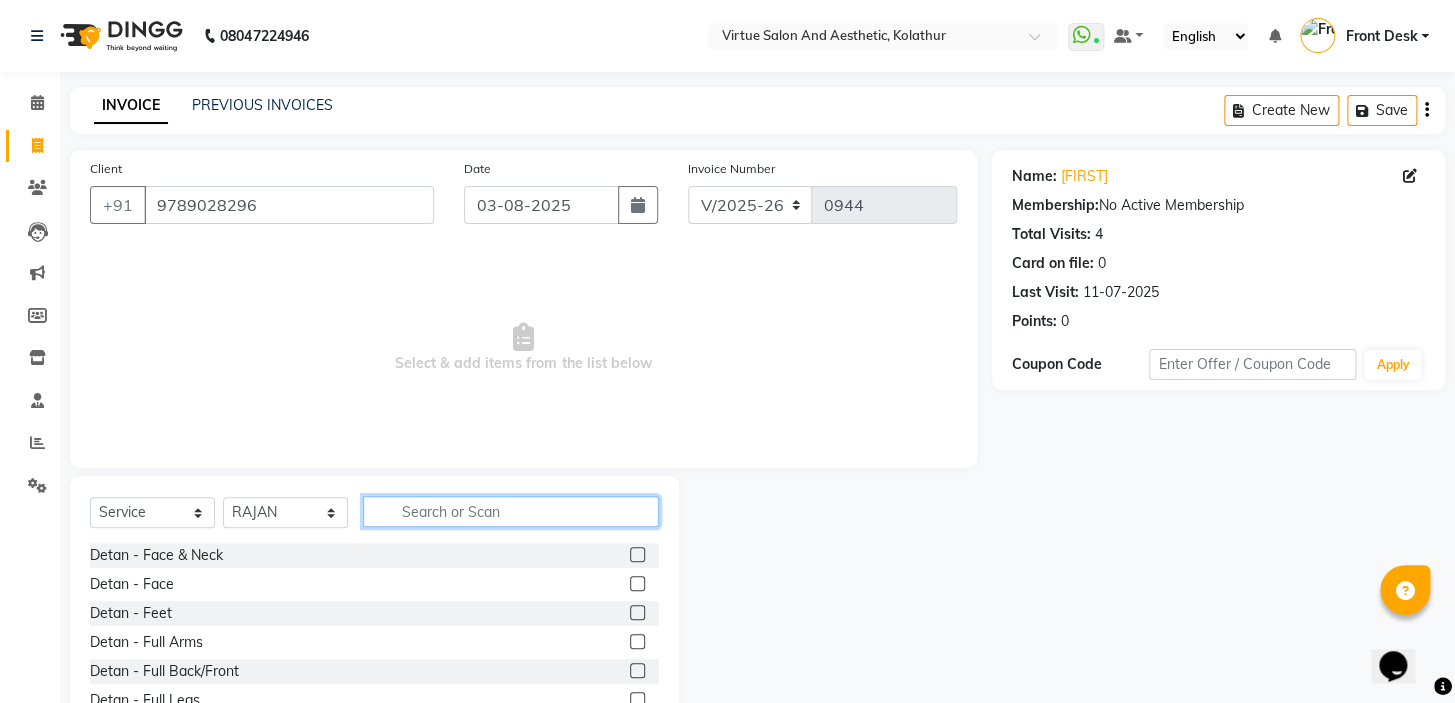 click 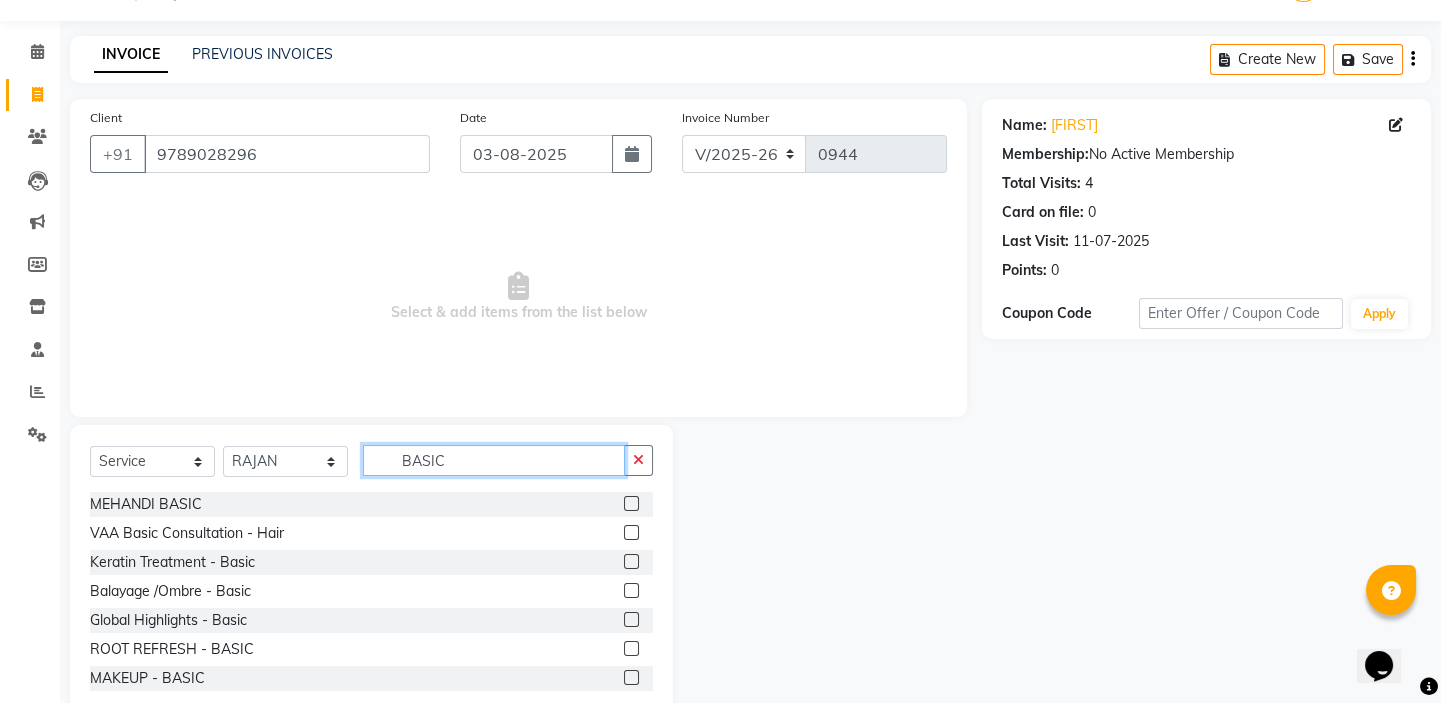 scroll, scrollTop: 99, scrollLeft: 0, axis: vertical 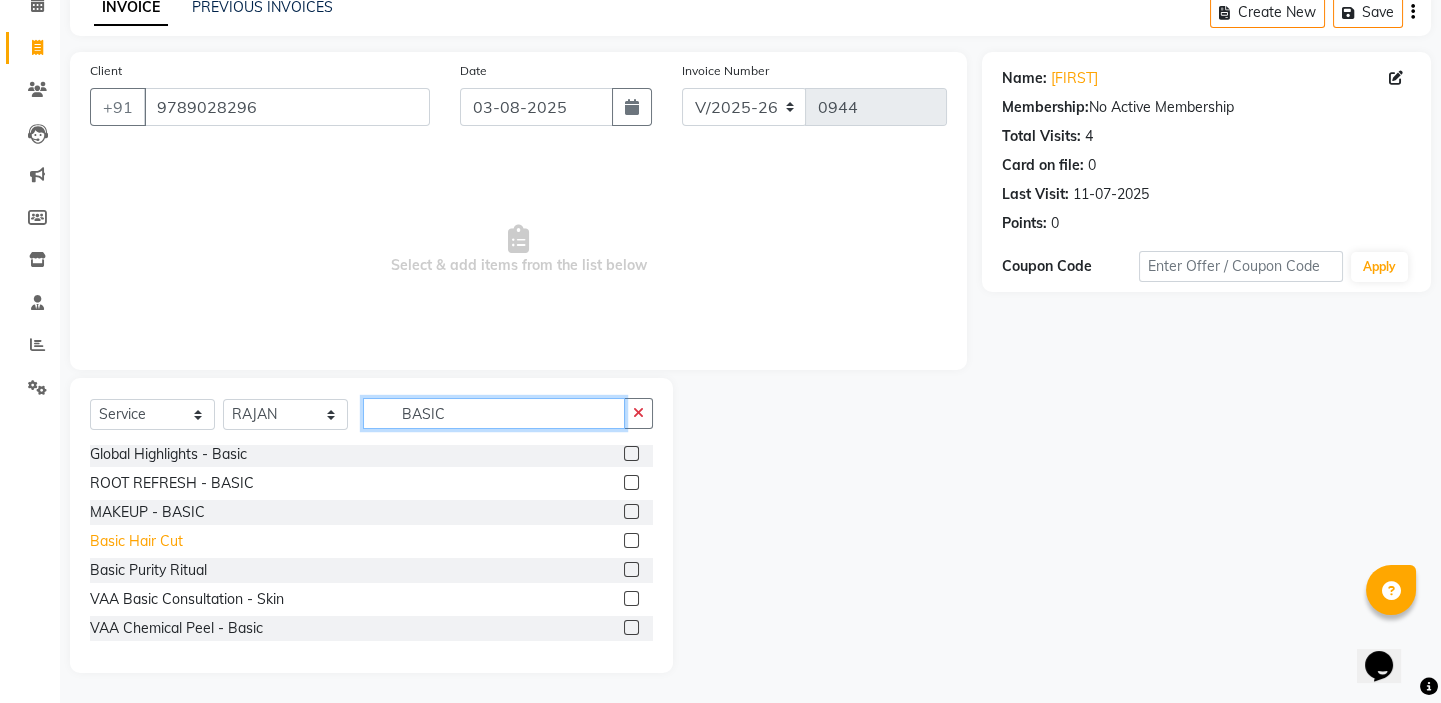 type on "BASIC" 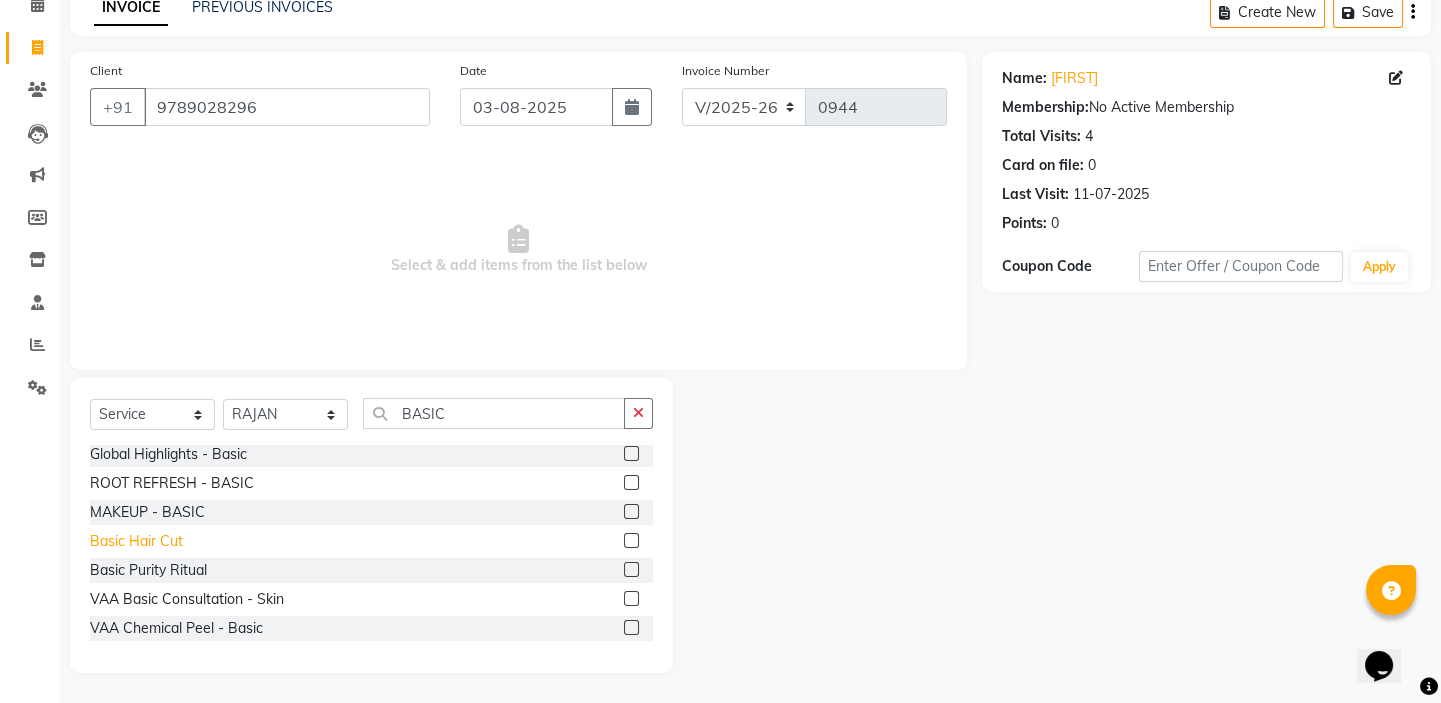 click on "Basic Hair Cut" 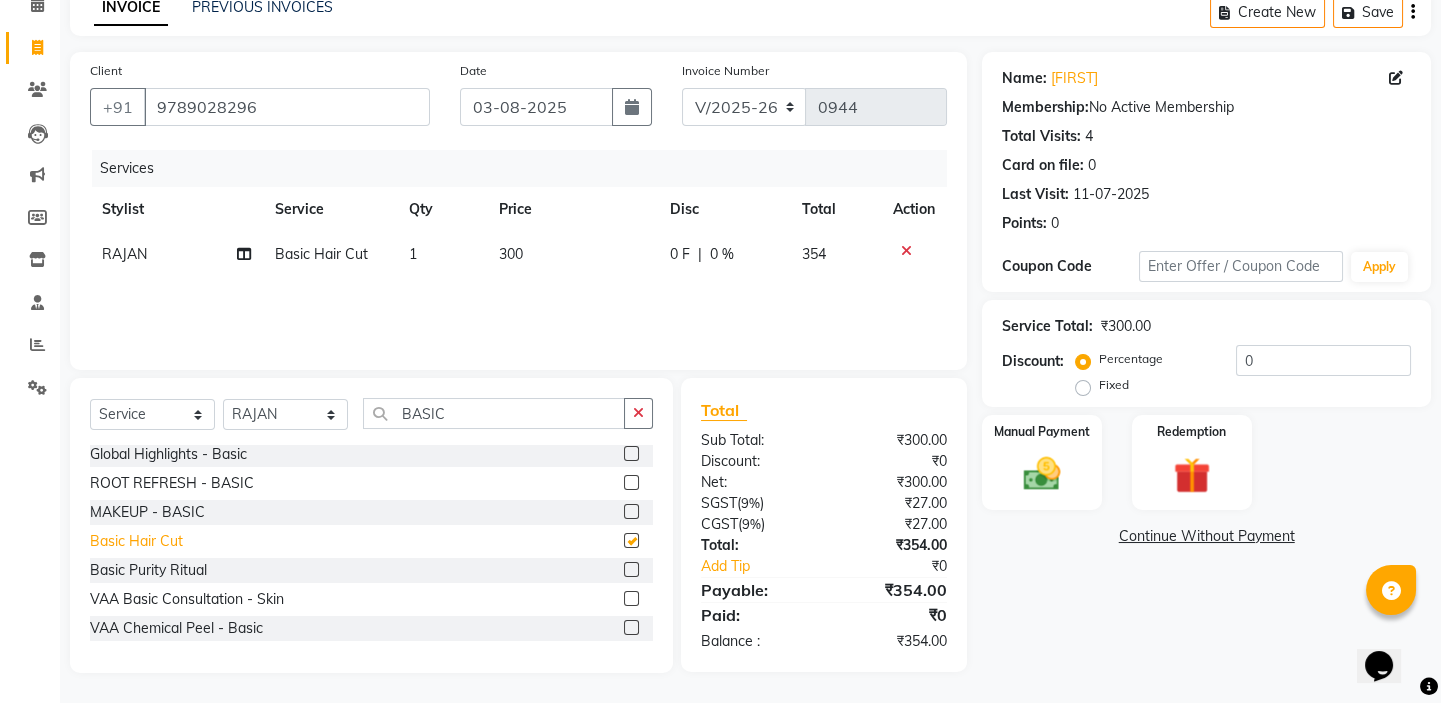 checkbox on "false" 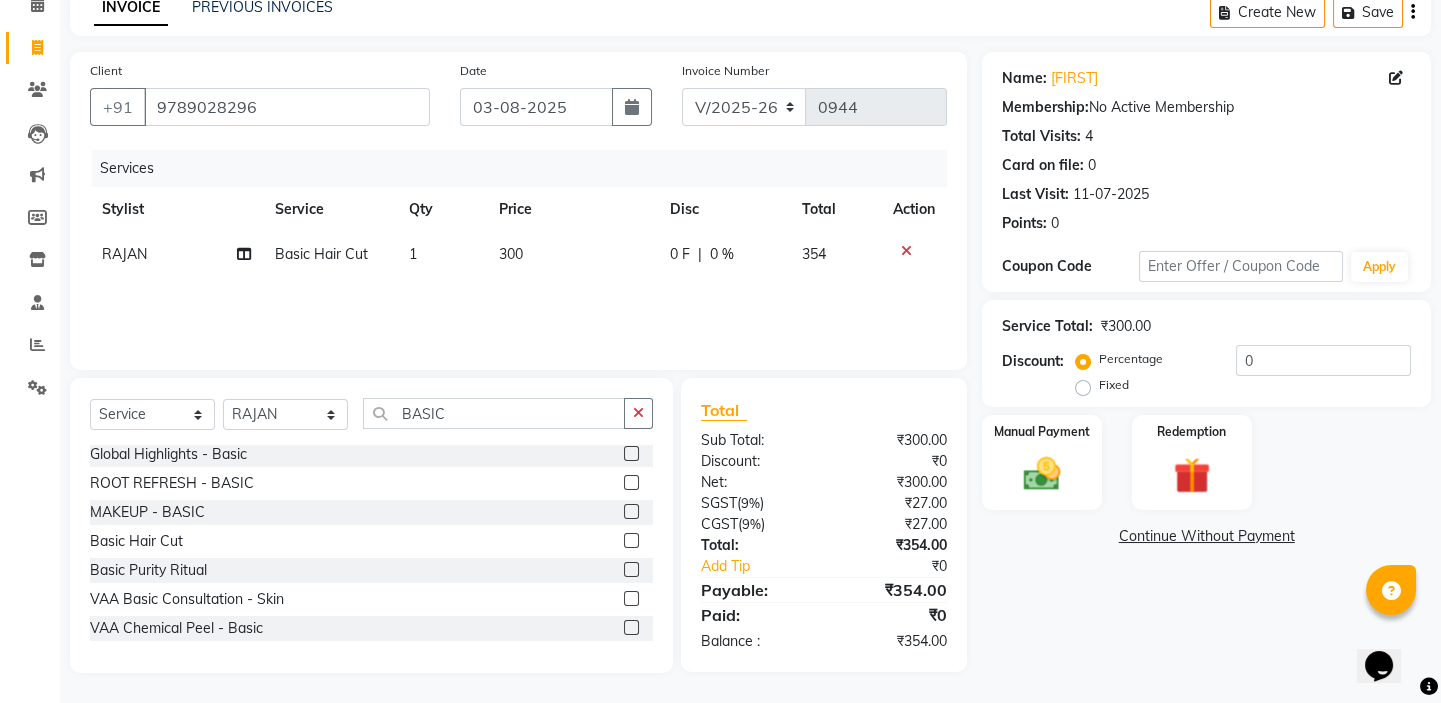 click 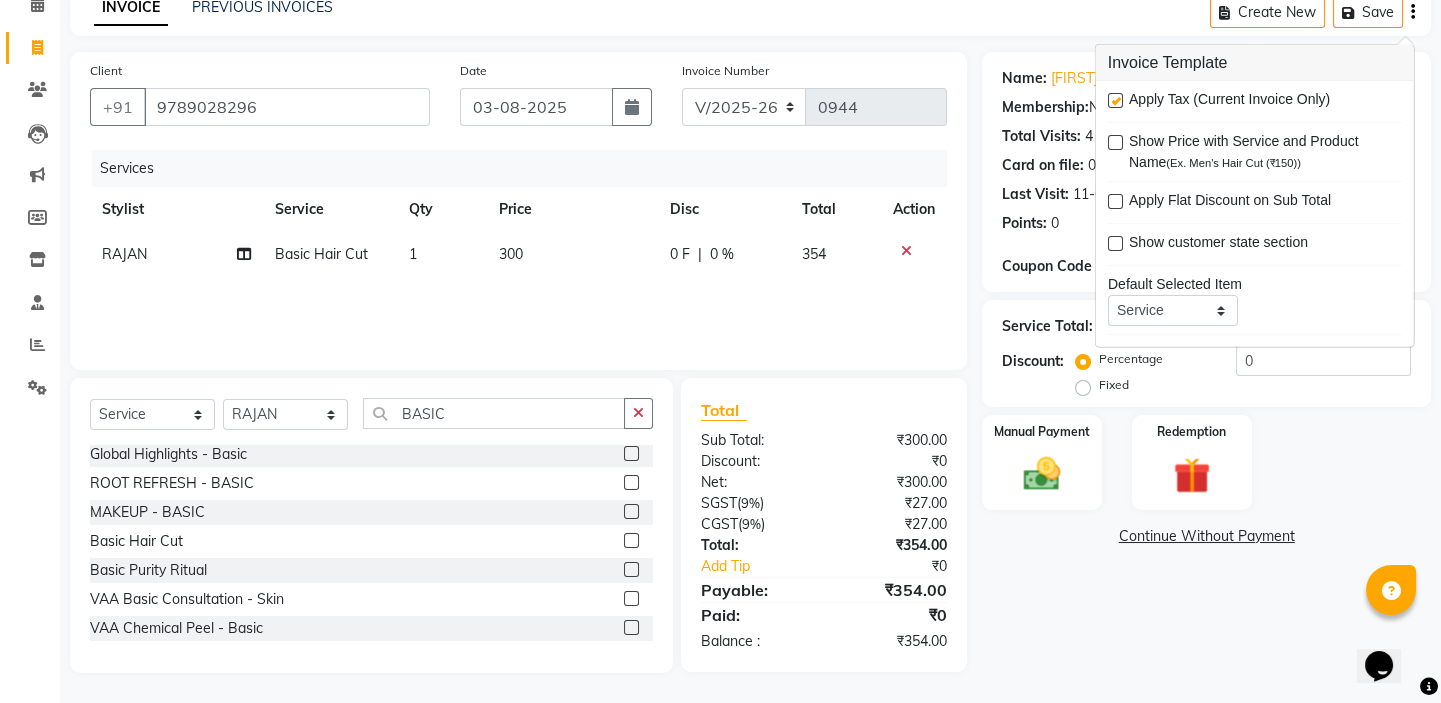 click at bounding box center [1115, 100] 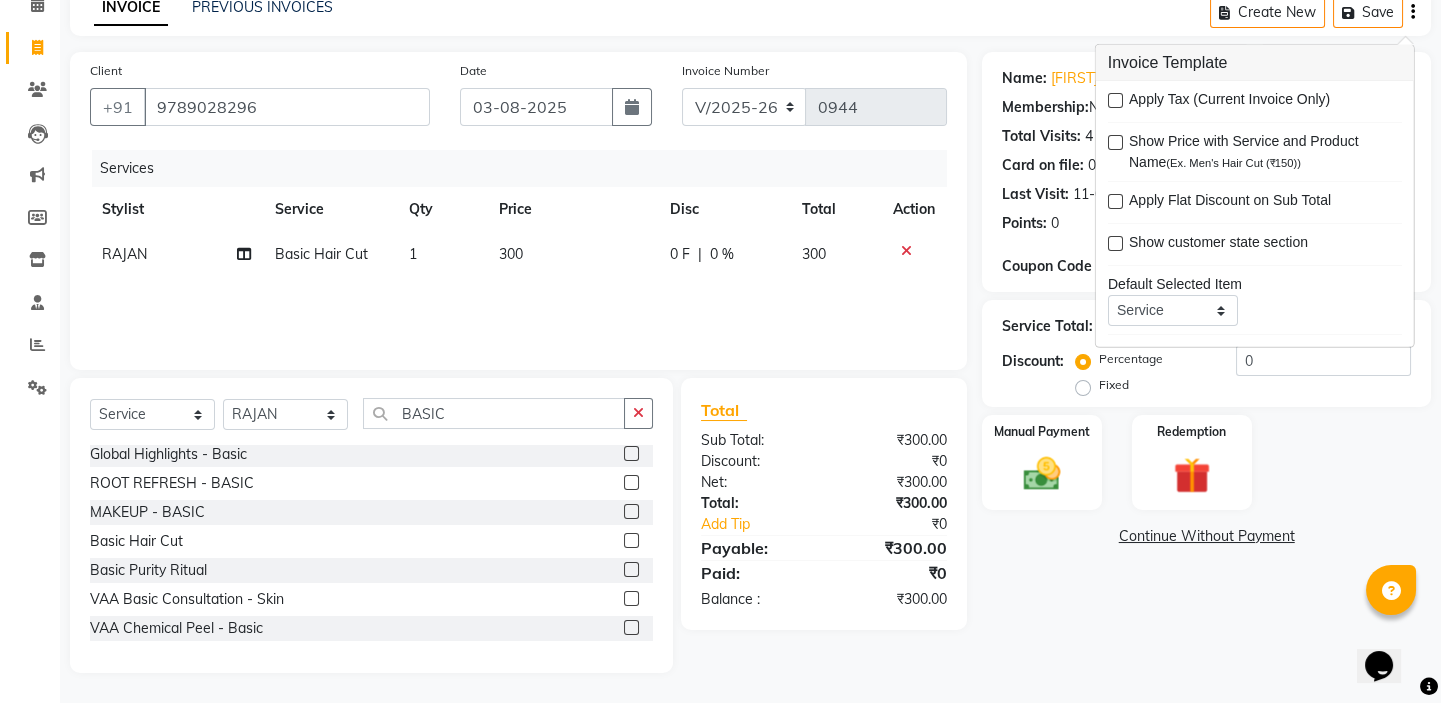 click on "INVOICE PREVIOUS INVOICES Create New   Save" 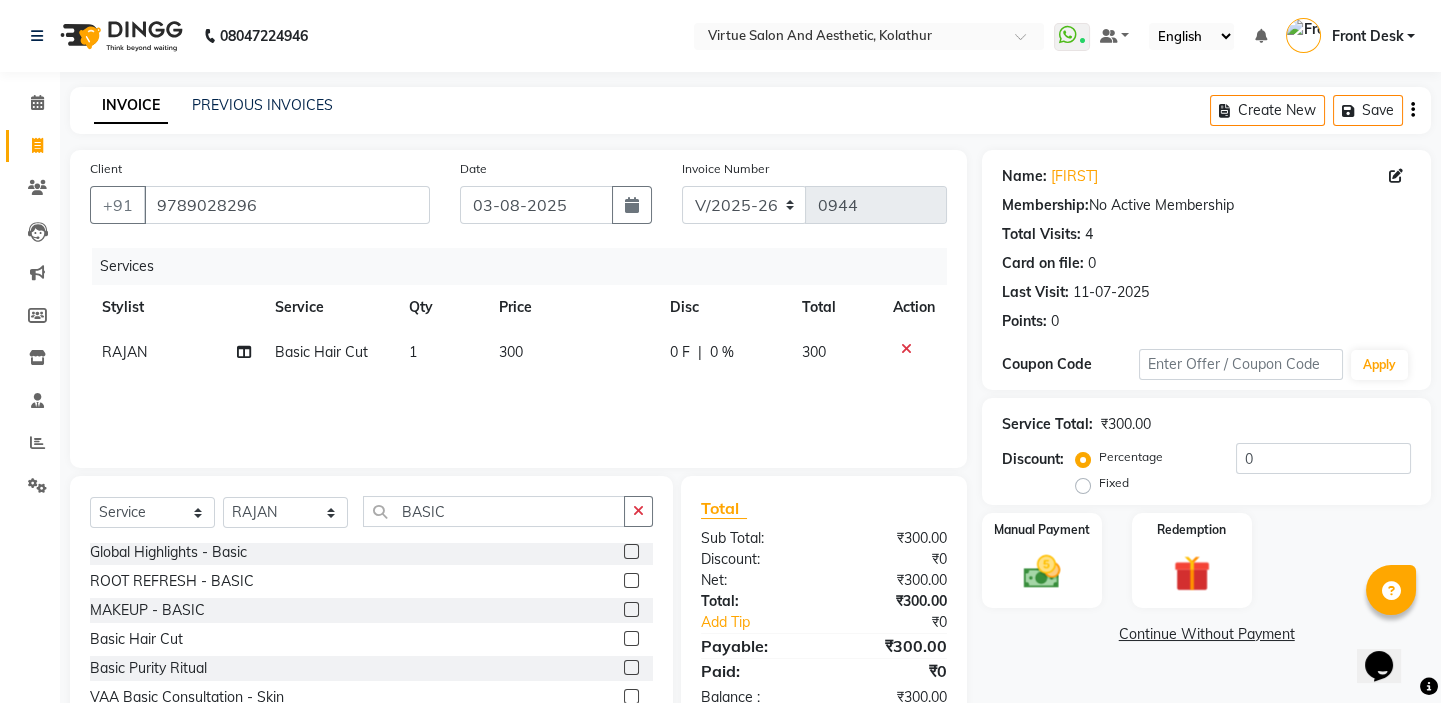 scroll, scrollTop: 99, scrollLeft: 0, axis: vertical 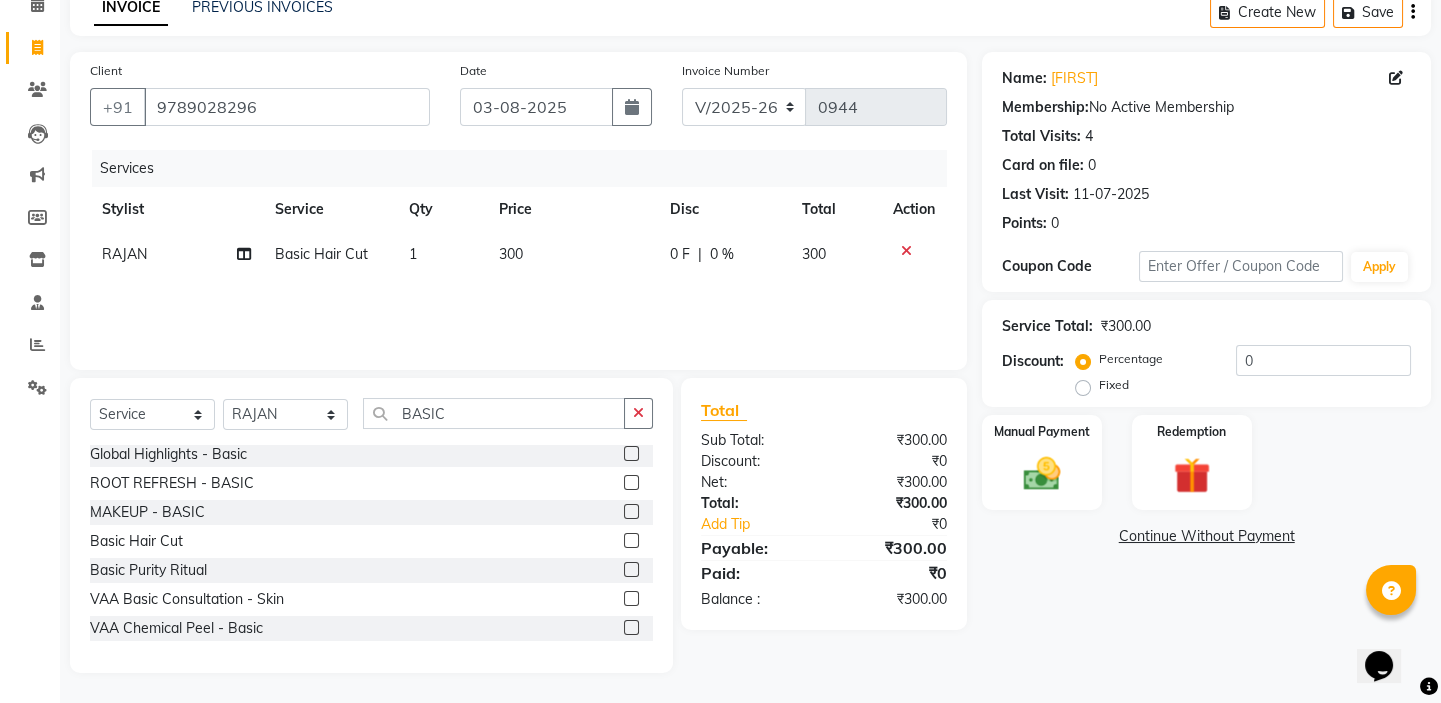 click on "0 F" 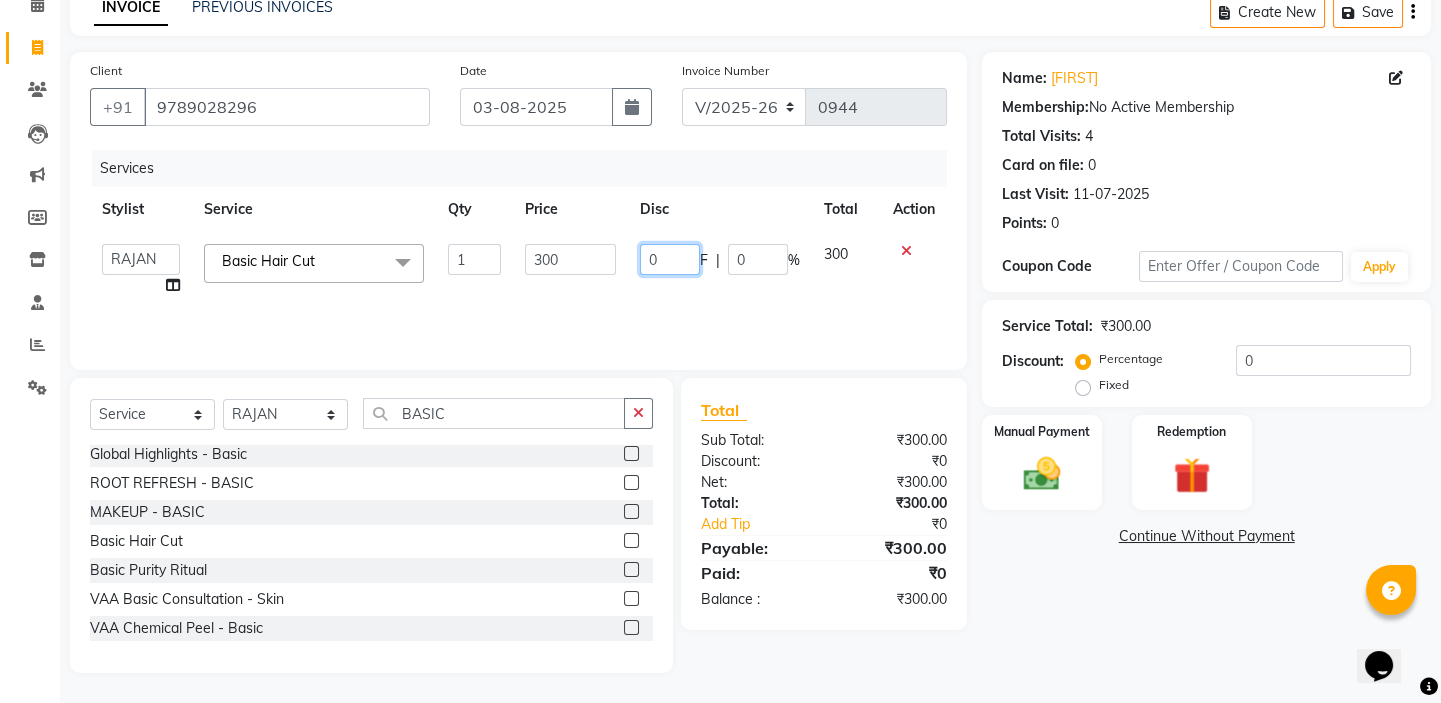 drag, startPoint x: 679, startPoint y: 255, endPoint x: 604, endPoint y: 247, distance: 75.42546 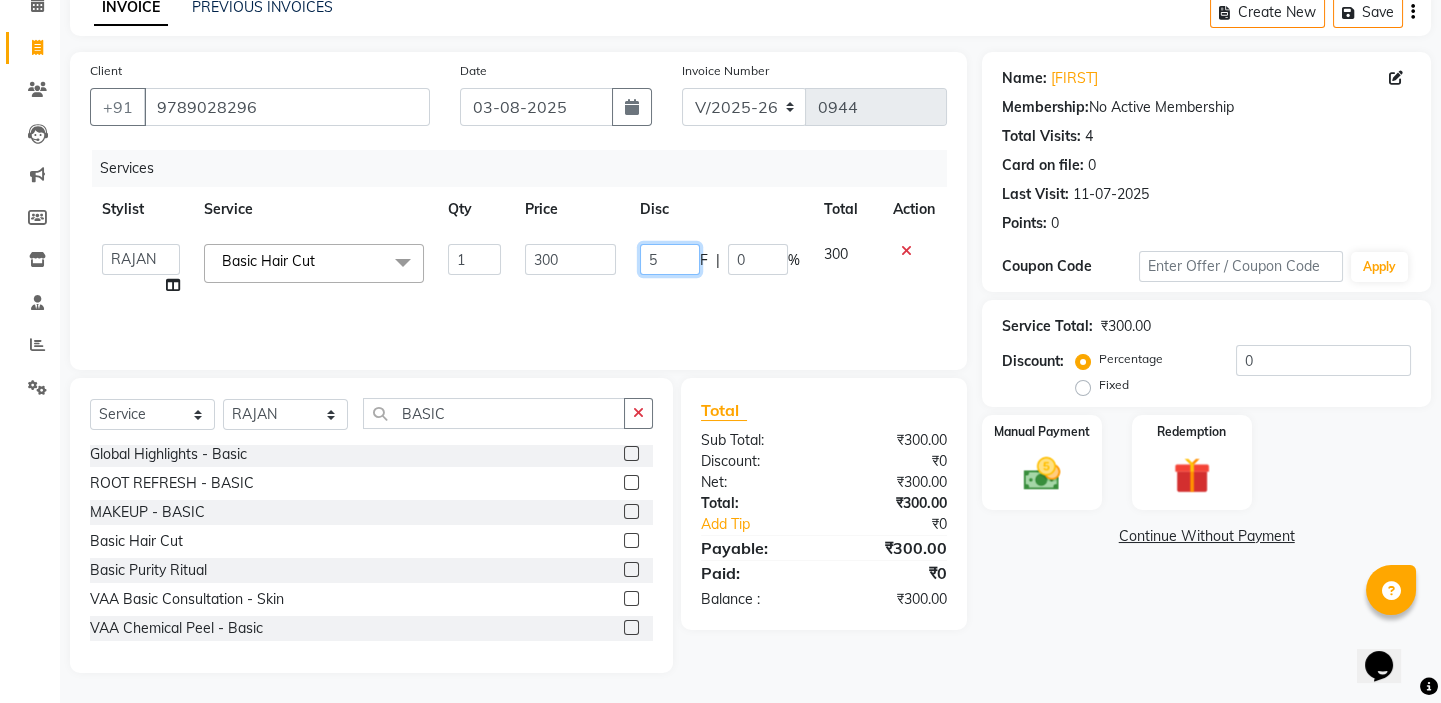 type on "50" 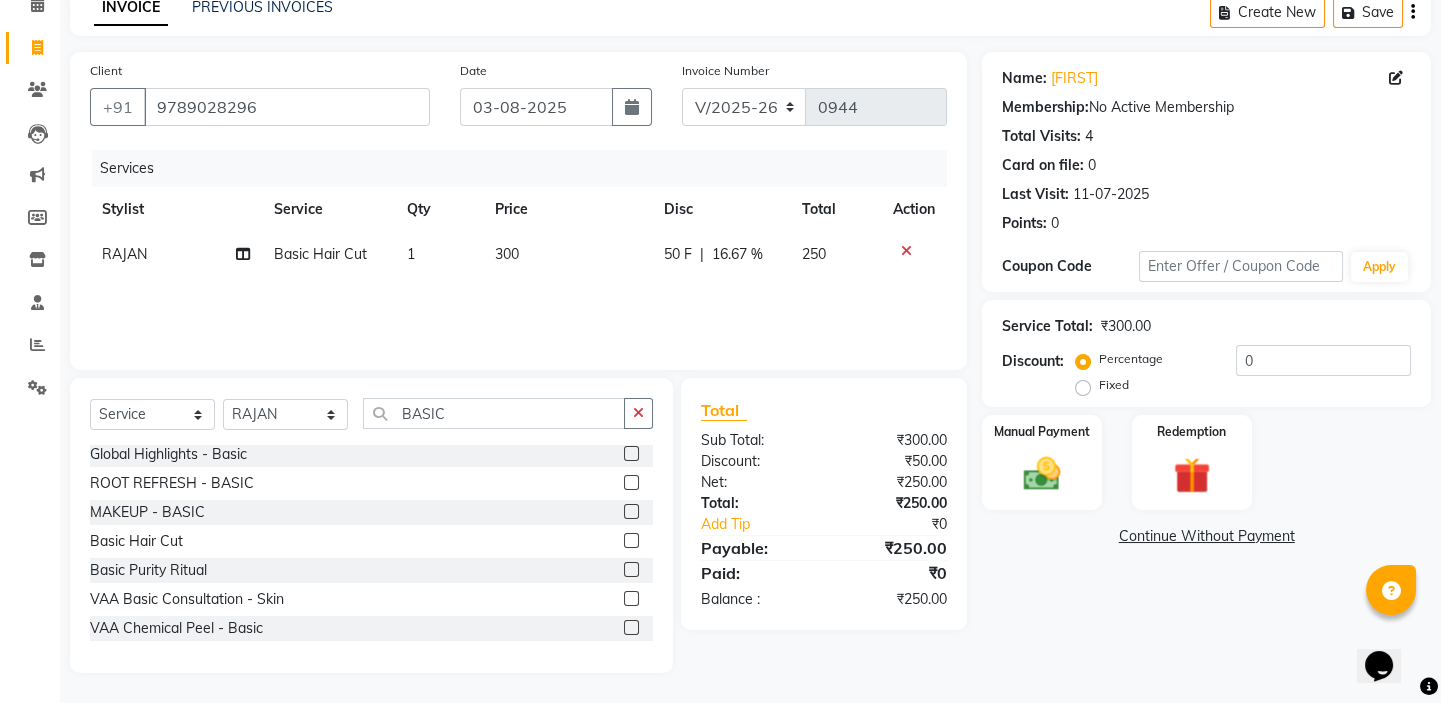 click on "Client +91 [PHONE] Date 03-08-2025 Invoice Number V/2025 V/2025-26 0944 Services Stylist Service Qty Price Disc Total Action [FIRST] Basic Hair Cut 1 300 50 F | 16.67 % 250" 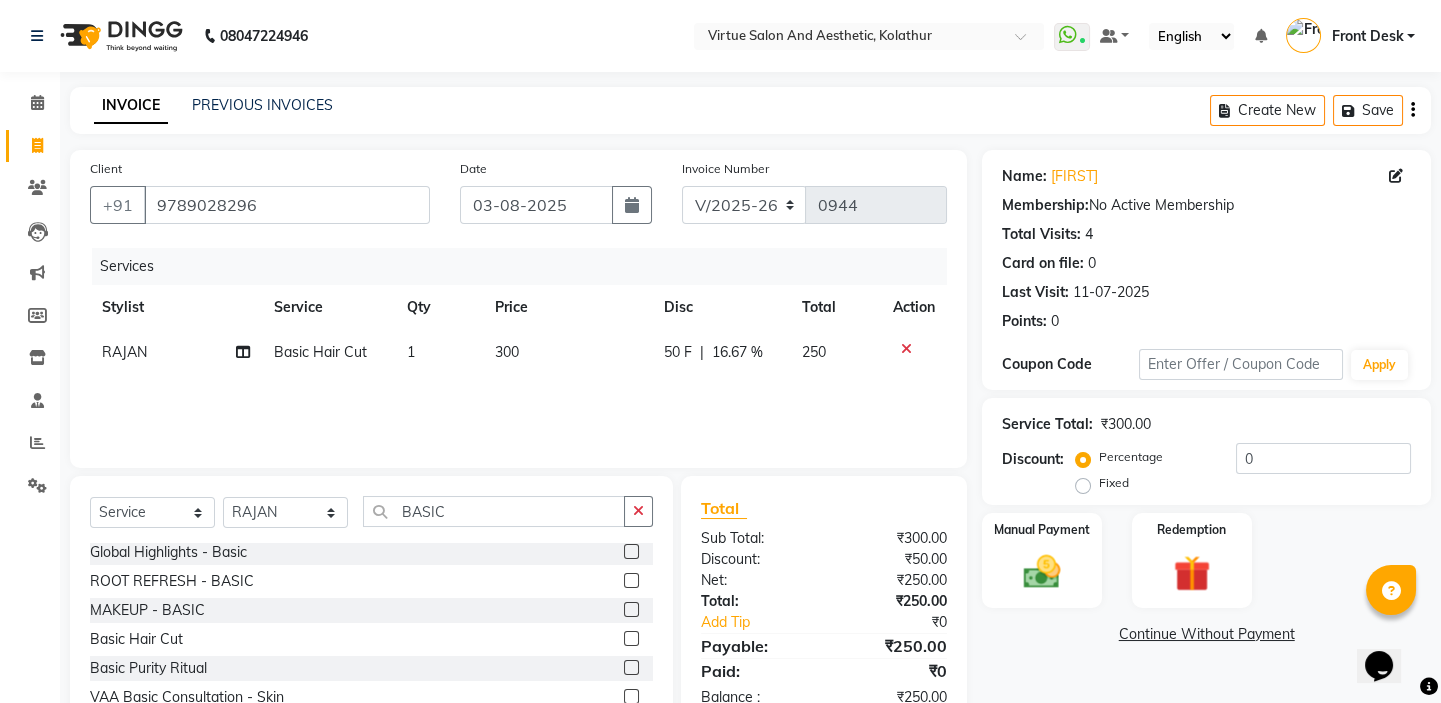 scroll, scrollTop: 99, scrollLeft: 0, axis: vertical 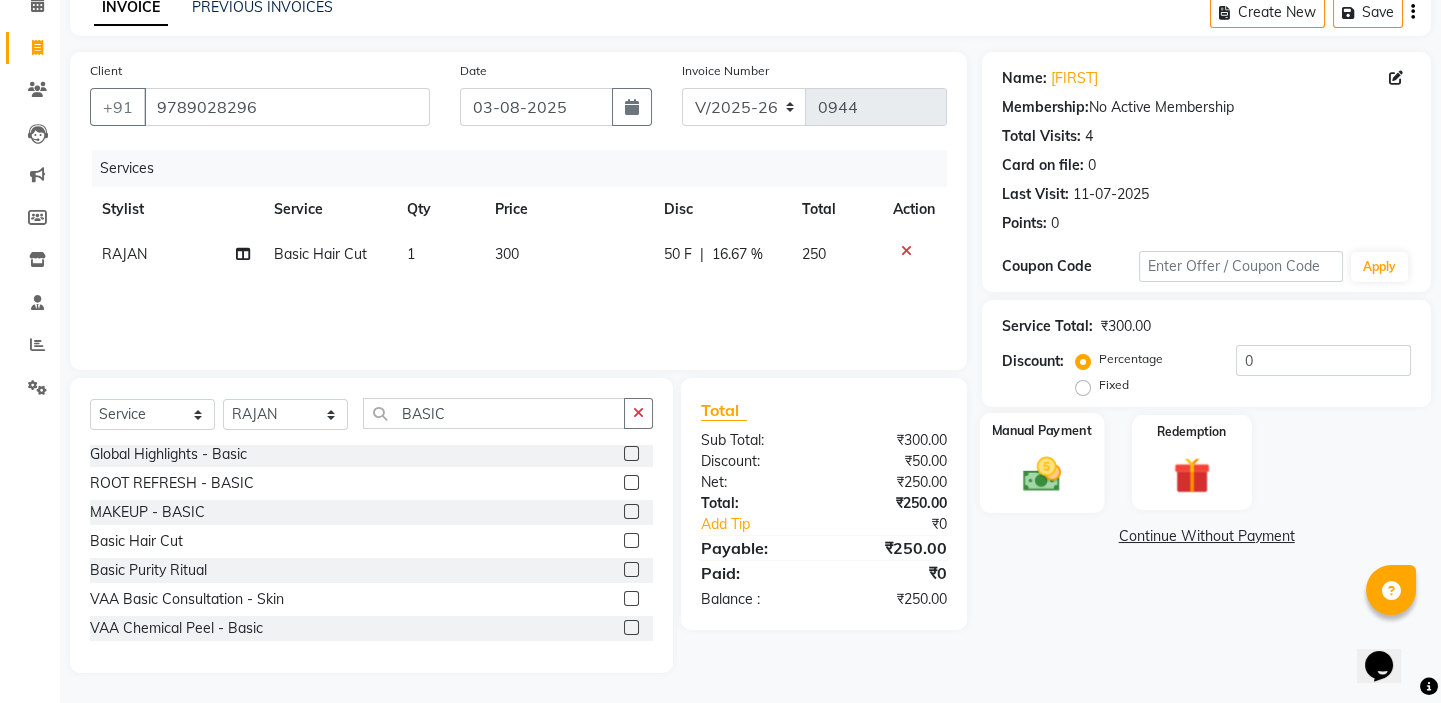 click on "Manual Payment" 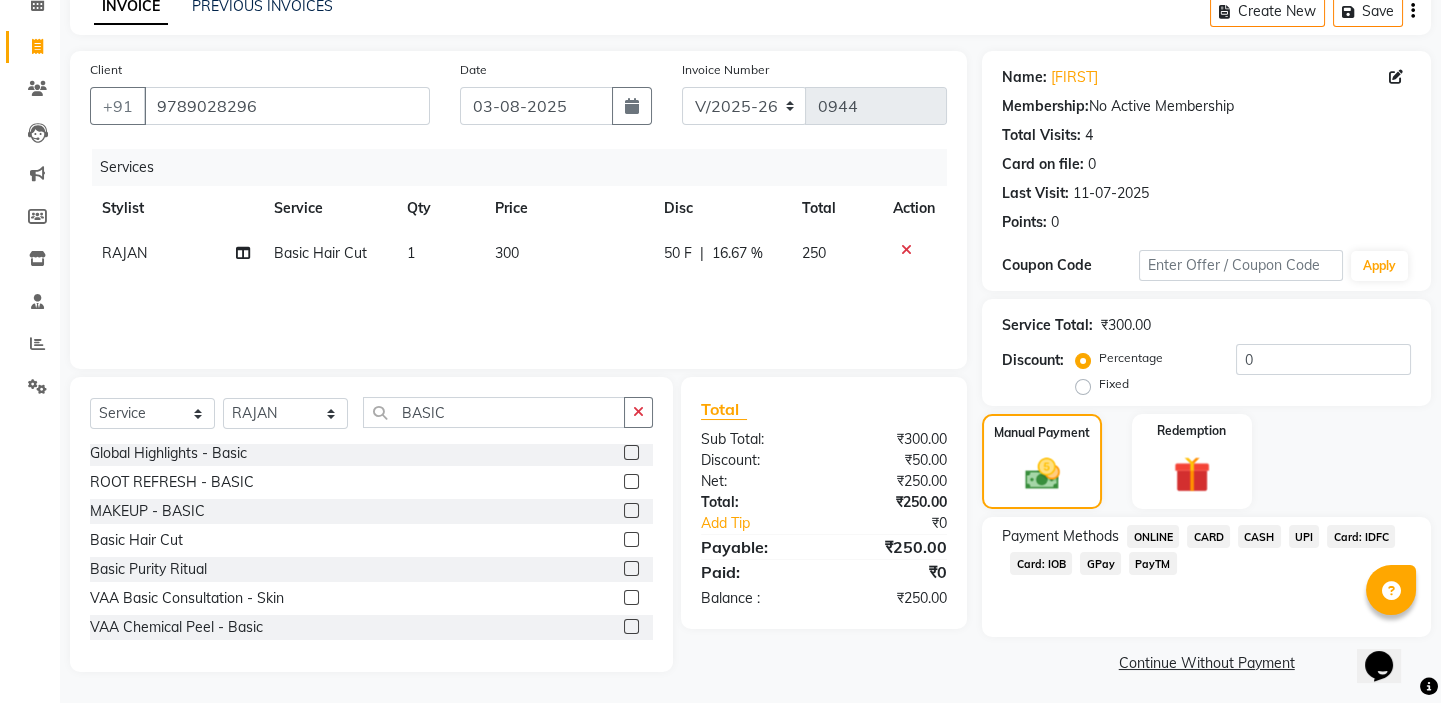 click on "UPI" 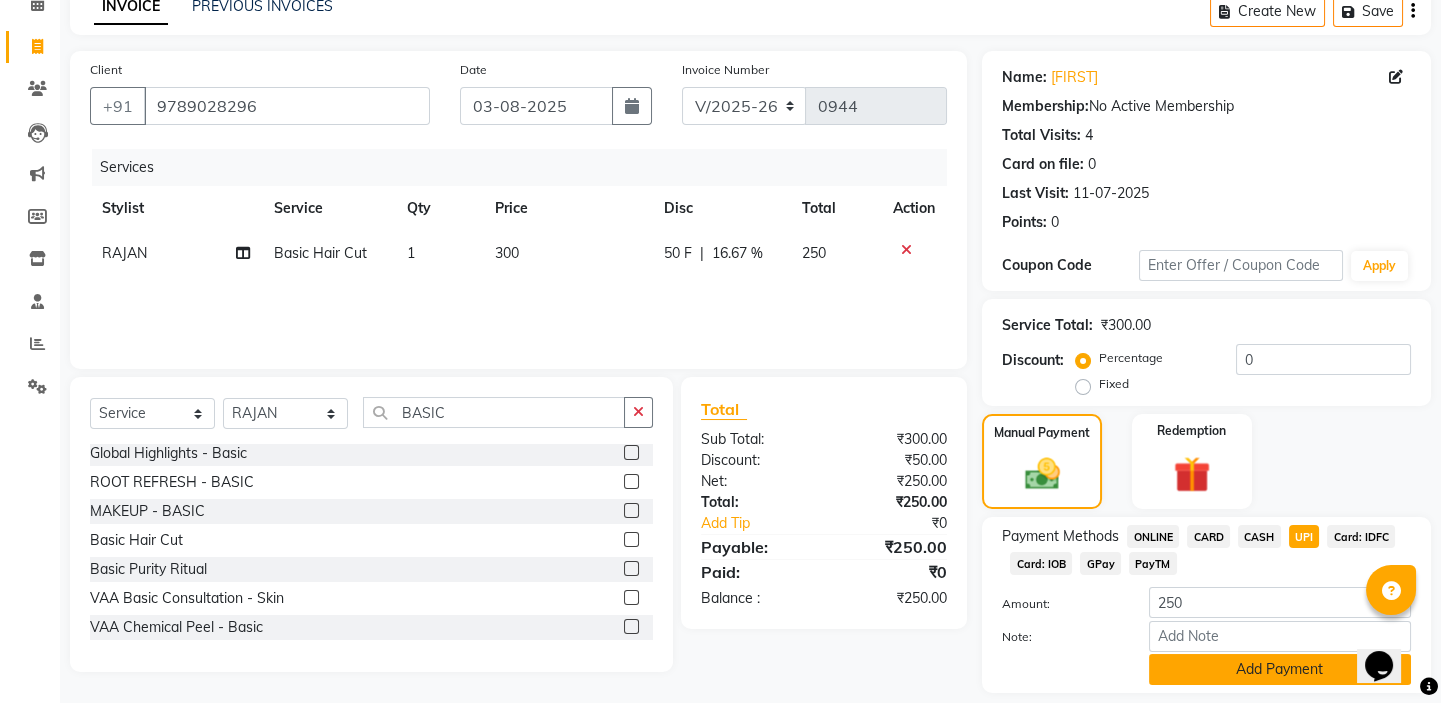 click on "Add Payment" 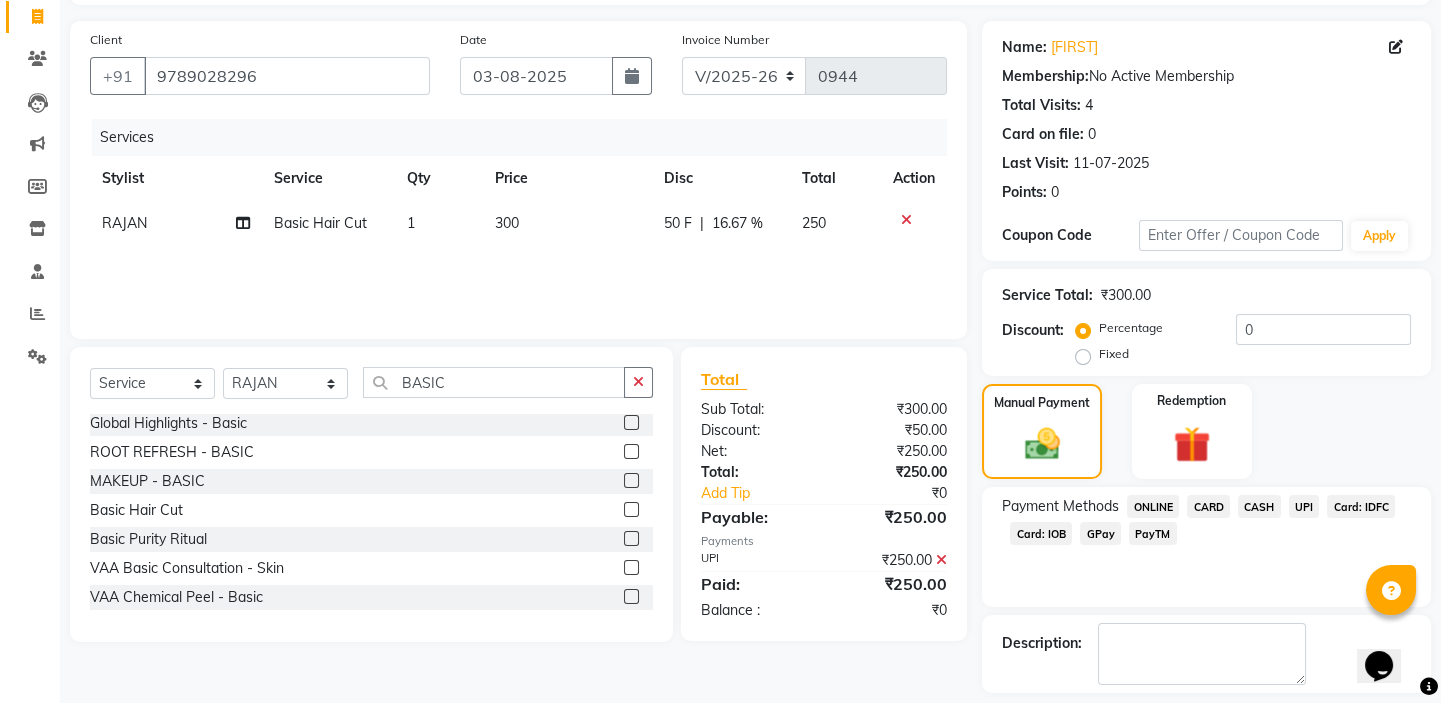 scroll, scrollTop: 216, scrollLeft: 0, axis: vertical 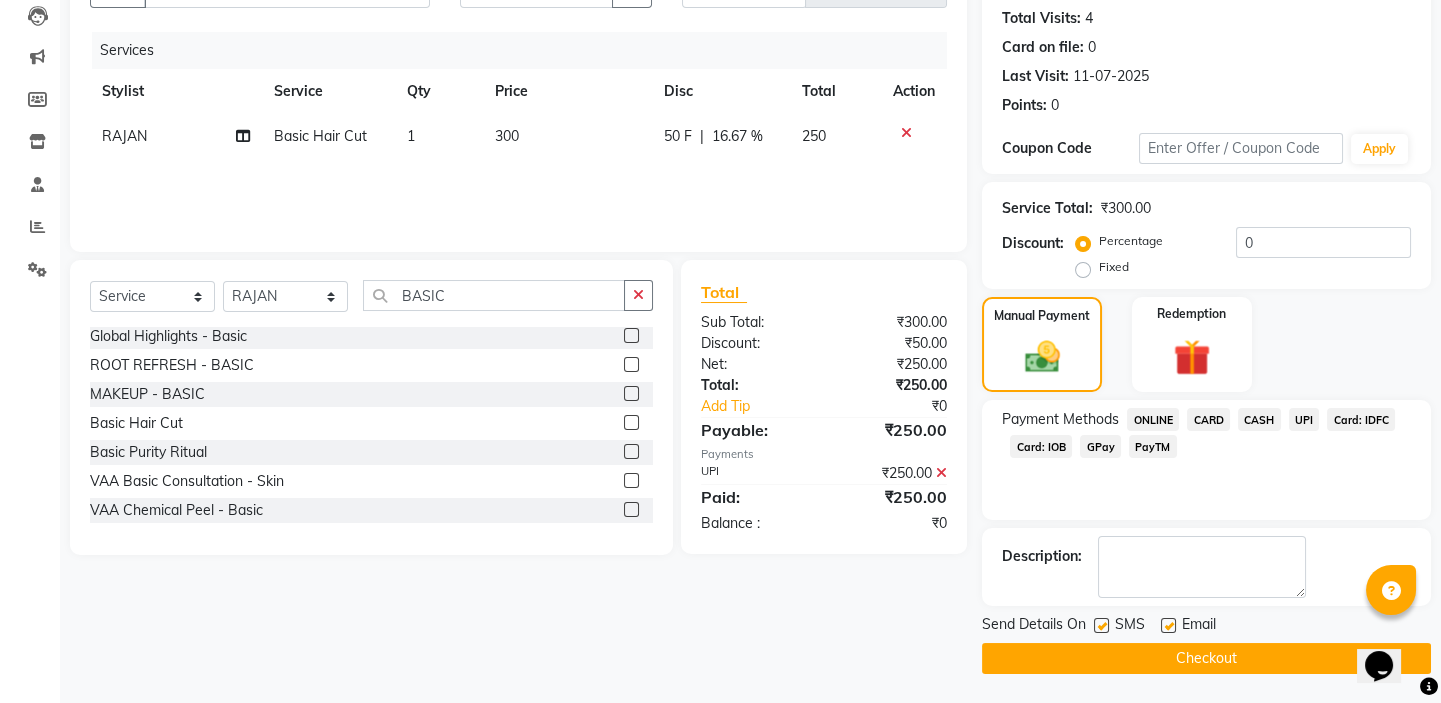 click on "Checkout" 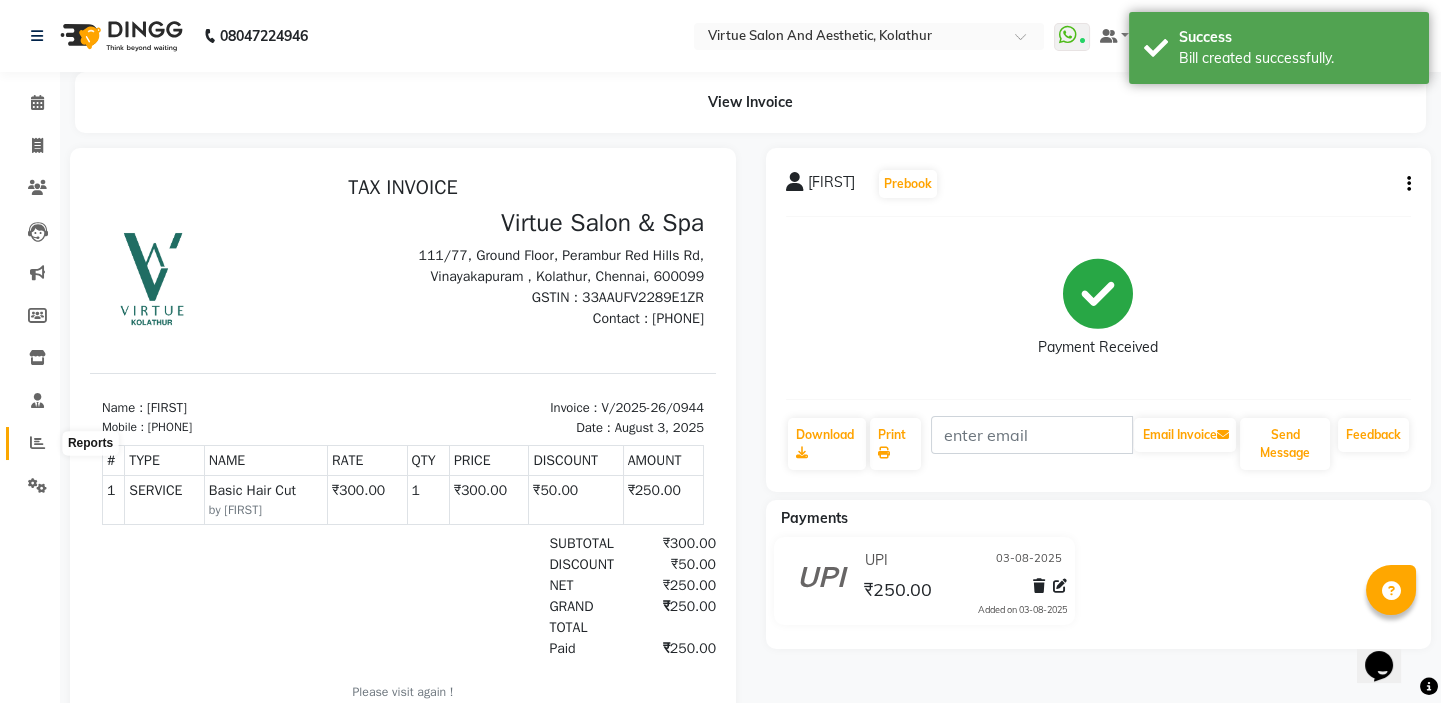 scroll, scrollTop: 0, scrollLeft: 0, axis: both 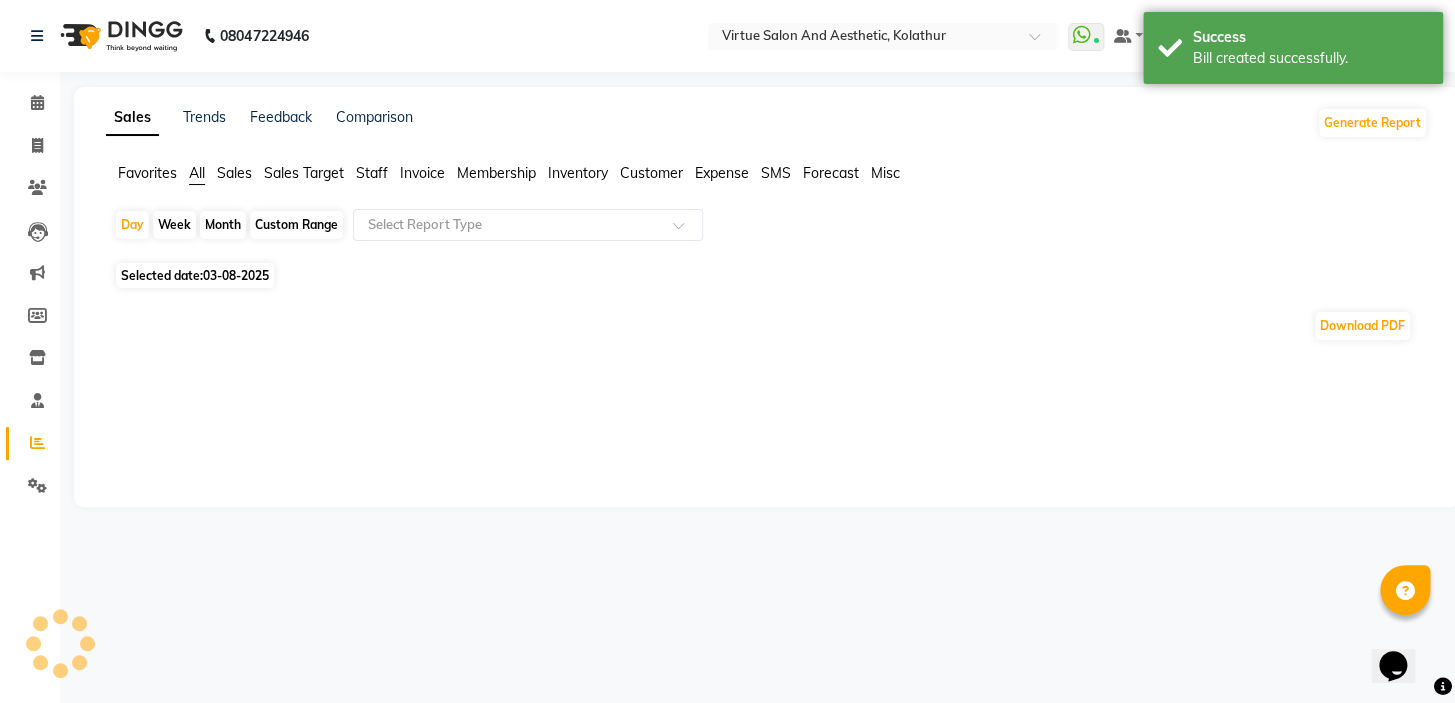 click on "Sales" 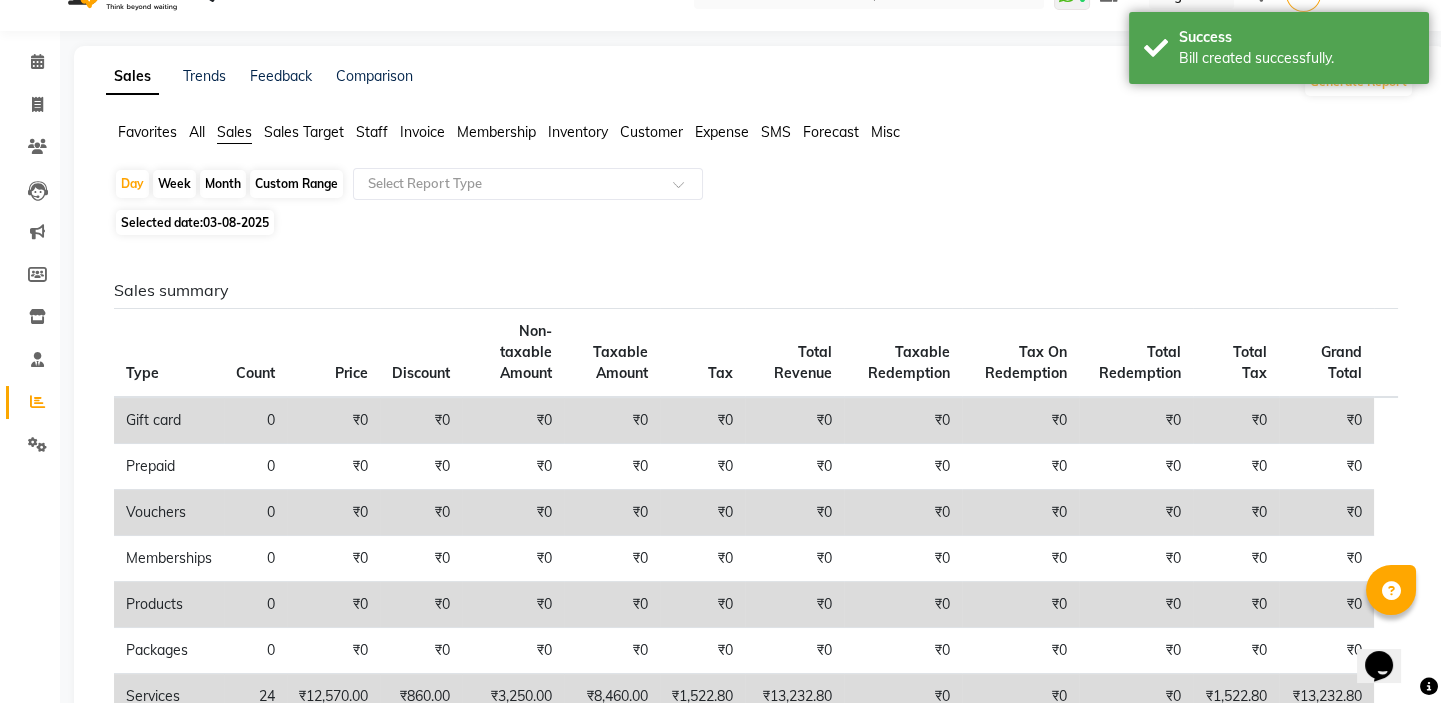 scroll, scrollTop: 0, scrollLeft: 0, axis: both 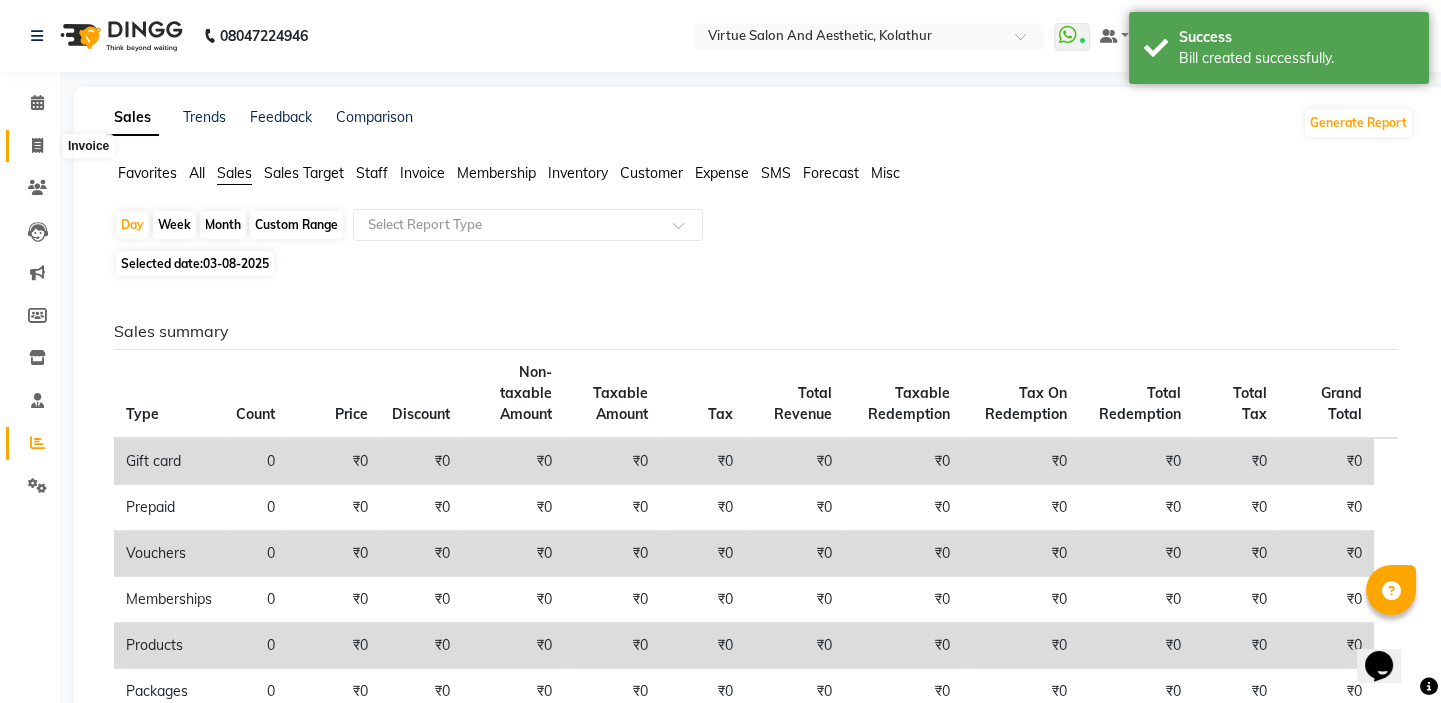 click 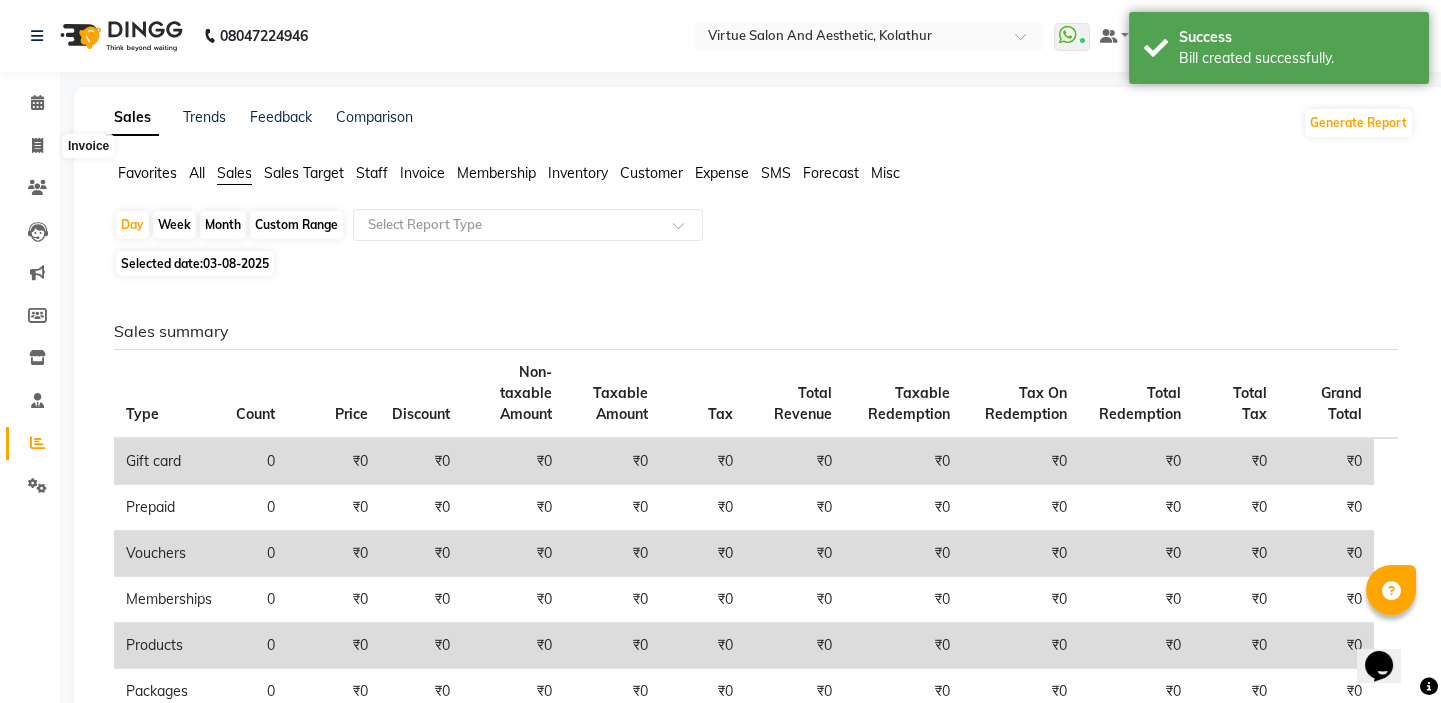 select on "service" 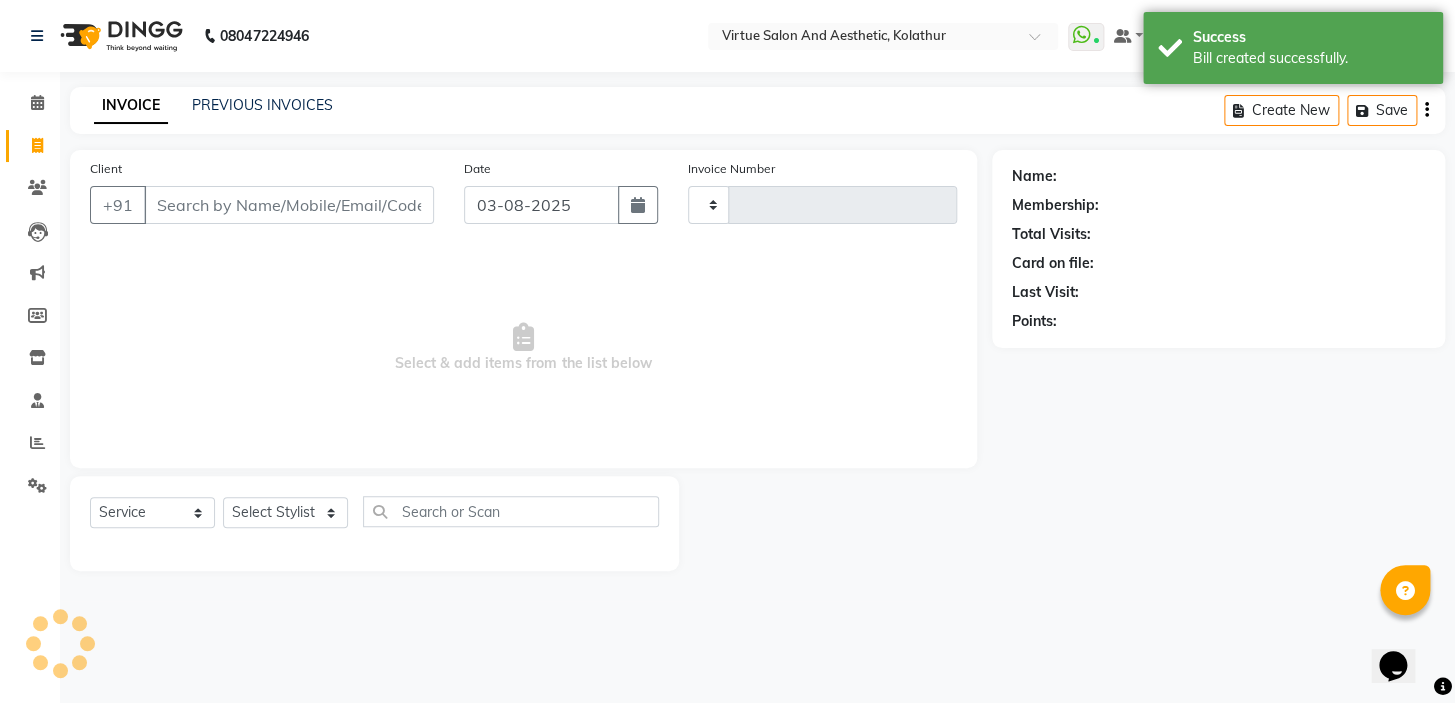 type on "0945" 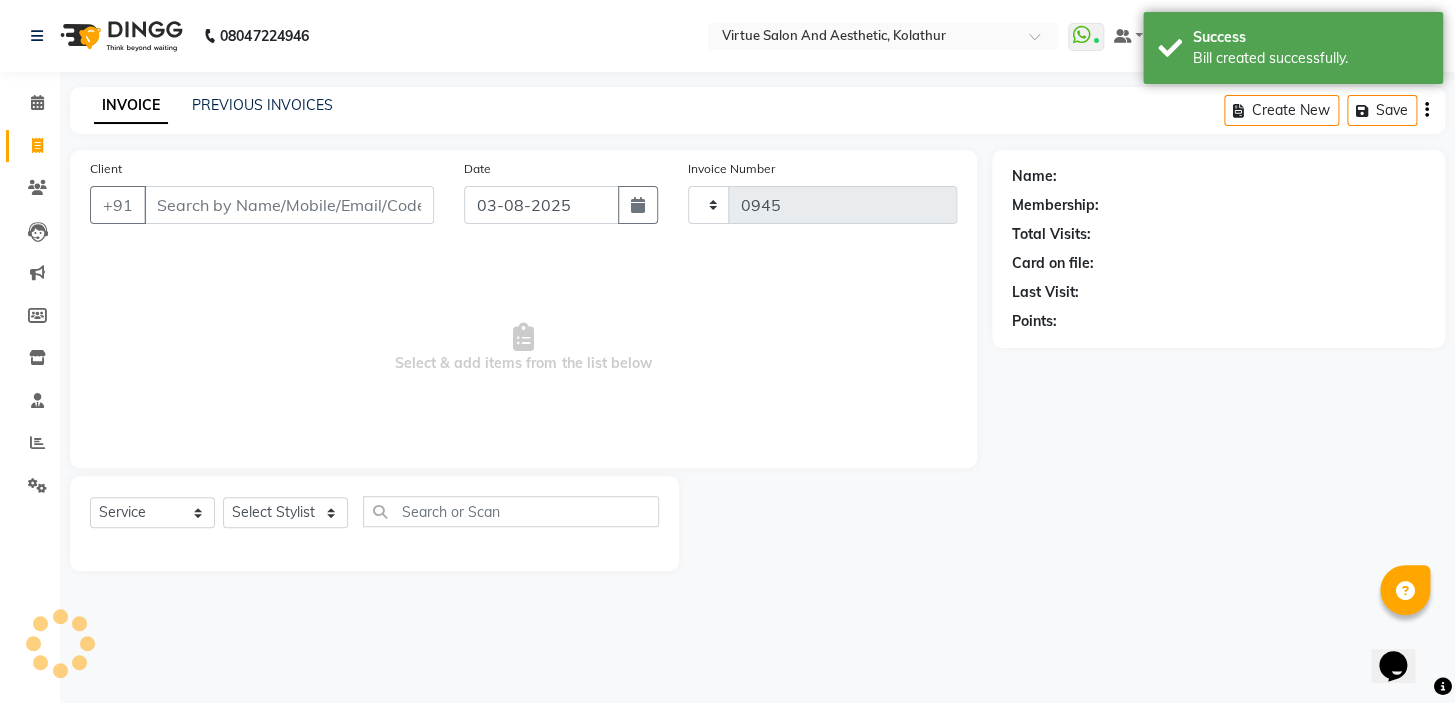 select on "7053" 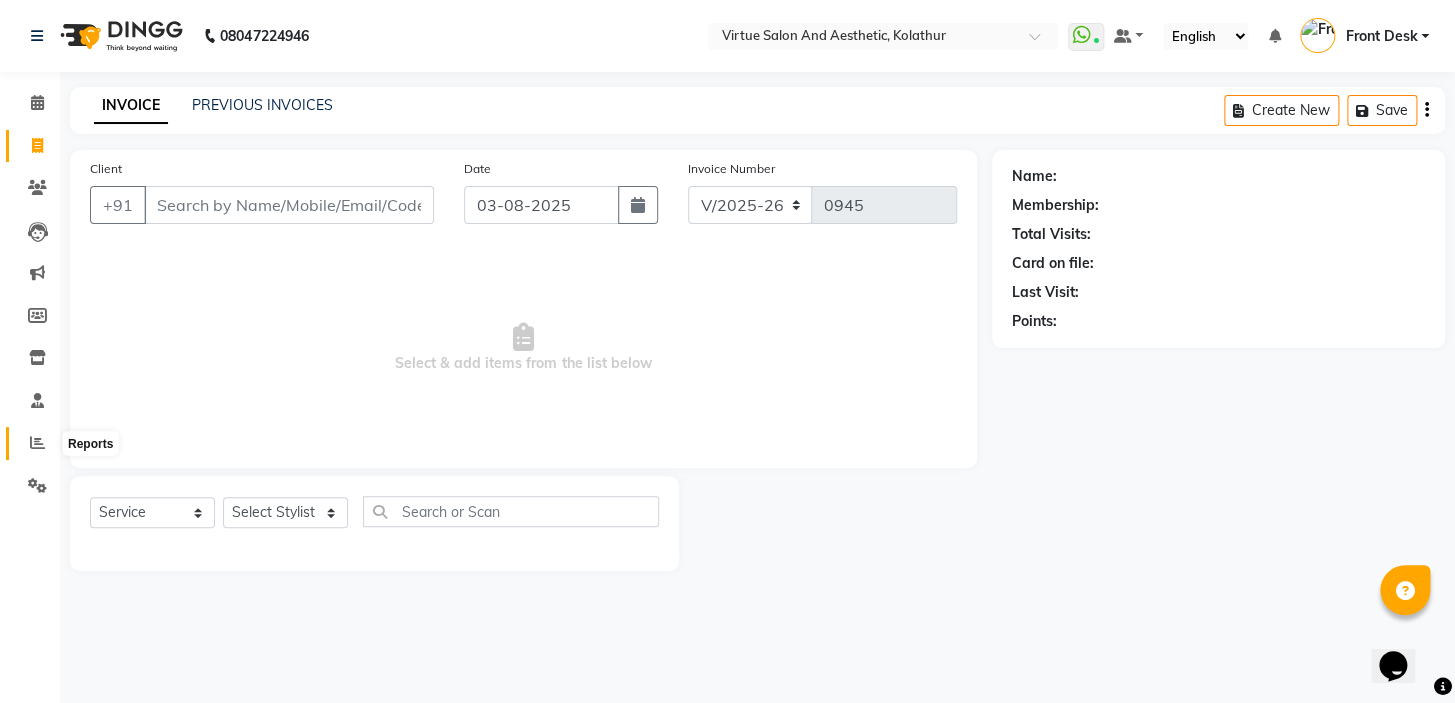 click 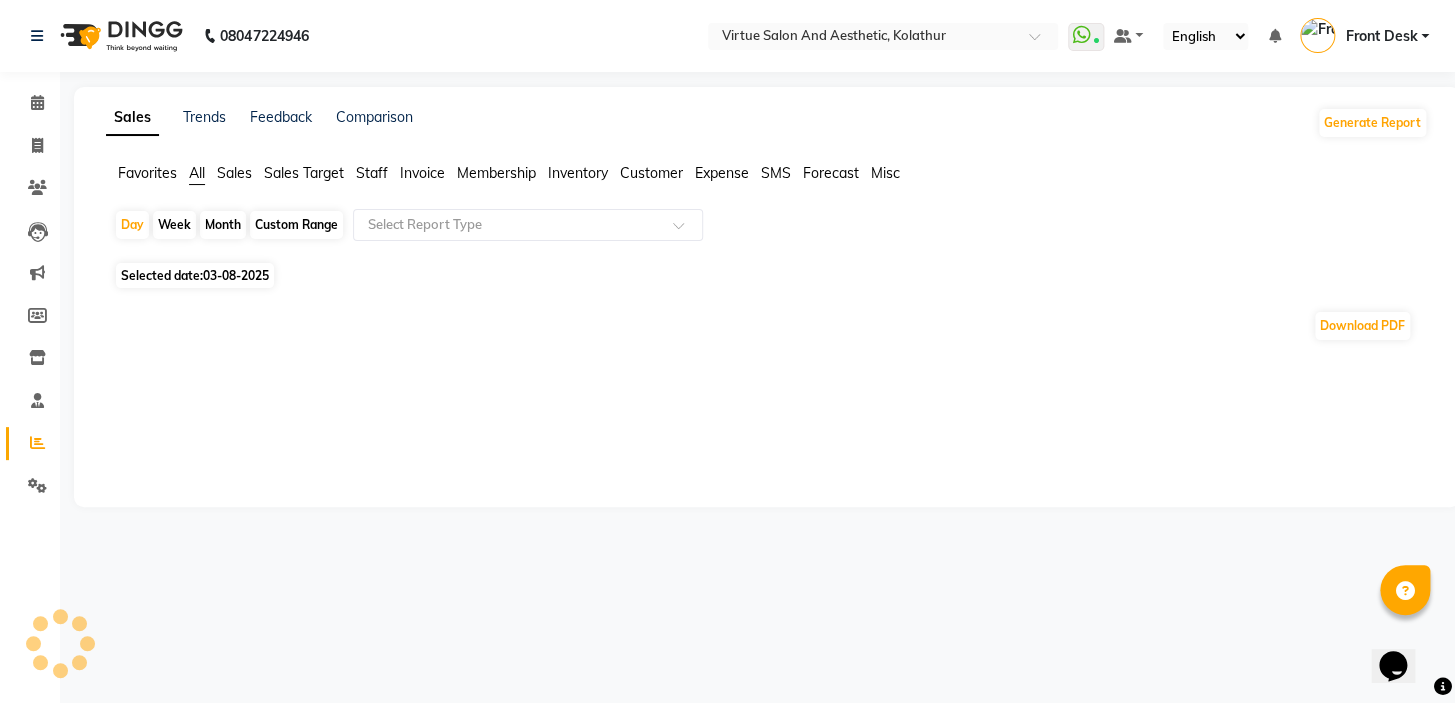 click on "Sales" 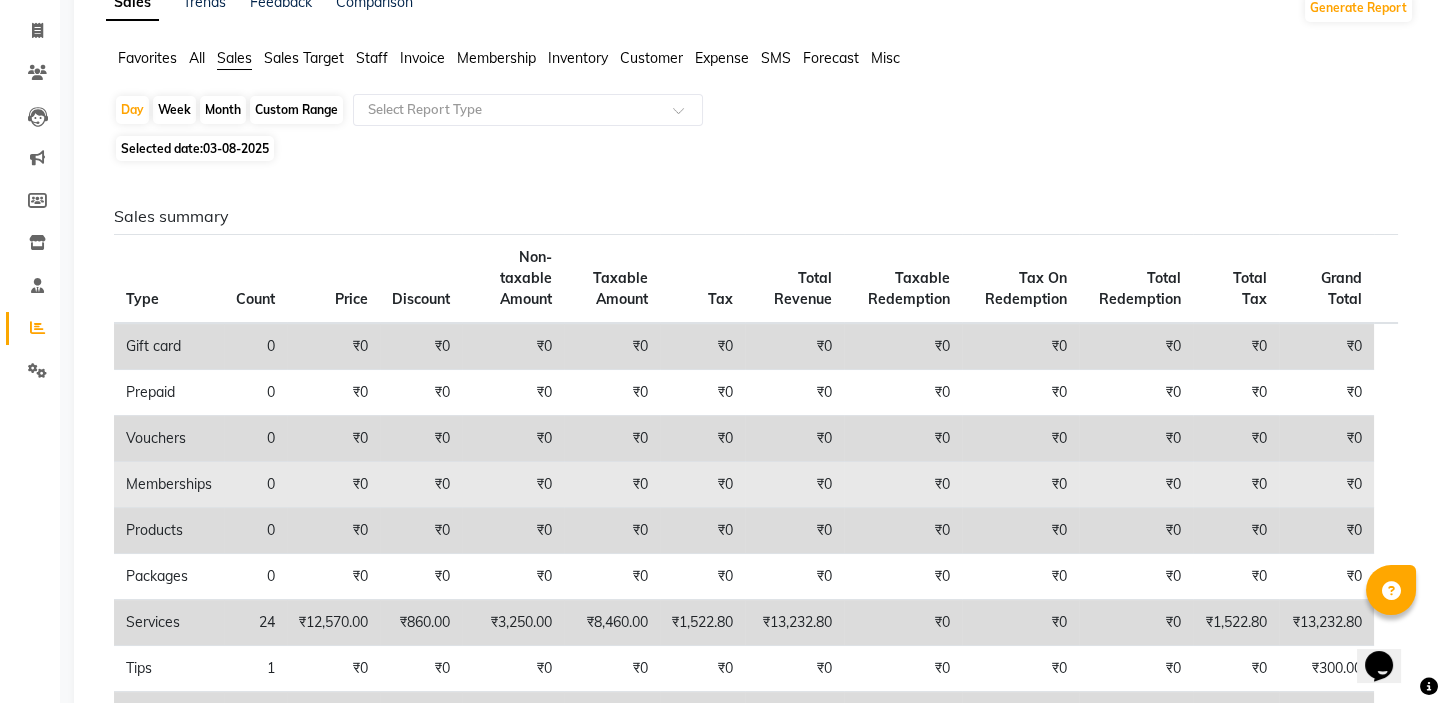 scroll, scrollTop: 0, scrollLeft: 0, axis: both 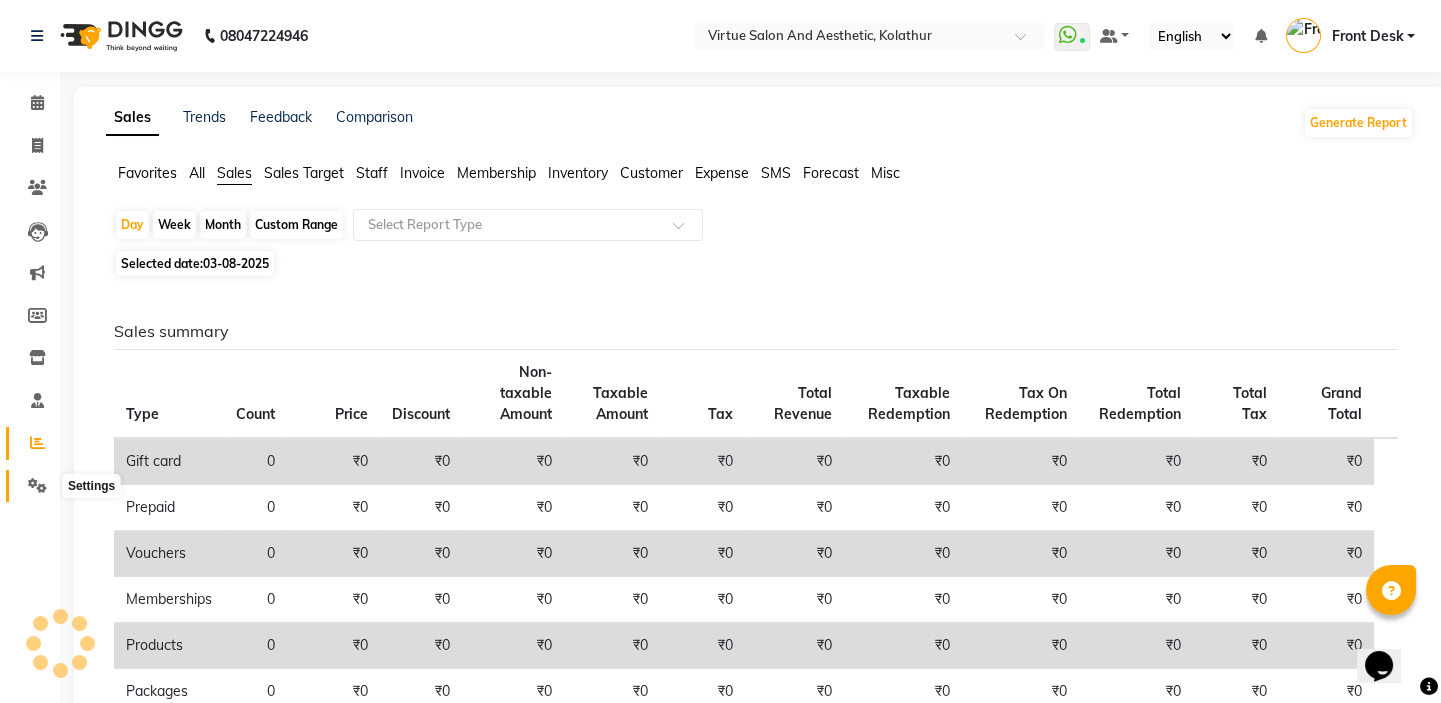 click 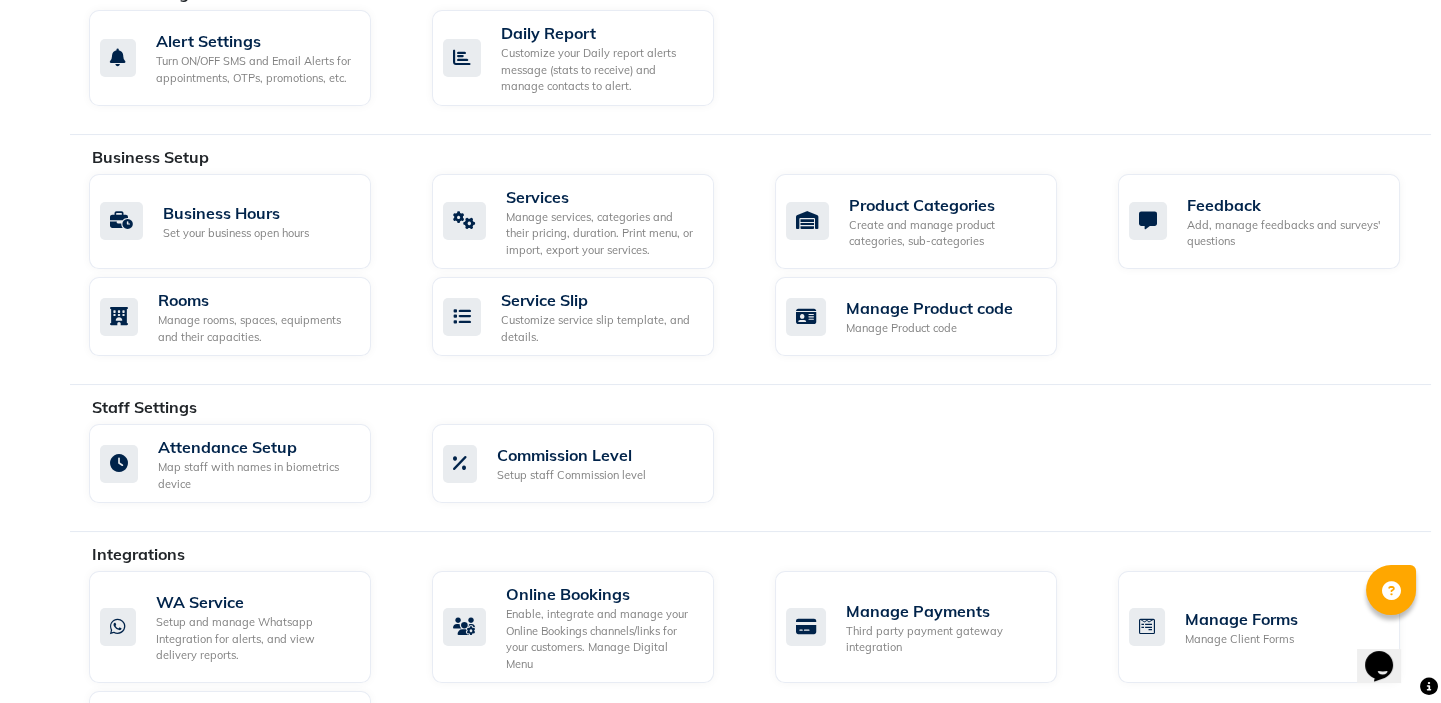 scroll, scrollTop: 727, scrollLeft: 0, axis: vertical 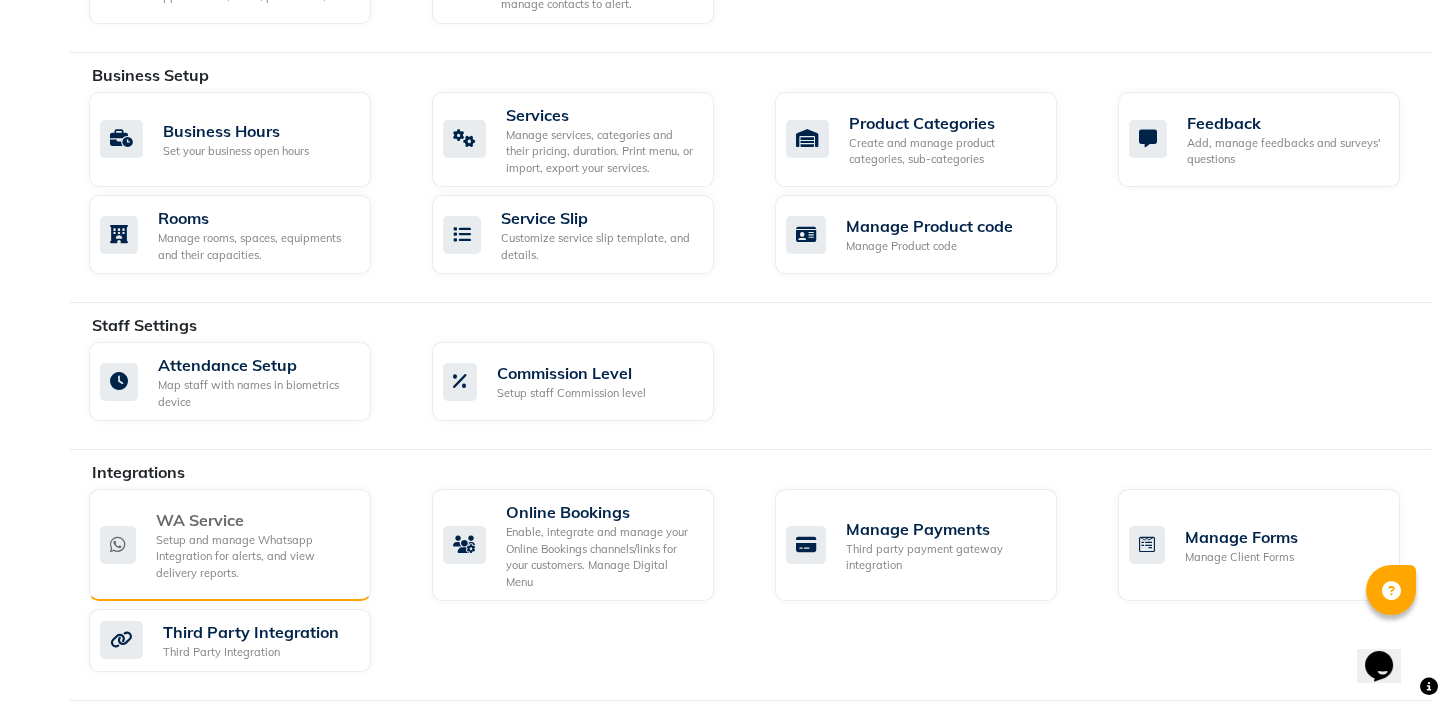 click on "WA Service" 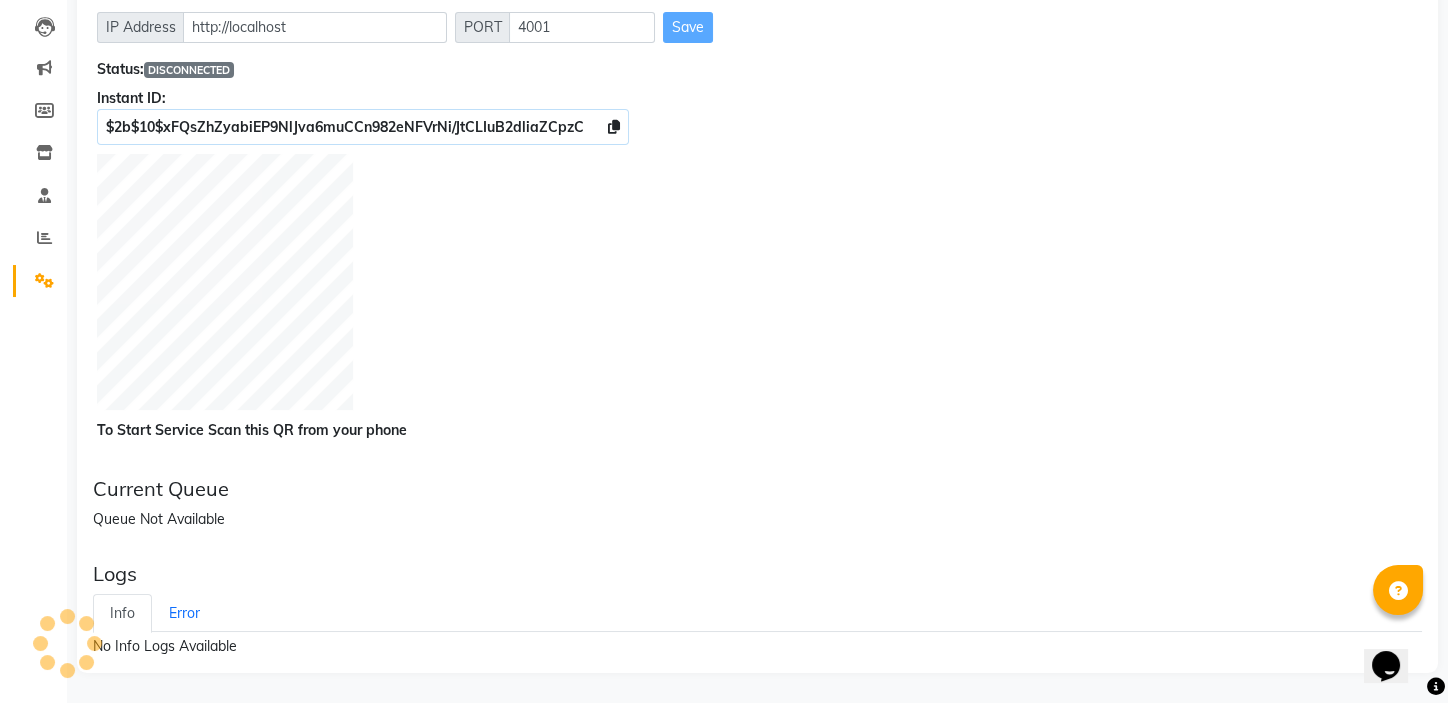 scroll, scrollTop: 0, scrollLeft: 0, axis: both 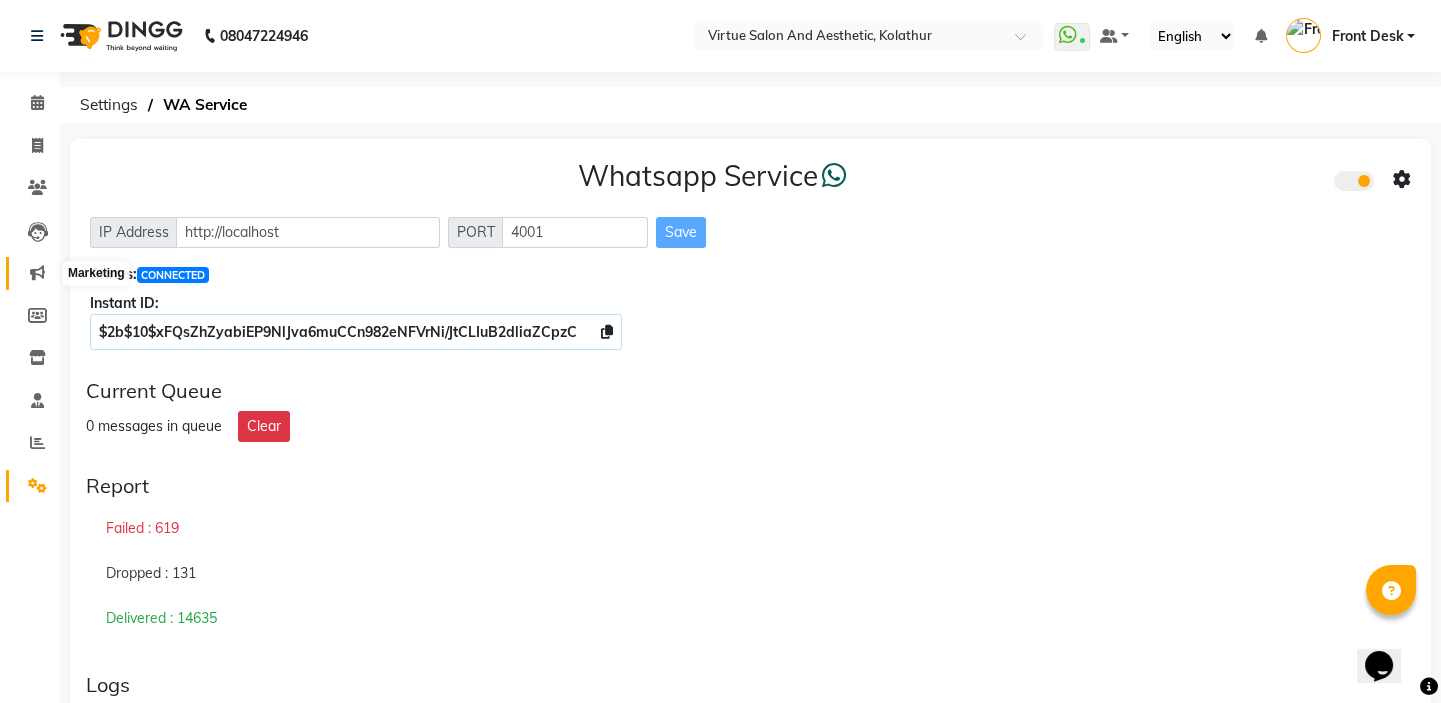 click 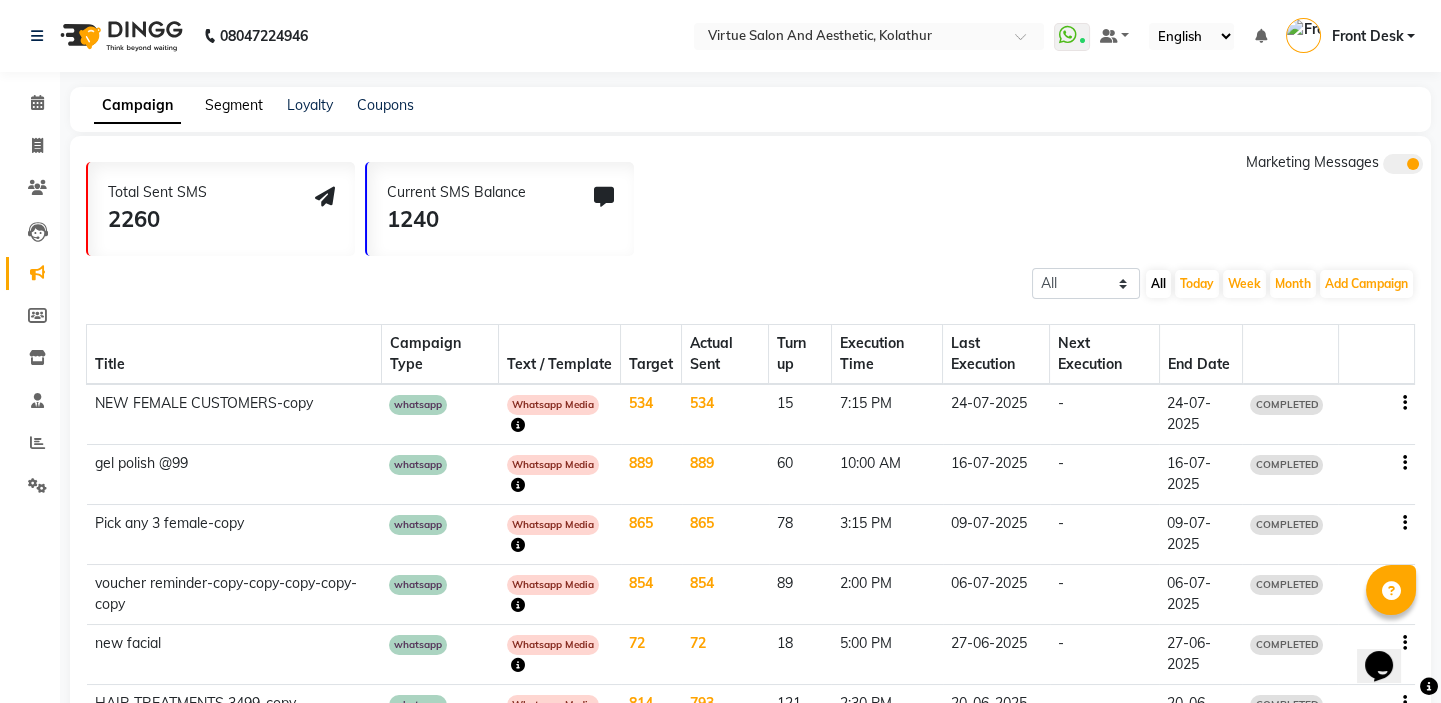 click on "Segment" 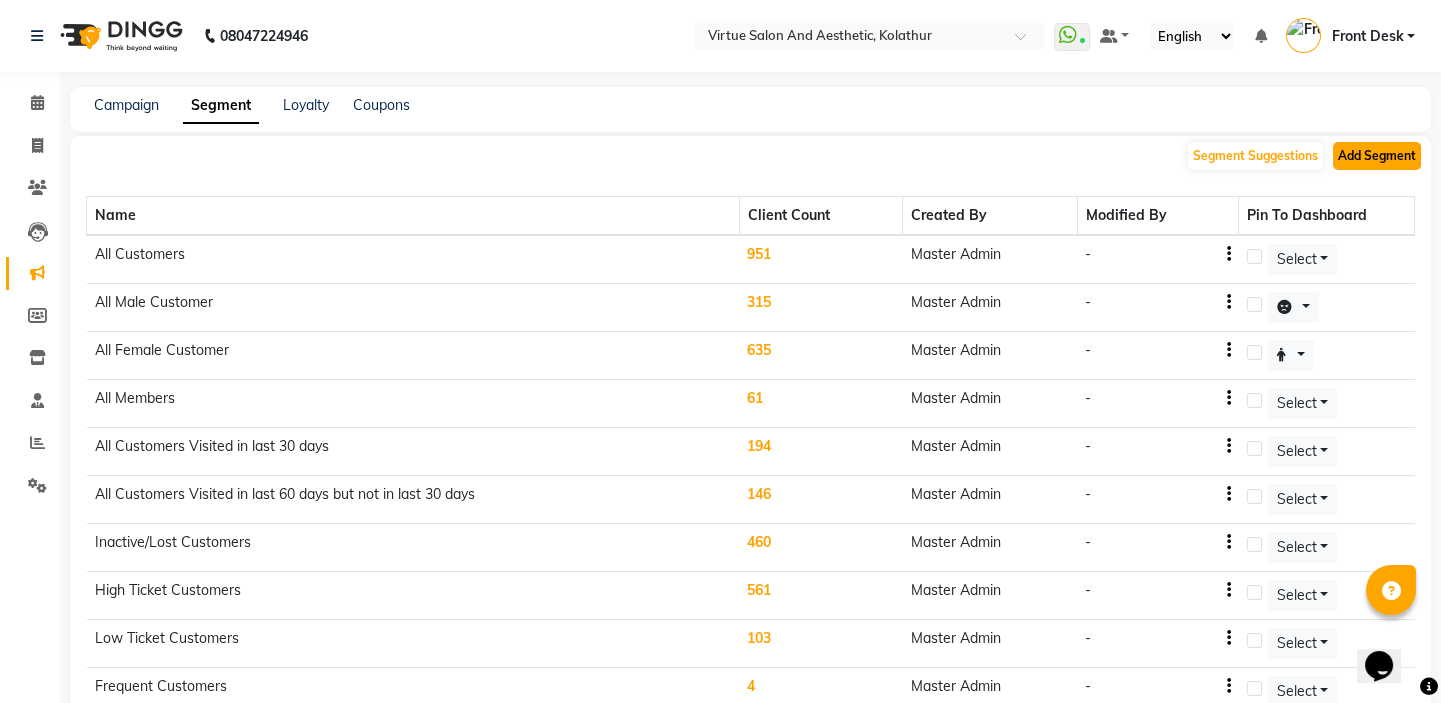 click on "Add Segment" 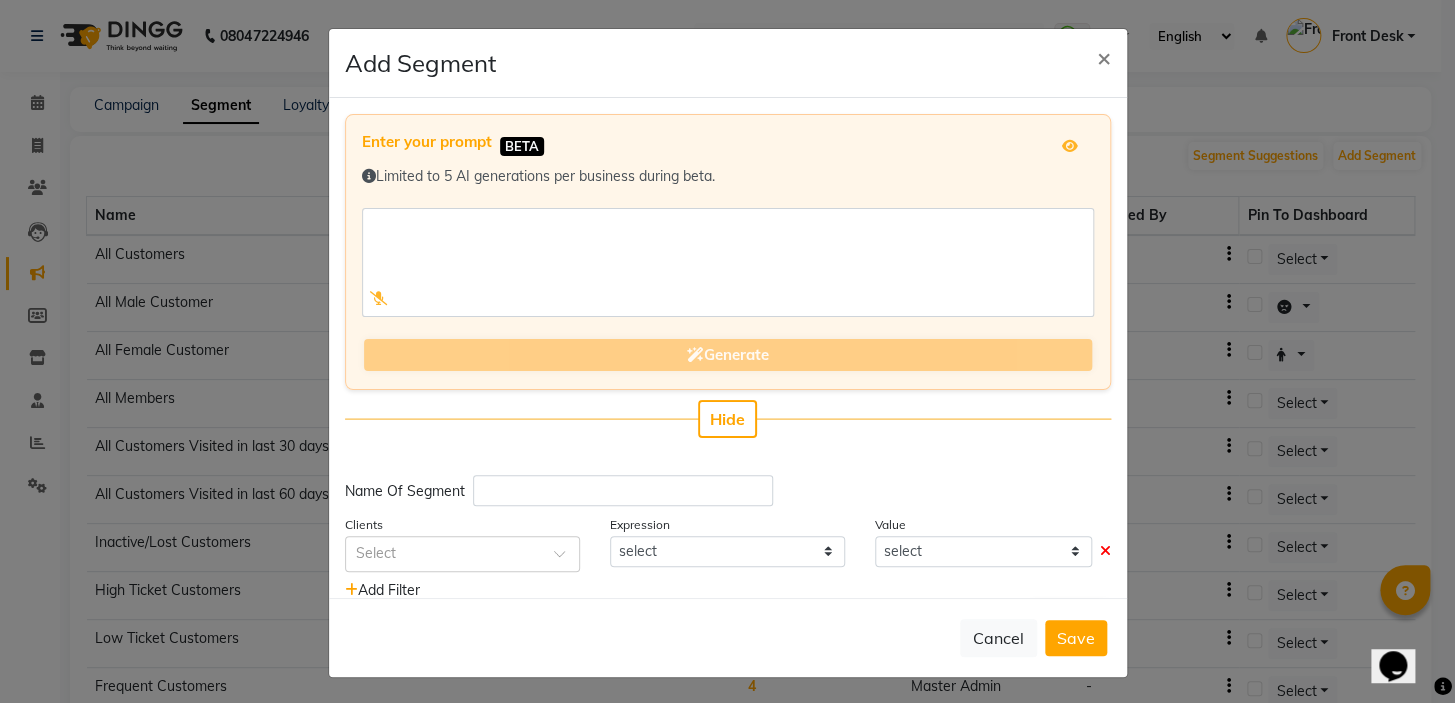 click on "Hide" 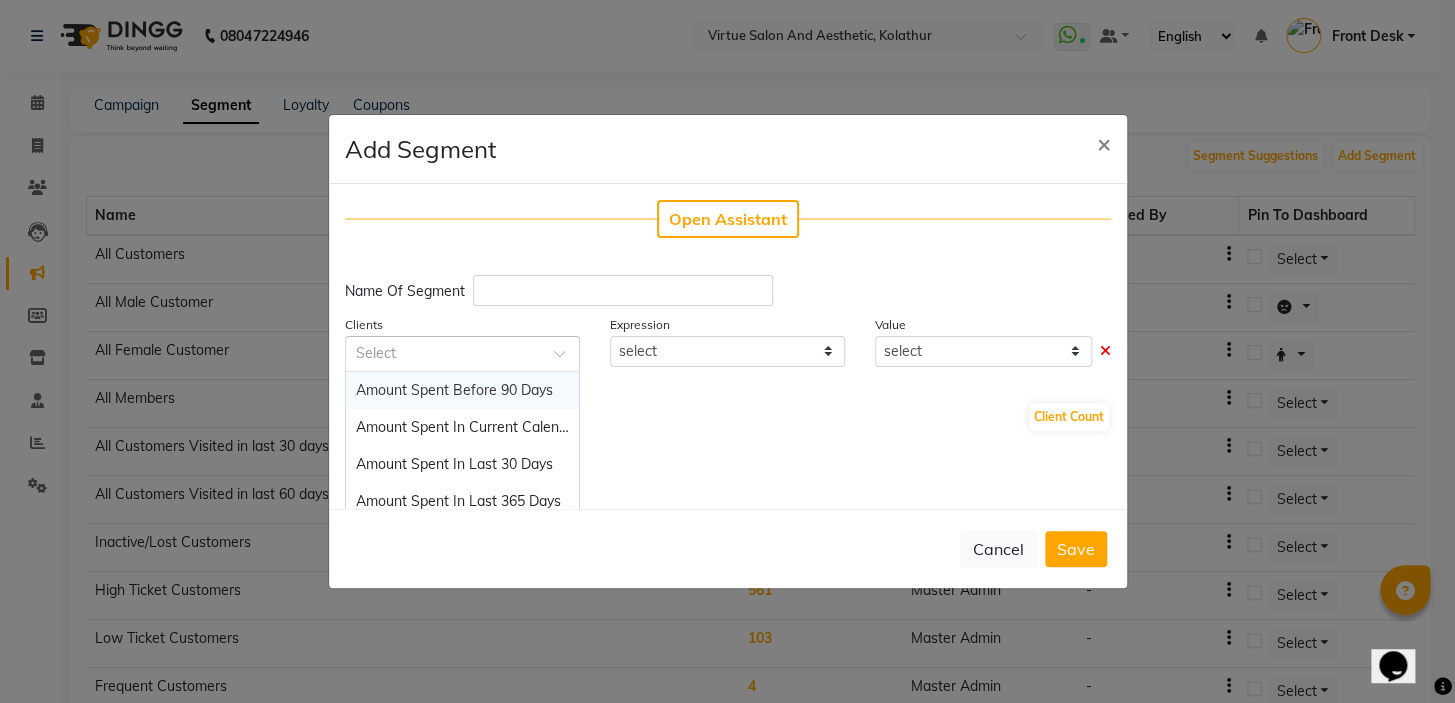 click 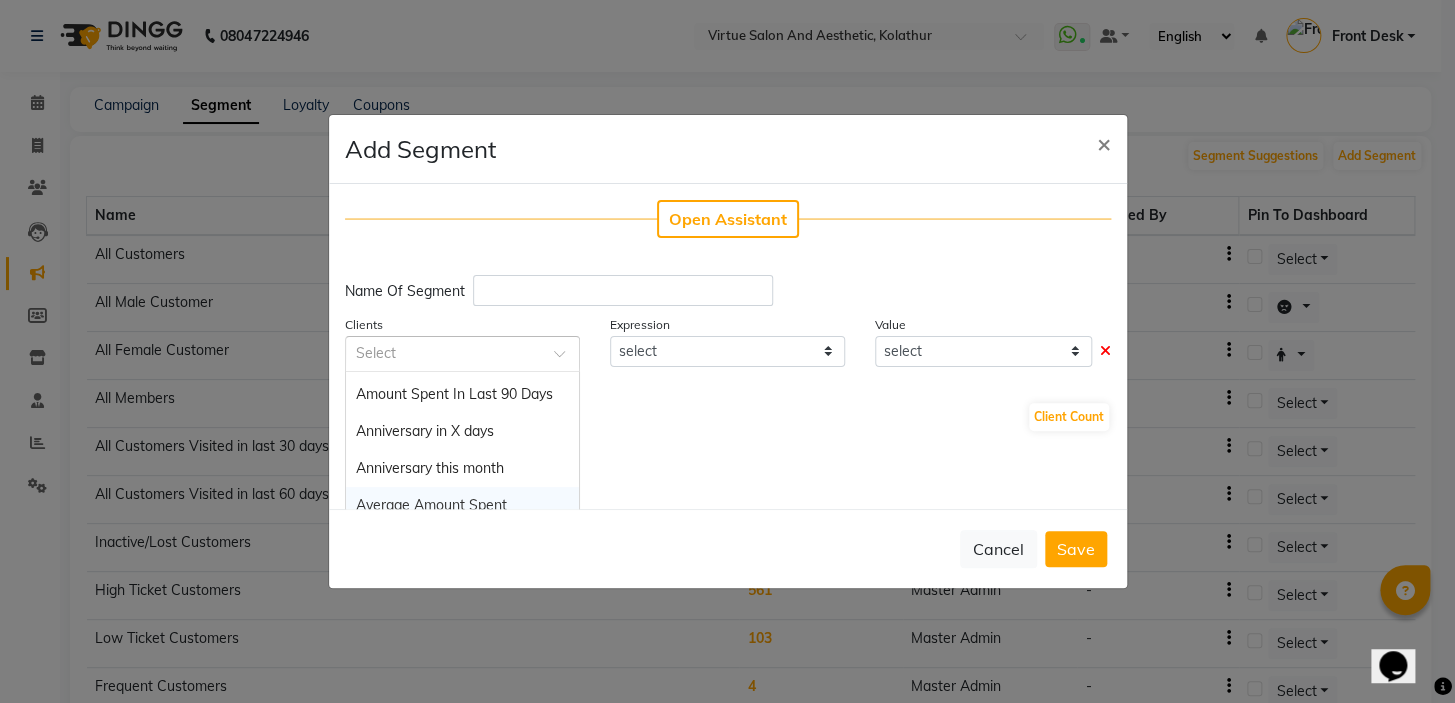 scroll, scrollTop: 363, scrollLeft: 0, axis: vertical 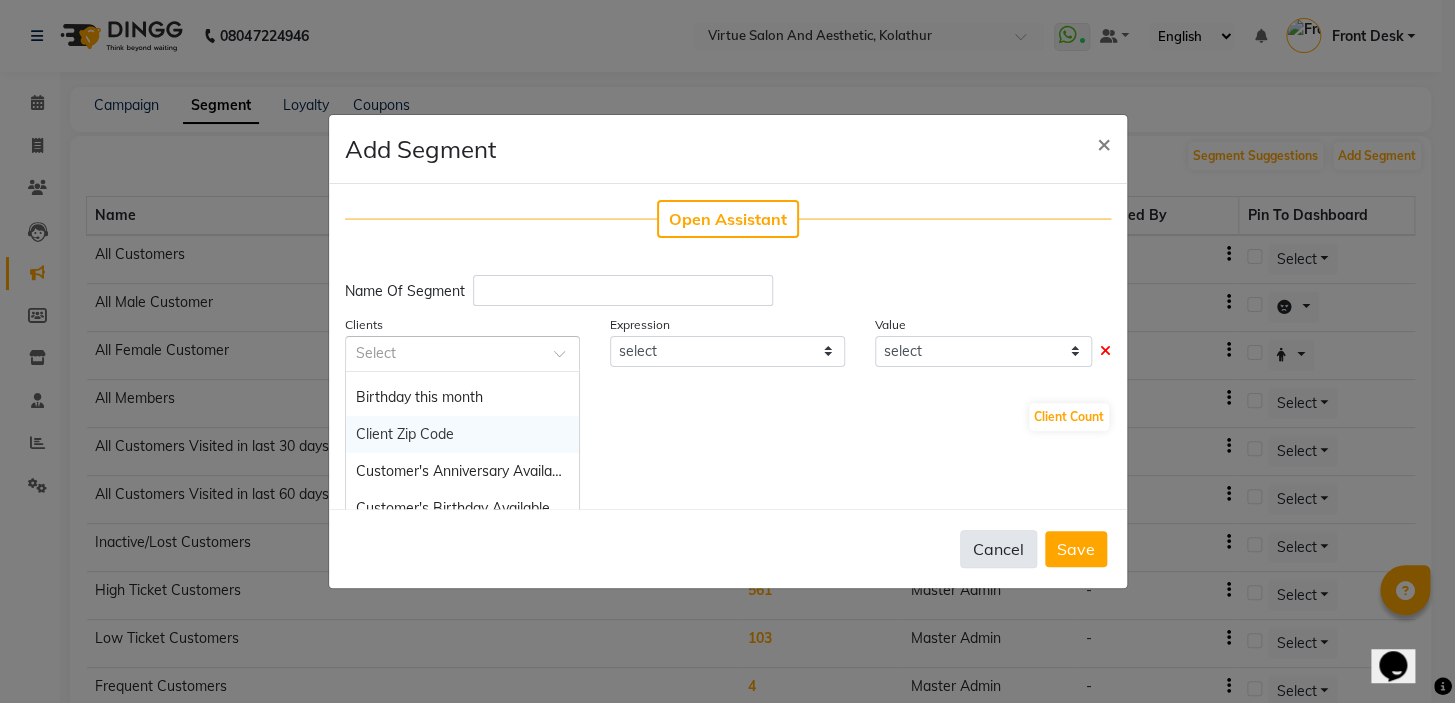 click on "Cancel" 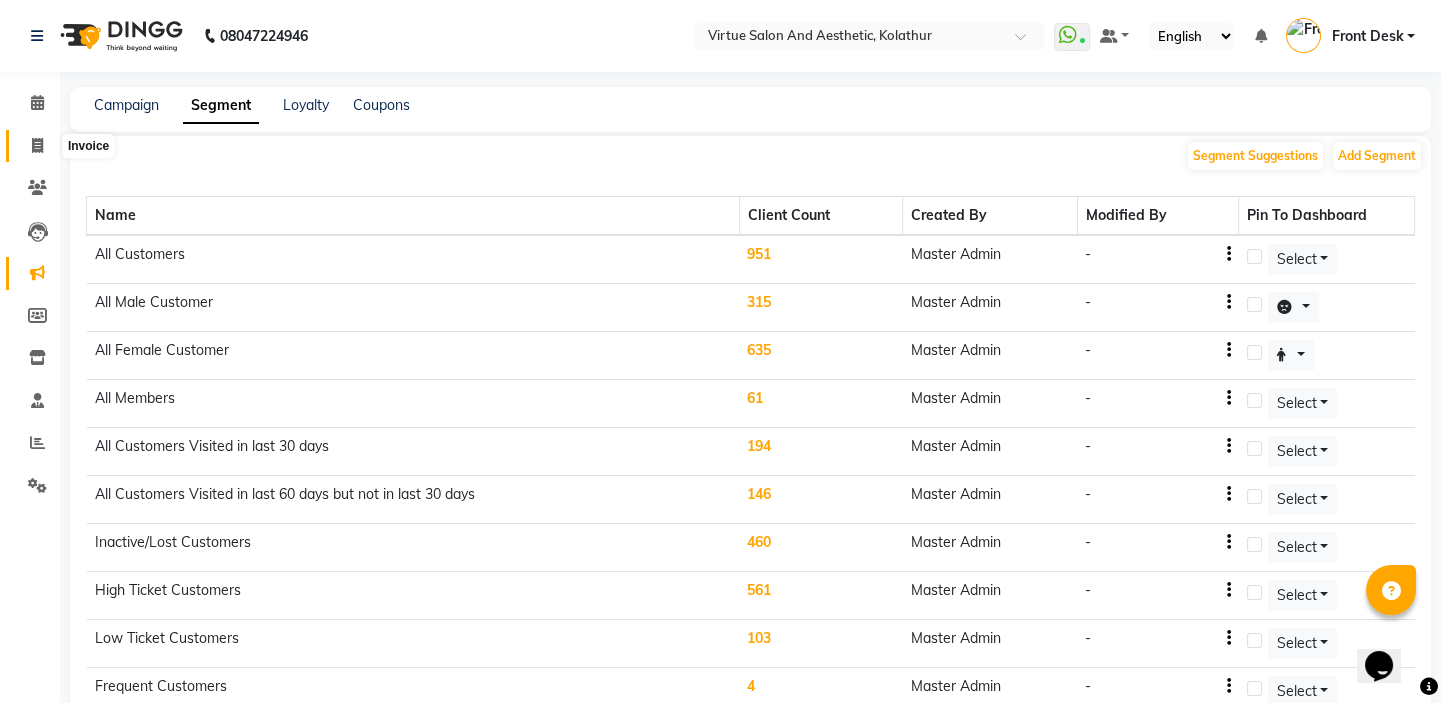 click 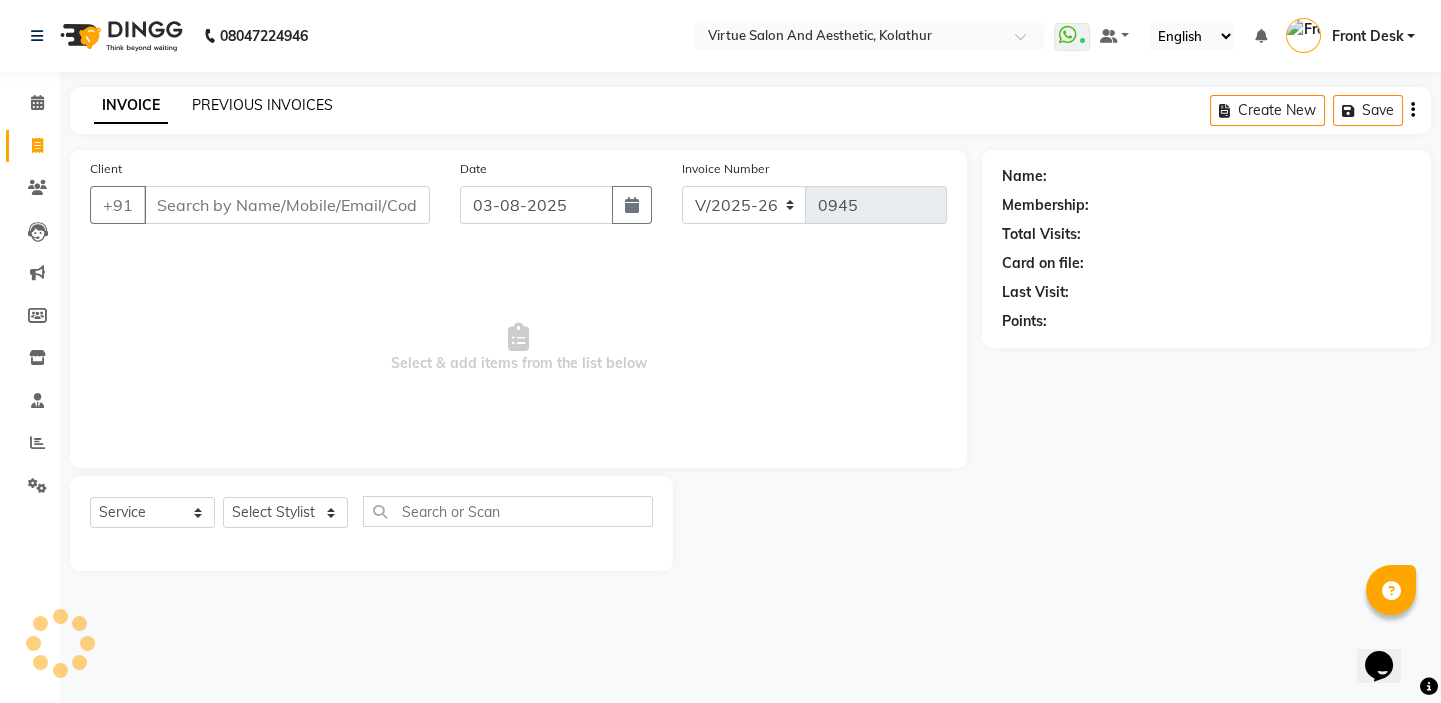 click on "PREVIOUS INVOICES" 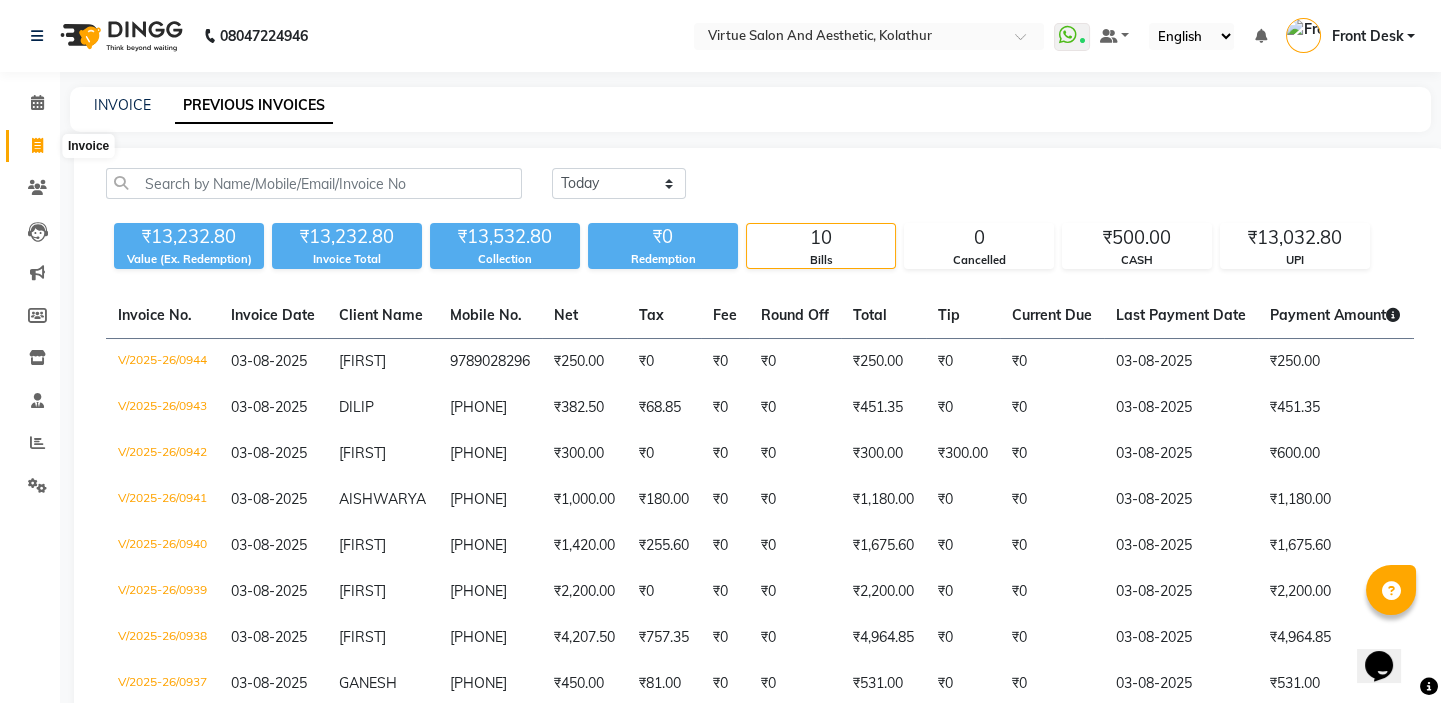 click 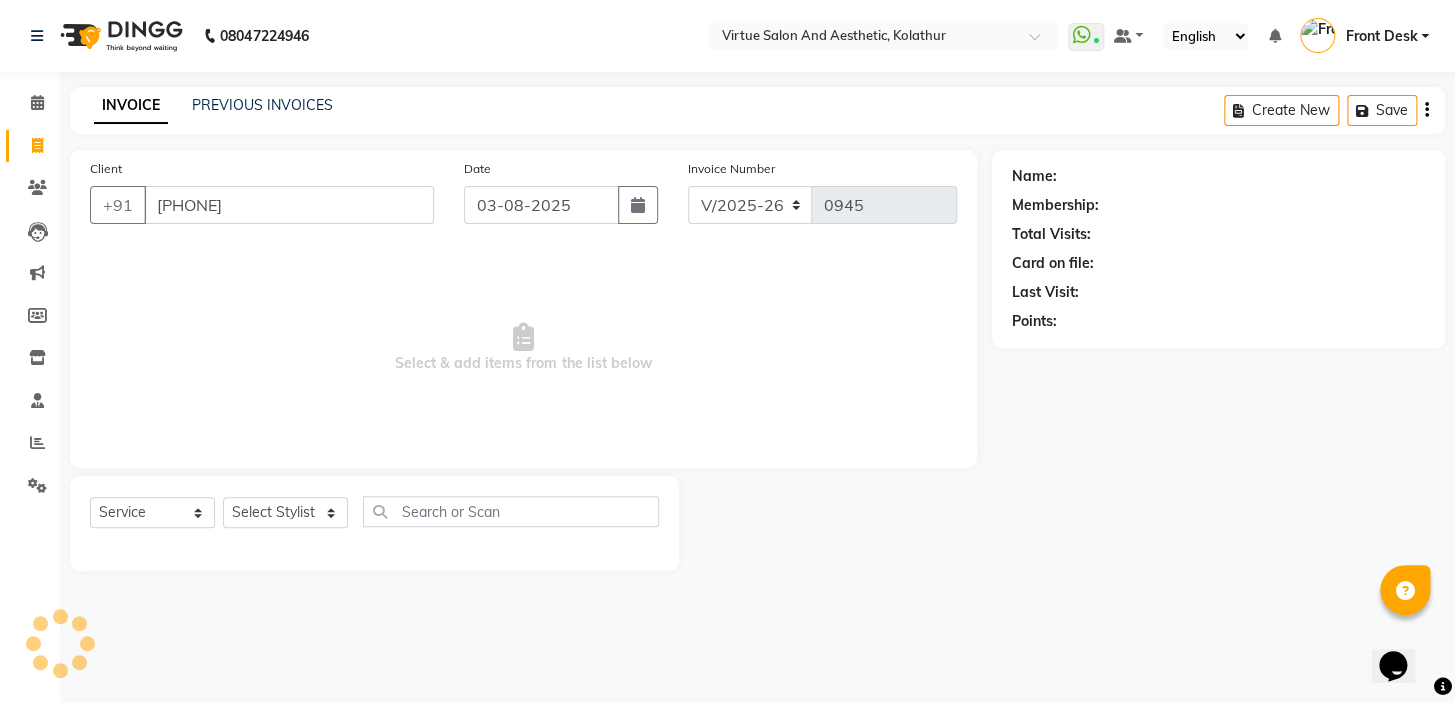 type on "[PHONE]" 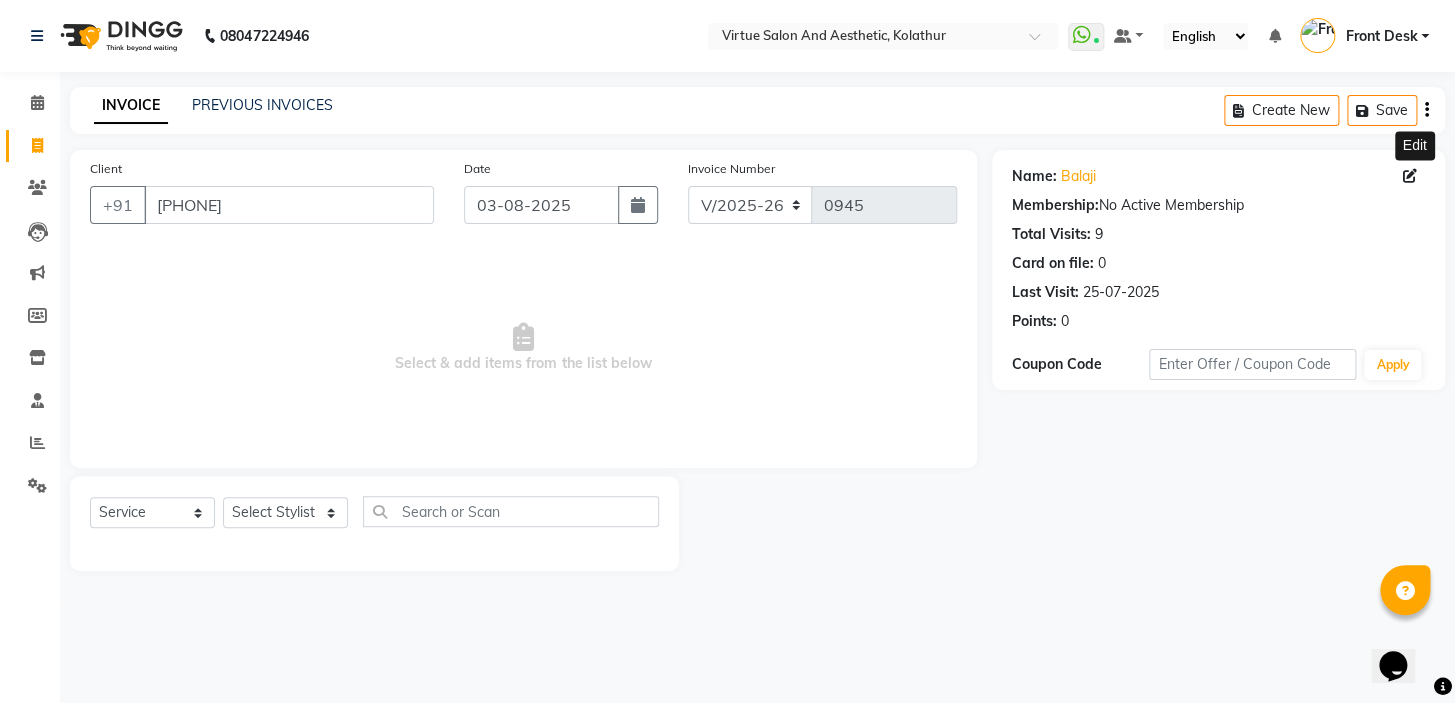 click 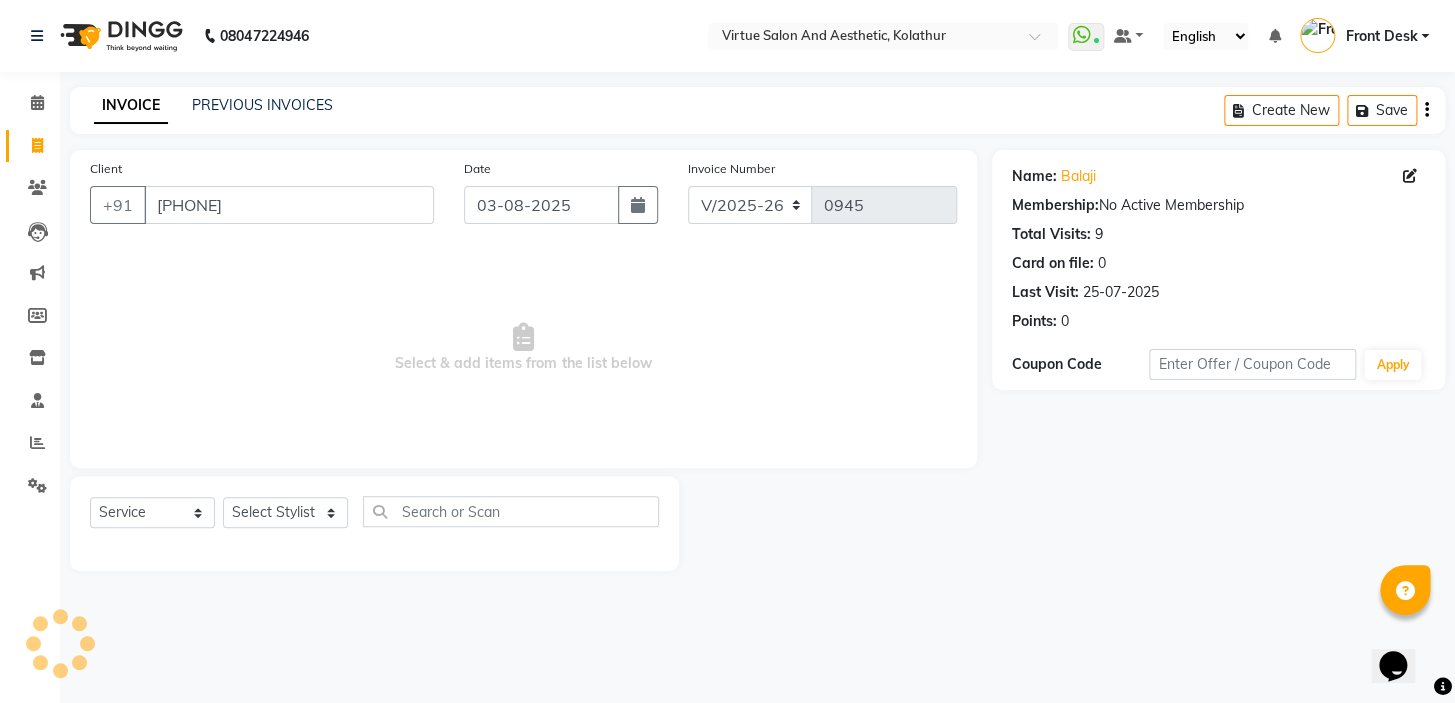 select on "08" 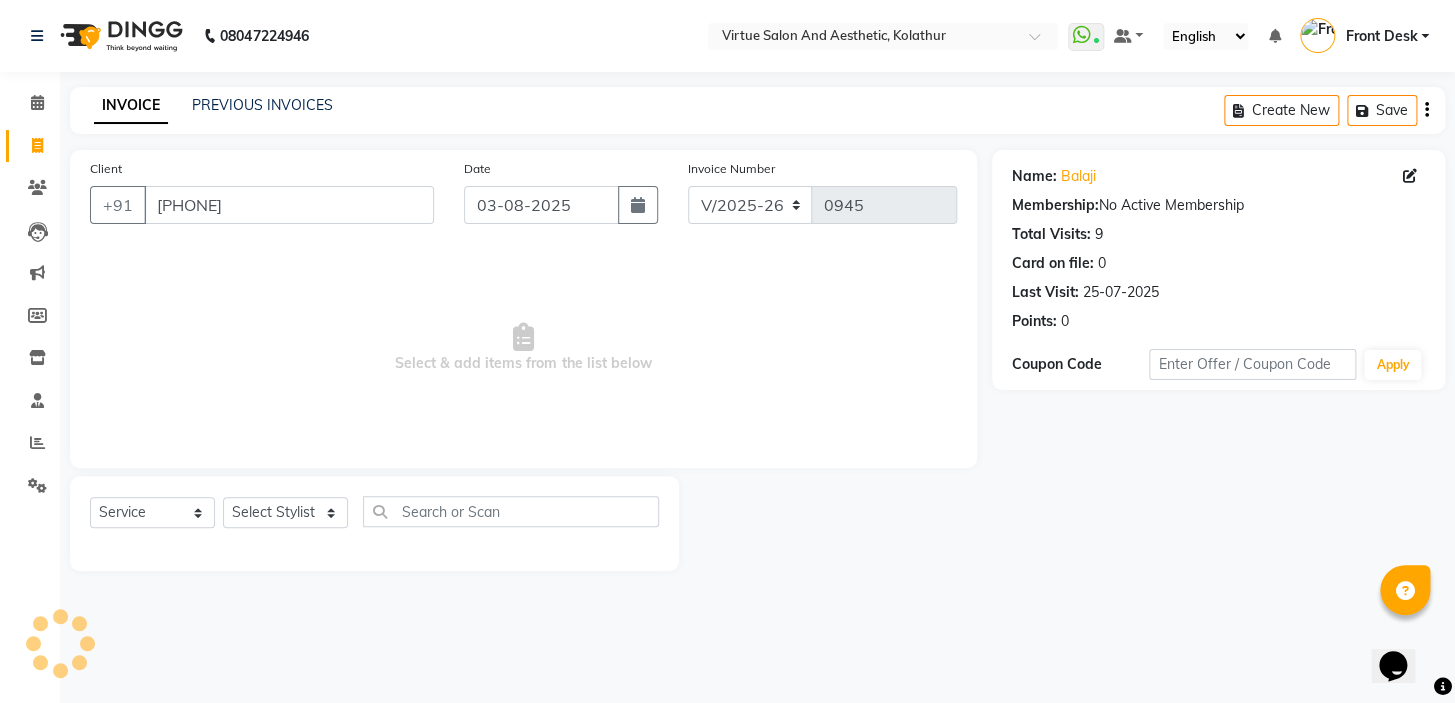 select on "01" 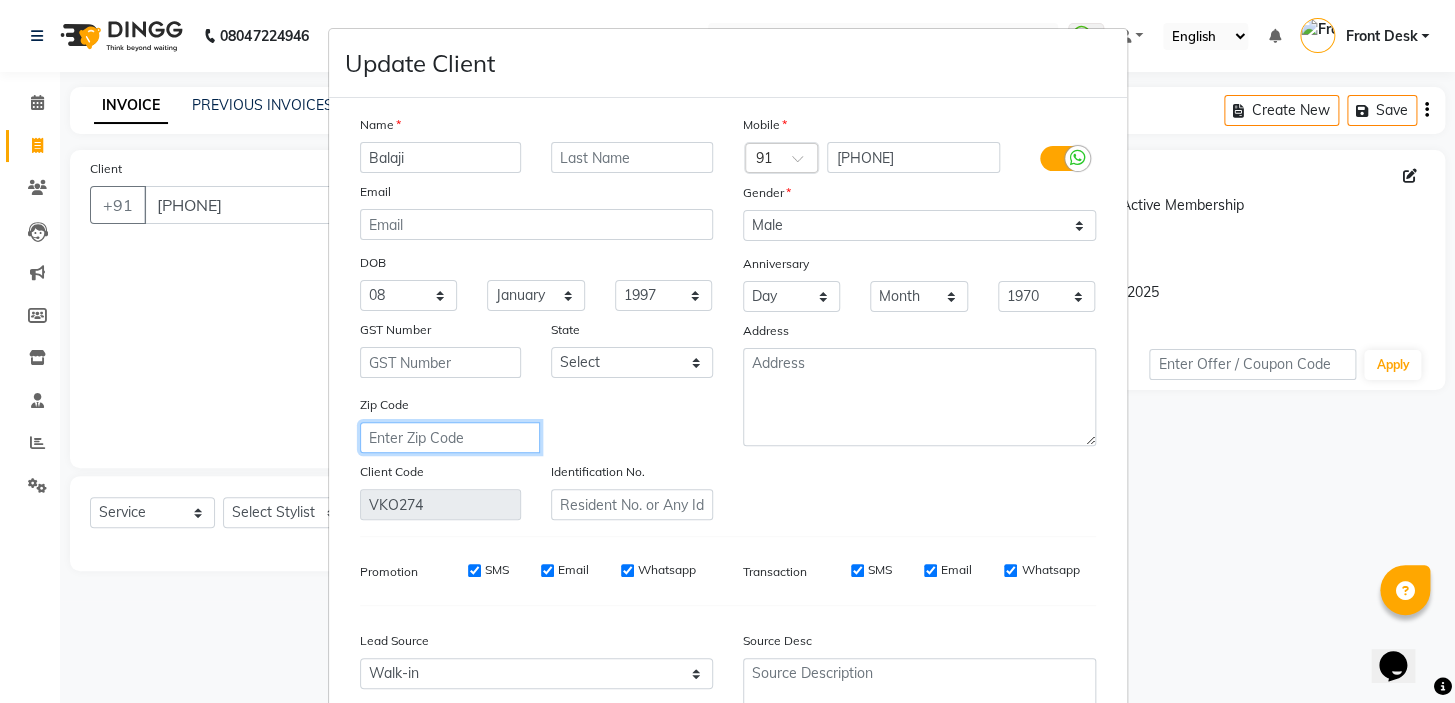 click at bounding box center (450, 437) 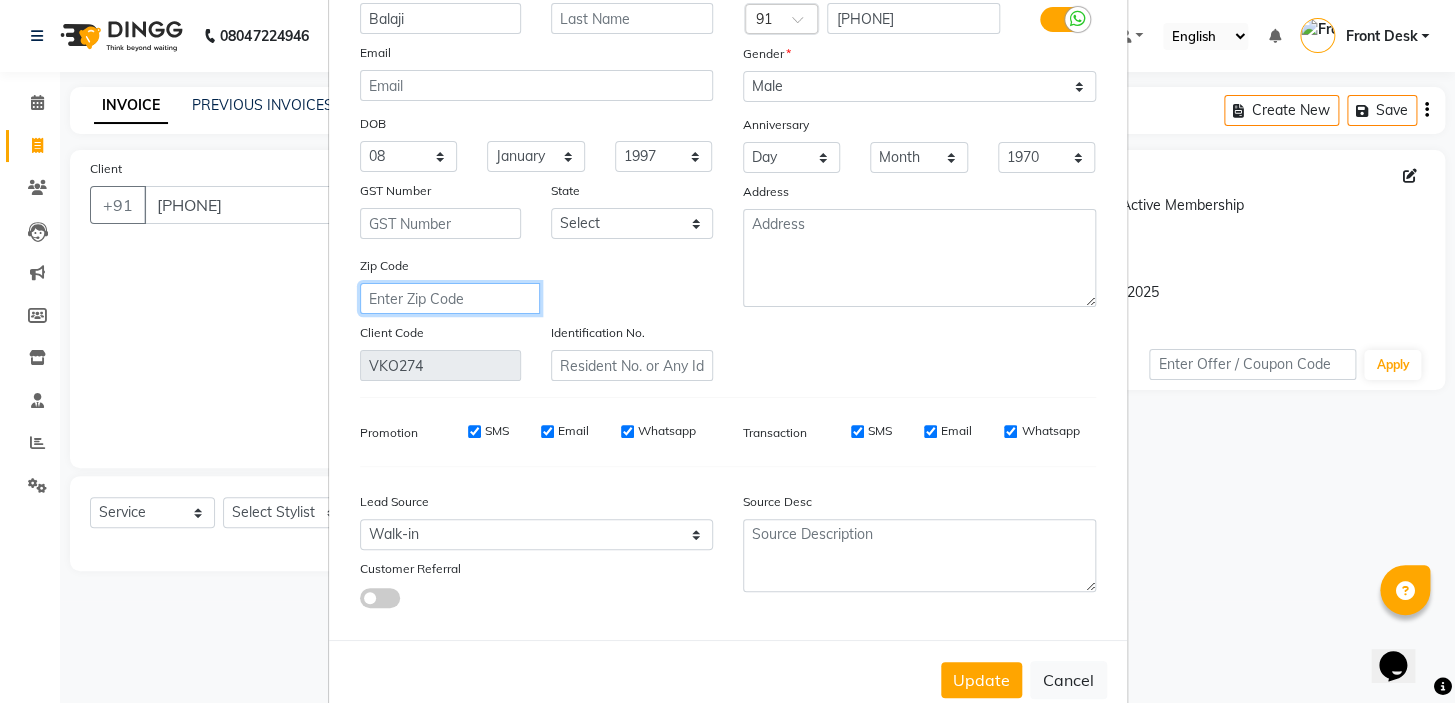 scroll, scrollTop: 181, scrollLeft: 0, axis: vertical 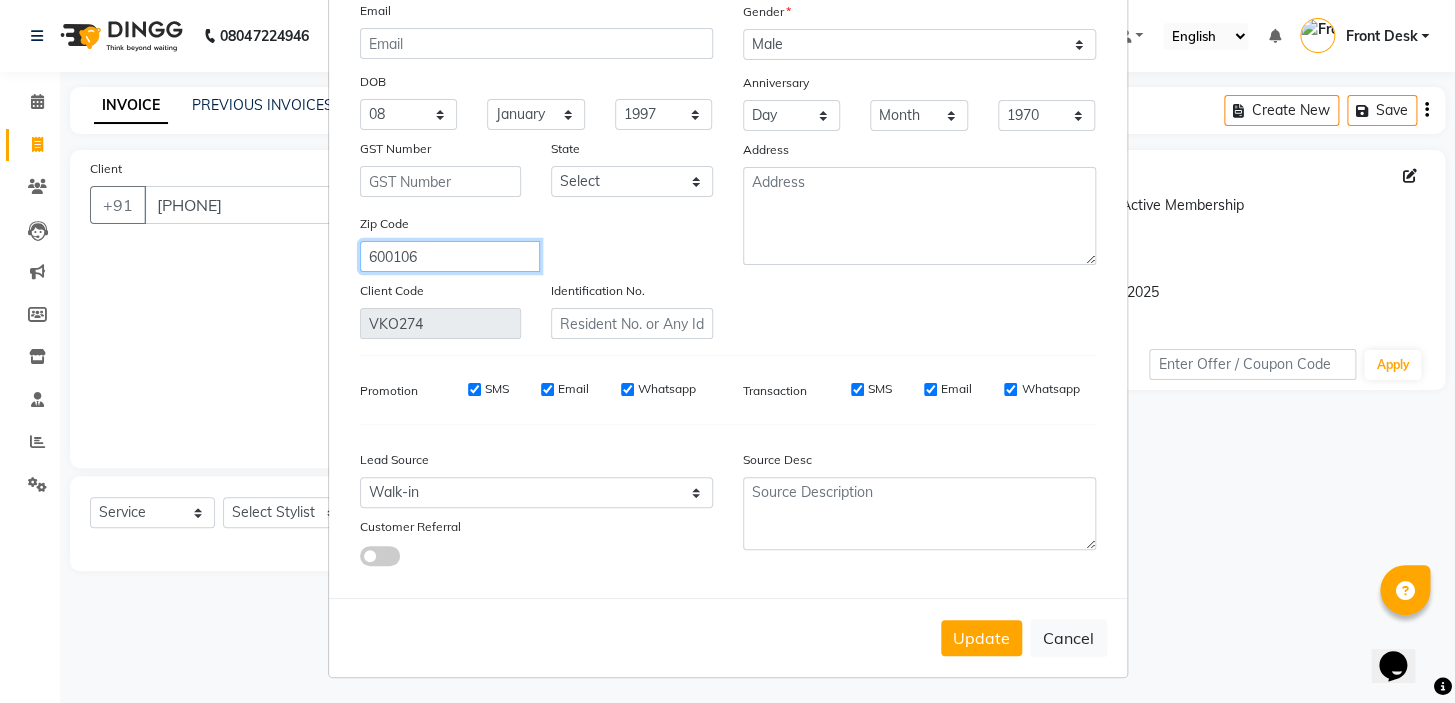 type on "600106" 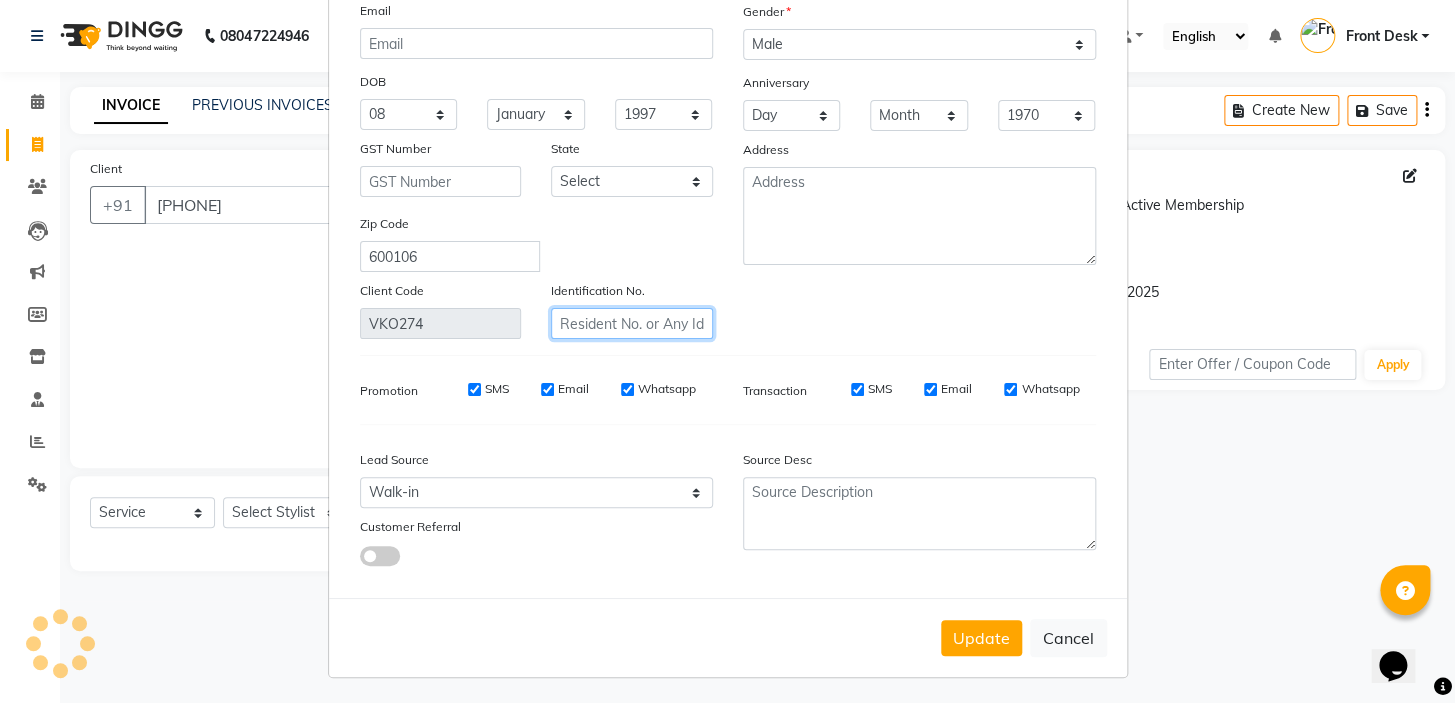 click at bounding box center [632, 323] 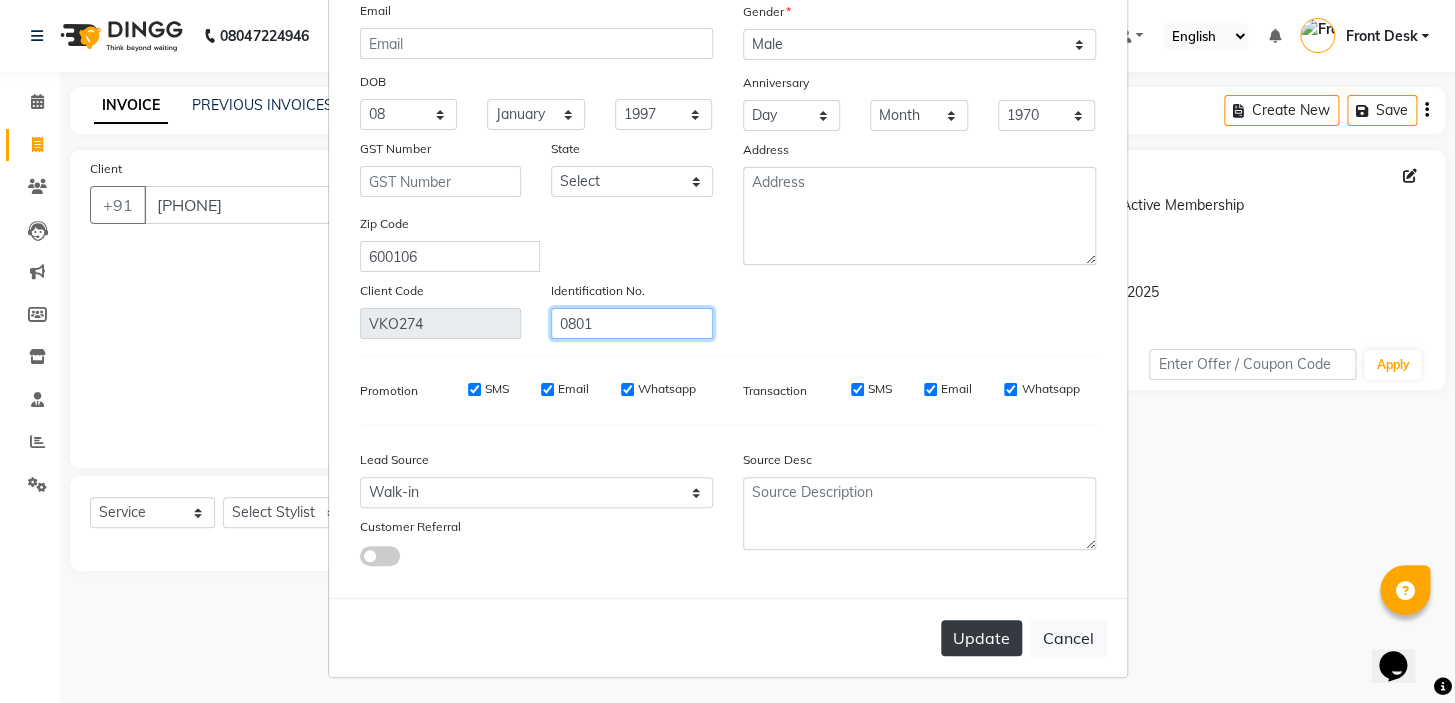 type on "0801" 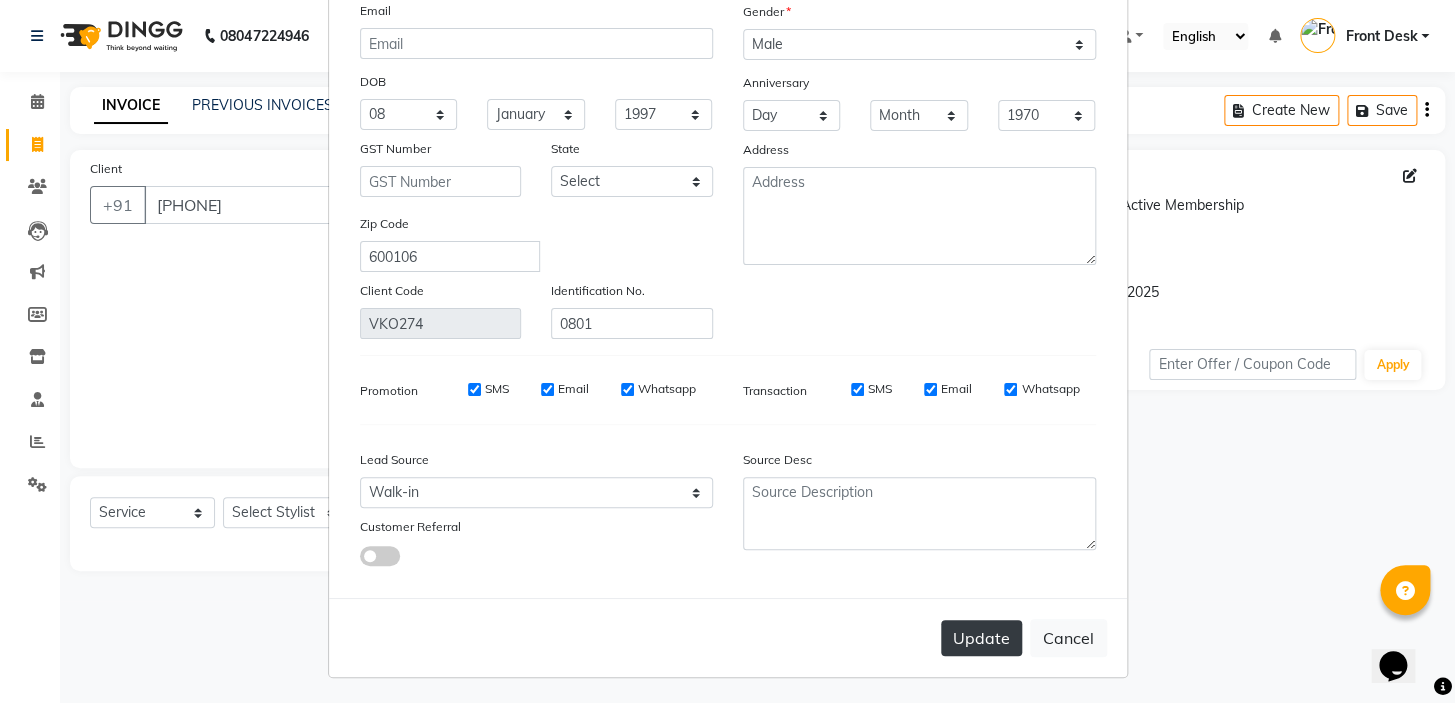 click on "Update" at bounding box center [981, 638] 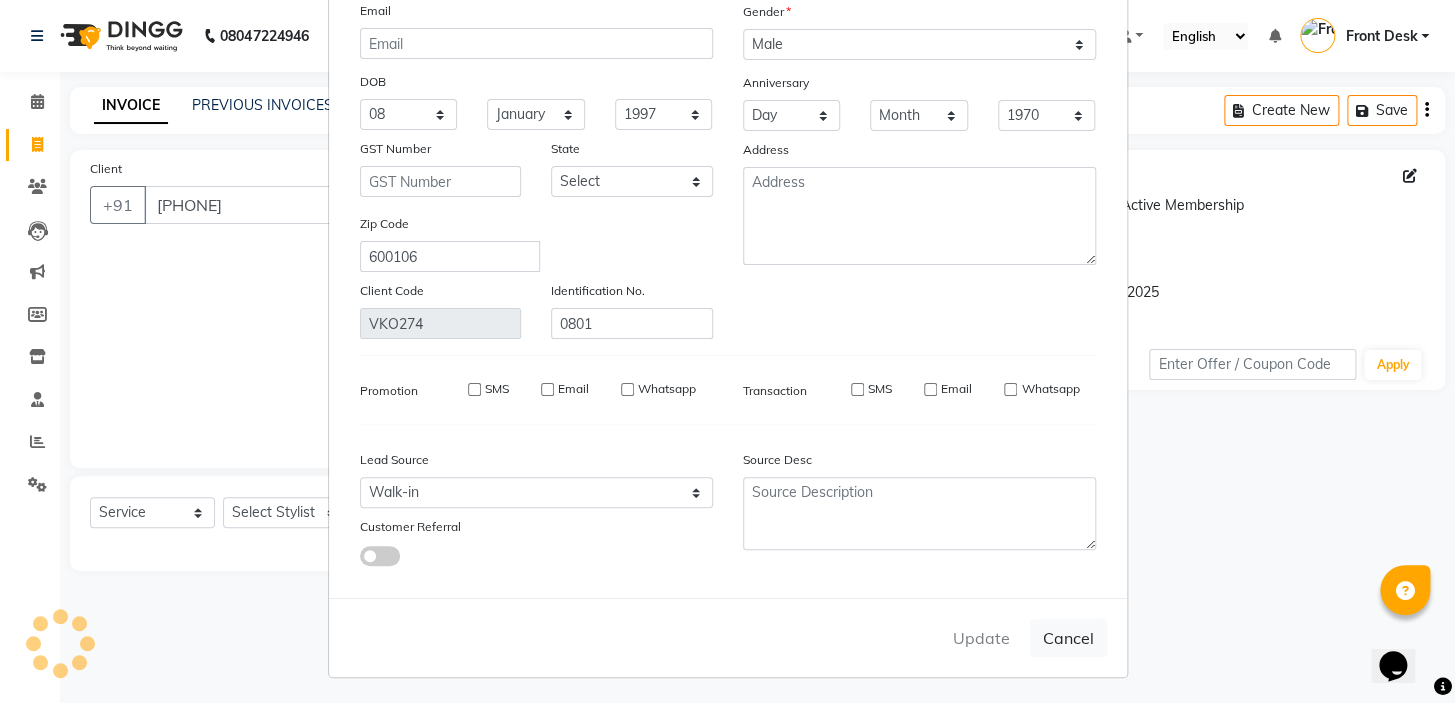 type 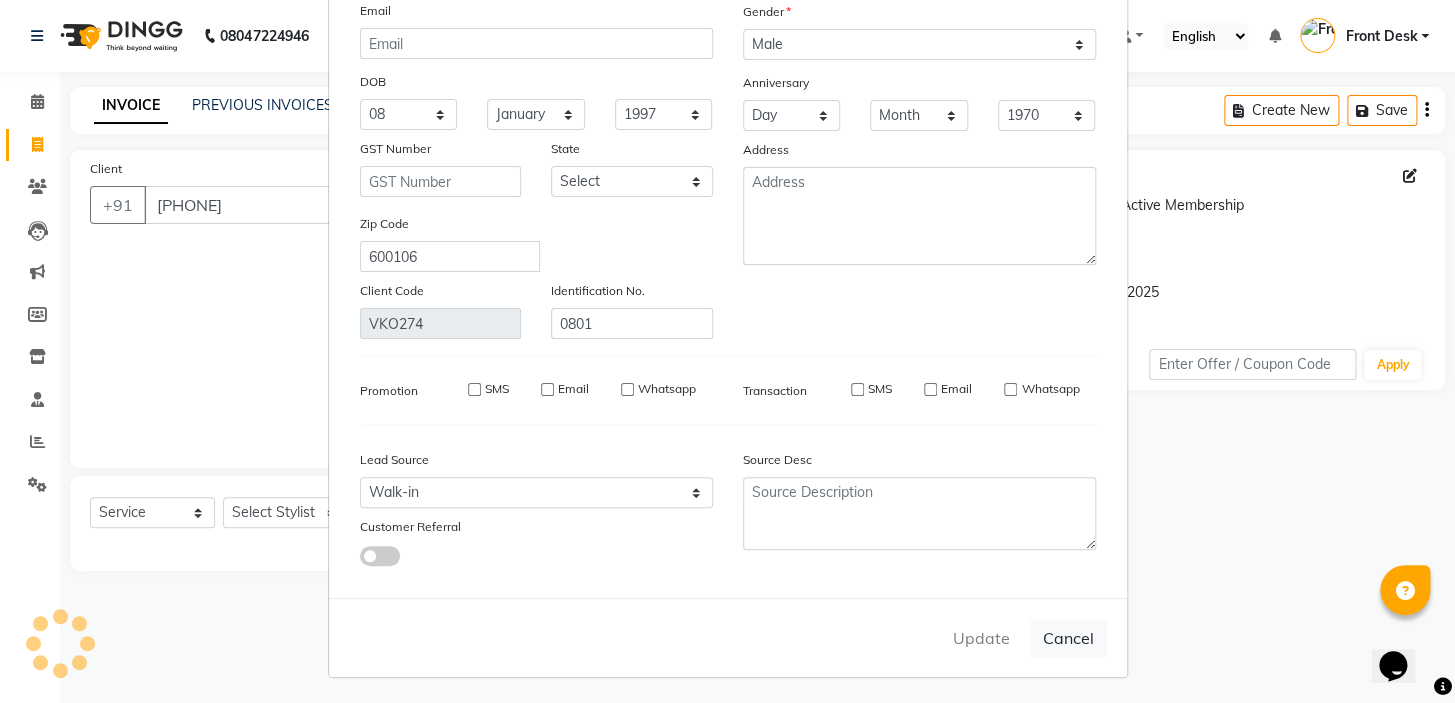 select 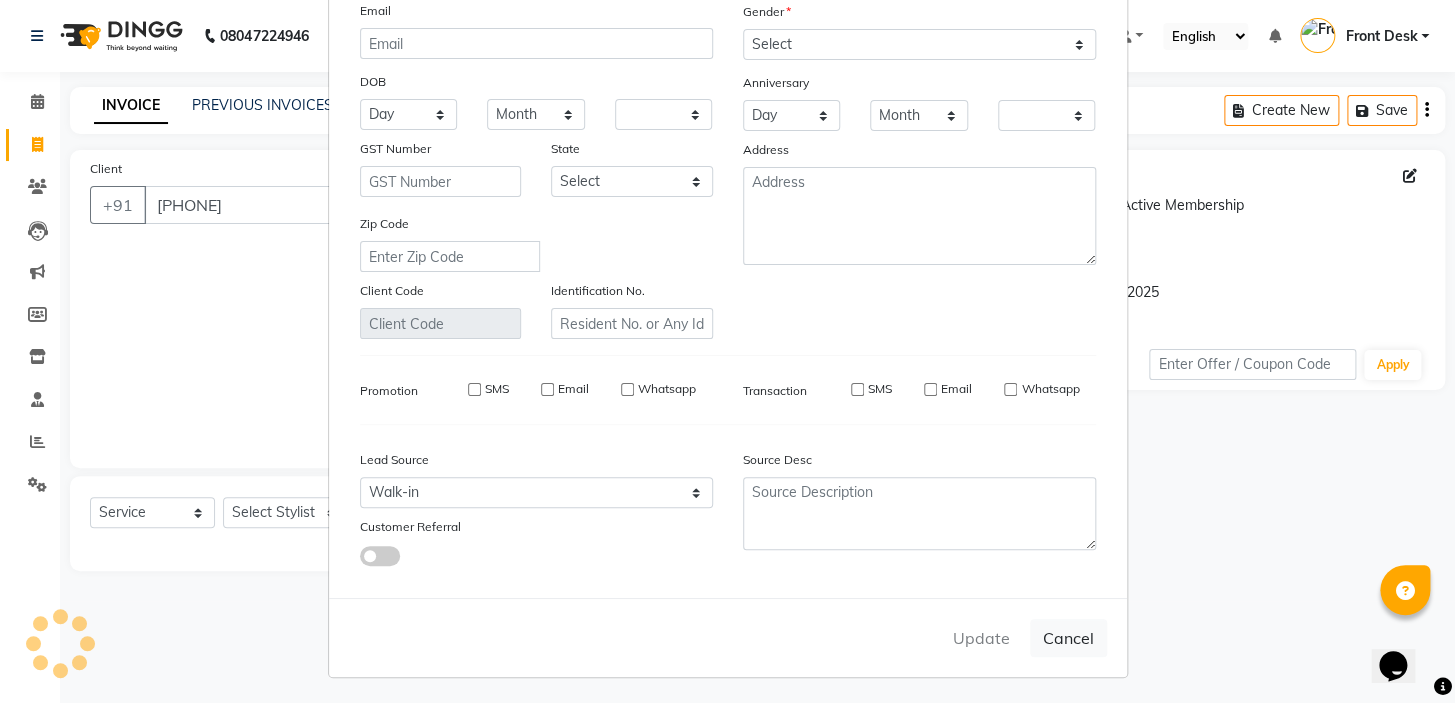 checkbox on "false" 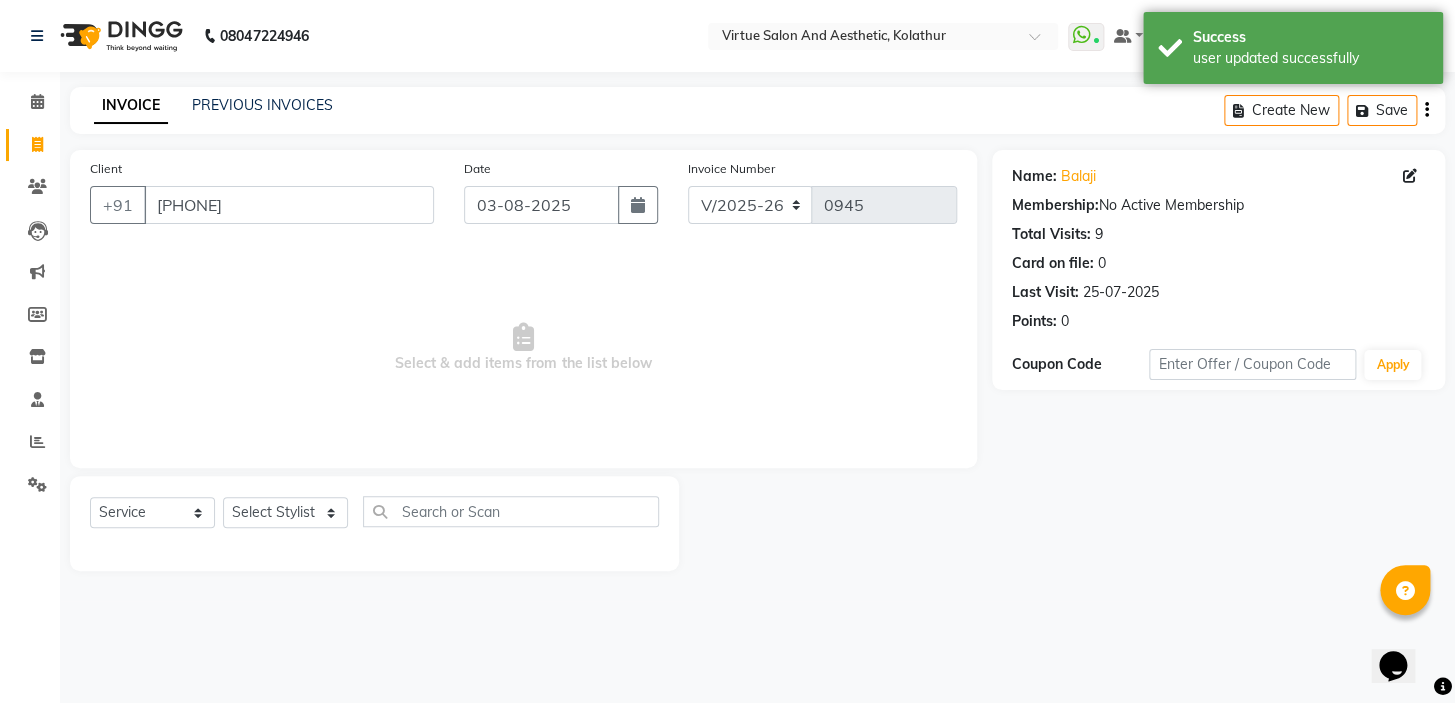 click on "Name: [FIRST] Membership: No Active Membership Total Visits: 9 Card on file: 0 Last Visit: 25-07-2025 Points: 0" 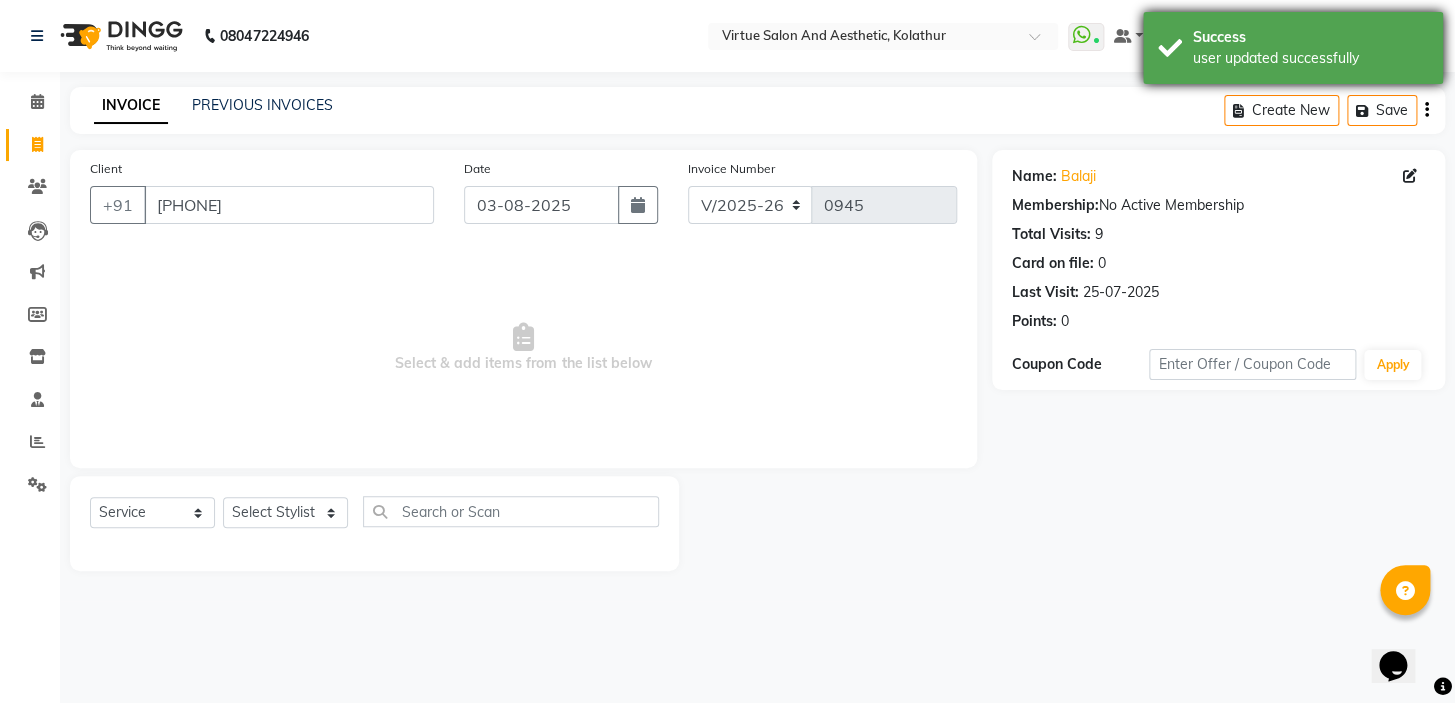 click on "Success   user updated successfully" at bounding box center (1293, 48) 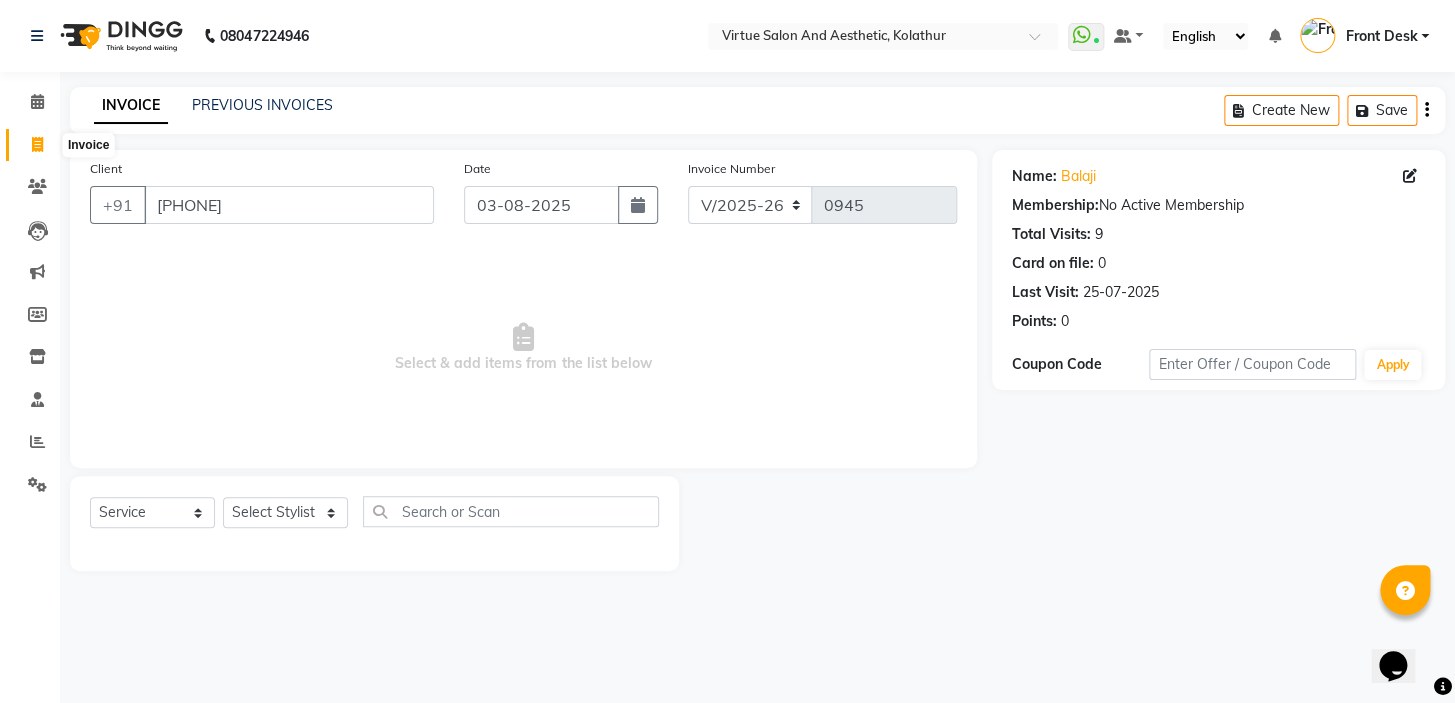 click 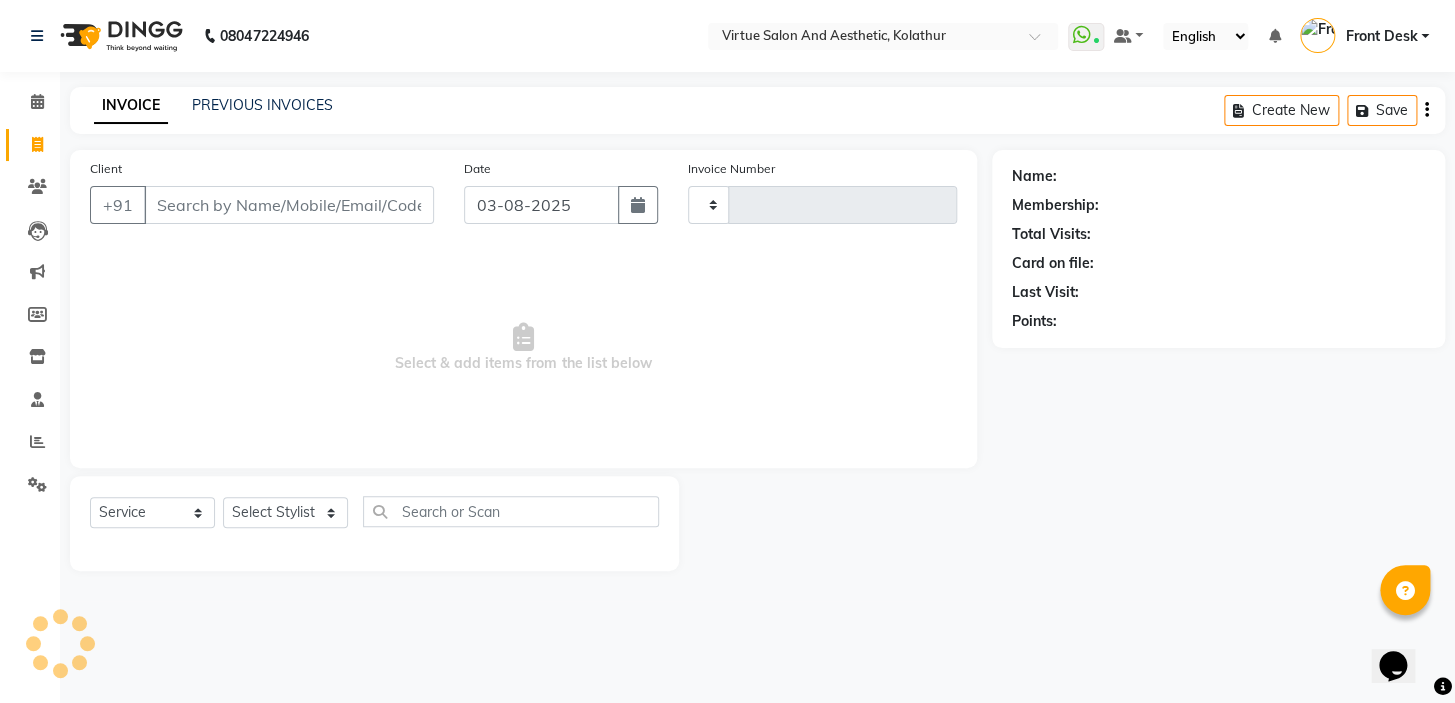 type on "0945" 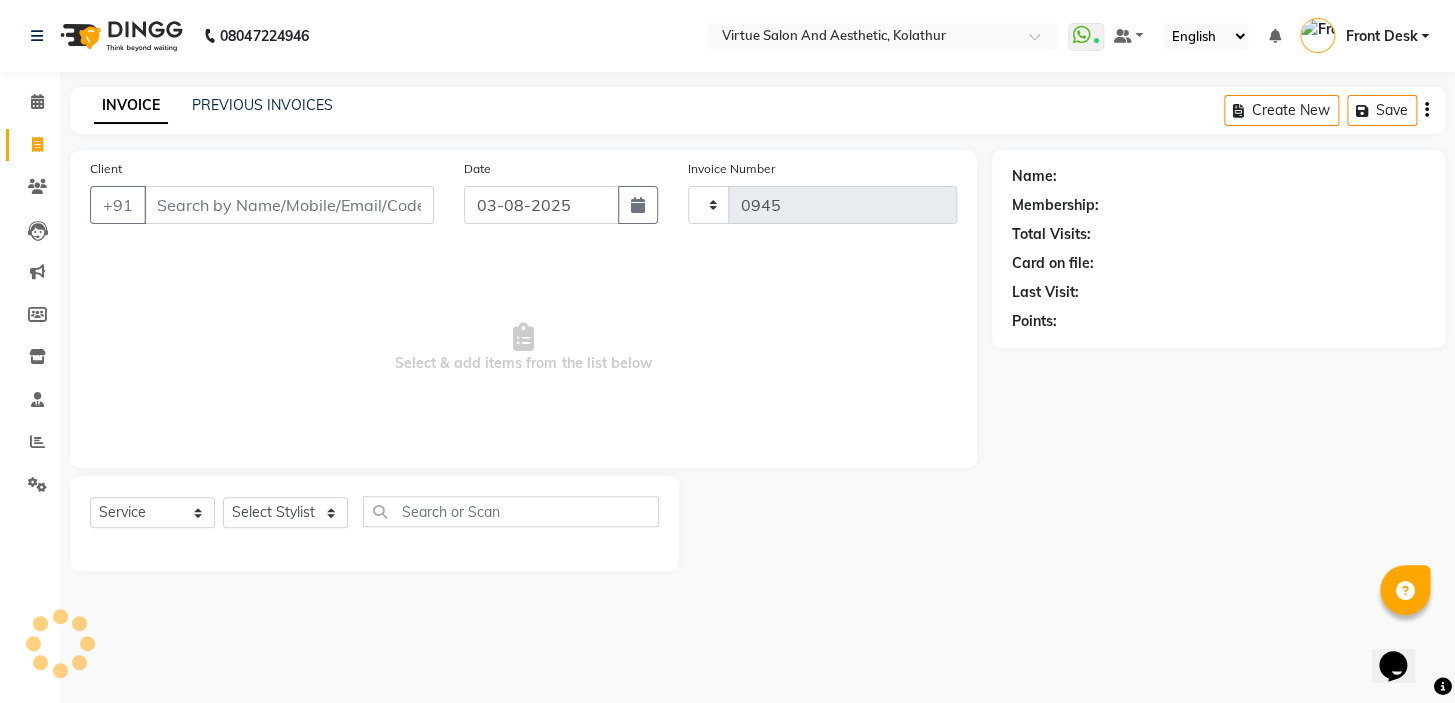select on "7053" 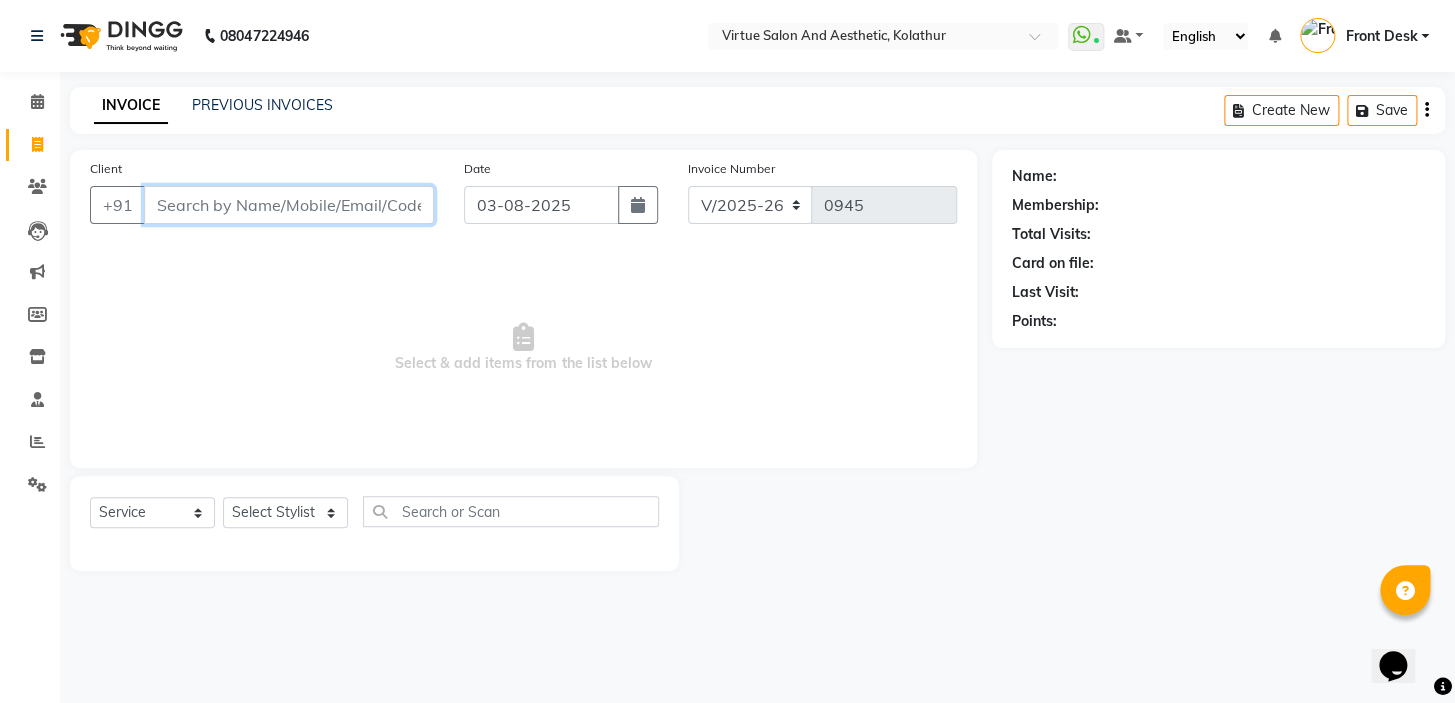 click on "Client" at bounding box center [289, 205] 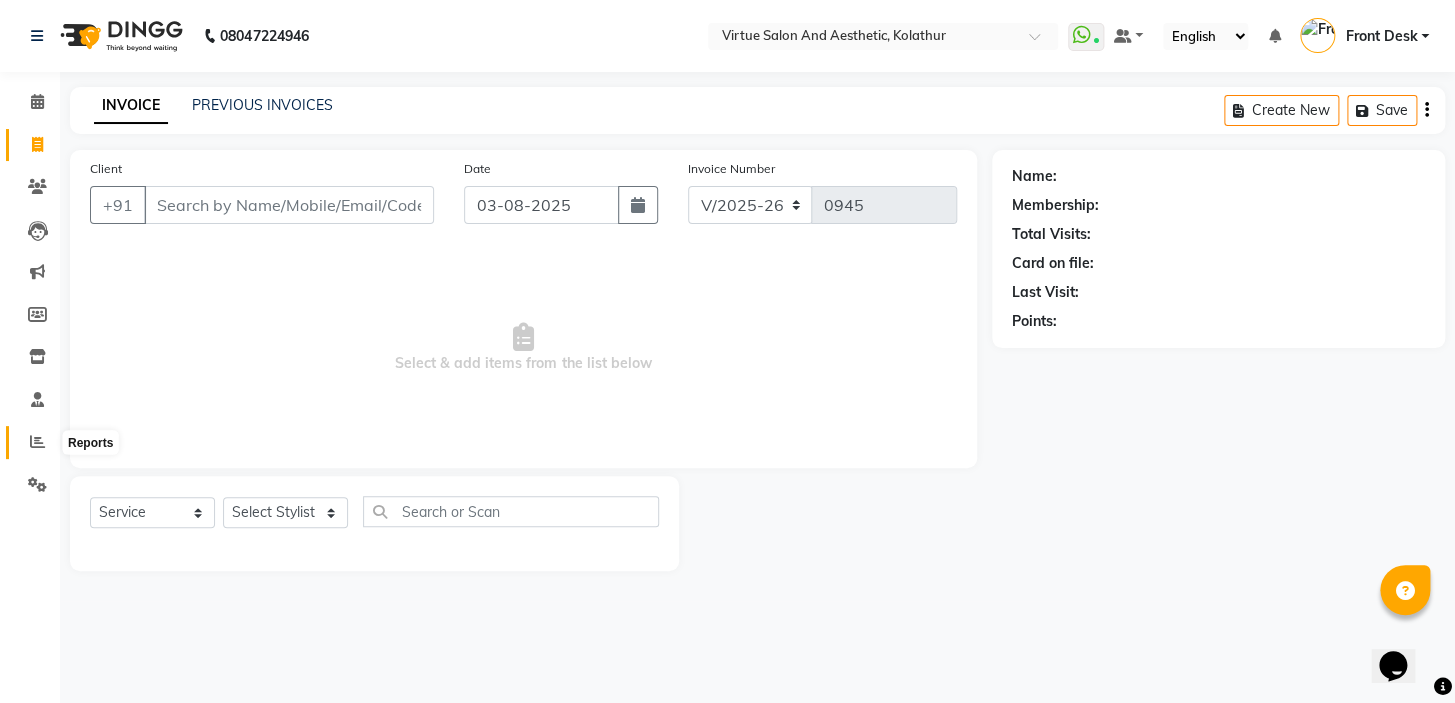 click 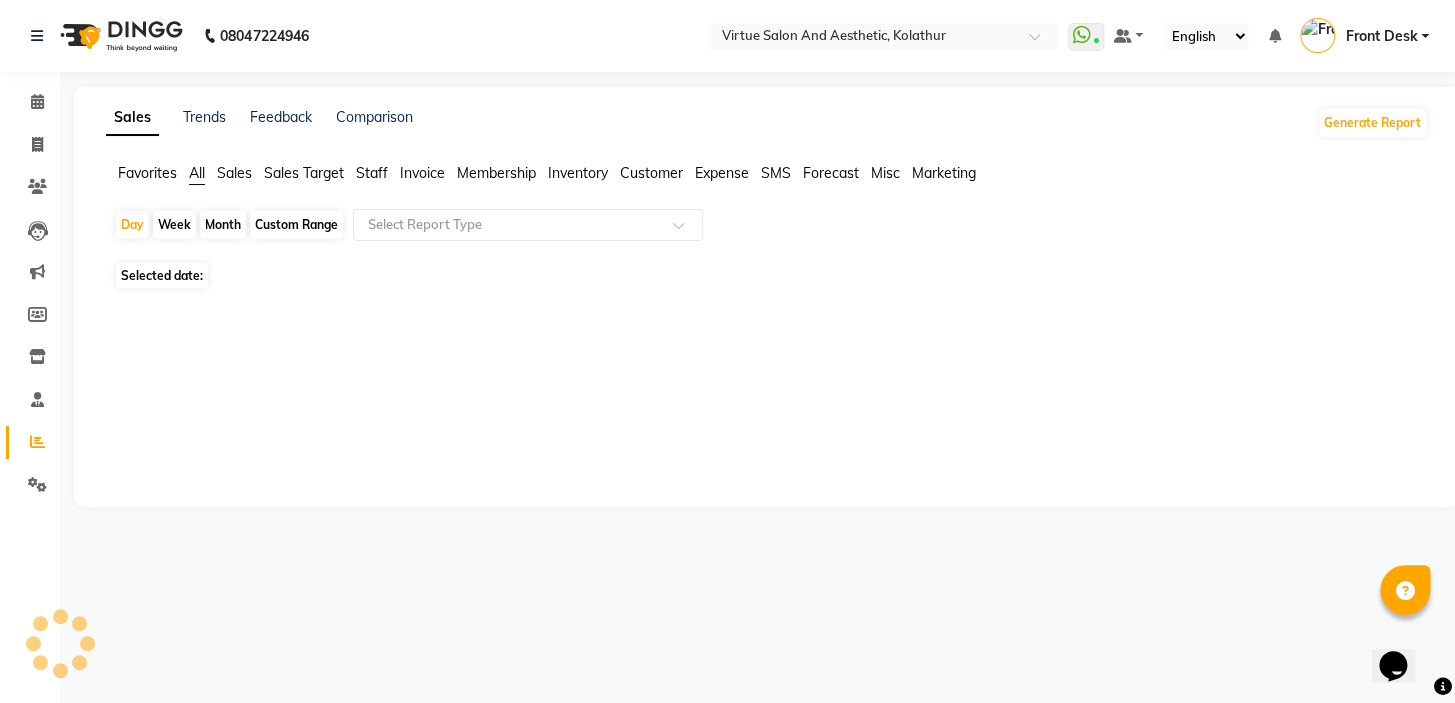 click on "Sales" 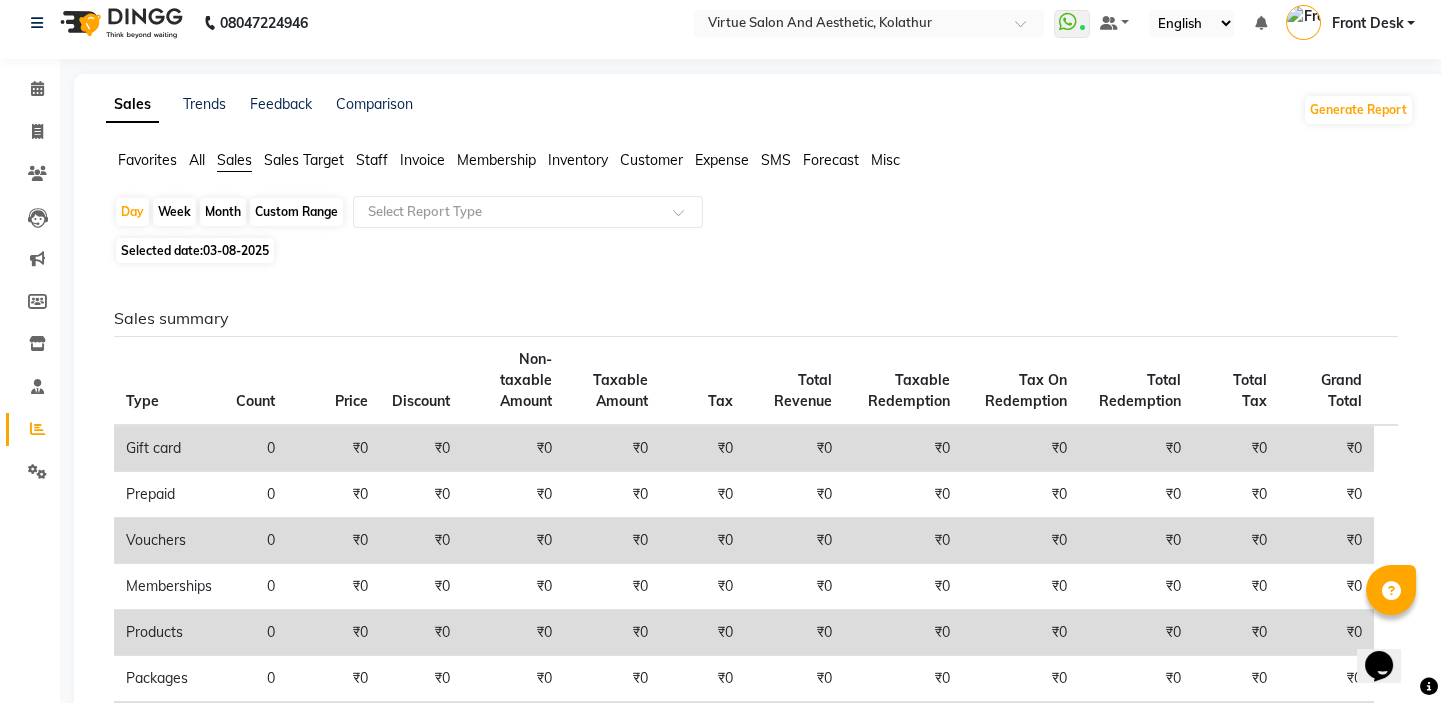 scroll, scrollTop: 0, scrollLeft: 0, axis: both 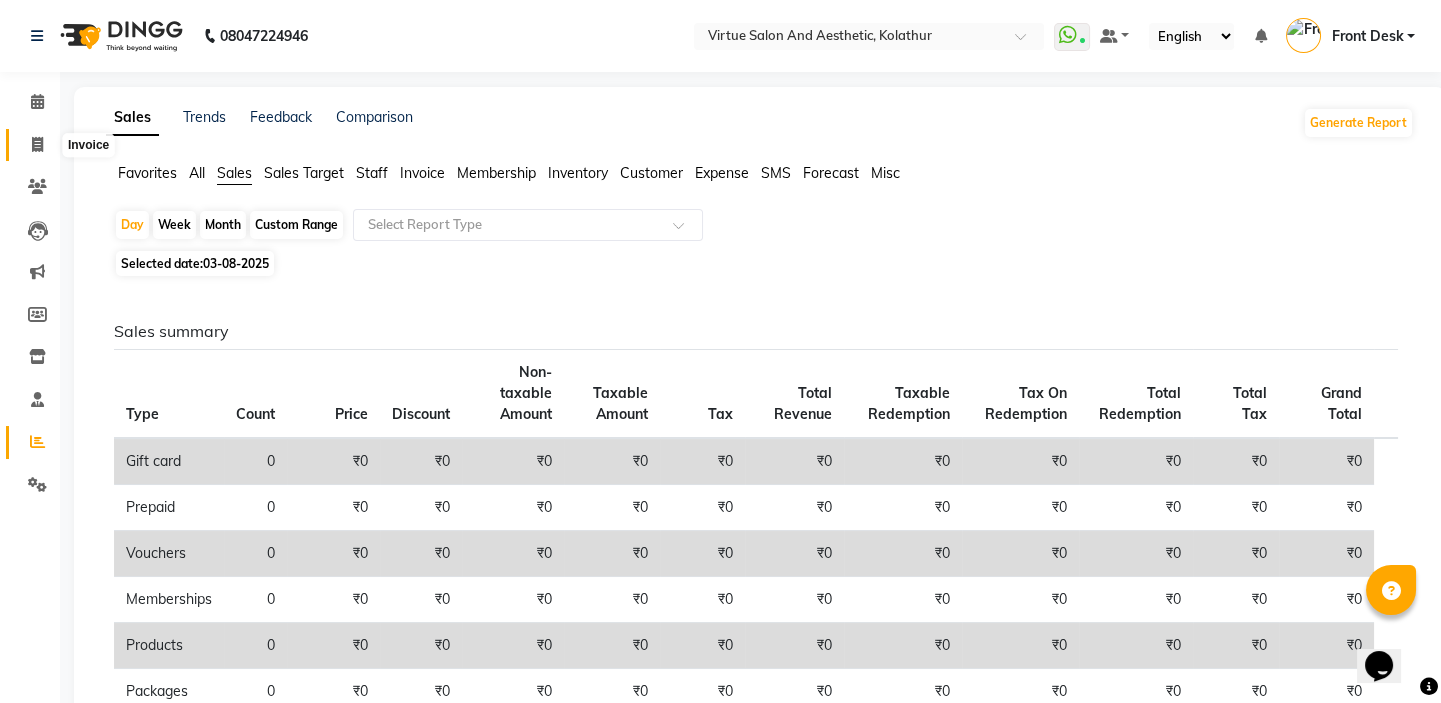 click 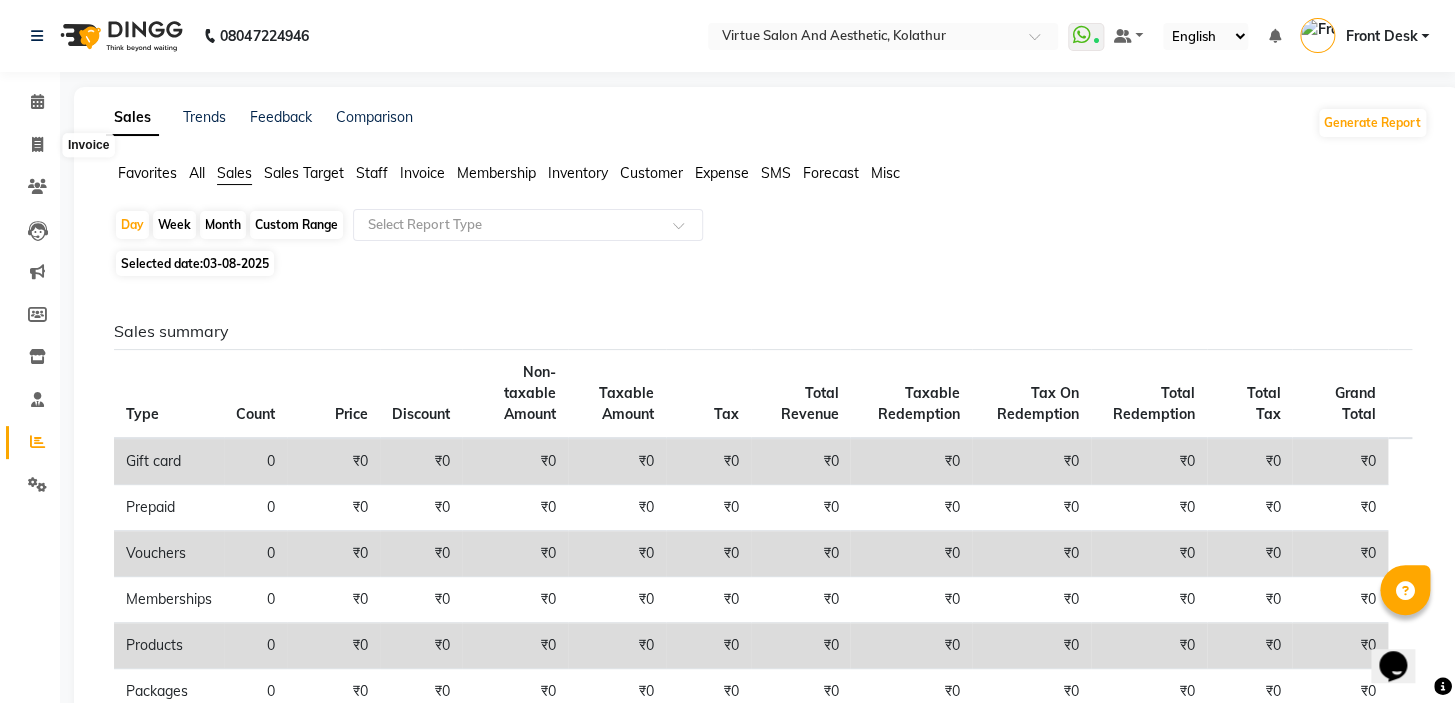 select on "7053" 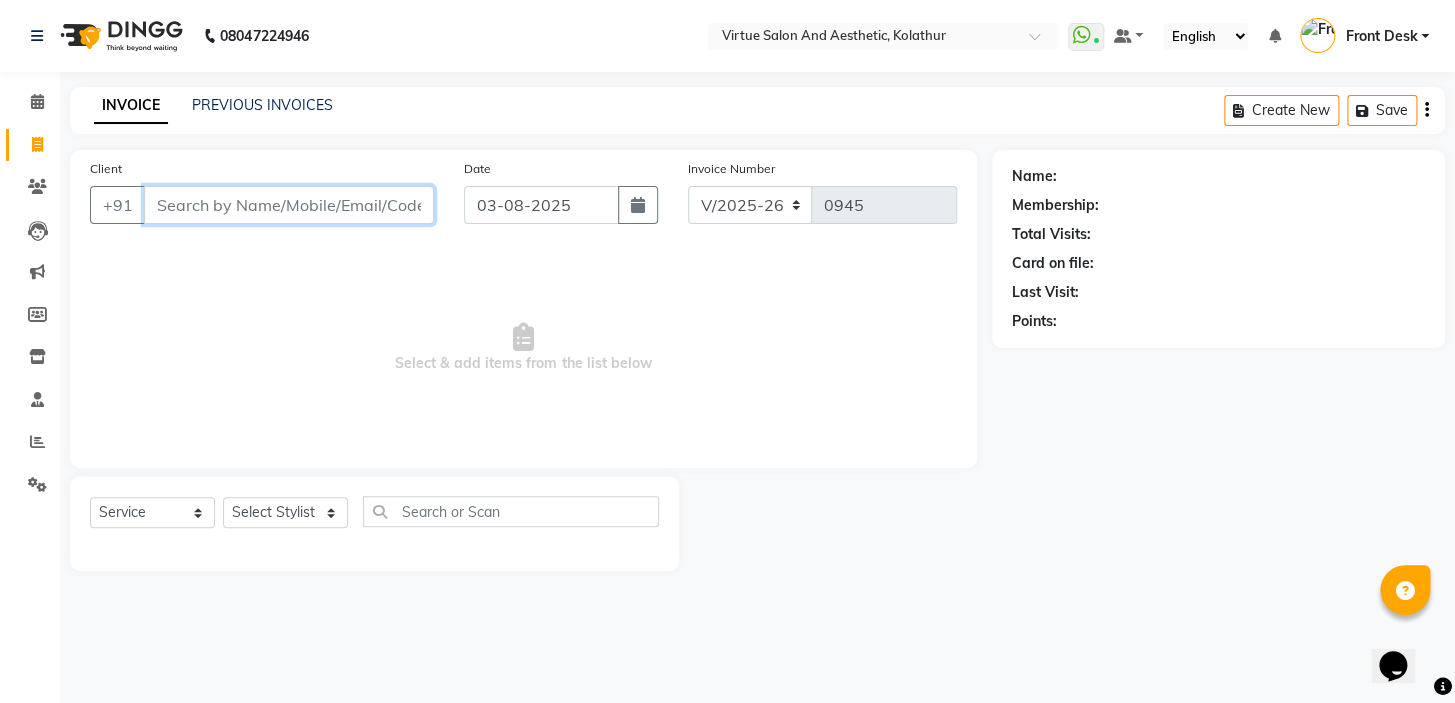 type on "0" 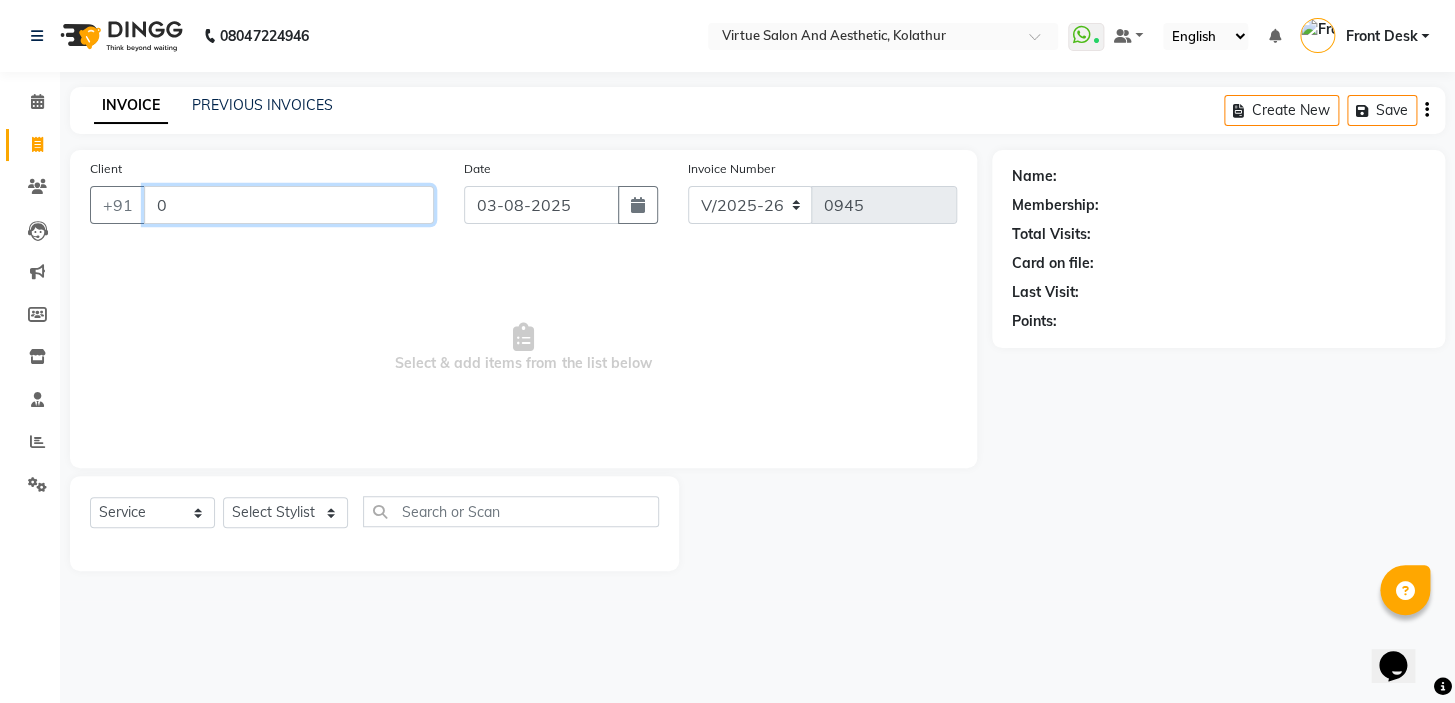 type 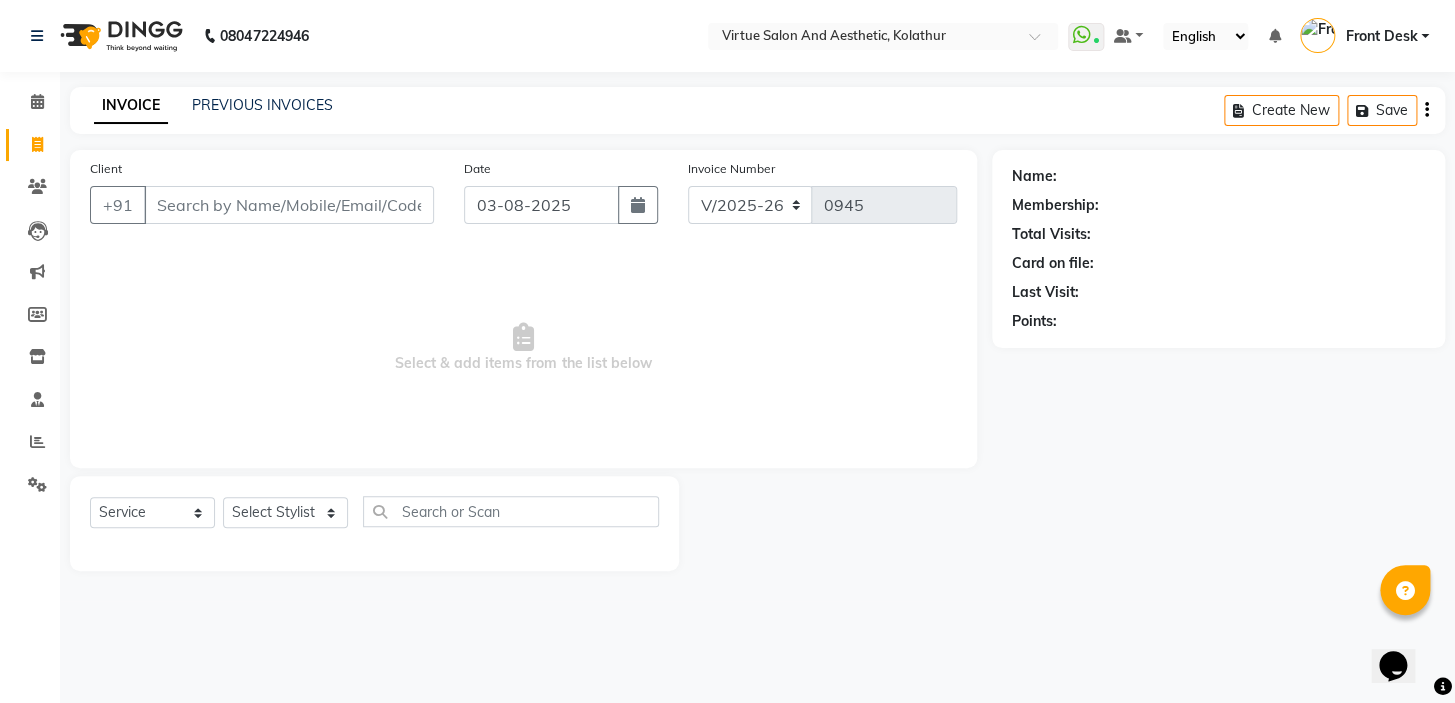 click on "Select & add items from the list below" at bounding box center [523, 348] 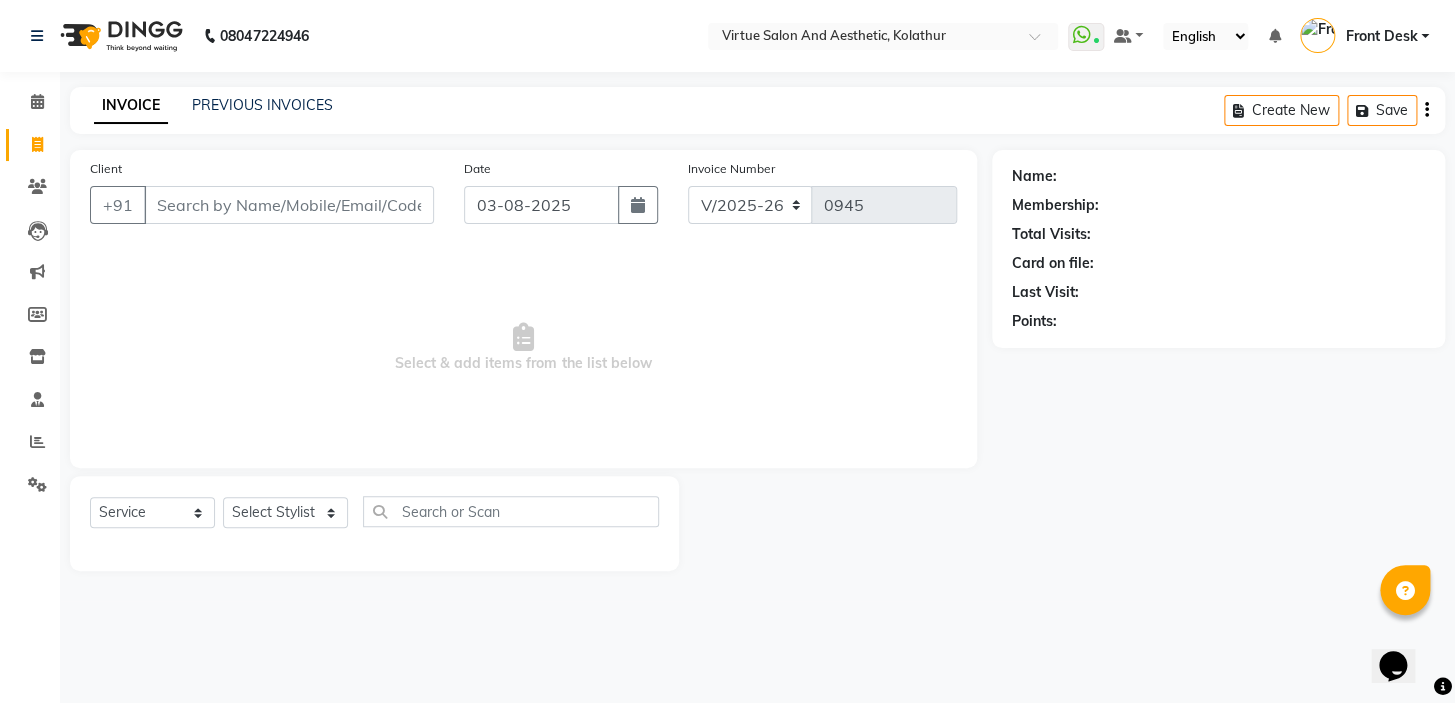 drag, startPoint x: 718, startPoint y: 360, endPoint x: 364, endPoint y: 360, distance: 354 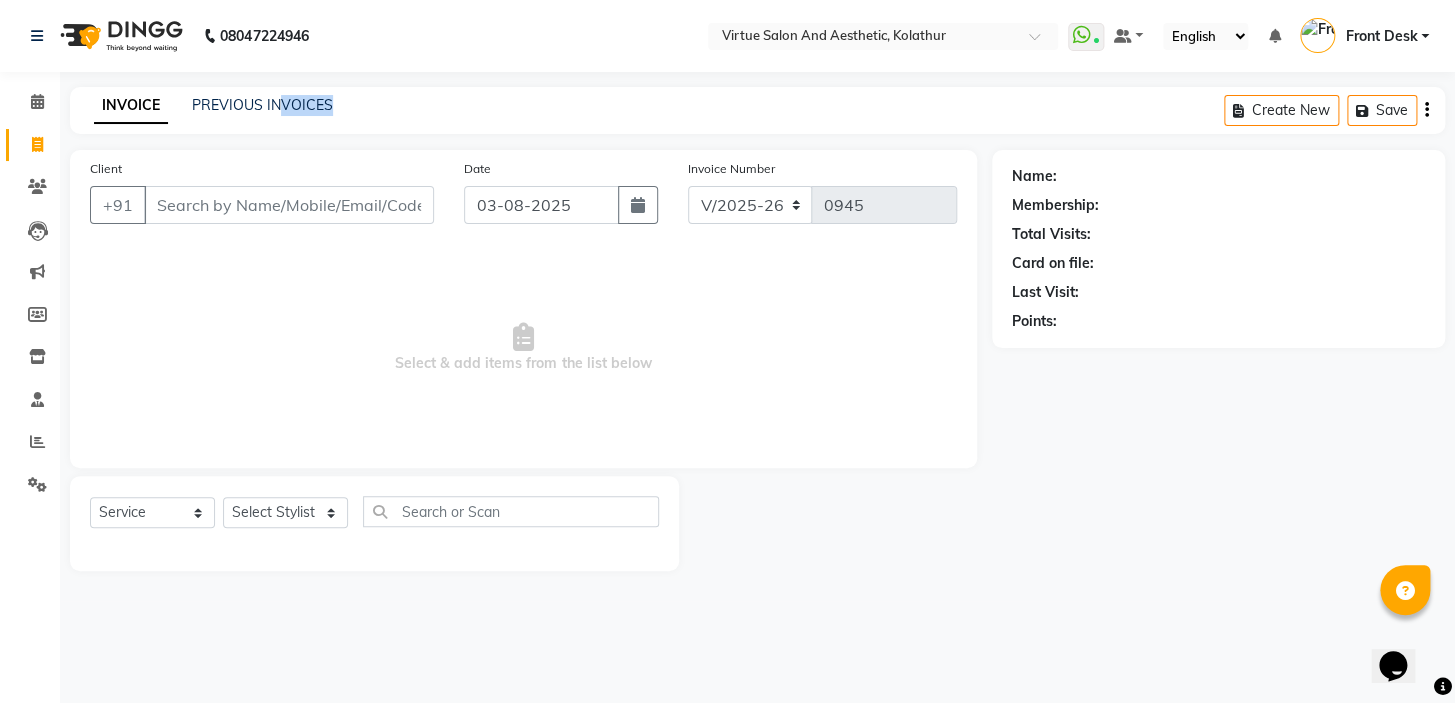 drag, startPoint x: 358, startPoint y: 103, endPoint x: 160, endPoint y: 97, distance: 198.09088 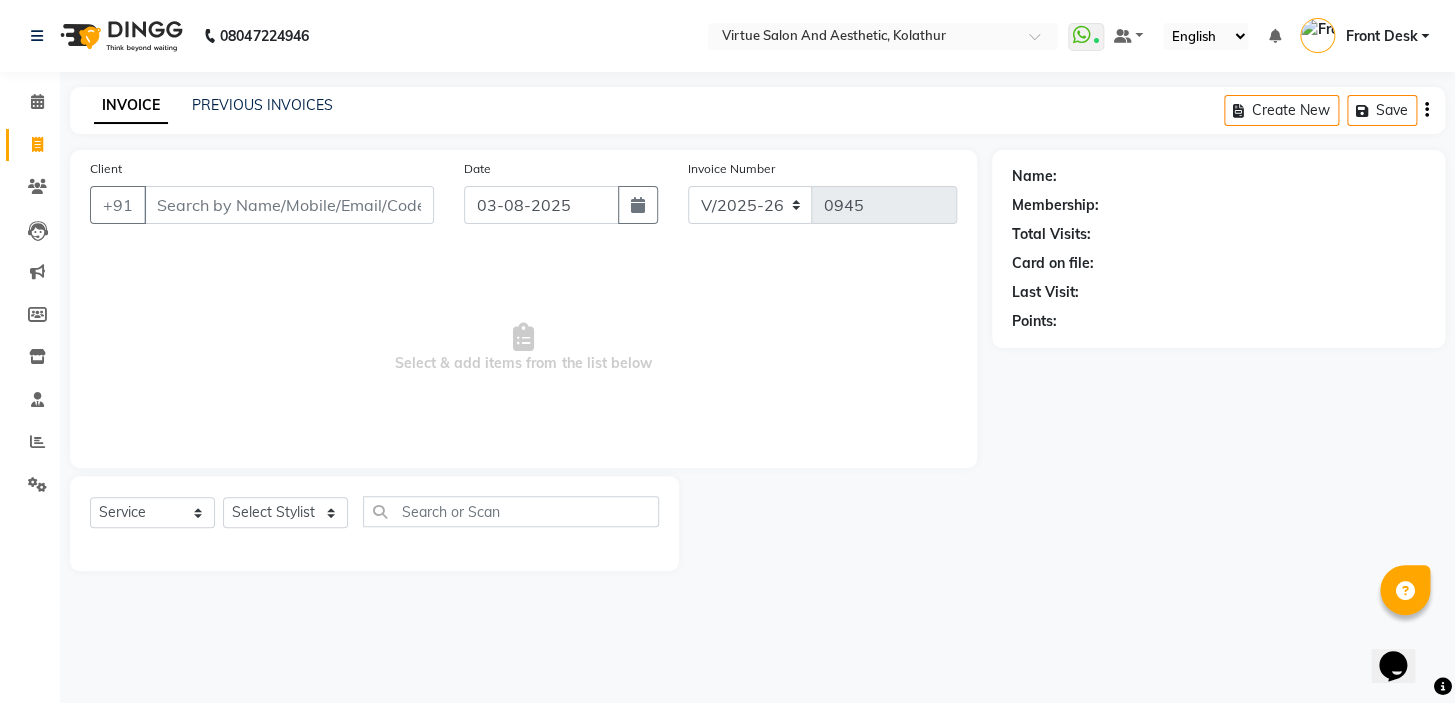 click on "08047224946" 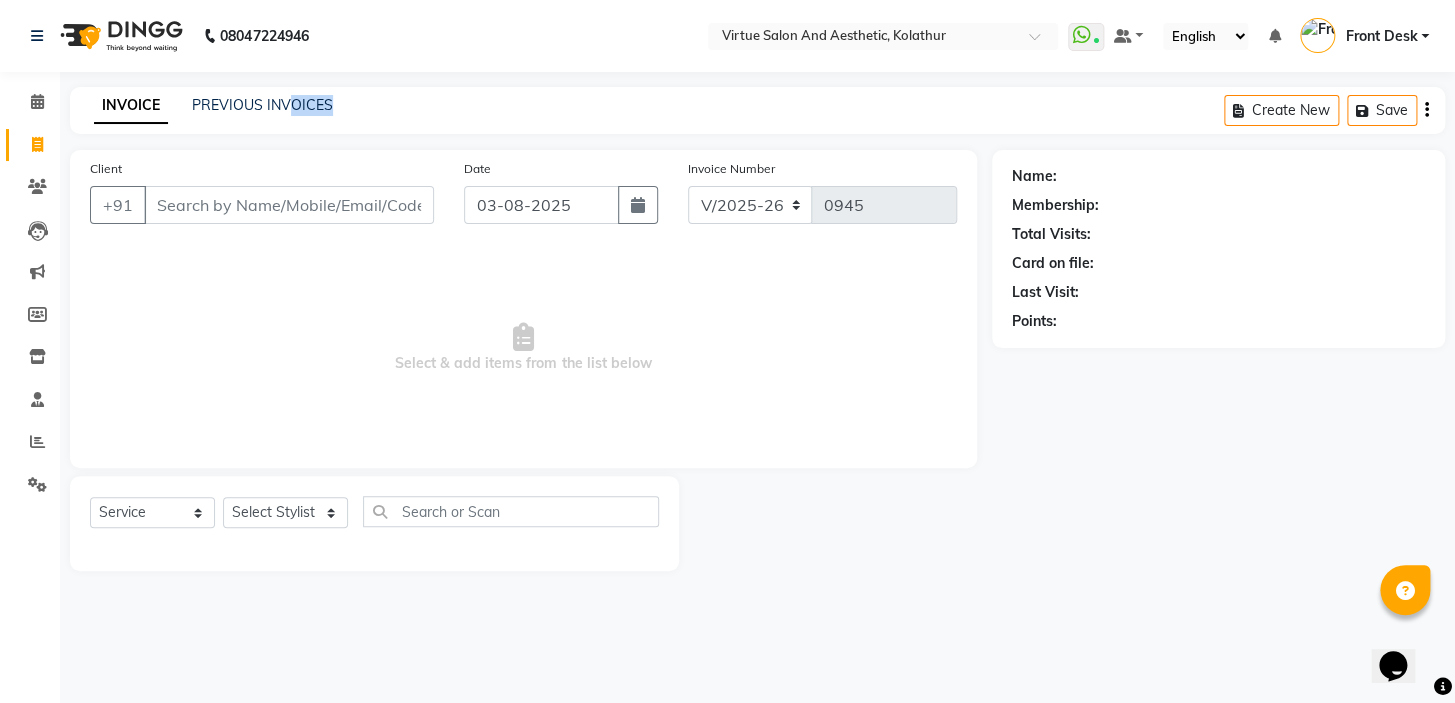 drag, startPoint x: 336, startPoint y: 108, endPoint x: 256, endPoint y: 81, distance: 84.4334 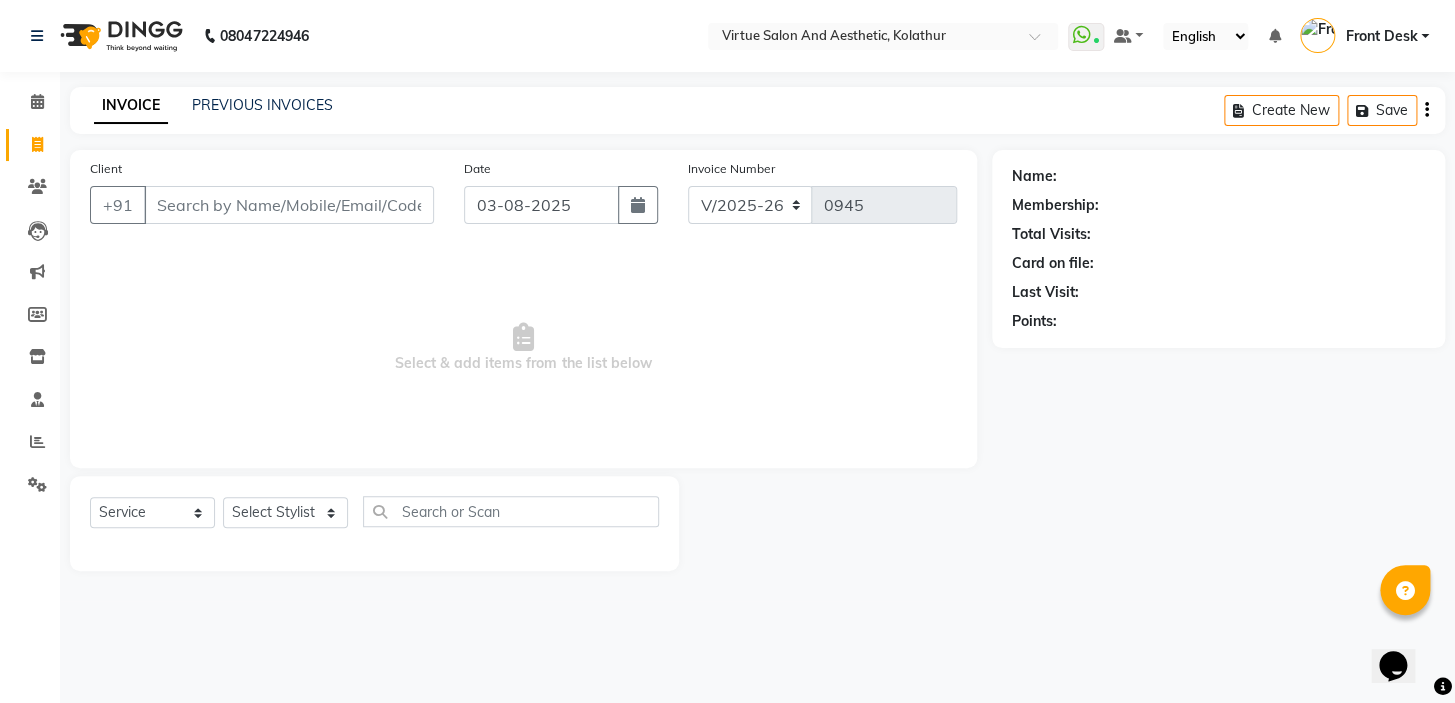 click on "08047224946" 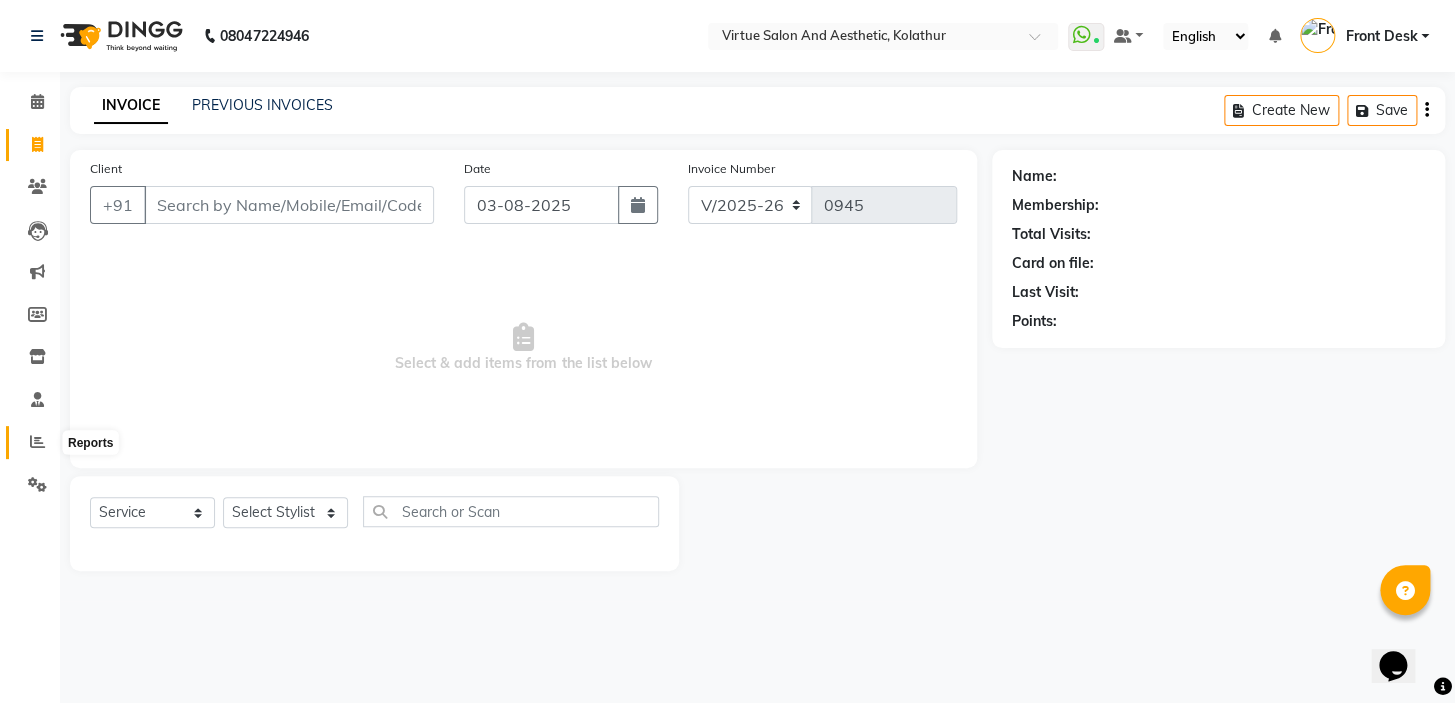 click 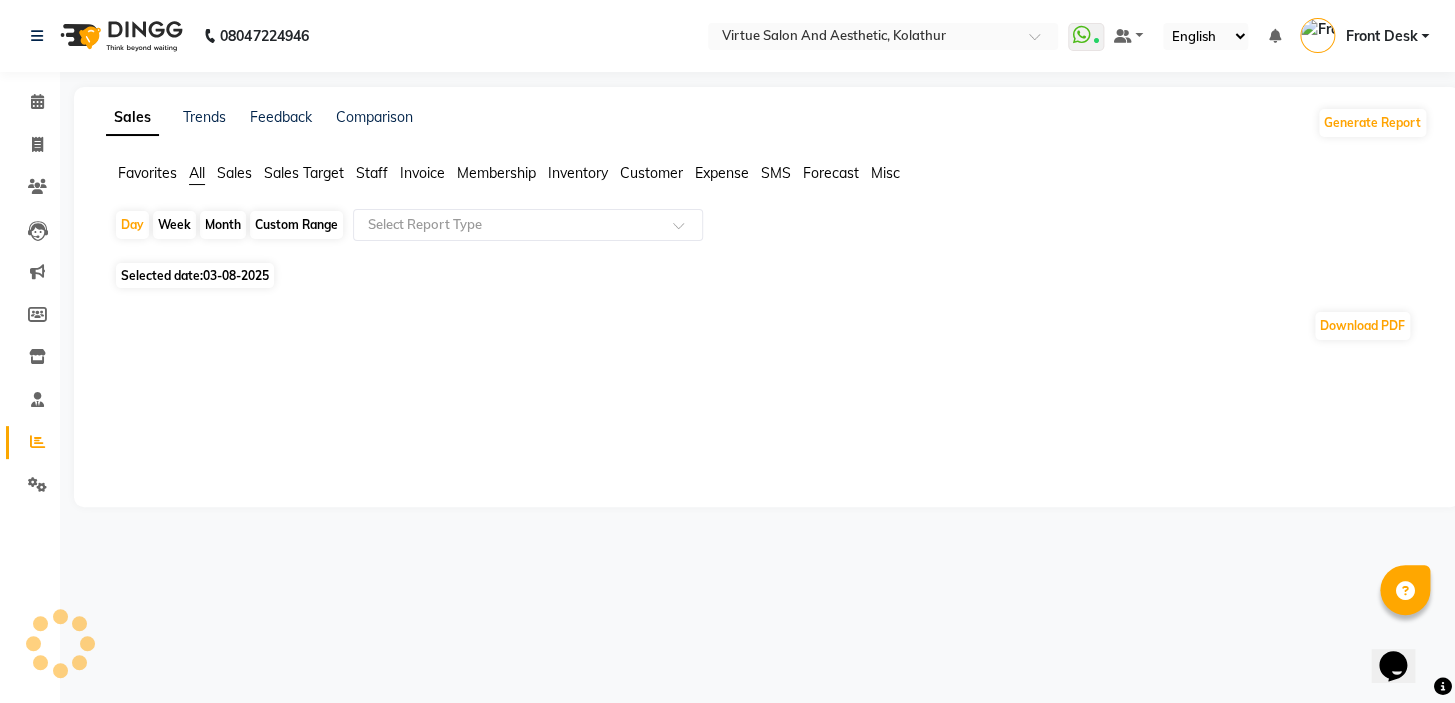 click on "Sales" 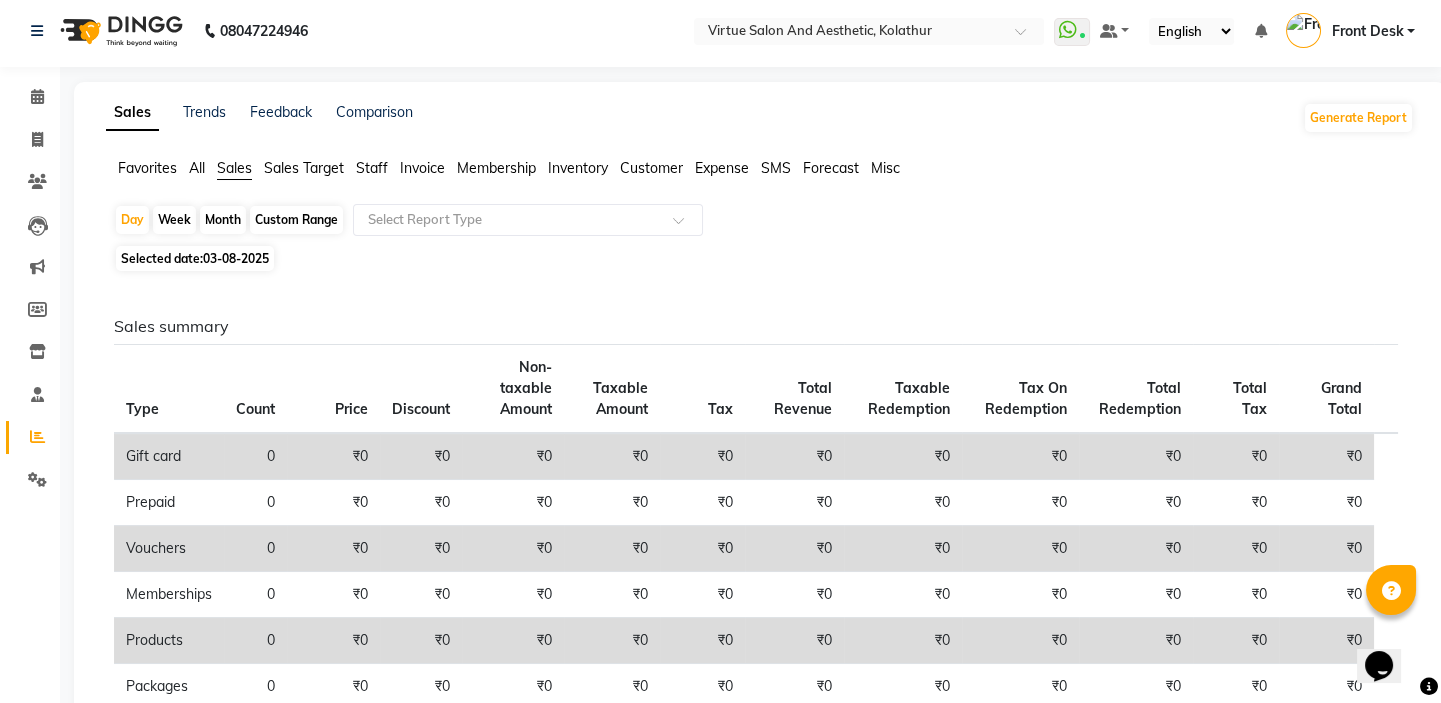 scroll, scrollTop: 0, scrollLeft: 0, axis: both 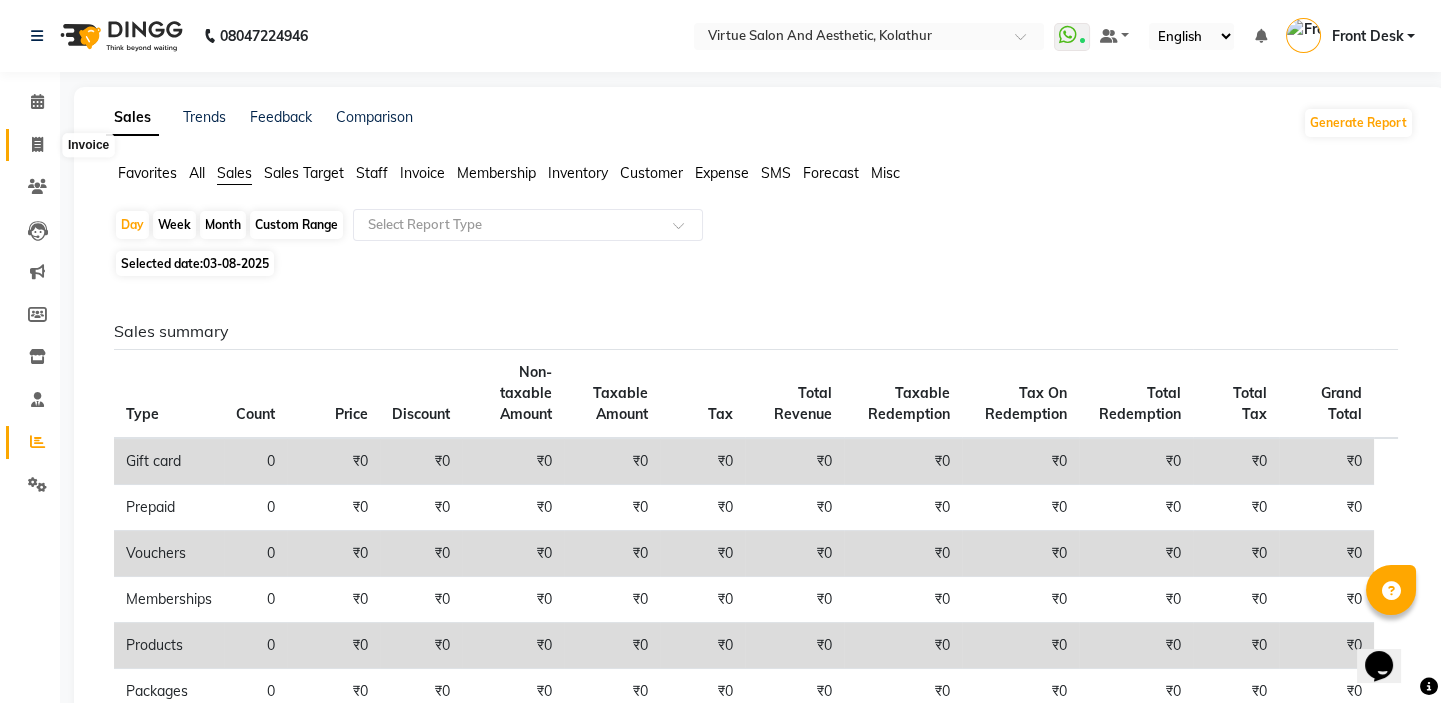 click 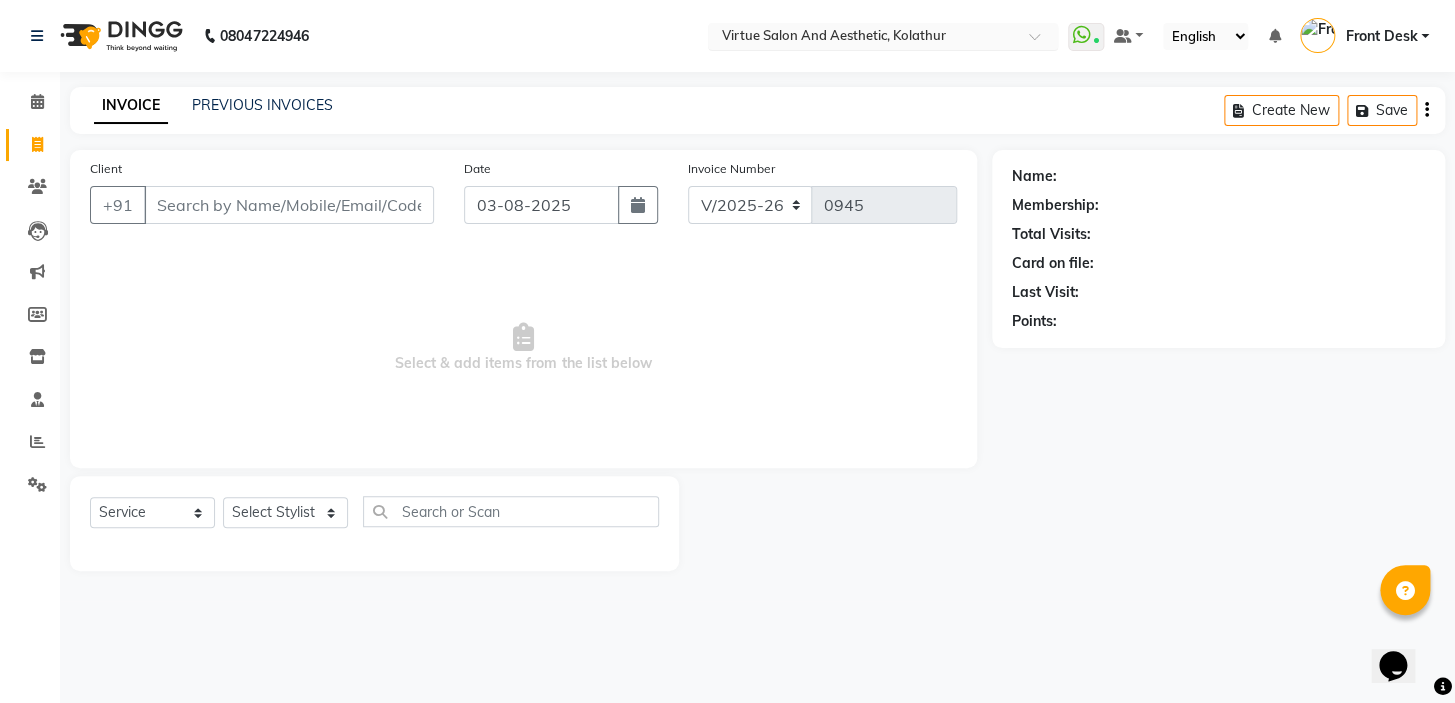 drag, startPoint x: 642, startPoint y: 50, endPoint x: 985, endPoint y: 29, distance: 343.64224 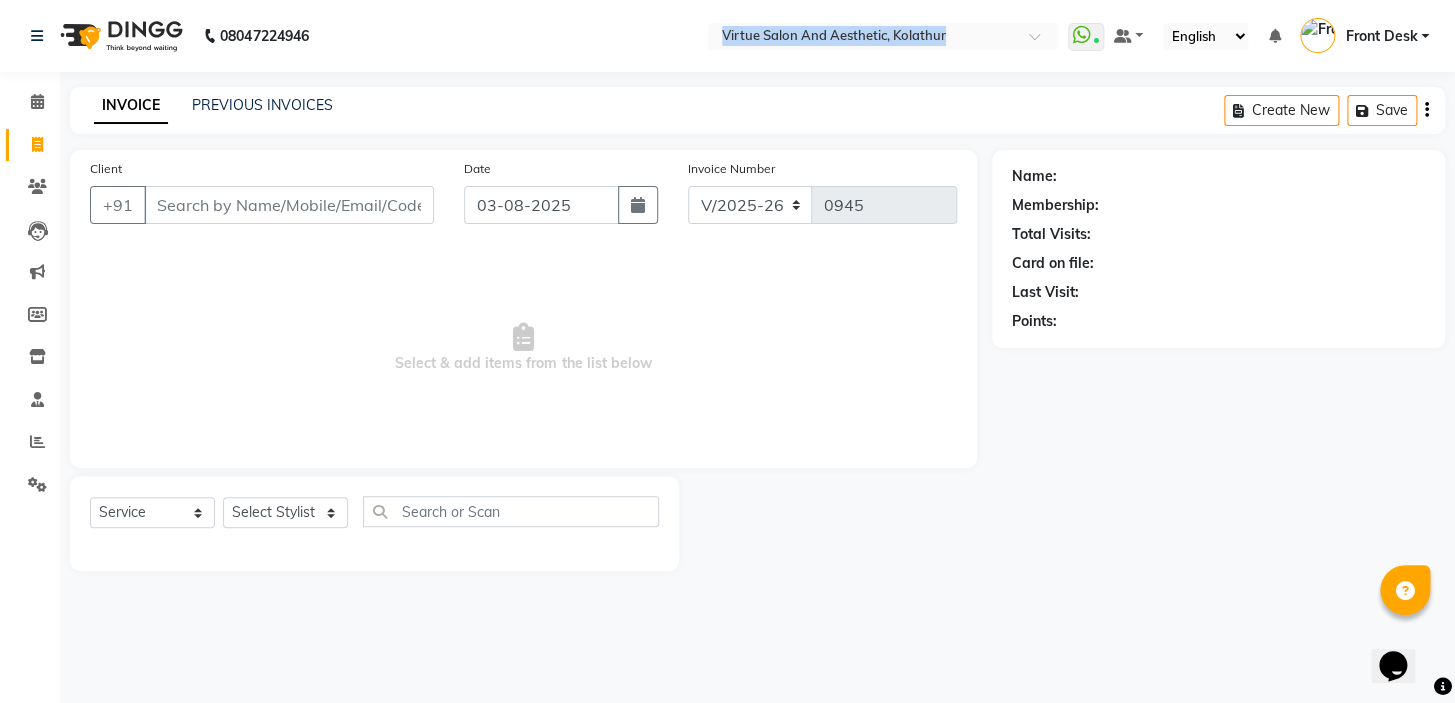 click on "[PHONE] Select Location × Virtue Salon And Aesthetic, Kolathur  WhatsApp Status  ✕ Status:  Connected Most Recent Message: 03-08-2025     04:52 PM Recent Service Activity: 03-08-2025     05:21 PM Default Panel My Panel English ENGLISH Español العربية मराठी हिंदी ગુજરાતી தமிழ் 中文 Notifications nothing to show Front Desk Manage Profile Change Password Sign out  Version:3.15.11" 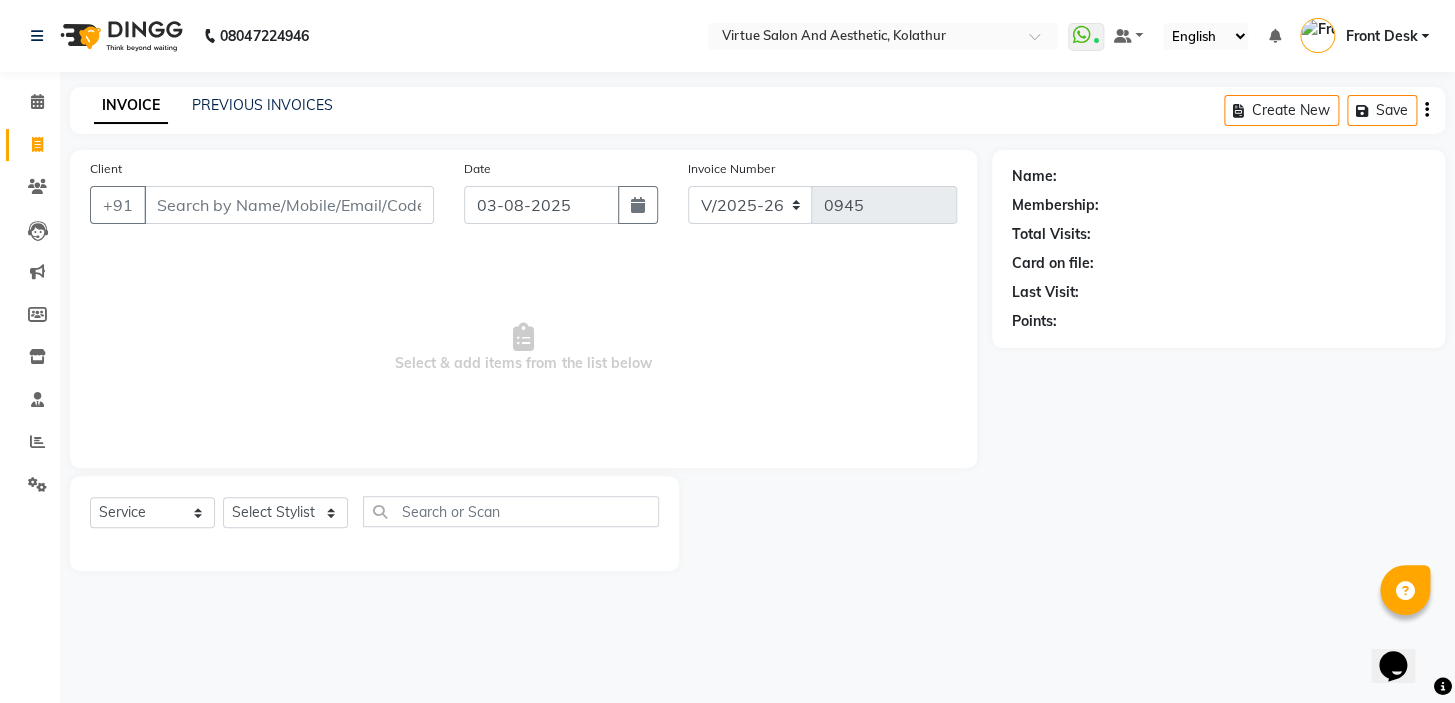 drag, startPoint x: 345, startPoint y: 363, endPoint x: 582, endPoint y: 388, distance: 238.31491 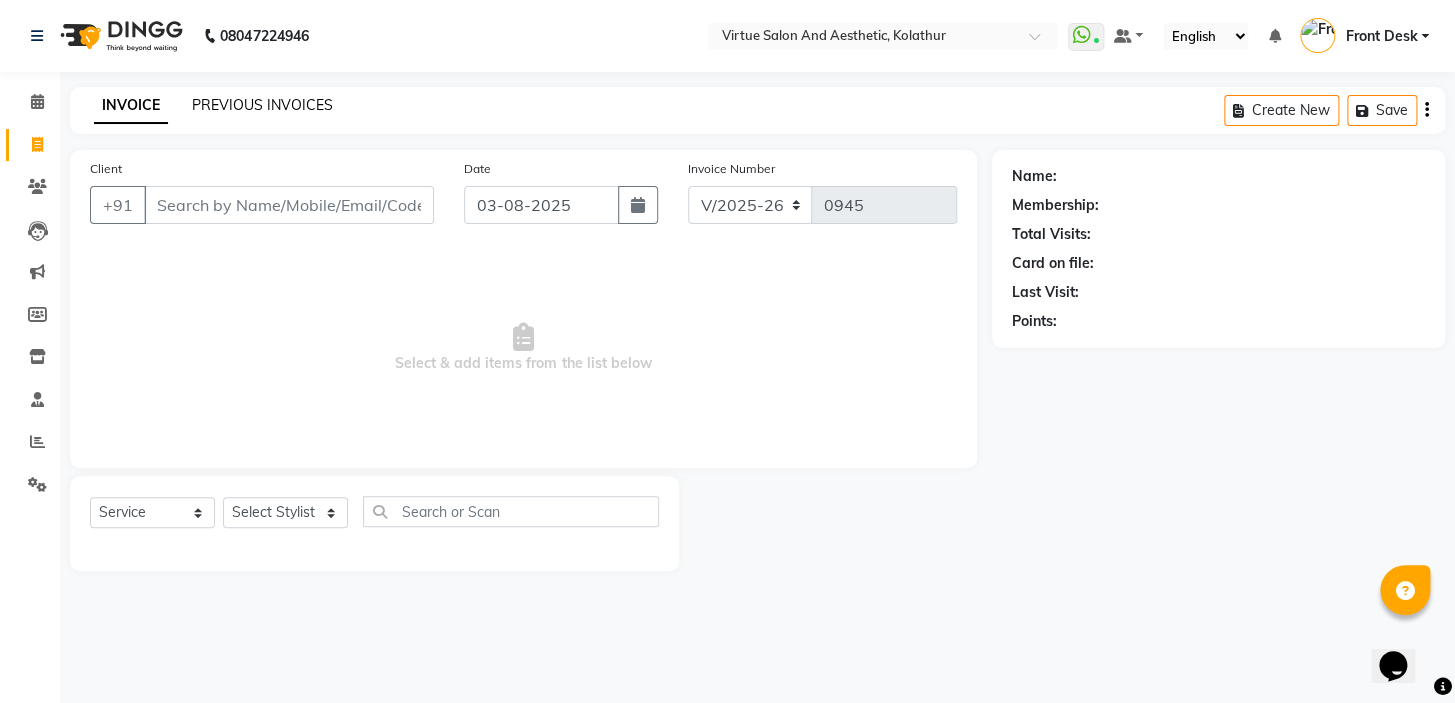 click on "INVOICE PREVIOUS INVOICES Create New   Save" 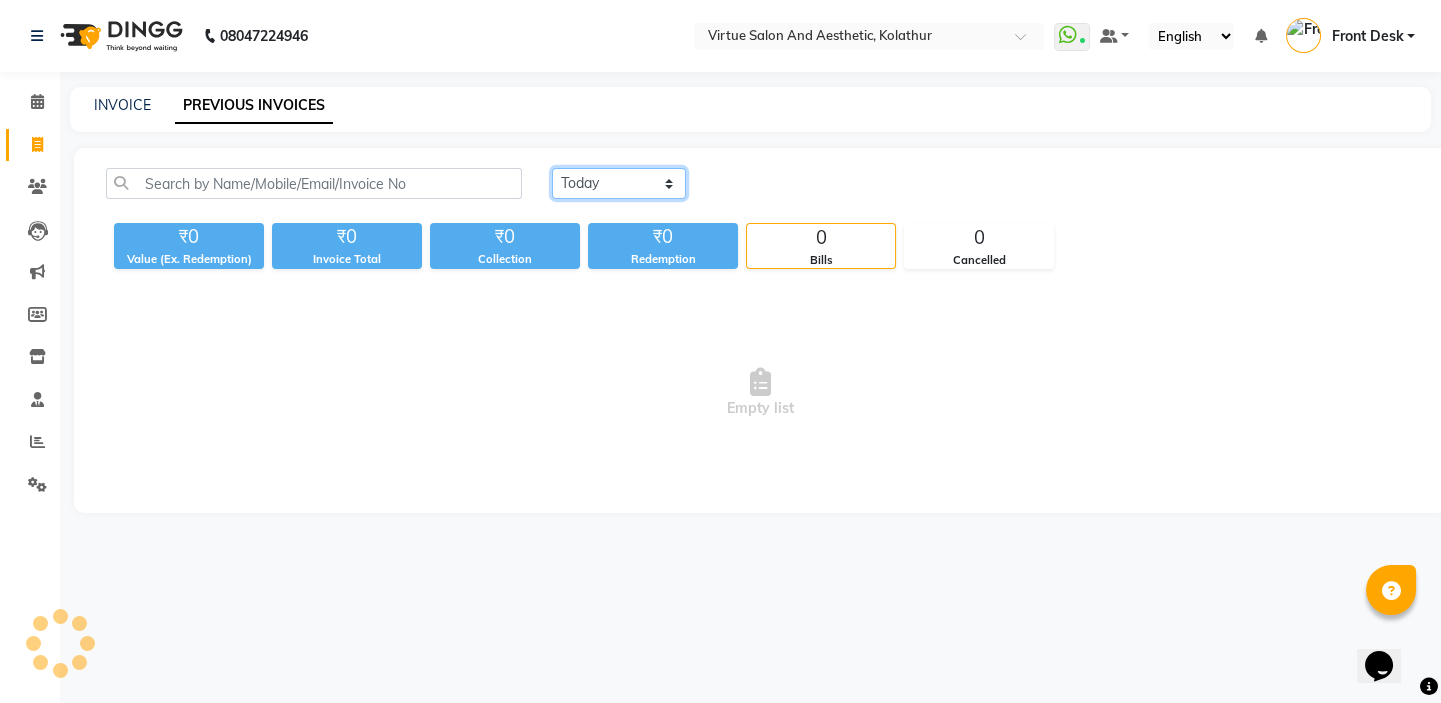 click on "Today Yesterday Custom Range" 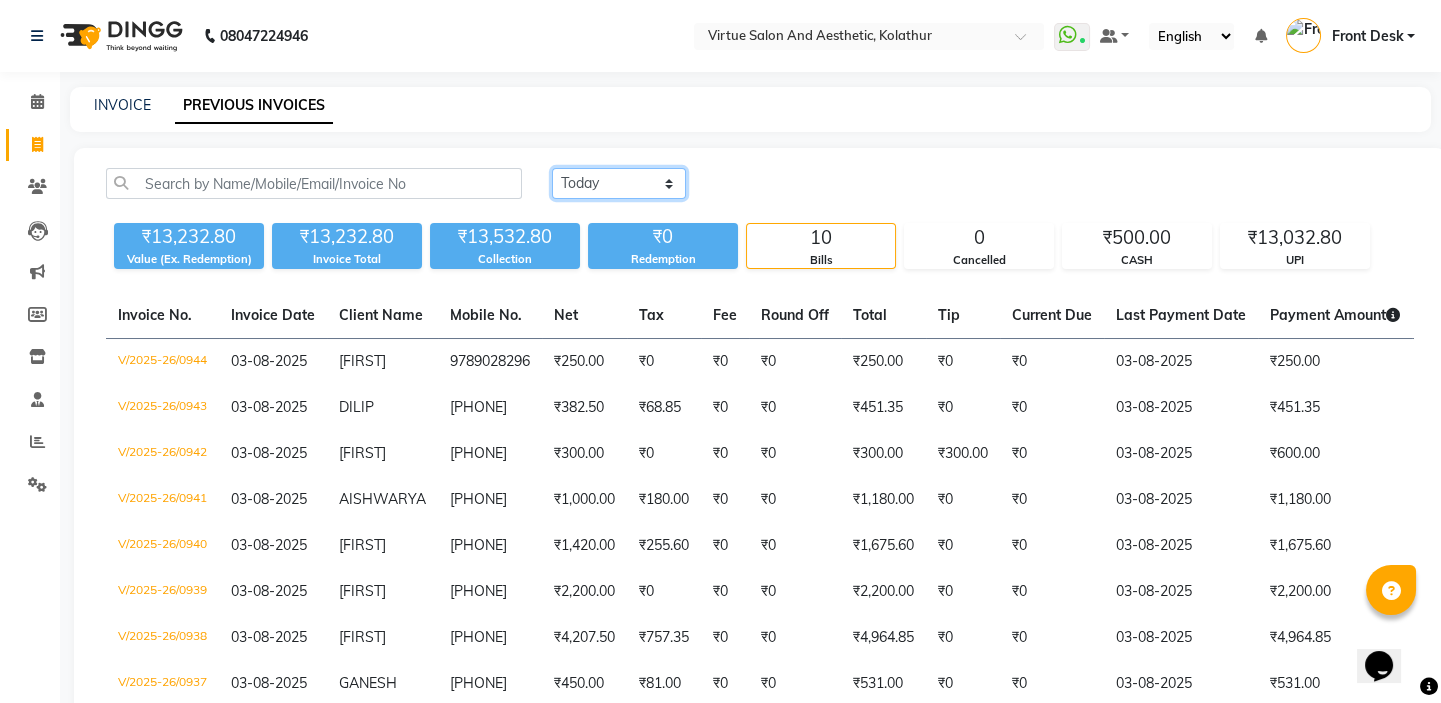 select on "range" 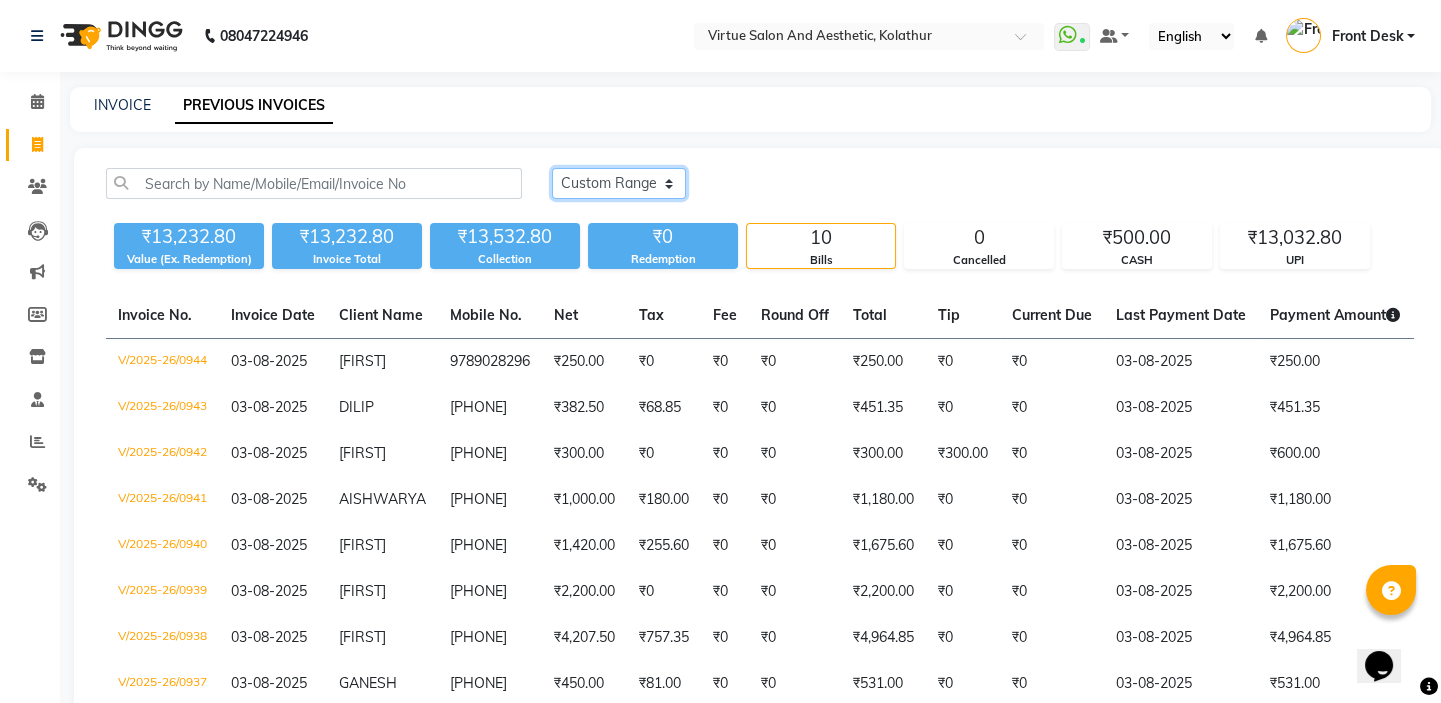 click on "Today Yesterday Custom Range" 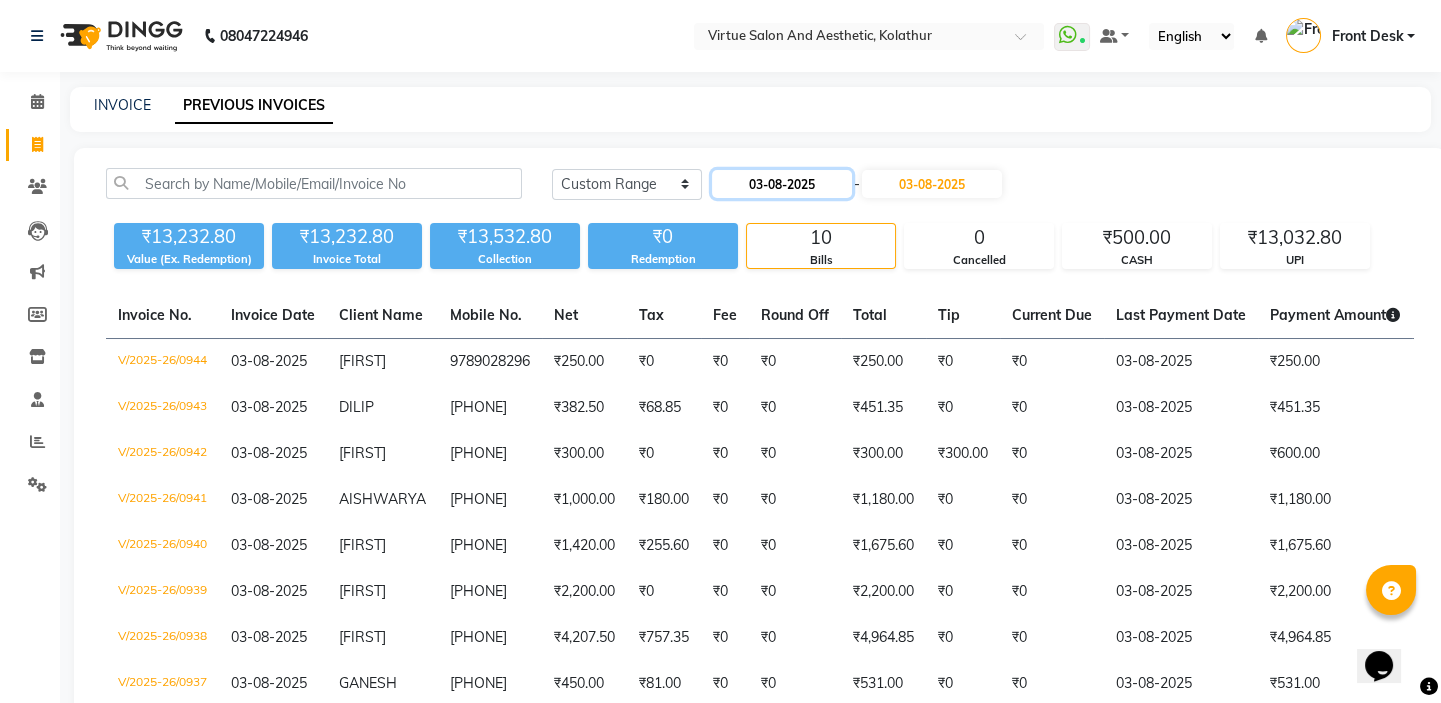 click on "03-08-2025" 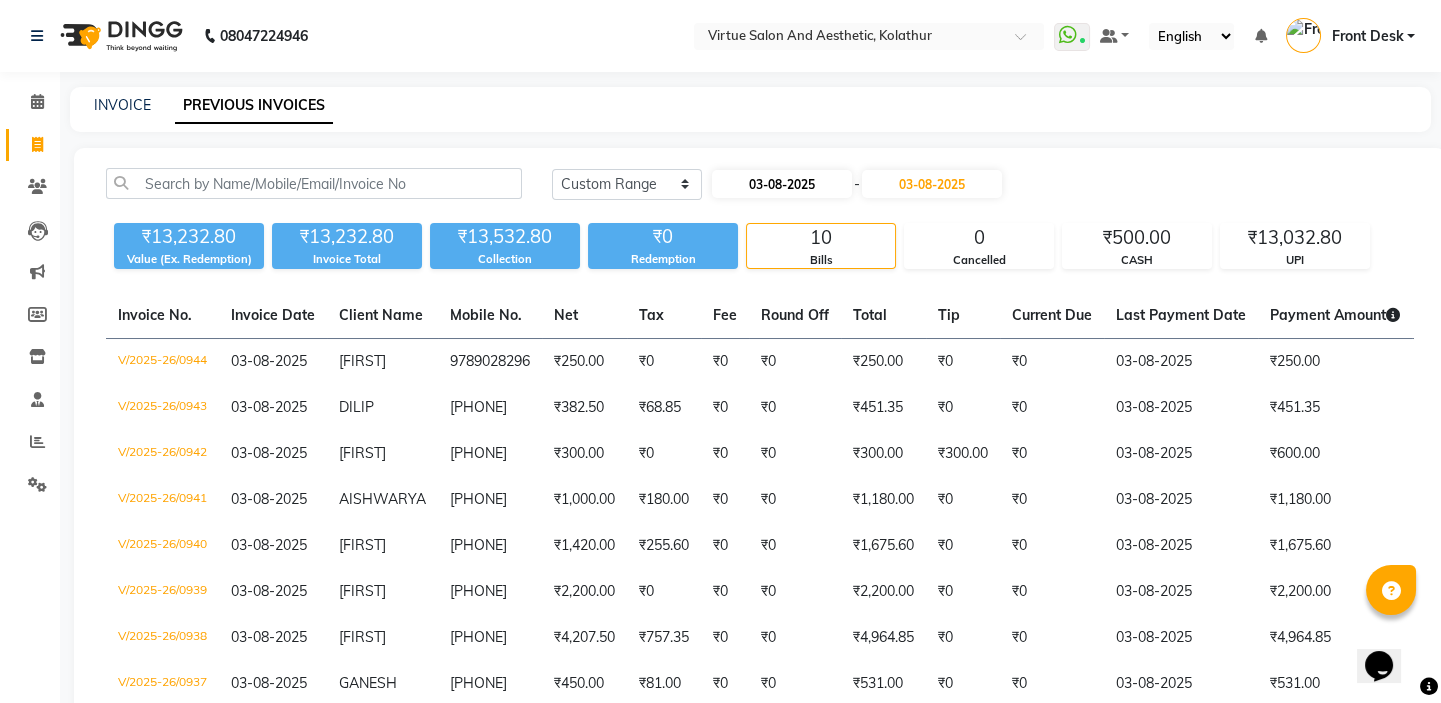 select on "8" 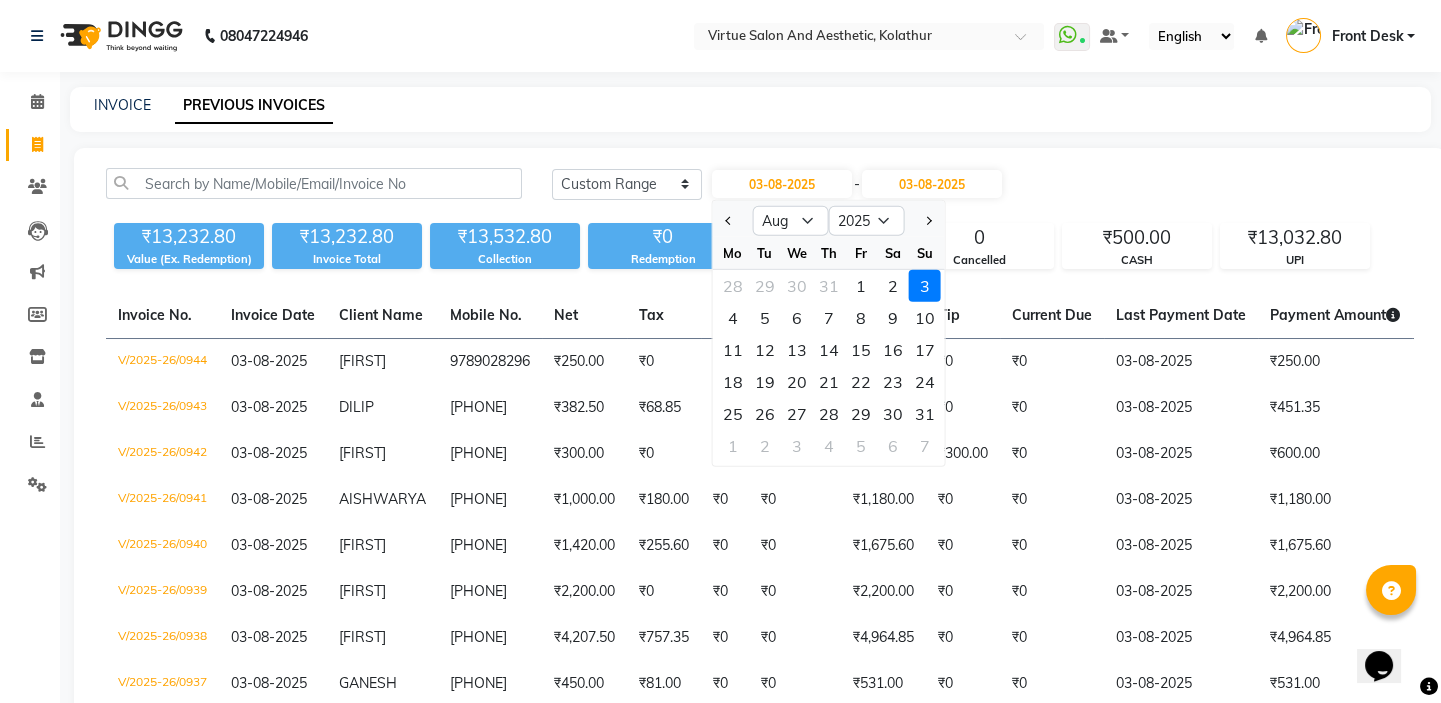 click 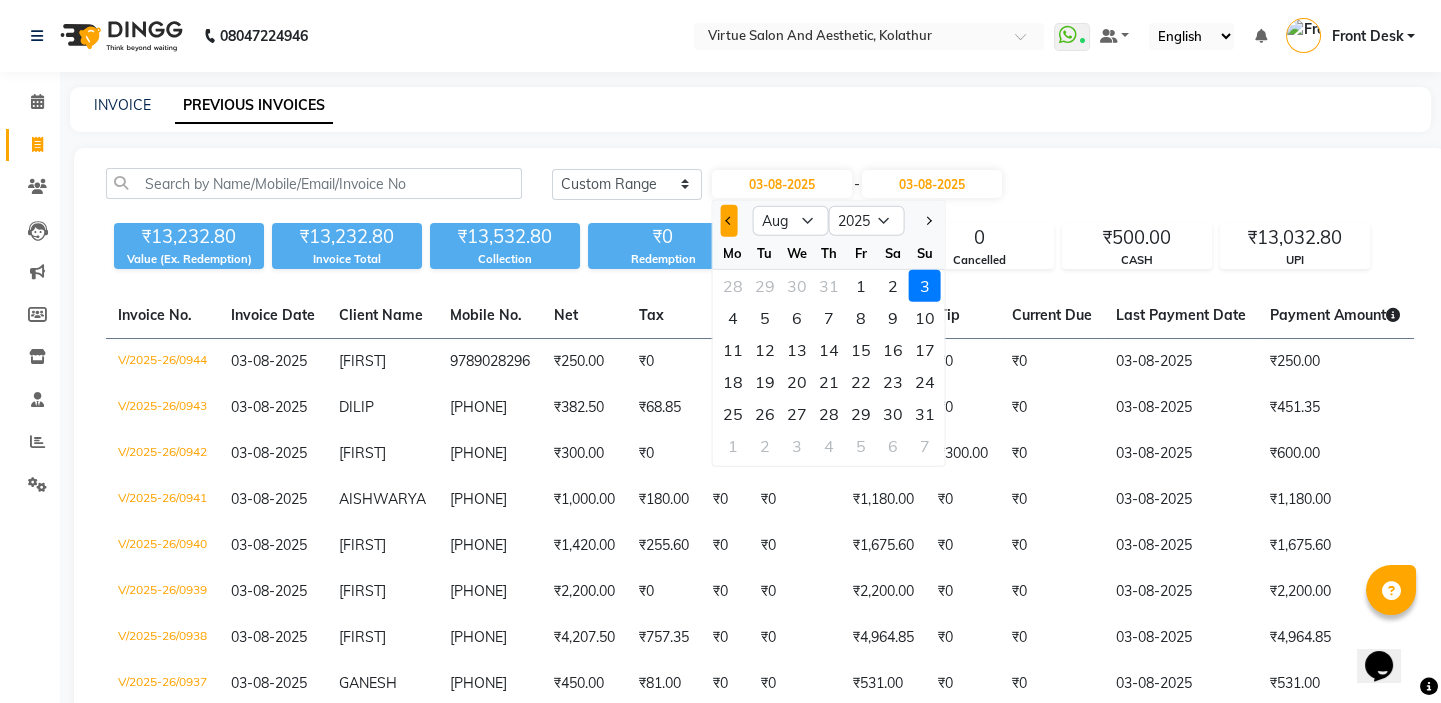 click 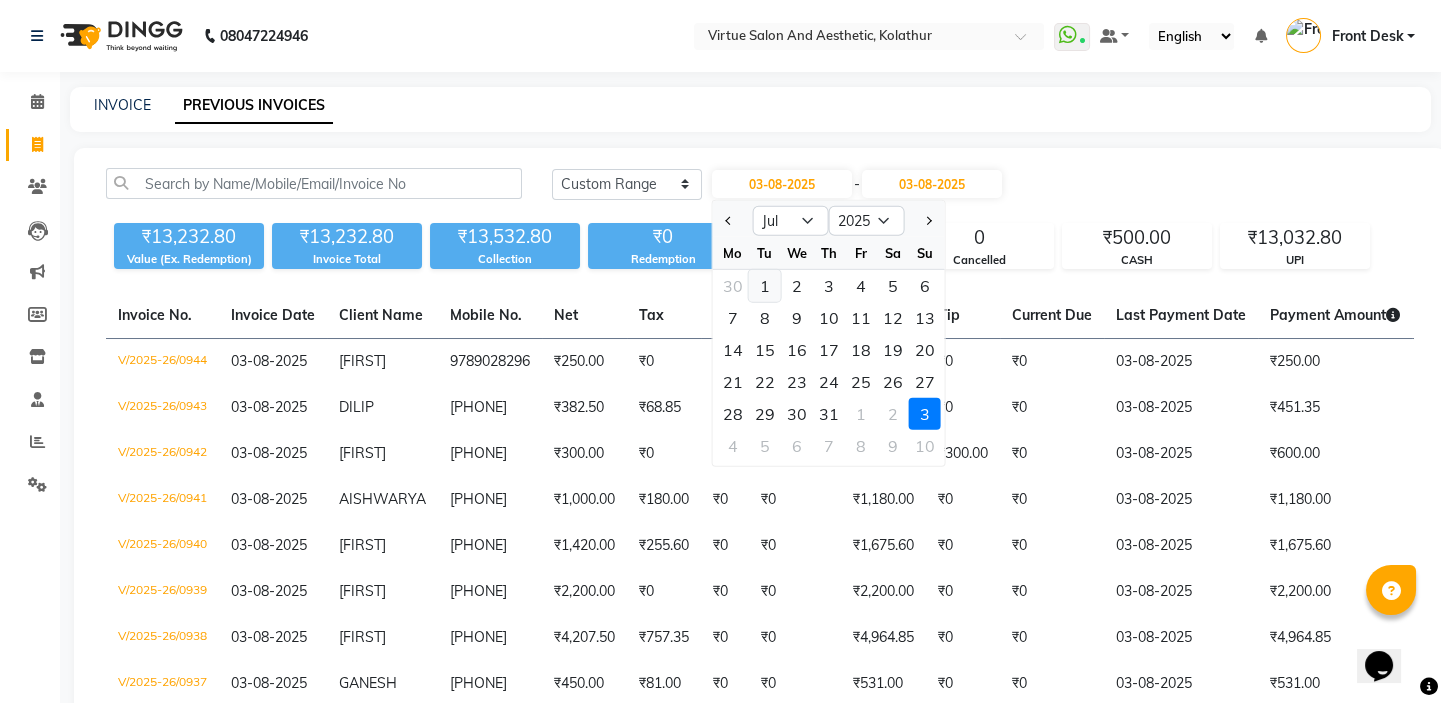 click on "1" 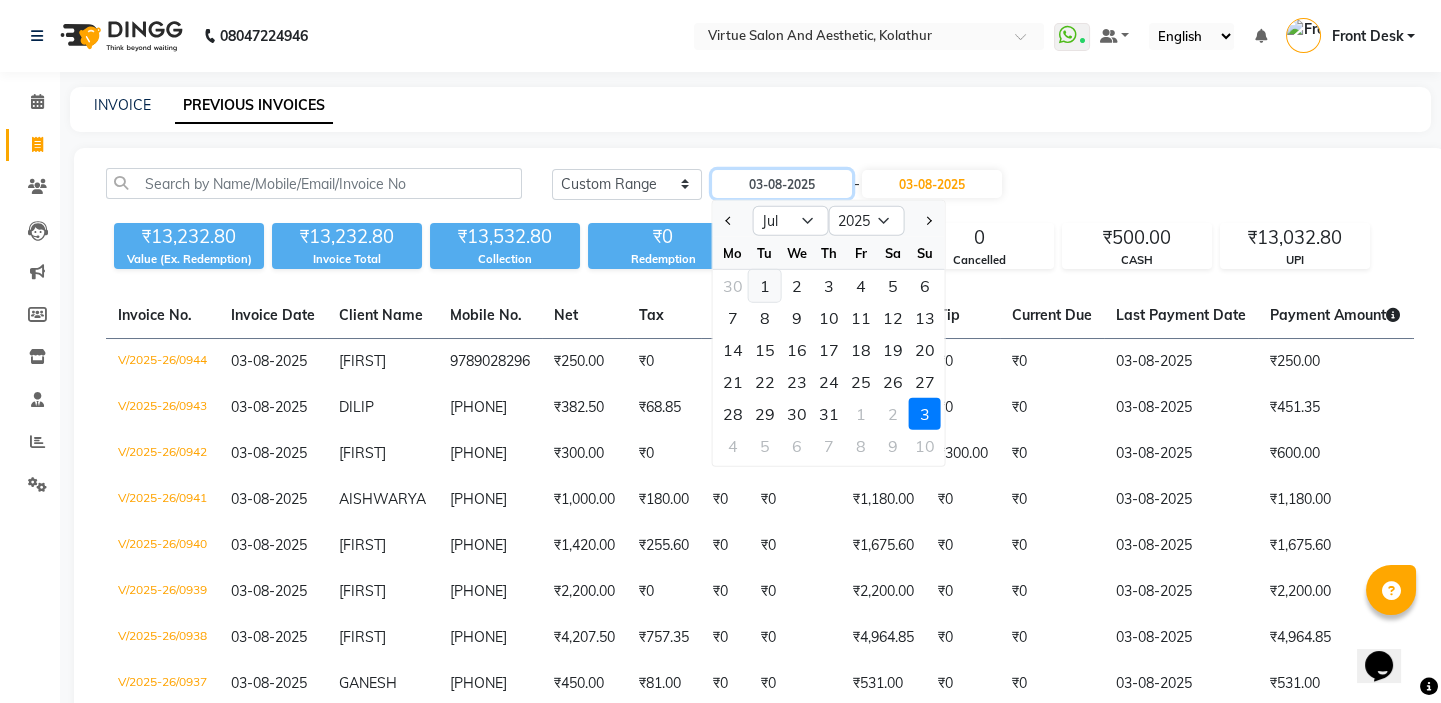 type on "01-07-2025" 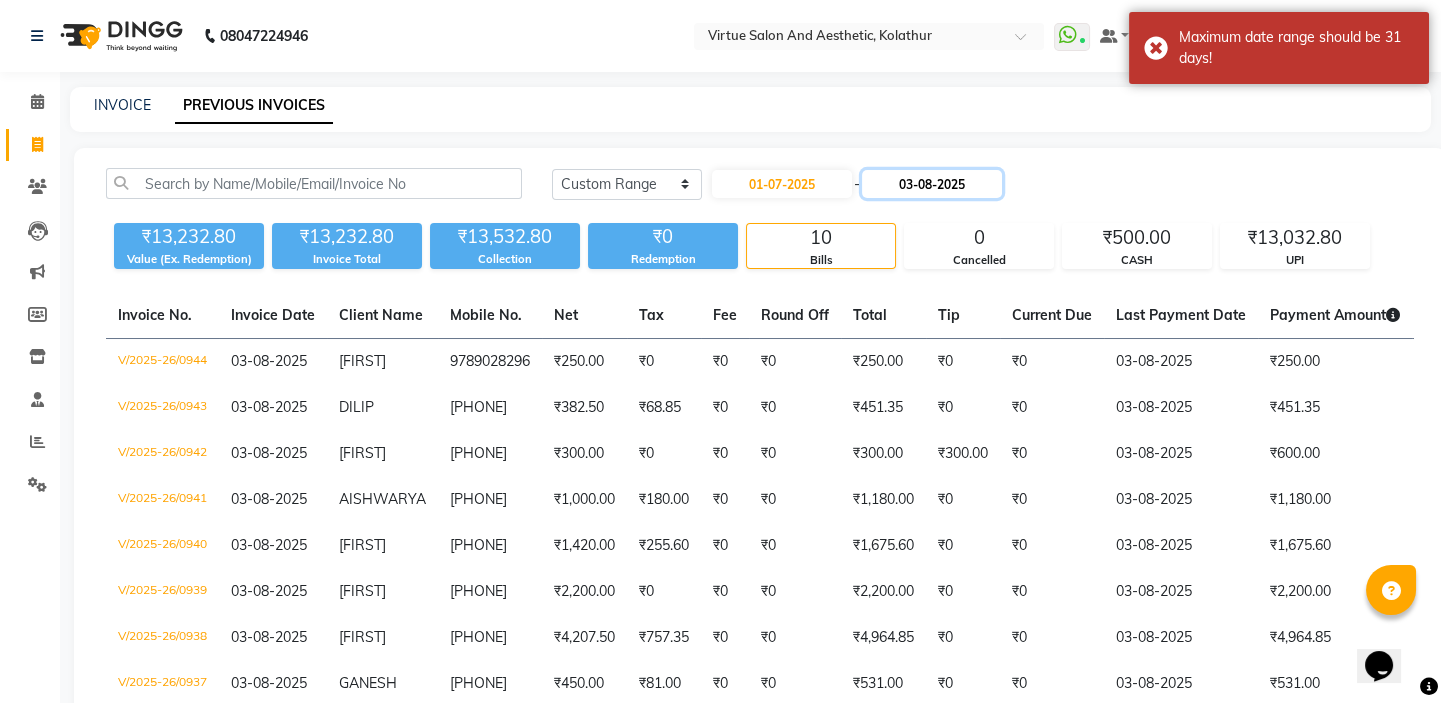 drag, startPoint x: 932, startPoint y: 178, endPoint x: 940, endPoint y: 189, distance: 13.601471 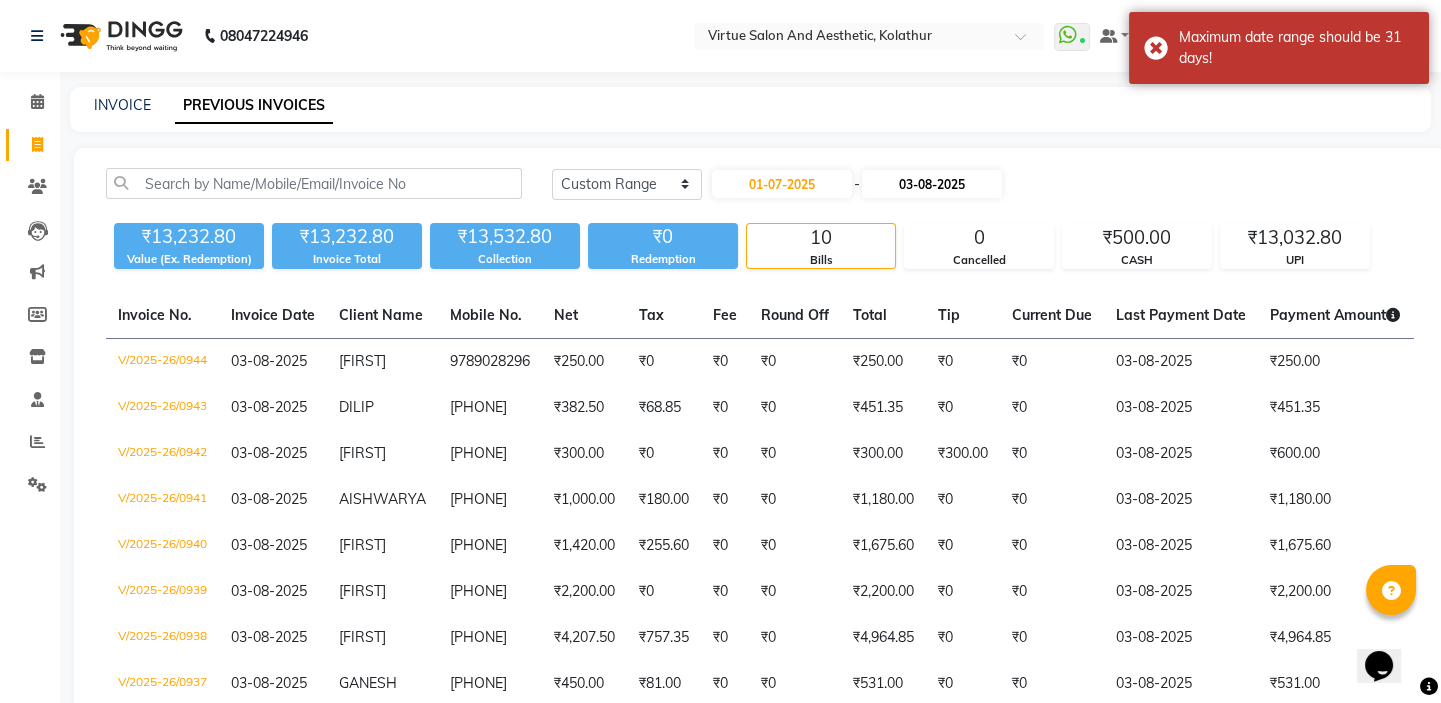 select on "8" 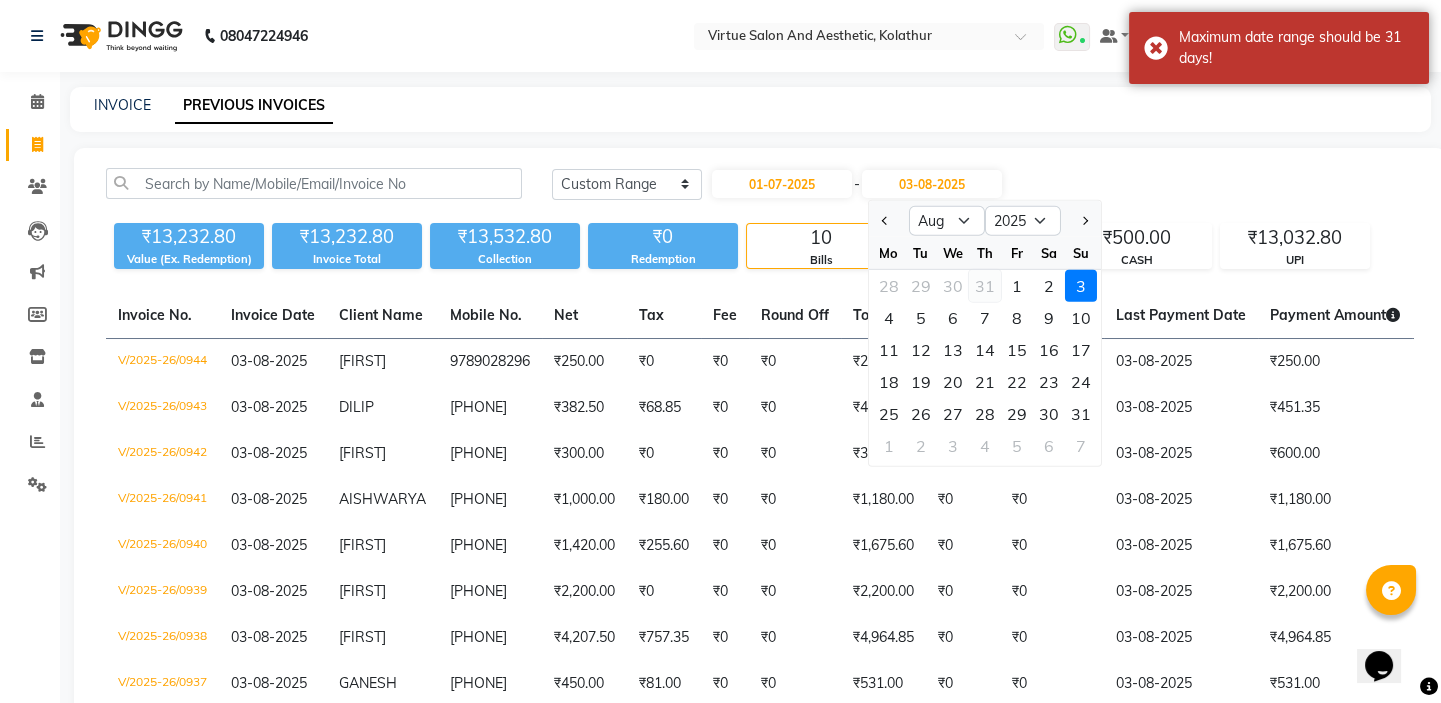 click on "31" 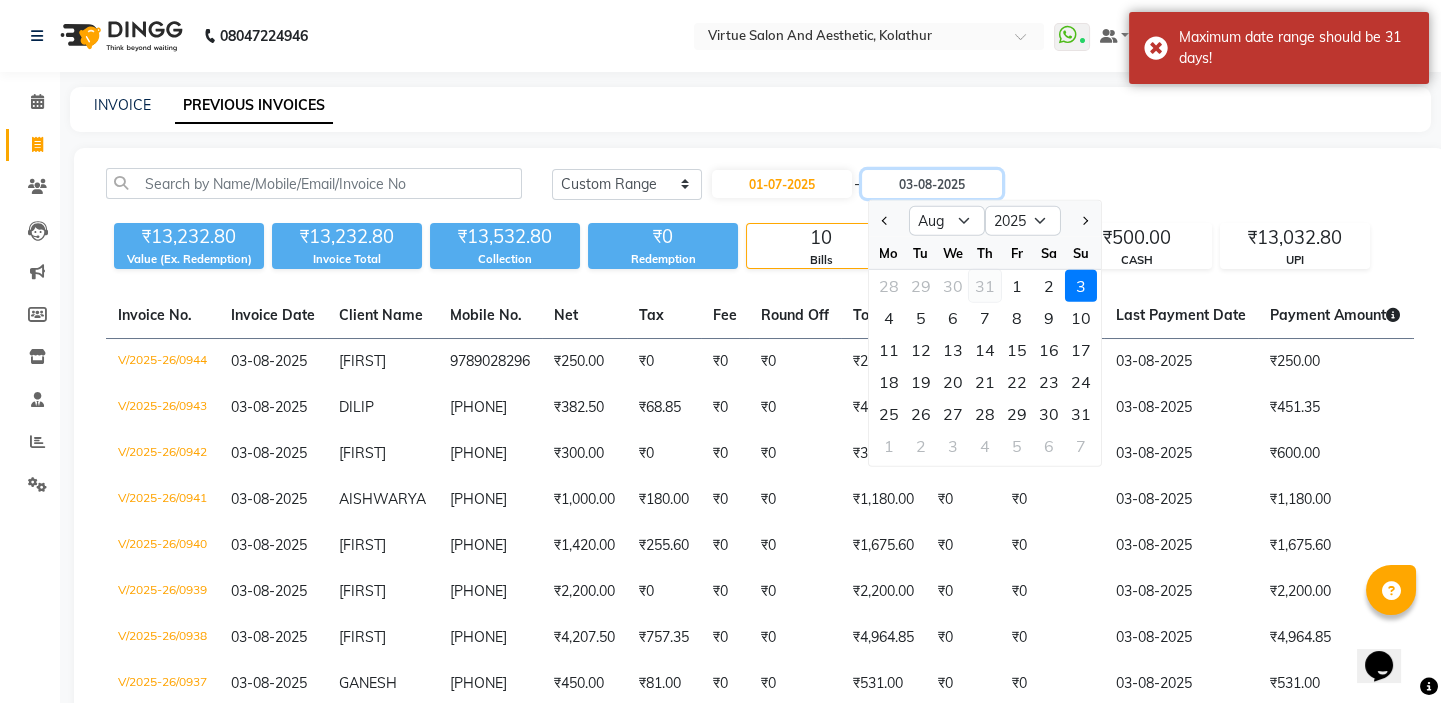 type on "31-07-2025" 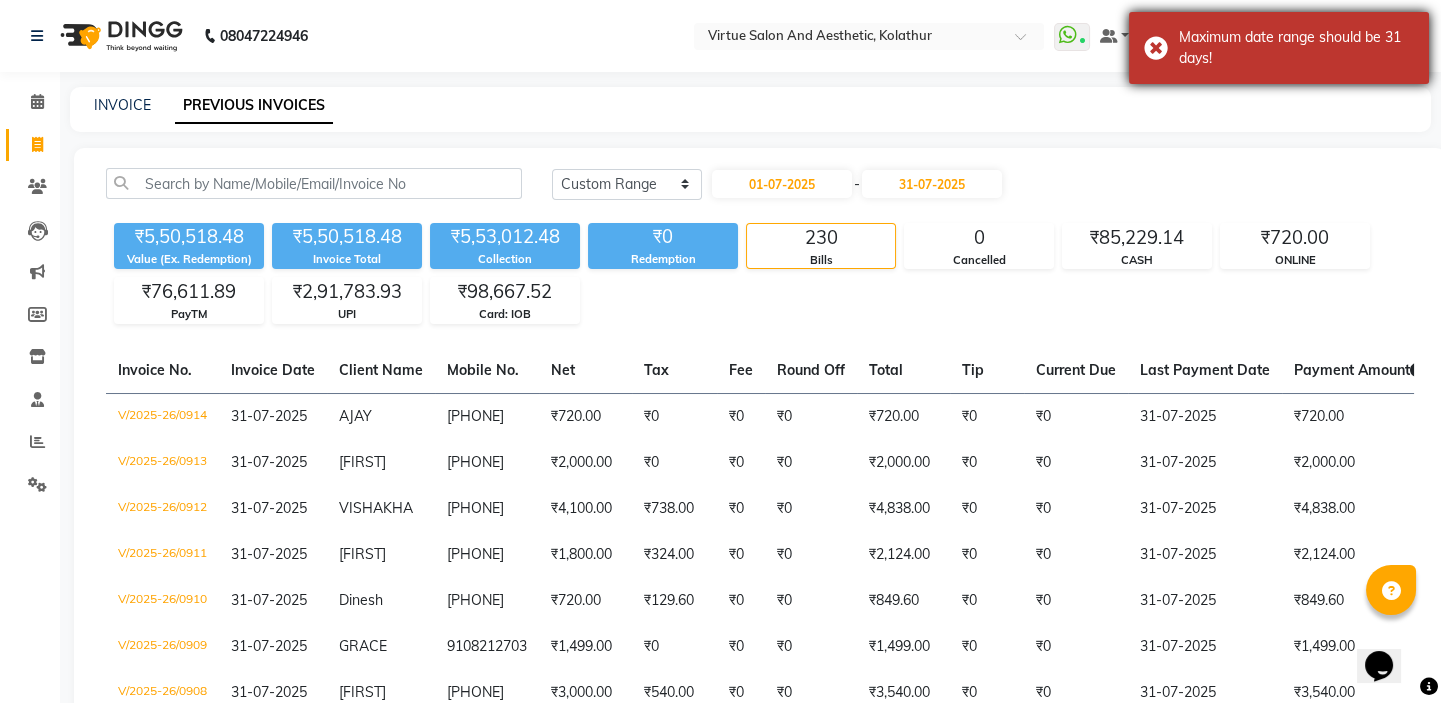 click on "Maximum date range should be 31 days!" at bounding box center (1279, 48) 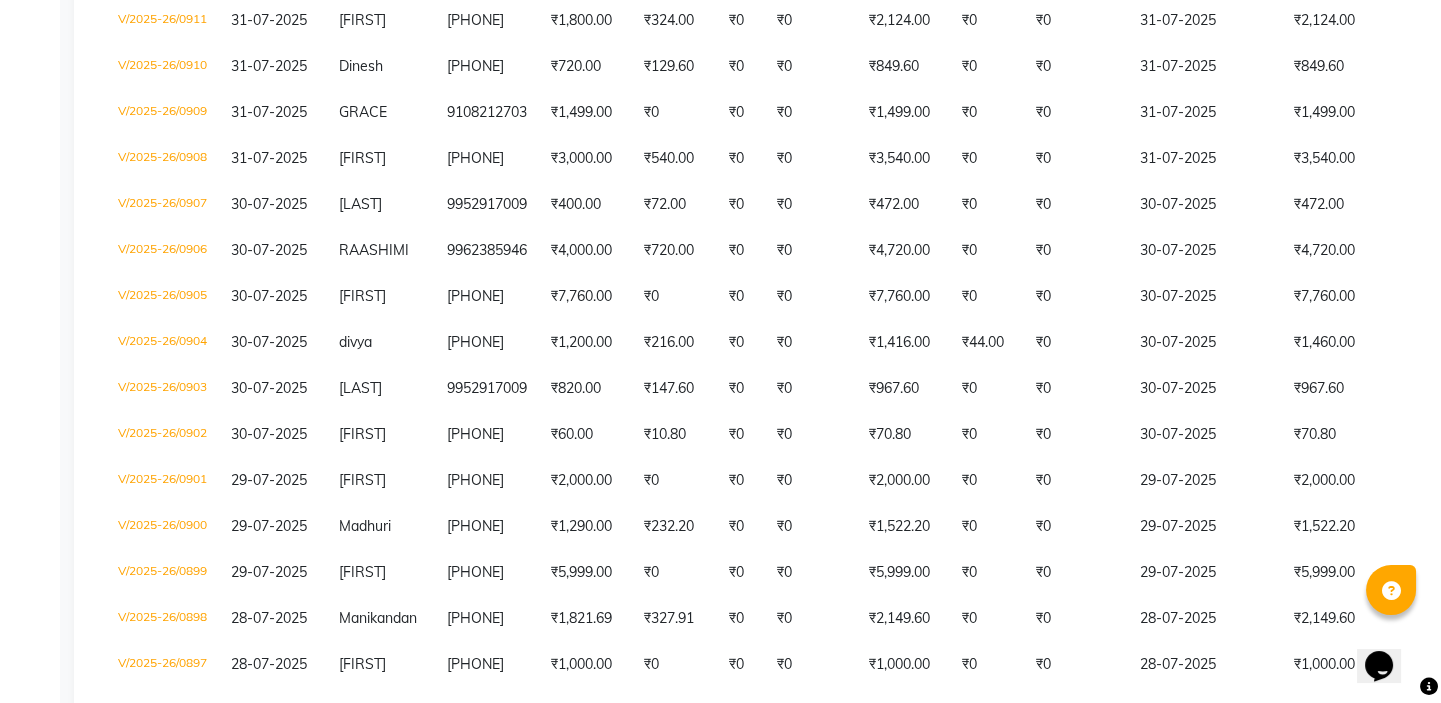 scroll, scrollTop: 0, scrollLeft: 0, axis: both 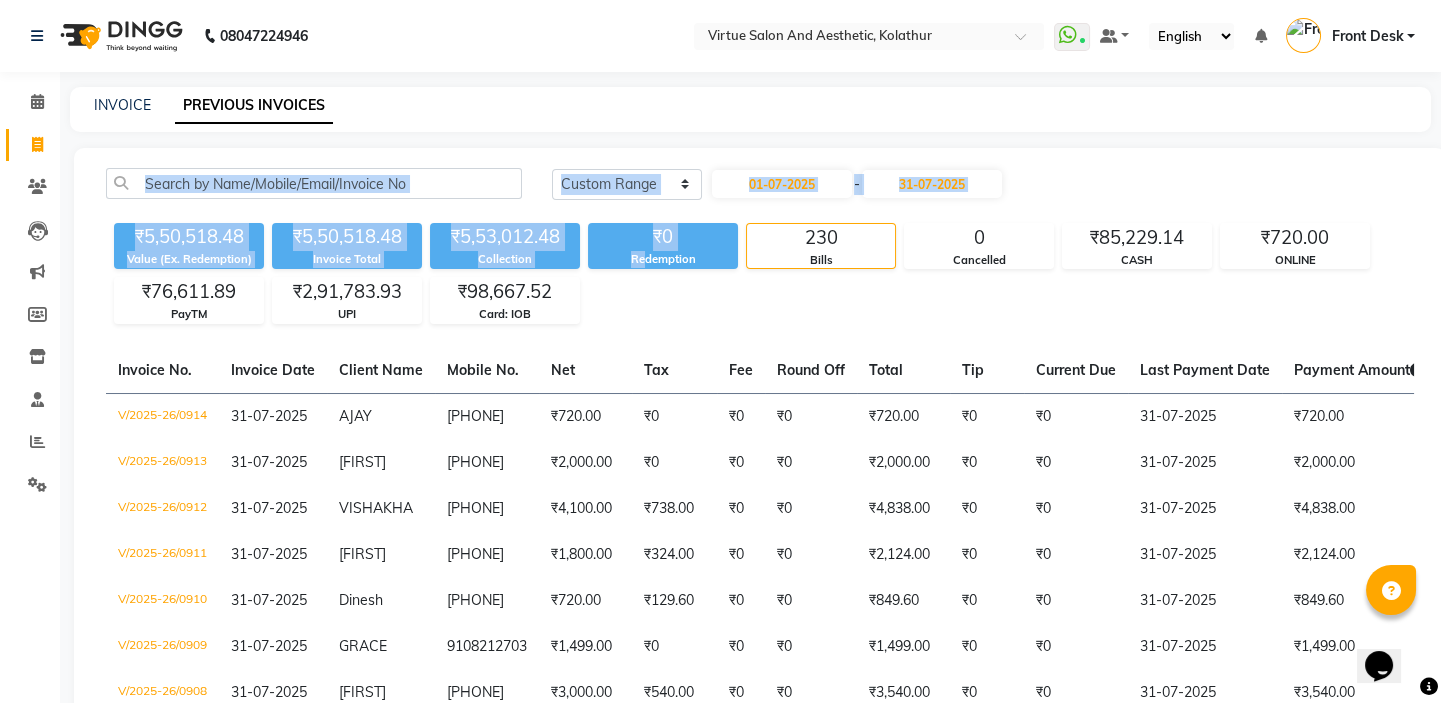 drag, startPoint x: 641, startPoint y: 292, endPoint x: 531, endPoint y: 41, distance: 274.04562 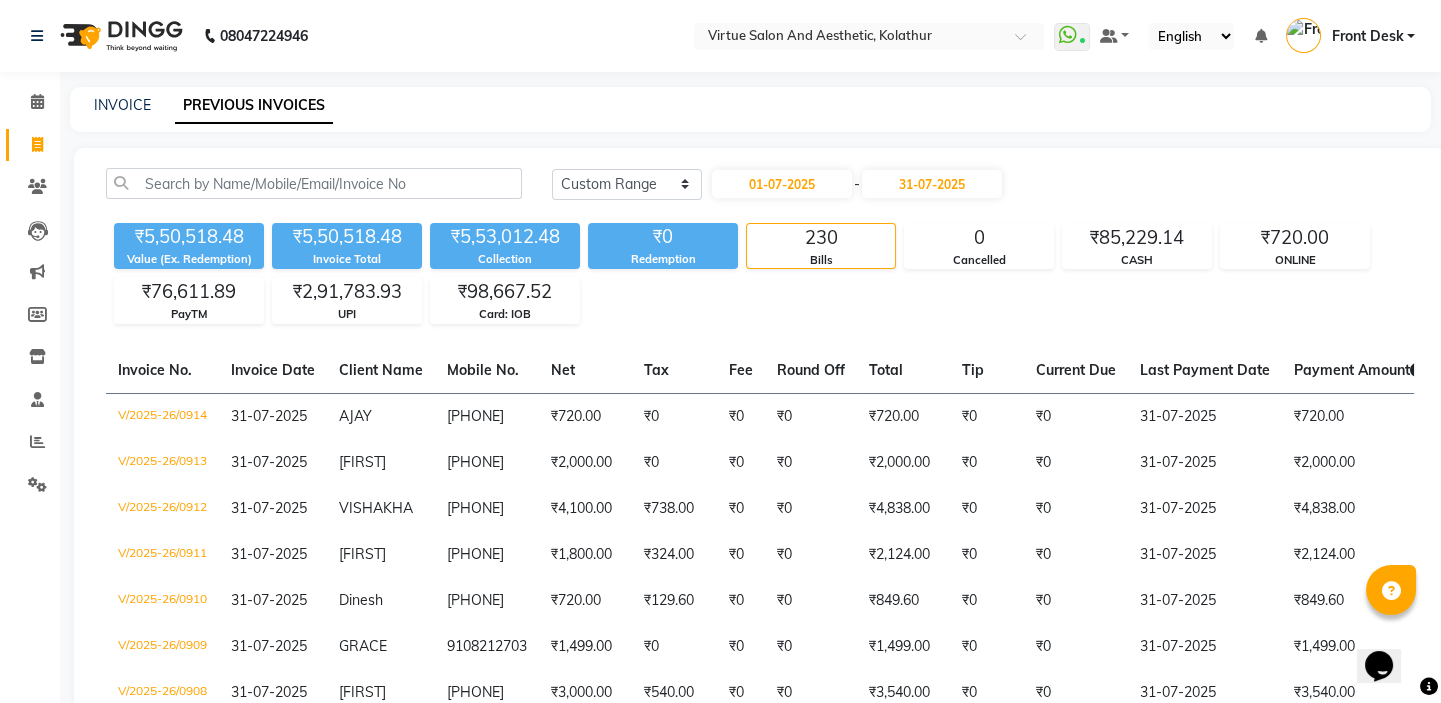 drag, startPoint x: 458, startPoint y: 49, endPoint x: 399, endPoint y: 48, distance: 59.008472 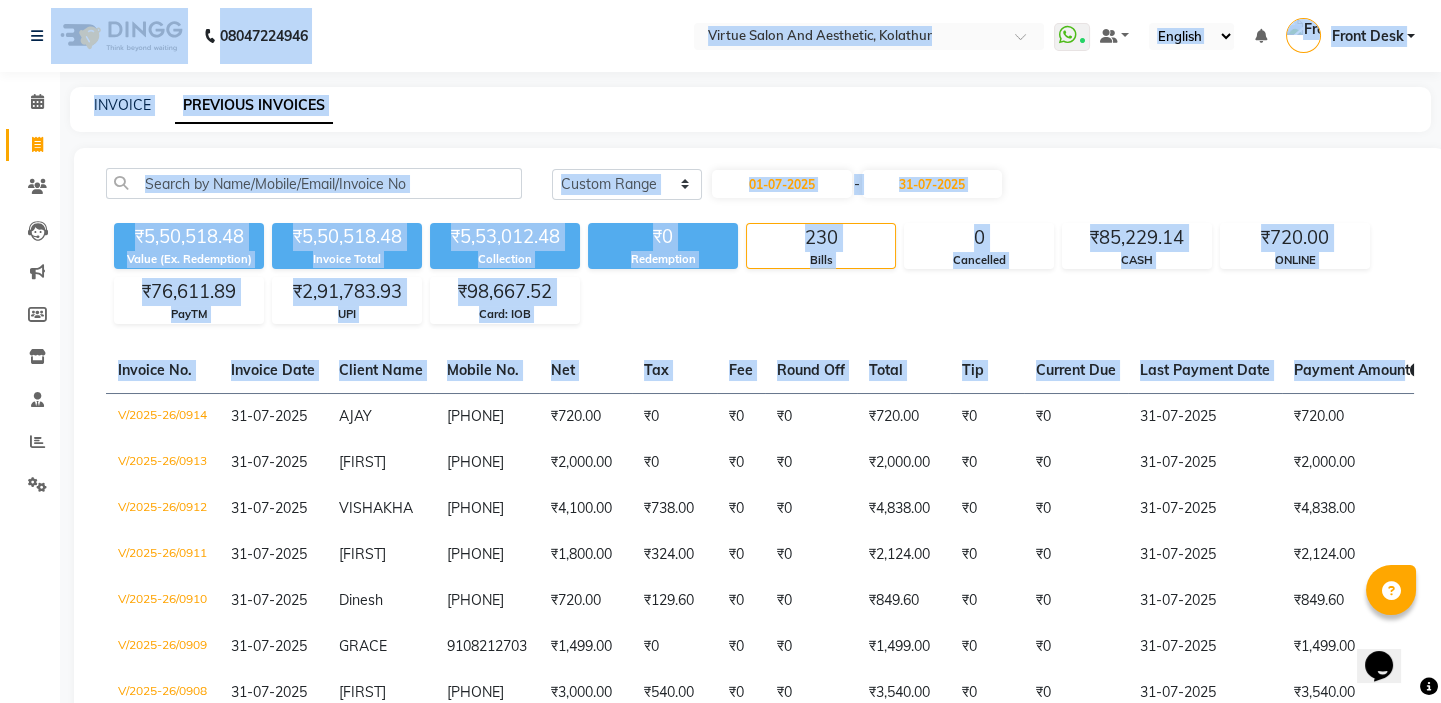 drag, startPoint x: 12, startPoint y: 14, endPoint x: 1428, endPoint y: 342, distance: 1453.4923 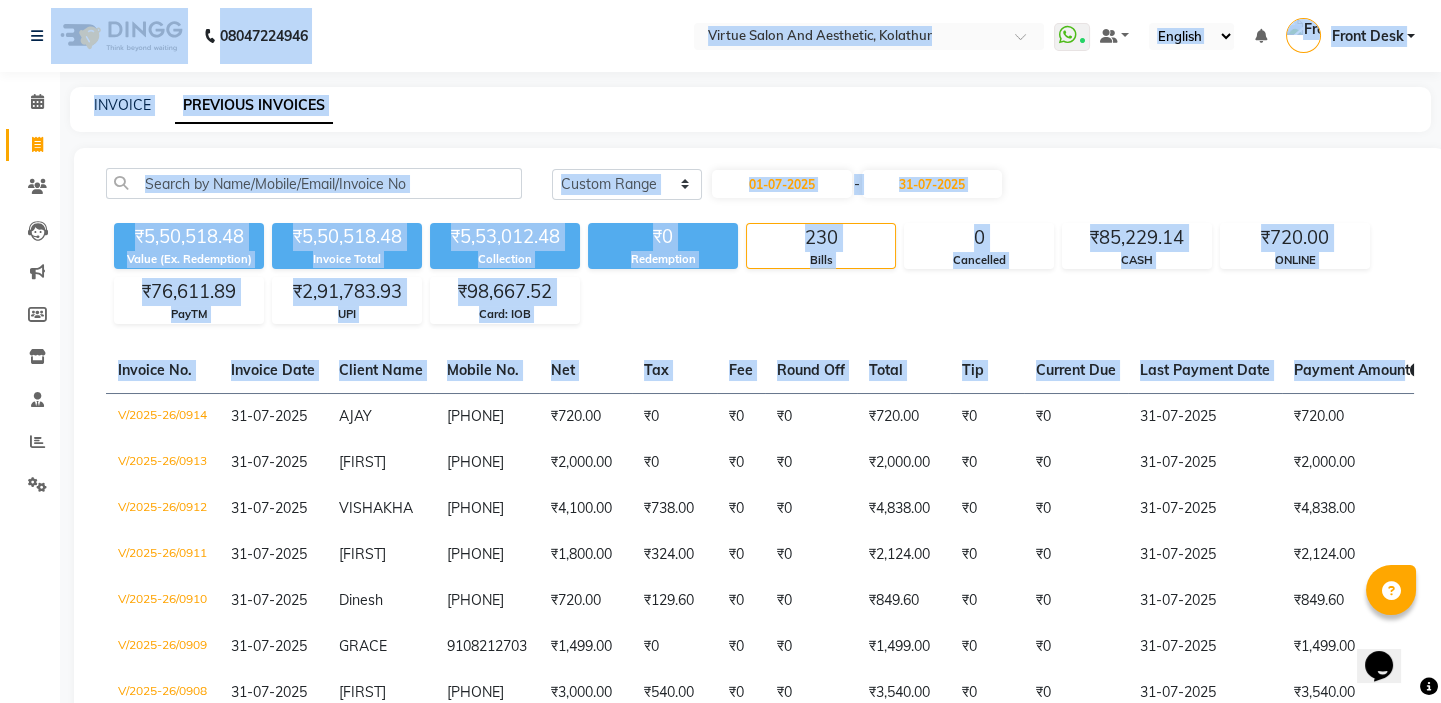 click on "INVOICE PREVIOUS INVOICES" 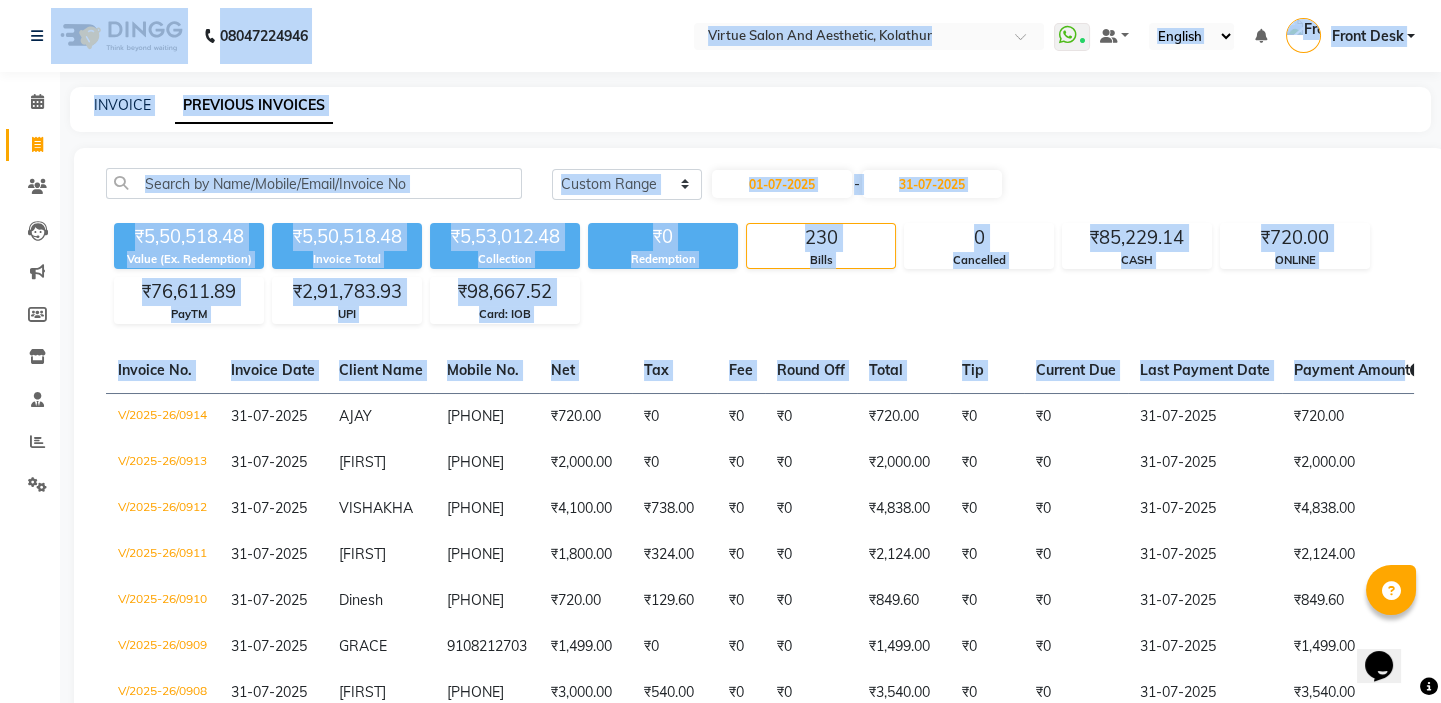 click on "Today Yesterday Custom Range 01-07-2025 - 31-07-2025 ₹5,50,518.48 Value (Ex. Redemption) ₹5,50,518.48 Invoice Total  ₹5,53,012.48 Collection ₹0 Redemption 230 Bills 0 Cancelled ₹85,229.14 CASH ₹720.00 ONLINE ₹76,611.89 PayTM ₹2,91,783.93 UPI ₹98,667.52 Card: IOB  Invoice No.   Invoice Date   Client Name   Mobile No.   Net   Tax   Fee   Round Off   Total   Tip   Current Due   Last Payment Date   Payment Amount   Payment Methods   Cancel Reason   Status   V/2025-26/0914  31-07-2025 [FIRST] [LAST]   [PHONE] ₹720.00 ₹0  ₹0  ₹0 ₹720.00 ₹0 ₹0 31-07-2025 ₹720.00  ONLINE - PAID  V/2025-26/0913  31-07-2025 [FIRST] [LAST]   [PHONE] ₹2,000.00 ₹0  ₹0  ₹0 ₹2,000.00 ₹0 ₹0 31-07-2025 ₹2,000.00  CASH,  UPI - PAID  V/2025-26/0912  31-07-2025 [FIRST]   [PHONE] ₹4,100.00 ₹738.00  ₹0  ₹0 ₹4,838.00 ₹0 ₹0 31-07-2025 ₹4,838.00  UPI - PAID  V/2025-26/0911  31-07-2025 [FIRST]   [PHONE] ₹1,800.00 ₹324.00  ₹0  ₹0 ₹2,124.00 ₹0 ₹0 UPI -" 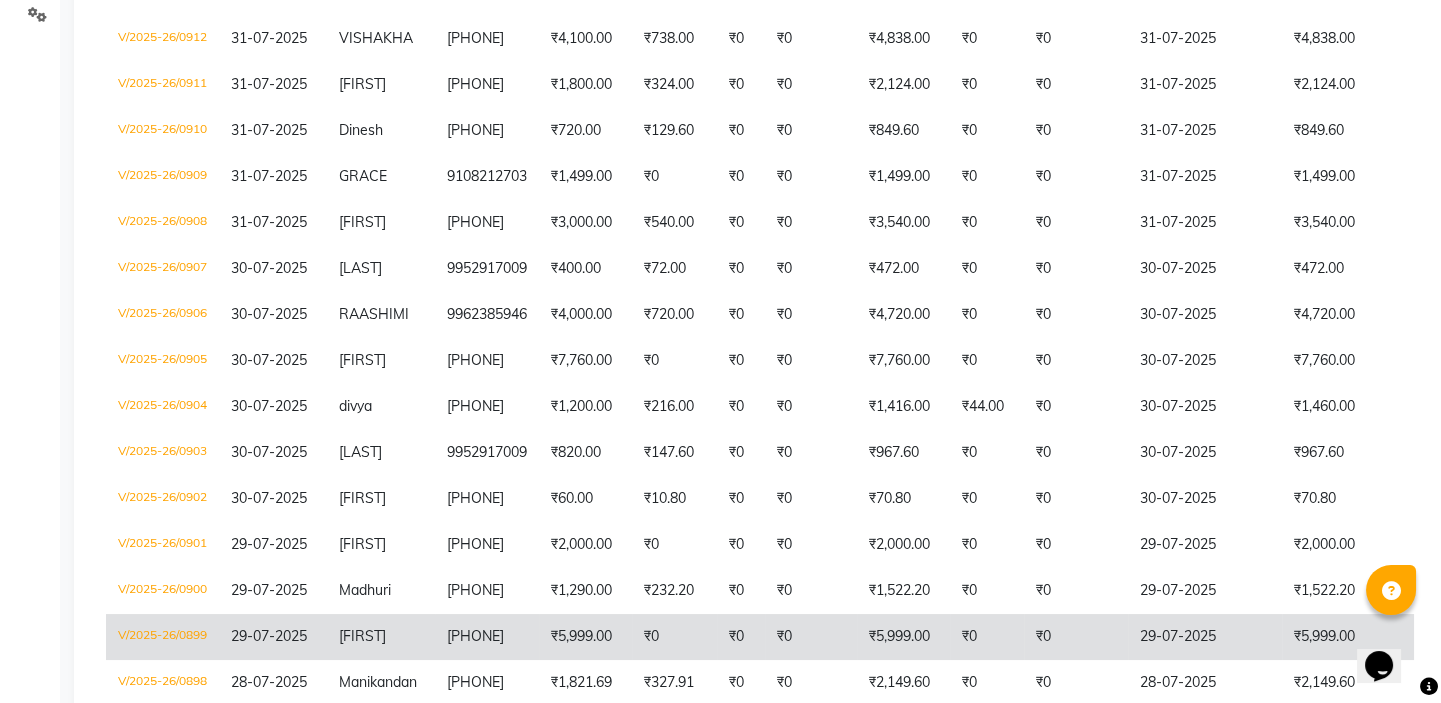 scroll, scrollTop: 0, scrollLeft: 0, axis: both 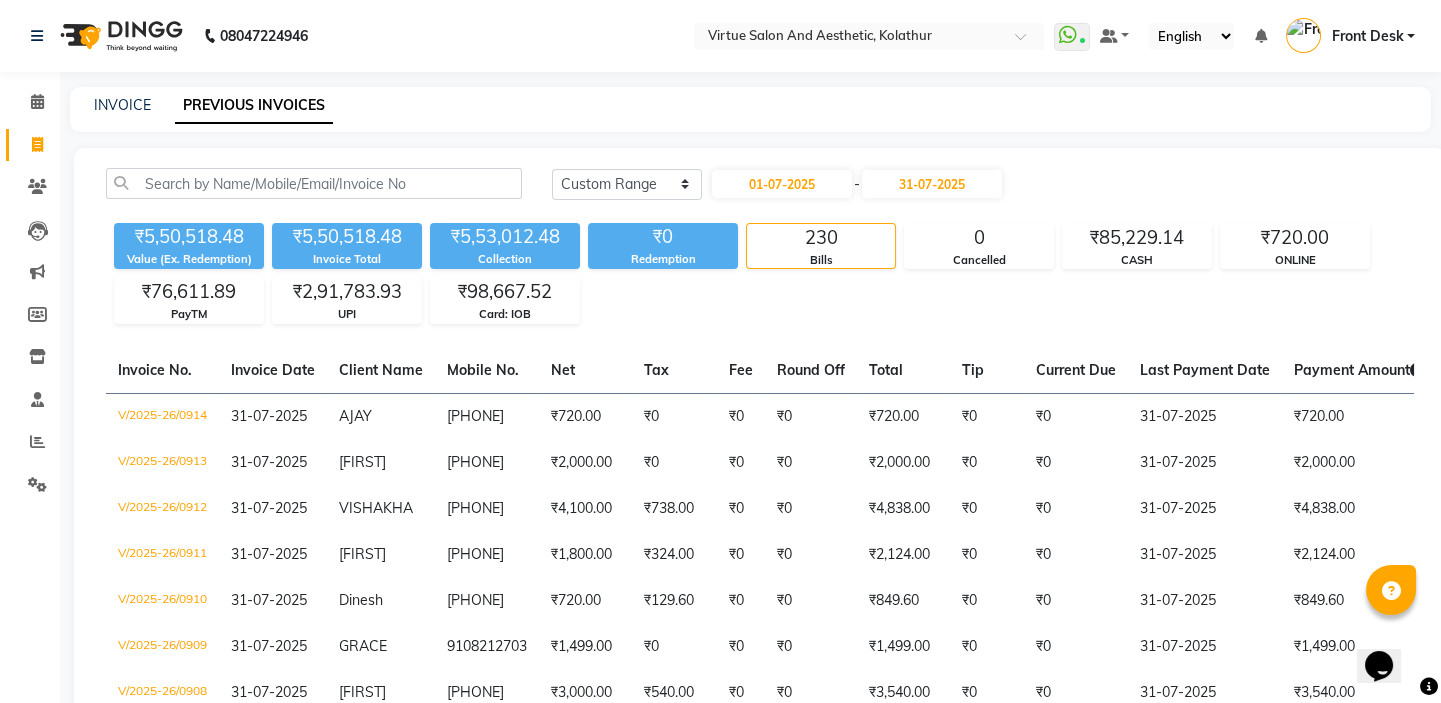 click on "[PHONE] Select Location × Virtue Salon And Aesthetic, Kolathur  WhatsApp Status  ✕ Status:  Connected Most Recent Message: 03-08-2025     04:52 PM Recent Service Activity: 03-08-2025     05:21 PM Default Panel My Panel English ENGLISH Español العربية मराठी हिंदी ગુજરાતી தமிழ் 中文 Notifications nothing to show Front Desk Manage Profile Change Password Sign out  Version:3.15.11" 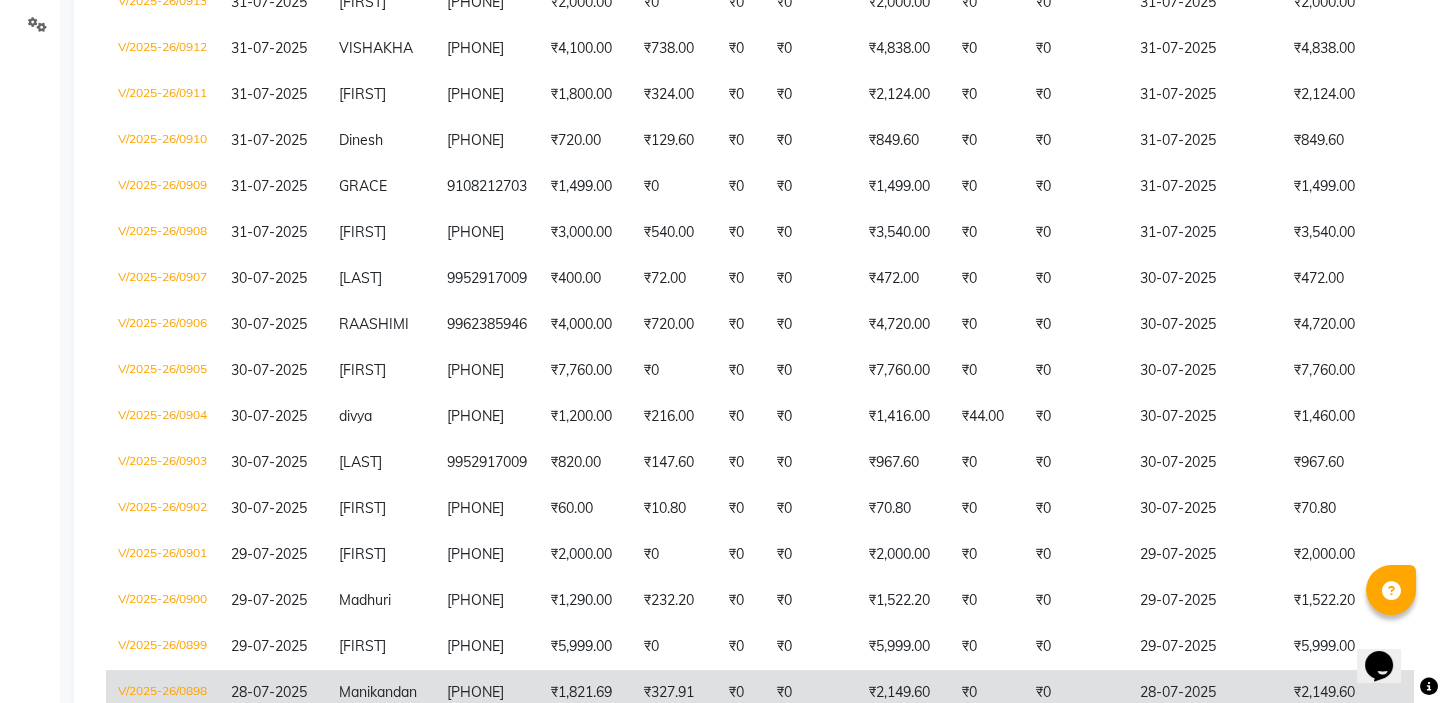 scroll, scrollTop: 0, scrollLeft: 0, axis: both 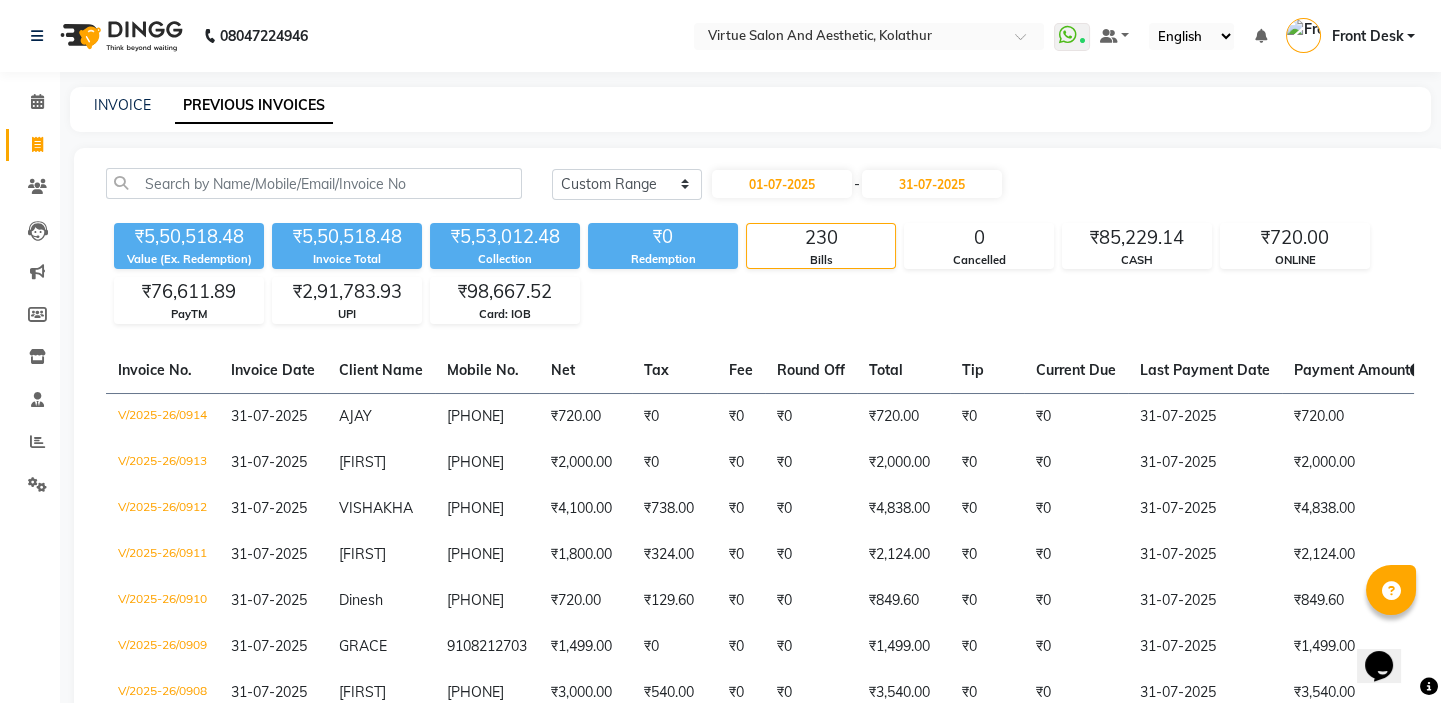 click on "₹5,50,518.48 Value (Ex. Redemption) ₹5,50,518.48 Invoice Total ₹5,53,012.48 Collection ₹0 Redemption 230 Bills 0 Cancelled ₹85,229.14 CASH ₹720.00 ONLINE ₹76,611.89 PayTM ₹2,91,783.93 UPI ₹98,667.52 Card: IOB" 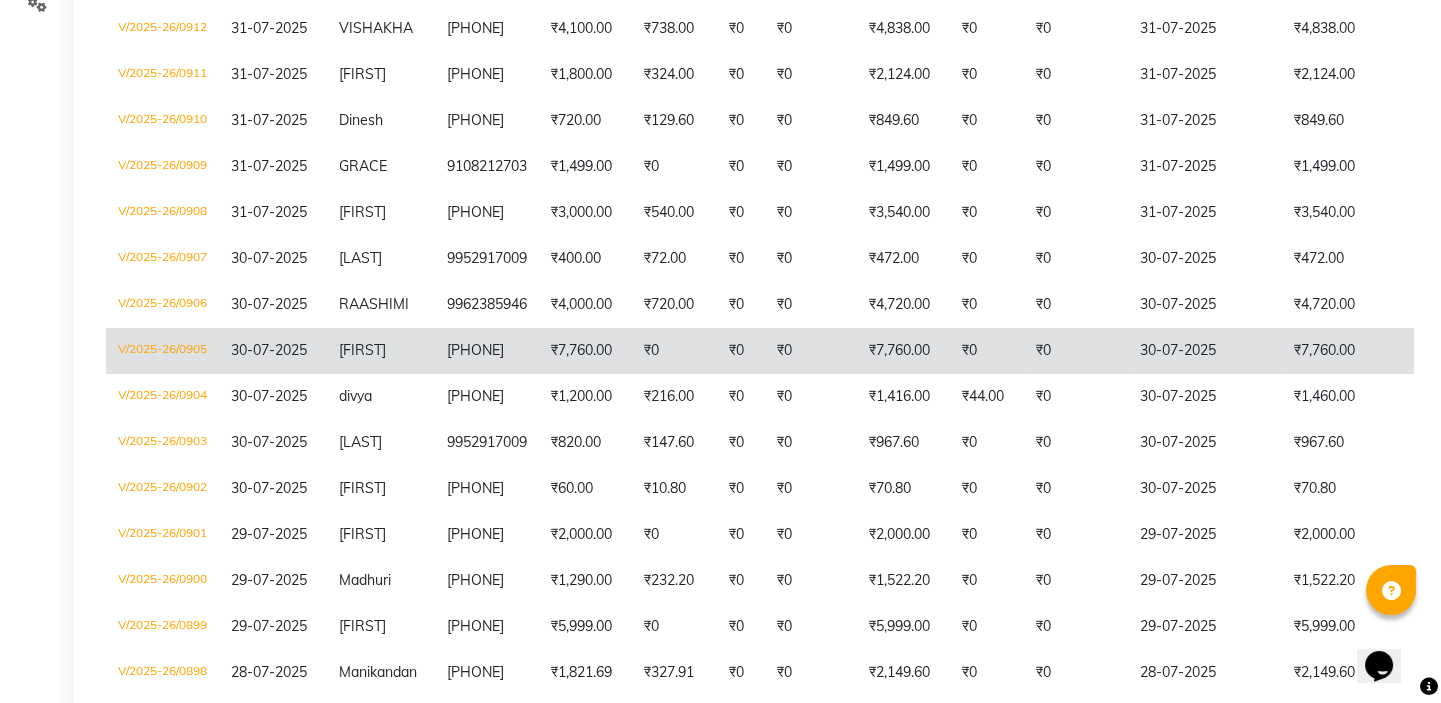 scroll, scrollTop: 0, scrollLeft: 0, axis: both 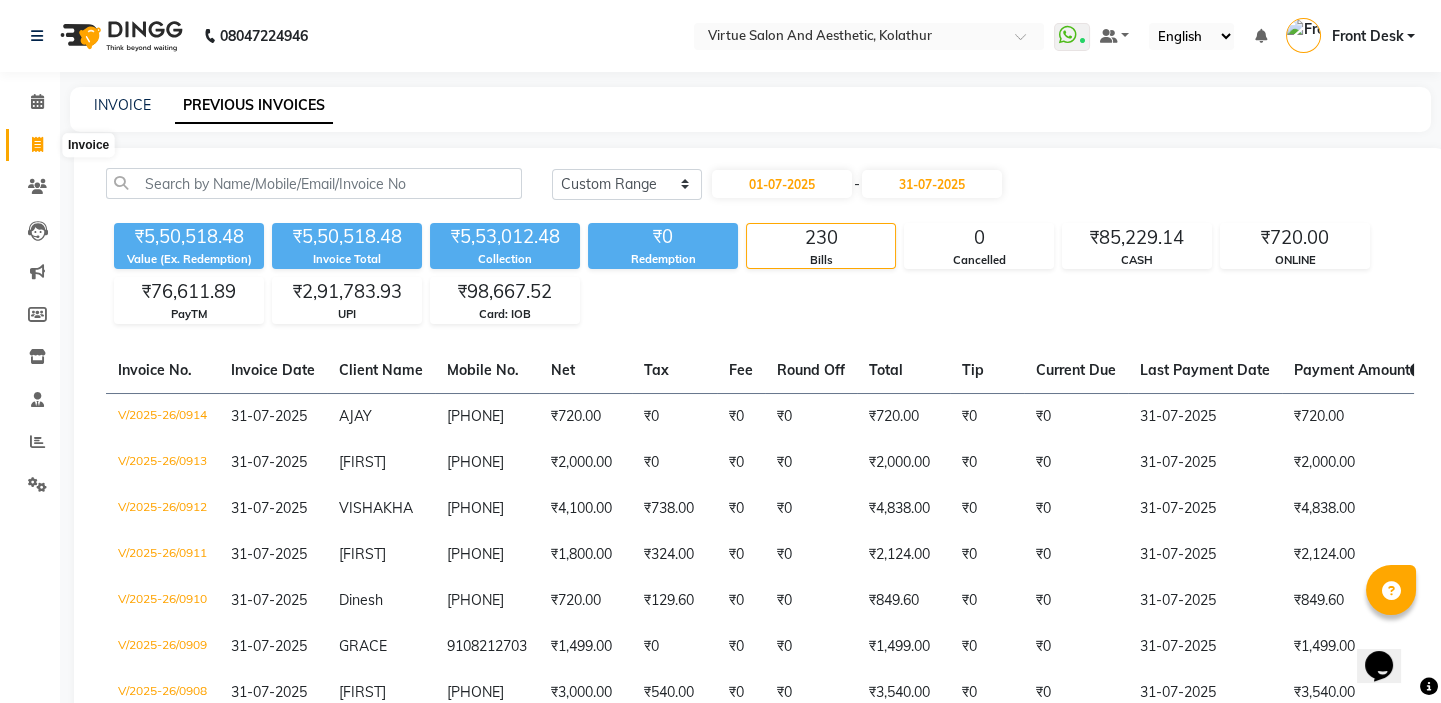 click 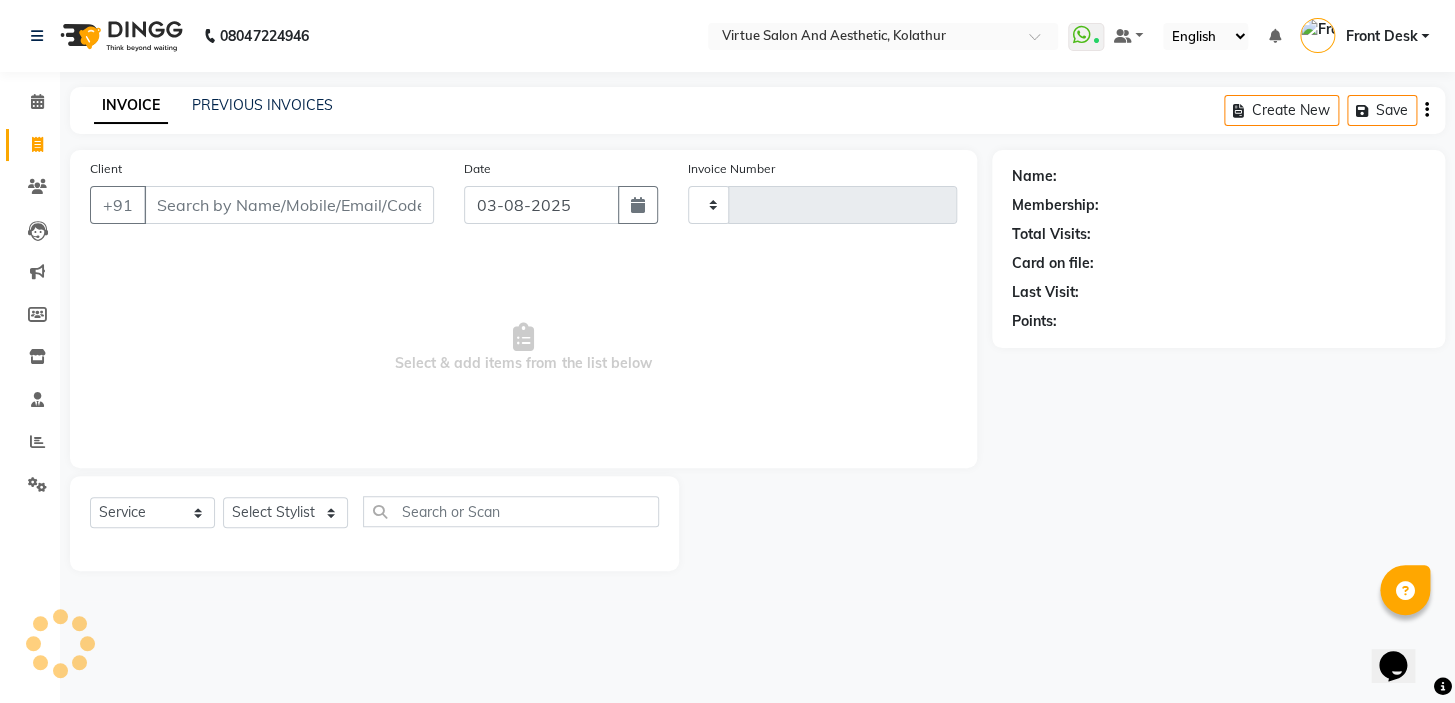 type on "0945" 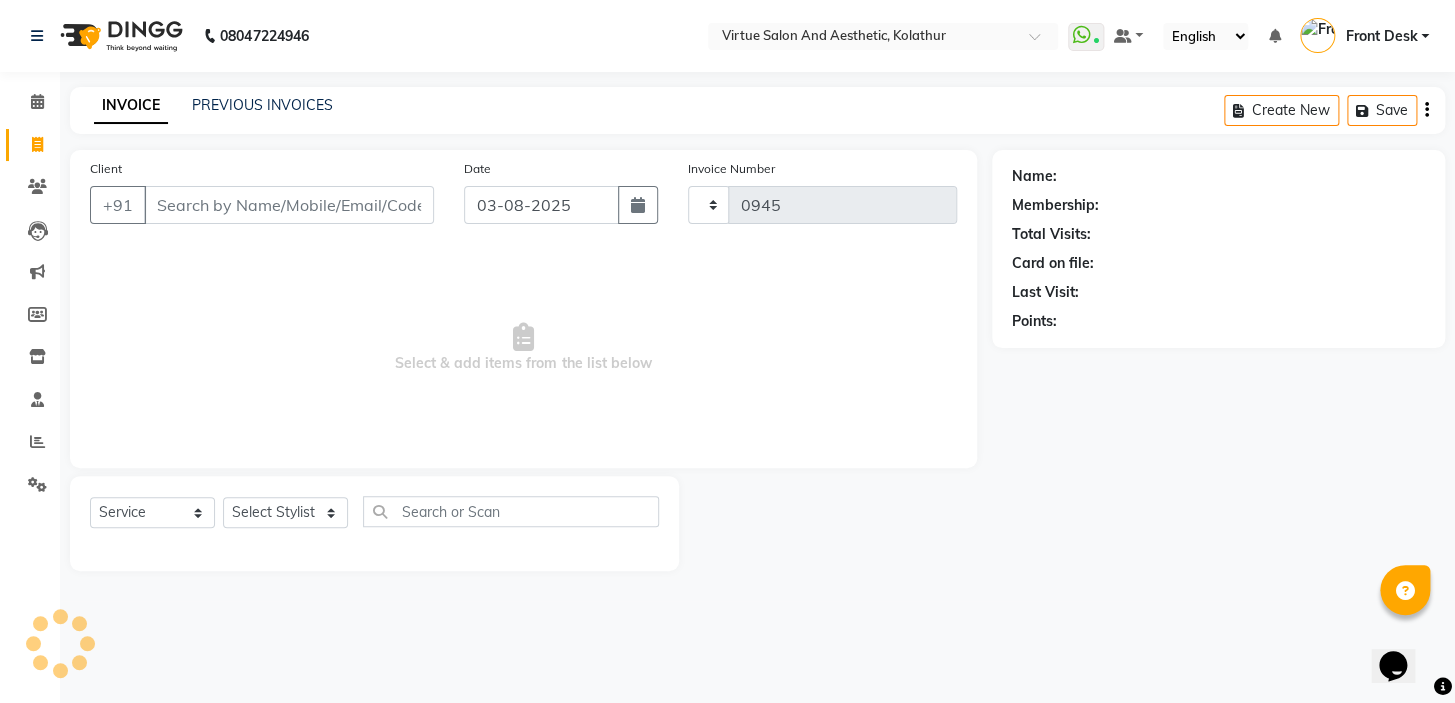 select on "7053" 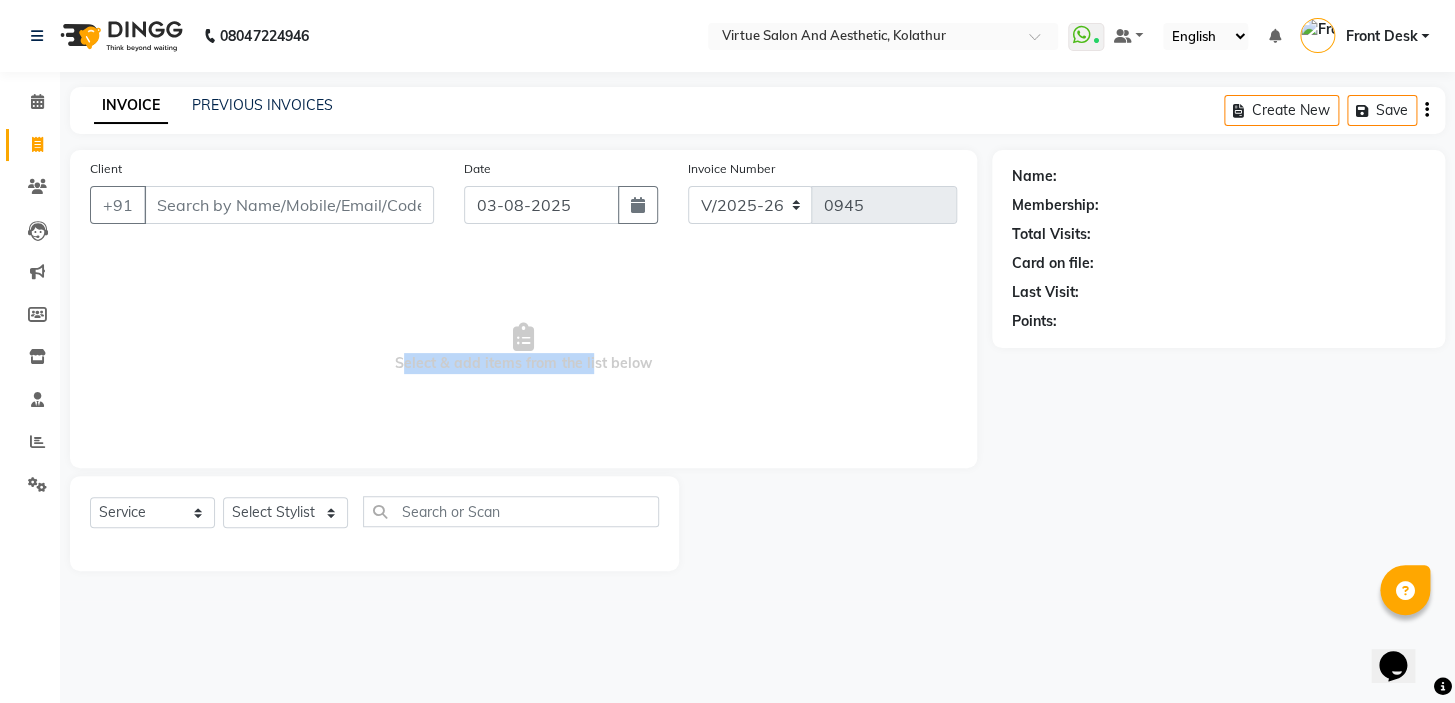 drag, startPoint x: 368, startPoint y: 371, endPoint x: 703, endPoint y: 366, distance: 335.03732 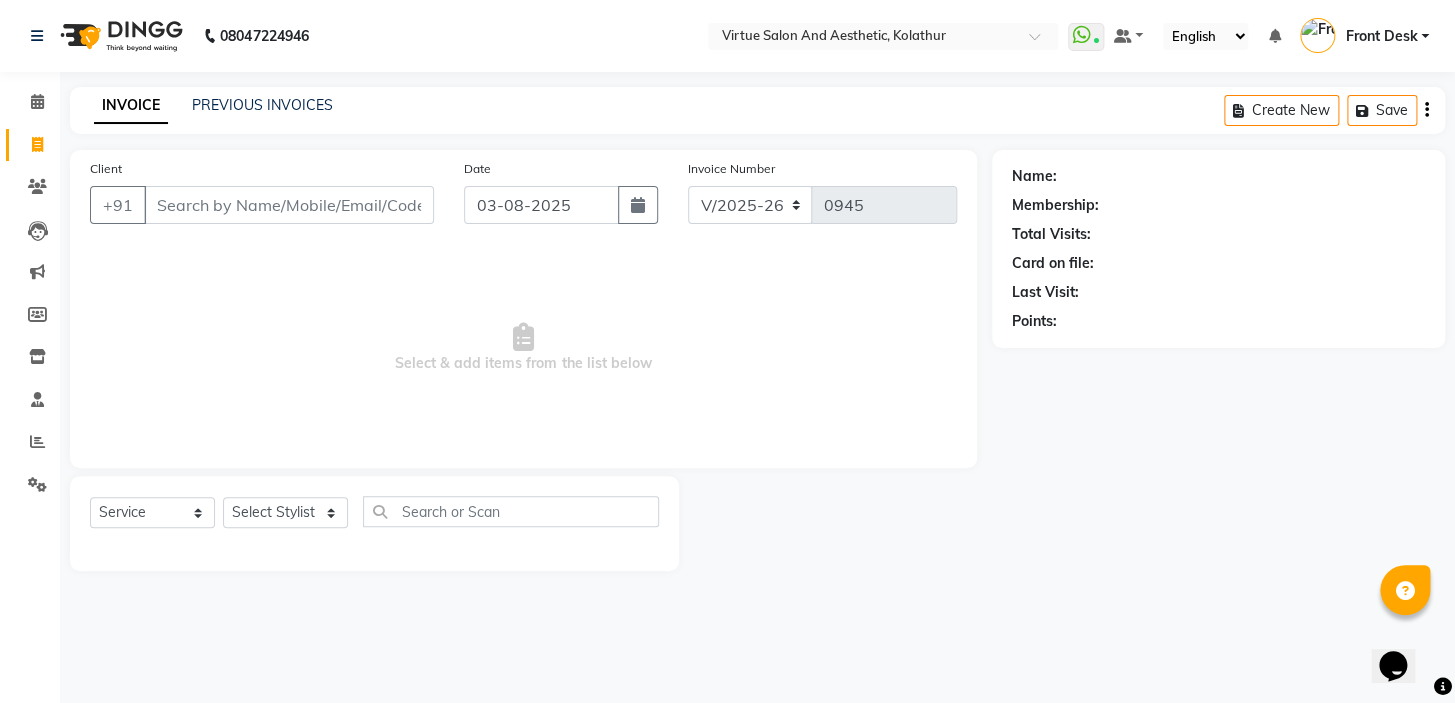 click on "Select & add items from the list below" at bounding box center (523, 348) 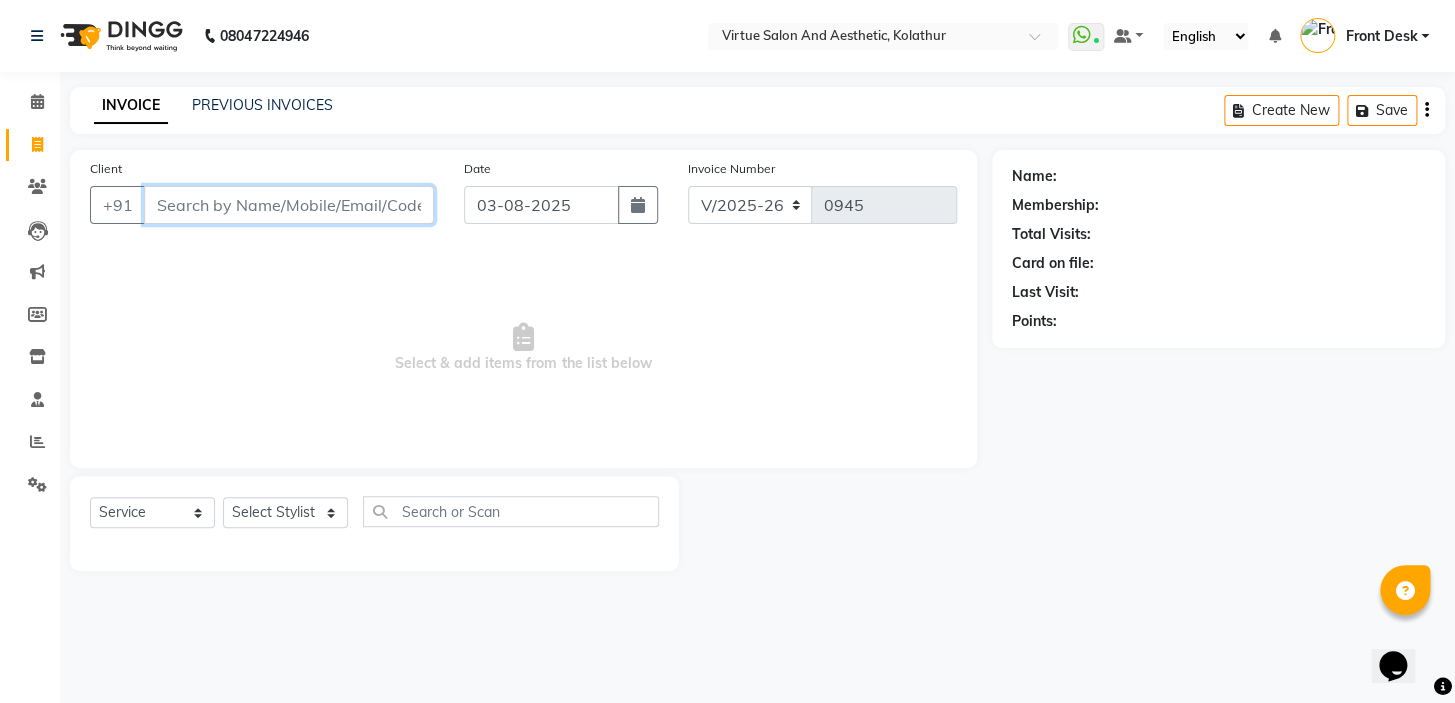 click on "Client" at bounding box center (289, 205) 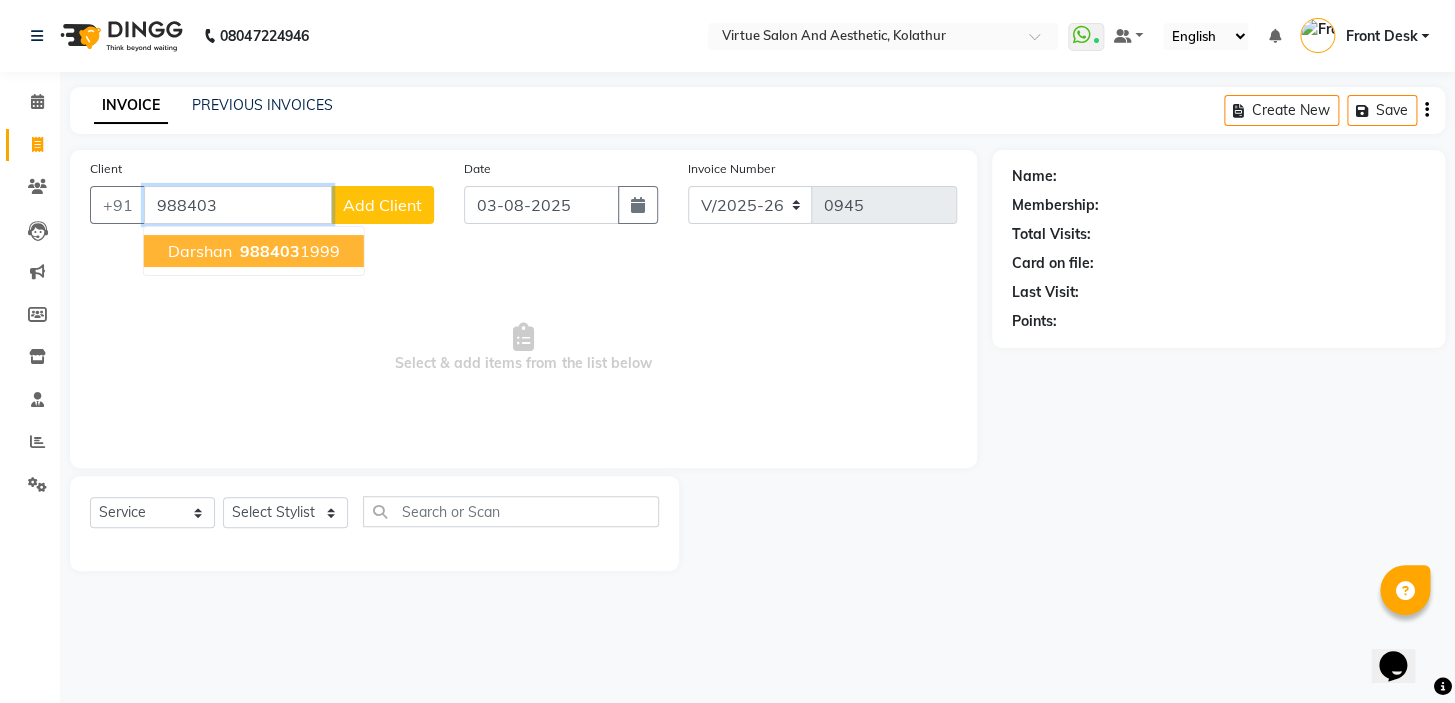 type on "988403" 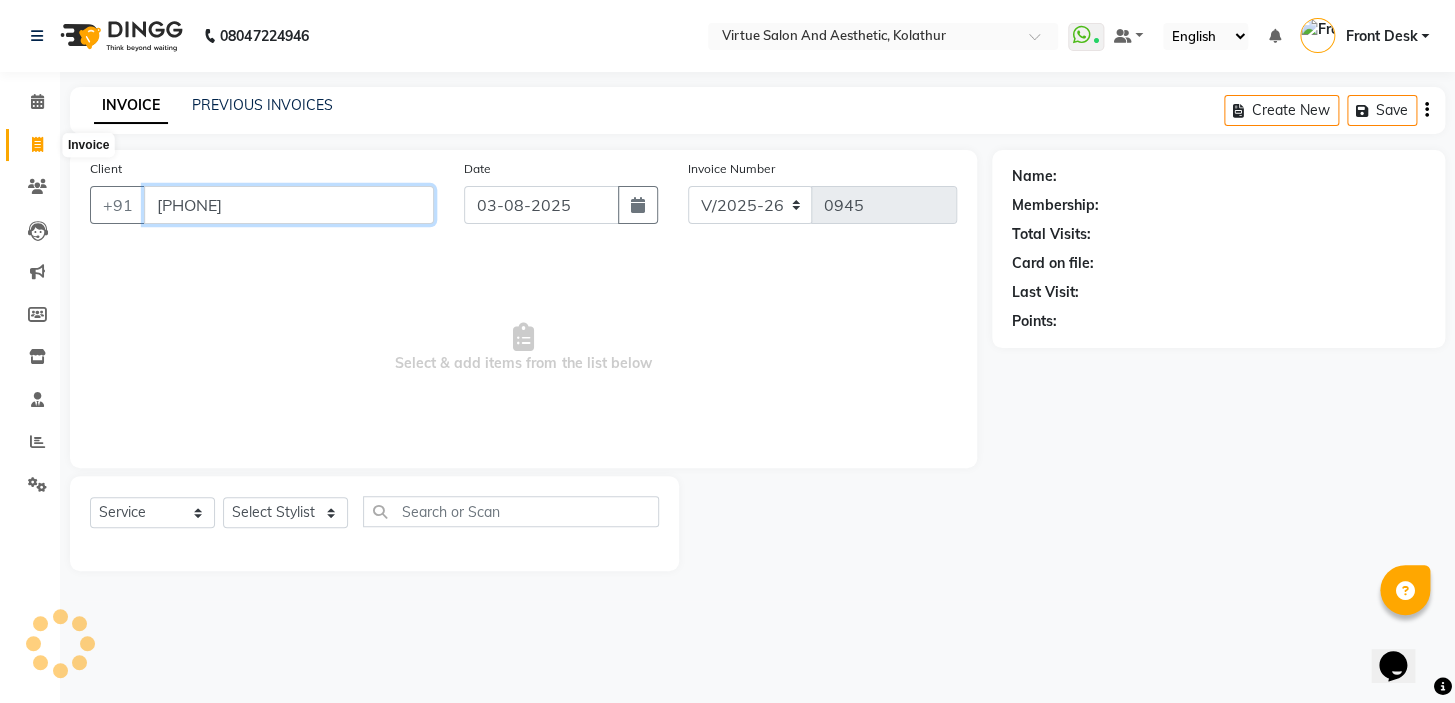 type on "[PHONE]" 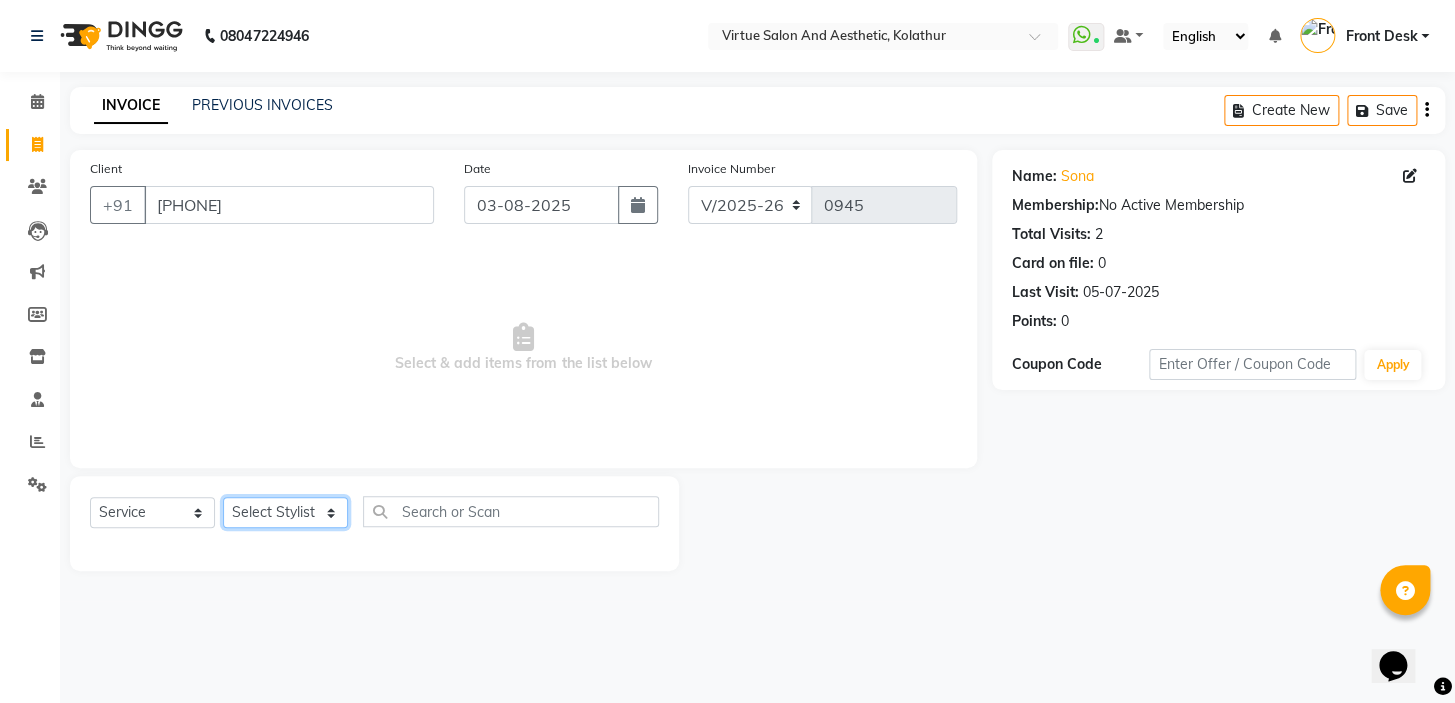 click on "Select Stylist [FIRST] [FIRST] [FIRST] Front Desk [FIRST] [FIRST] [FIRST] [FIRST] [FIRST] [FIRST]" 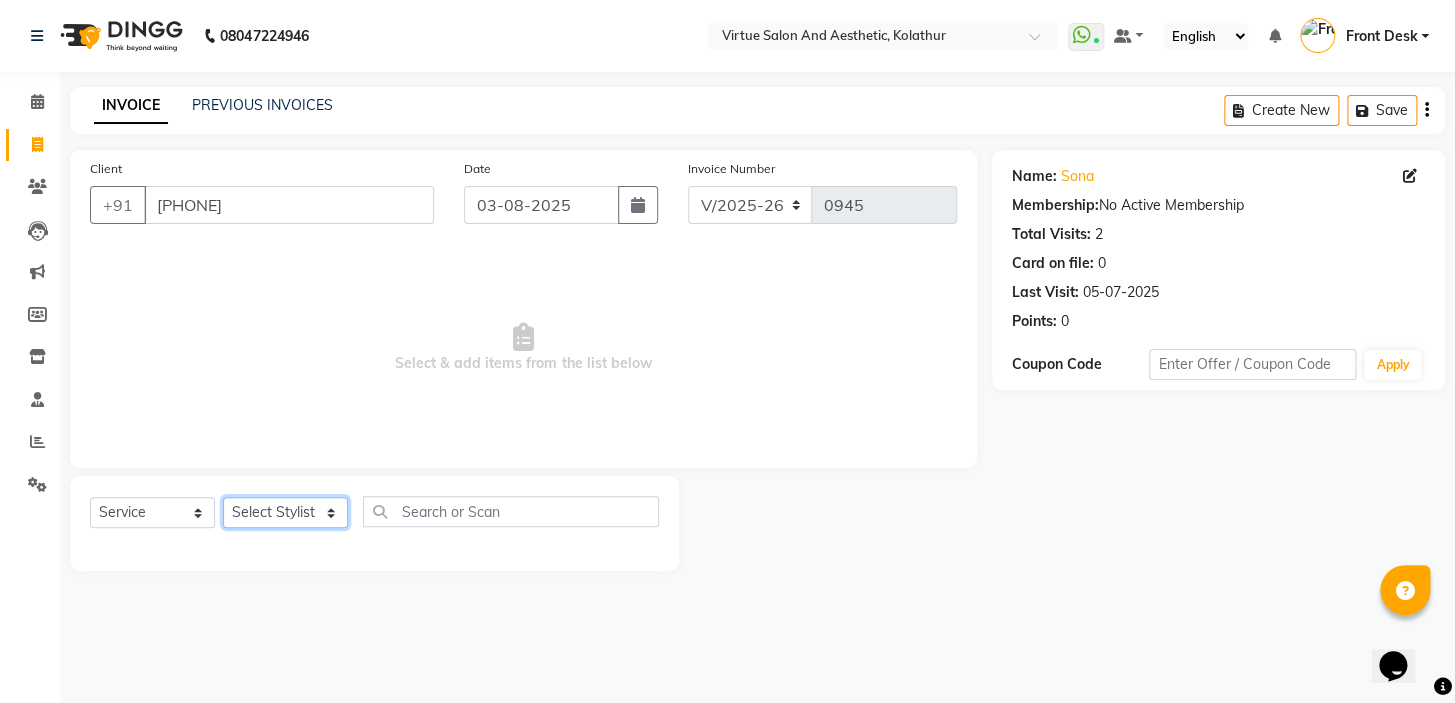 select on "59064" 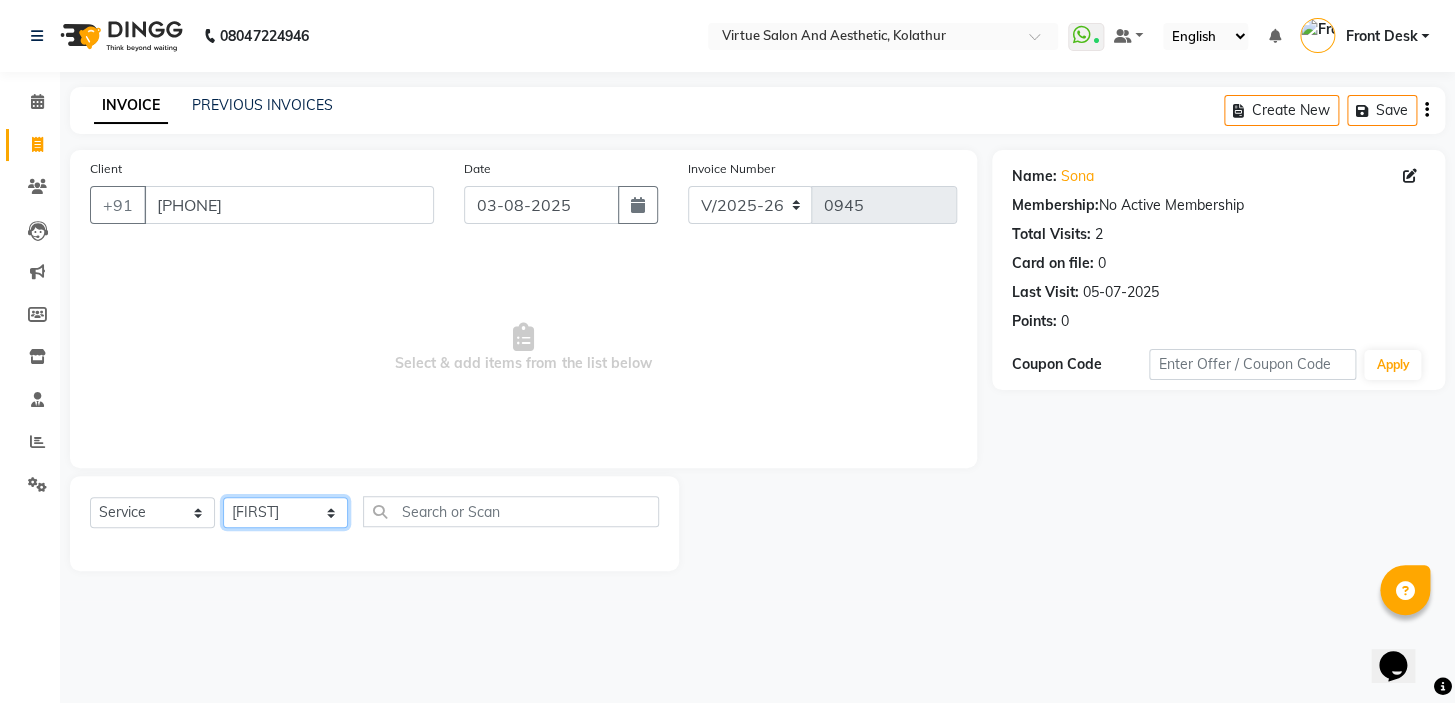 click on "Select Stylist [FIRST] [FIRST] [FIRST] Front Desk [FIRST] [FIRST] [FIRST] [FIRST] [FIRST] [FIRST]" 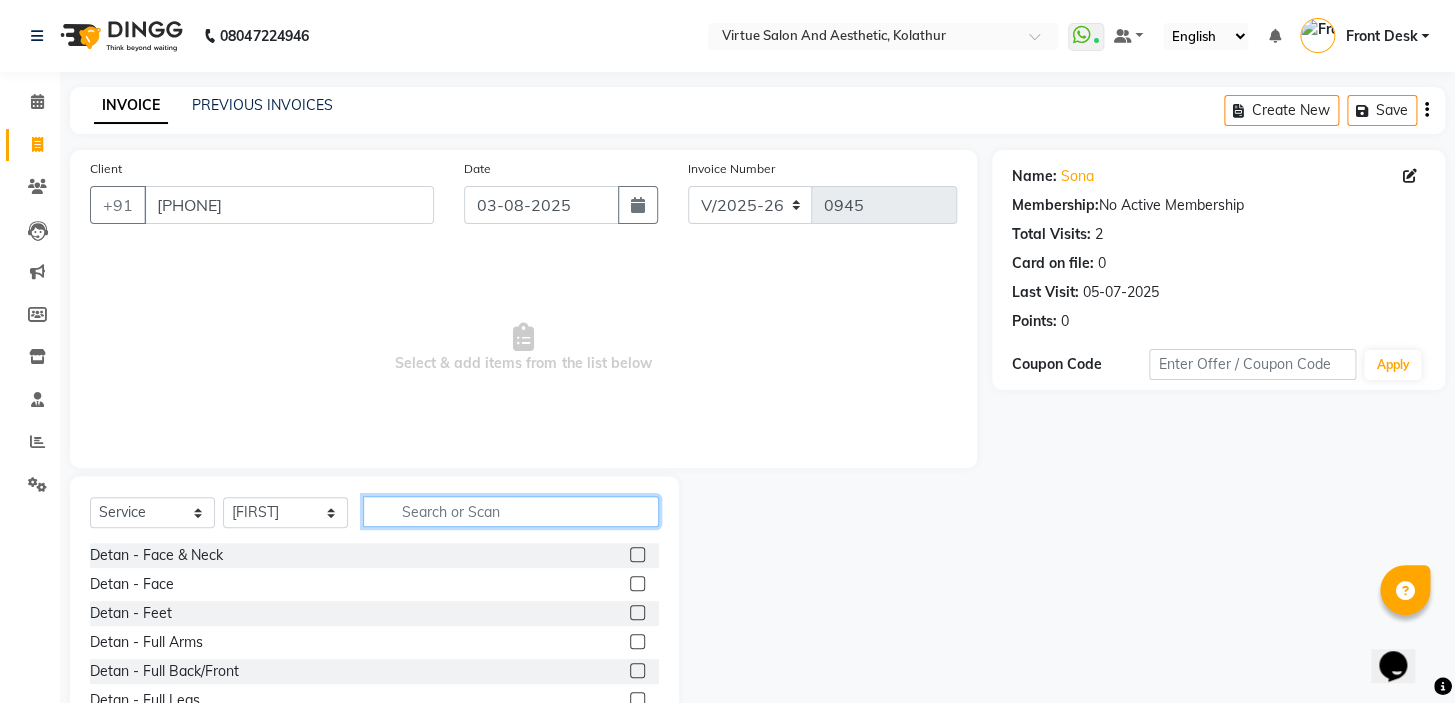 click 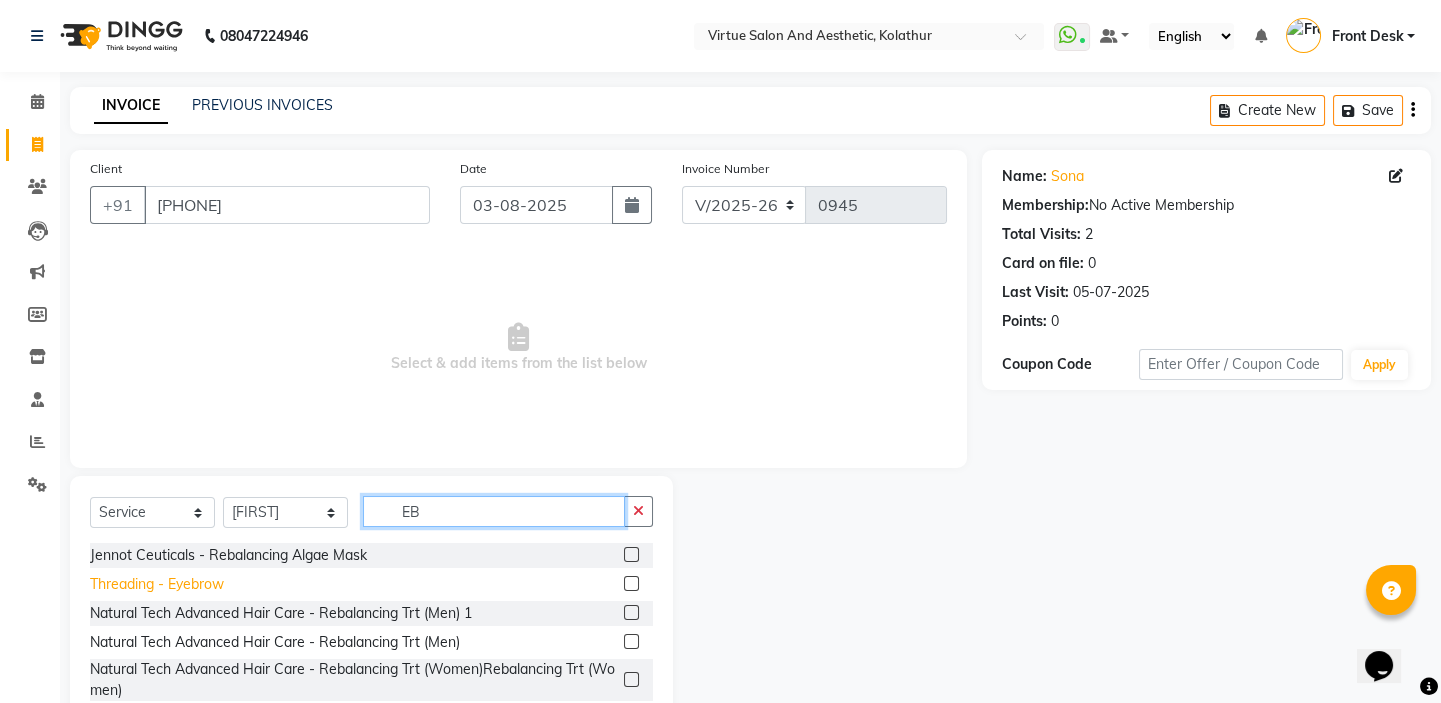 type on "EB" 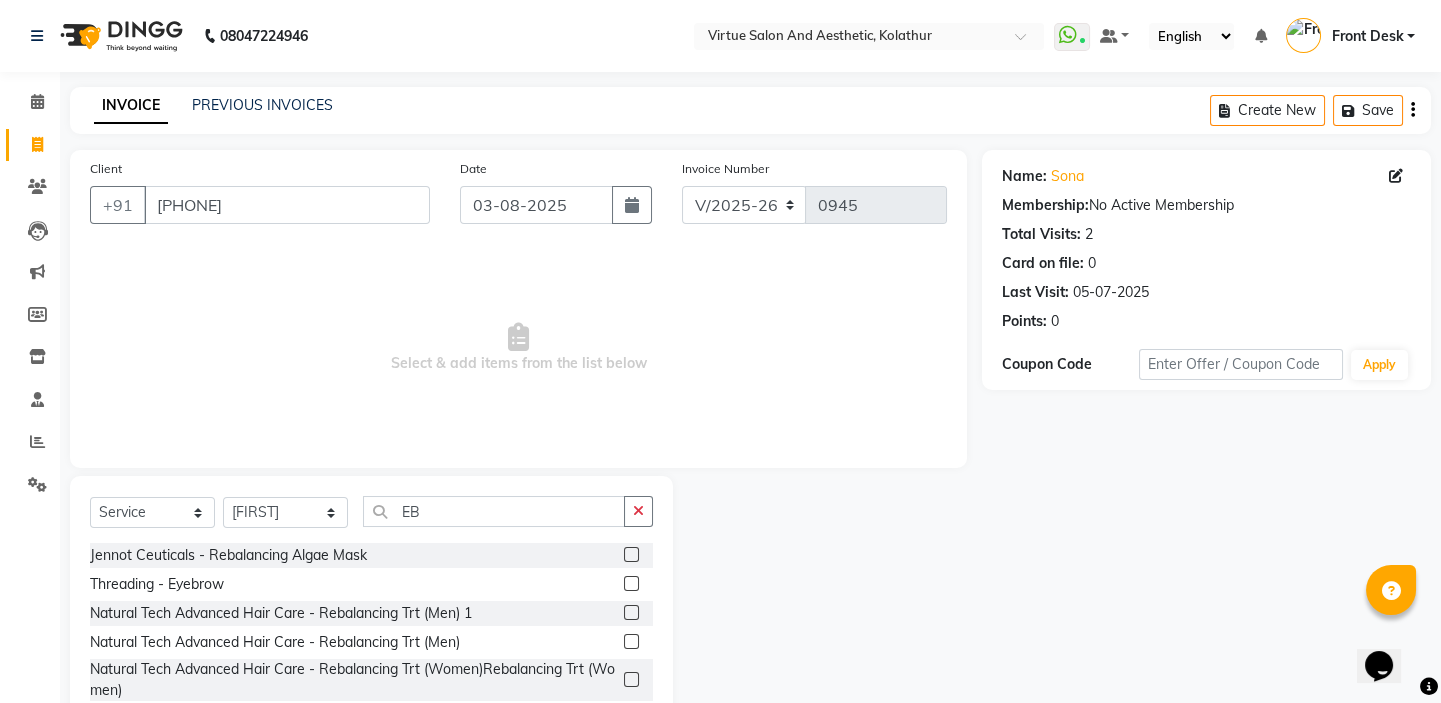 drag, startPoint x: 197, startPoint y: 584, endPoint x: 304, endPoint y: 585, distance: 107.00467 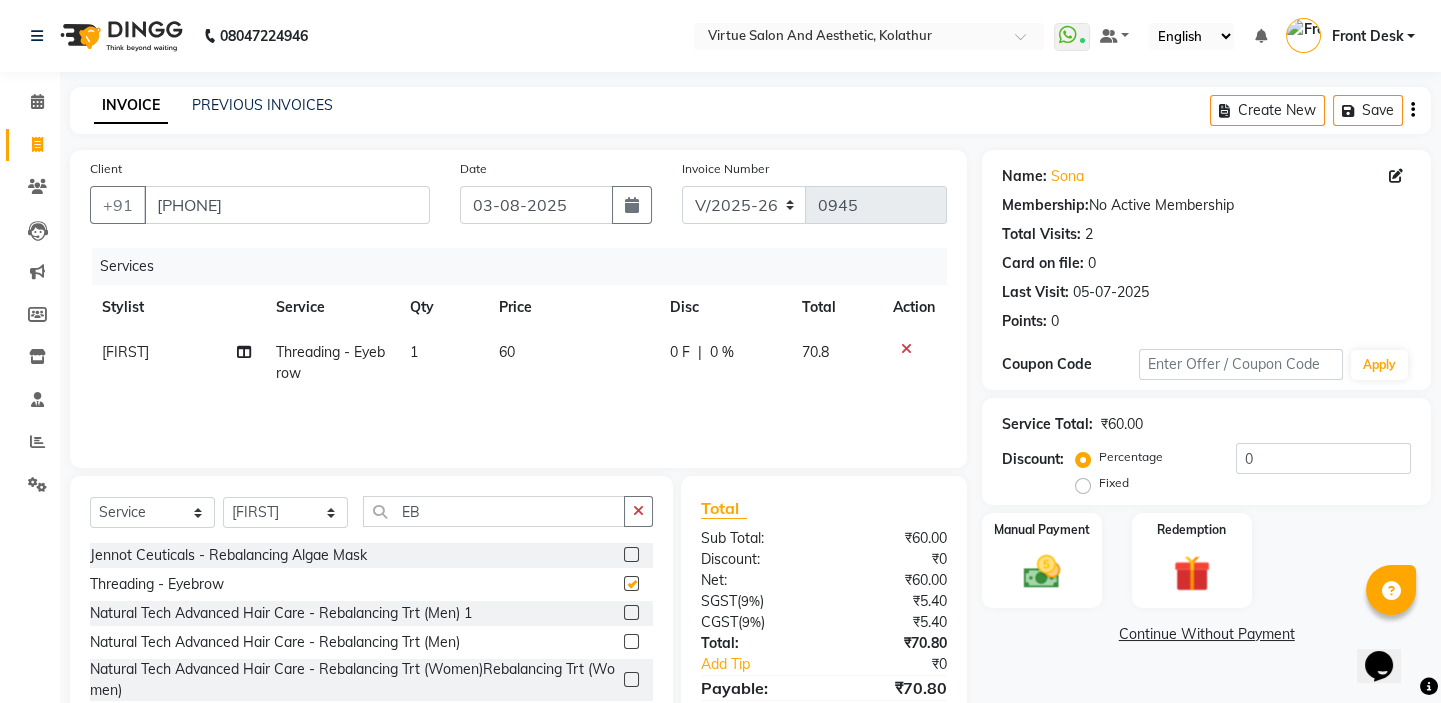 checkbox on "false" 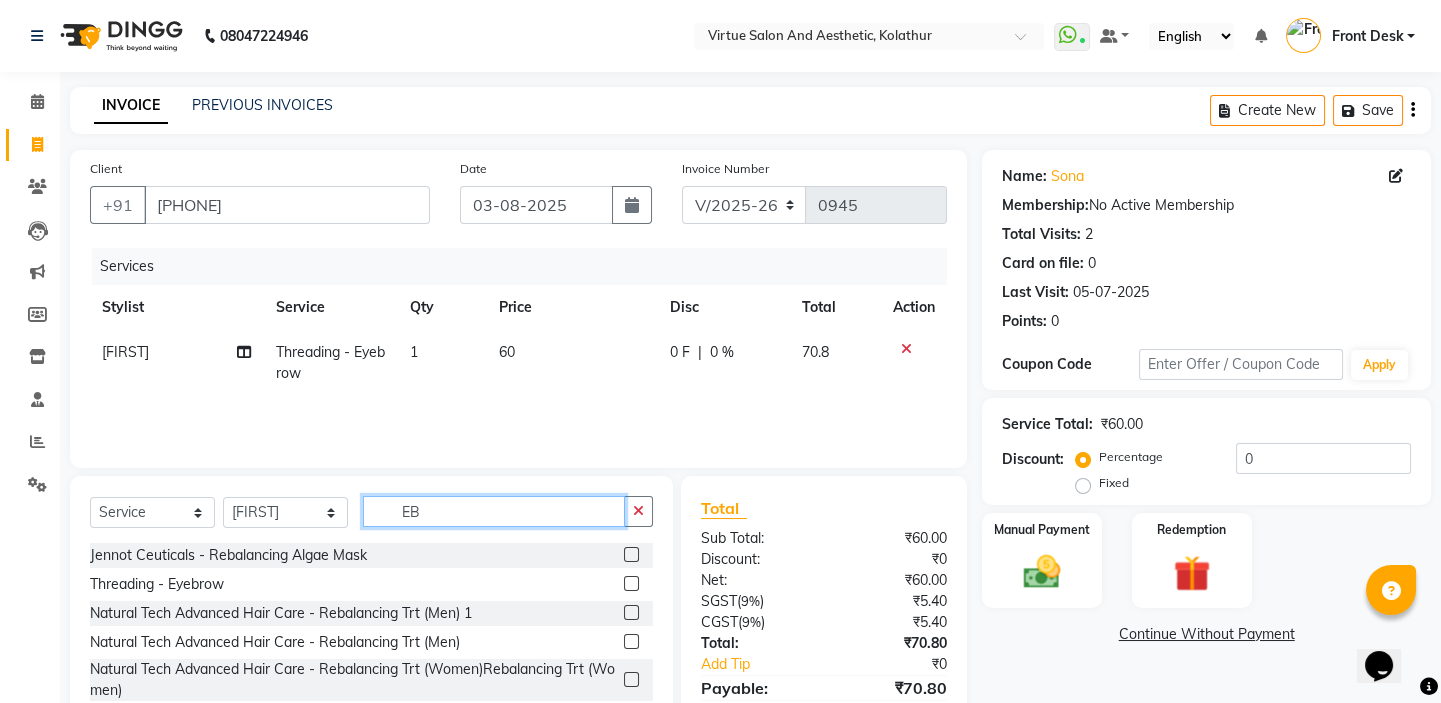 drag, startPoint x: 437, startPoint y: 518, endPoint x: 359, endPoint y: 467, distance: 93.193344 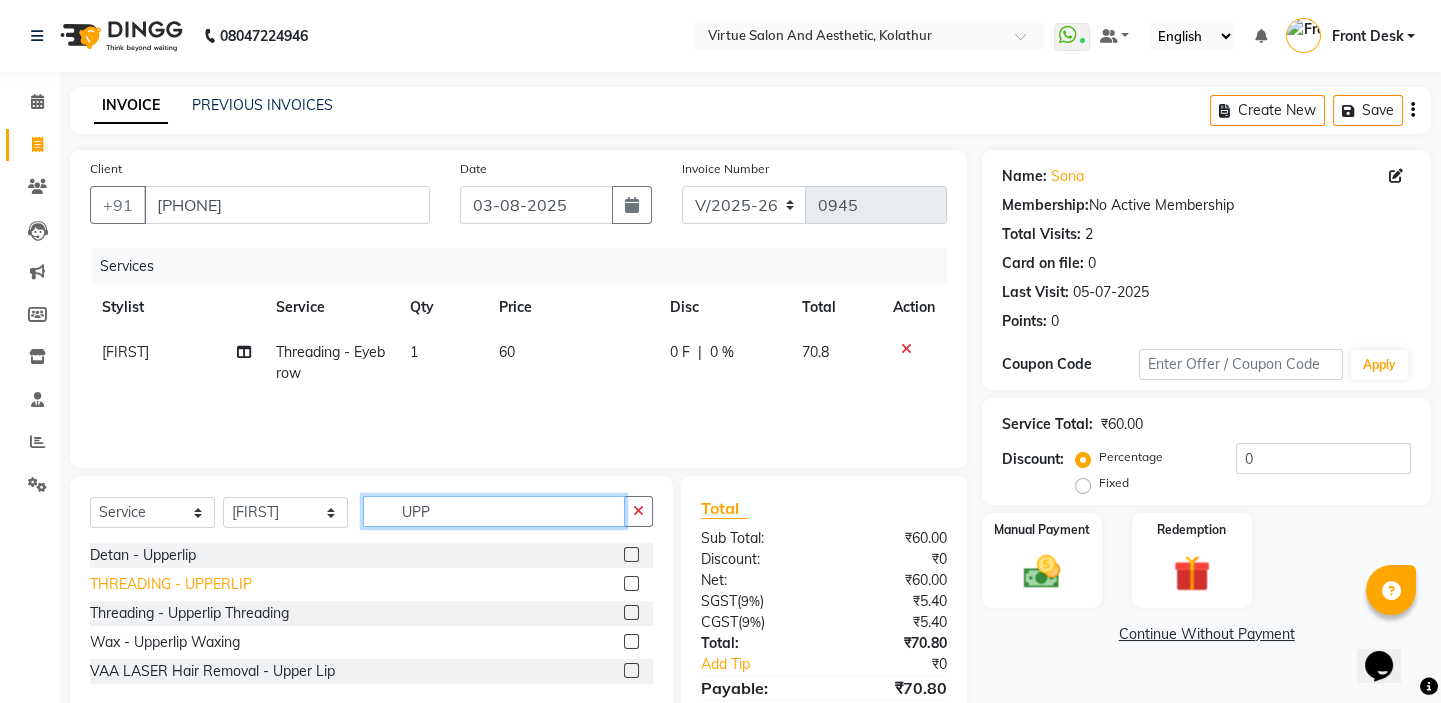 type on "UPP" 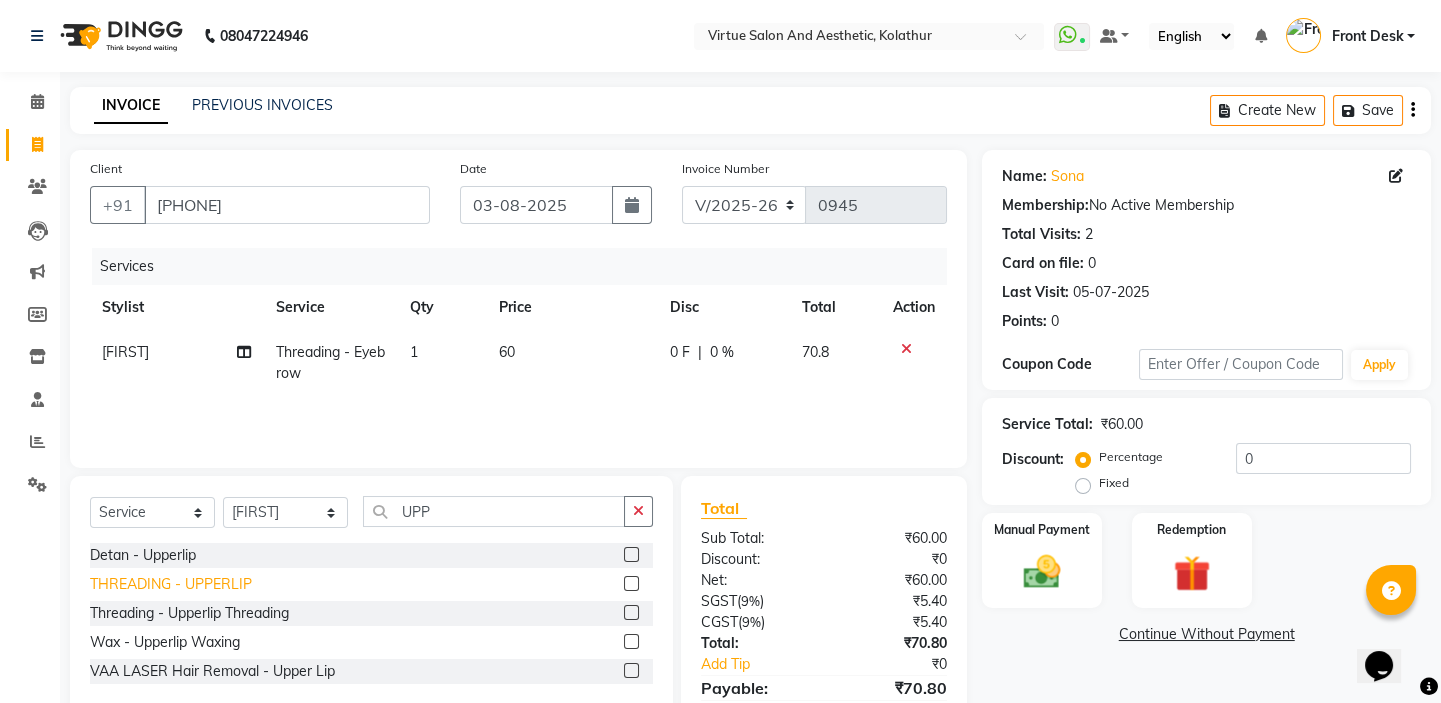 click on "THREADING - UPPERLIP" 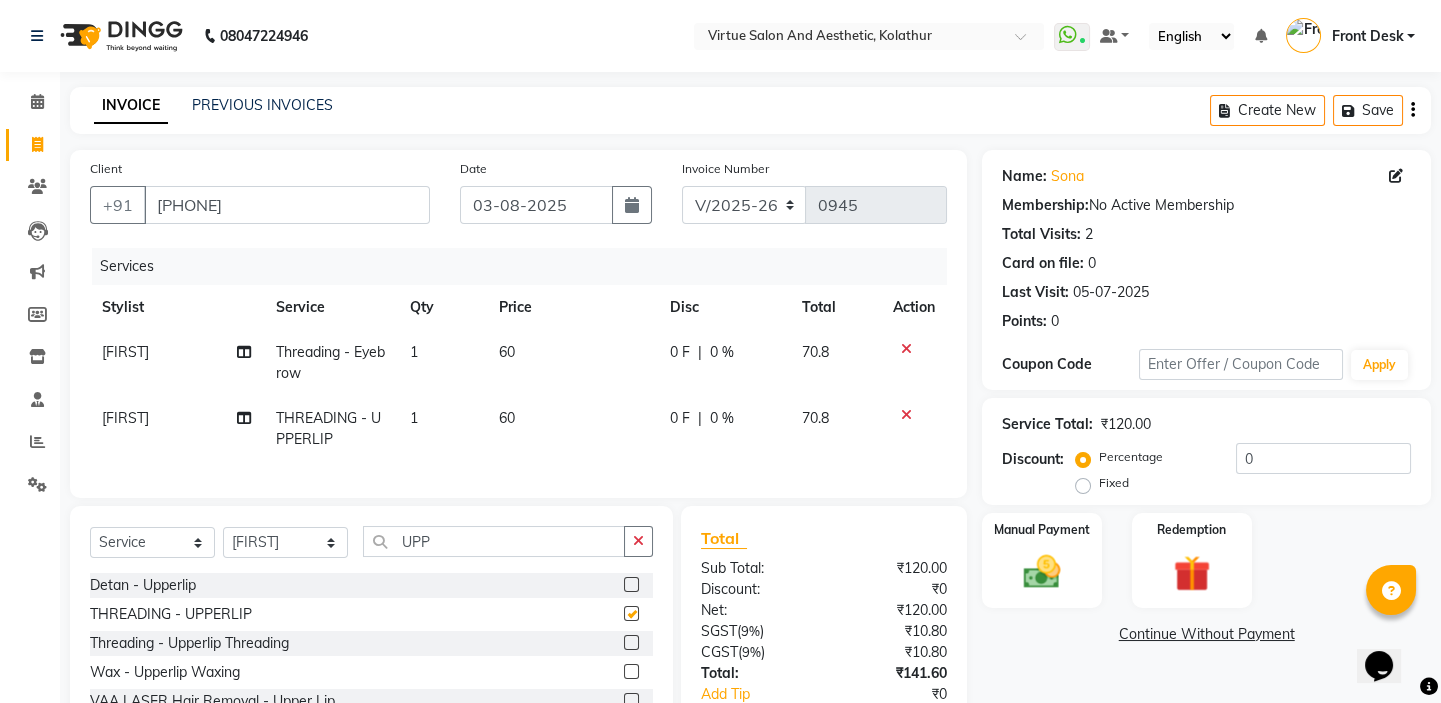 checkbox on "false" 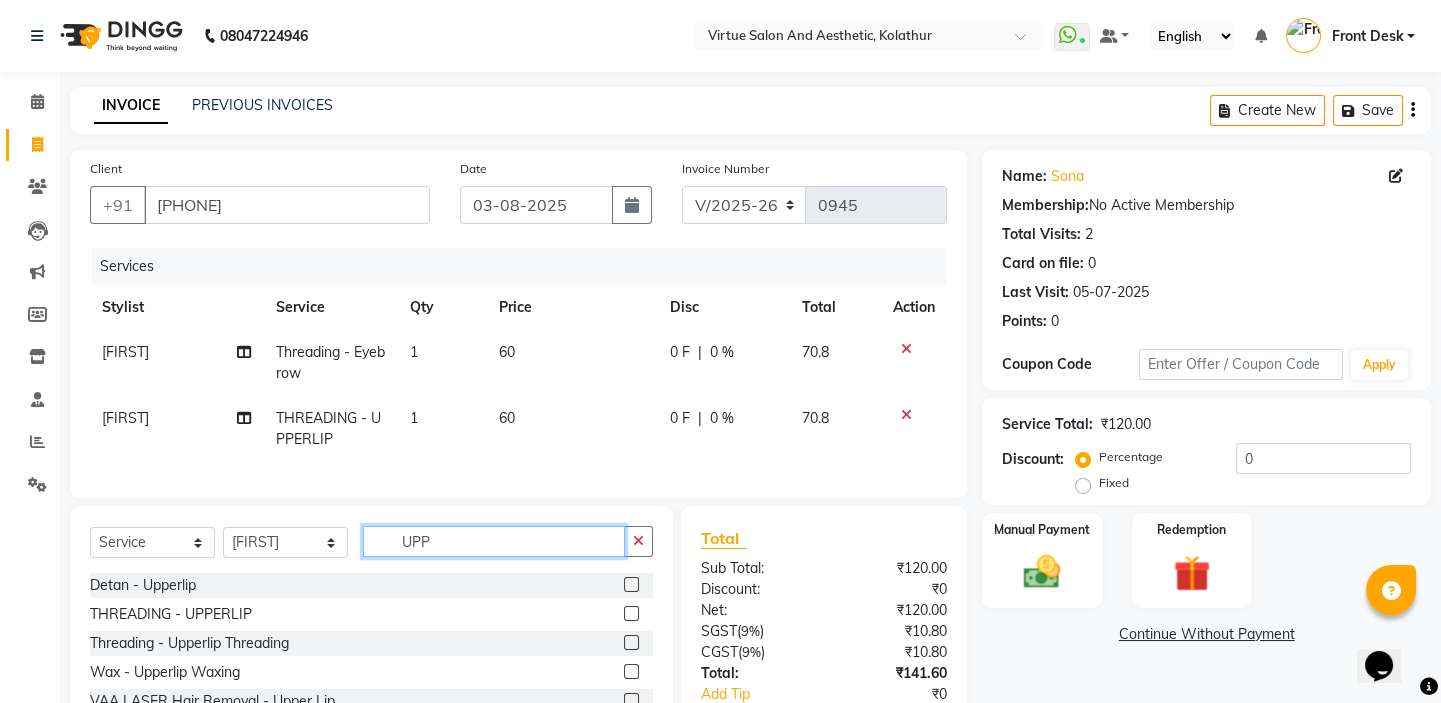 drag, startPoint x: 449, startPoint y: 558, endPoint x: 349, endPoint y: 525, distance: 105.30432 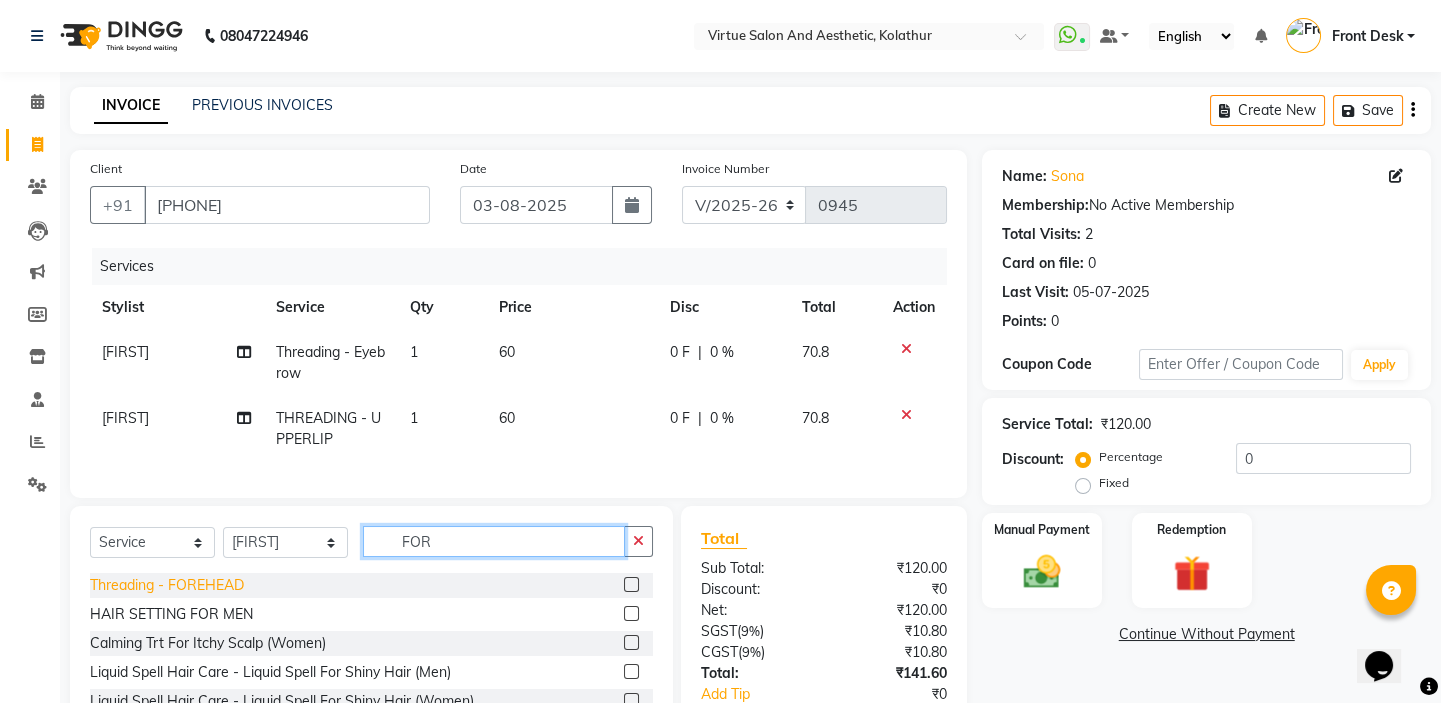 type on "FOR" 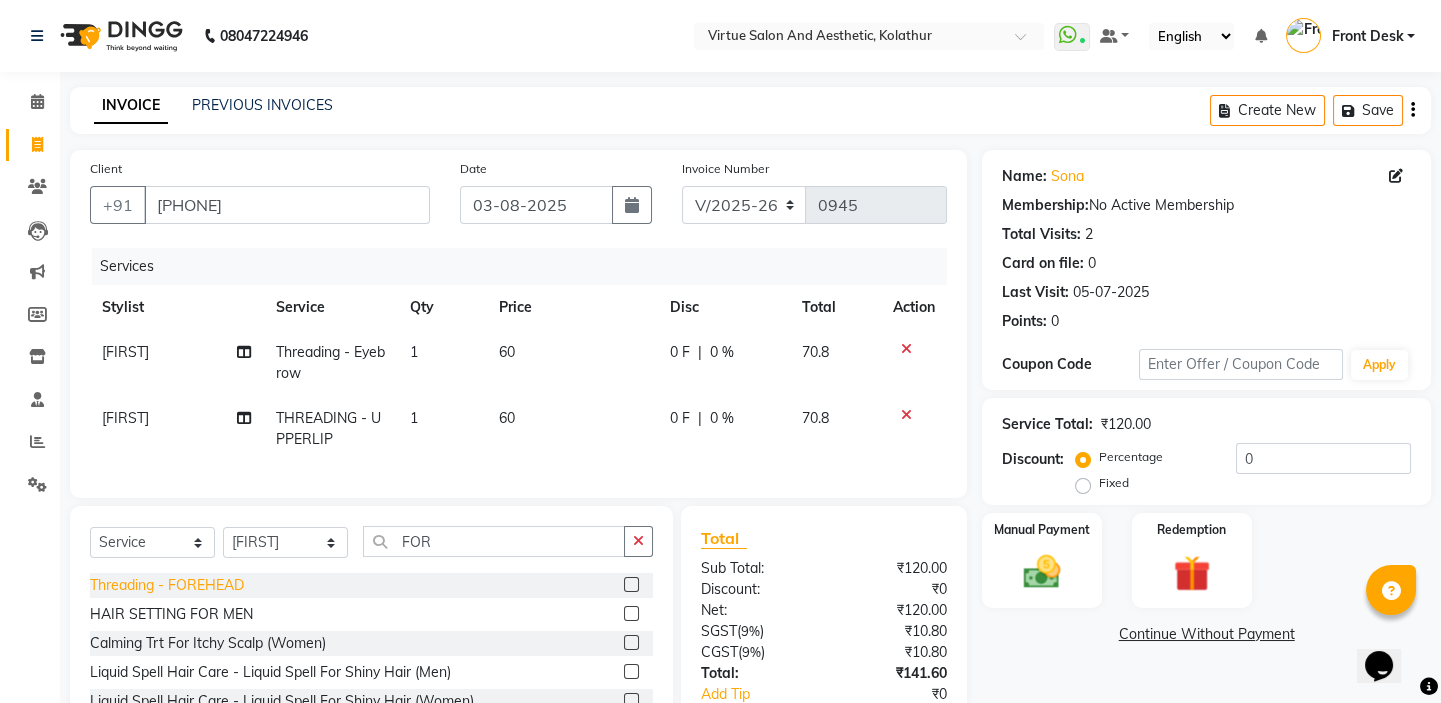click on "Threading - FOREHEAD" 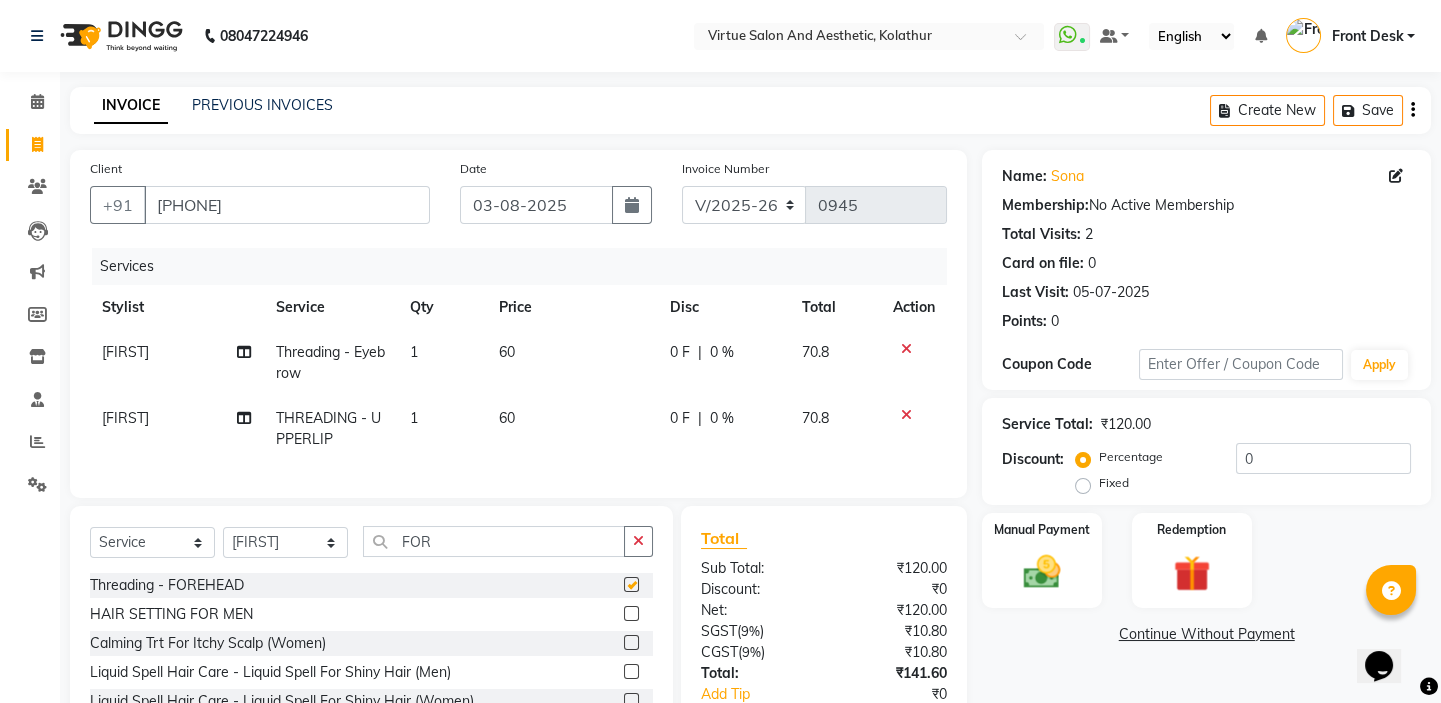 checkbox on "false" 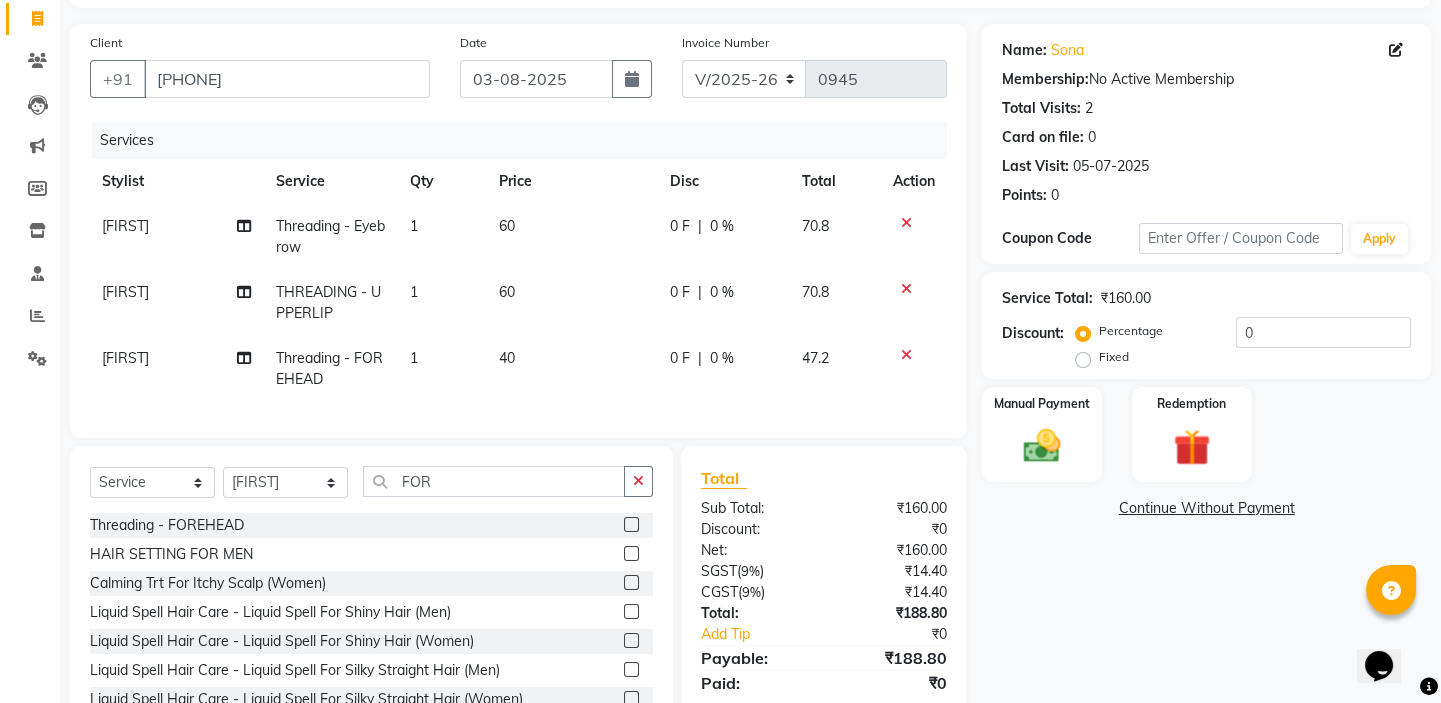 scroll, scrollTop: 181, scrollLeft: 0, axis: vertical 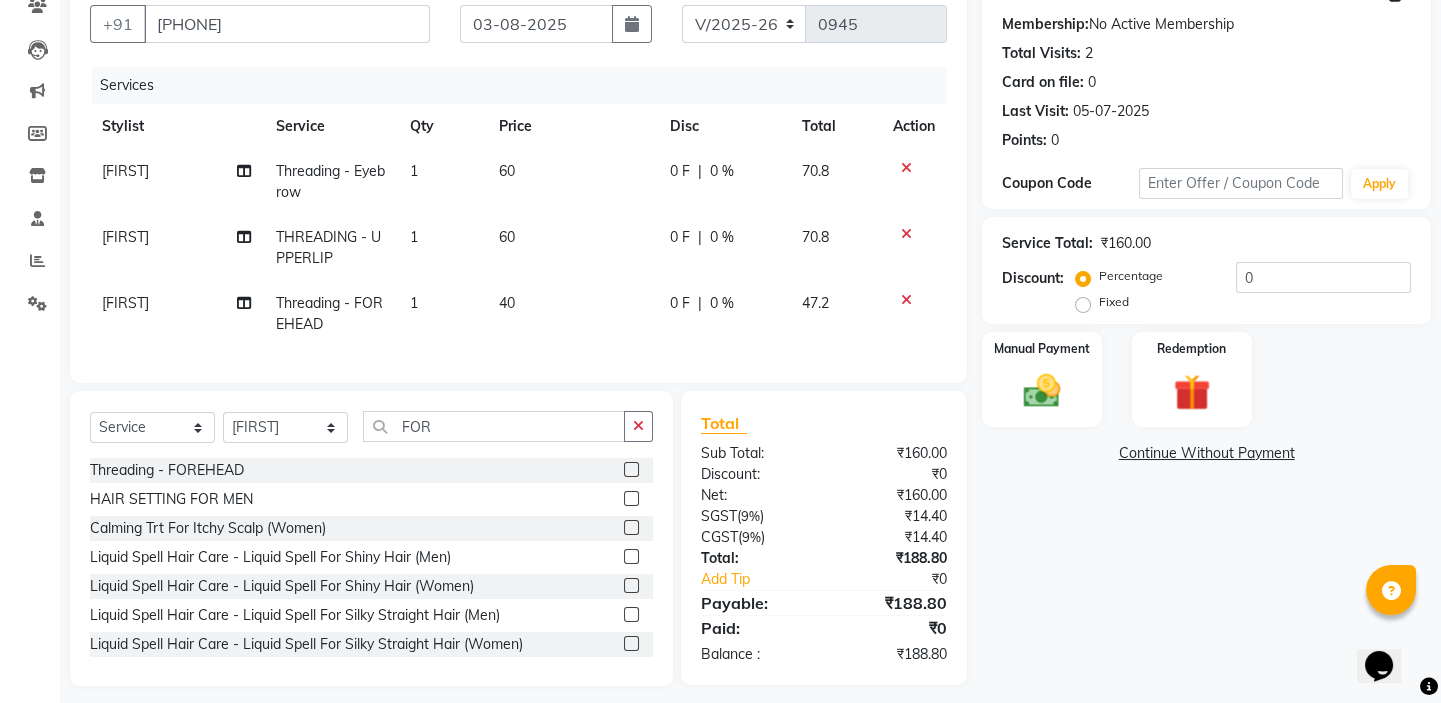 click on "40" 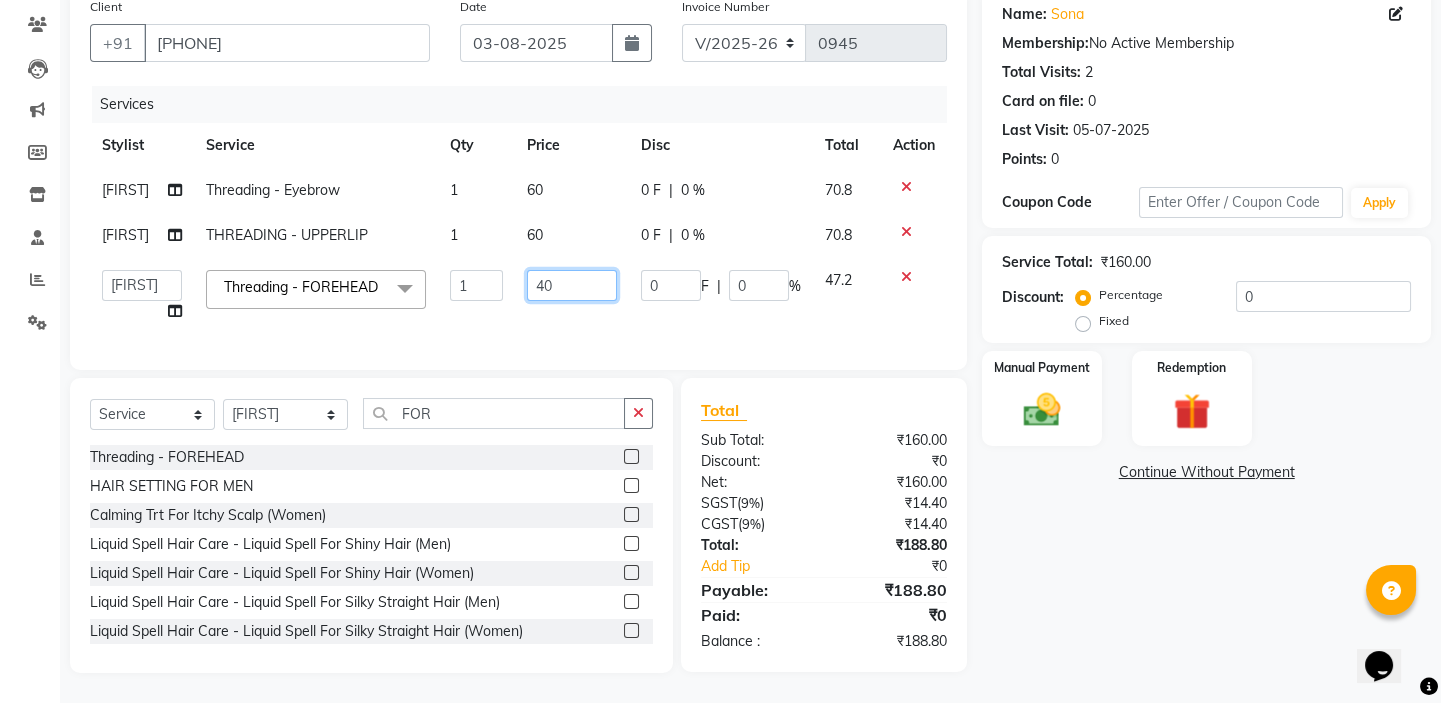 drag, startPoint x: 589, startPoint y: 260, endPoint x: 500, endPoint y: 246, distance: 90.0944 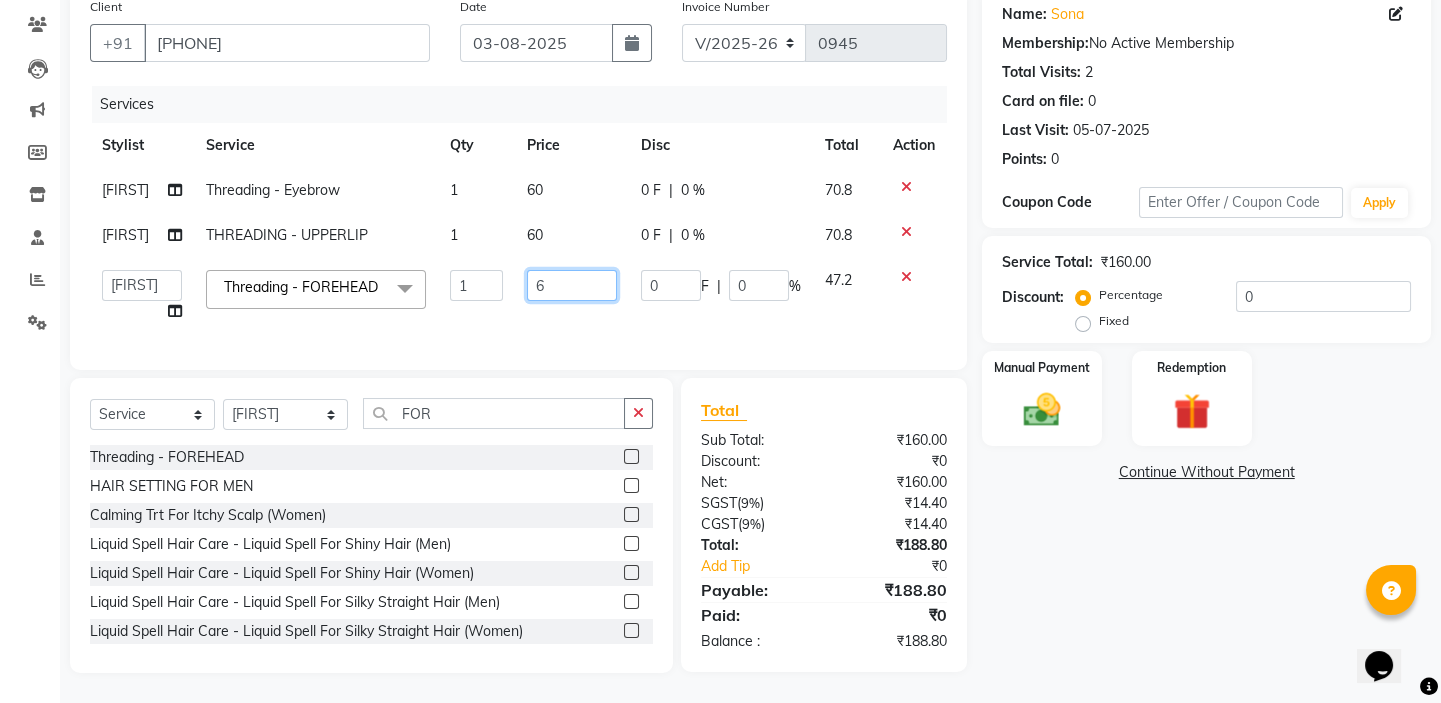 type on "60" 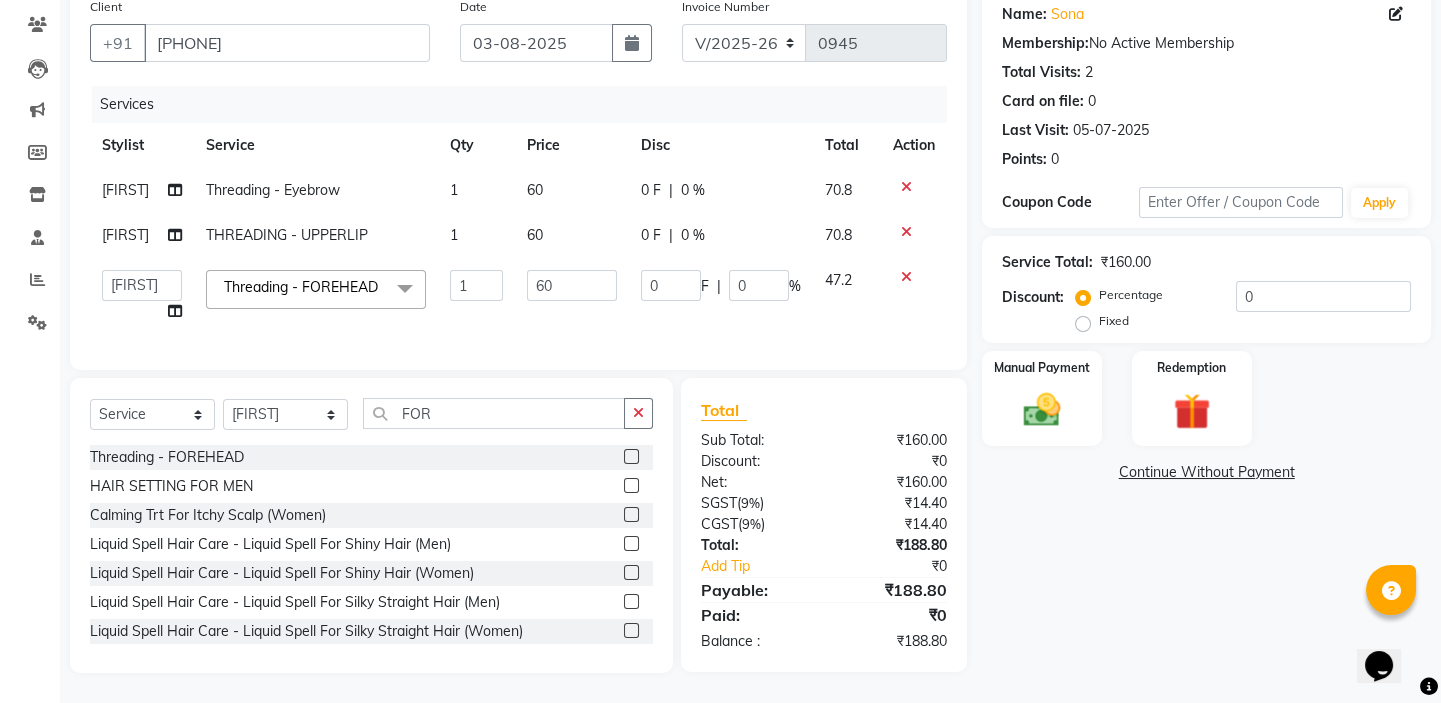 drag, startPoint x: 537, startPoint y: 211, endPoint x: 548, endPoint y: 213, distance: 11.18034 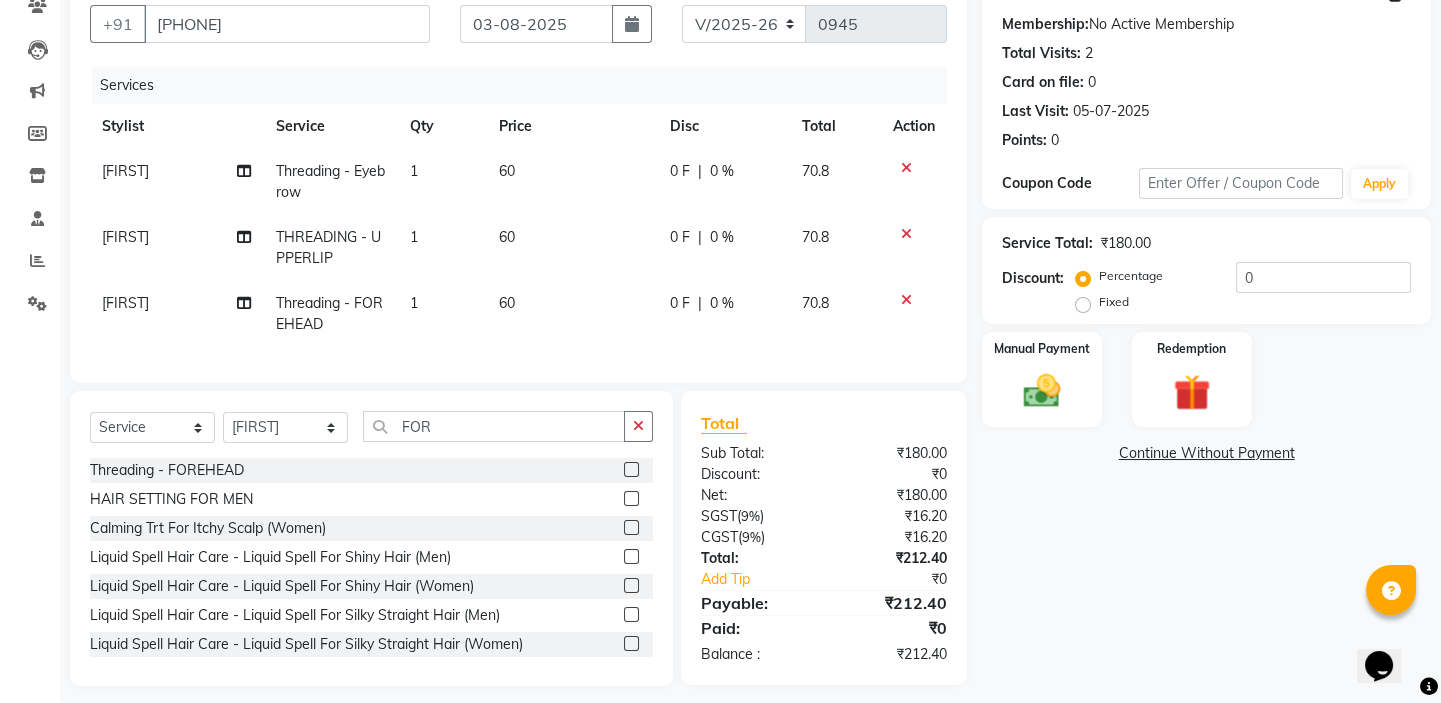 click on "60" 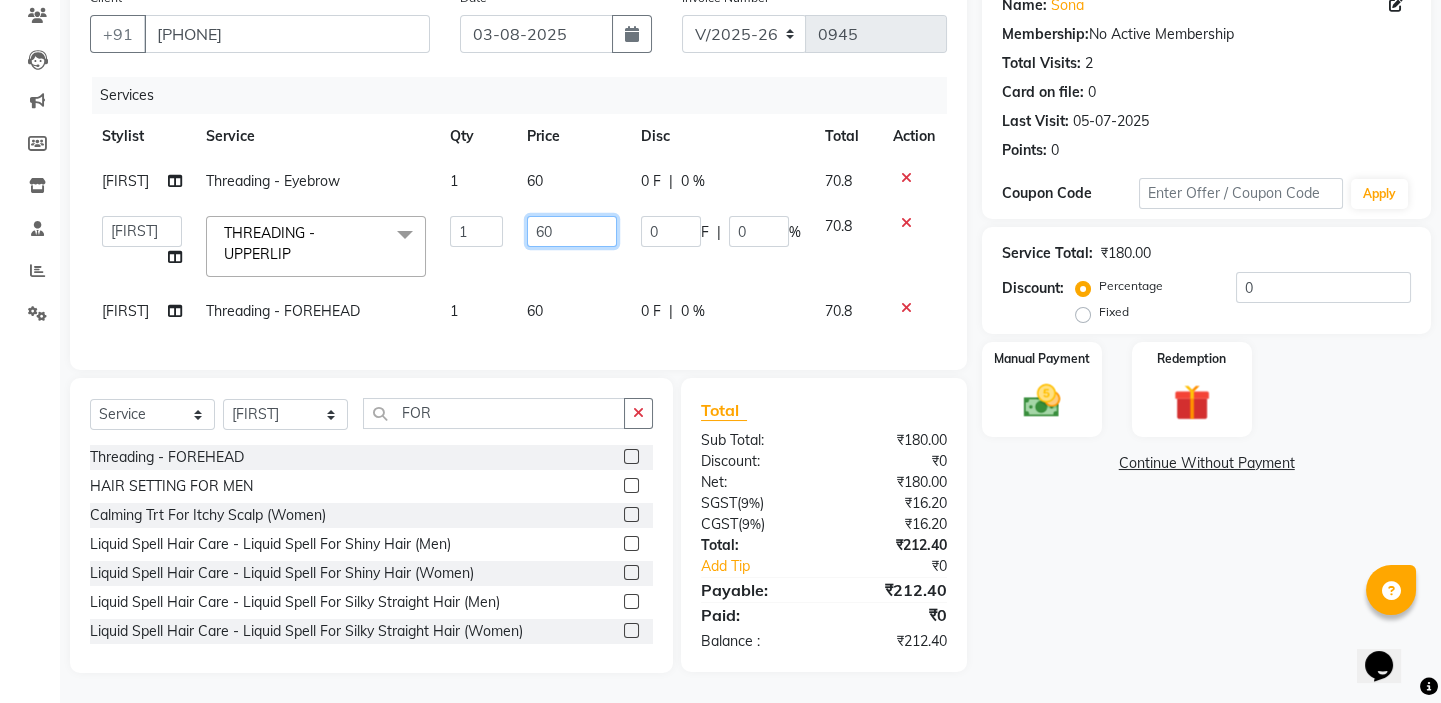 drag, startPoint x: 571, startPoint y: 223, endPoint x: 499, endPoint y: 198, distance: 76.2168 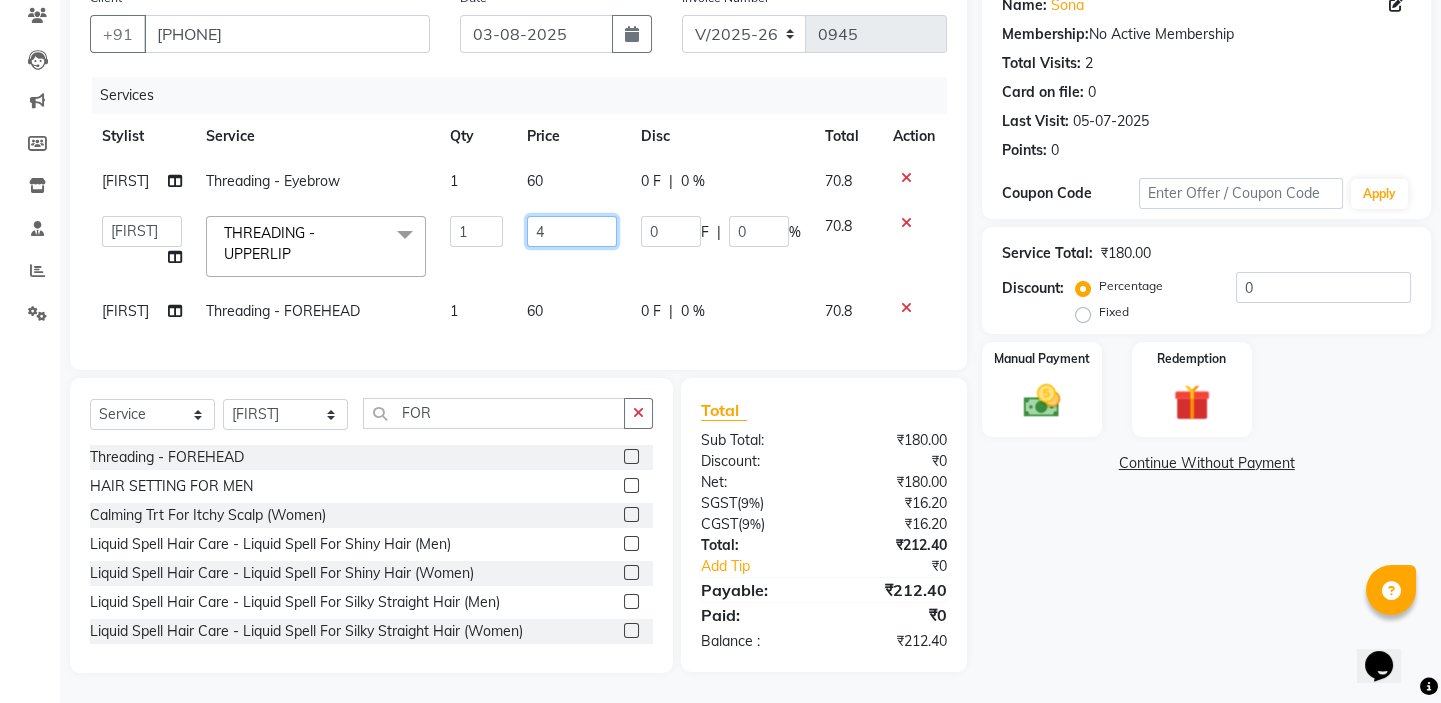 type on "40" 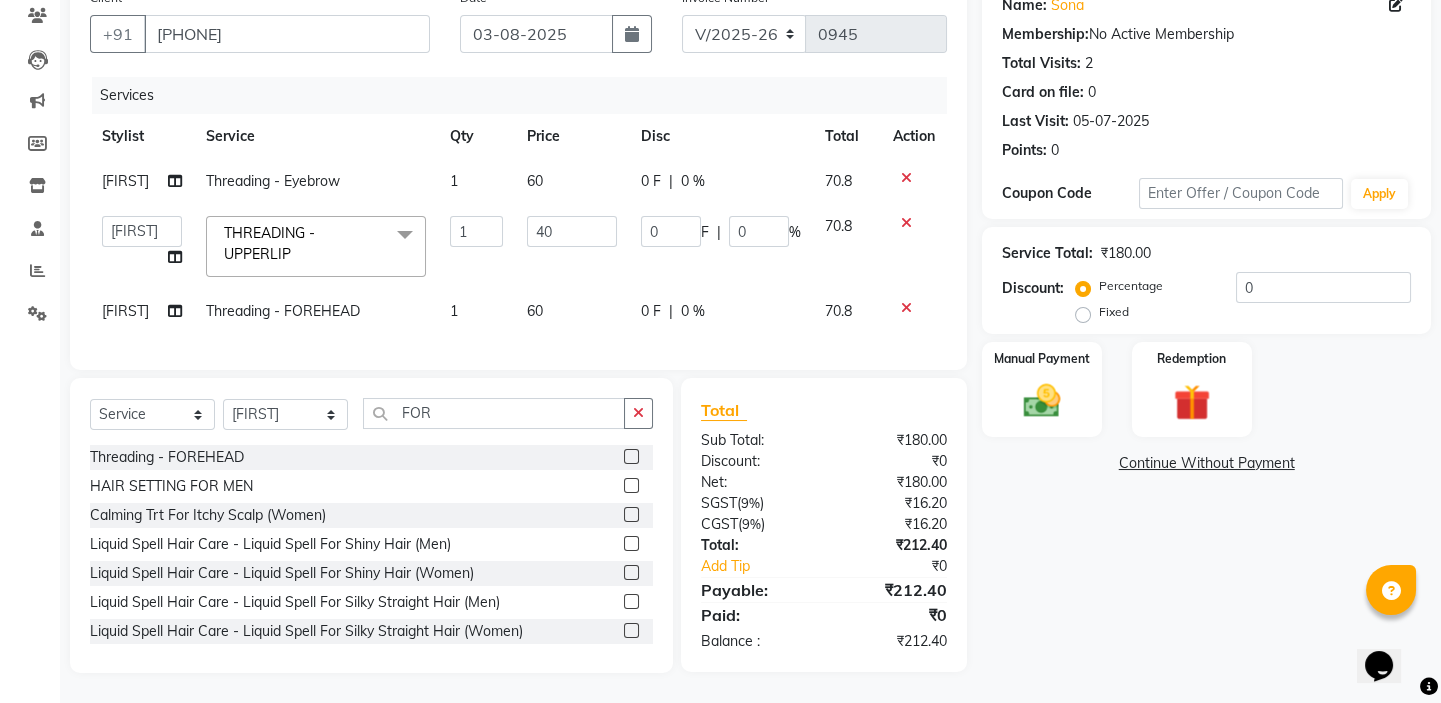 click on "Services" 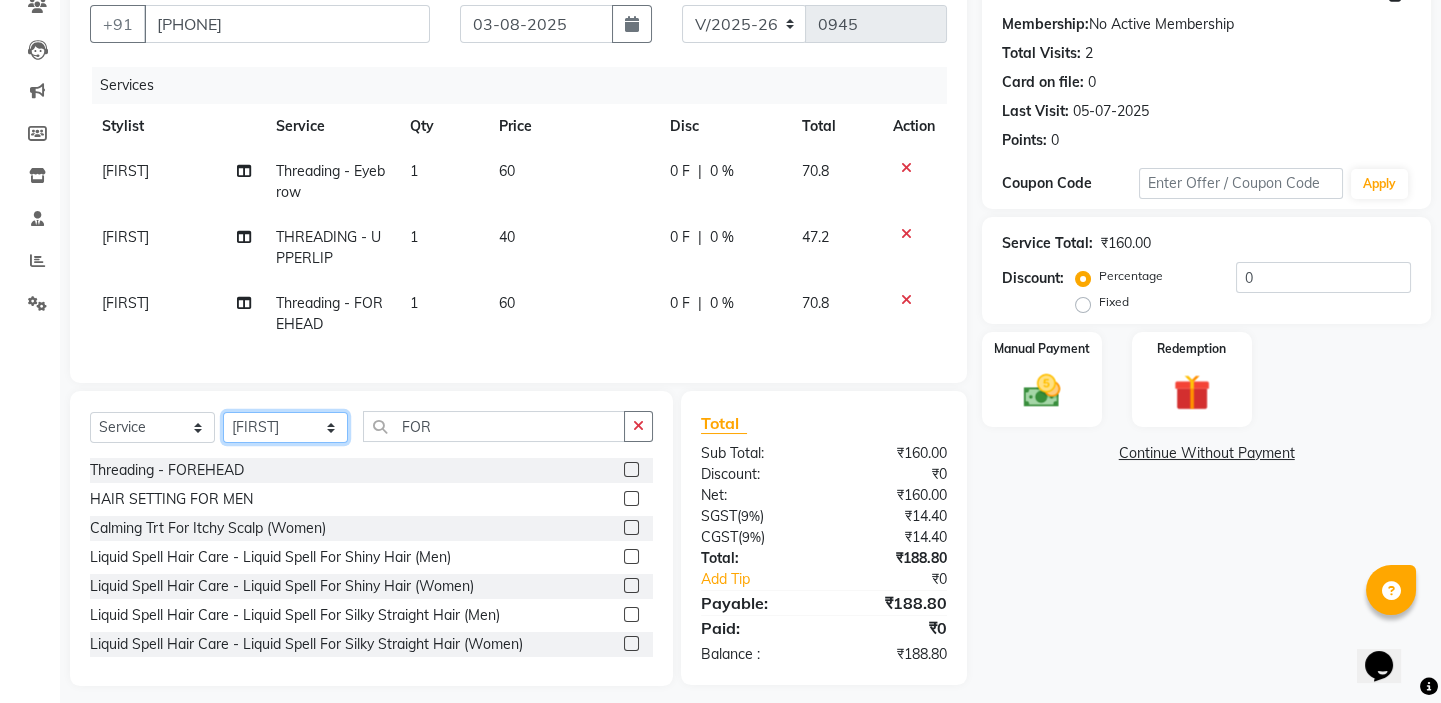 click on "Select Stylist [FIRST] [FIRST] [FIRST] Front Desk [FIRST] [FIRST] [FIRST] [FIRST] [FIRST] [FIRST]" 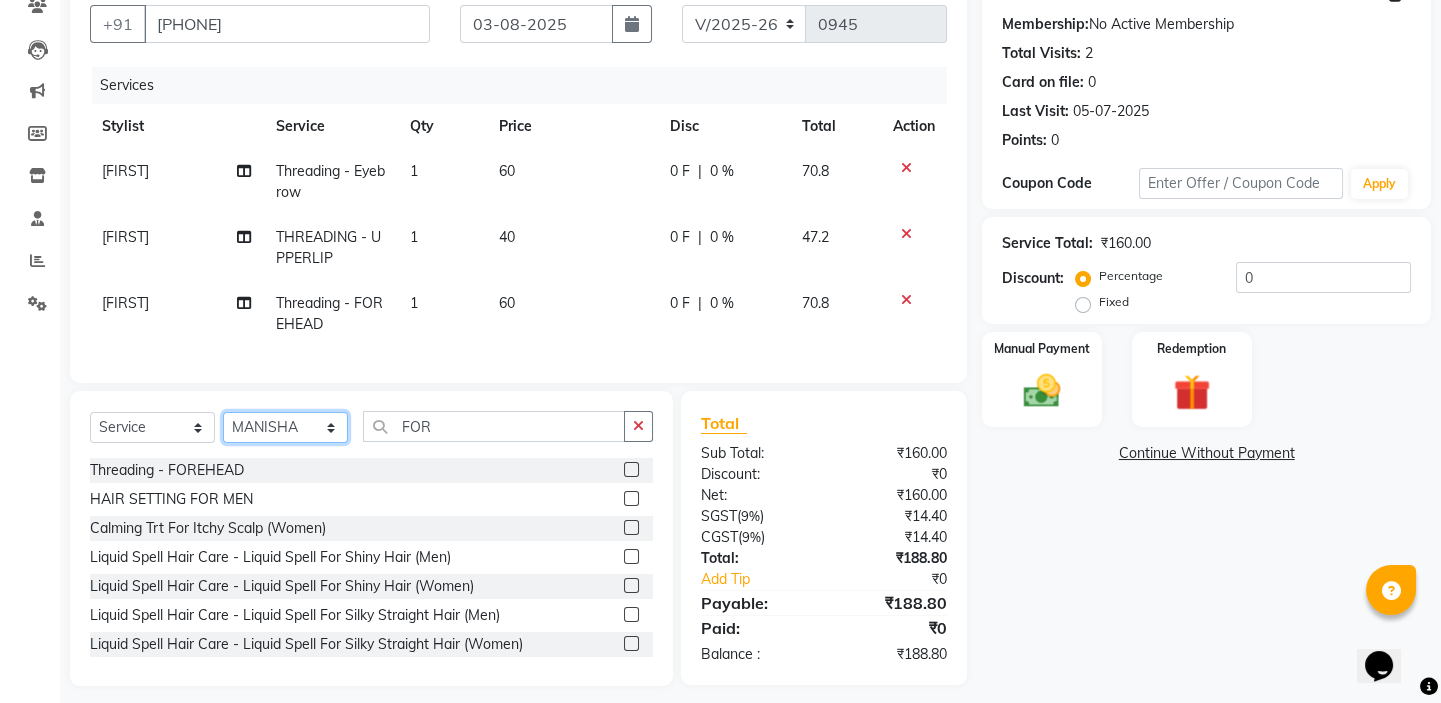 click on "Select Stylist [FIRST] [FIRST] [FIRST] Front Desk [FIRST] [FIRST] [FIRST] [FIRST] [FIRST] [FIRST]" 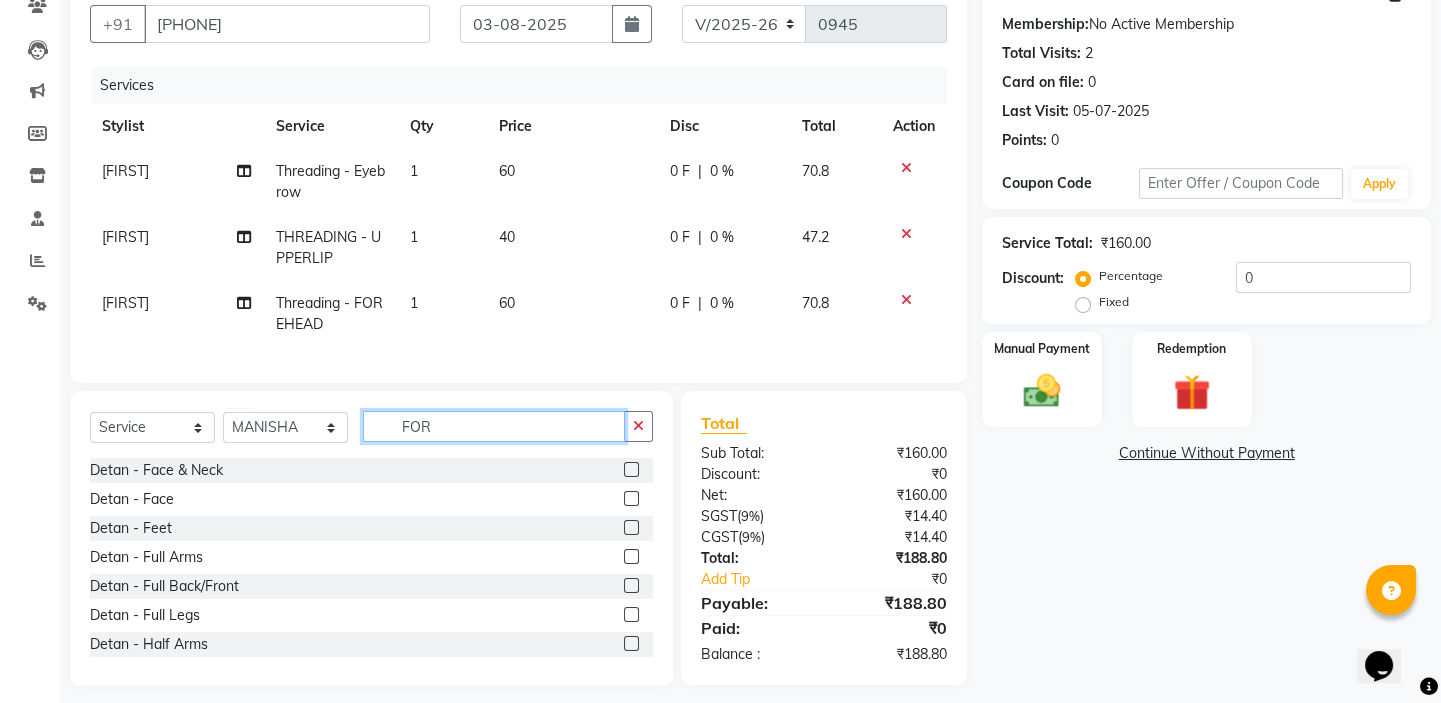 drag, startPoint x: 462, startPoint y: 434, endPoint x: 384, endPoint y: 410, distance: 81.608826 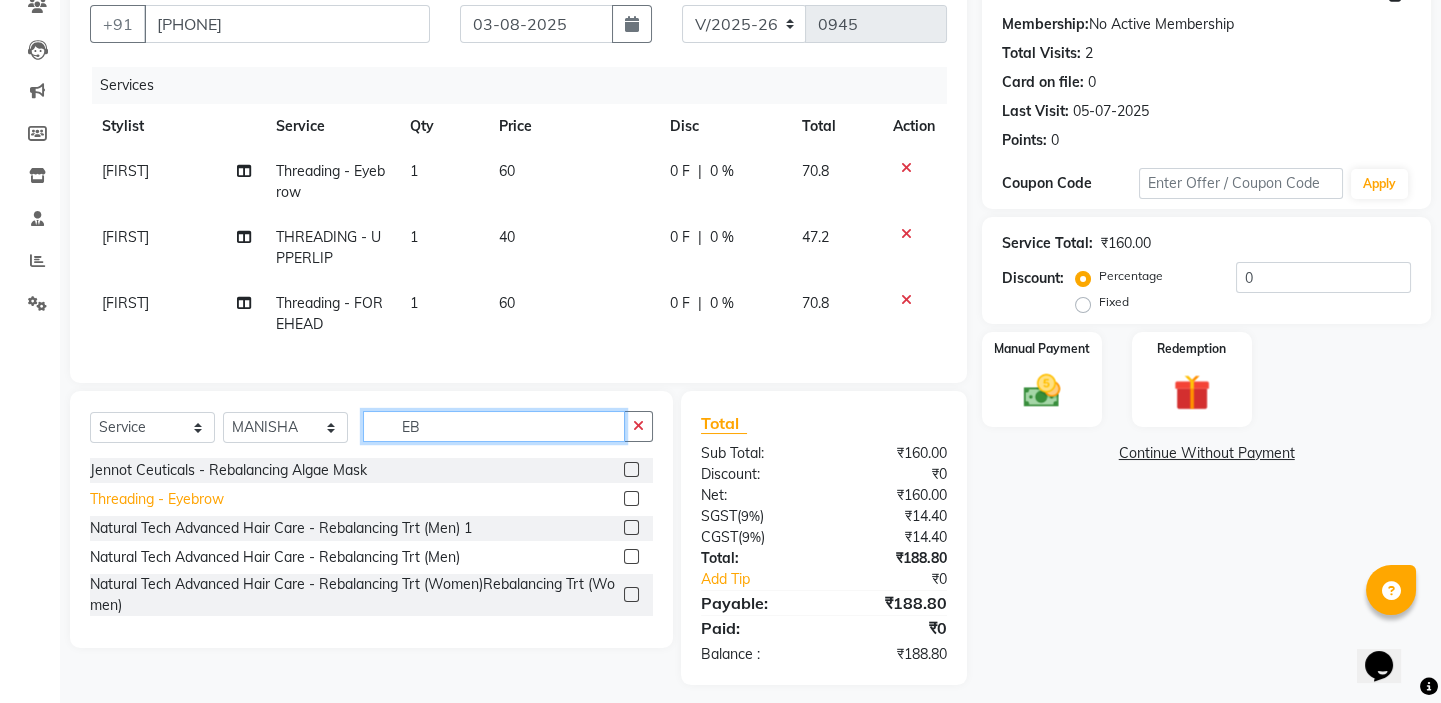 type on "EB" 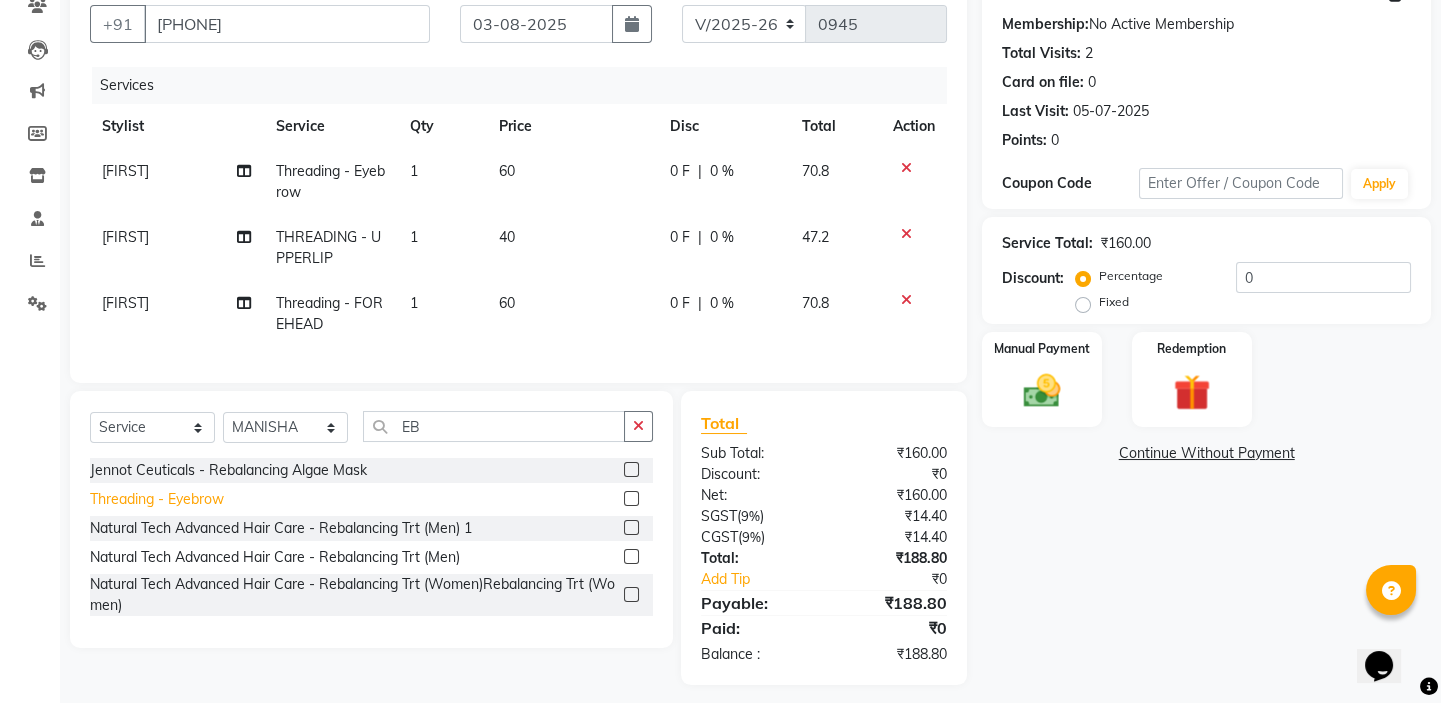 click on "Threading - Eyebrow" 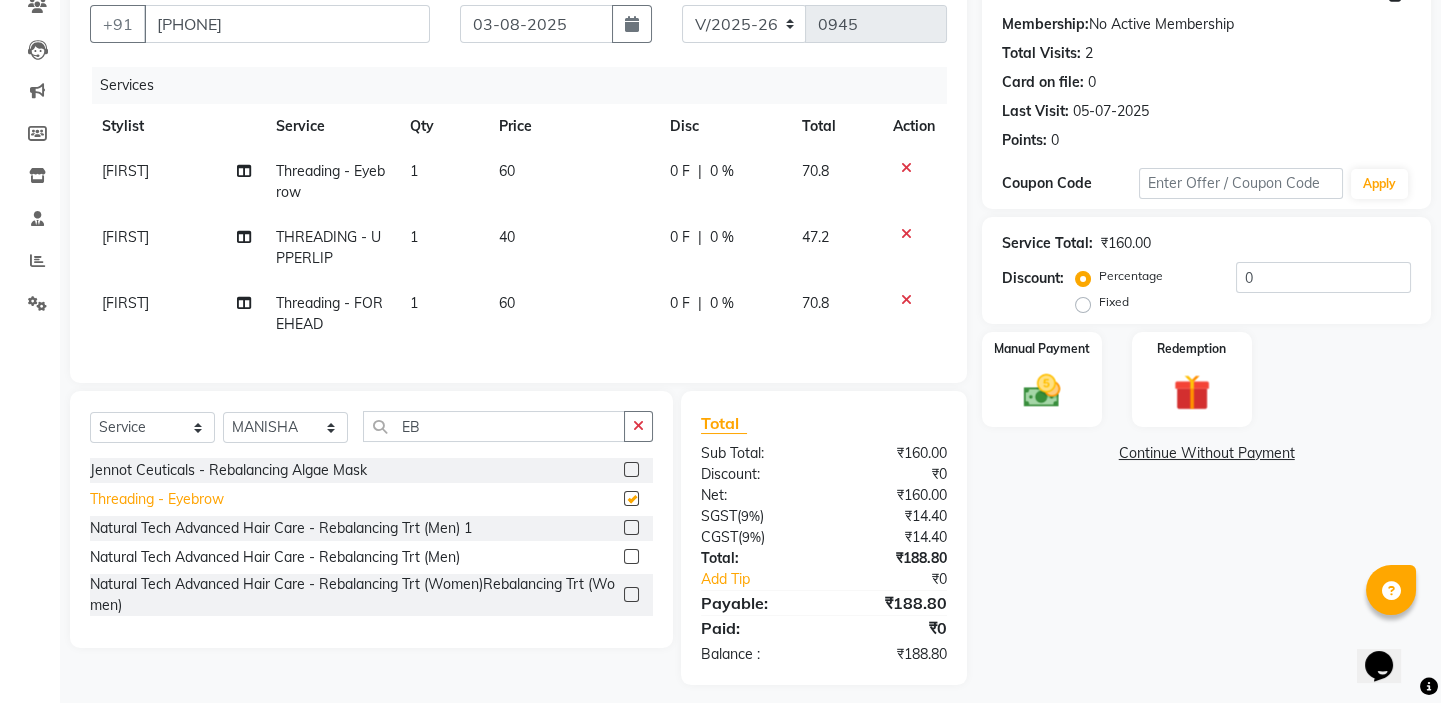 checkbox on "false" 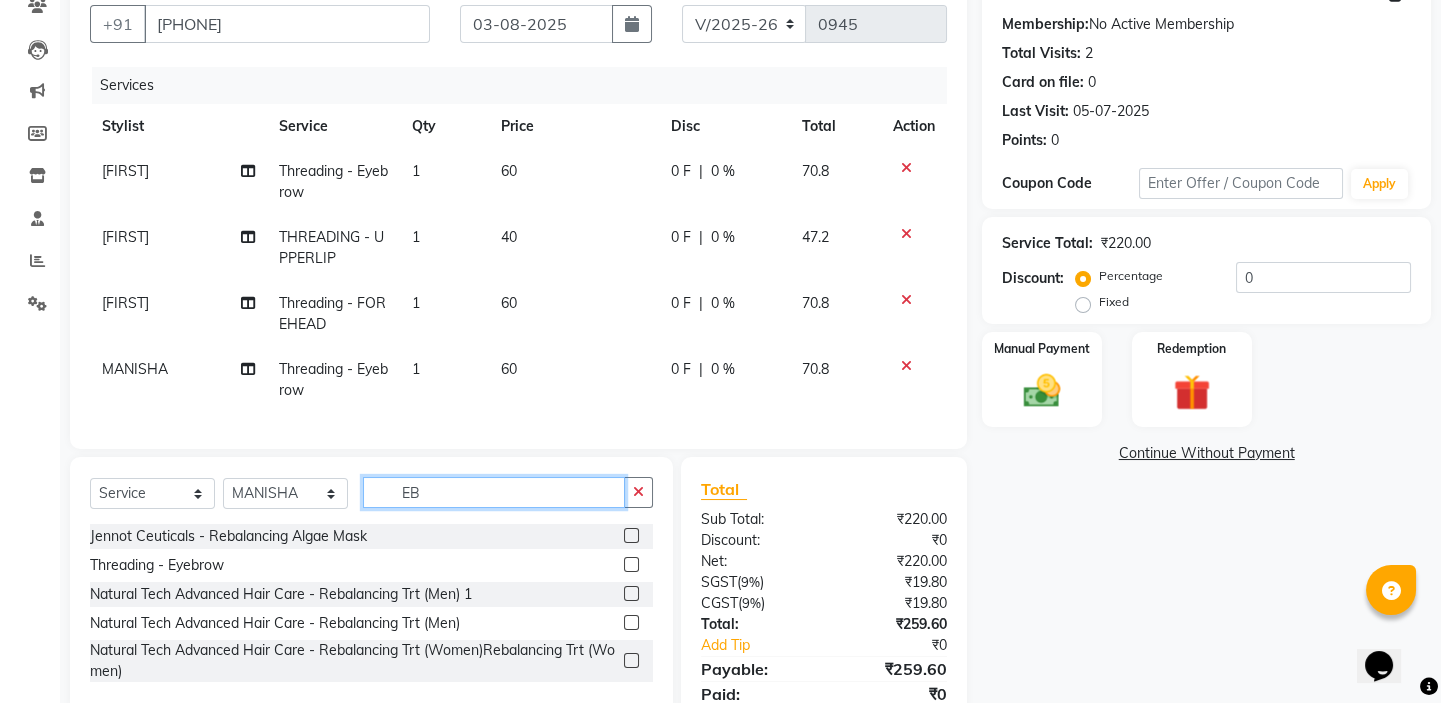 drag, startPoint x: 436, startPoint y: 505, endPoint x: 344, endPoint y: 491, distance: 93.05912 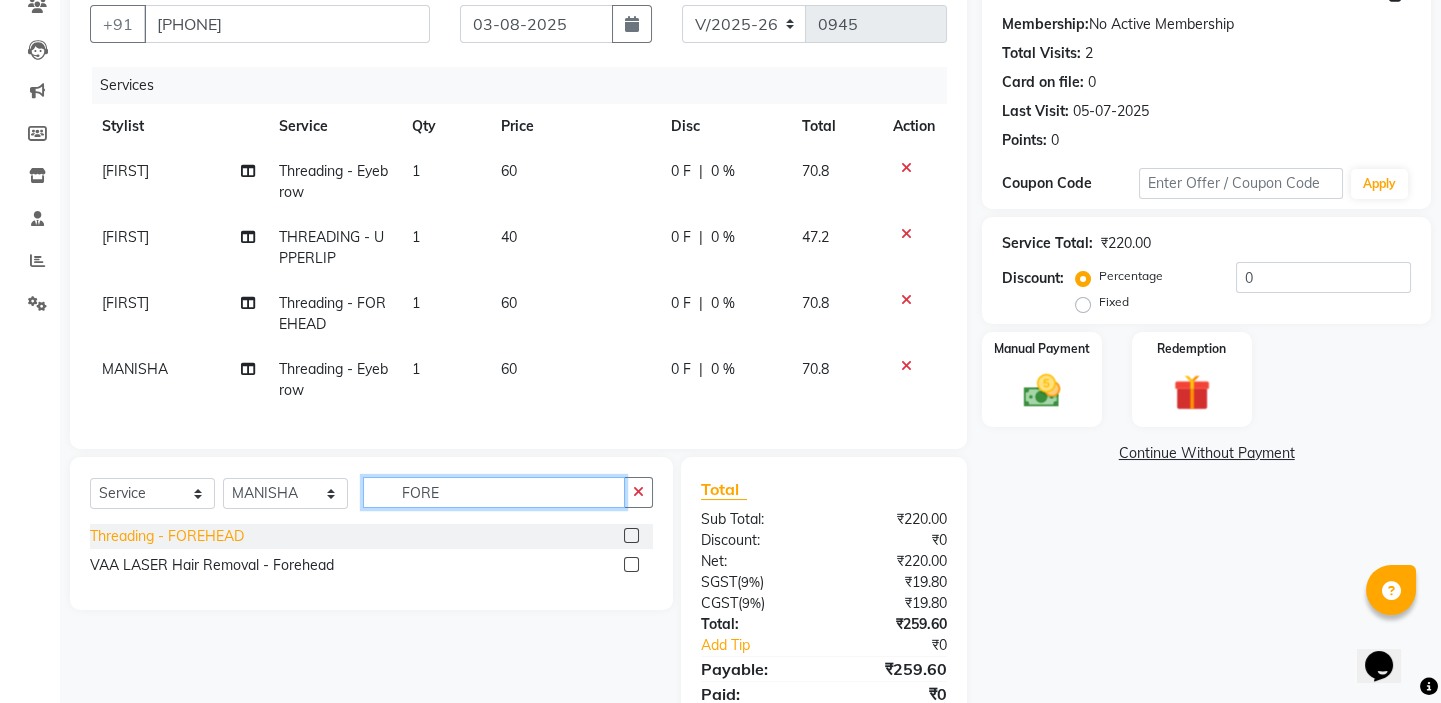 type on "FORE" 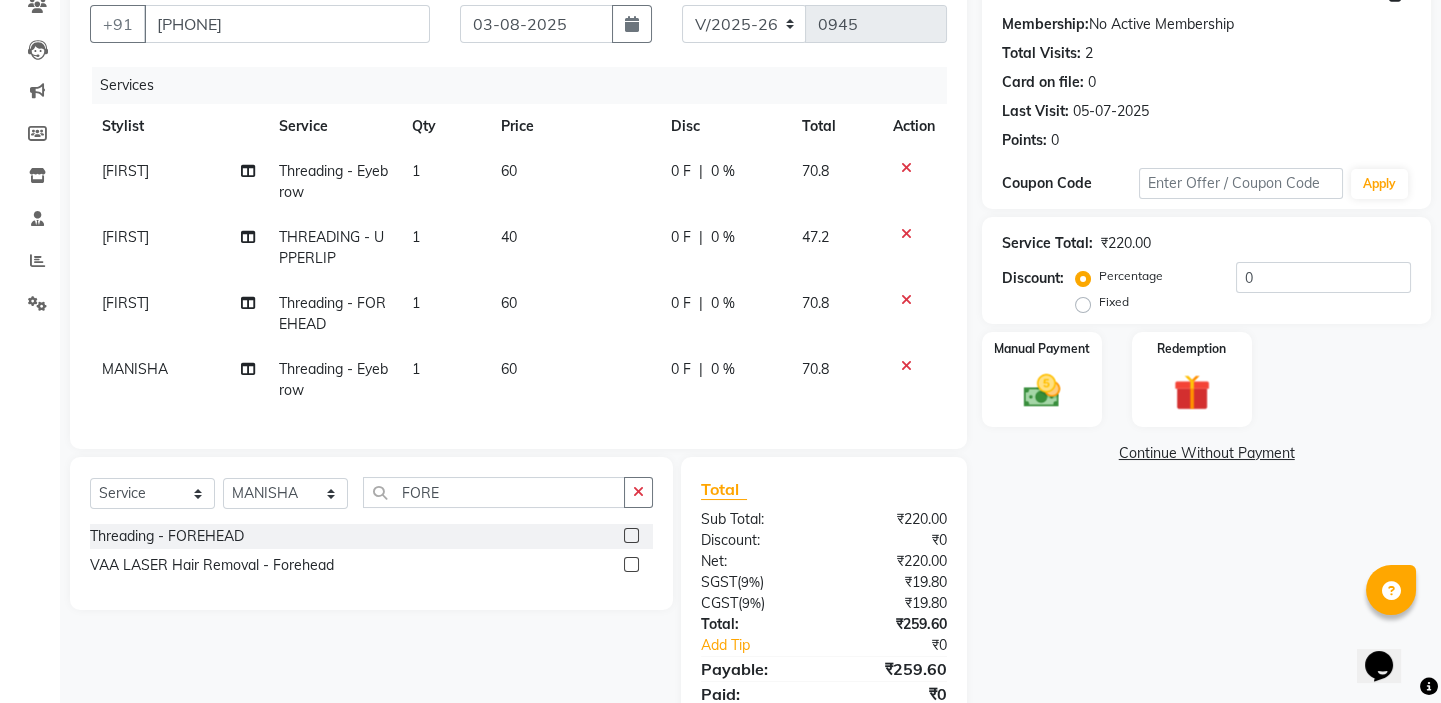 click on "Threading - FOREHEAD" 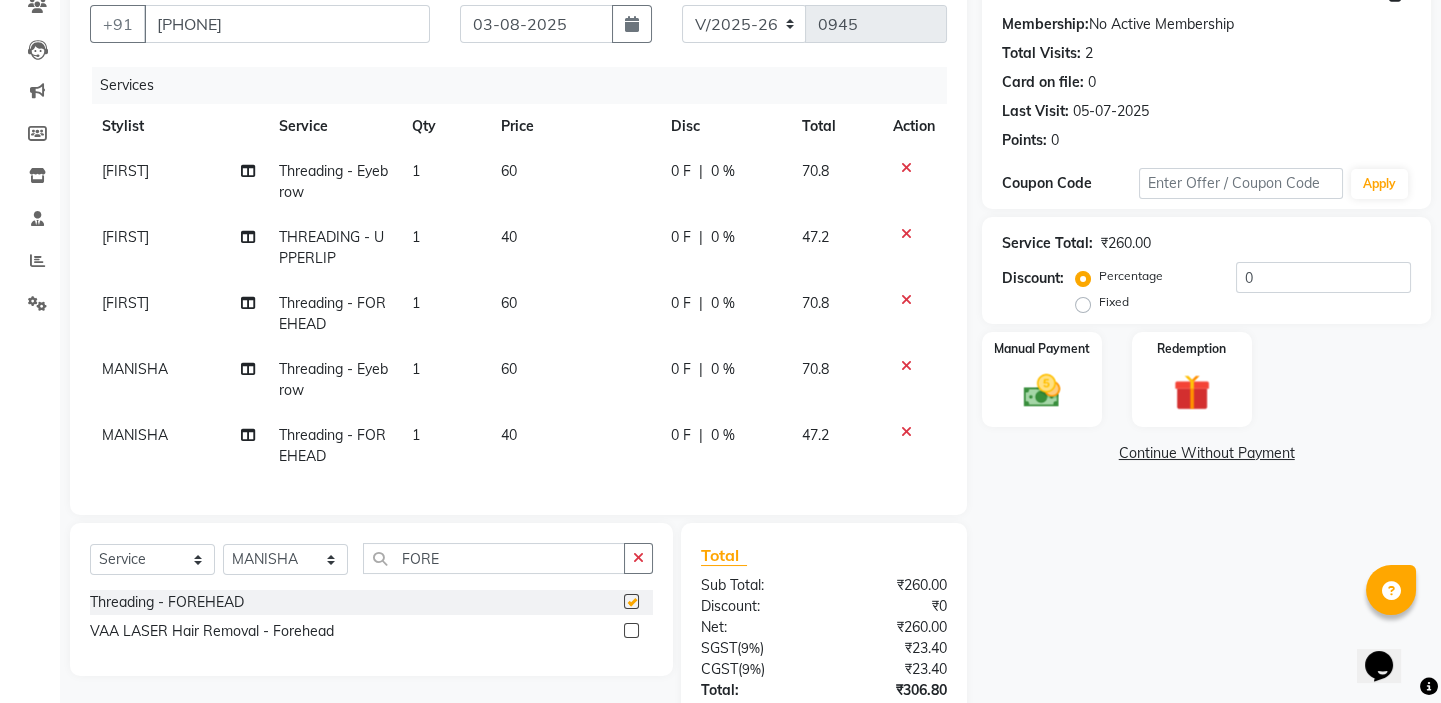 checkbox on "false" 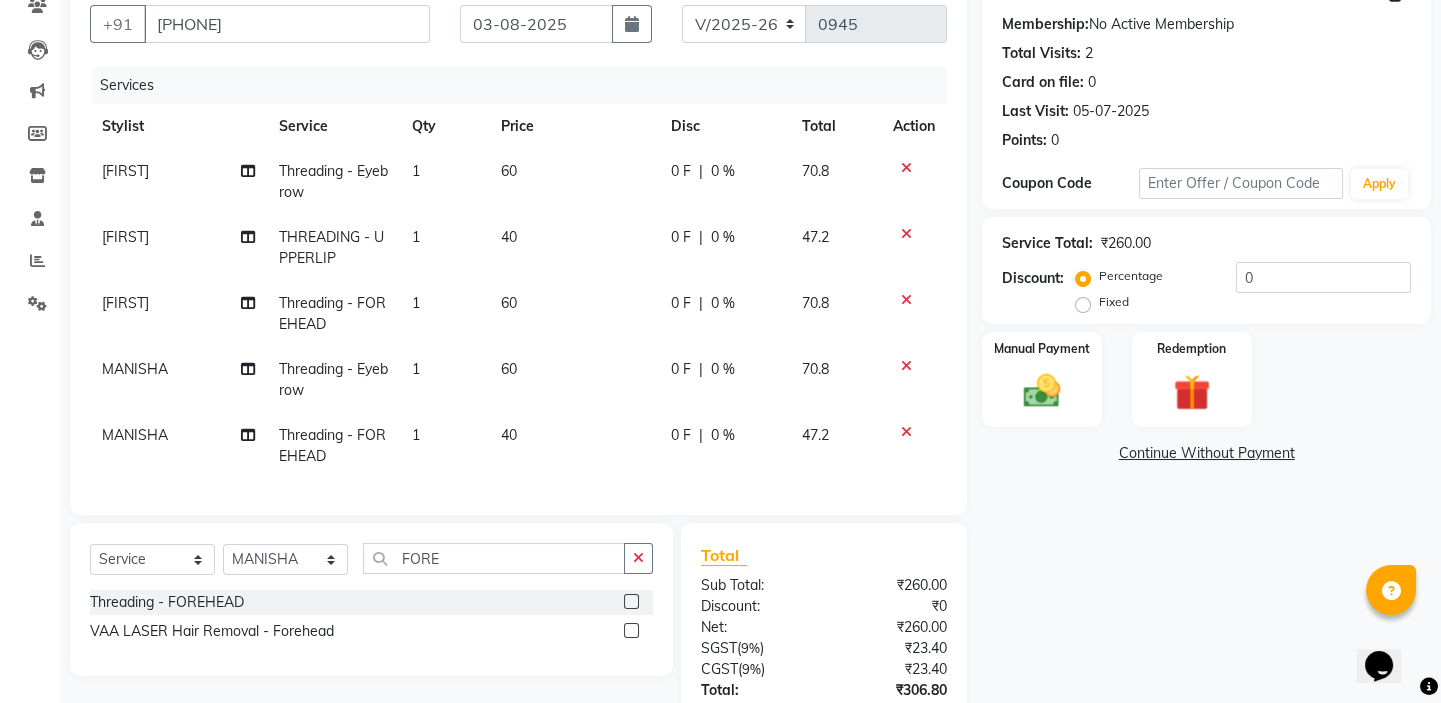click on "40" 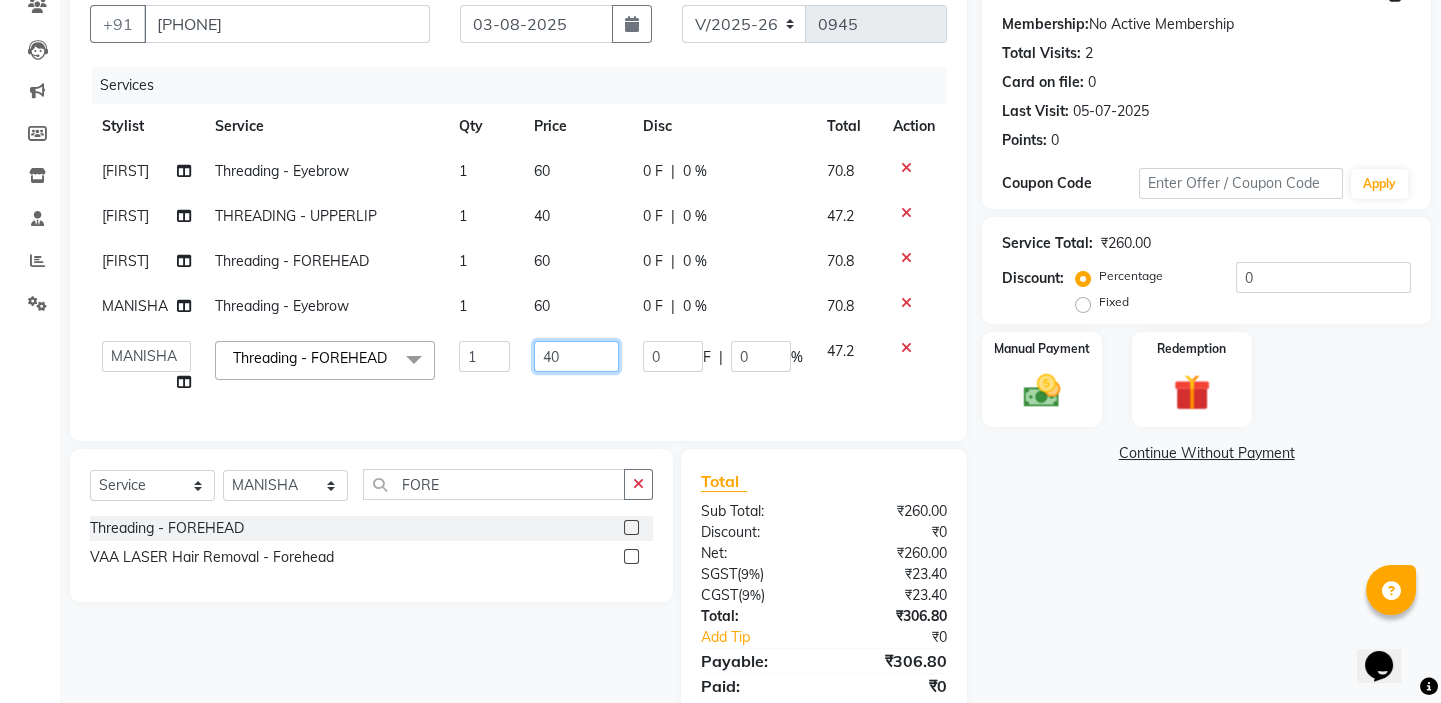 drag, startPoint x: 577, startPoint y: 354, endPoint x: 499, endPoint y: 342, distance: 78.91768 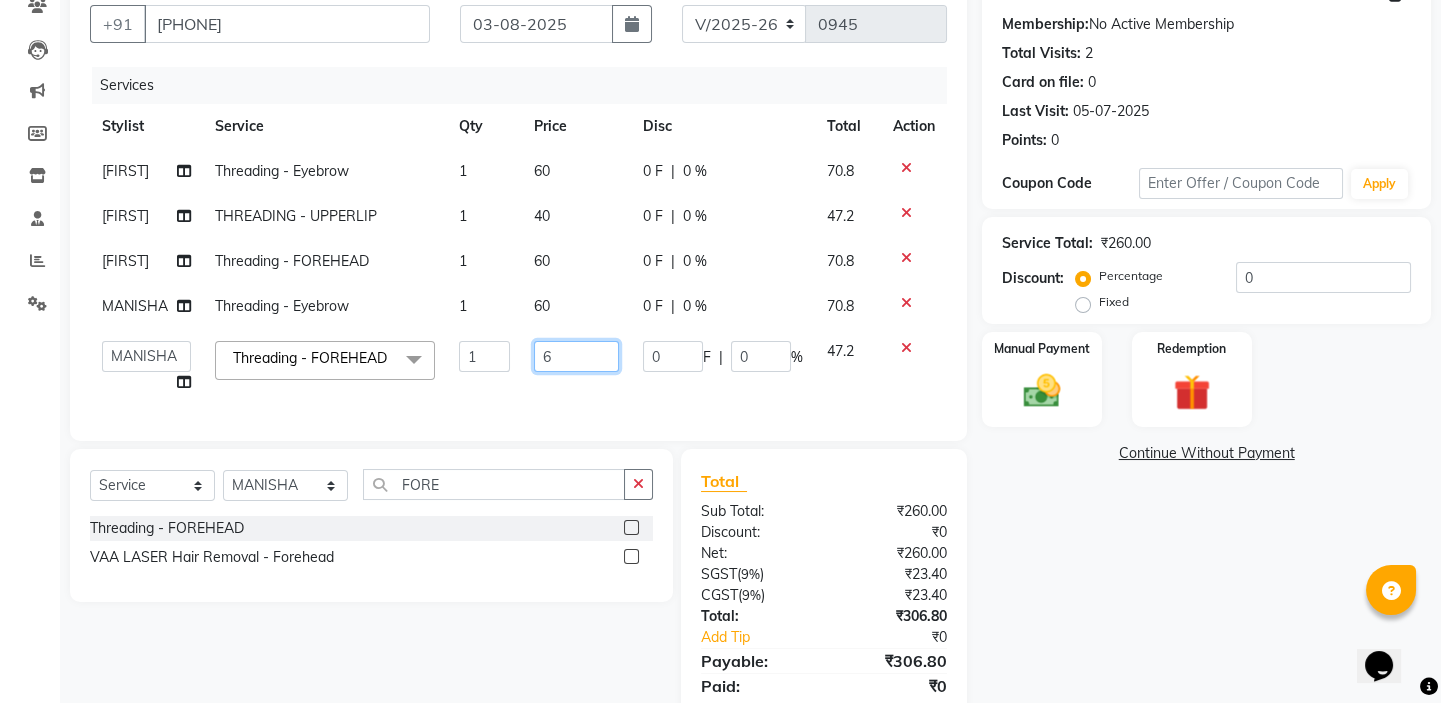 type on "60" 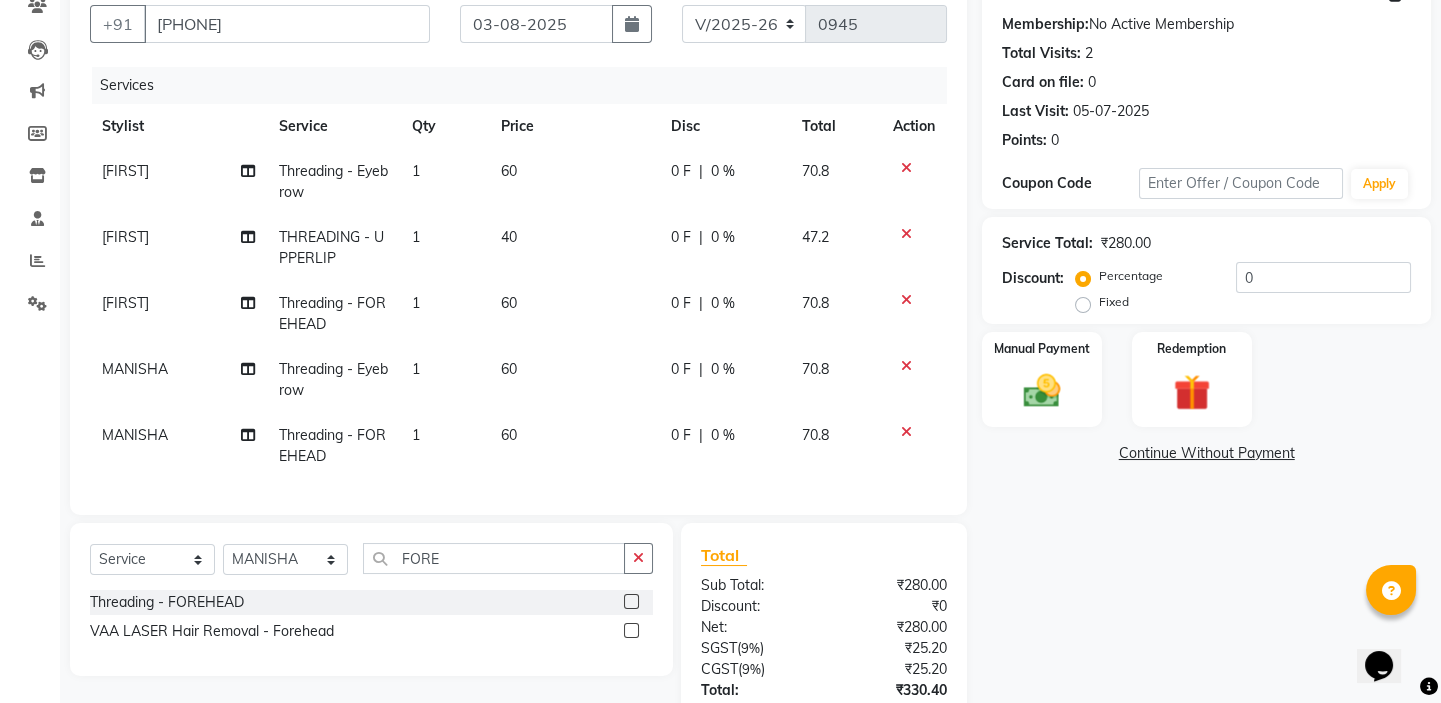 click on "Name: [FIRST] Membership: No Active Membership Total Visits: 2 Card on file: 0 Last Visit: 05-07-2025 Points: 0 Coupon Code Apply Service Total: ₹280.00 Discount: Percentage Fixed 0 Manual Payment Redemption Continue Without Payment" 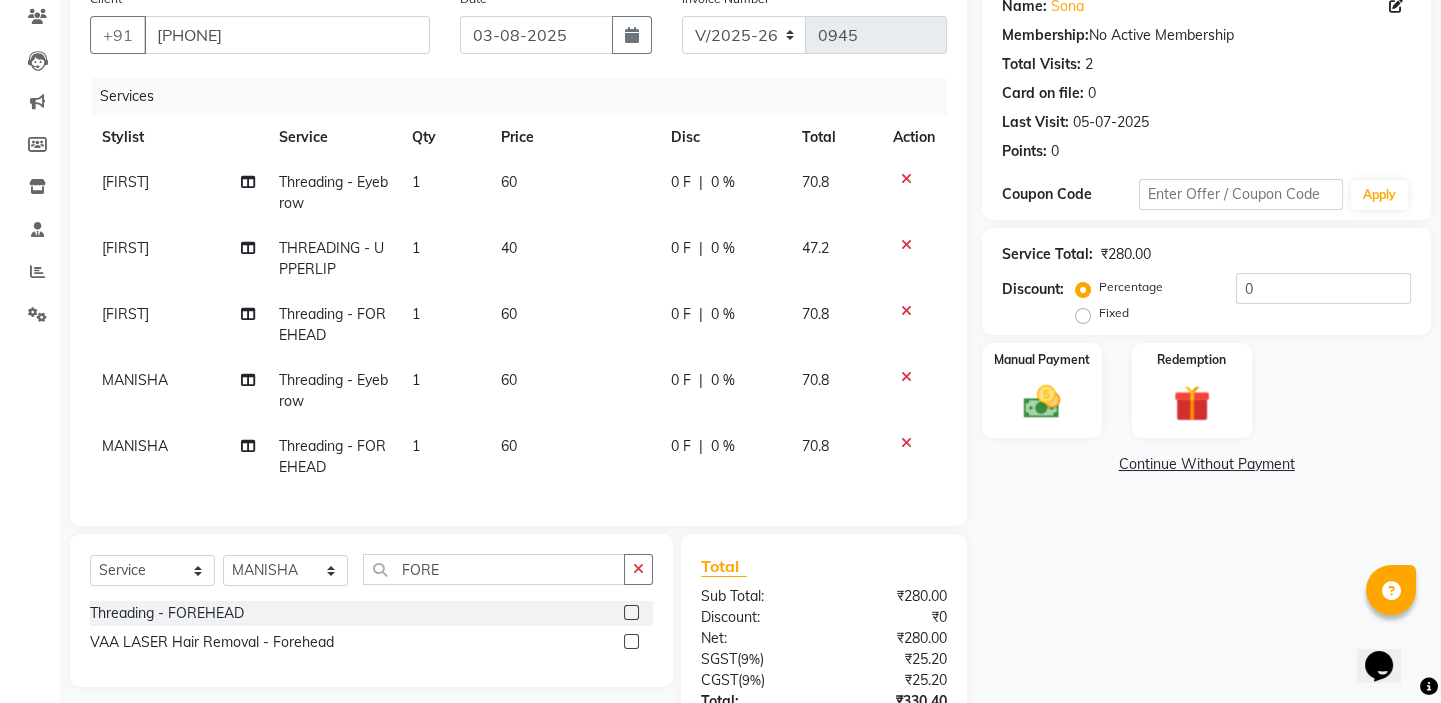 scroll, scrollTop: 340, scrollLeft: 0, axis: vertical 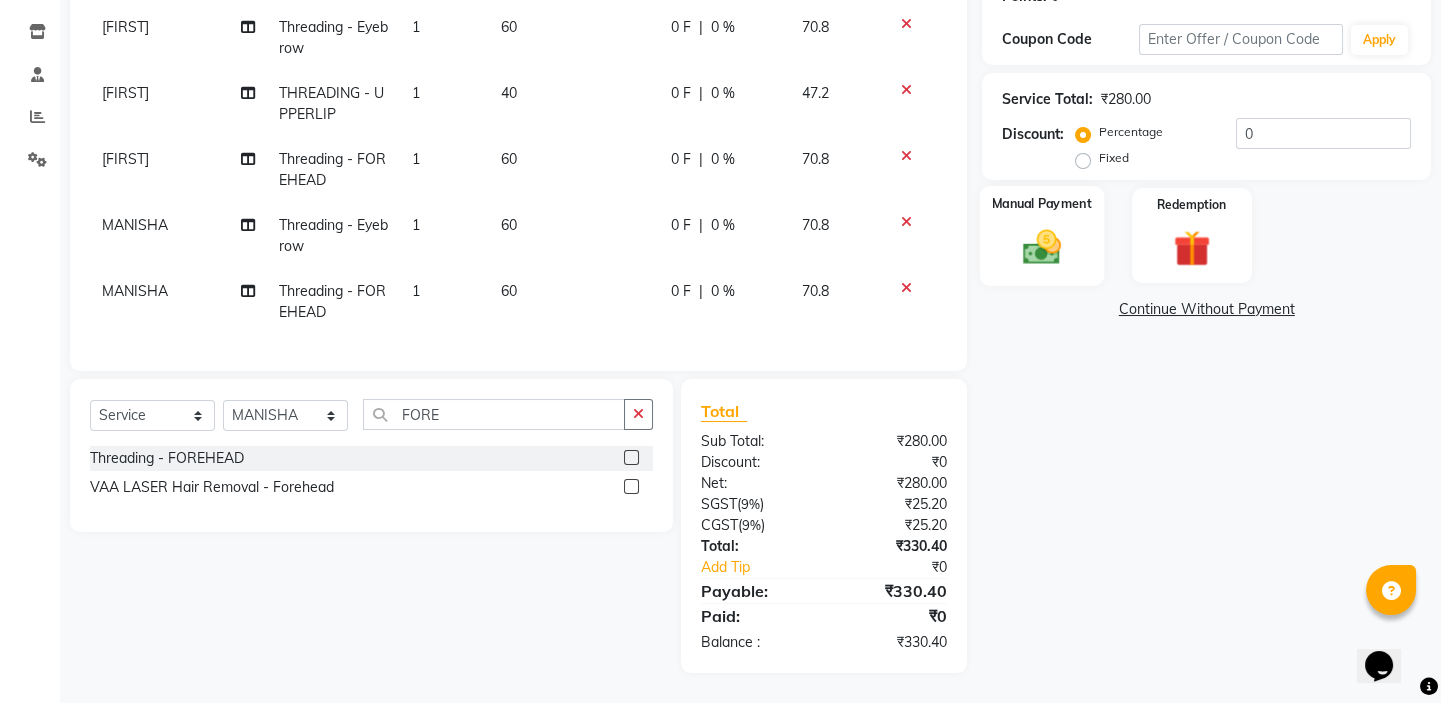 click 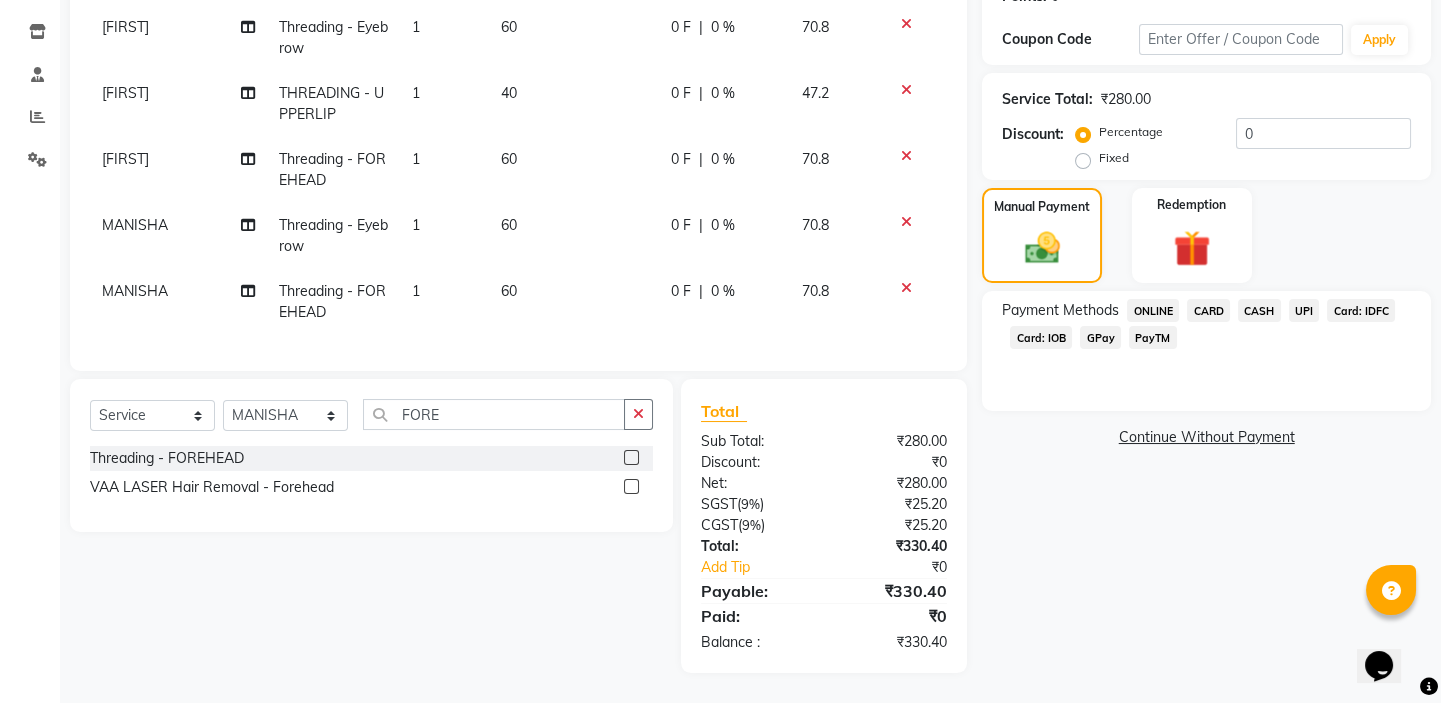 click on "CASH" 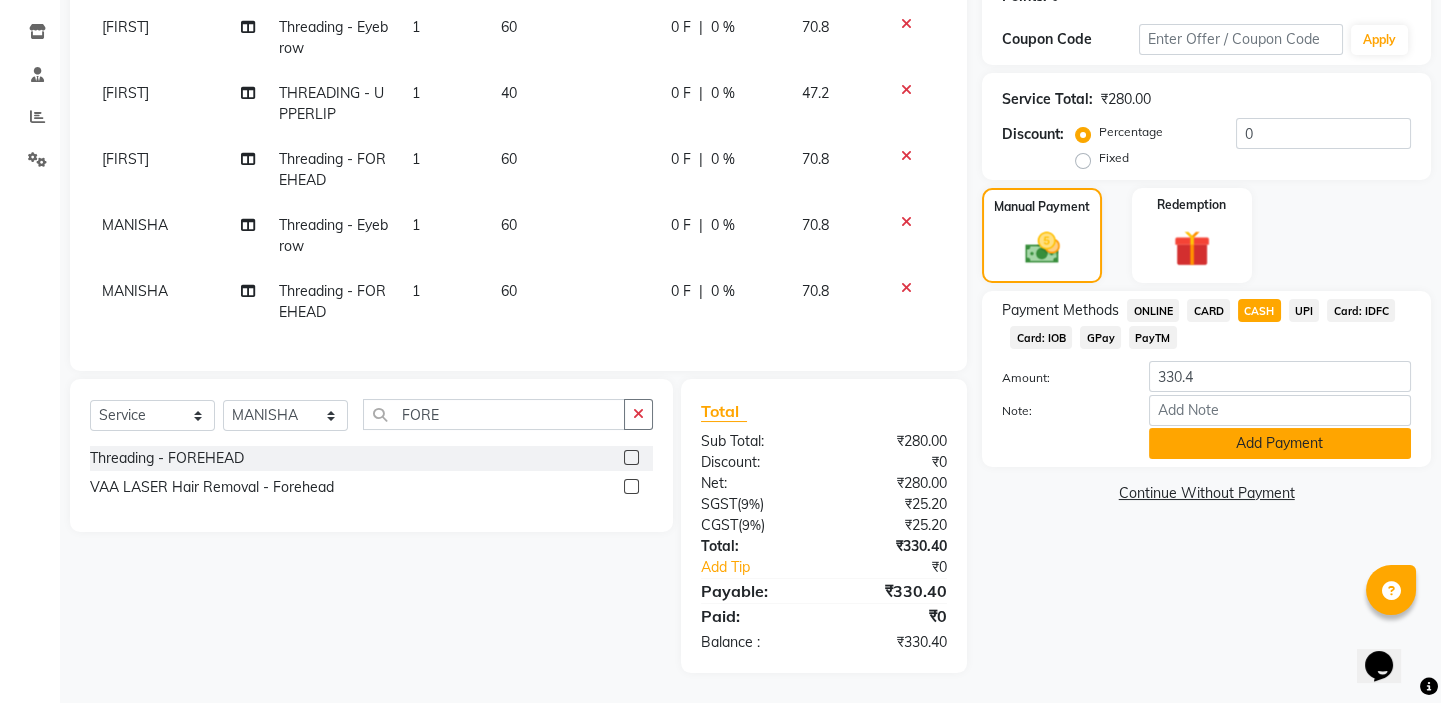 click on "Add Payment" 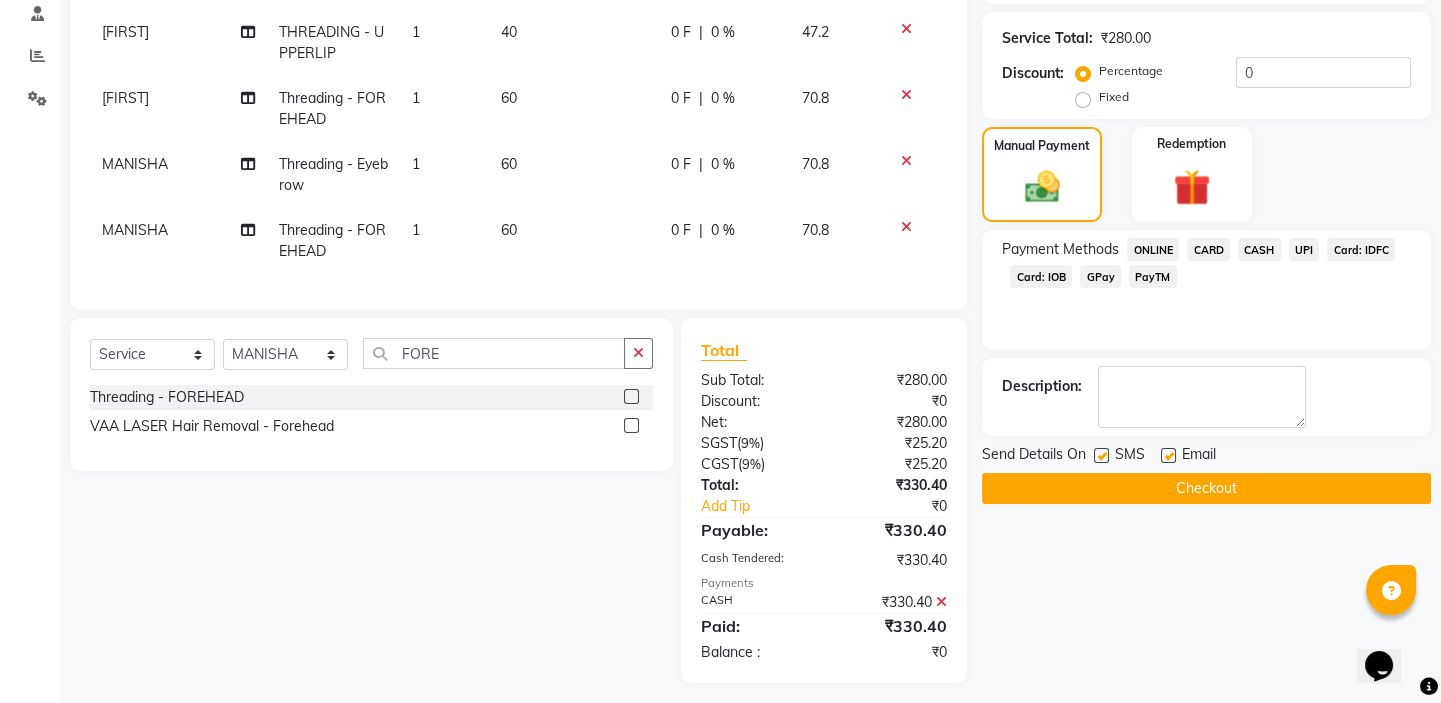 scroll, scrollTop: 410, scrollLeft: 0, axis: vertical 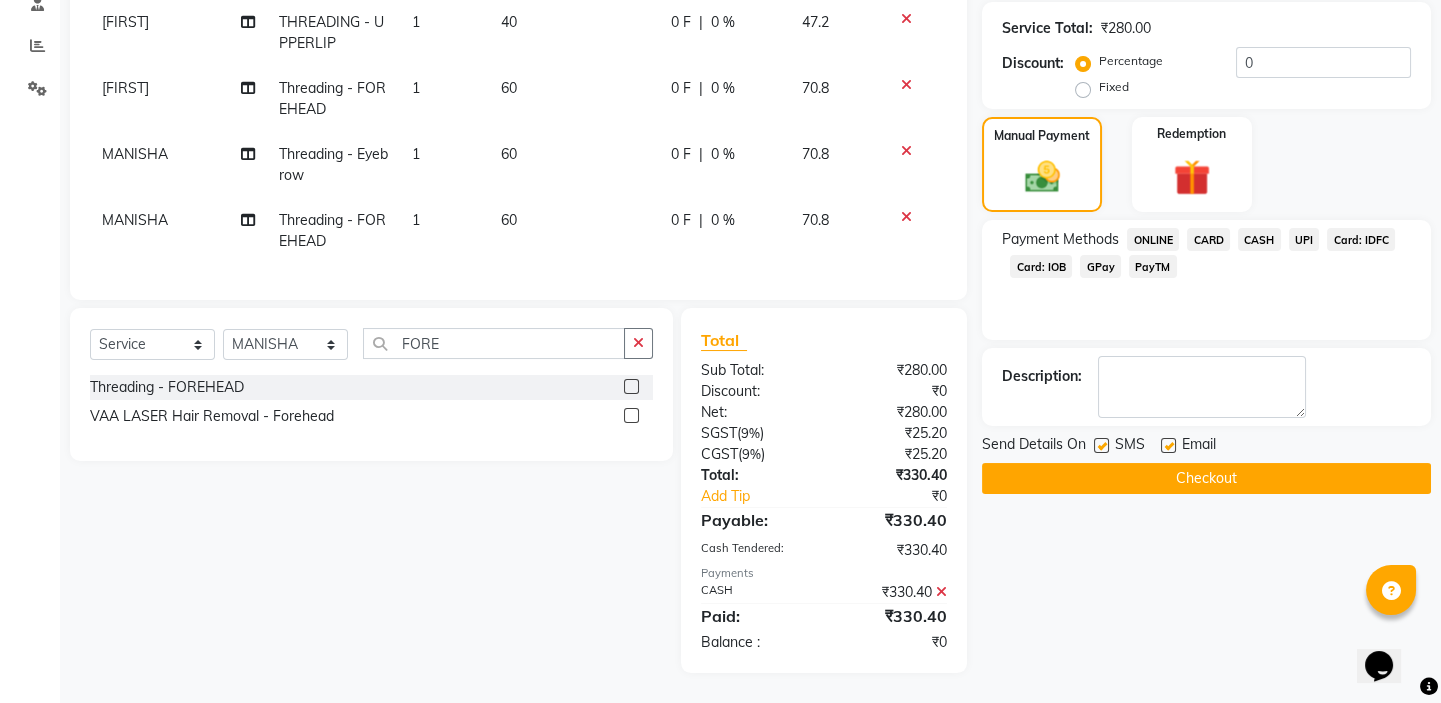 click on "Checkout" 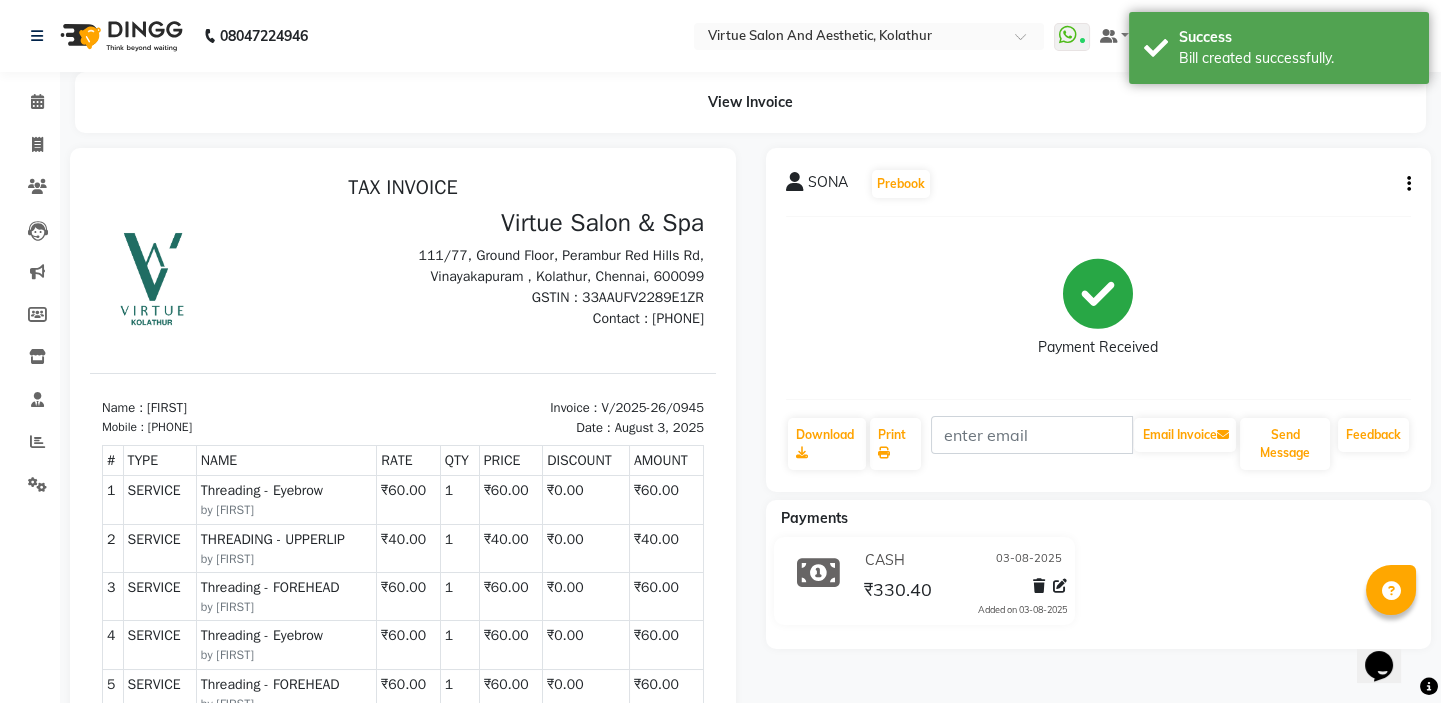 scroll, scrollTop: 0, scrollLeft: 0, axis: both 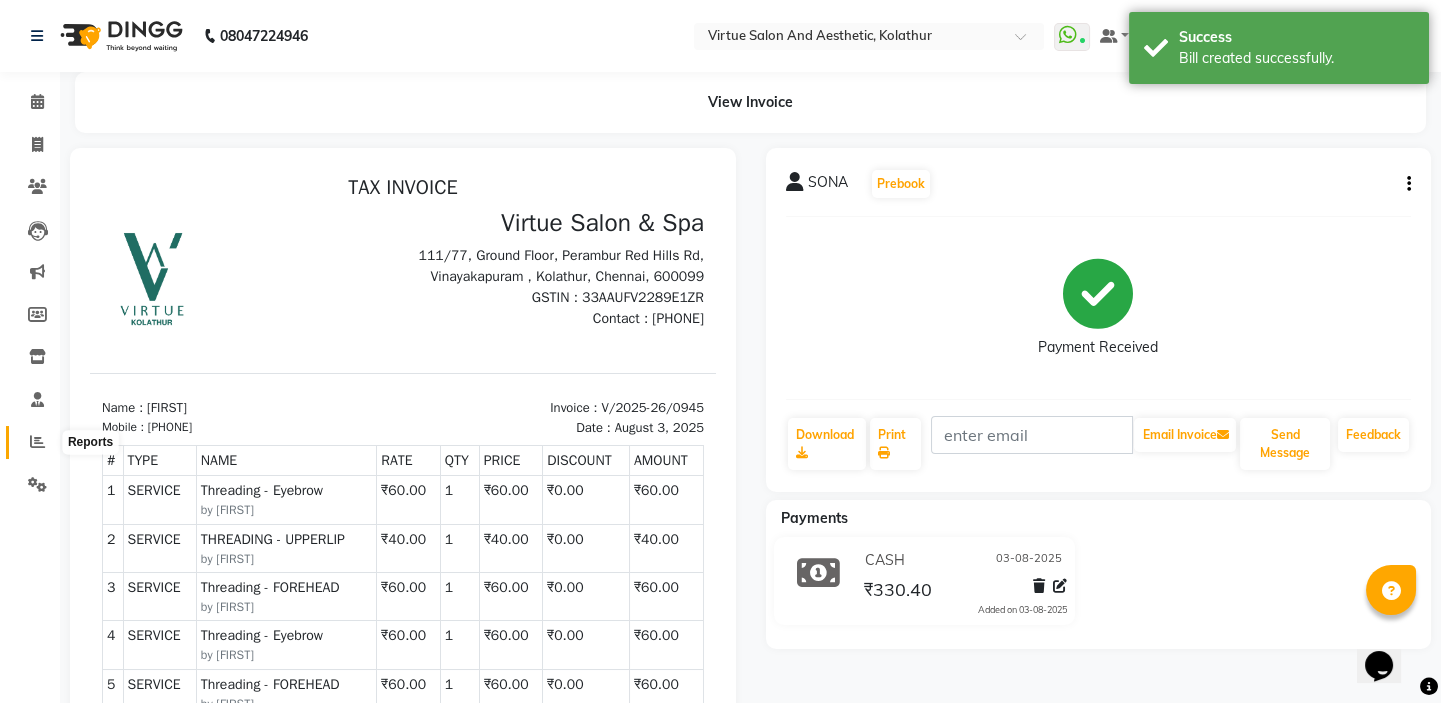 click 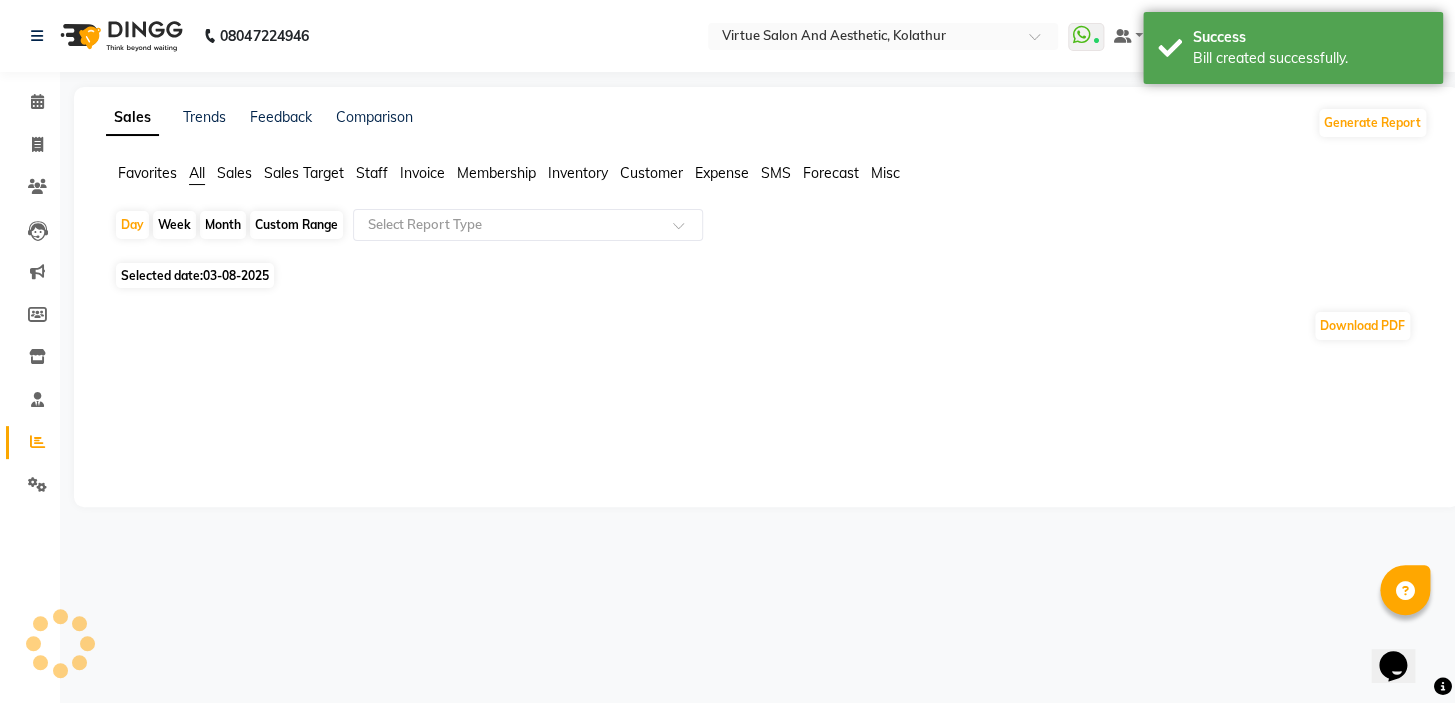click on "Sales" 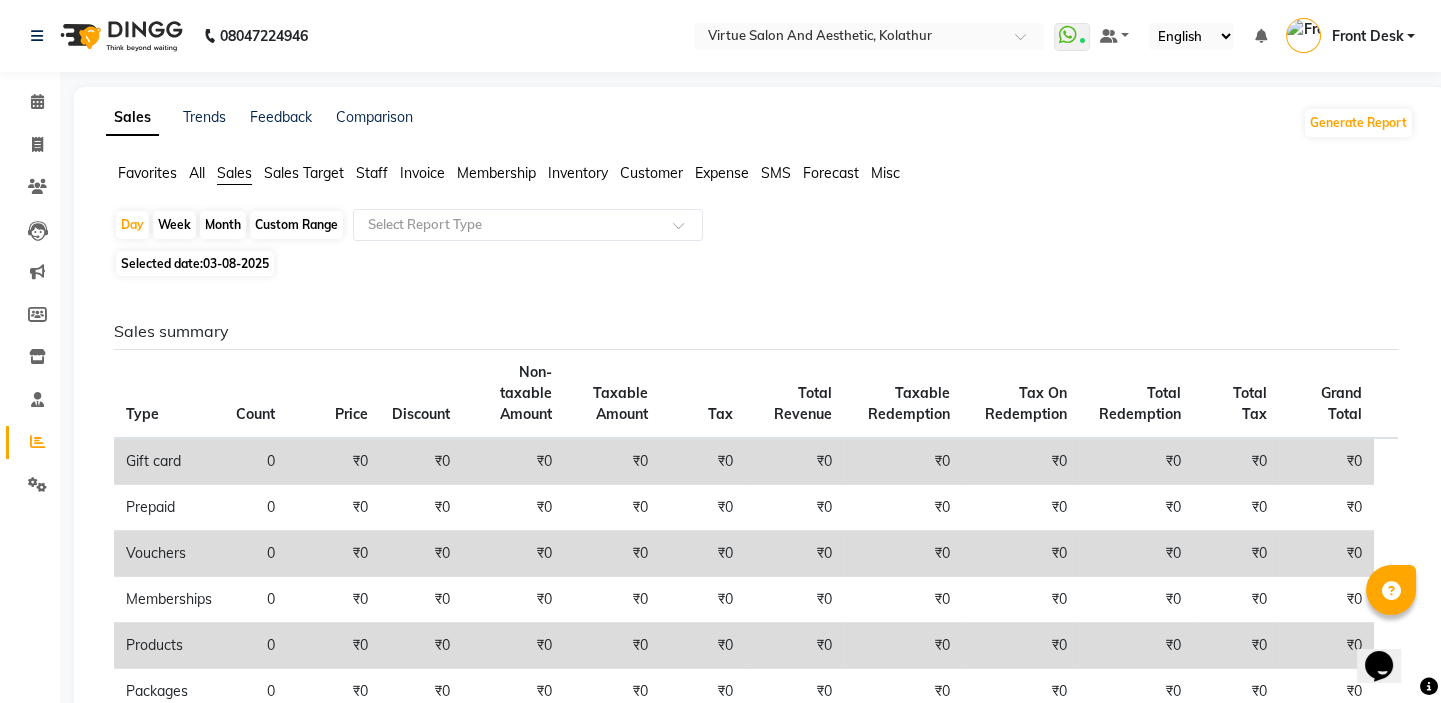 click on "Selected date:  03-08-2025" 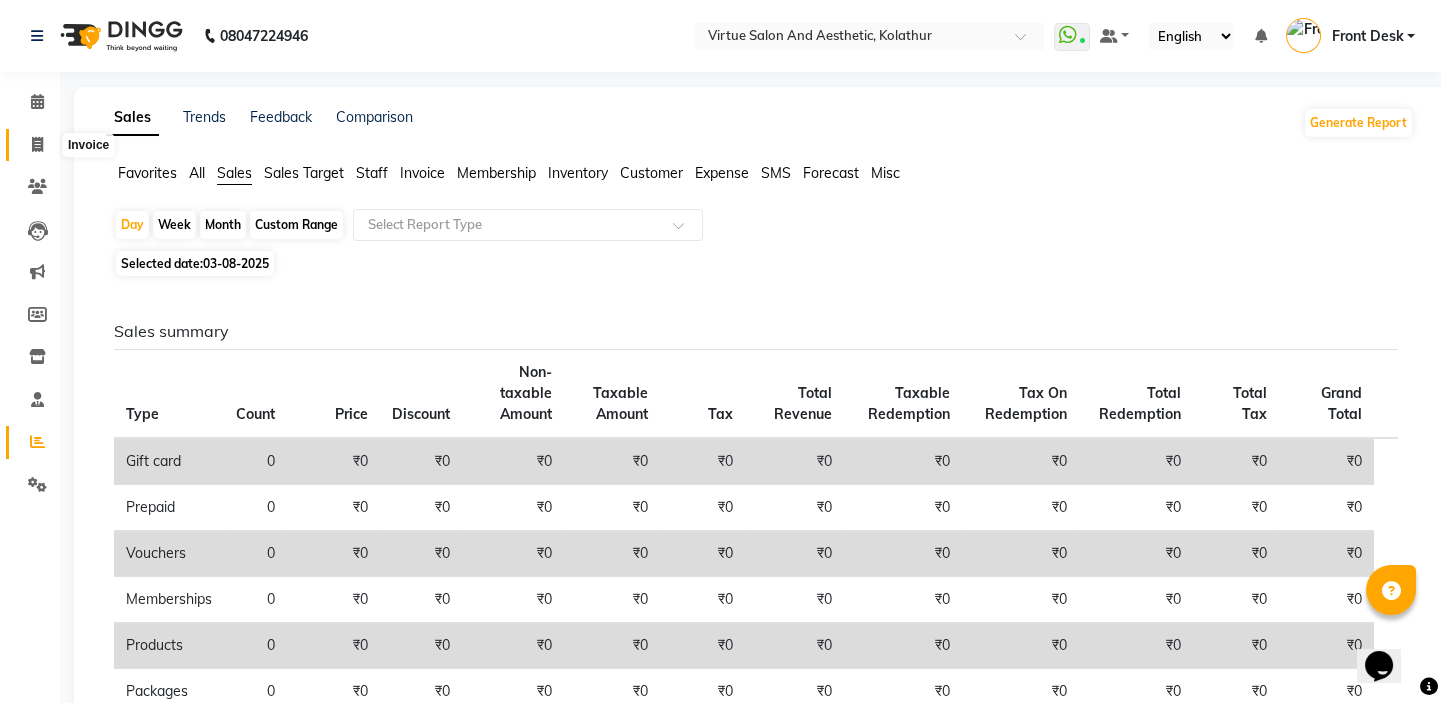 click 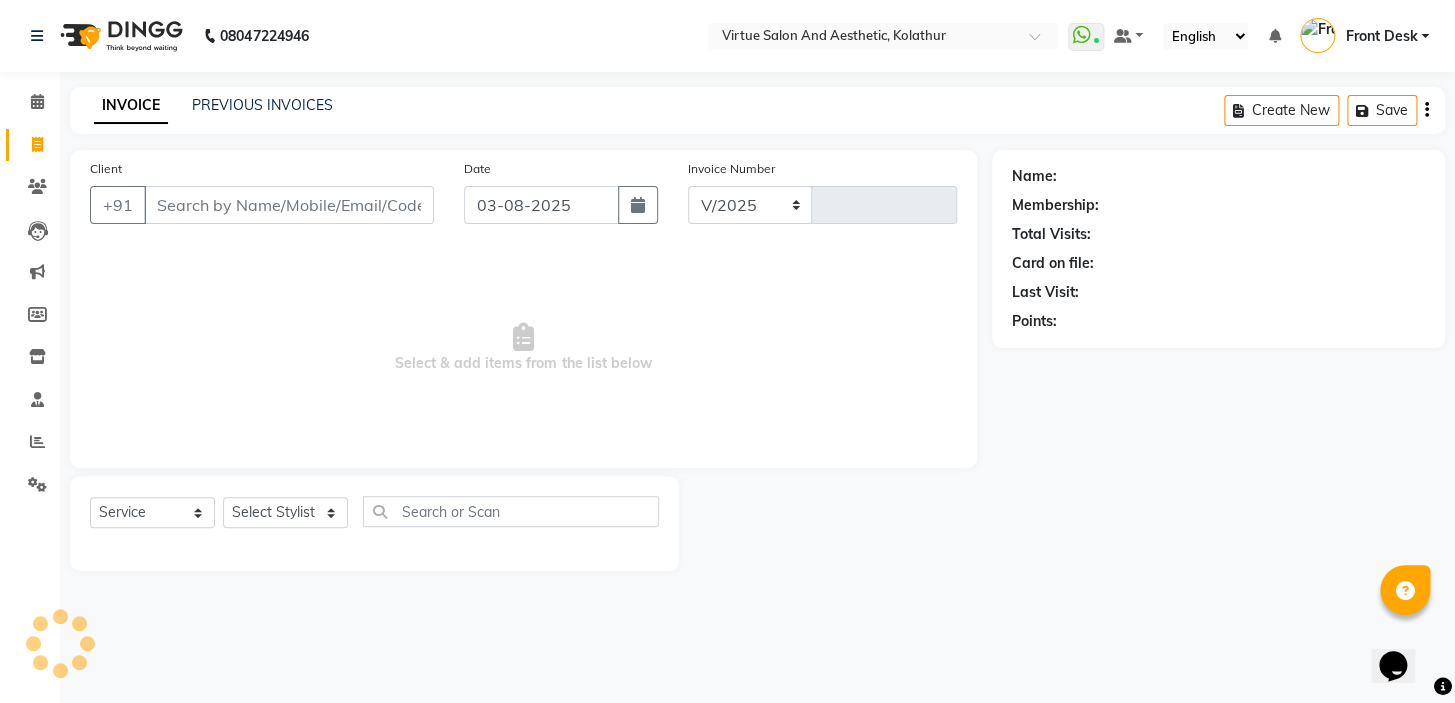 select on "7053" 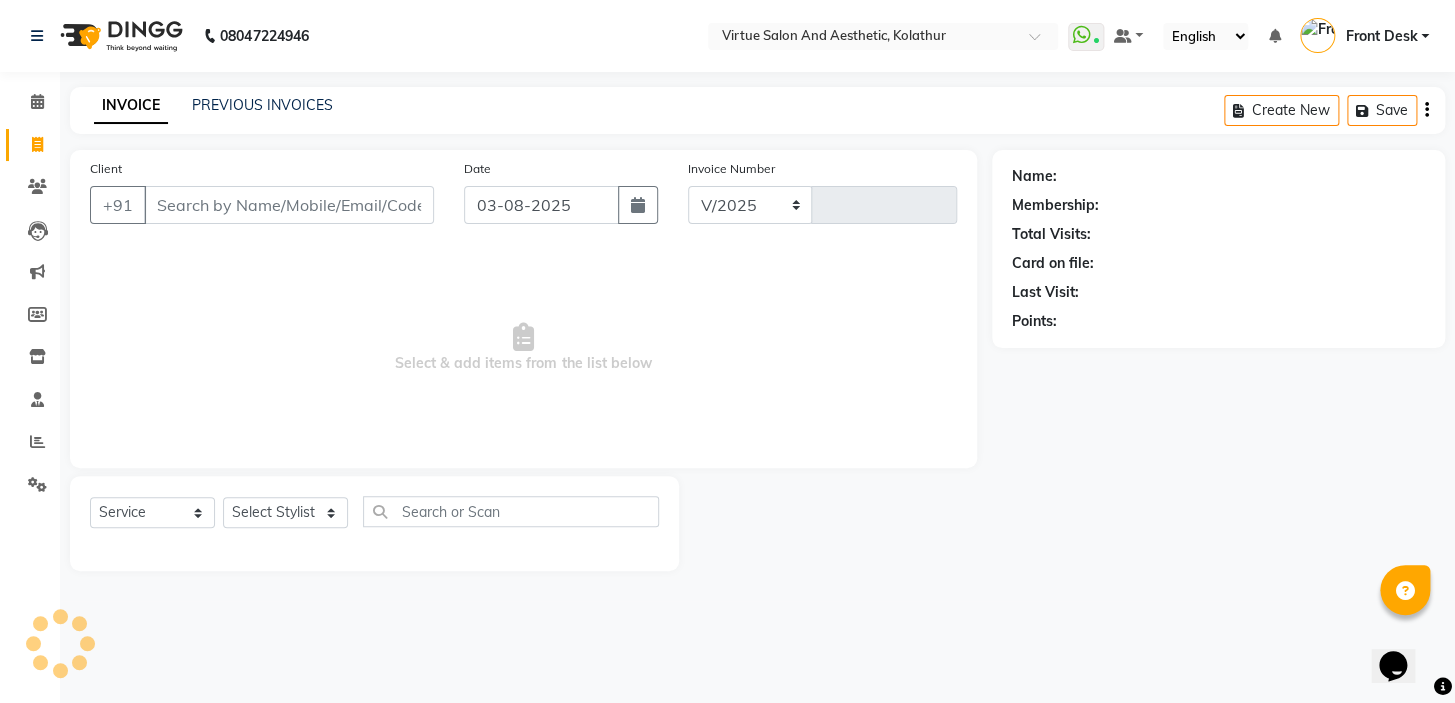 type on "0946" 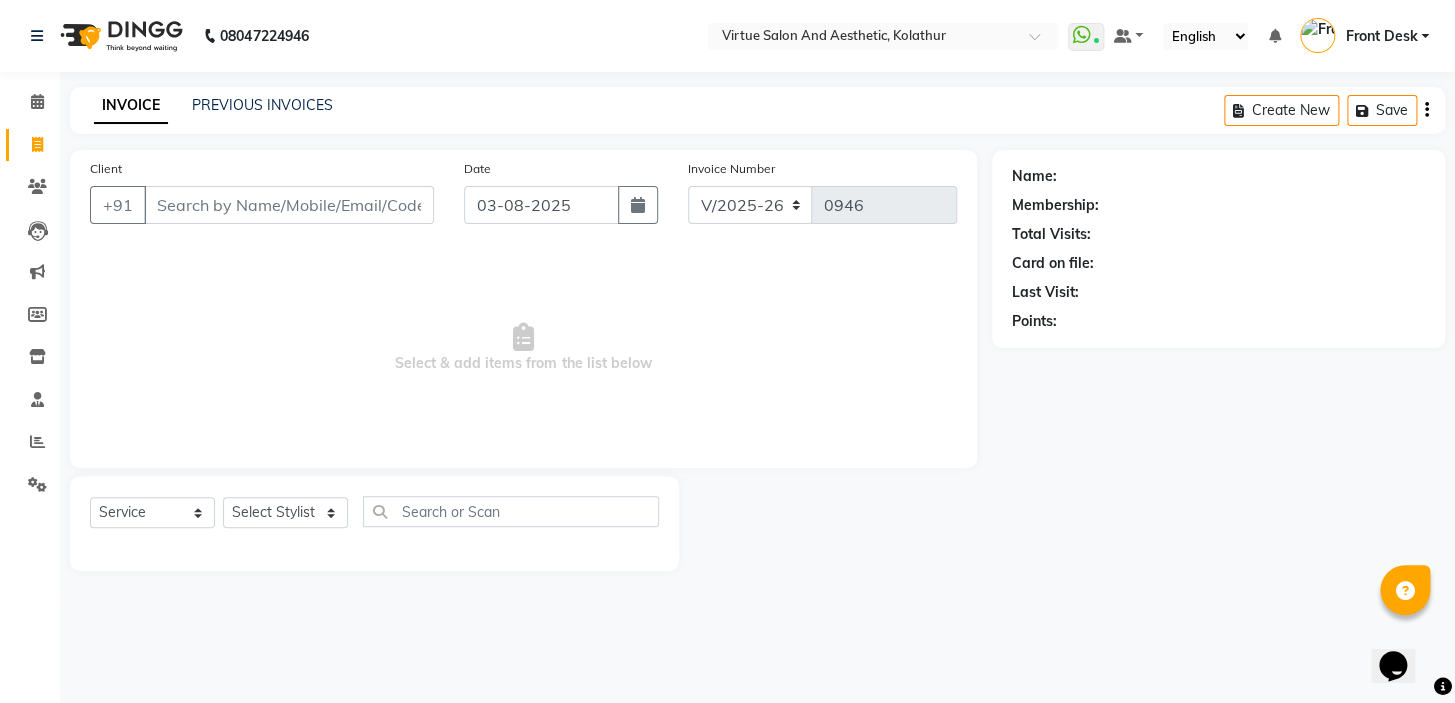 click on "Client" at bounding box center [289, 205] 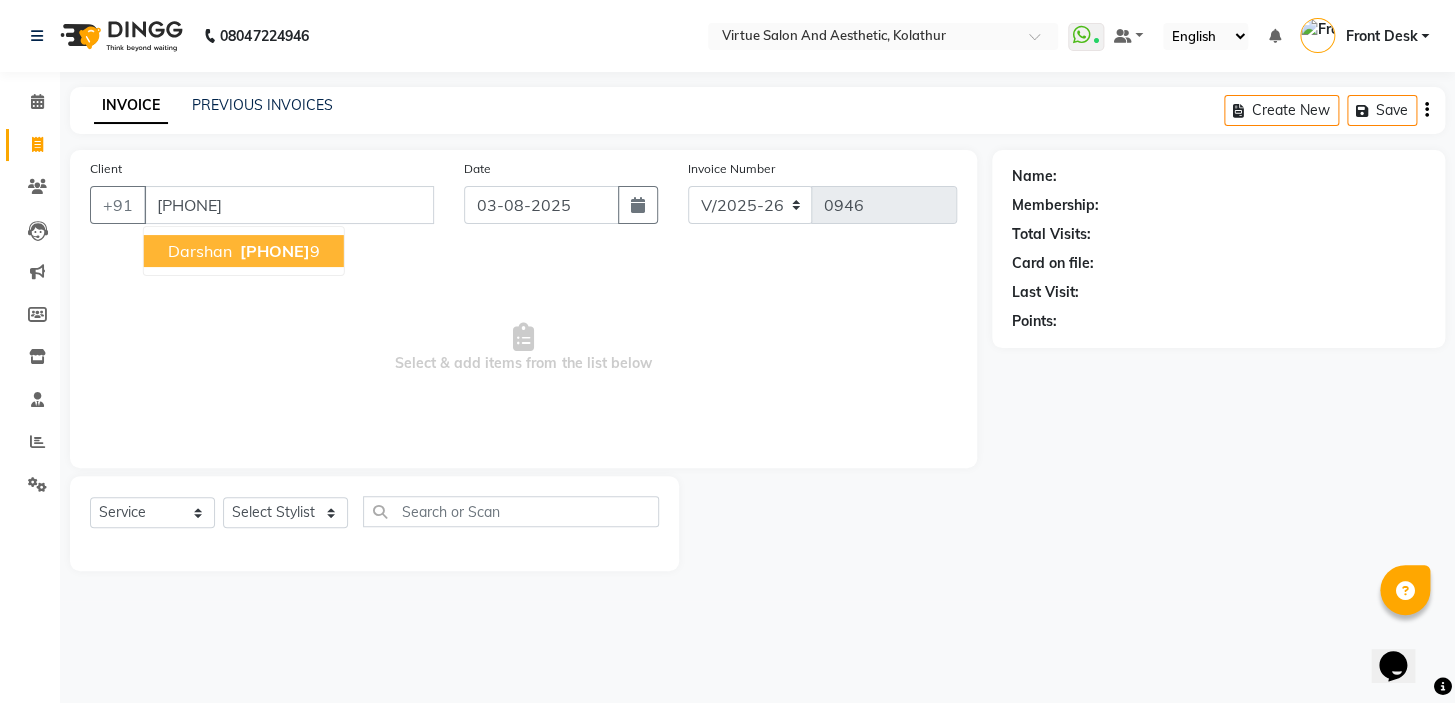 type on "[PHONE]" 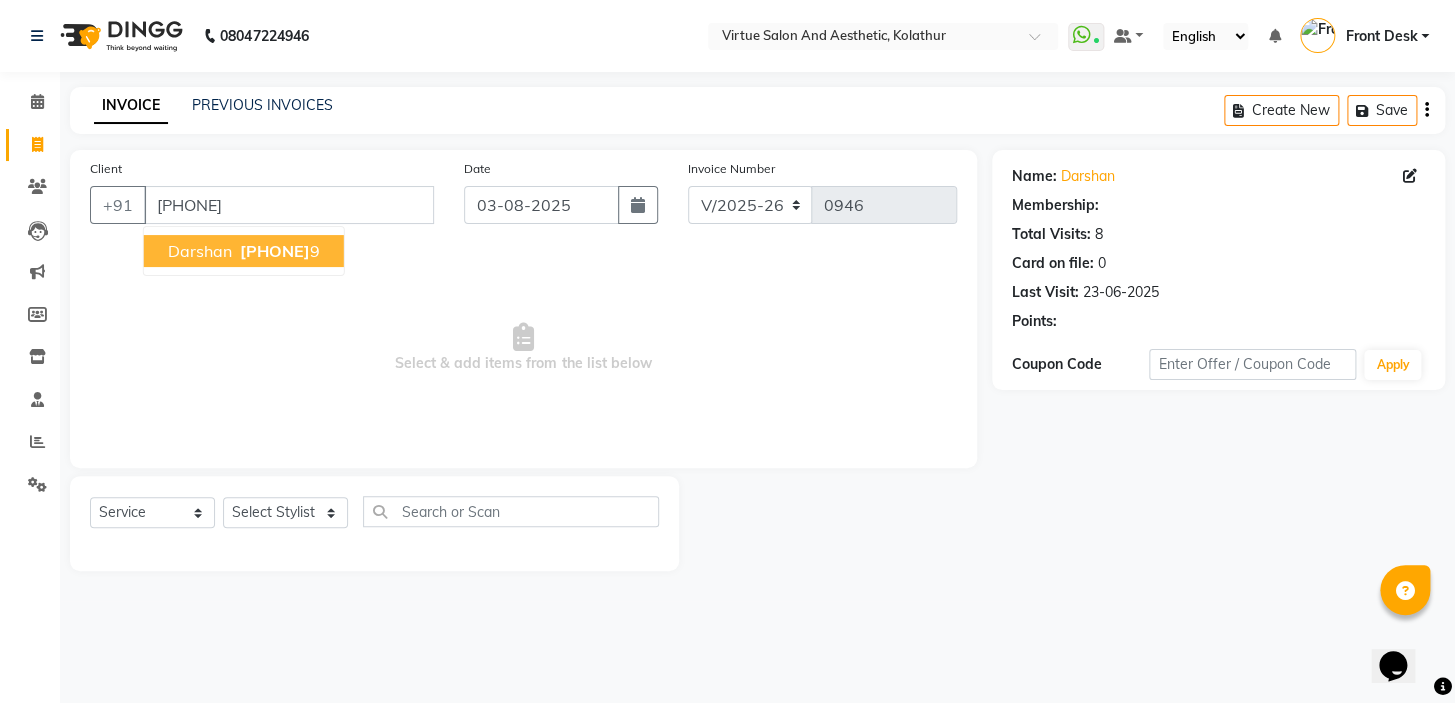 select on "1: Object" 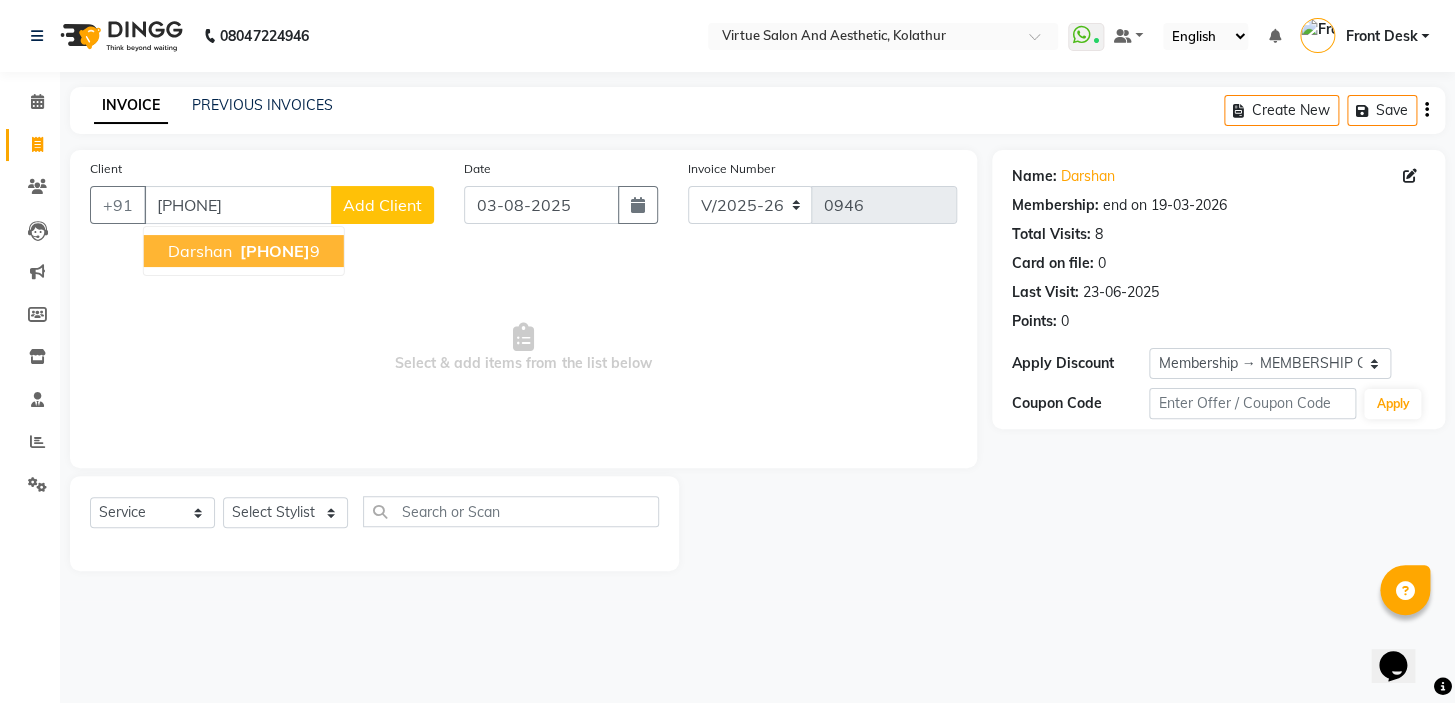 click on "[FIRST] [PHONE]" at bounding box center [244, 251] 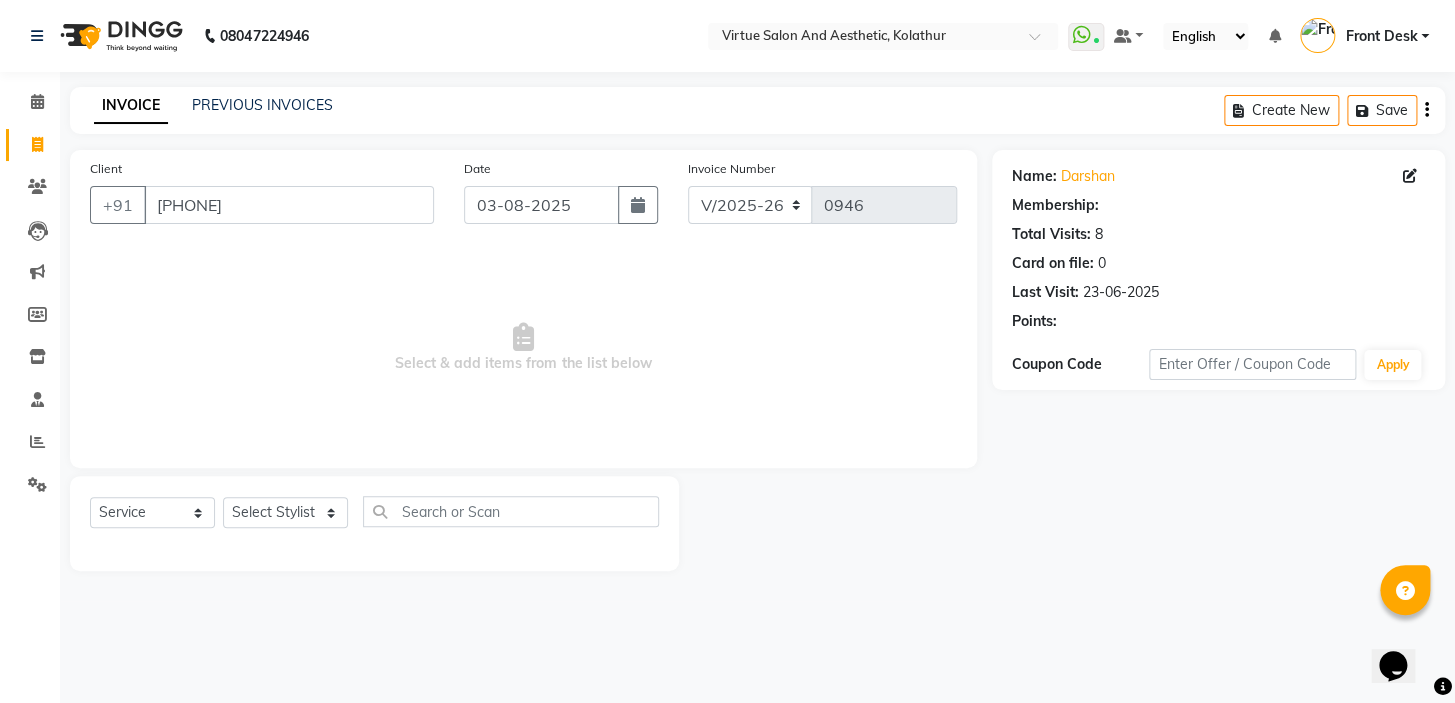 select on "1: Object" 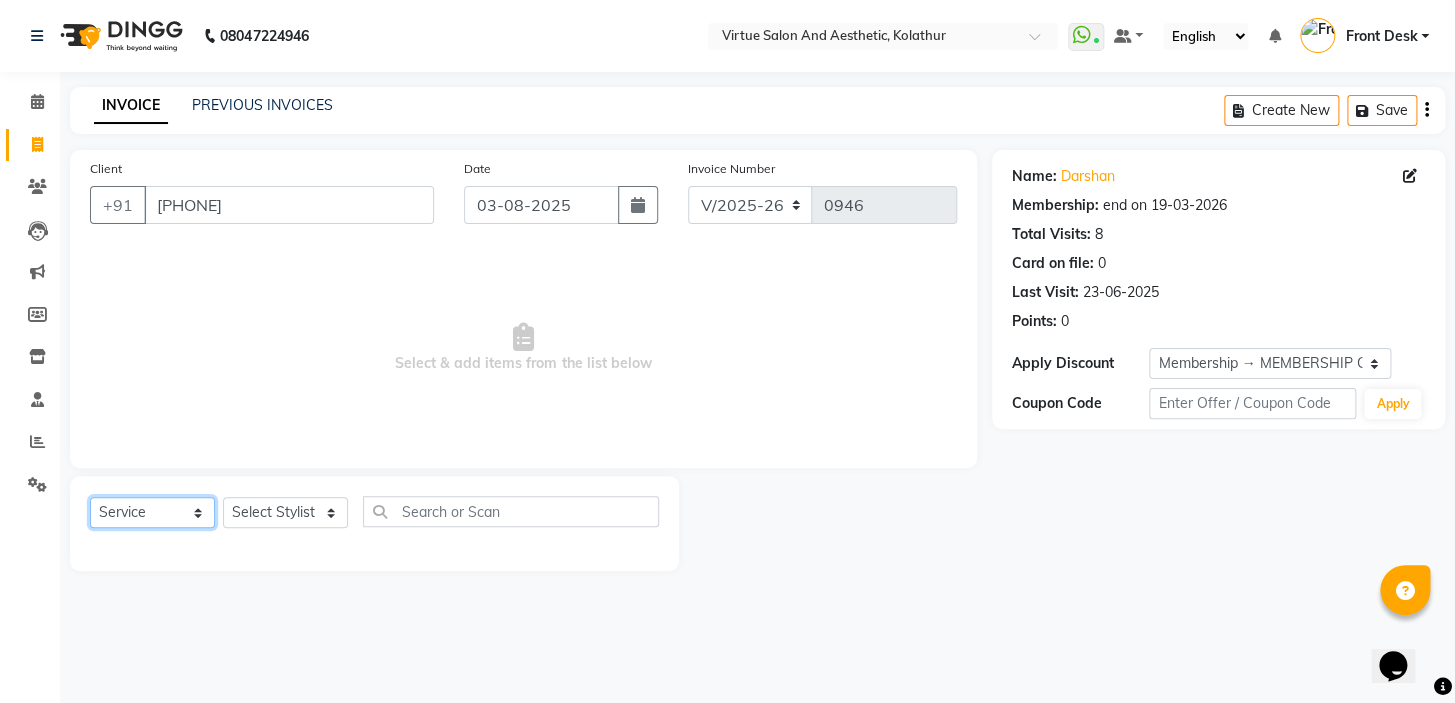click on "Select  Service  Product  Membership  Package Voucher Prepaid Gift Card" 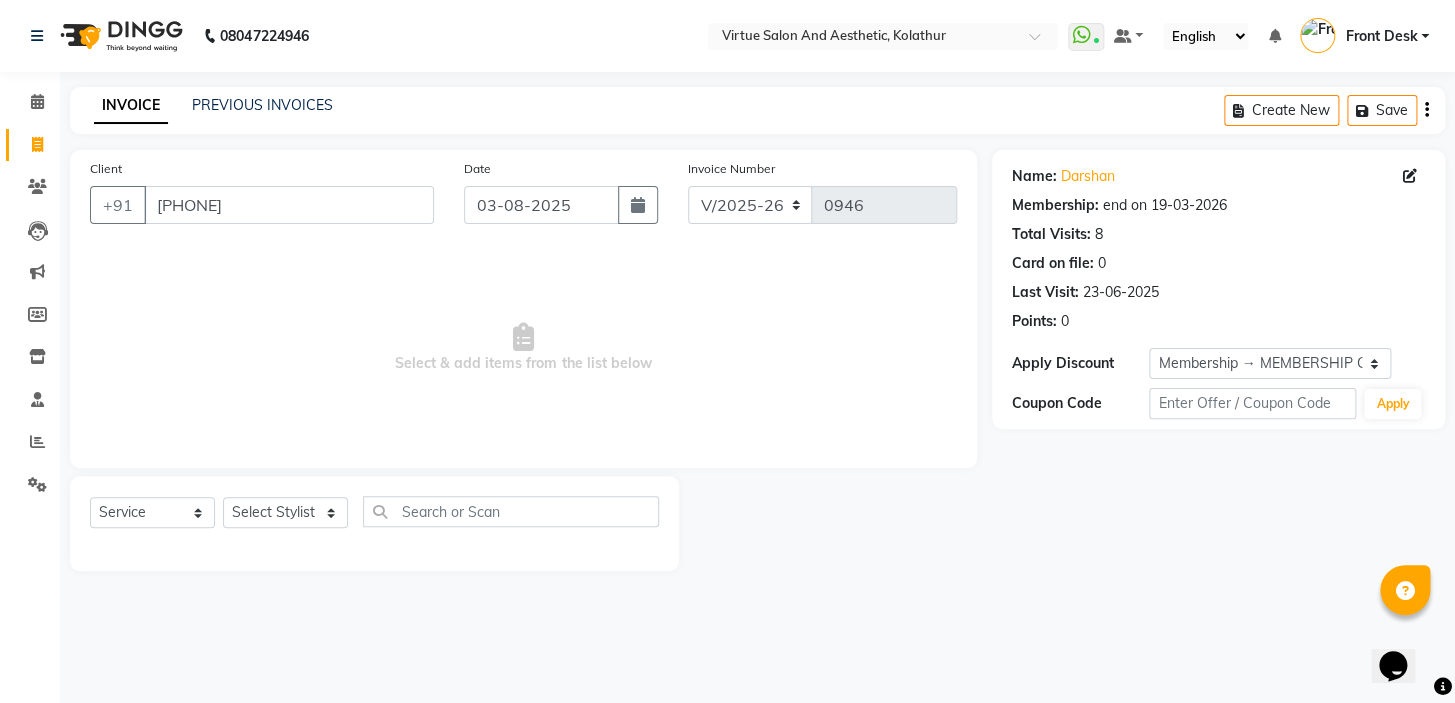 click on "Select & add items from the list below" at bounding box center [523, 348] 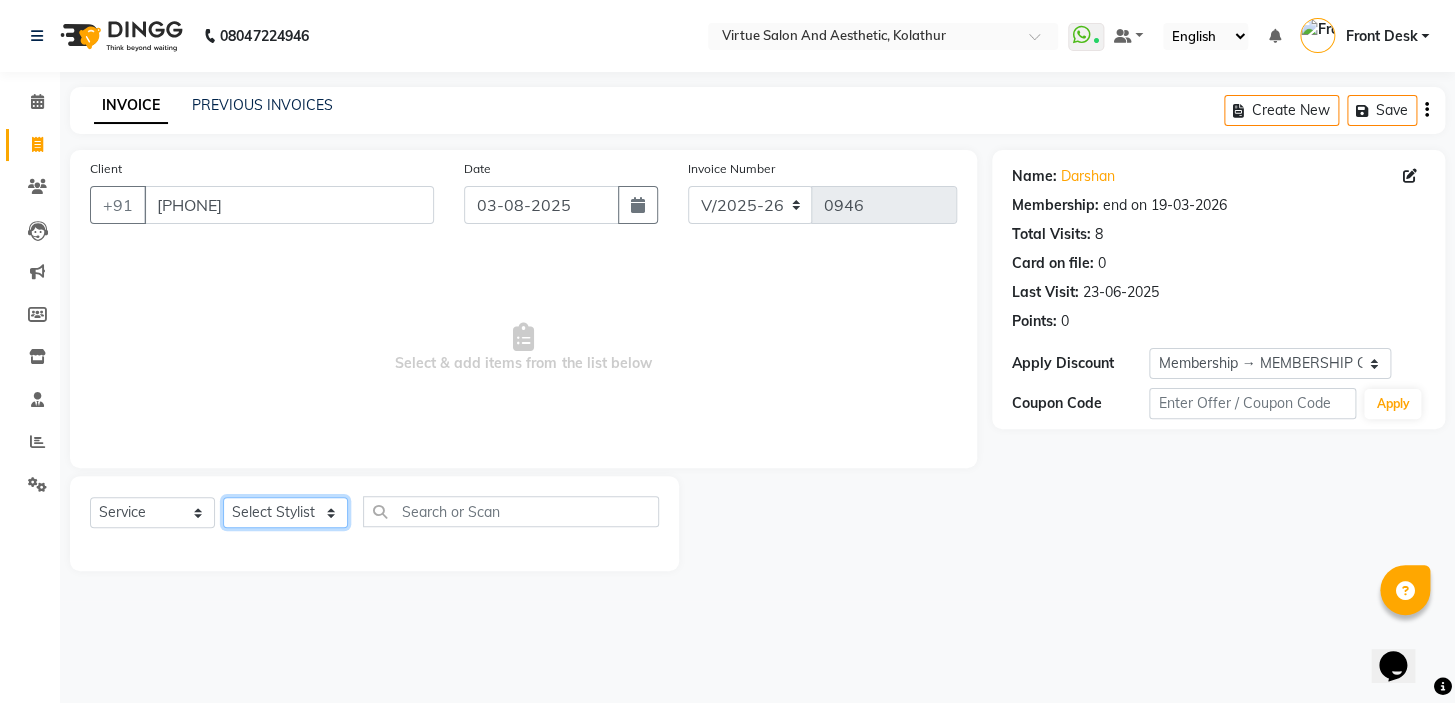 click on "Select Stylist [FIRST] [FIRST] [FIRST] Front Desk [FIRST] [FIRST] [FIRST] [FIRST] [FIRST] [FIRST]" 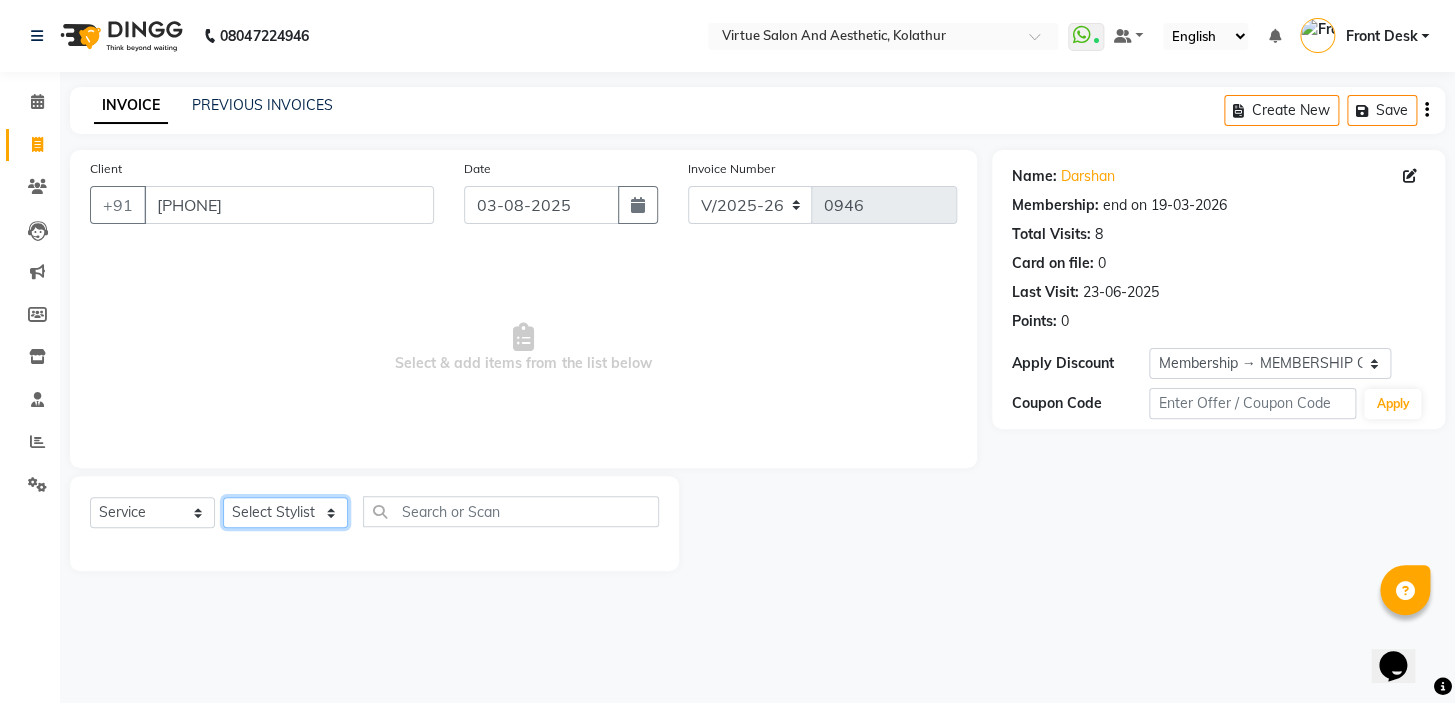 select on "84323" 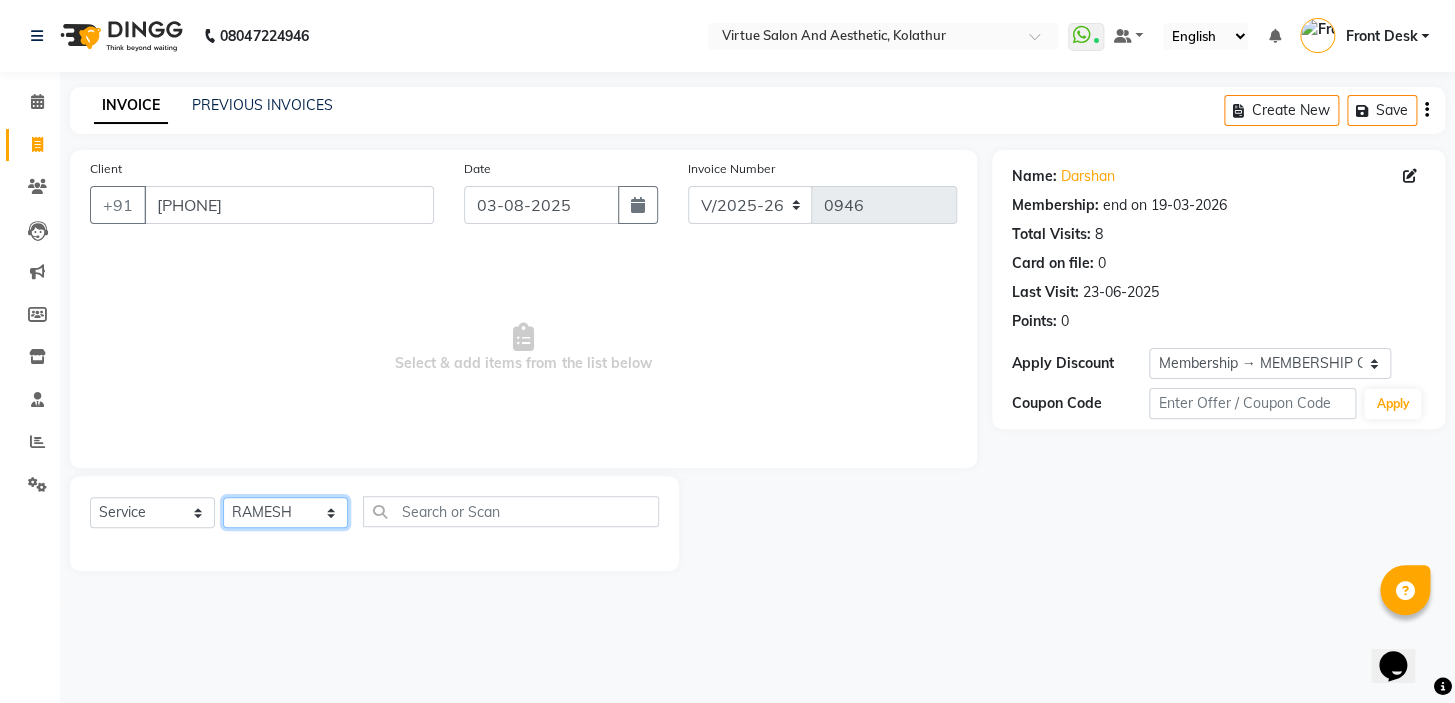 click on "Select Stylist [FIRST] [FIRST] [FIRST] Front Desk [FIRST] [FIRST] [FIRST] [FIRST] [FIRST] [FIRST]" 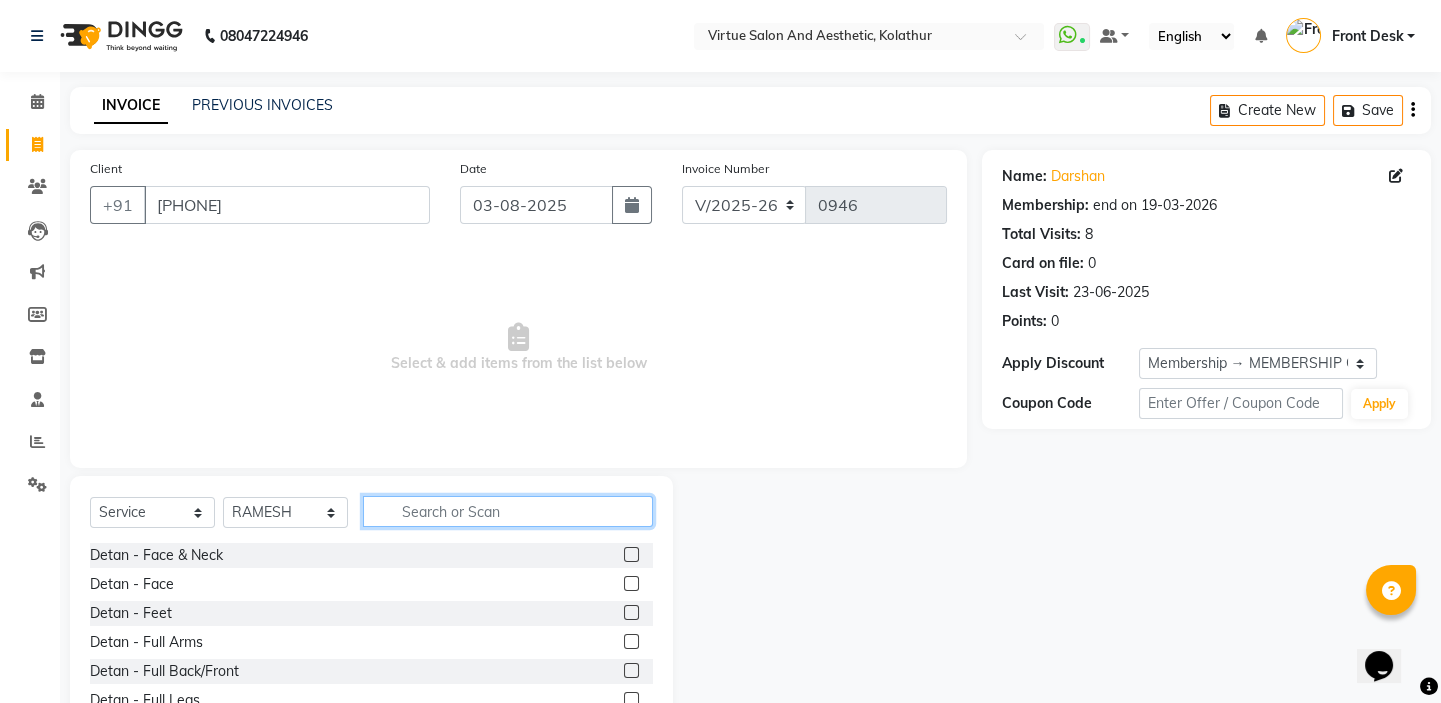 click 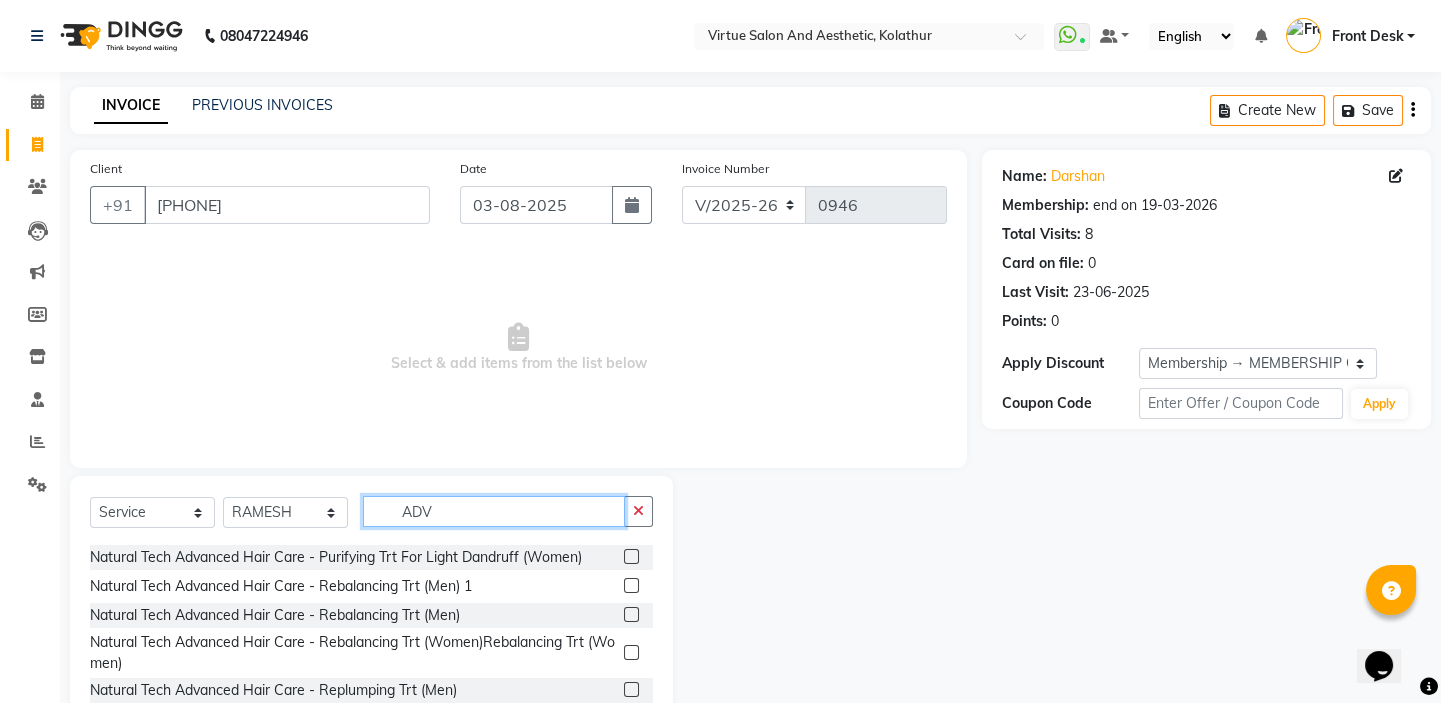 scroll, scrollTop: 430, scrollLeft: 0, axis: vertical 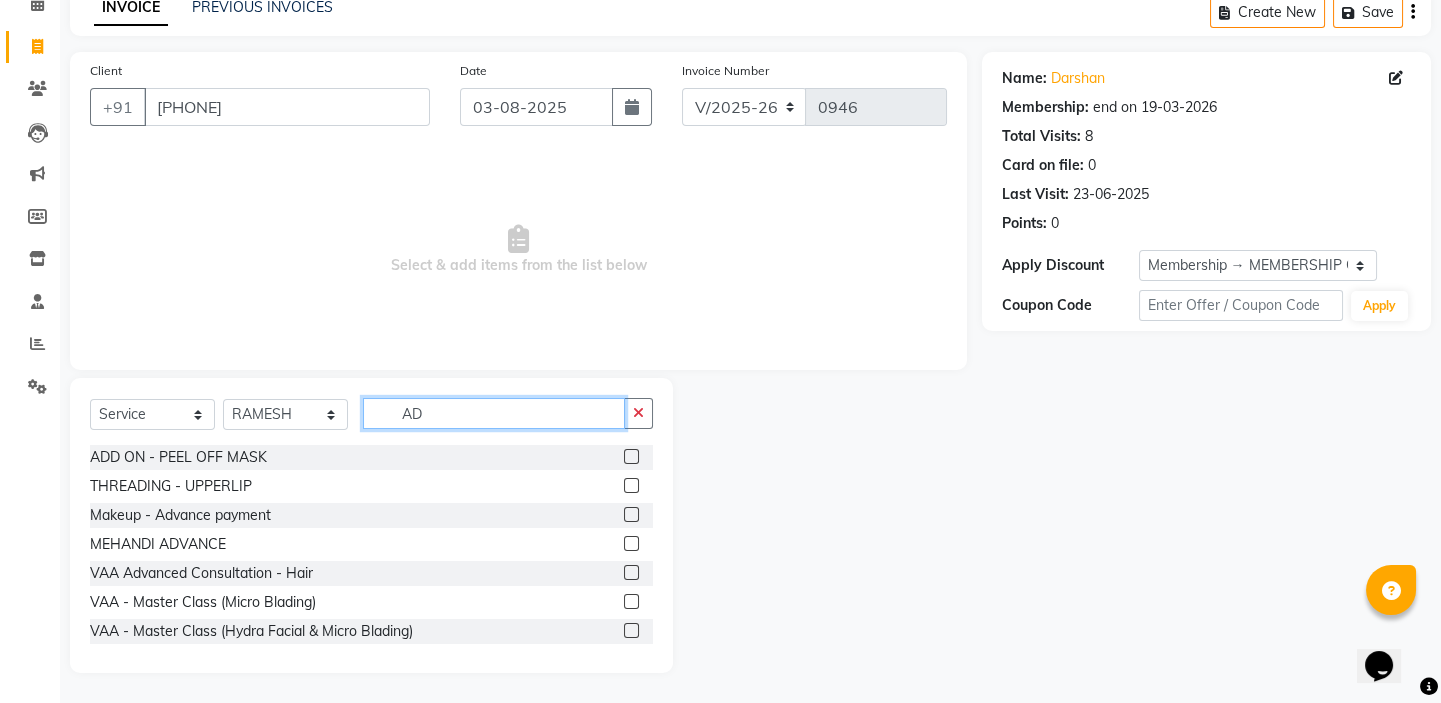 type on "A" 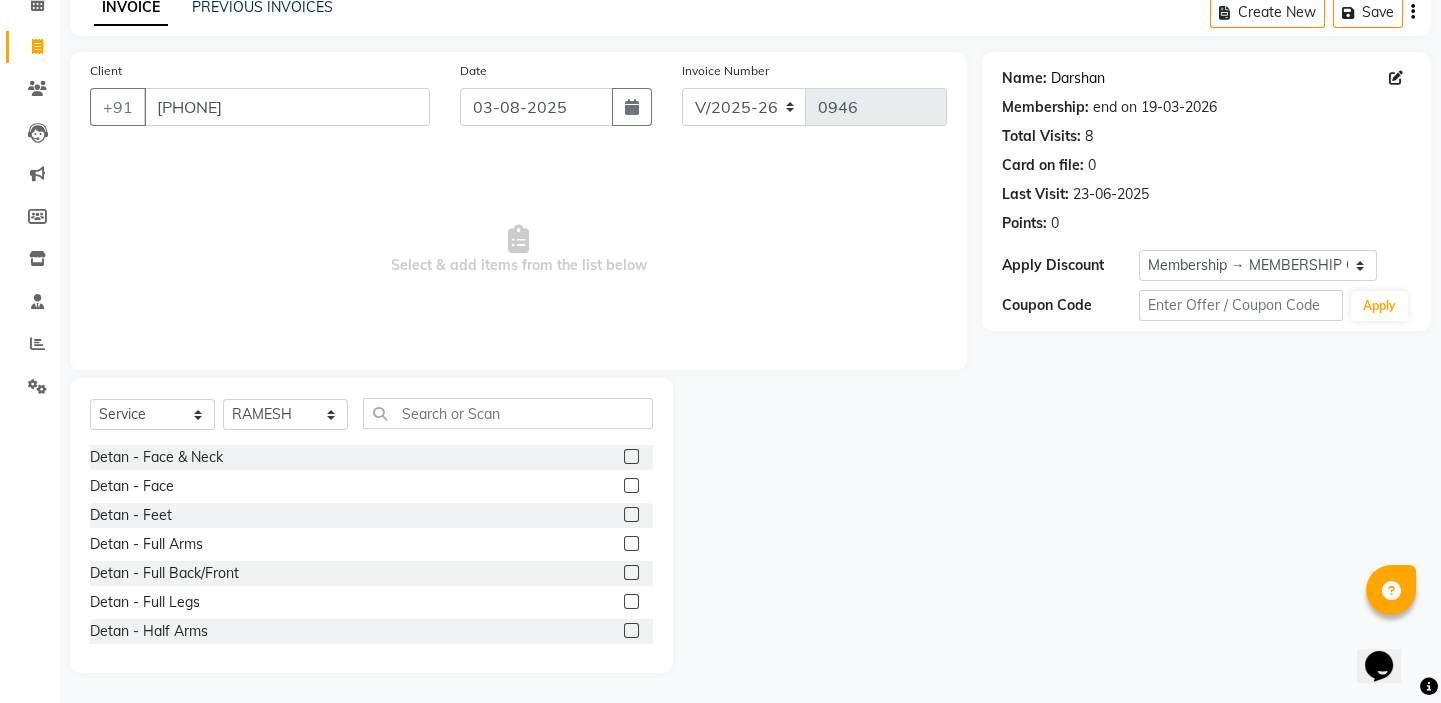 click on "Darshan" 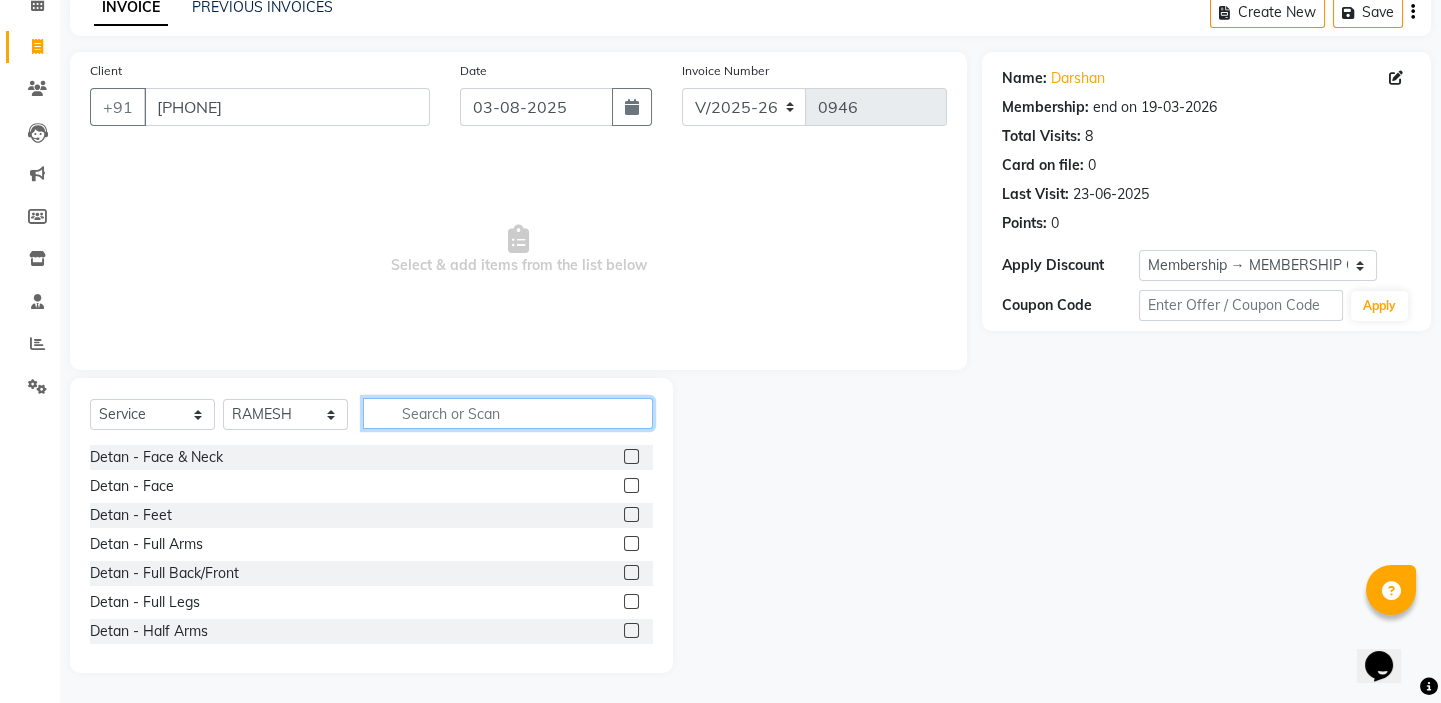 click 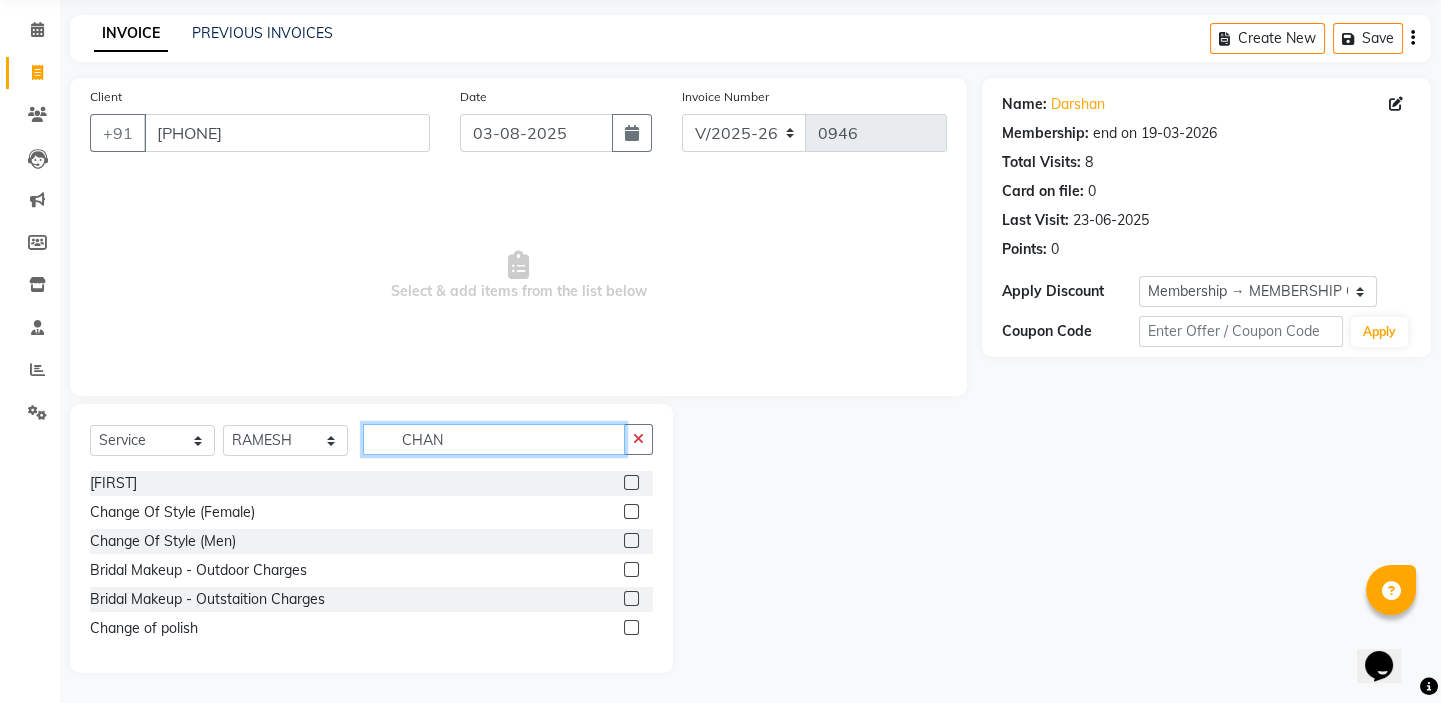 scroll, scrollTop: 0, scrollLeft: 0, axis: both 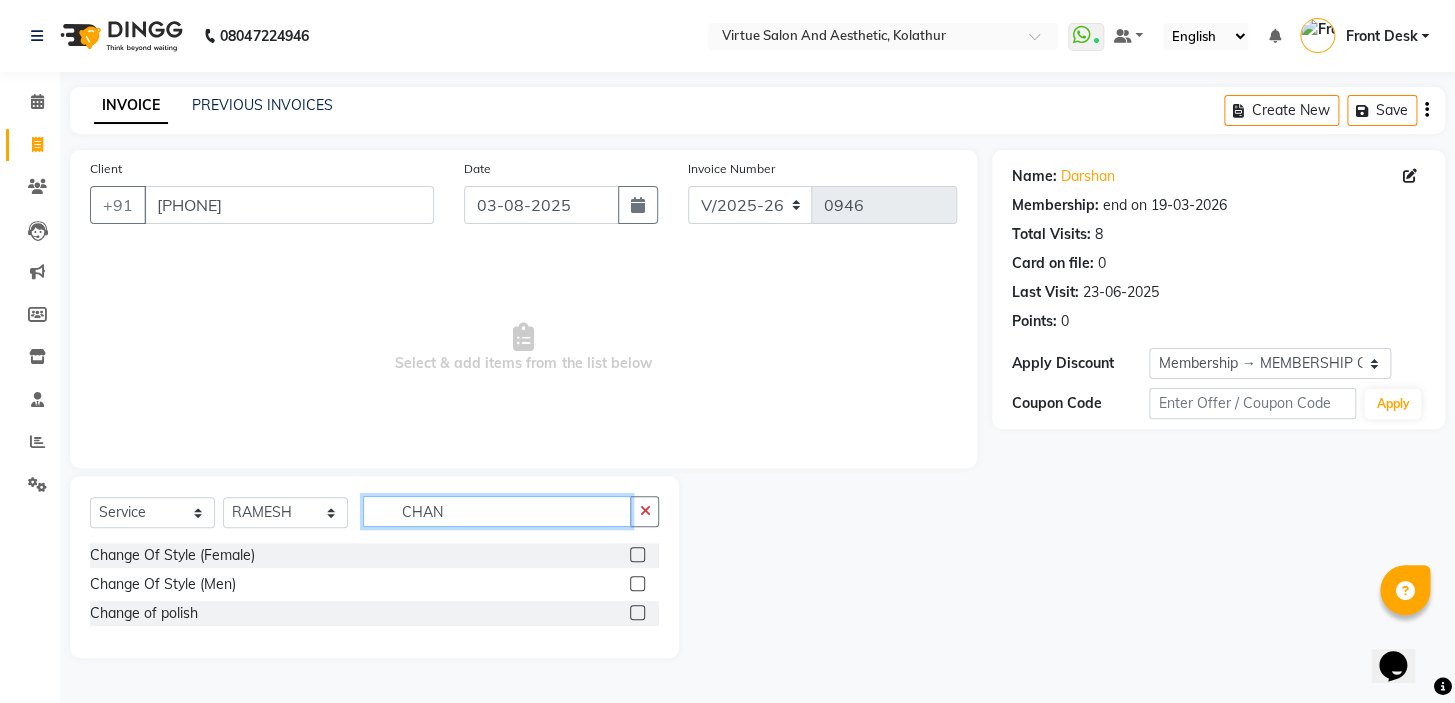 type on "CHAN" 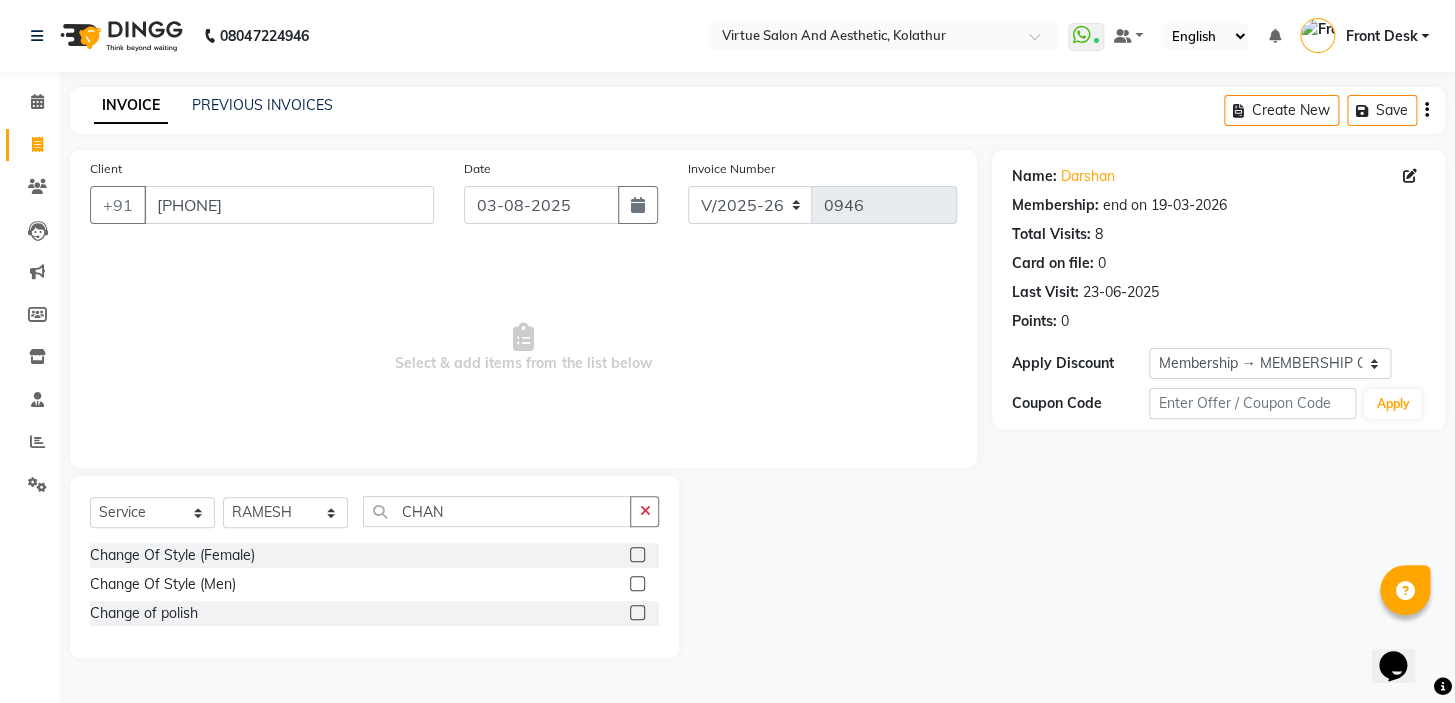 click 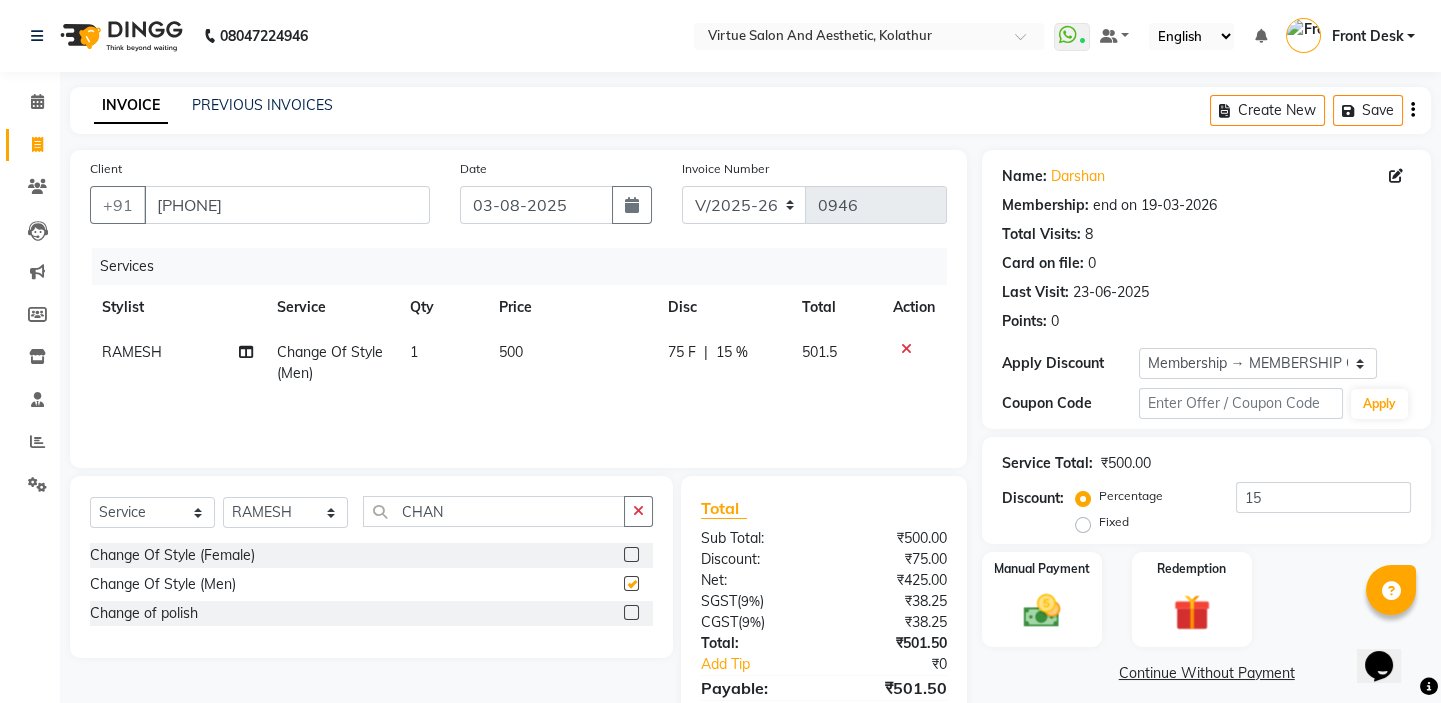 checkbox on "false" 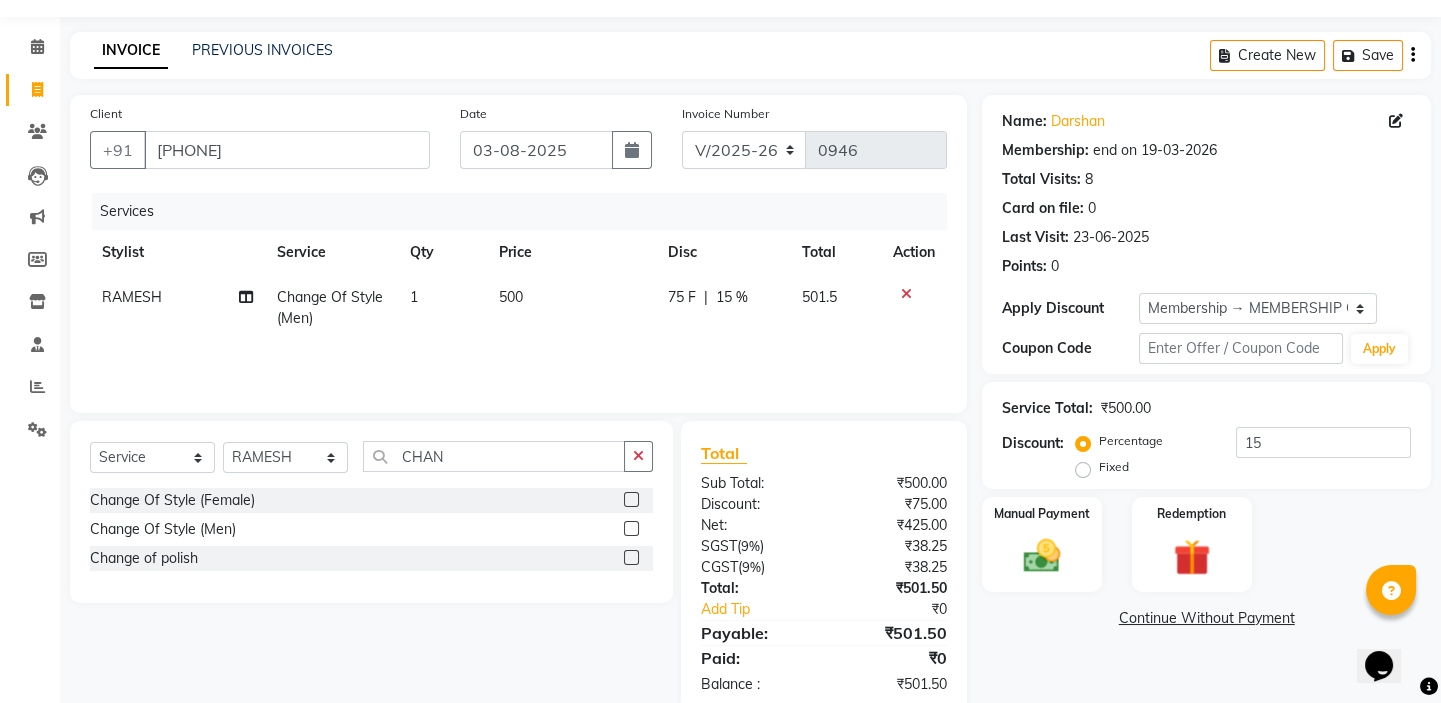 scroll, scrollTop: 98, scrollLeft: 0, axis: vertical 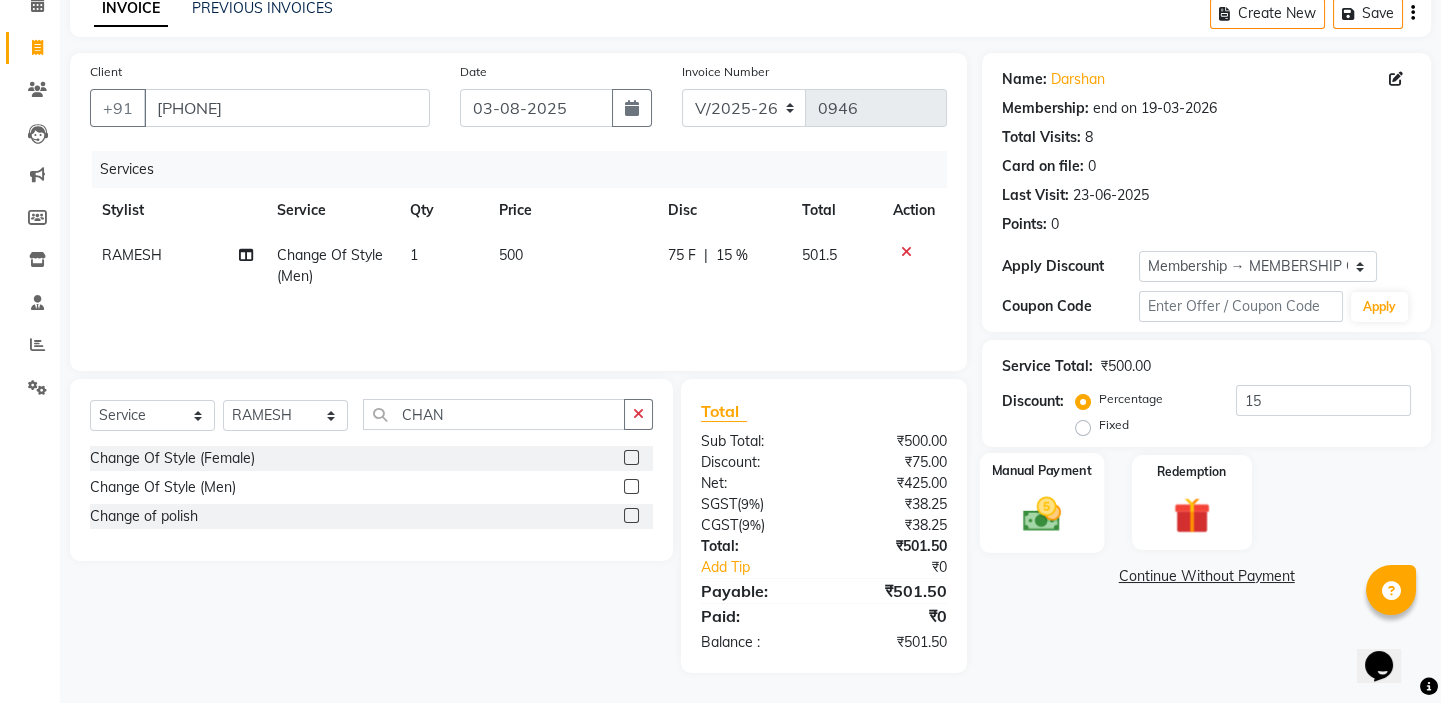 click 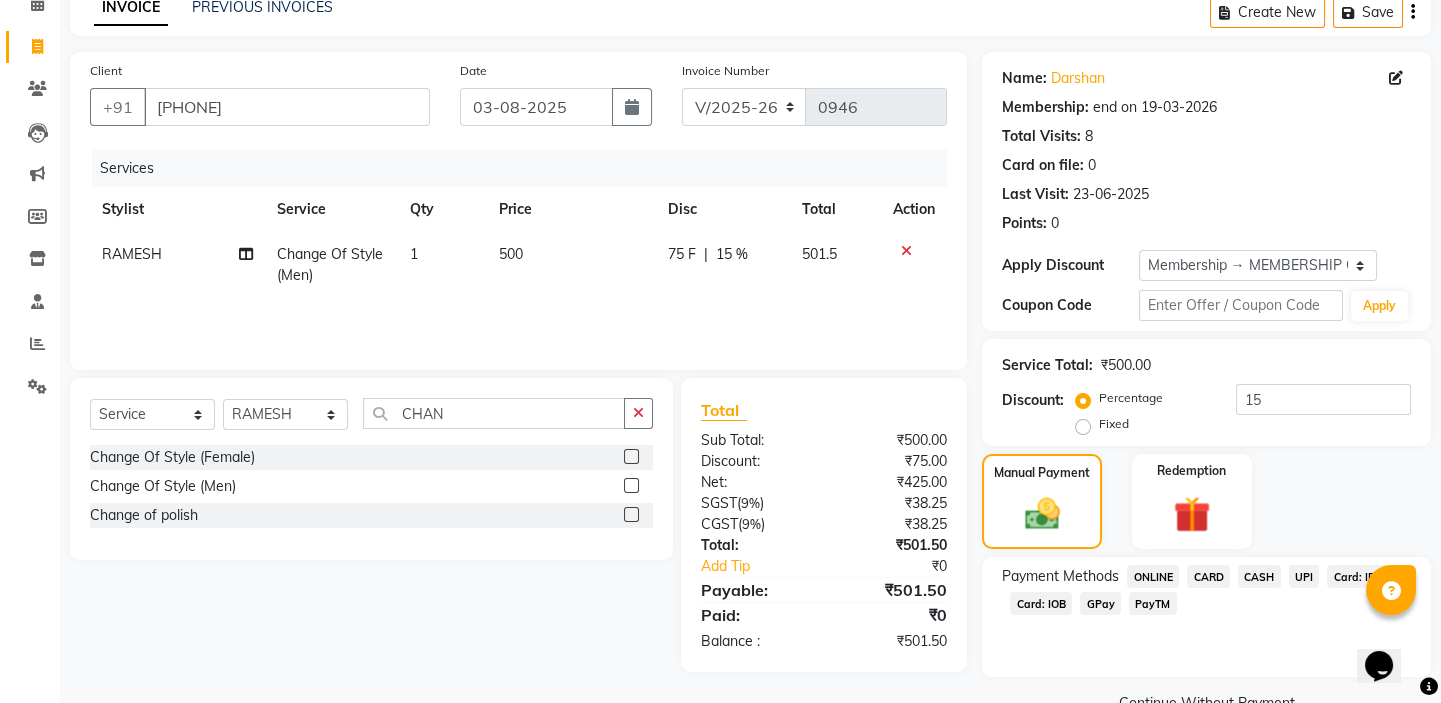click on "UPI" 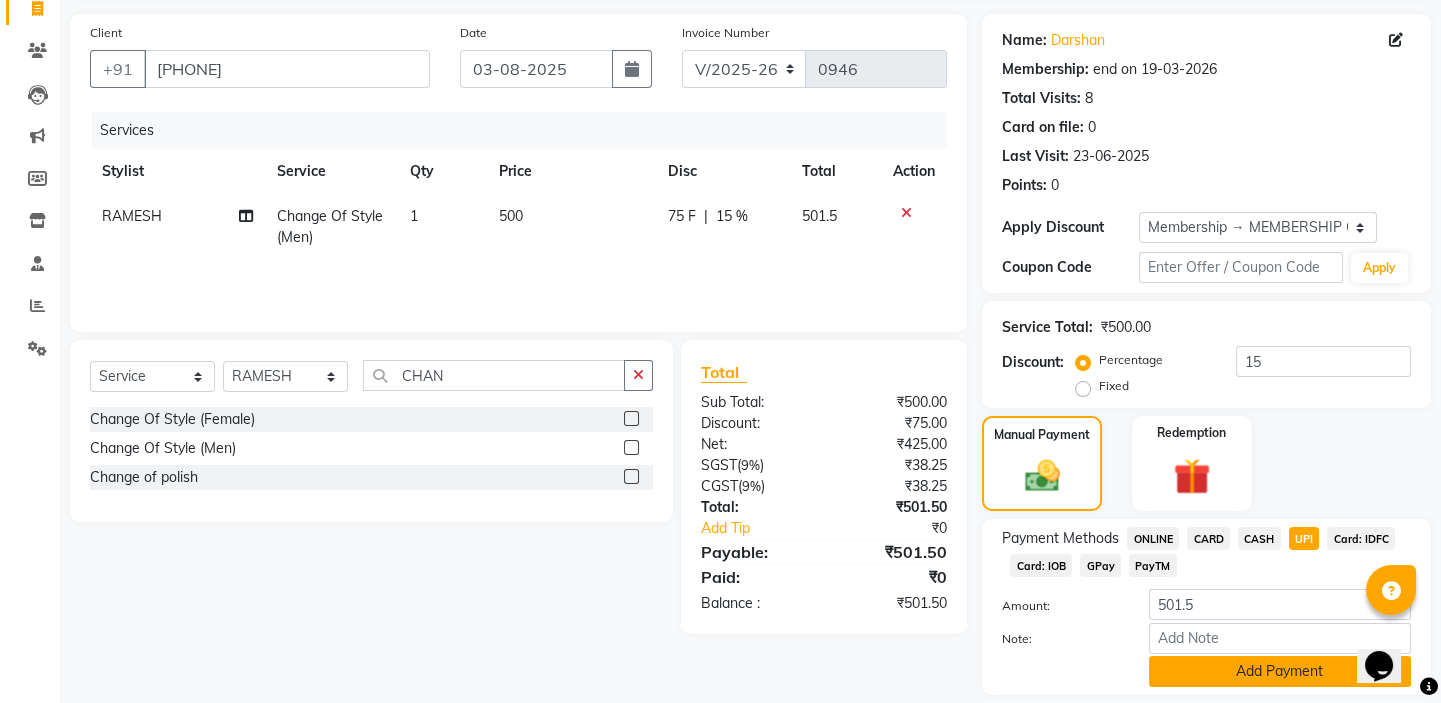 scroll, scrollTop: 199, scrollLeft: 0, axis: vertical 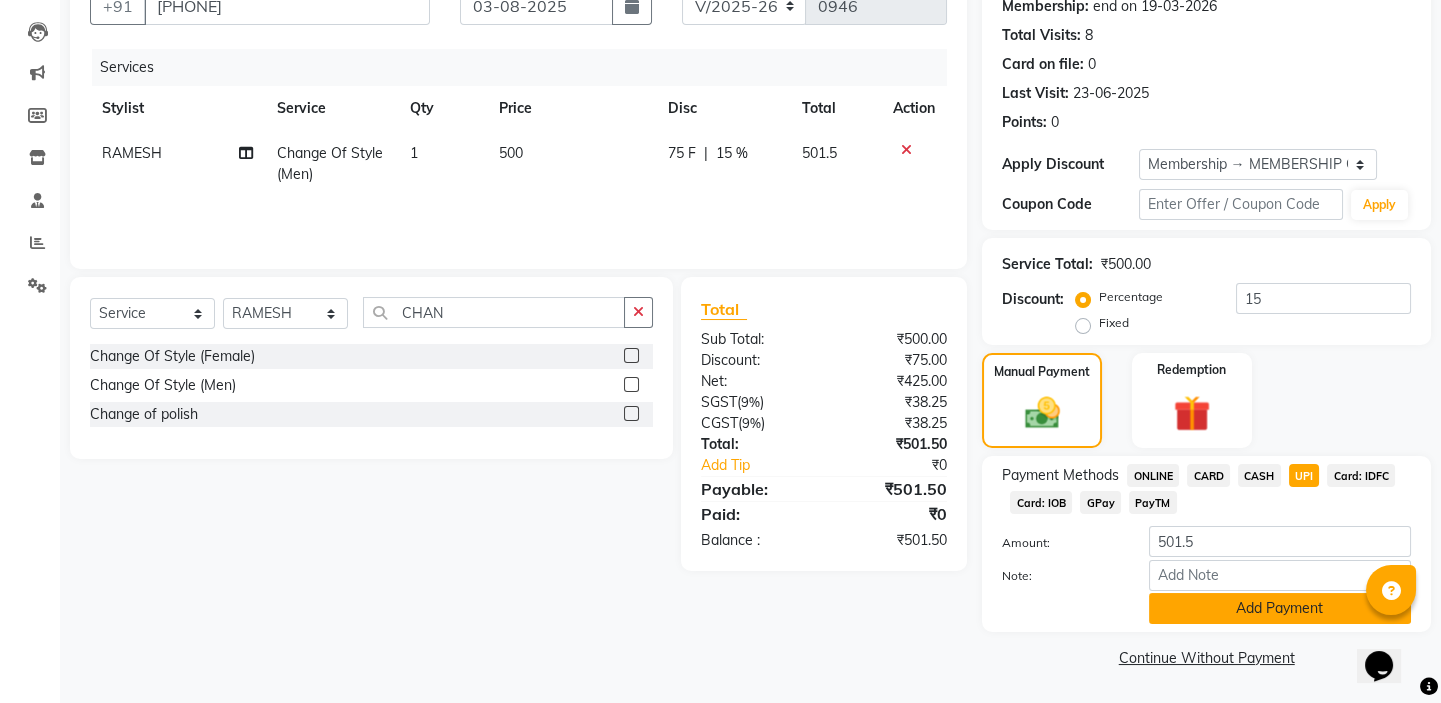 click on "Add Payment" 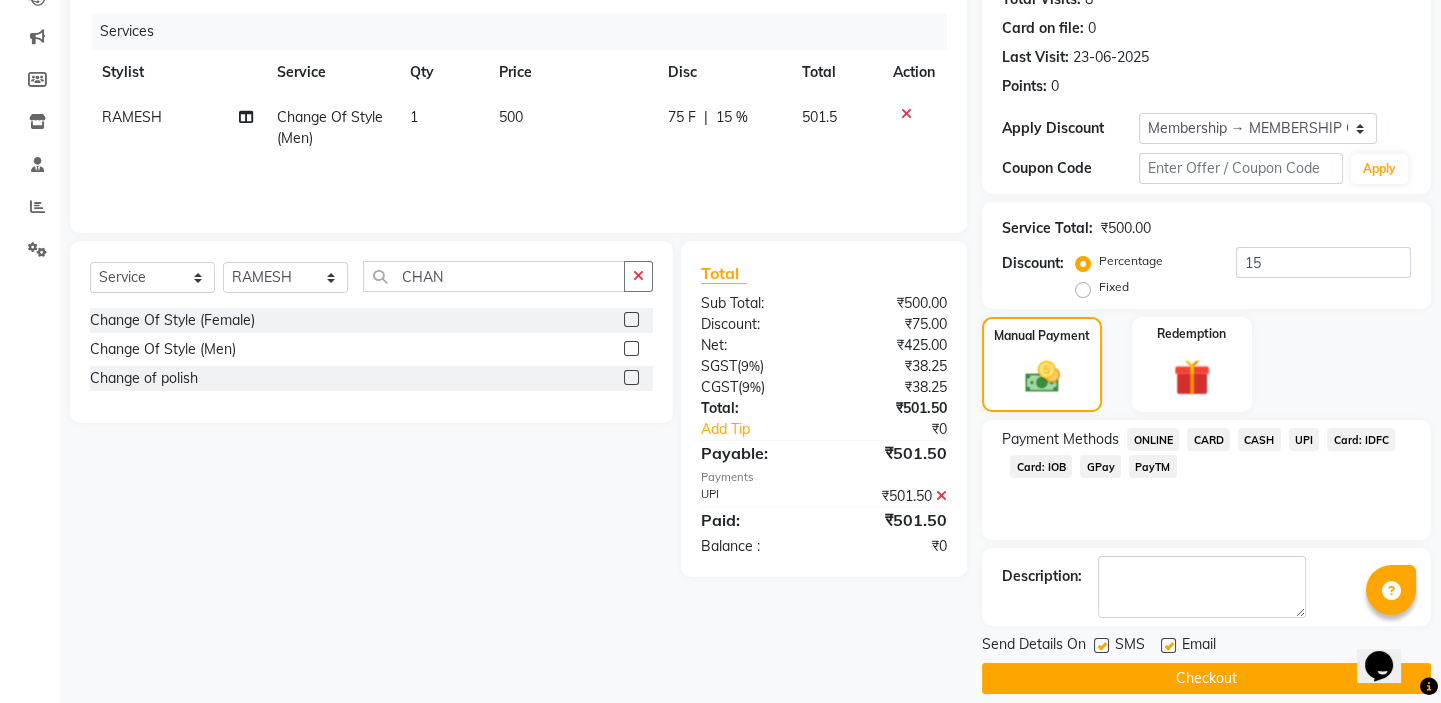 scroll, scrollTop: 255, scrollLeft: 0, axis: vertical 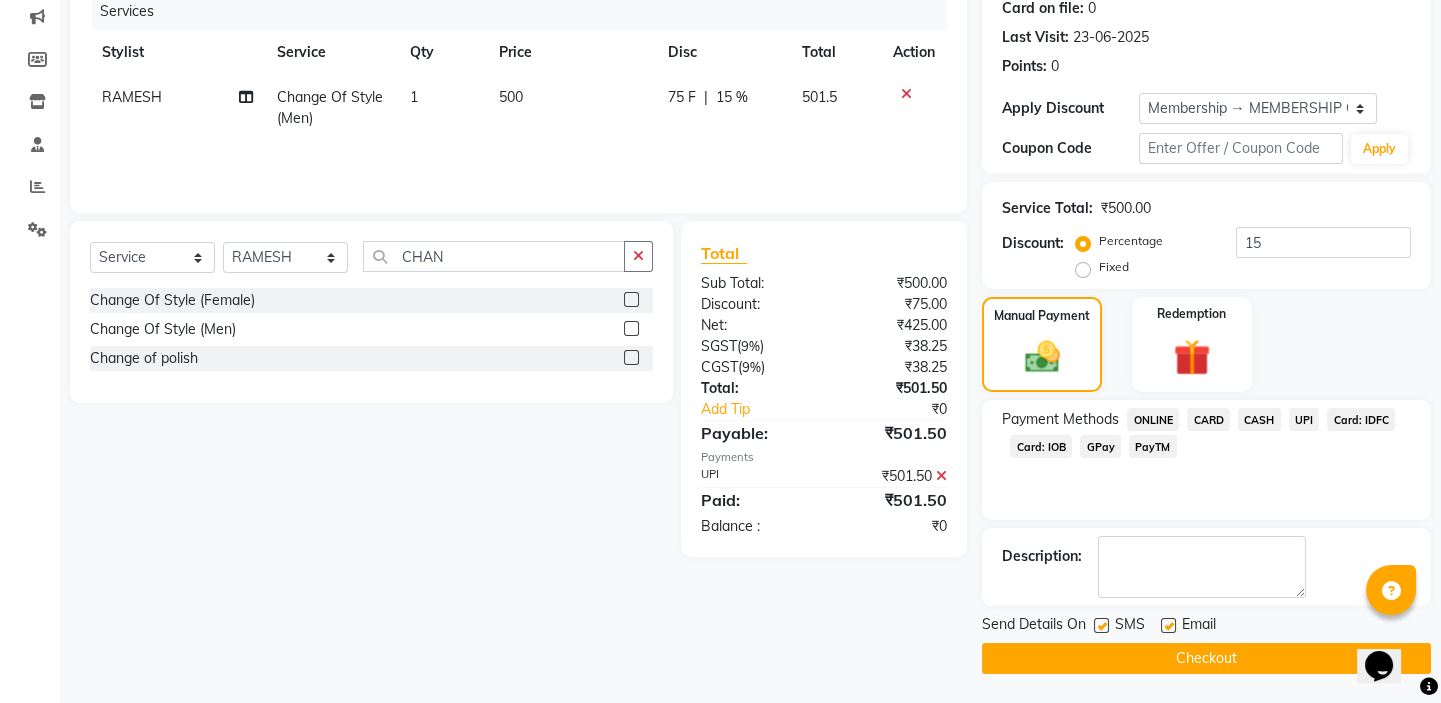 click on "Checkout" 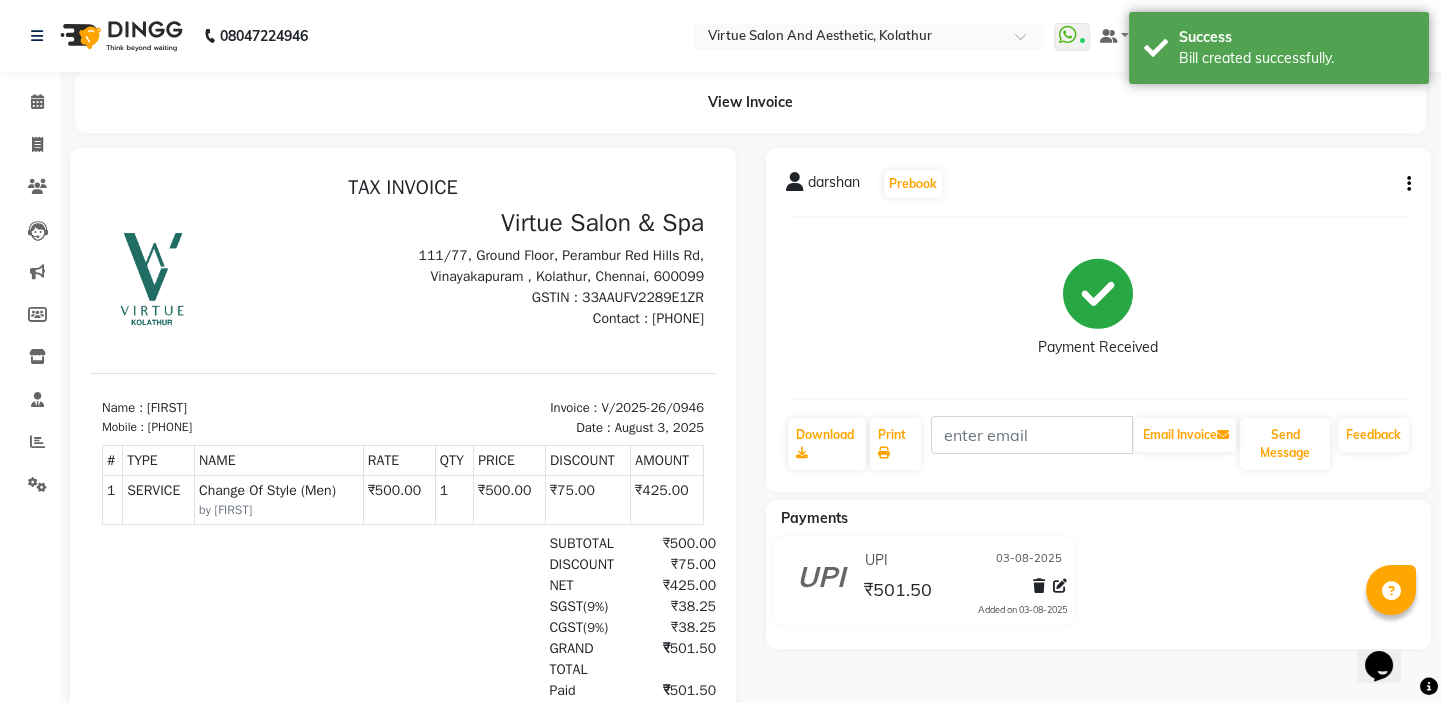 scroll, scrollTop: 0, scrollLeft: 0, axis: both 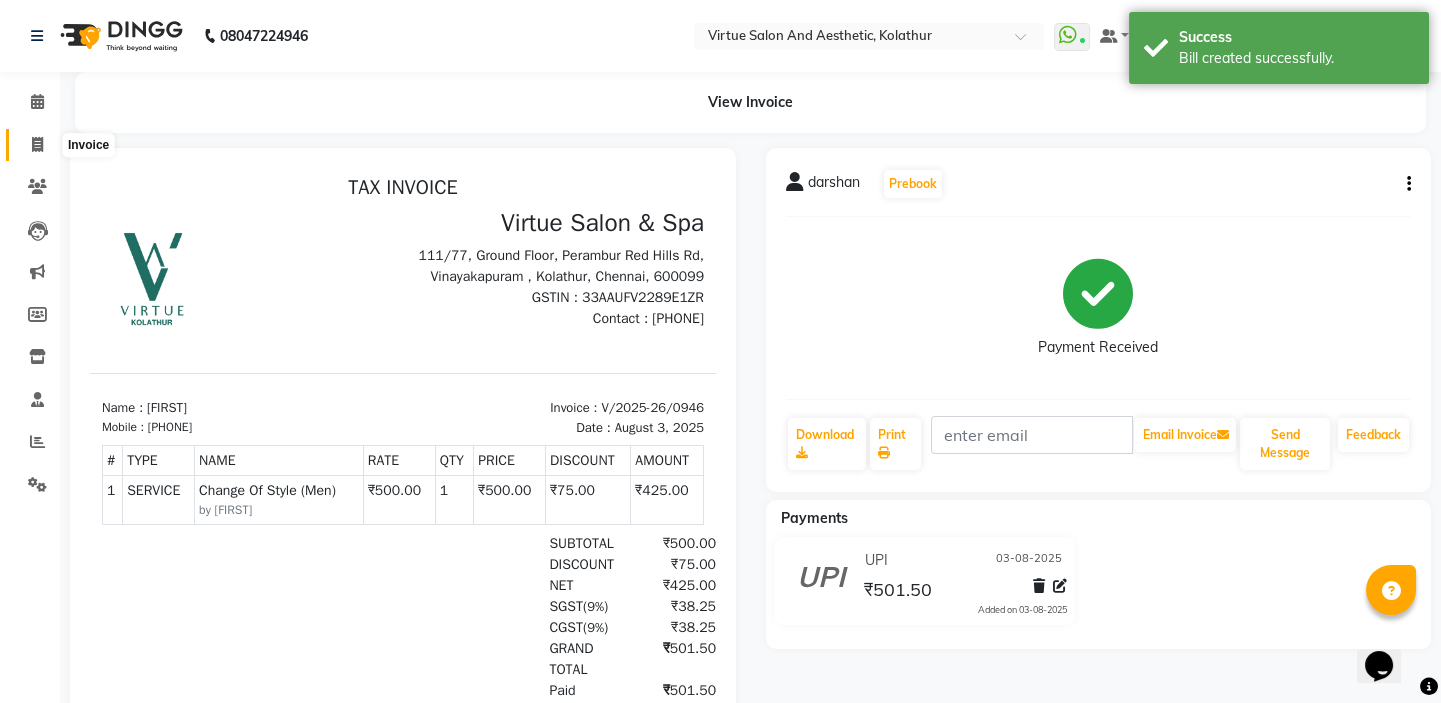 click 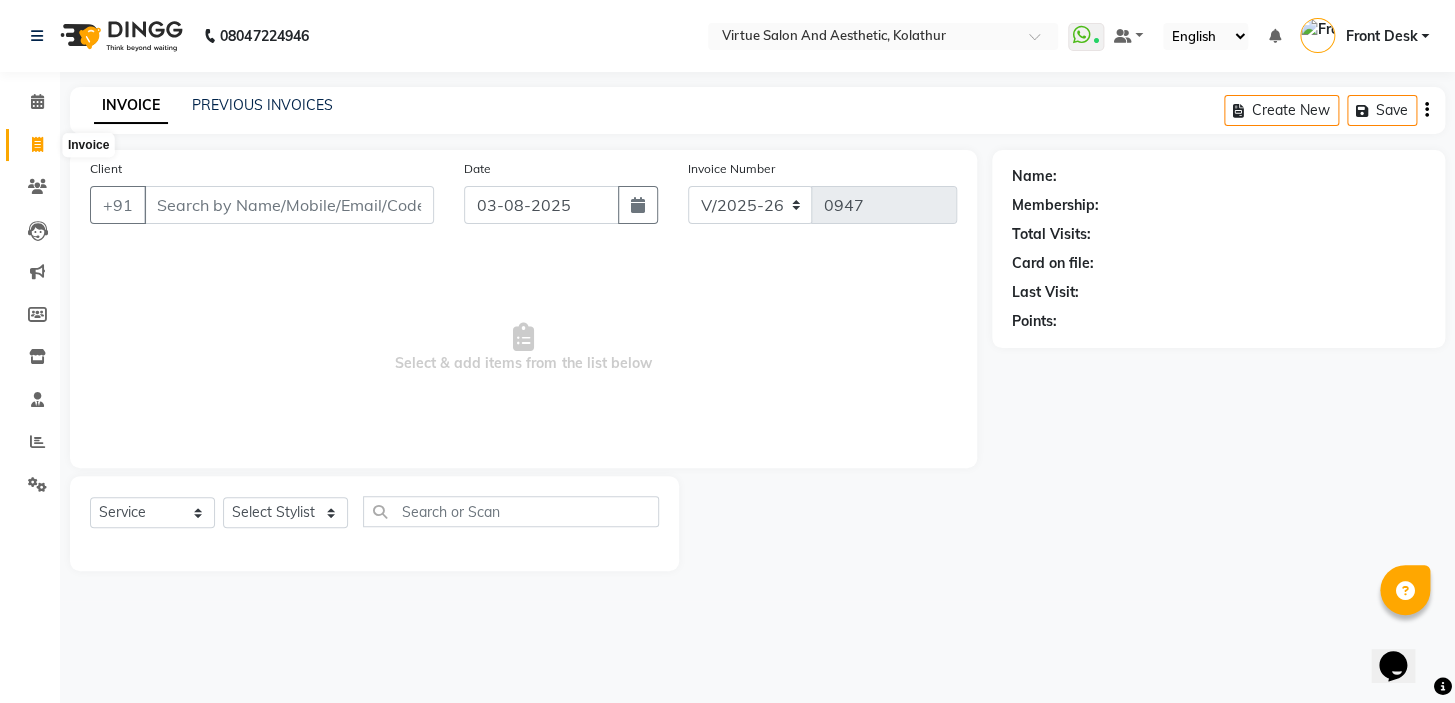 click 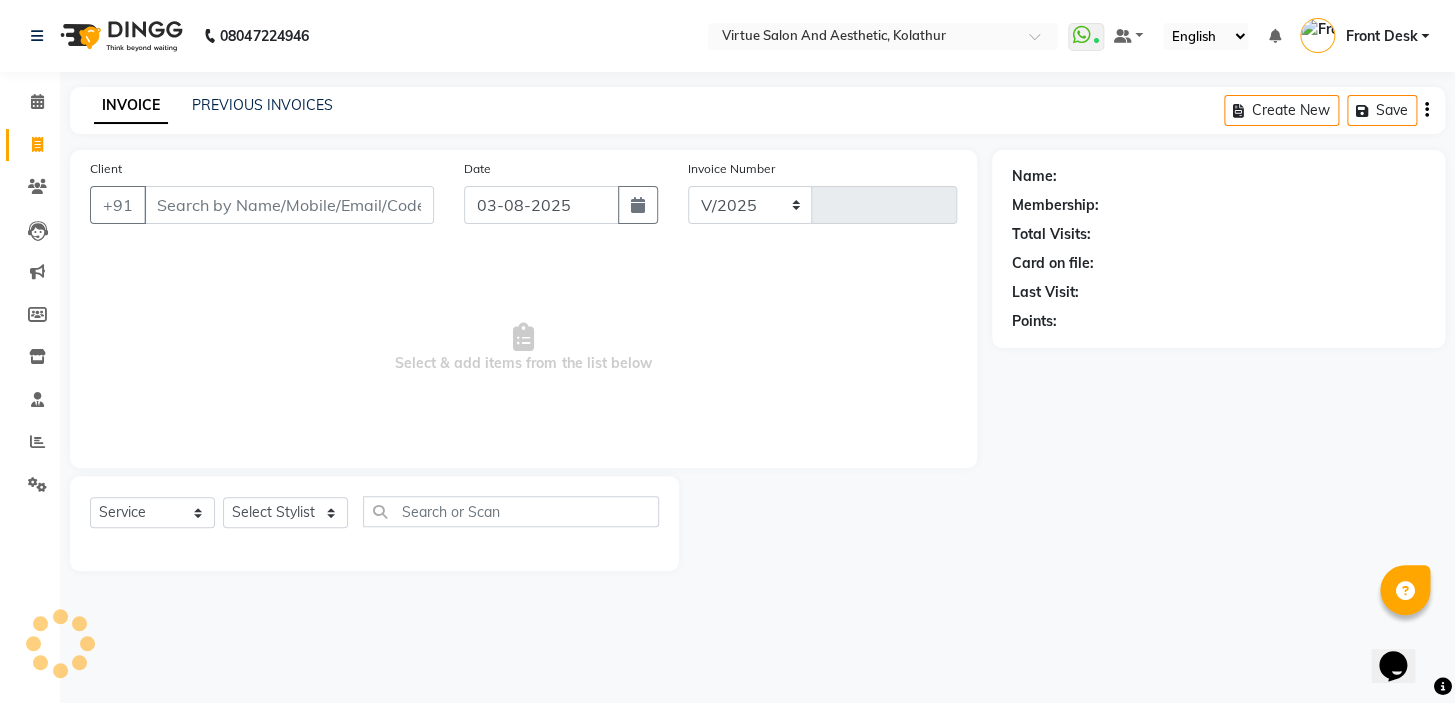 select on "7053" 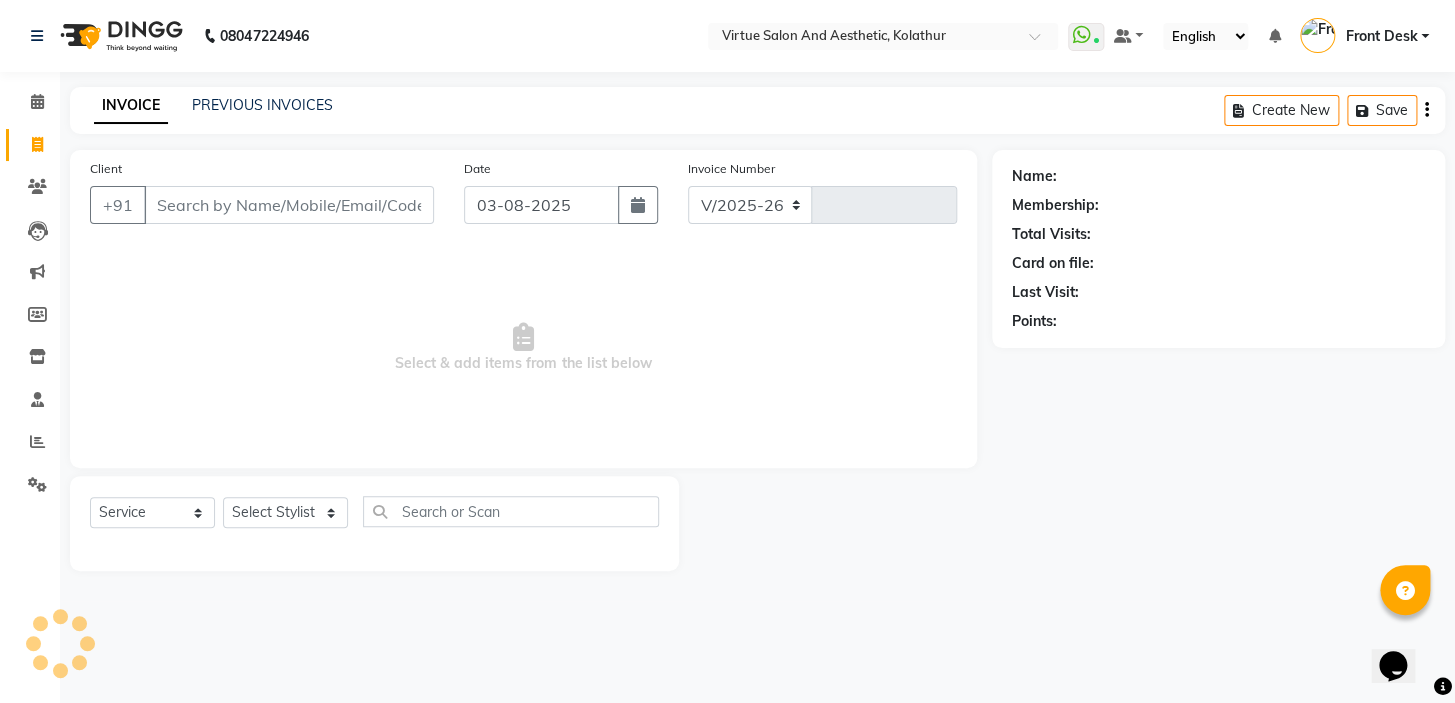 type on "0947" 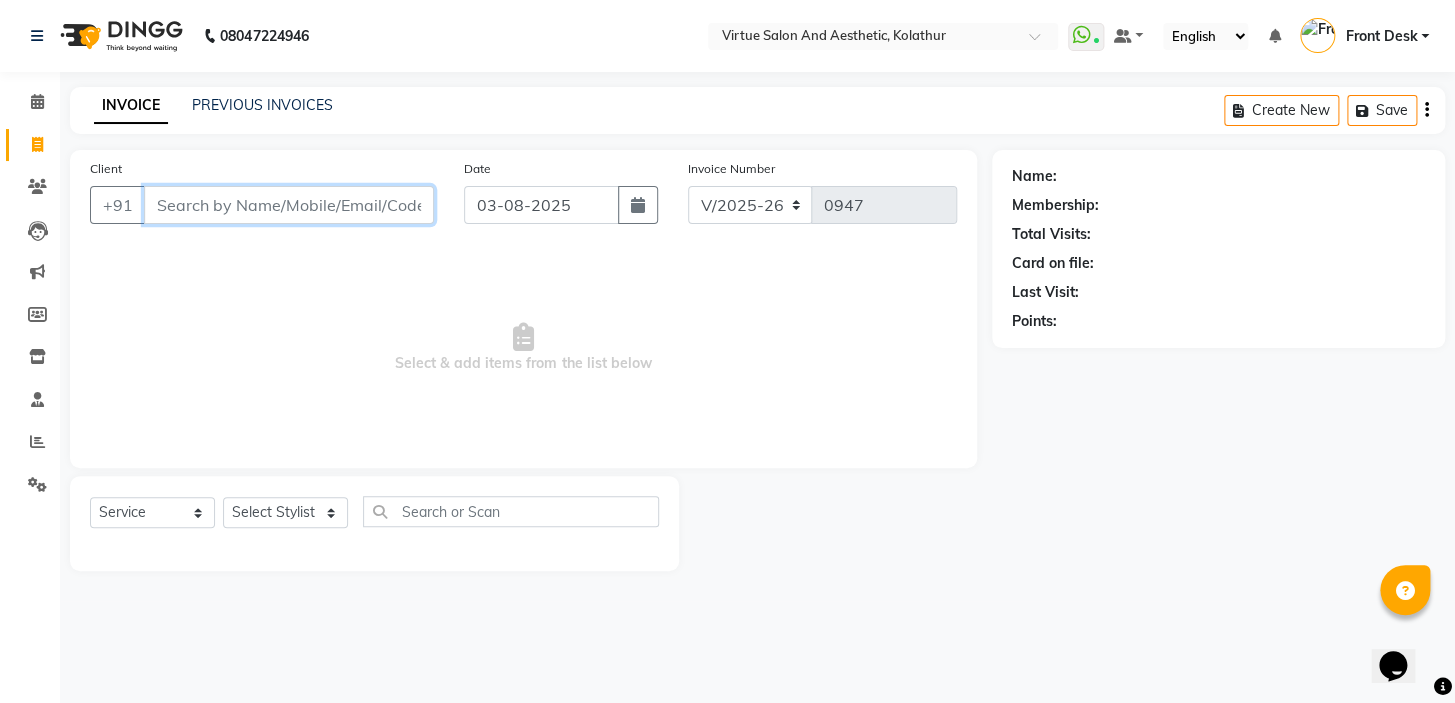 click on "Client" at bounding box center (289, 205) 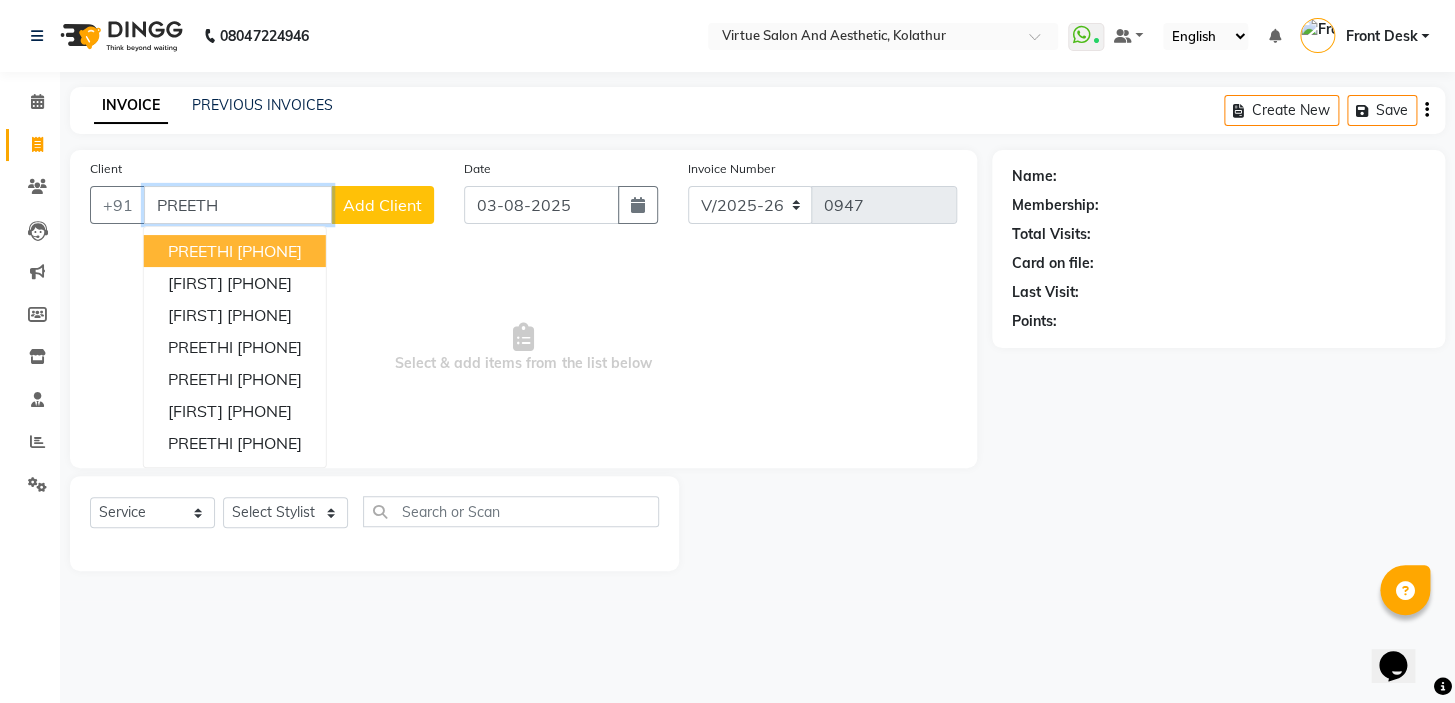 click on "[FIRST] [PHONE]" at bounding box center [235, 251] 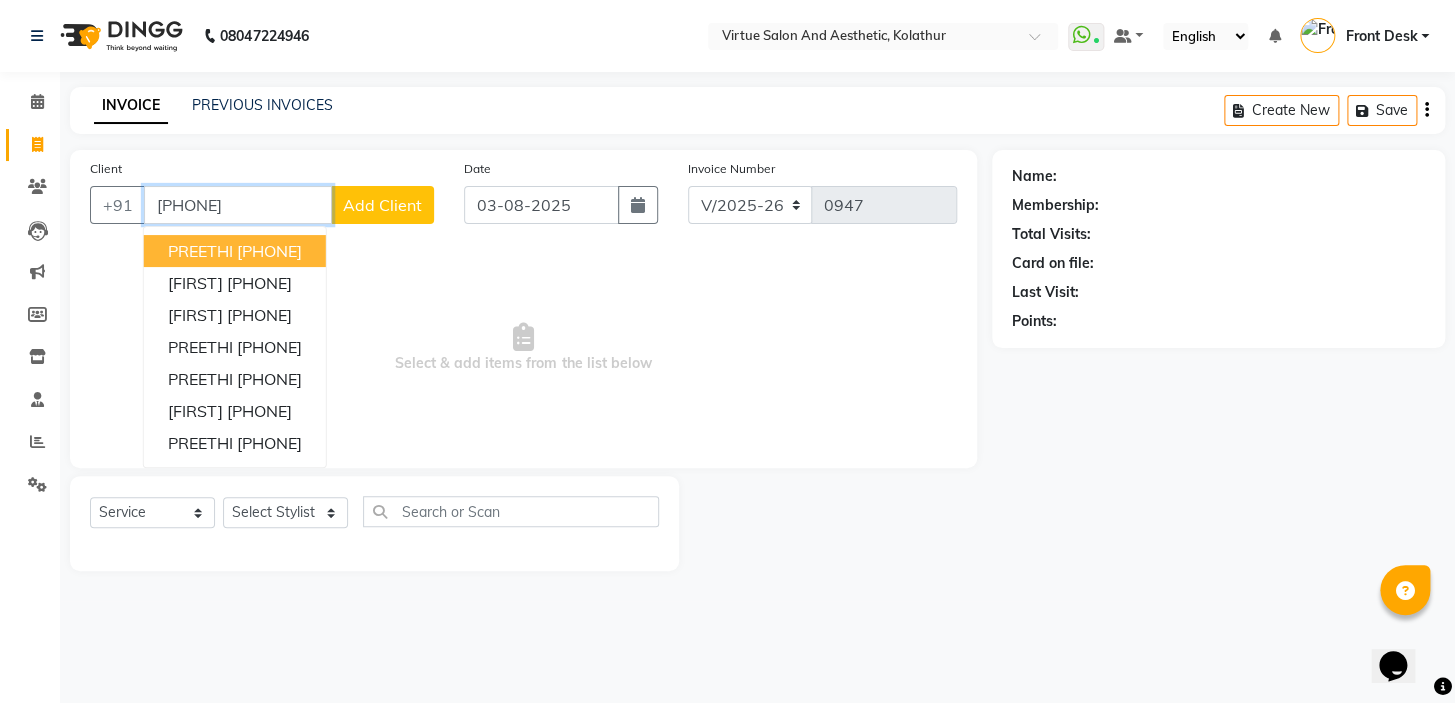 type on "[PHONE]" 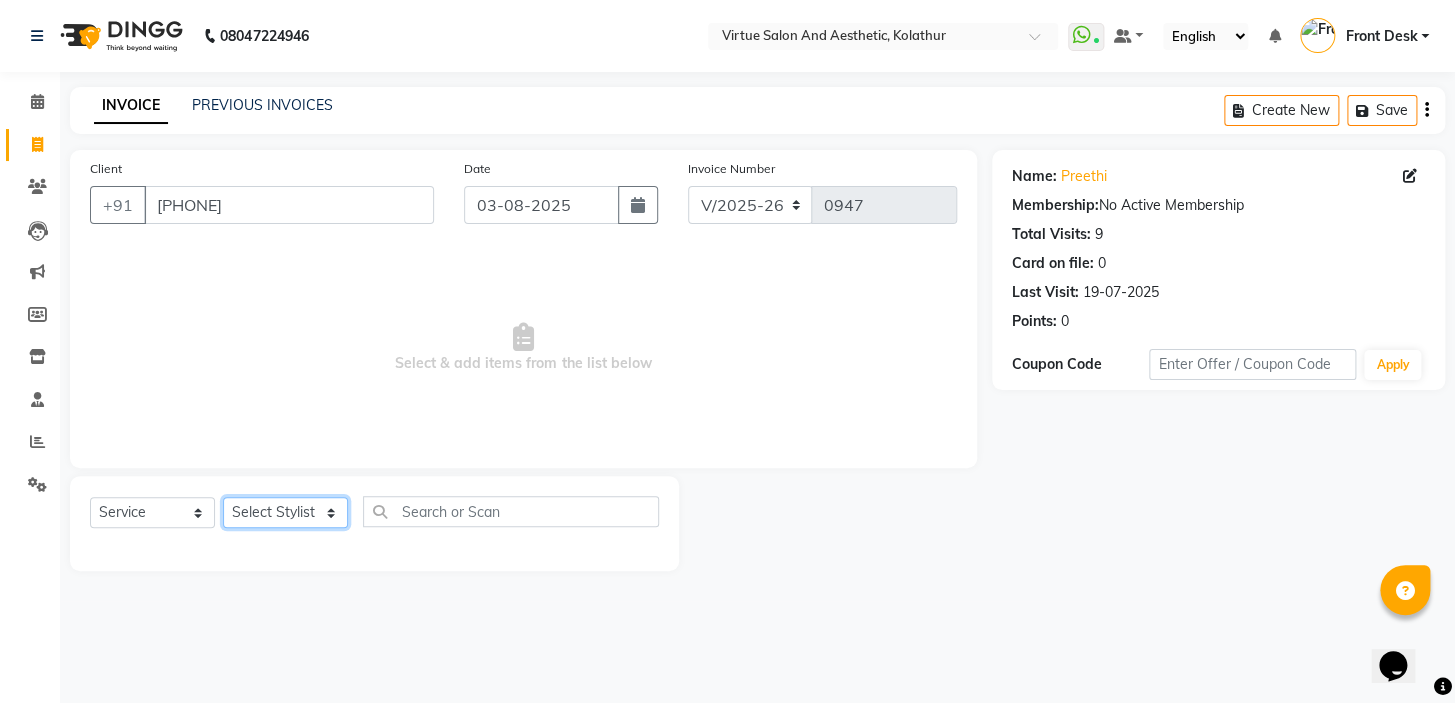 click on "Select Stylist [FIRST] [FIRST] [FIRST] Front Desk [FIRST] [FIRST] [FIRST] [FIRST] [FIRST] [FIRST]" 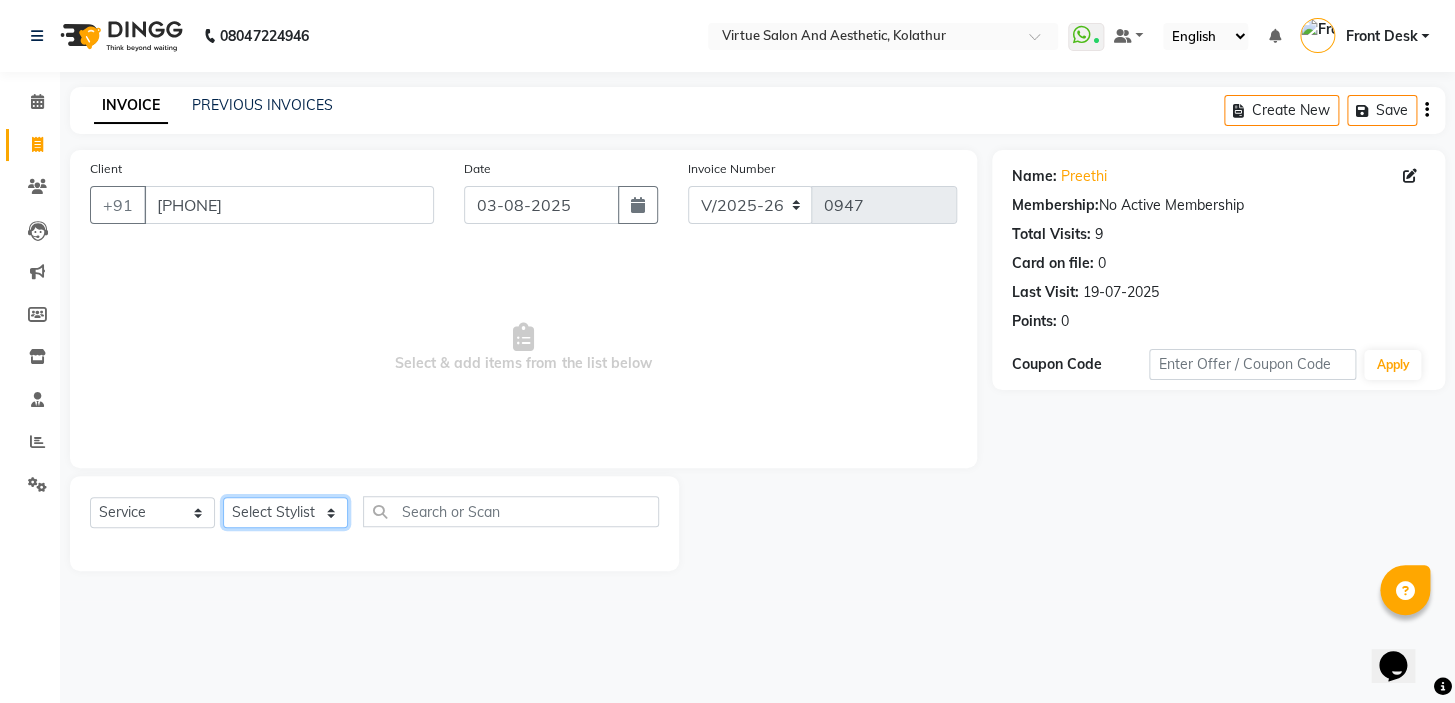 select on "59059" 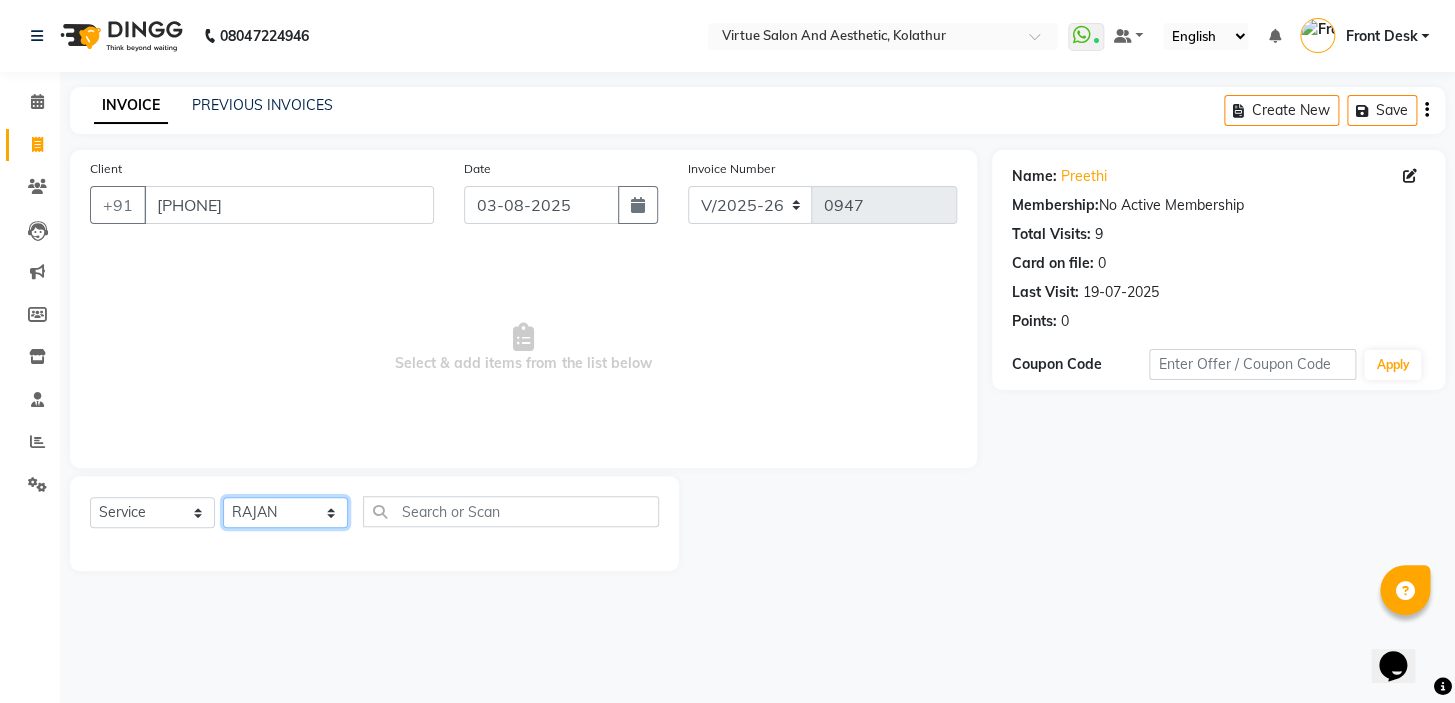 click on "Select Stylist [FIRST] [FIRST] [FIRST] Front Desk [FIRST] [FIRST] [FIRST] [FIRST] [FIRST] [FIRST]" 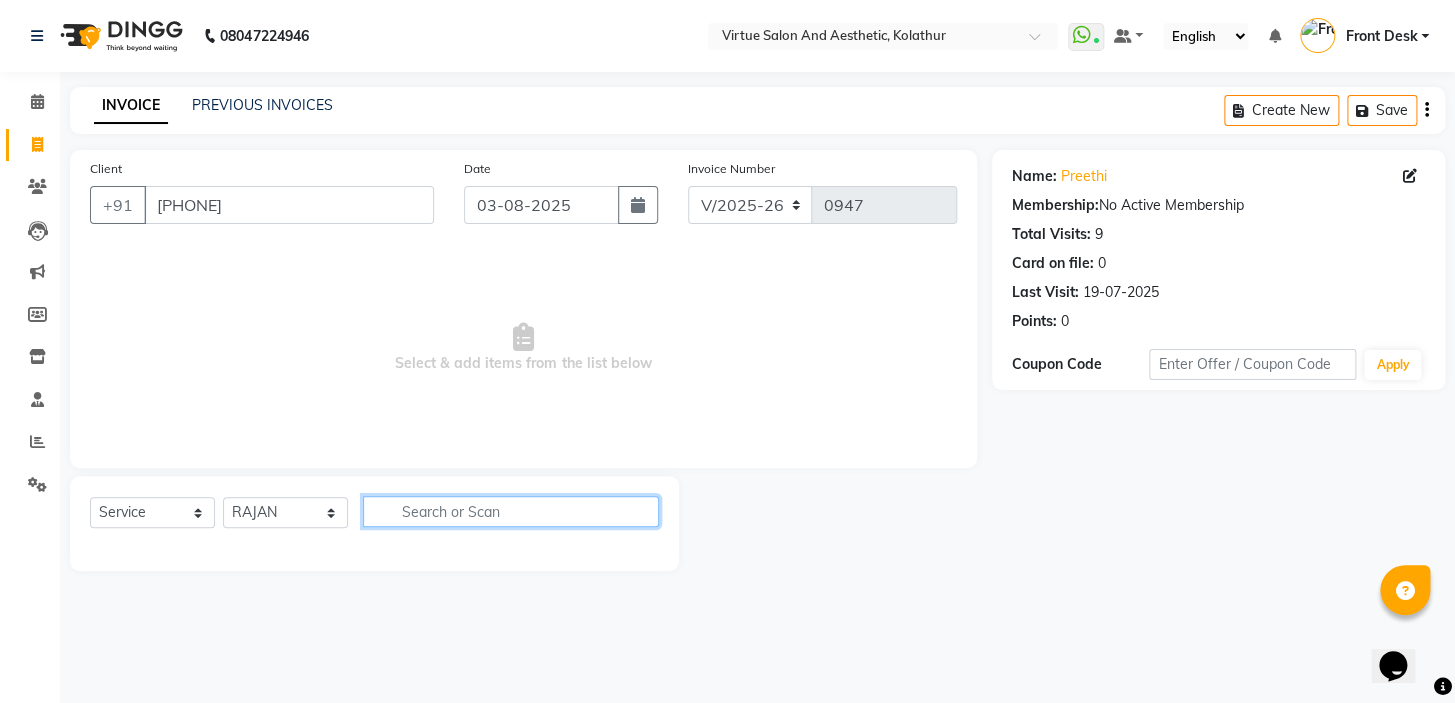 click 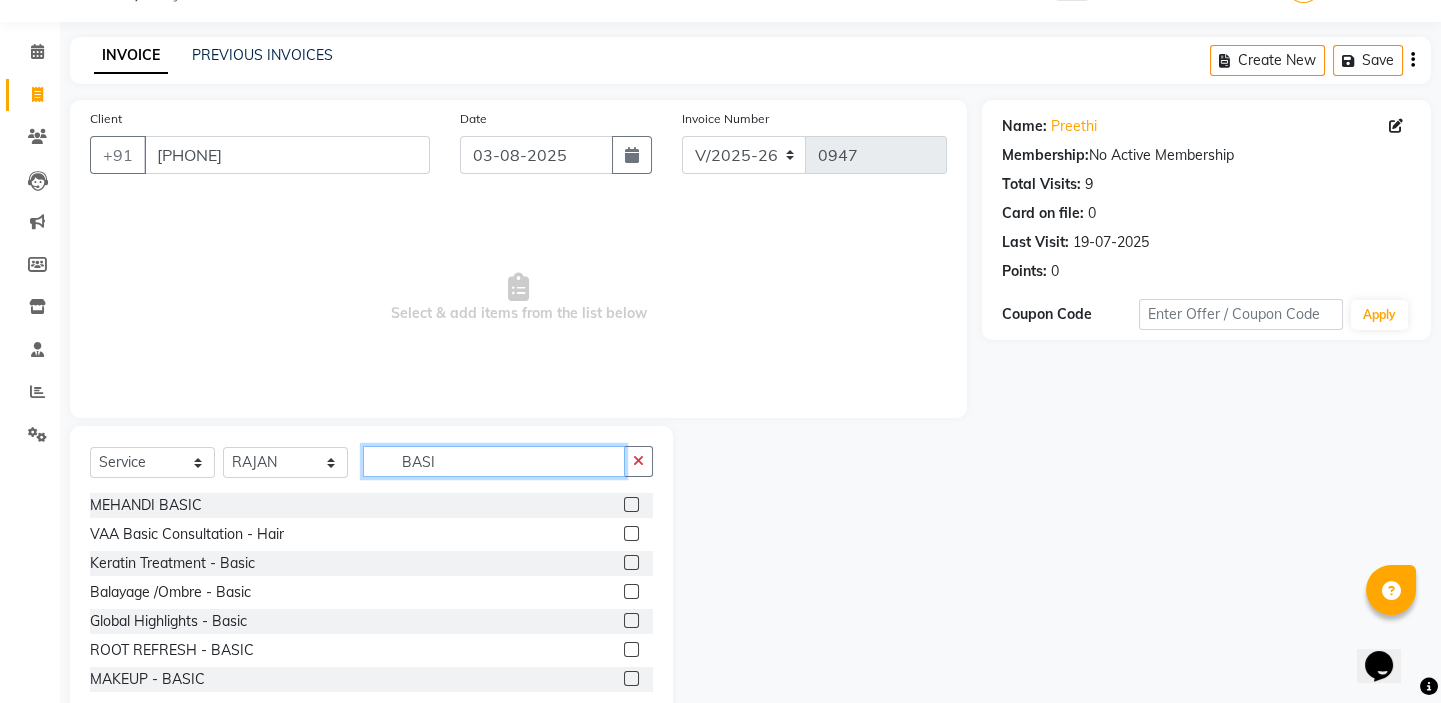 scroll, scrollTop: 99, scrollLeft: 0, axis: vertical 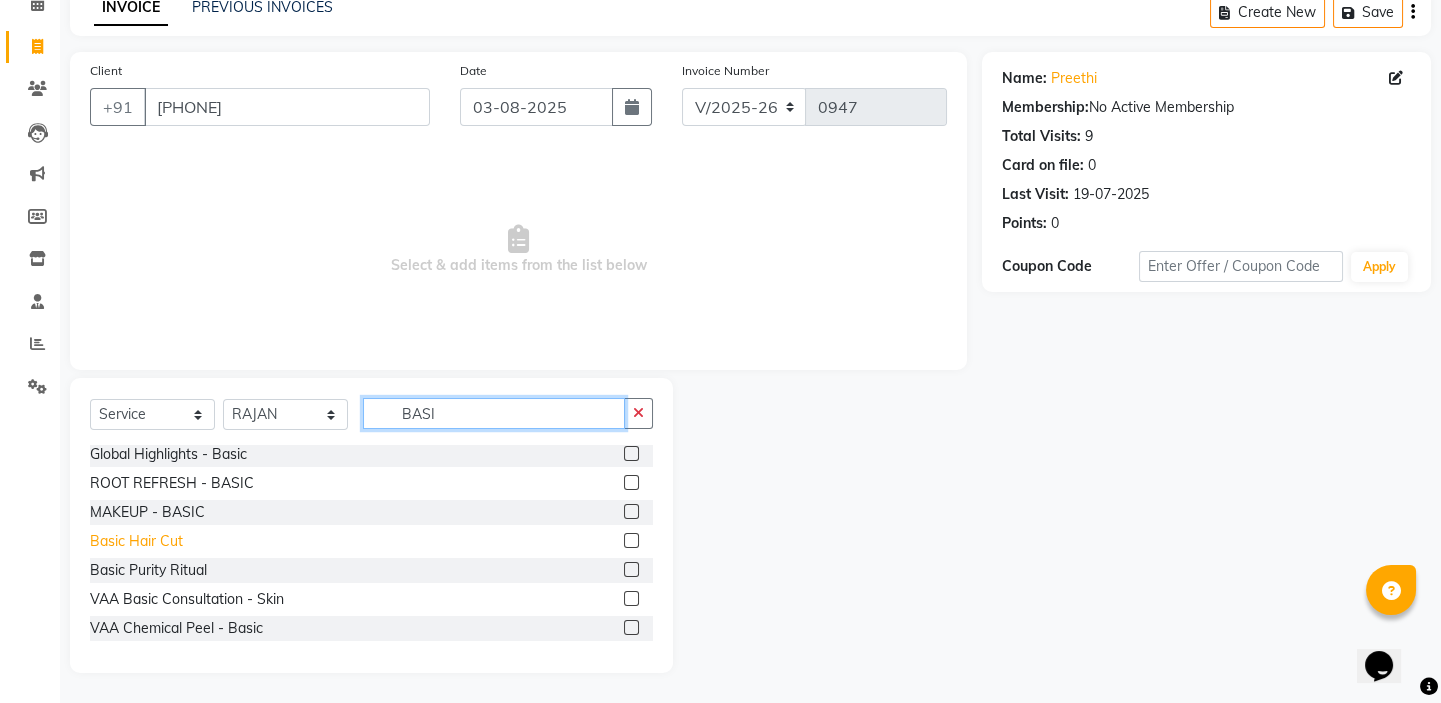 type on "BASI" 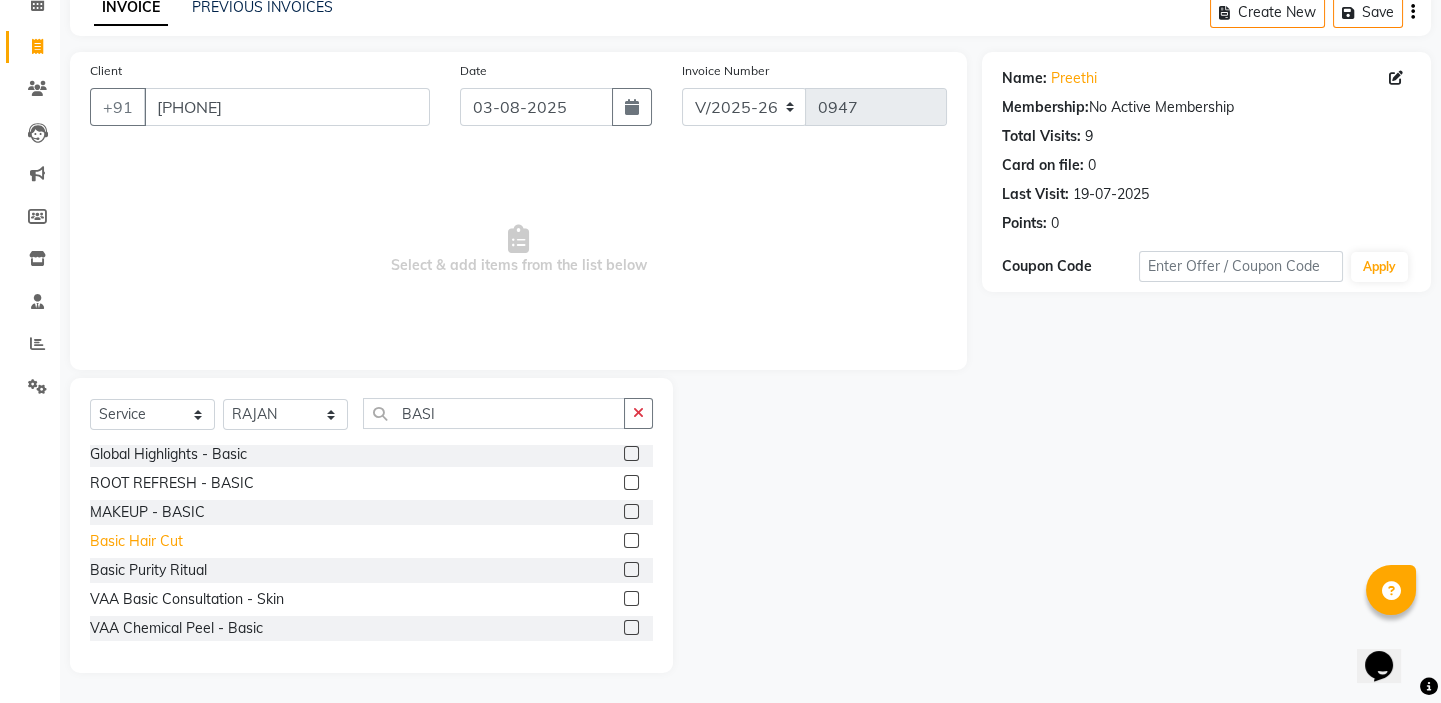 click on "Basic Hair Cut" 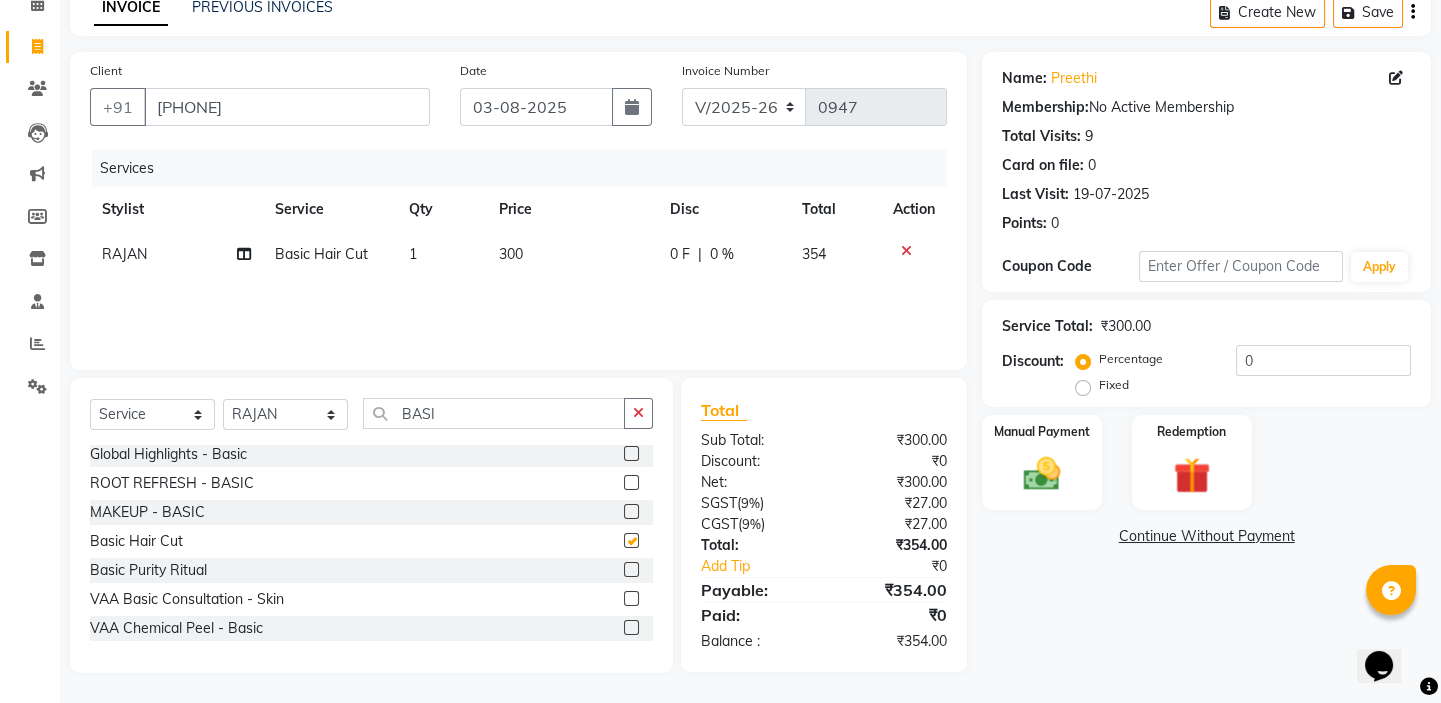checkbox on "false" 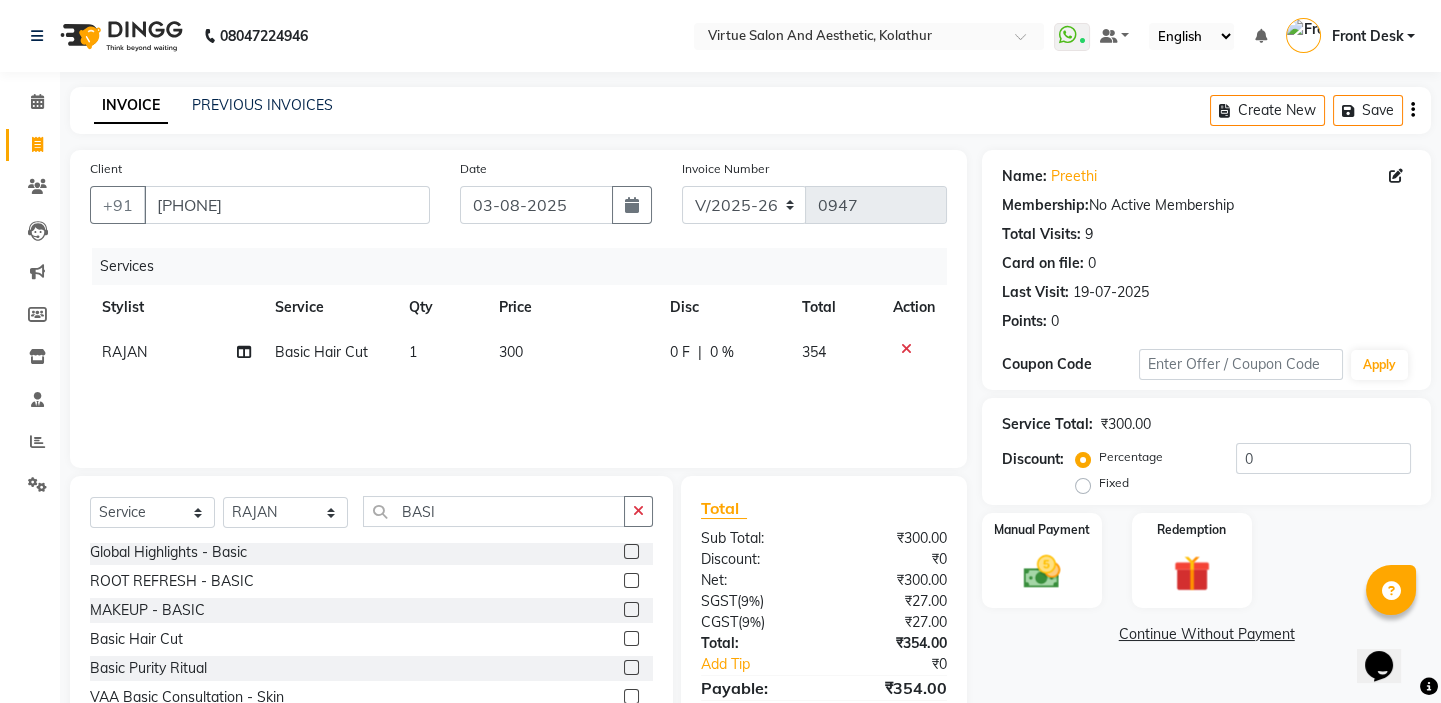 scroll, scrollTop: 99, scrollLeft: 0, axis: vertical 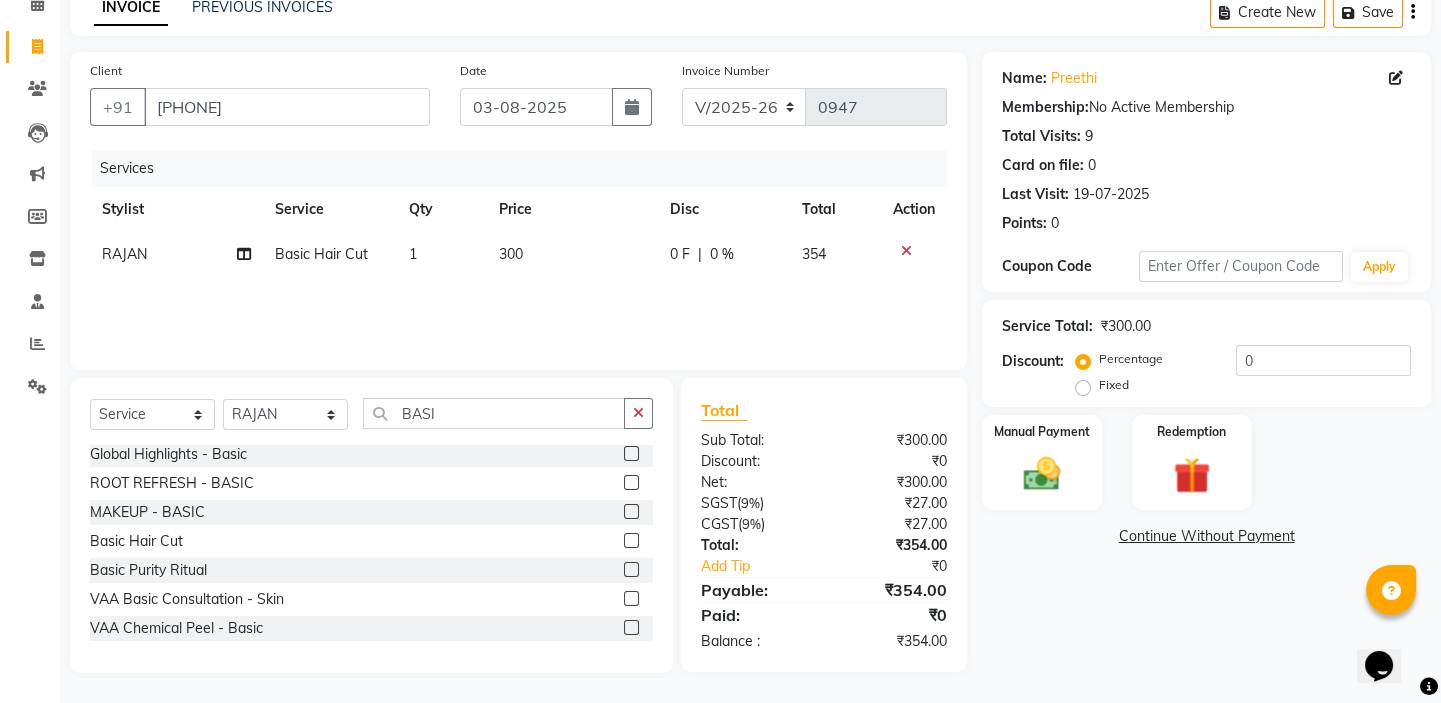click 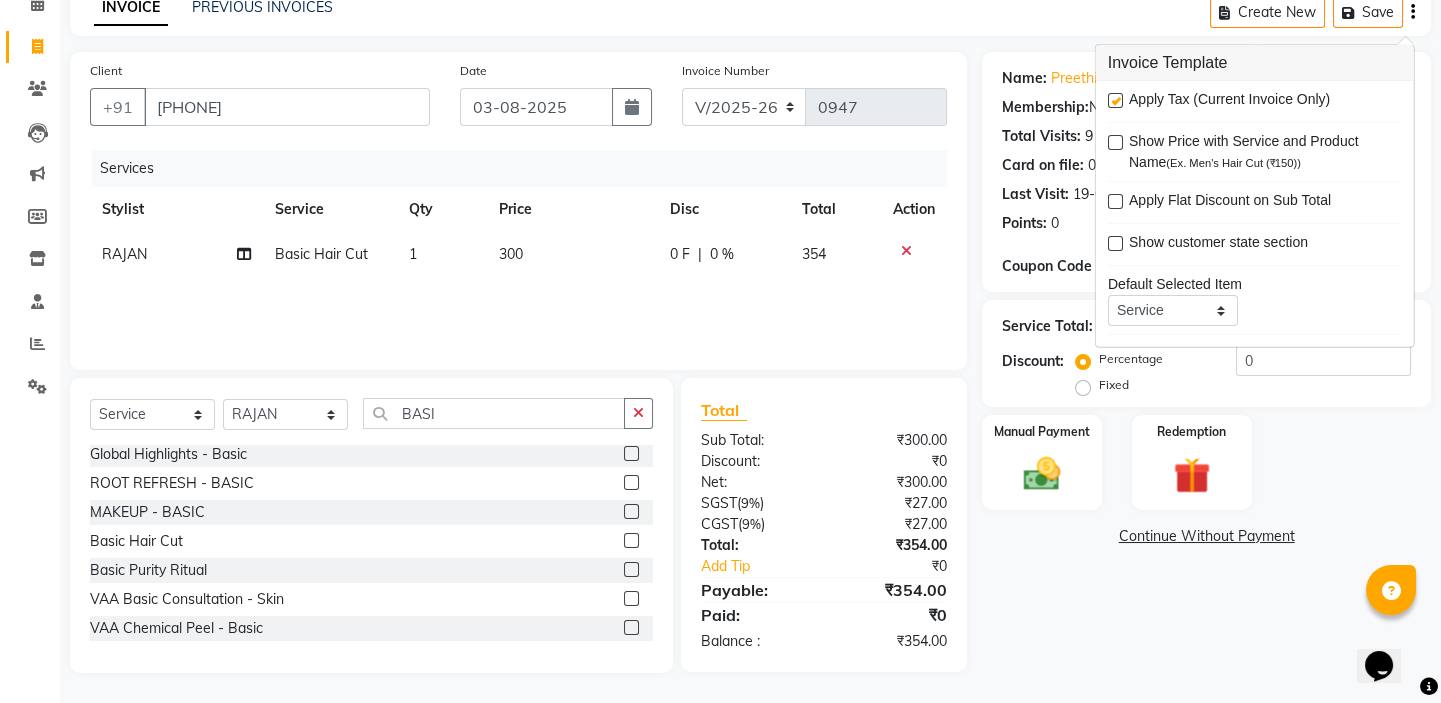 click at bounding box center (1115, 100) 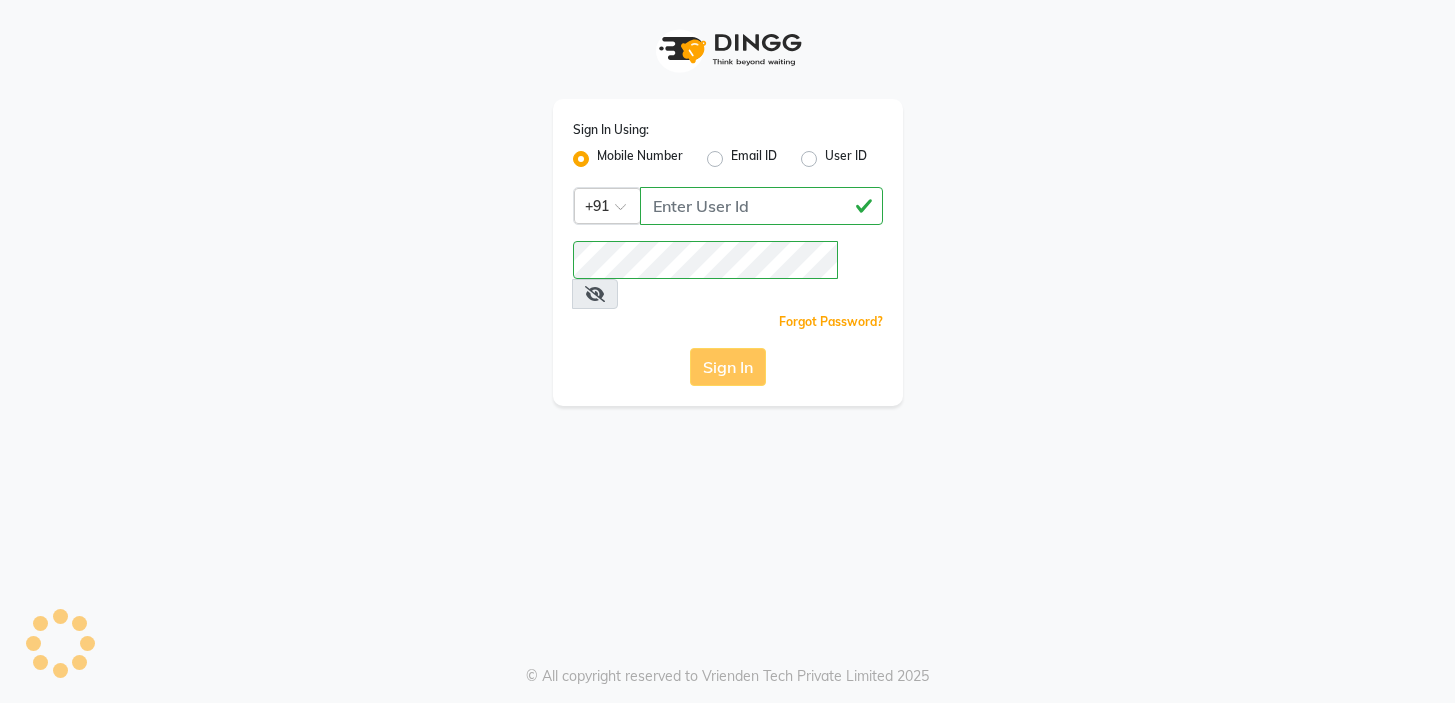 scroll, scrollTop: 0, scrollLeft: 0, axis: both 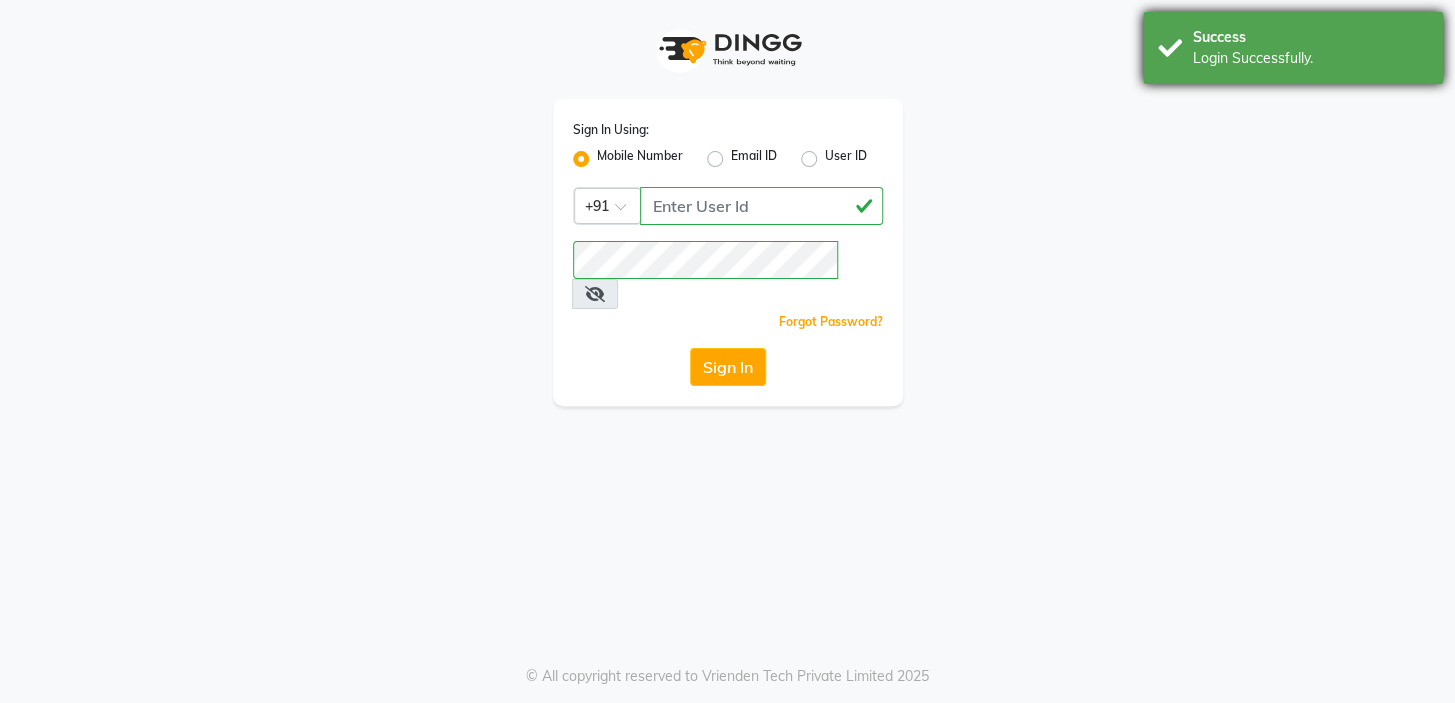 click on "Success" at bounding box center [1310, 37] 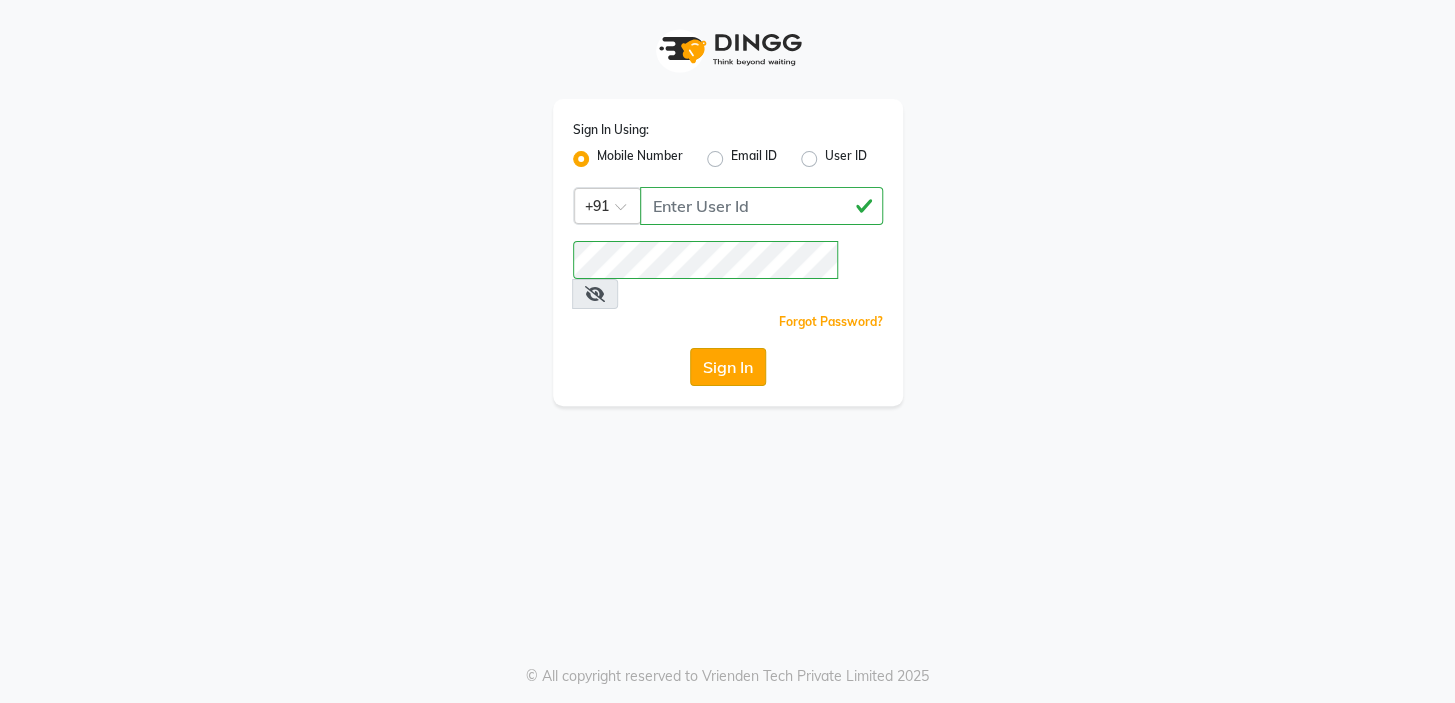 click on "Sign In" 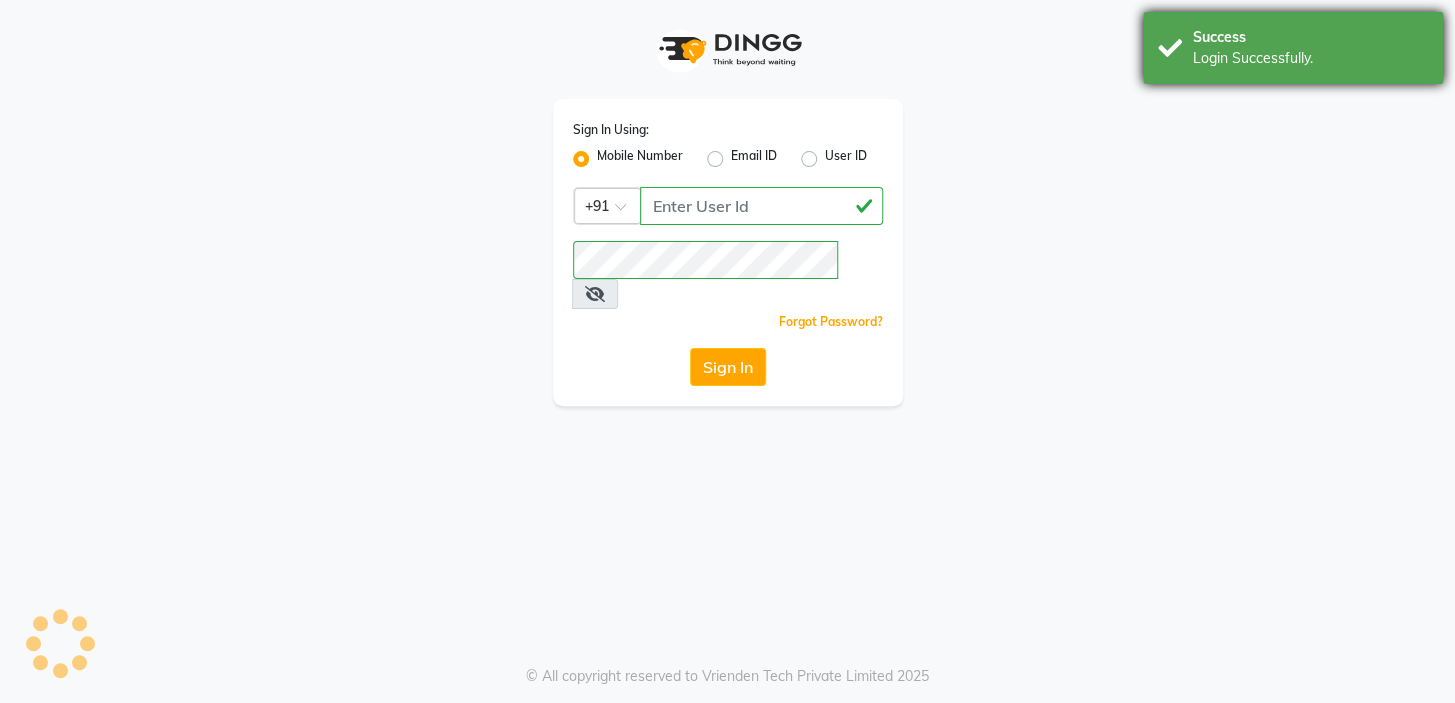 click on "Login Successfully." at bounding box center [1310, 58] 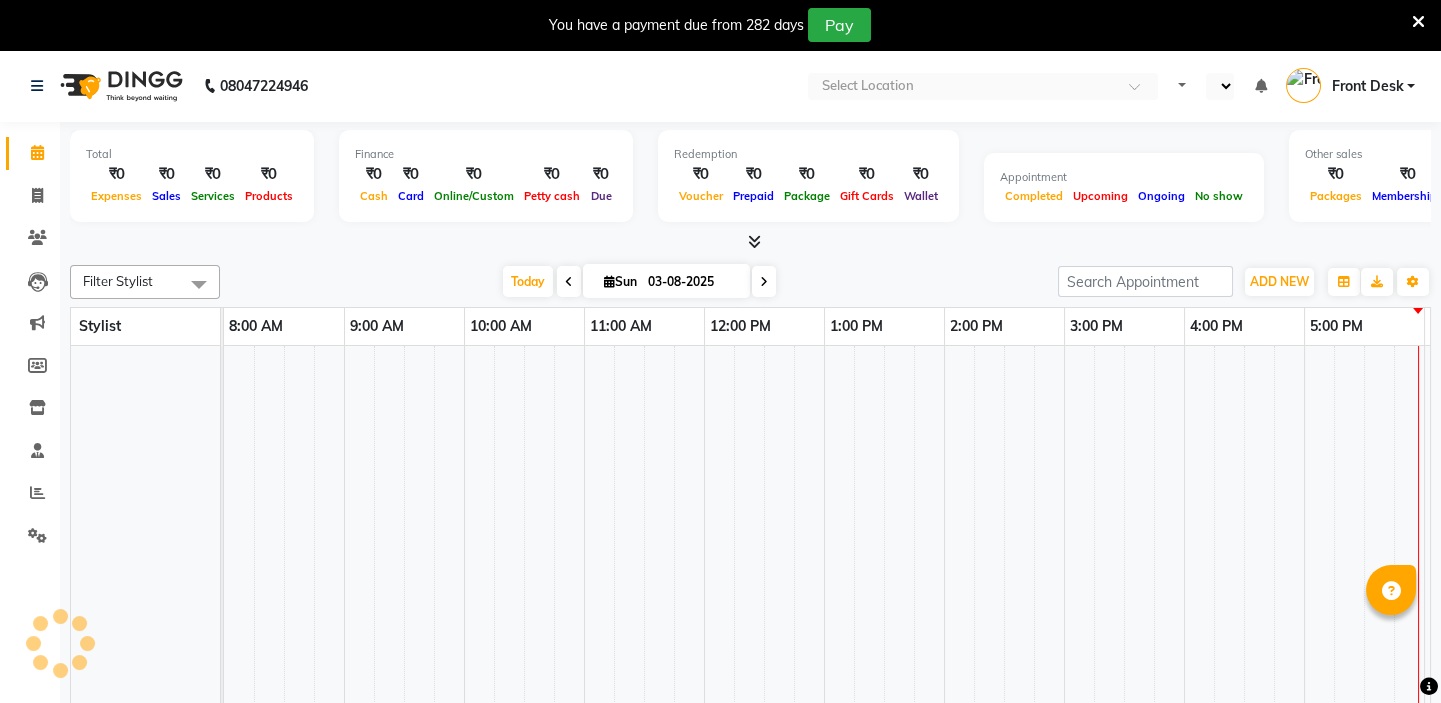 click at bounding box center (1418, 22) 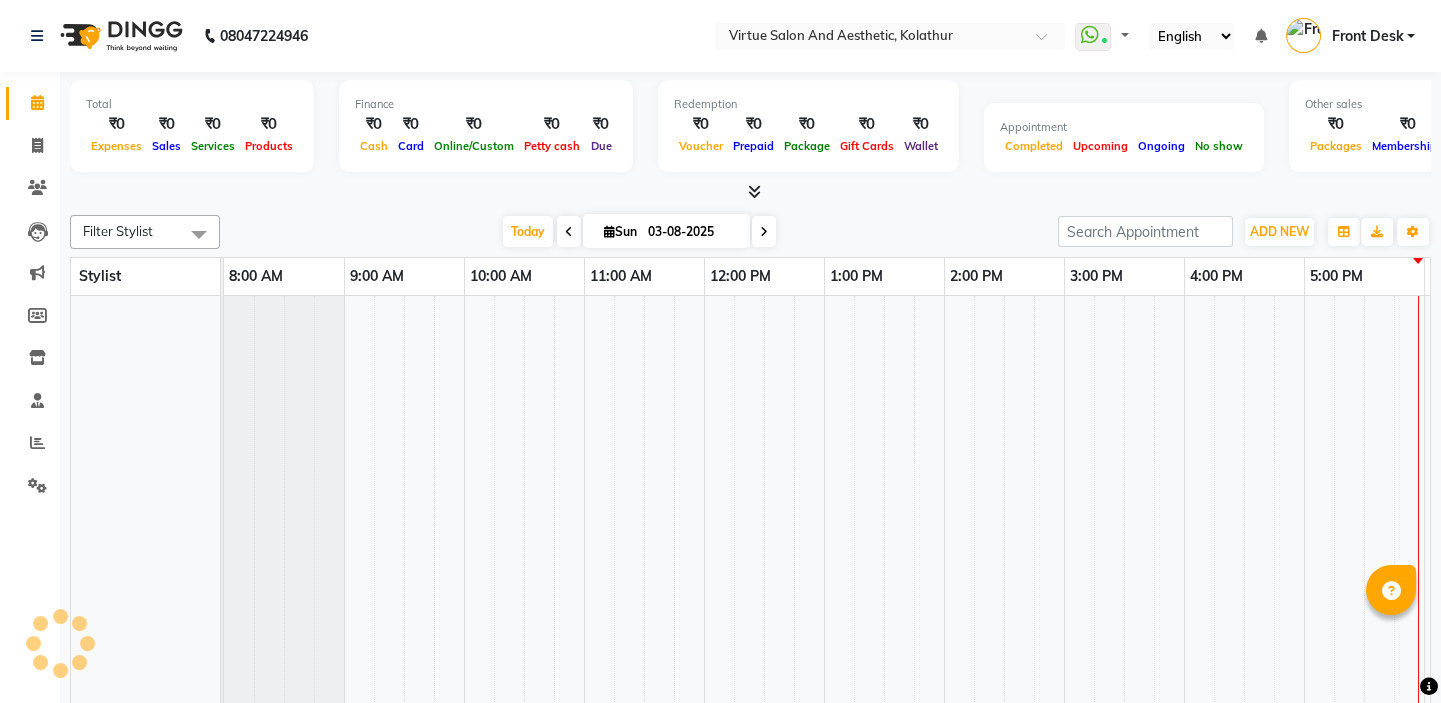 select on "en" 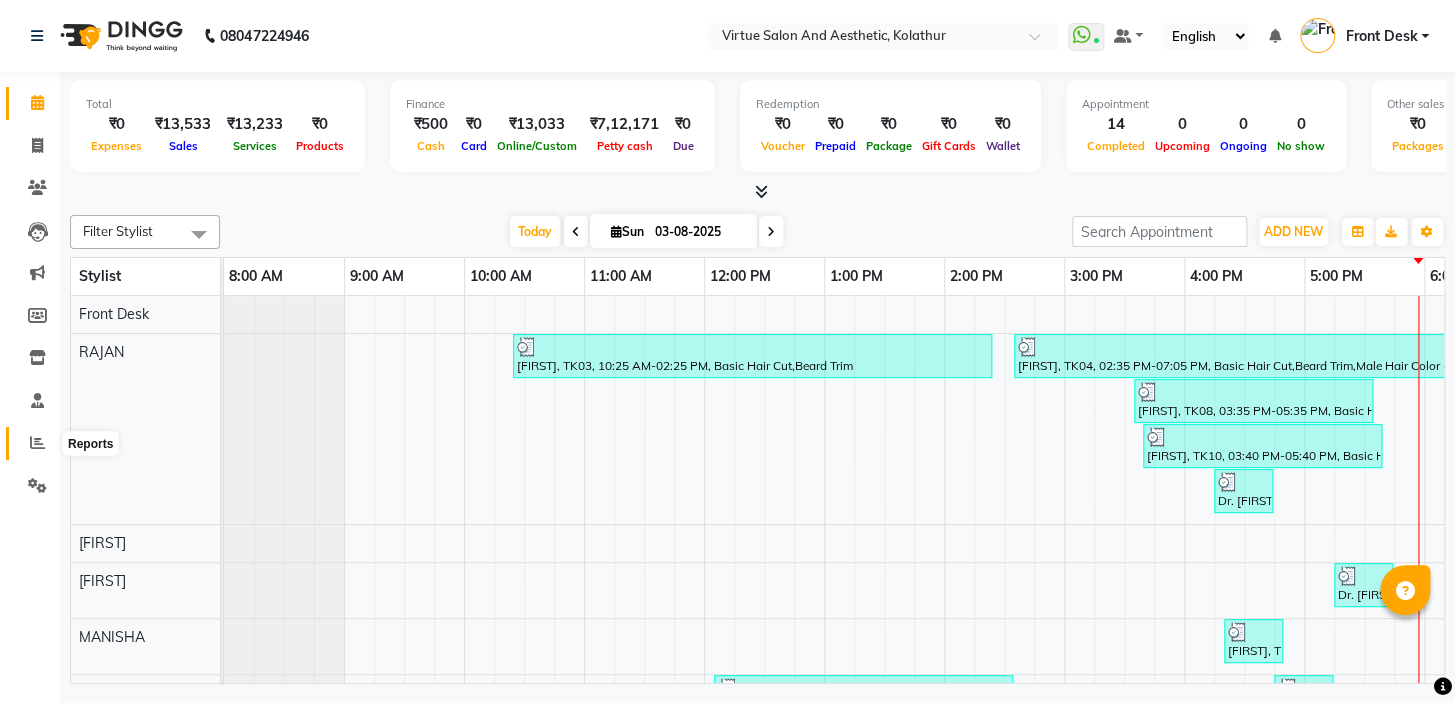 scroll, scrollTop: 0, scrollLeft: 0, axis: both 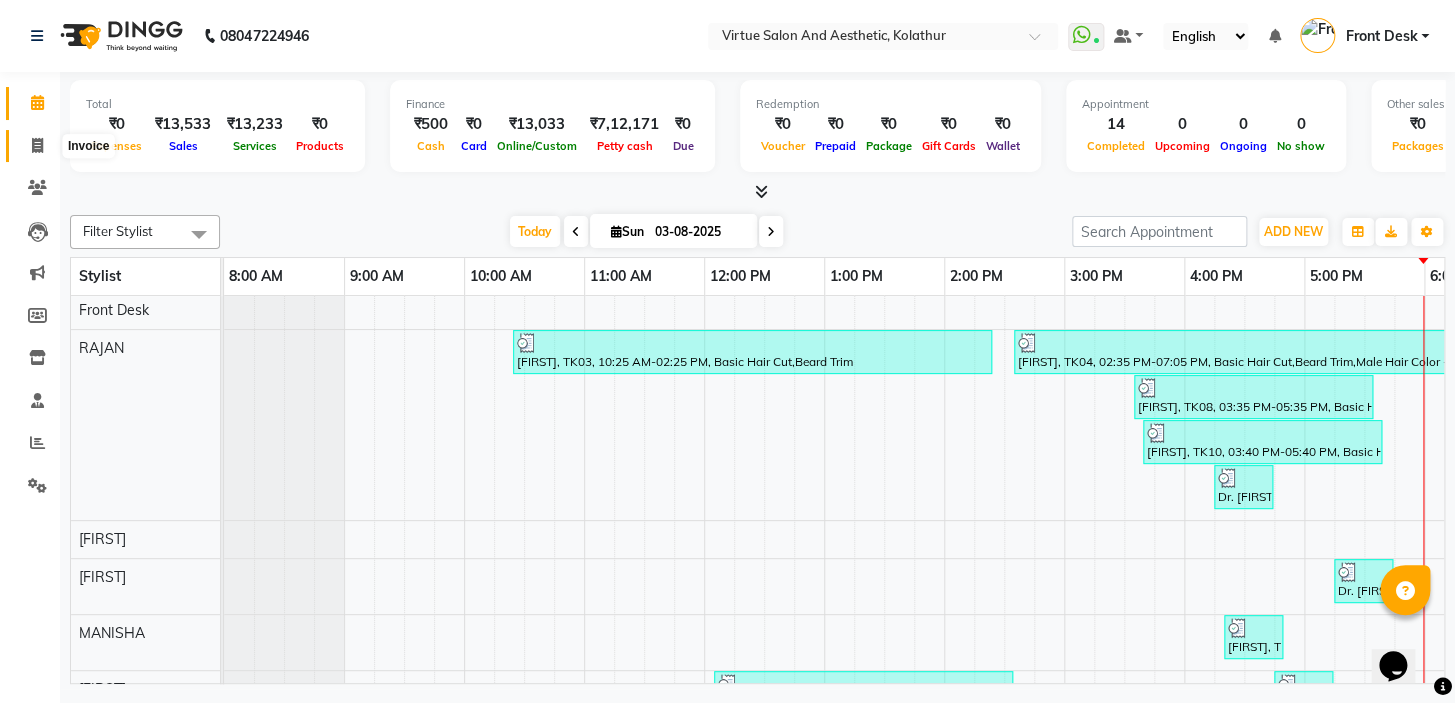 click 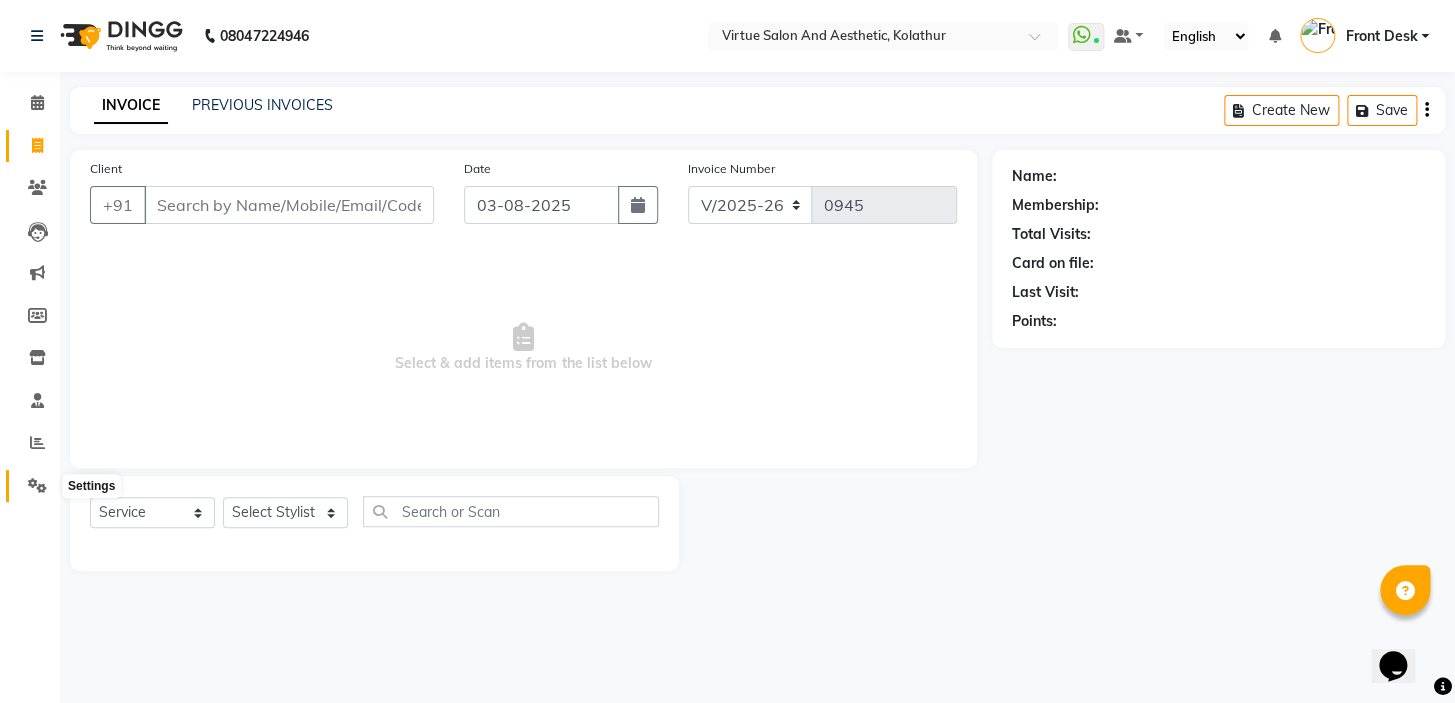 click 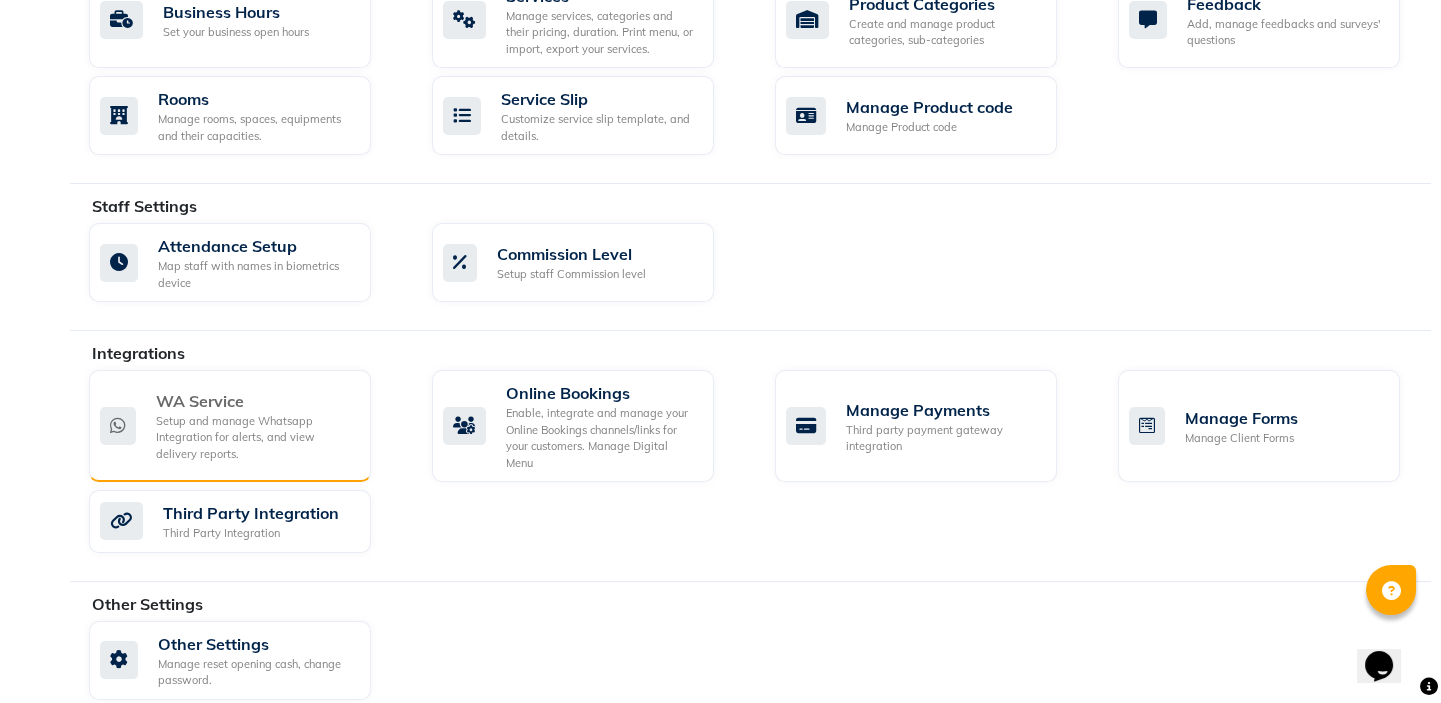 scroll, scrollTop: 852, scrollLeft: 0, axis: vertical 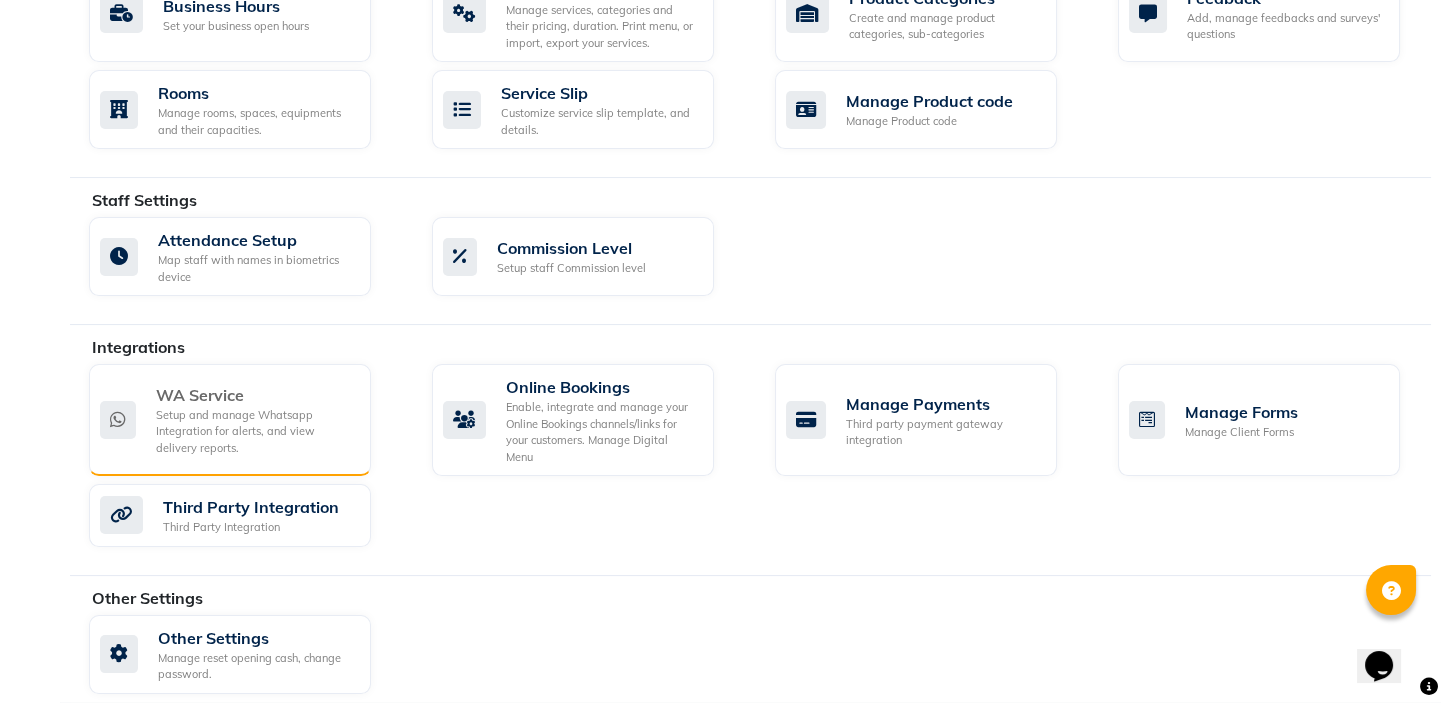click on "WA Service" 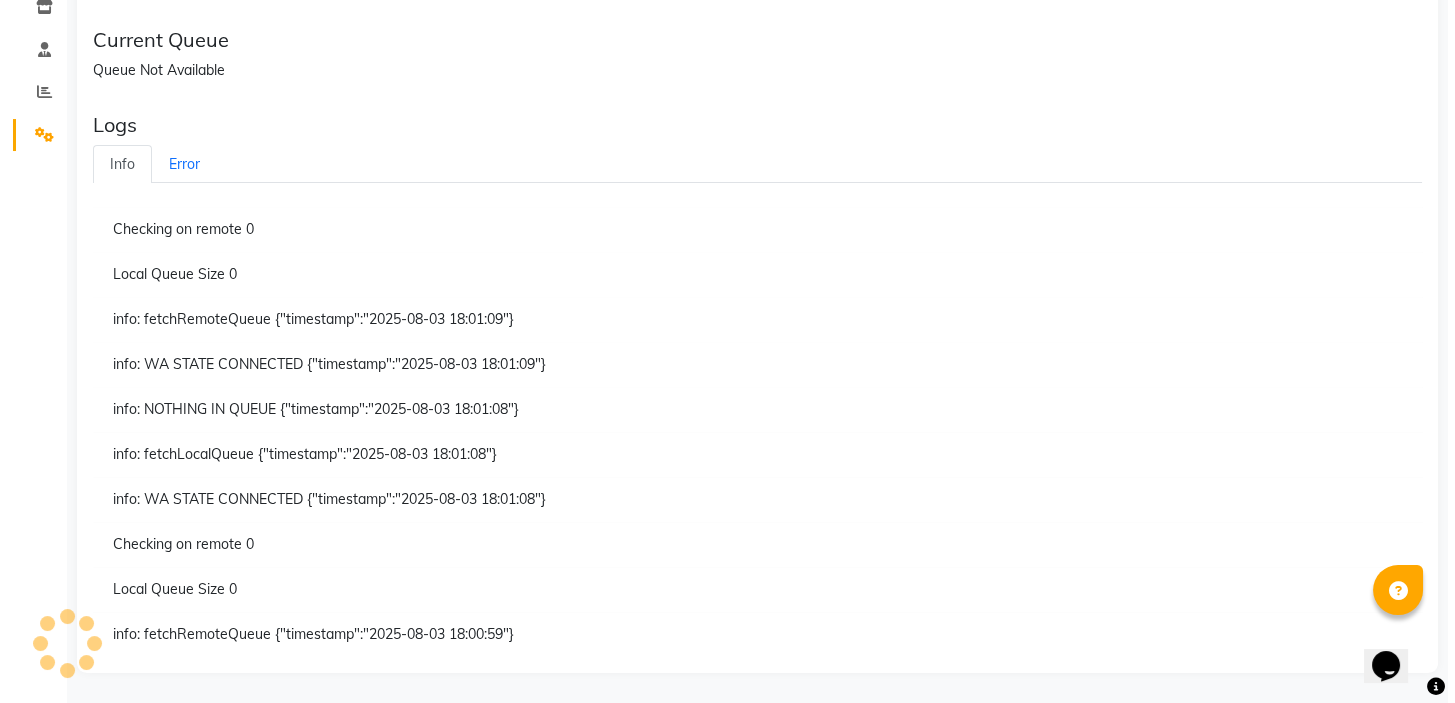 scroll, scrollTop: 0, scrollLeft: 0, axis: both 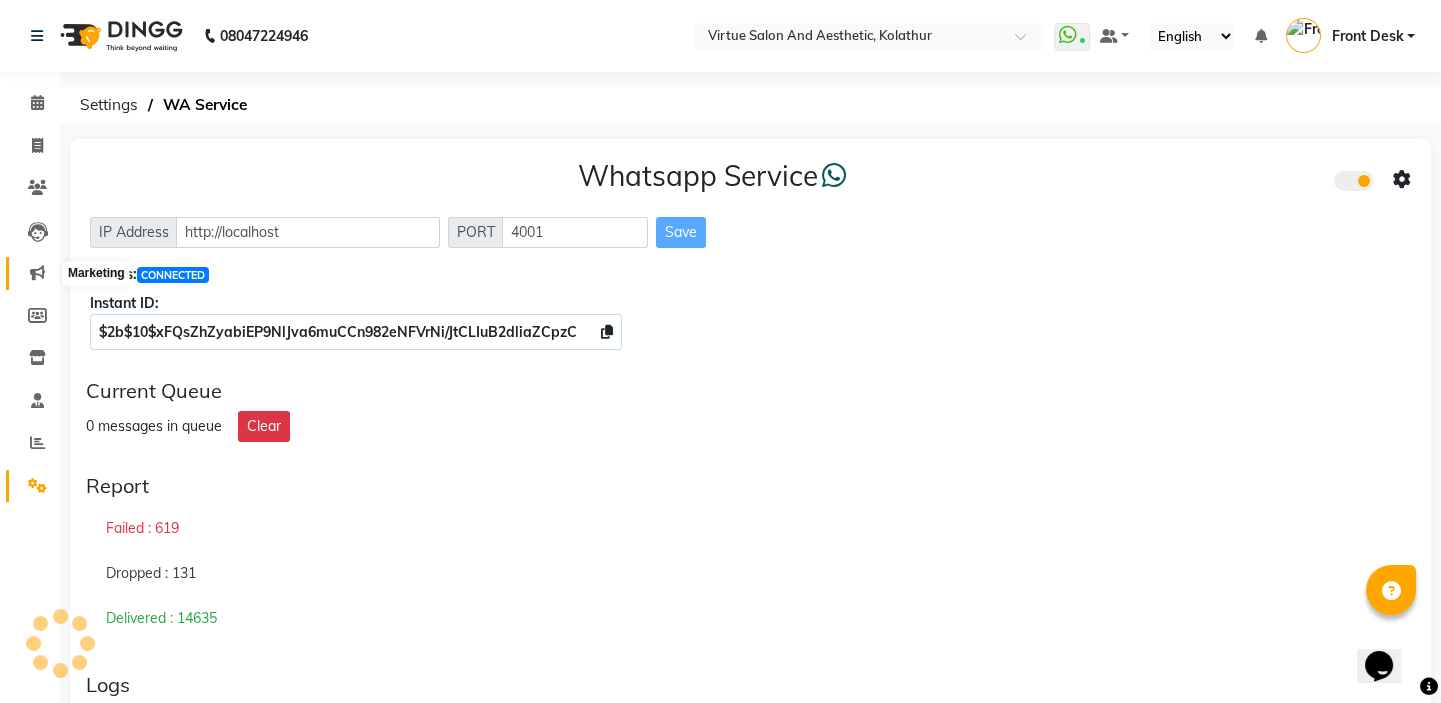 click 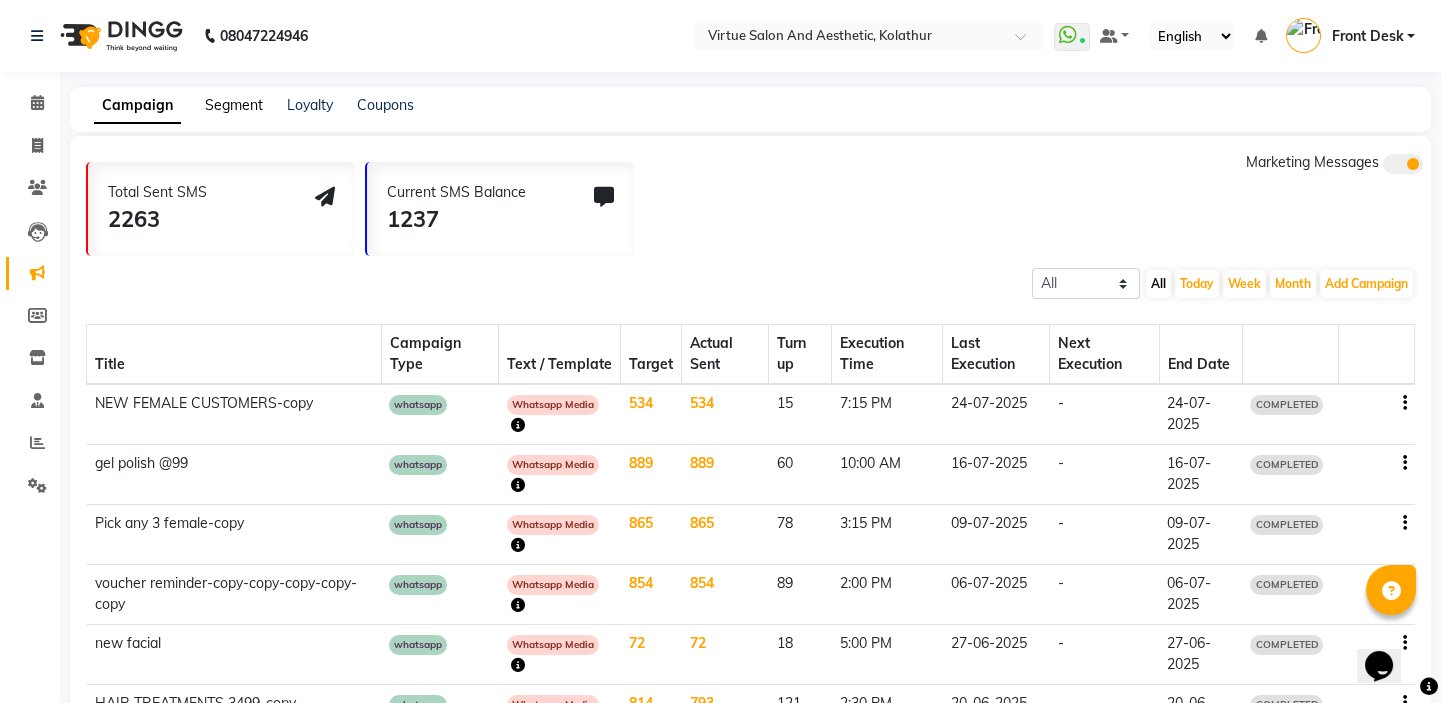 click on "Segment" 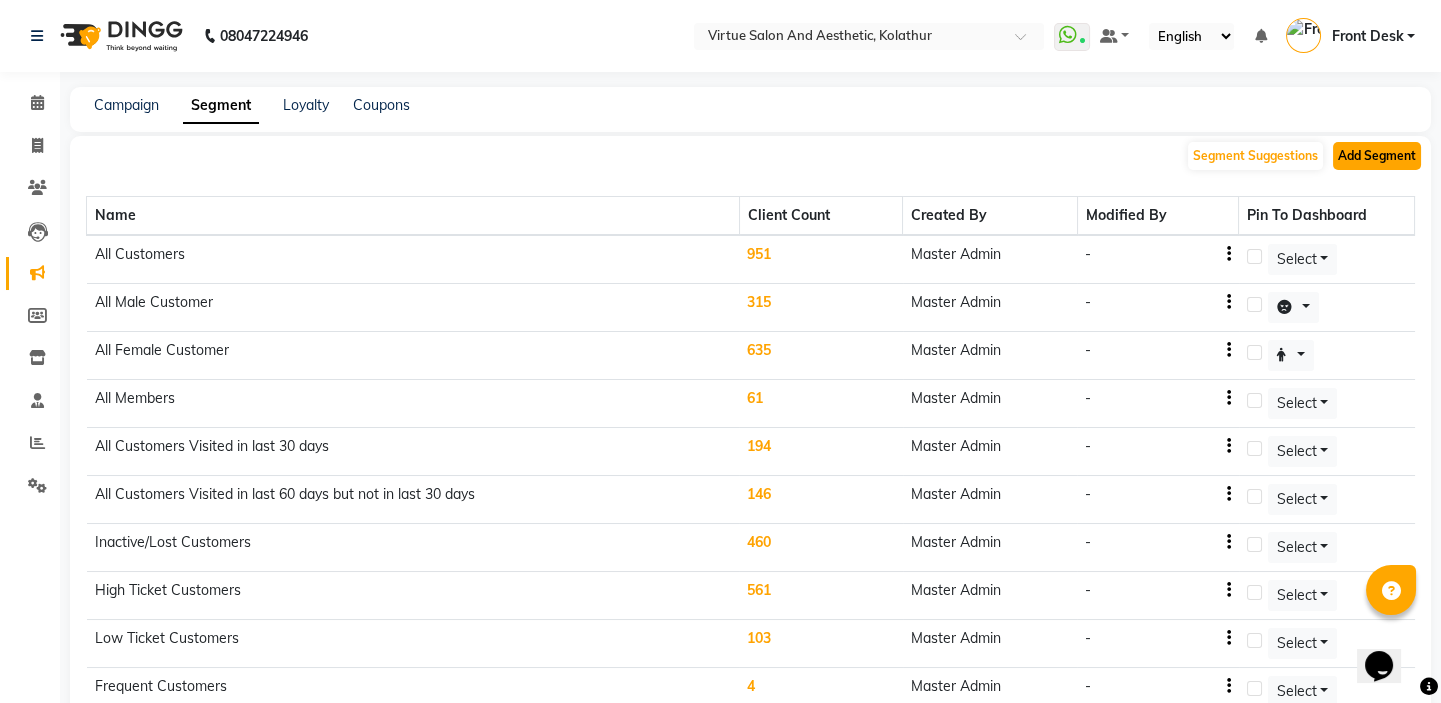 click on "Add Segment" 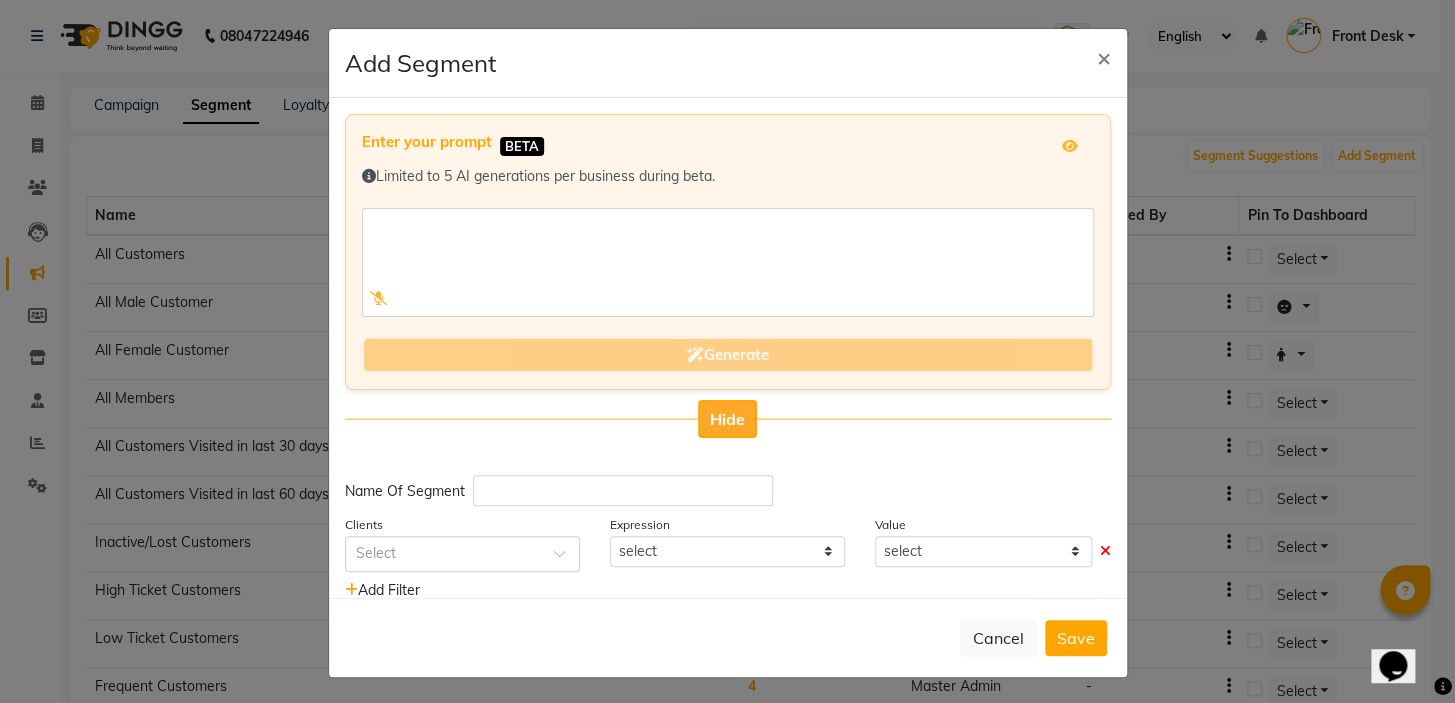 click on "Hide" 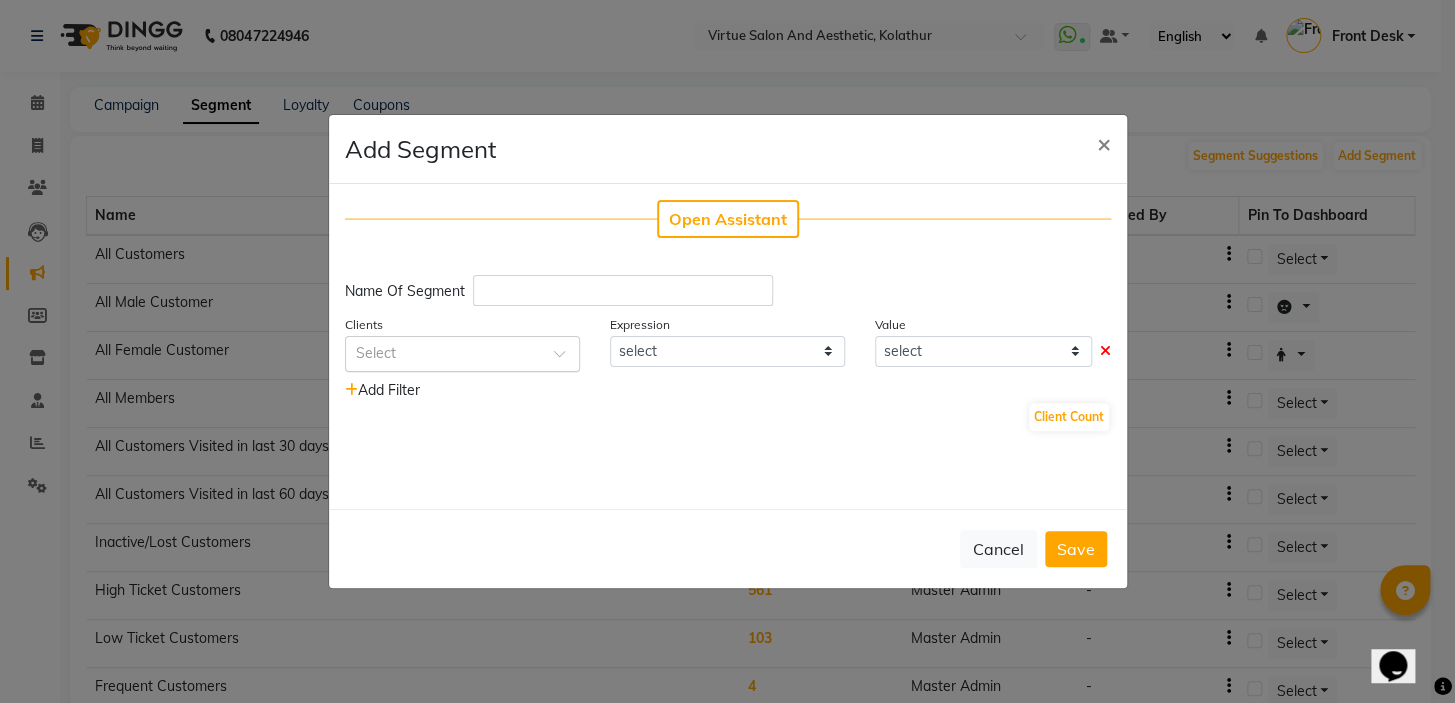 click 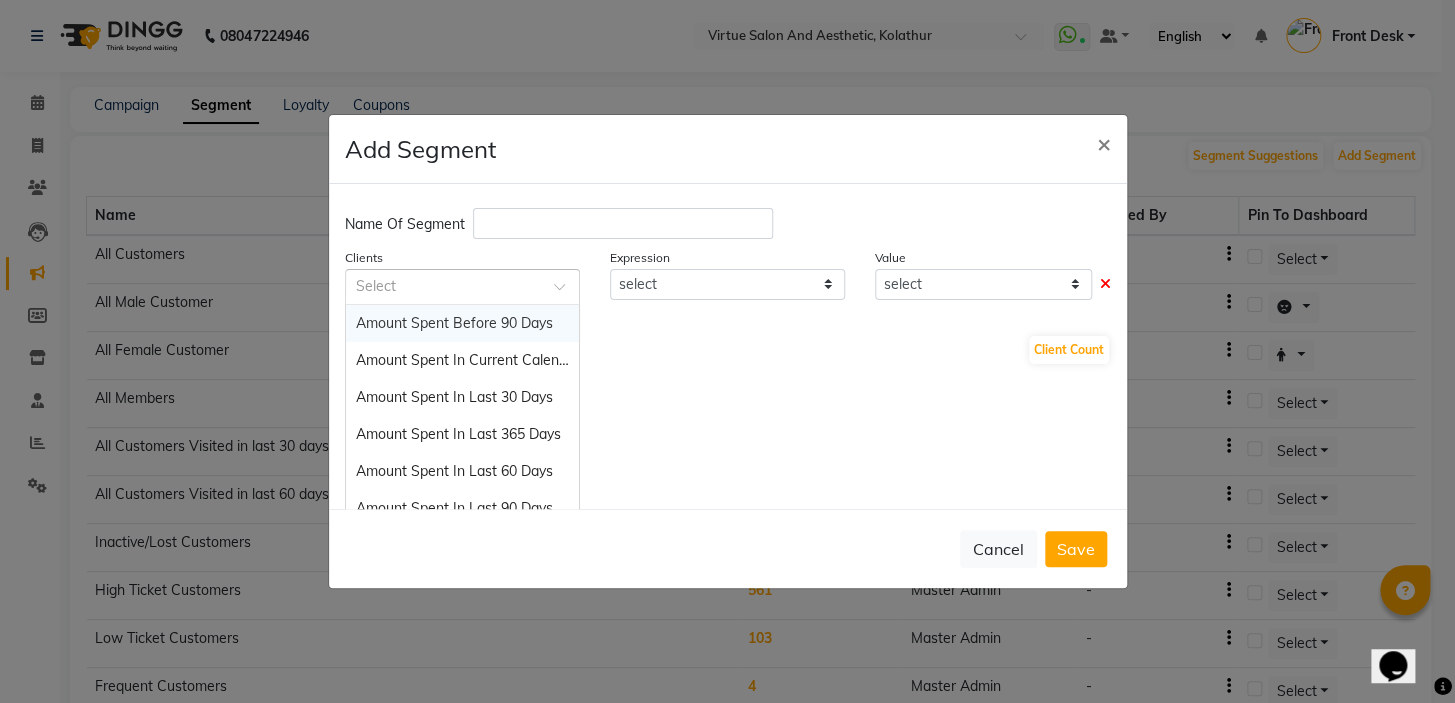 scroll, scrollTop: 103, scrollLeft: 0, axis: vertical 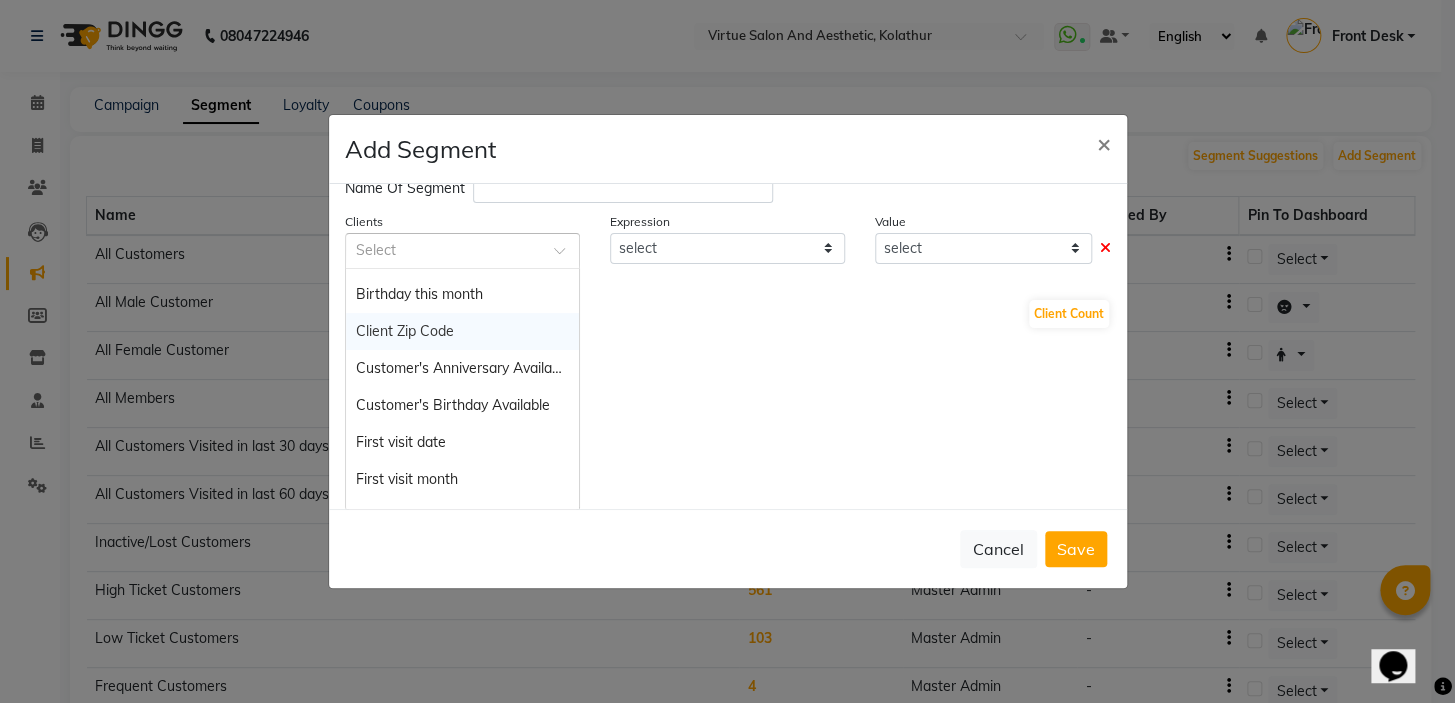click on "Client Zip Code" at bounding box center (405, 331) 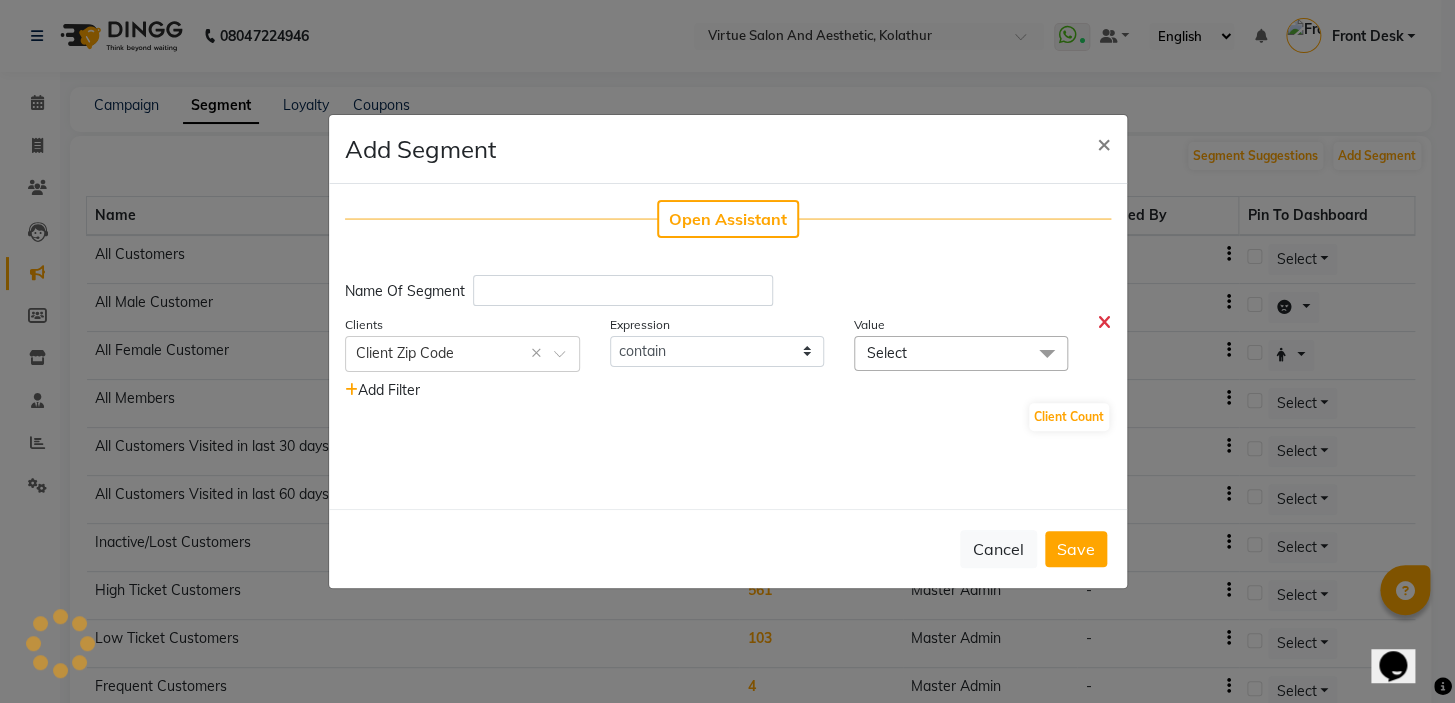 scroll, scrollTop: 0, scrollLeft: 0, axis: both 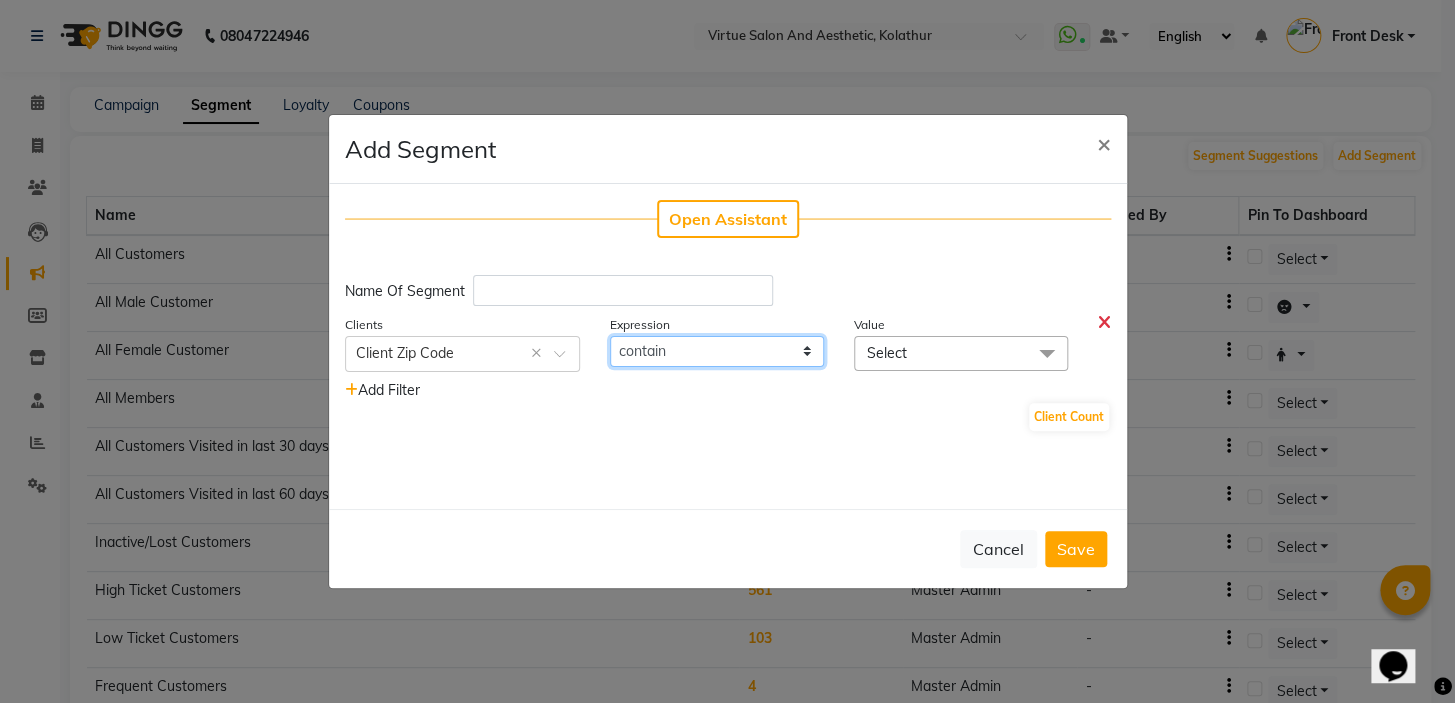 click on "contain" 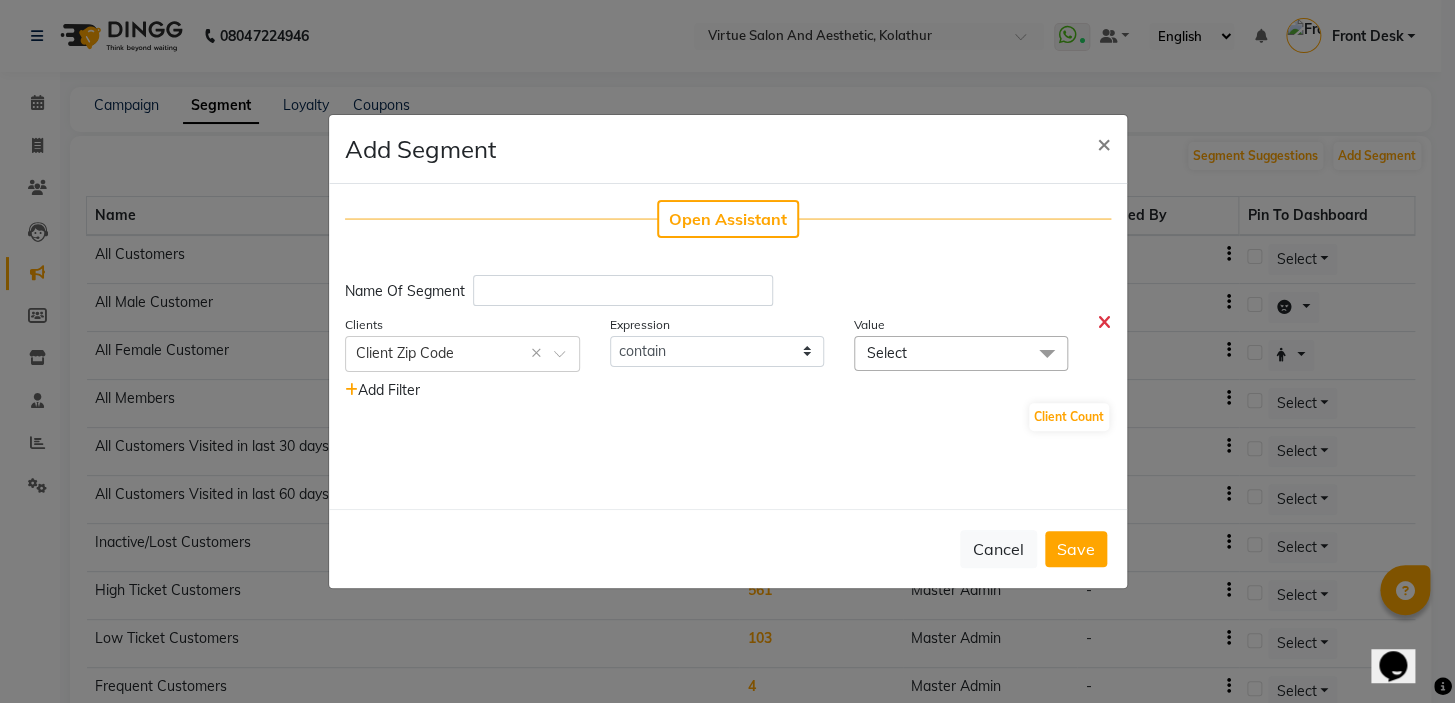 click on "Select" 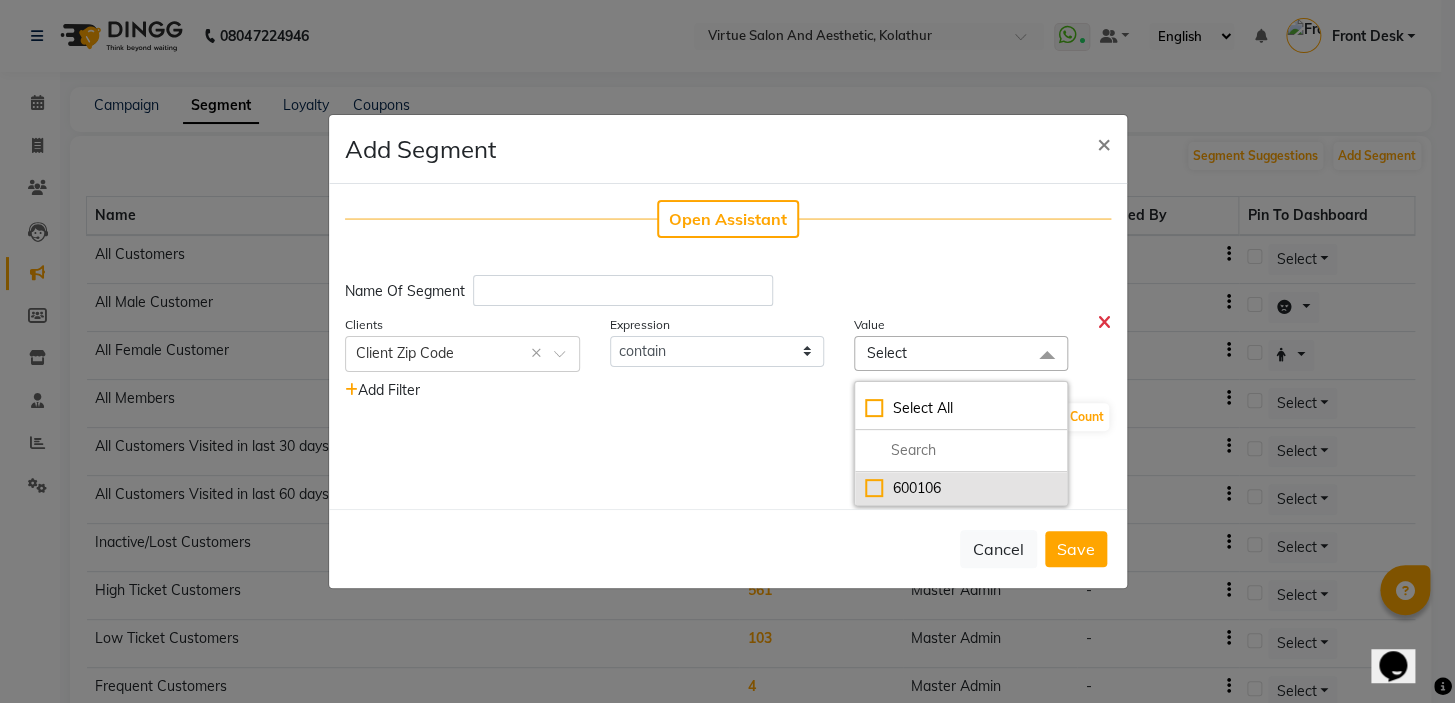 click on "600106" 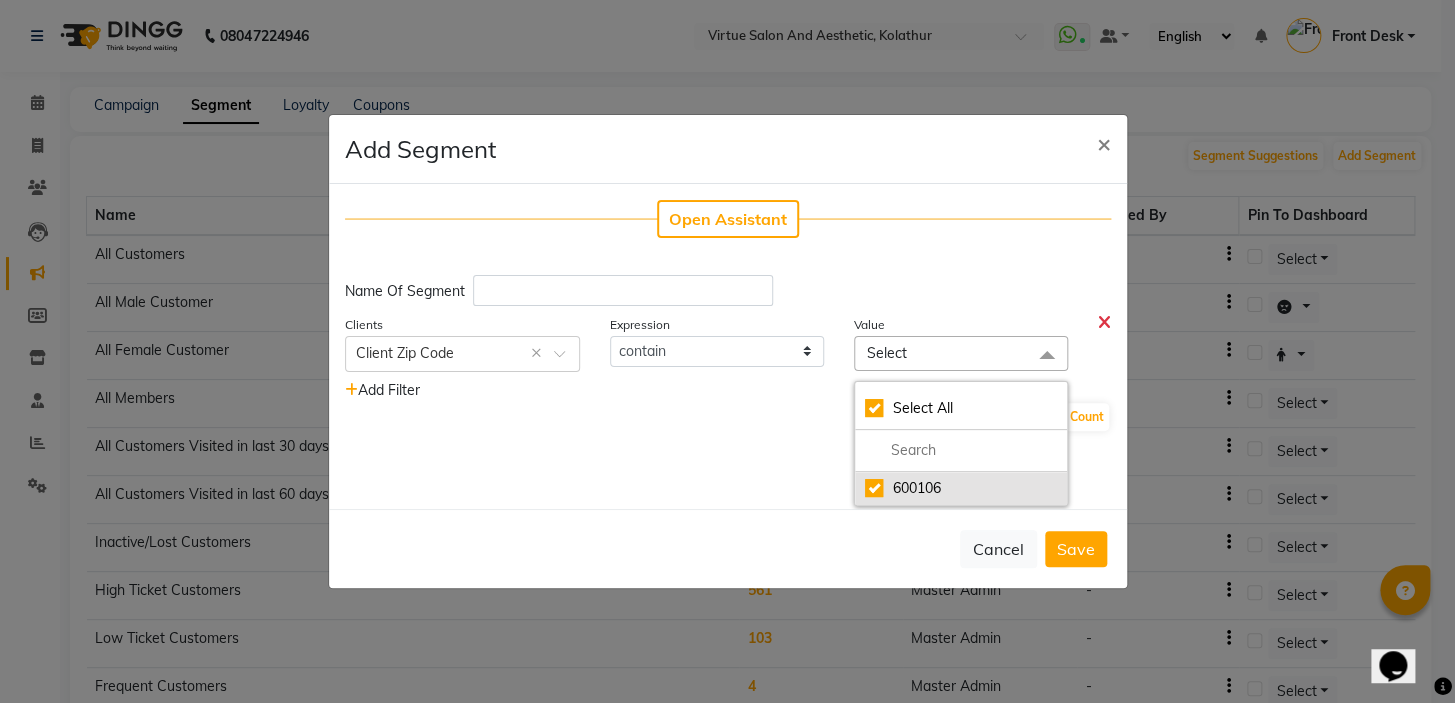 checkbox on "true" 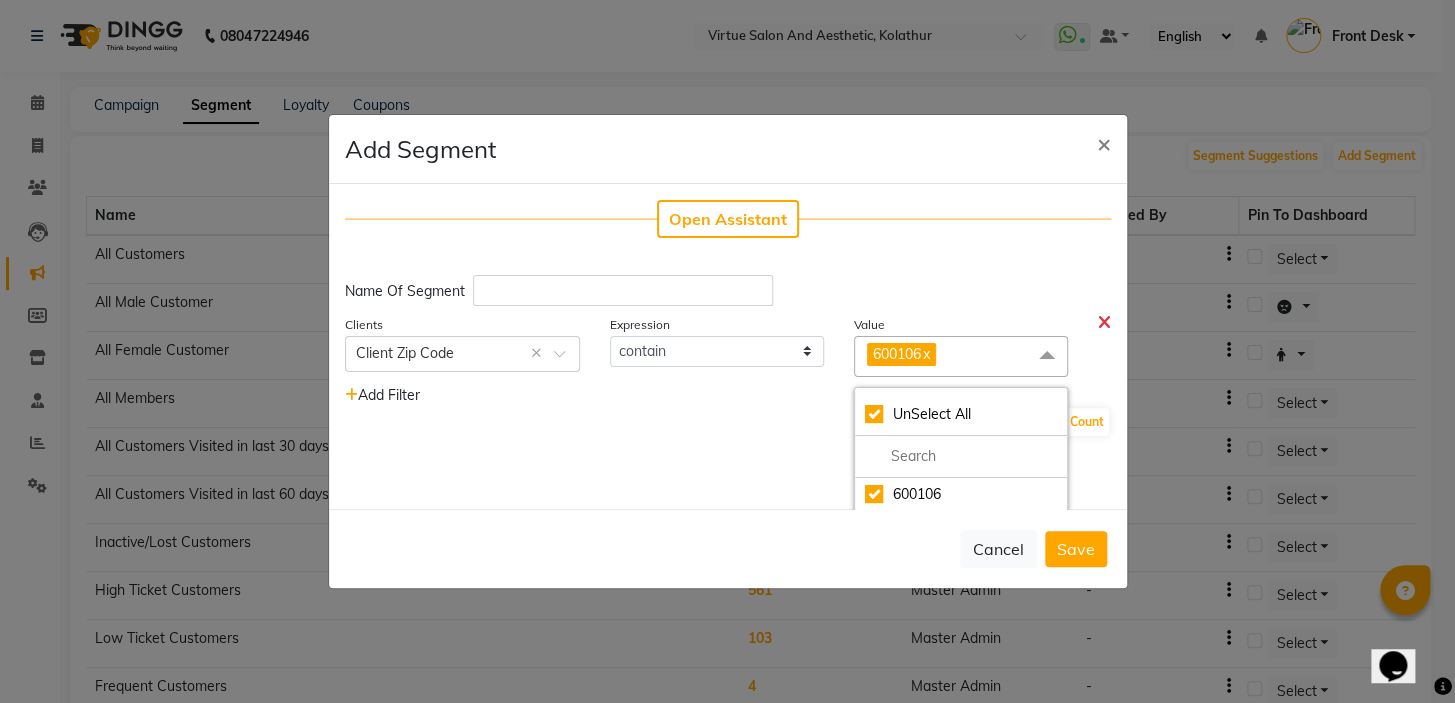 click on "Client Count" 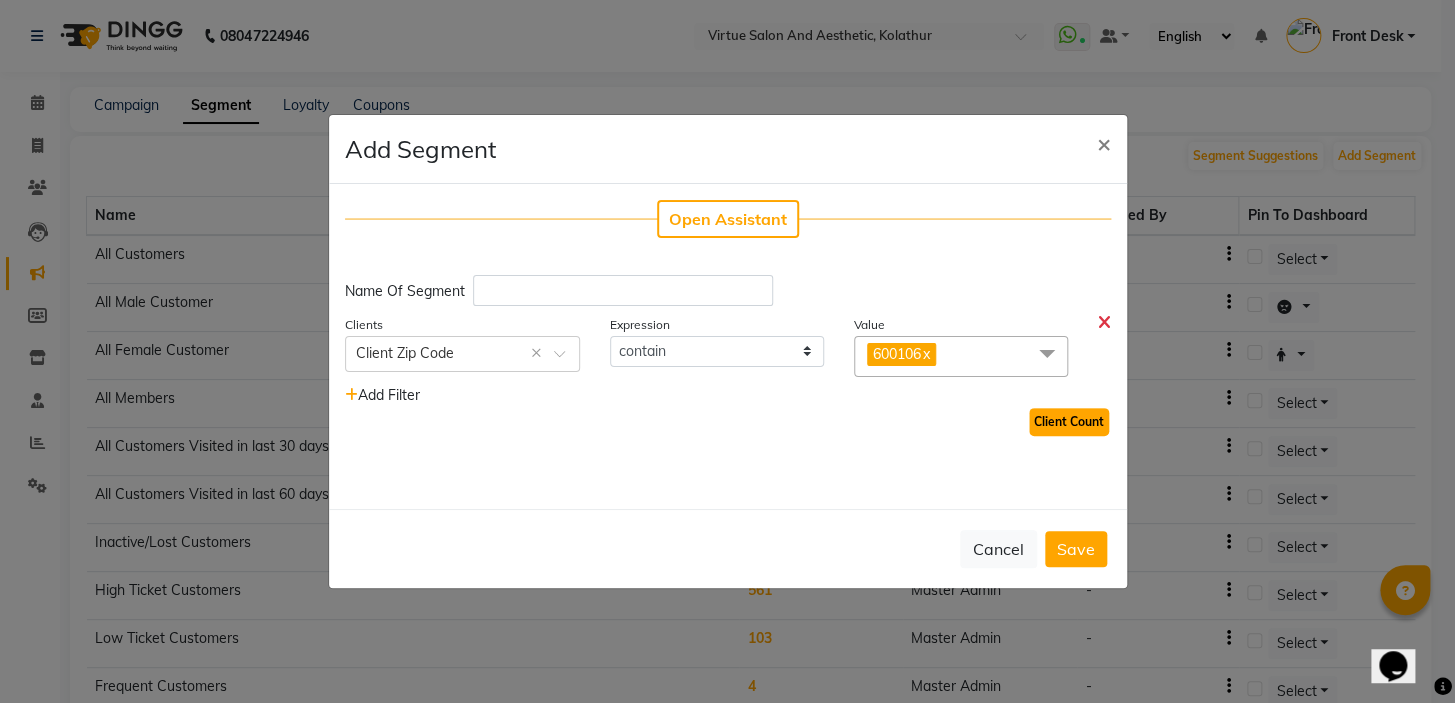 click on "Client Count" 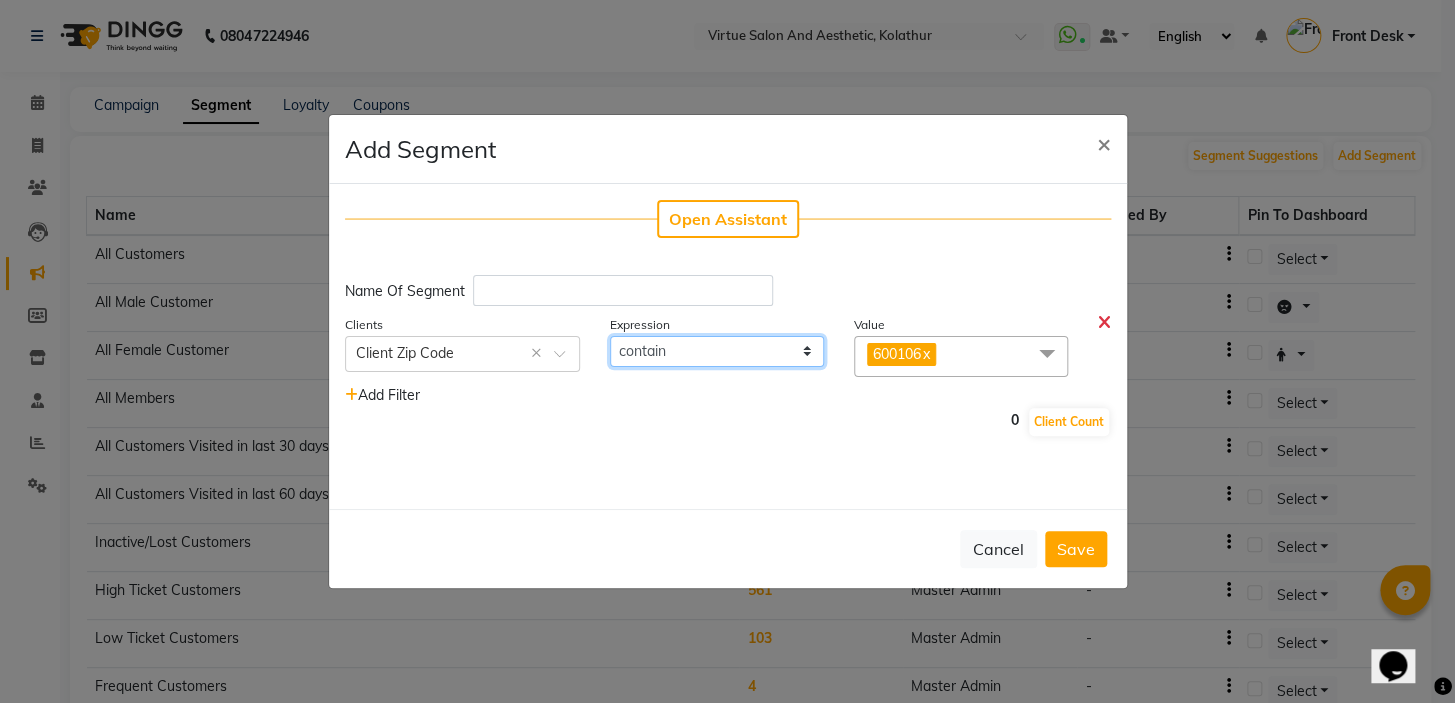 click on "contain" 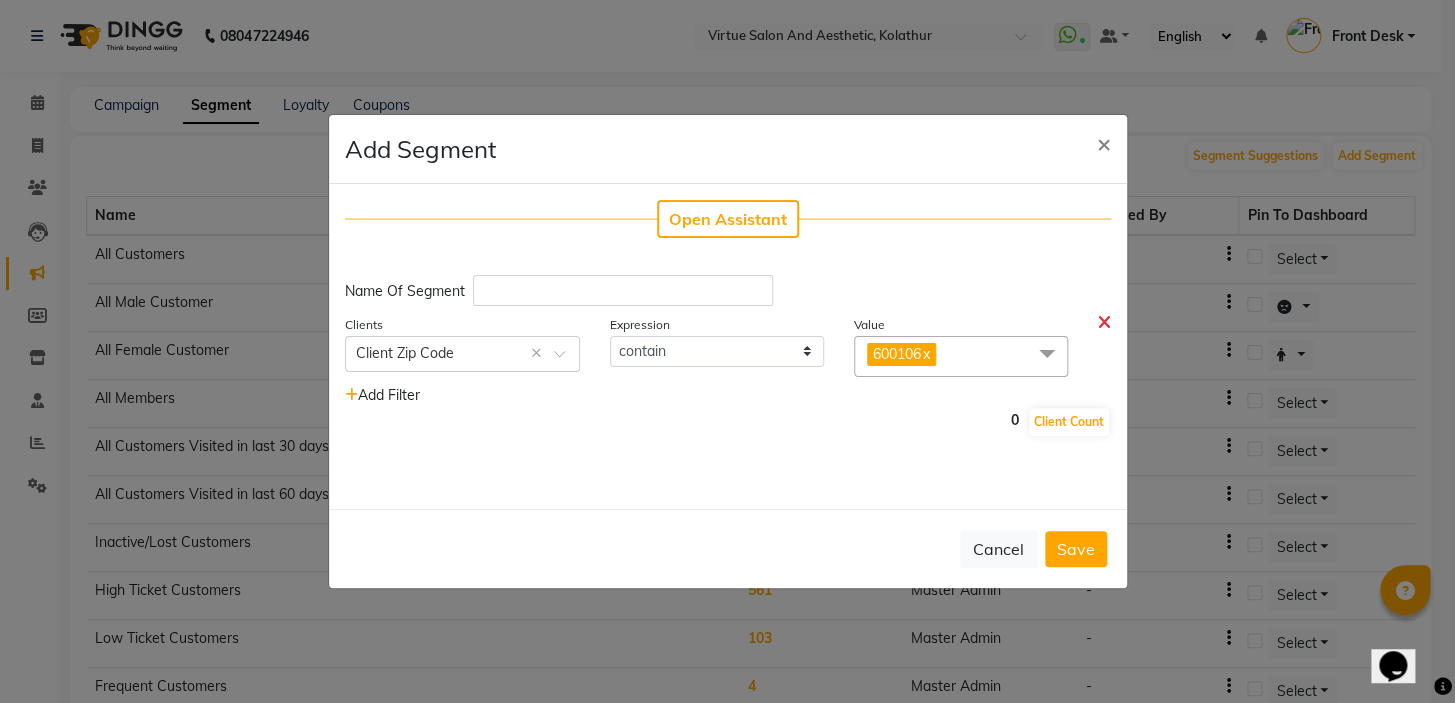 click on "600106  x" 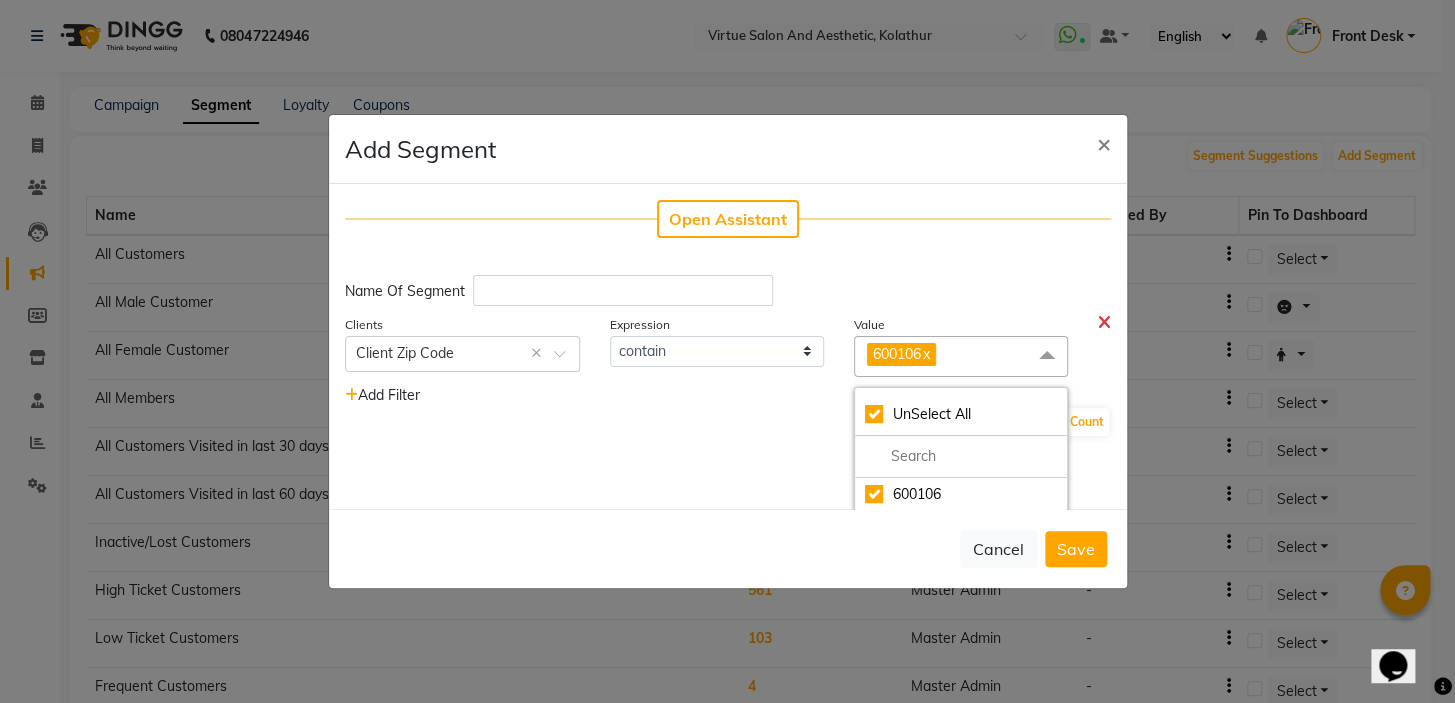 scroll, scrollTop: 1, scrollLeft: 0, axis: vertical 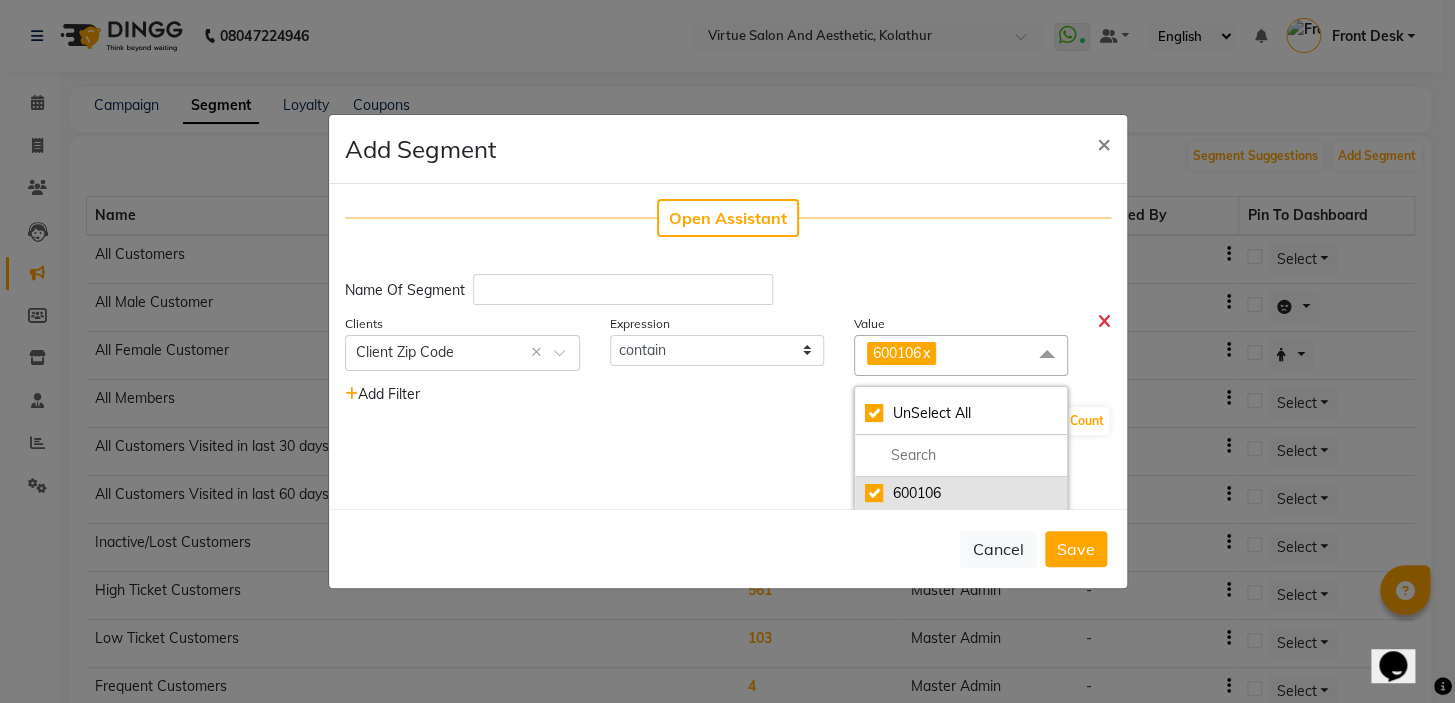 click on "600106" 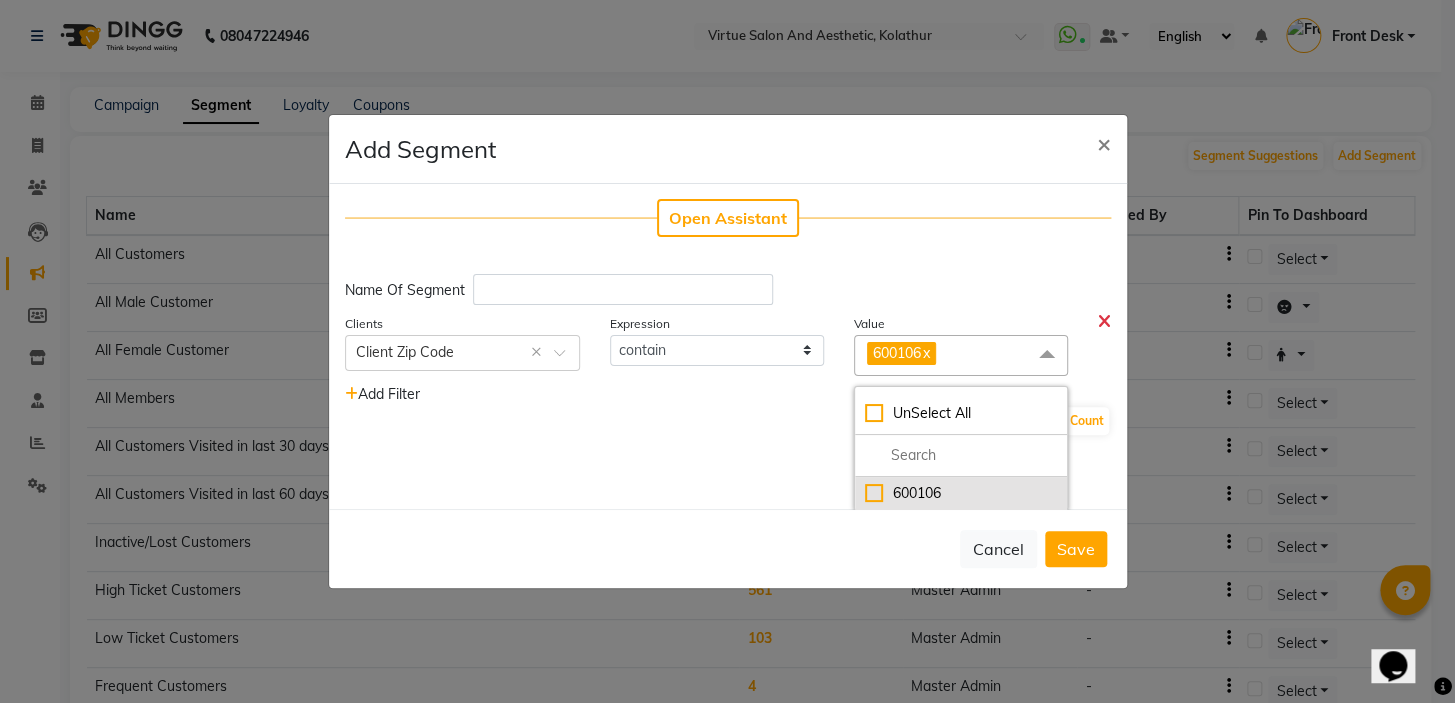 checkbox on "false" 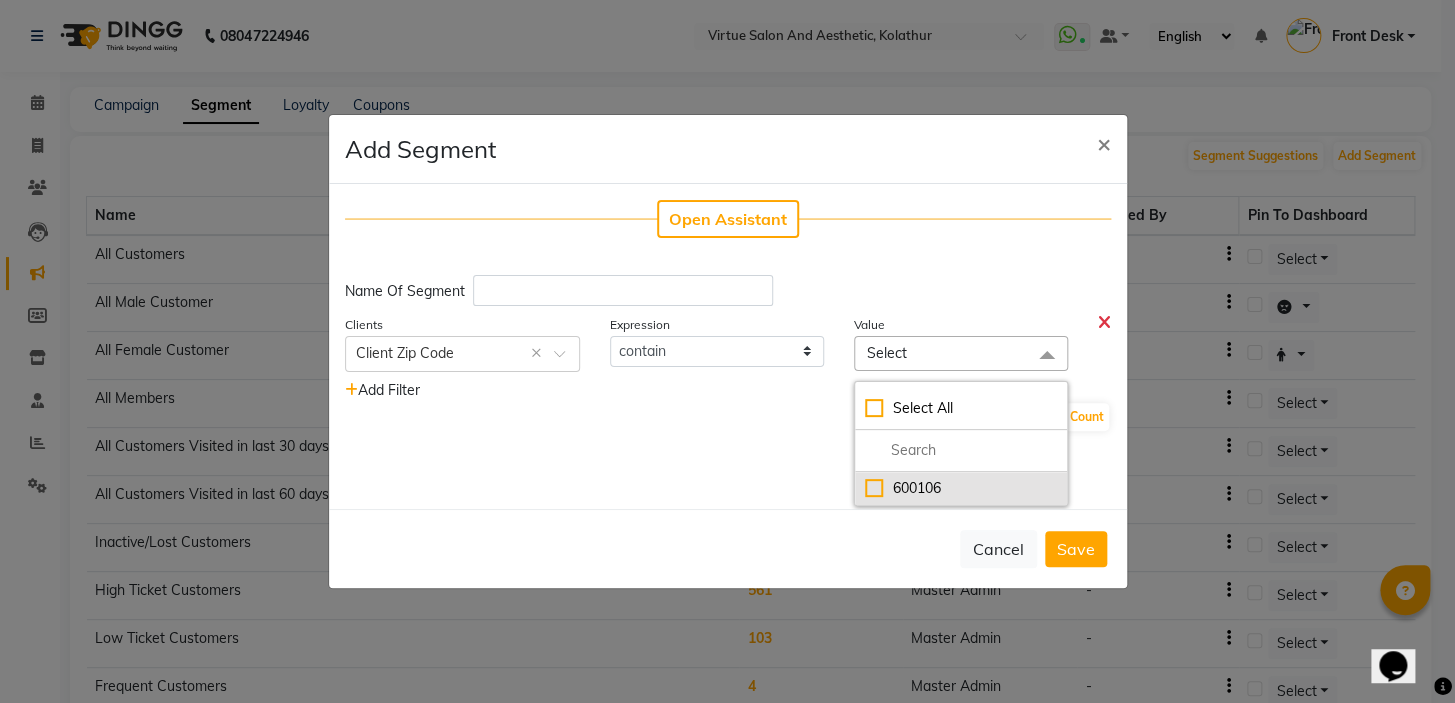 scroll, scrollTop: 0, scrollLeft: 0, axis: both 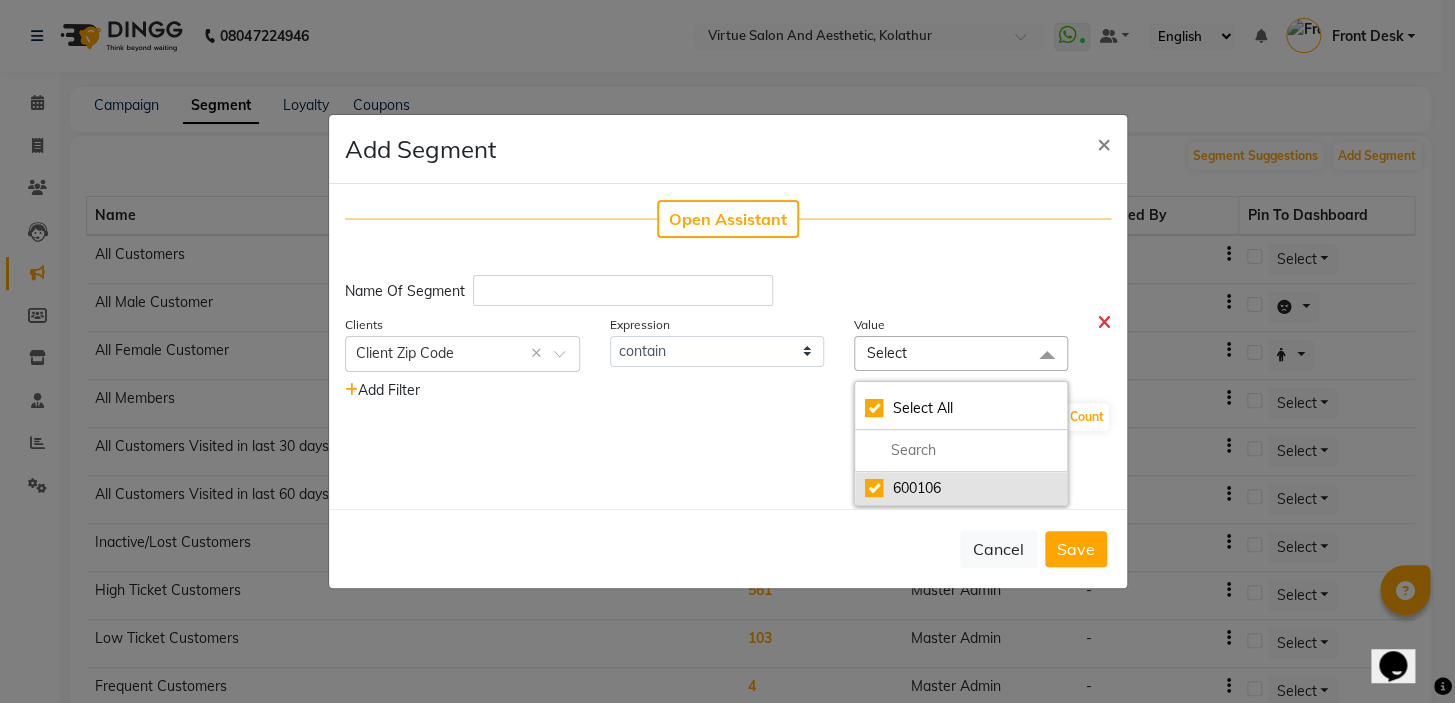 checkbox on "true" 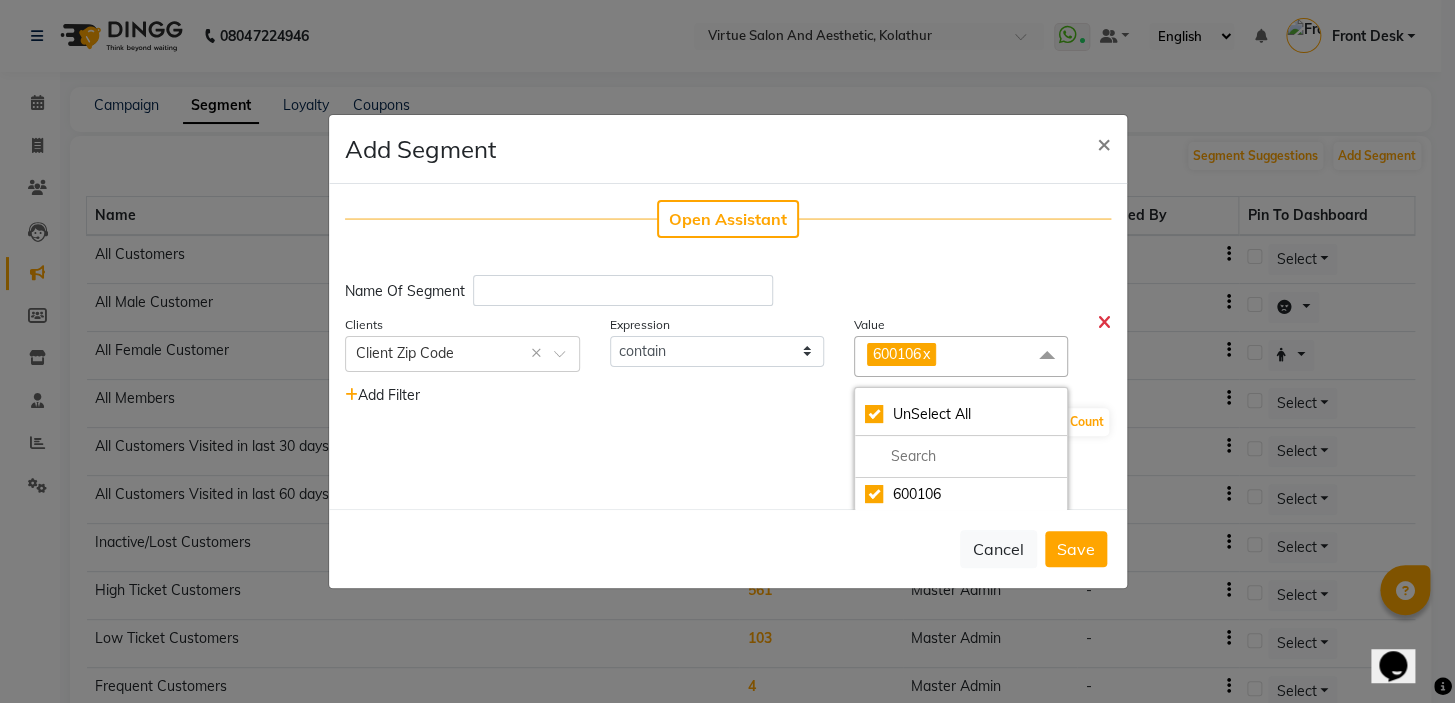 click on "0 Client Count" 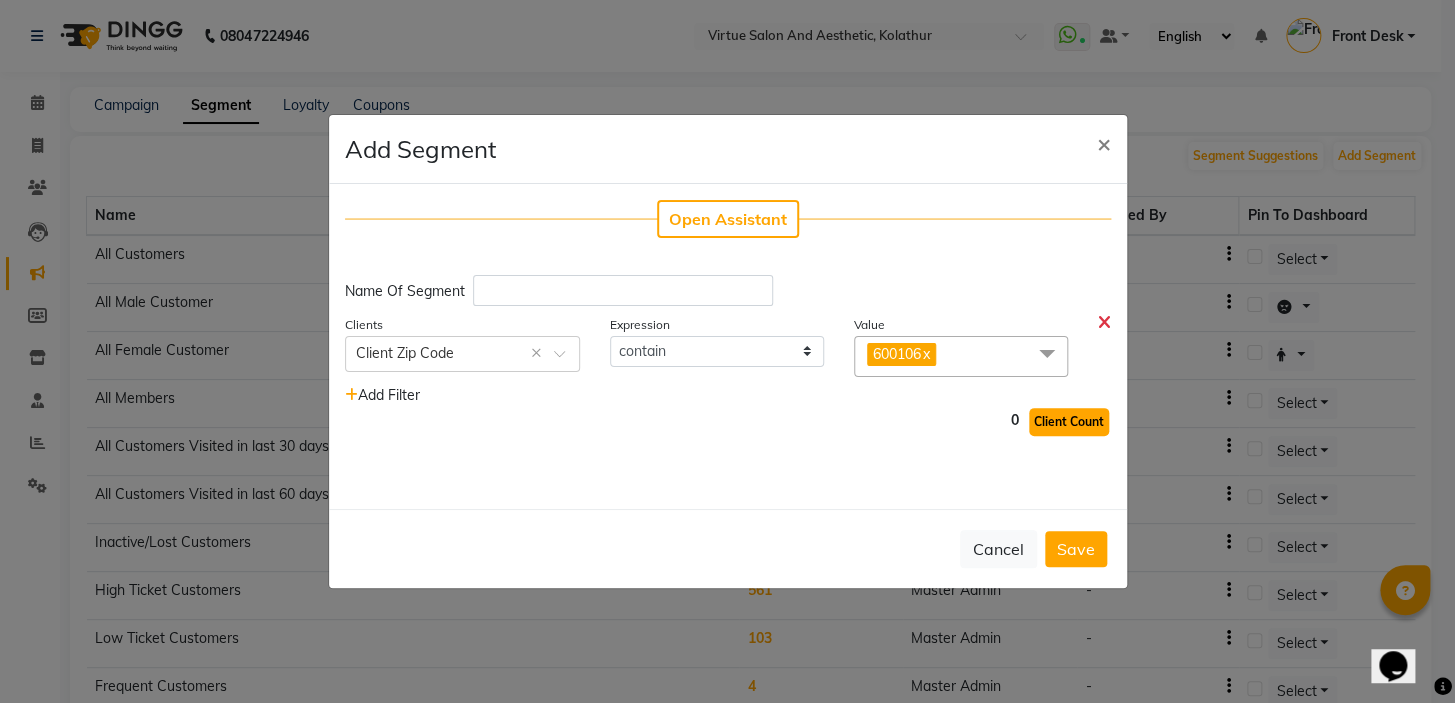 click on "Client Count" 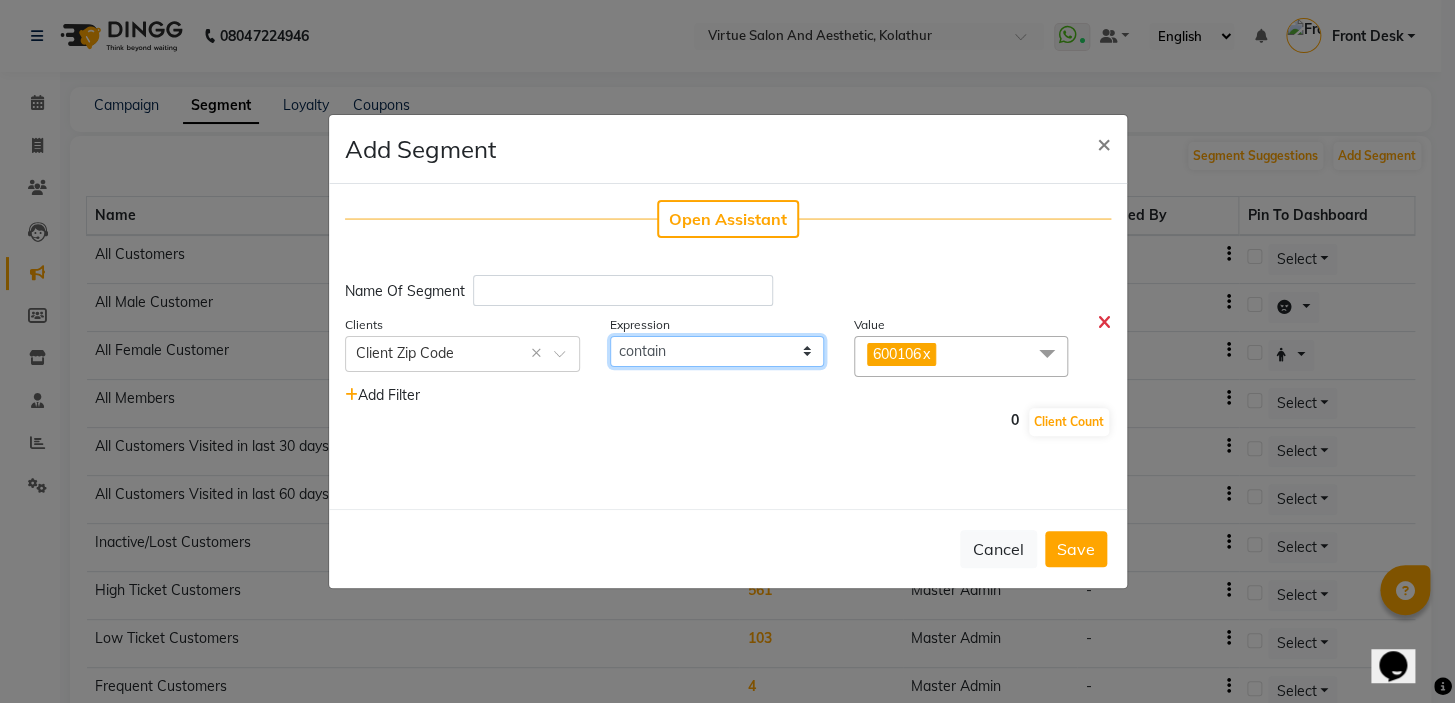 click on "contain" 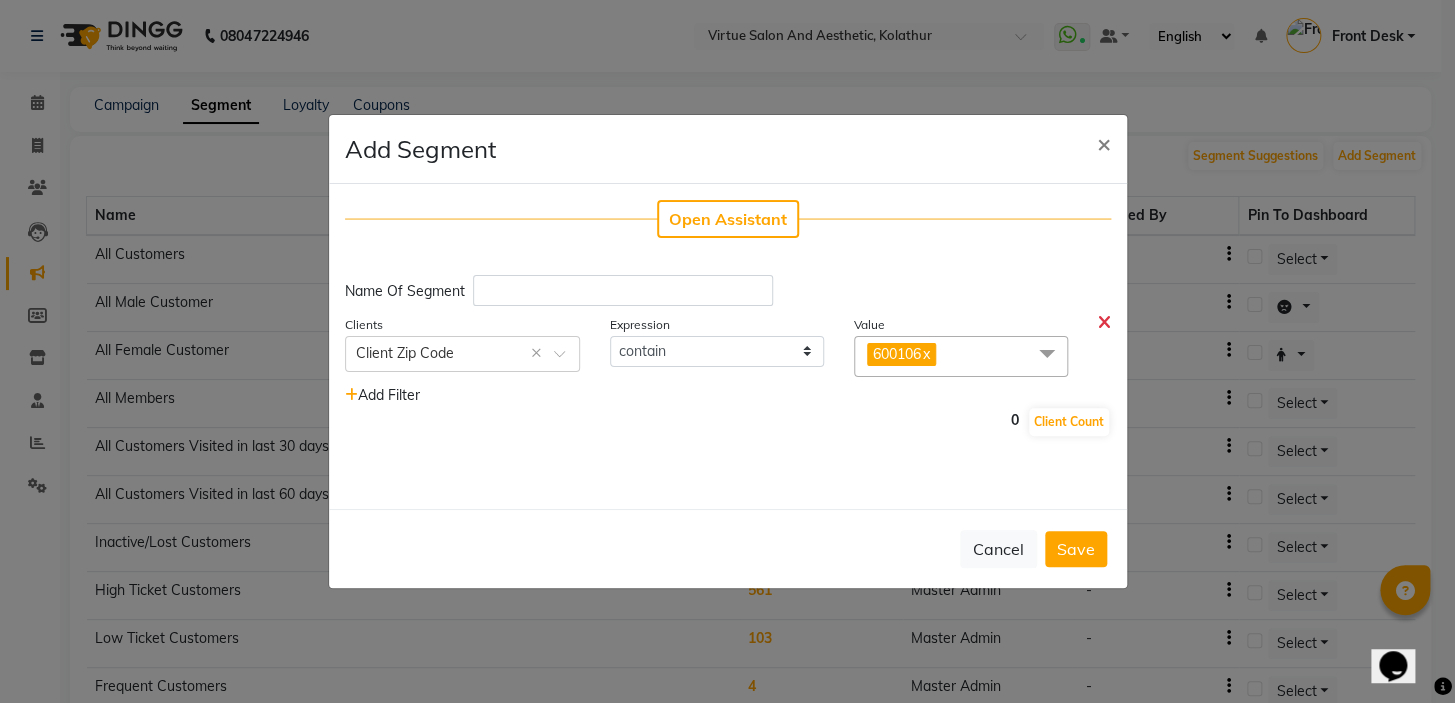 click 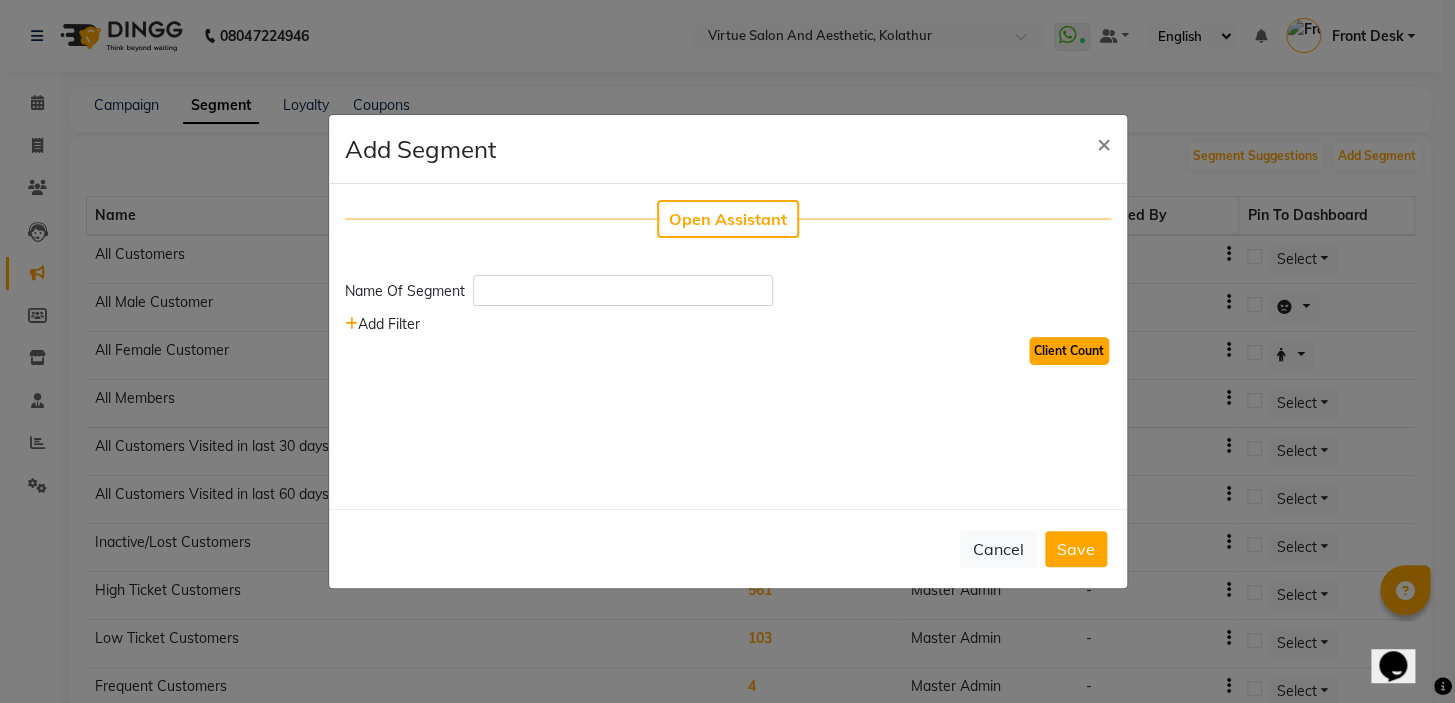 click on "Client Count" 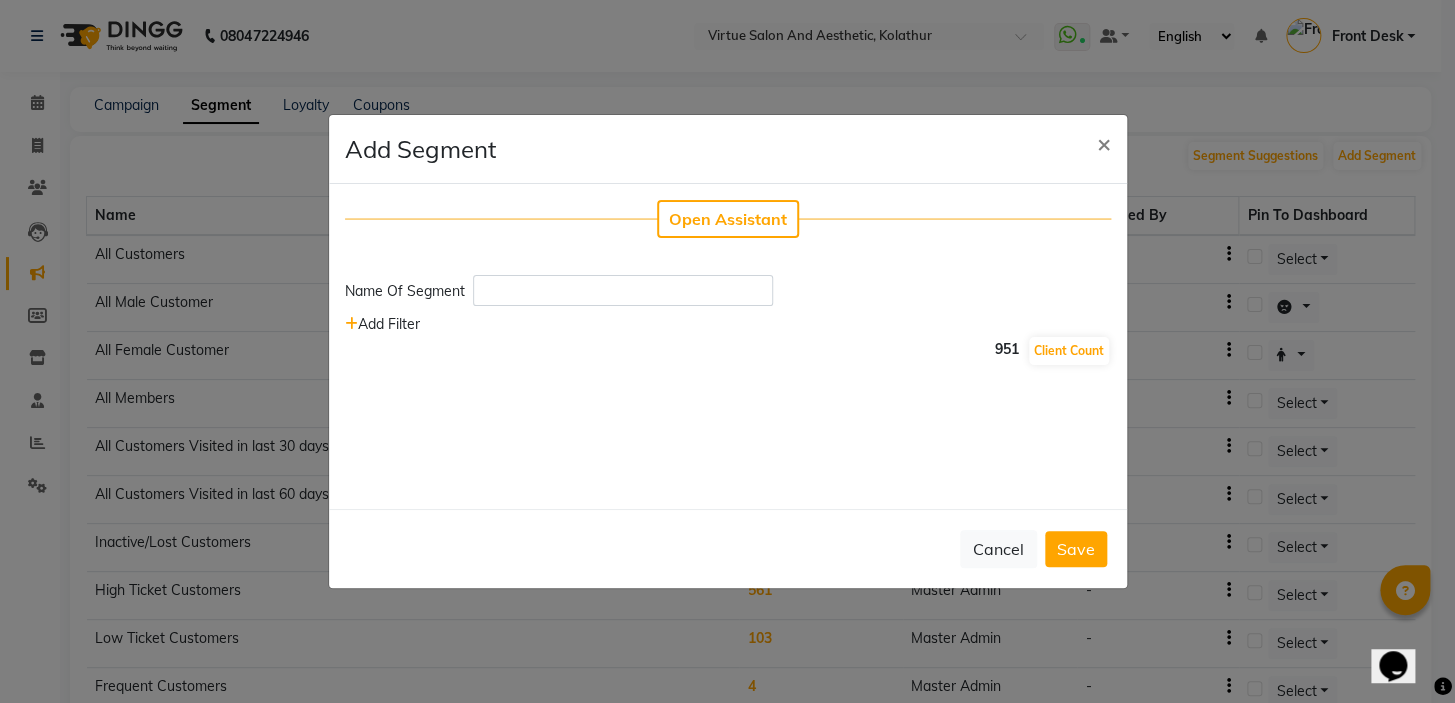click on "Add Filter" 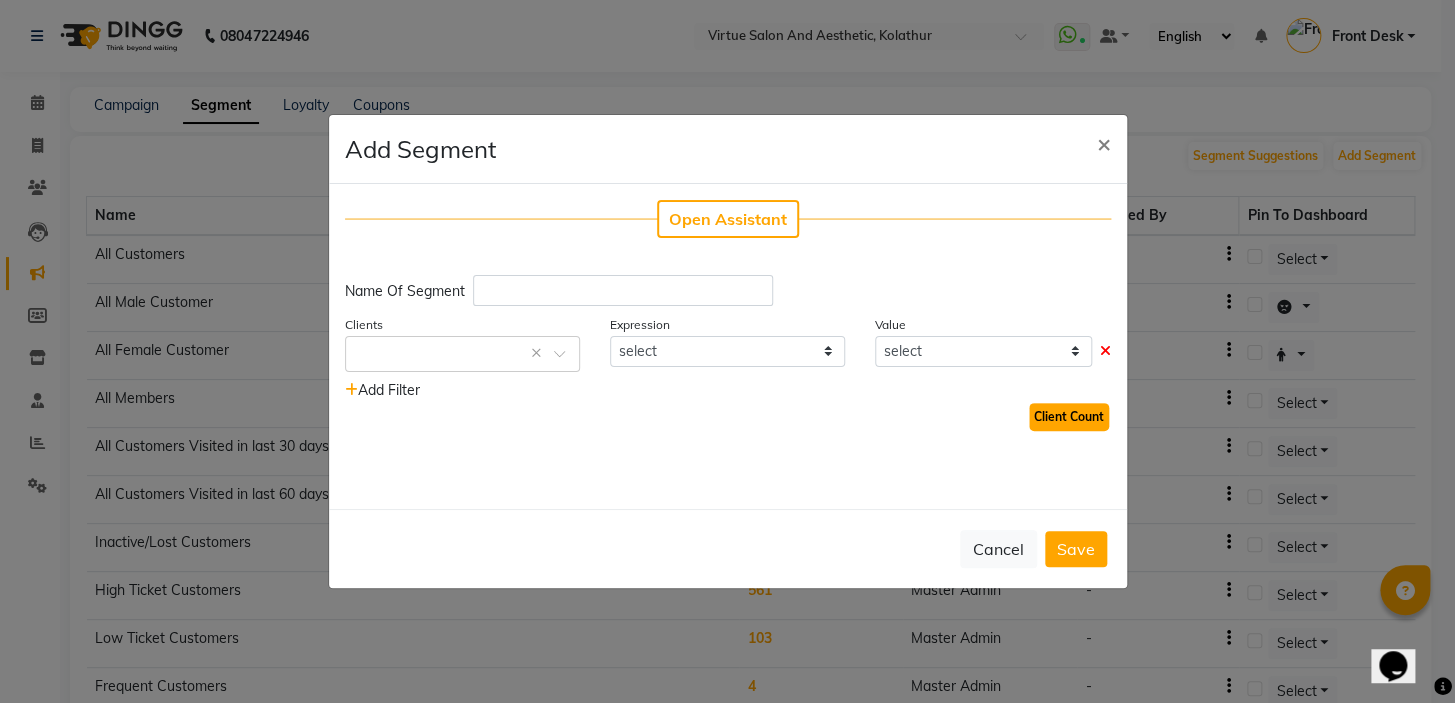 click on "Client Count" 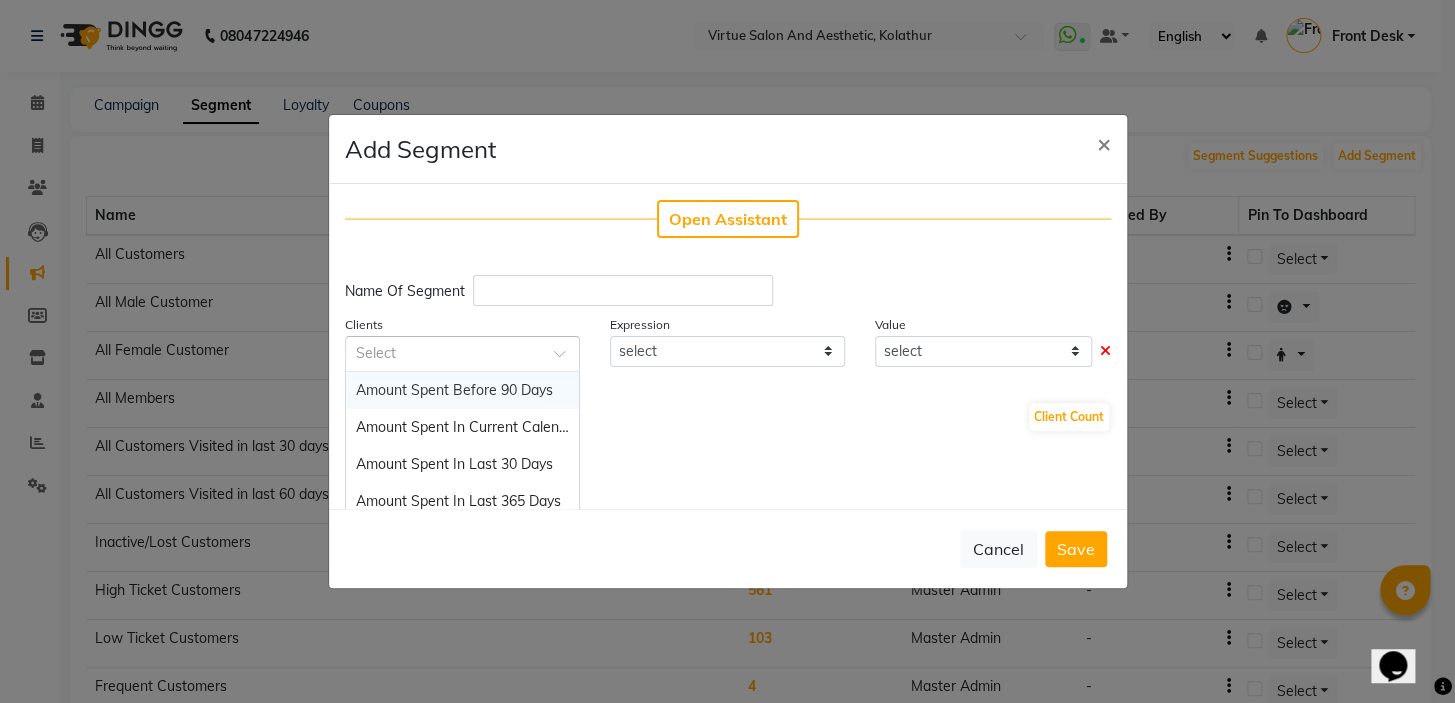 click 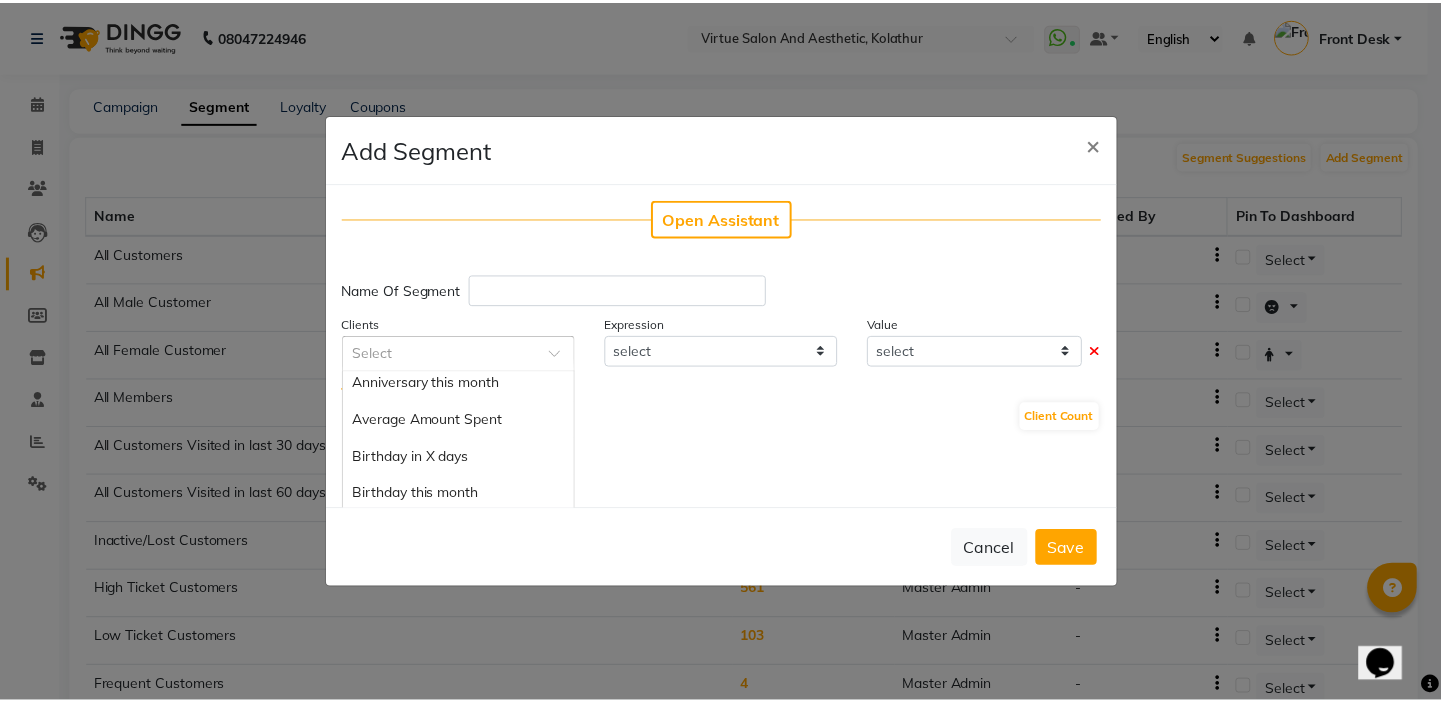 scroll, scrollTop: 363, scrollLeft: 0, axis: vertical 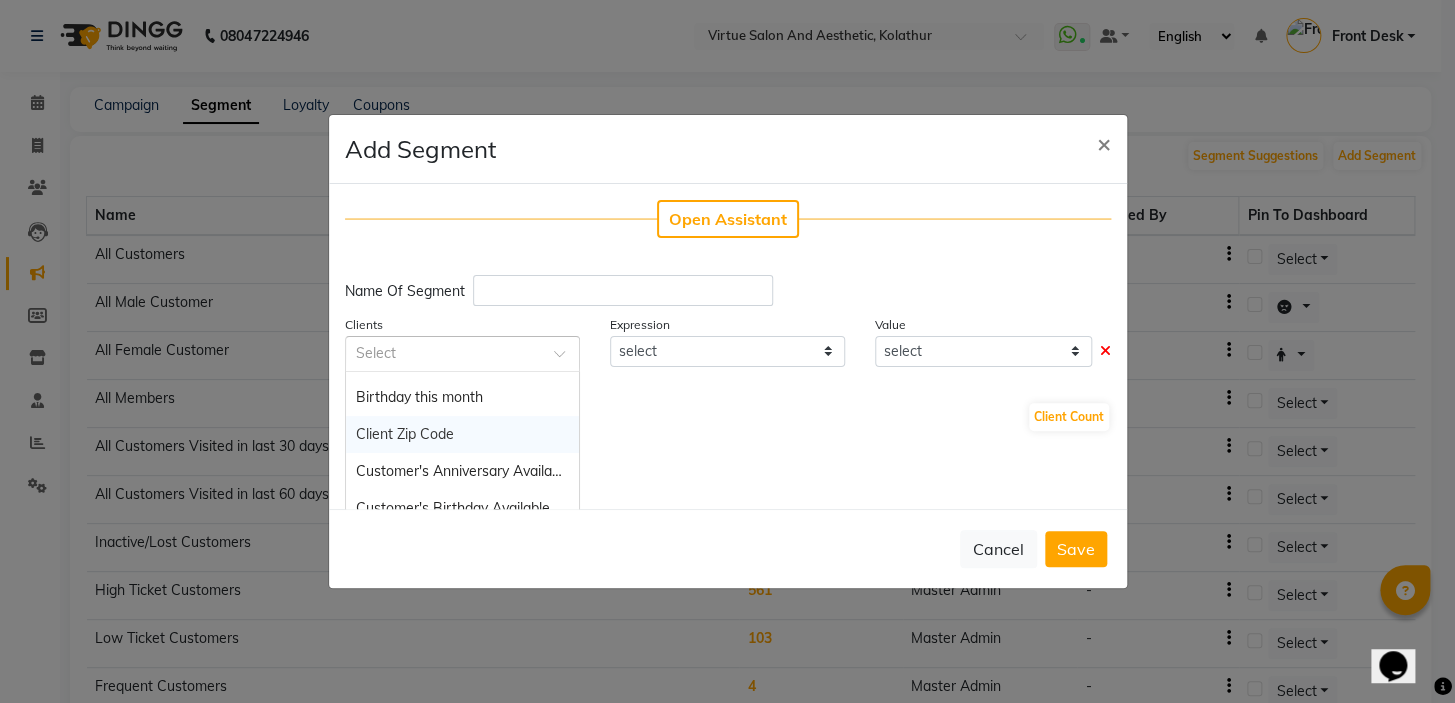 click on "Client Zip Code" at bounding box center (462, 434) 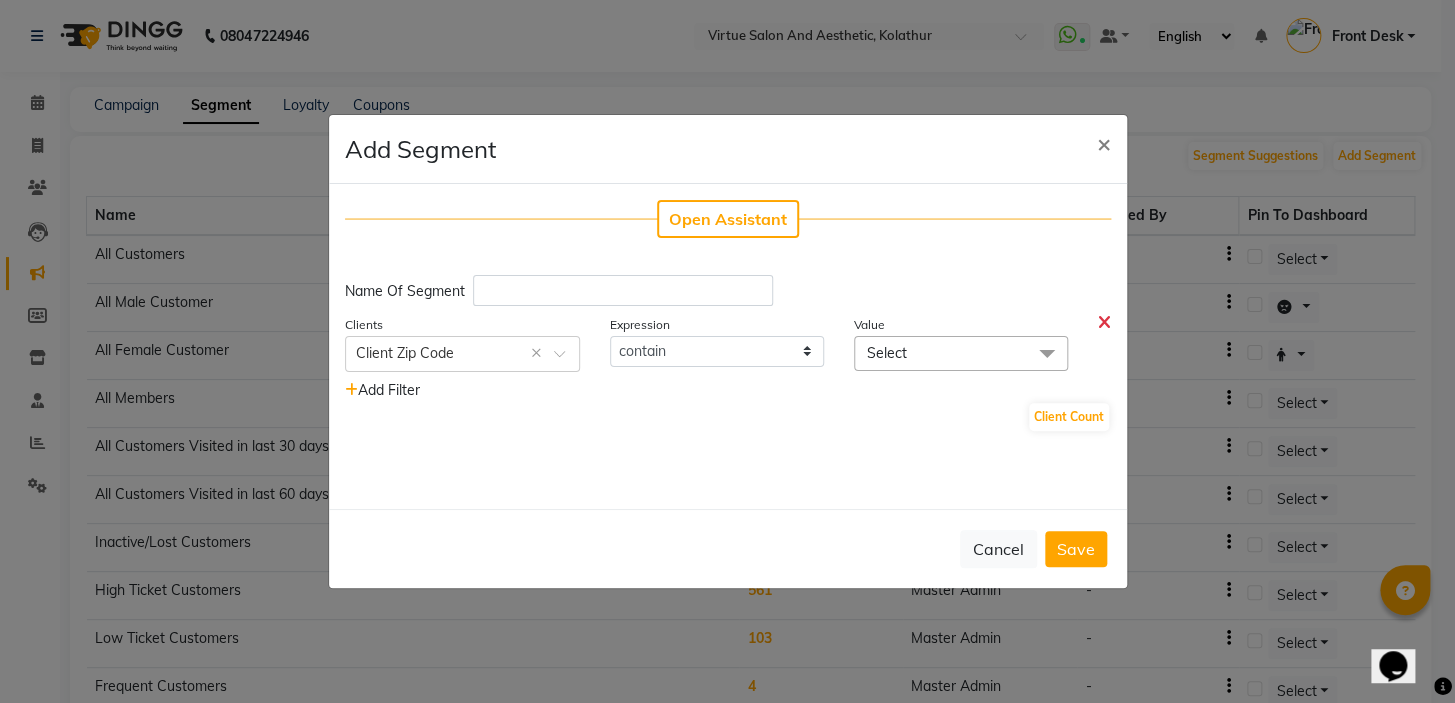 click on "Select" 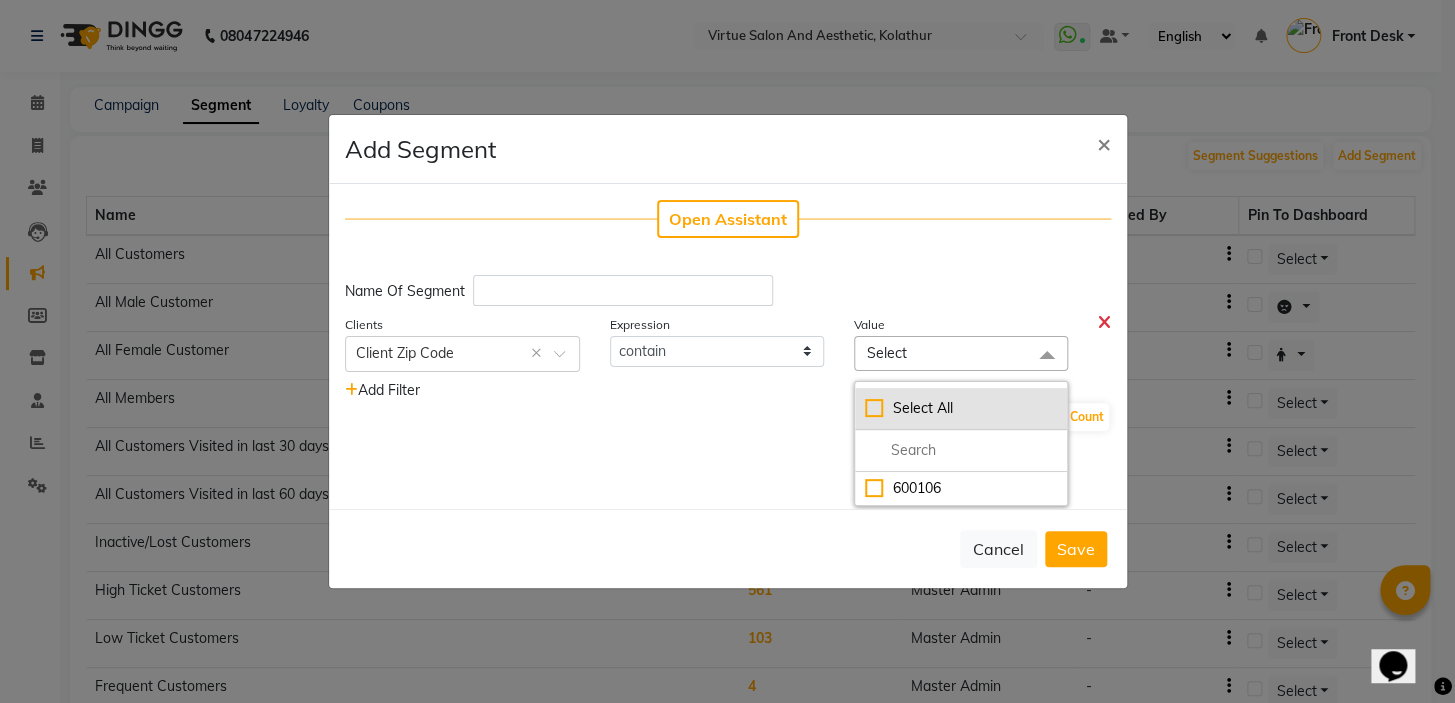 click on "Select All" 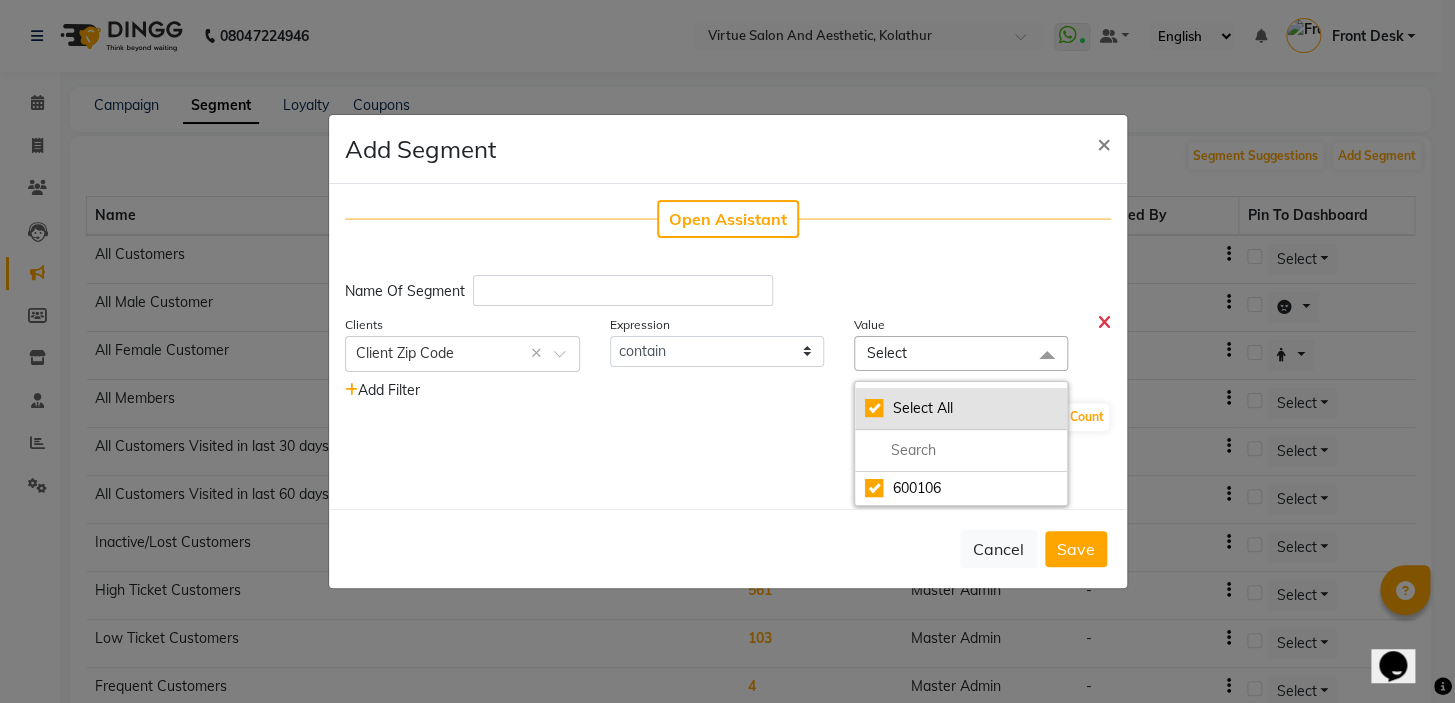 checkbox on "true" 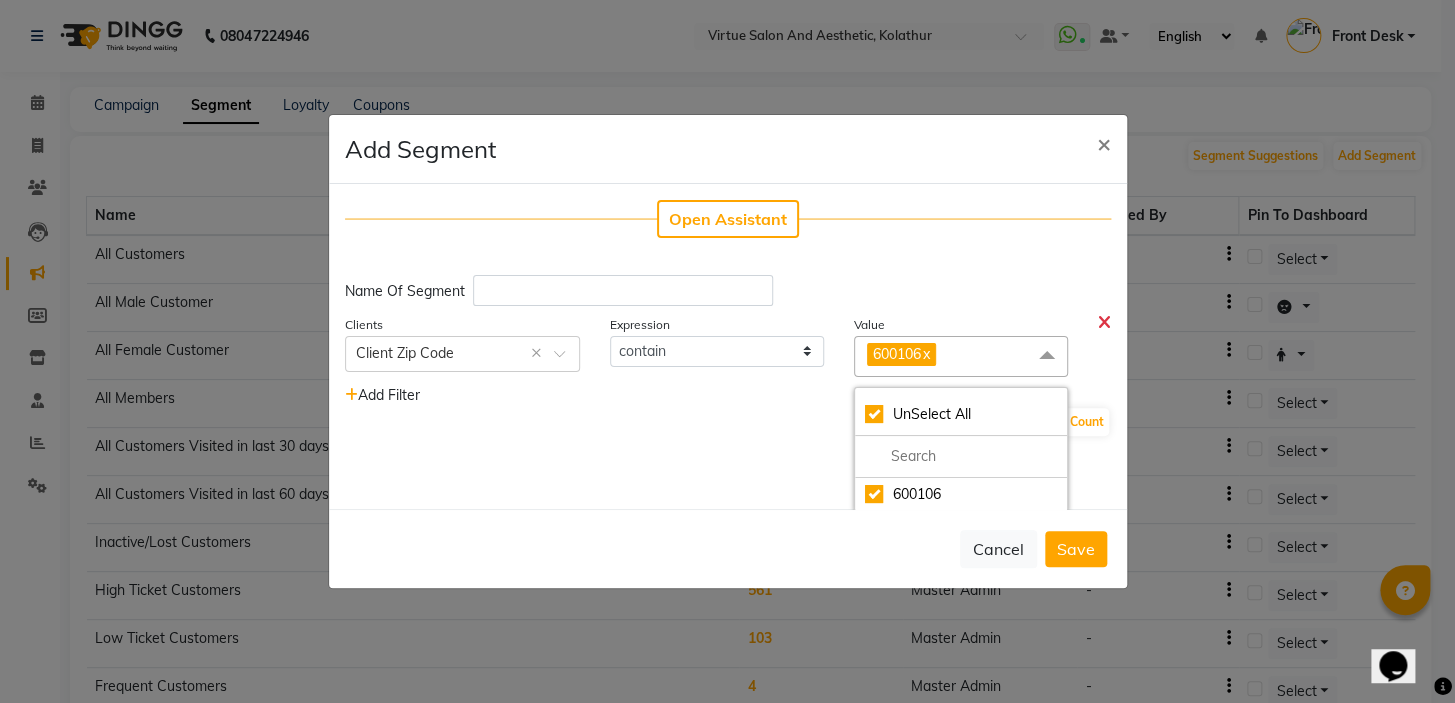 click on "Open Assistant  Name Of Segment Clients Select × Client Zip Code × Expression  contain  Value 600106  x UnSelect All 600106   Add Filter Client Count" 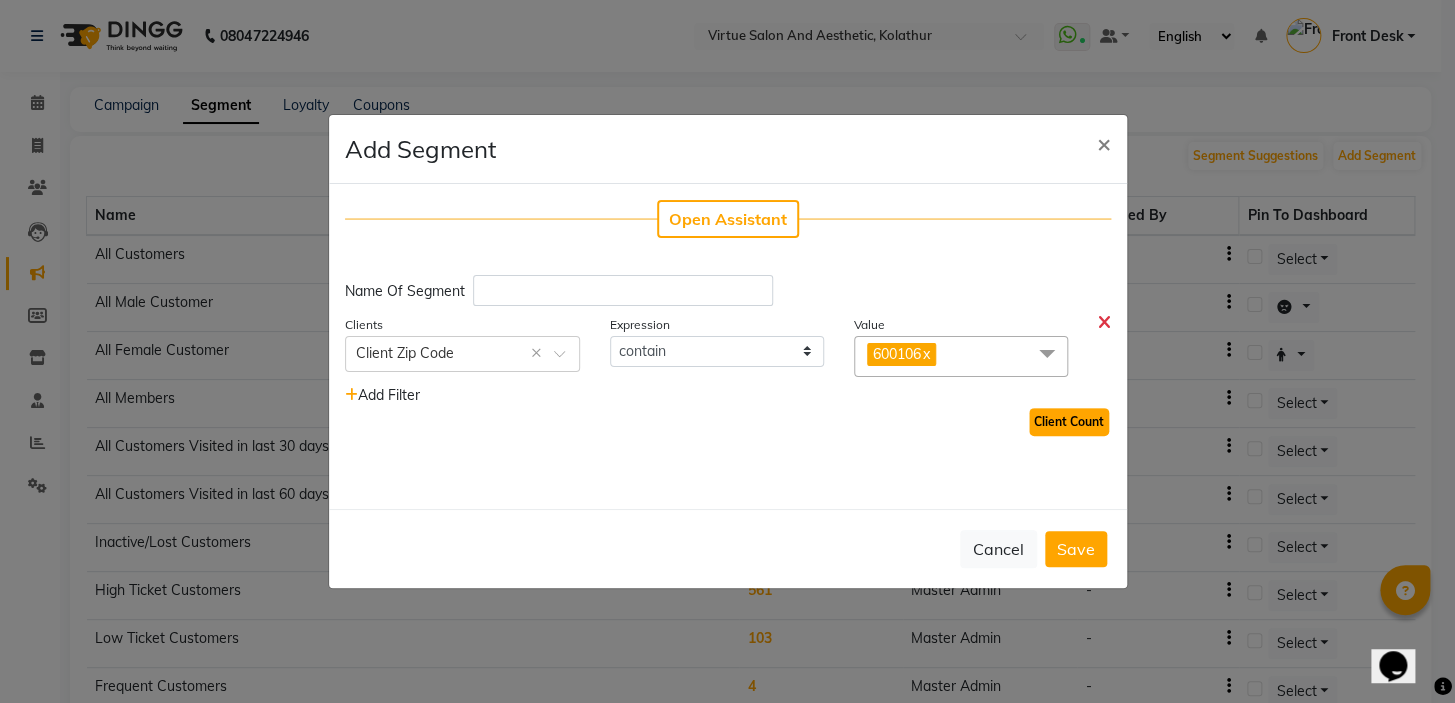 click on "Client Count" 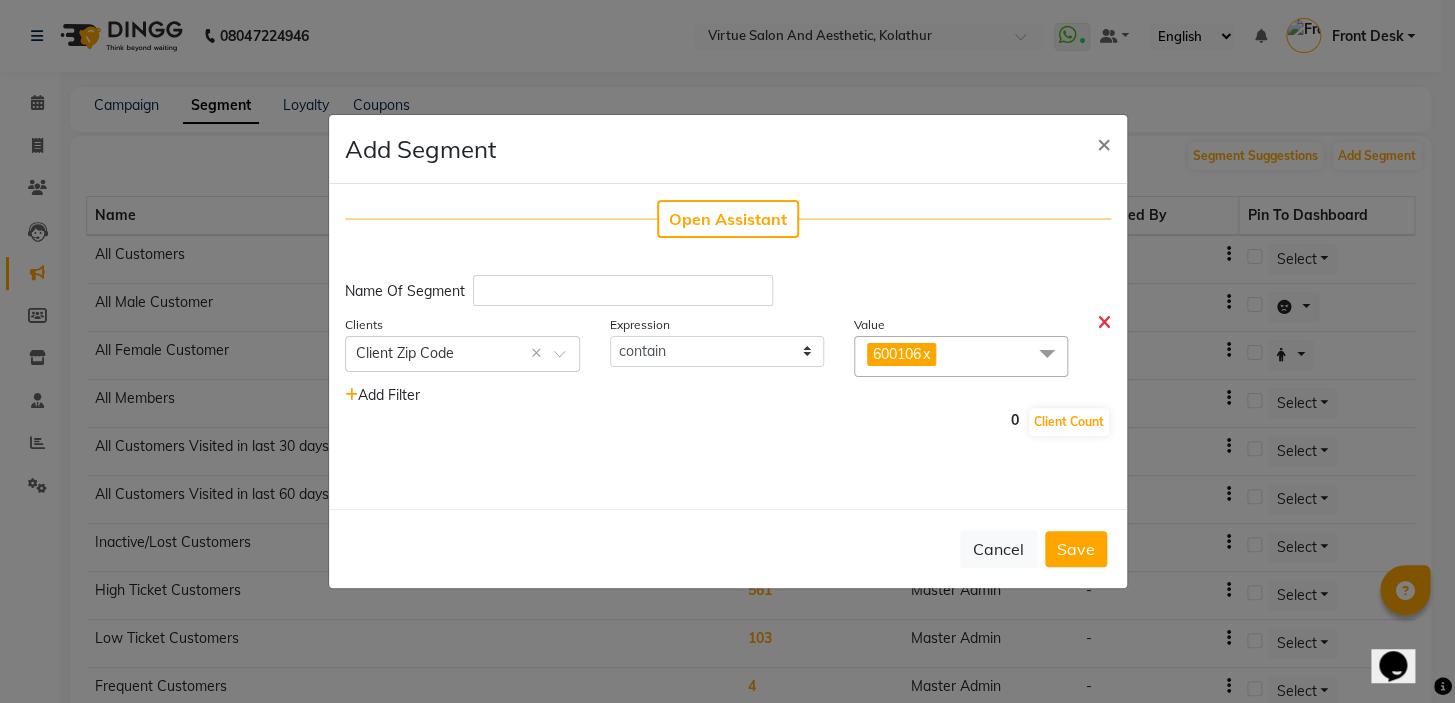 click on "x" 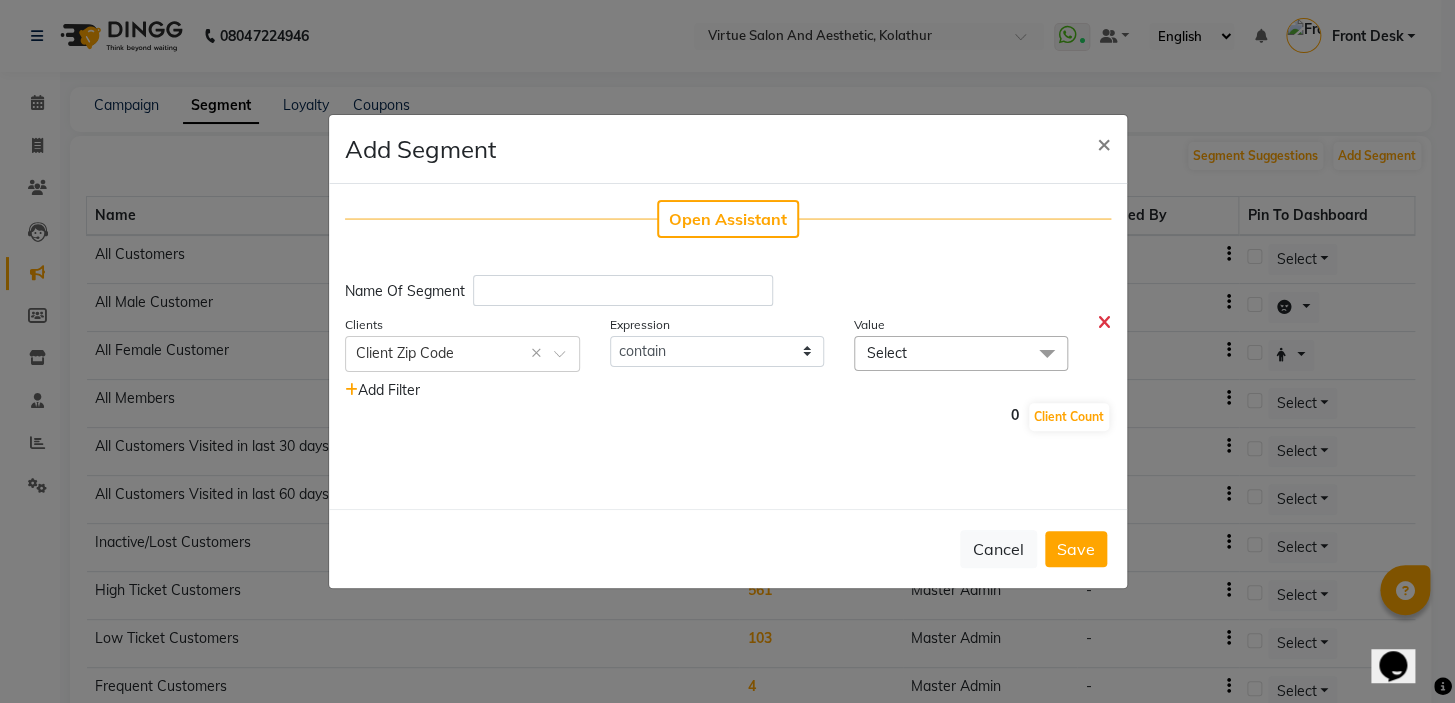 click 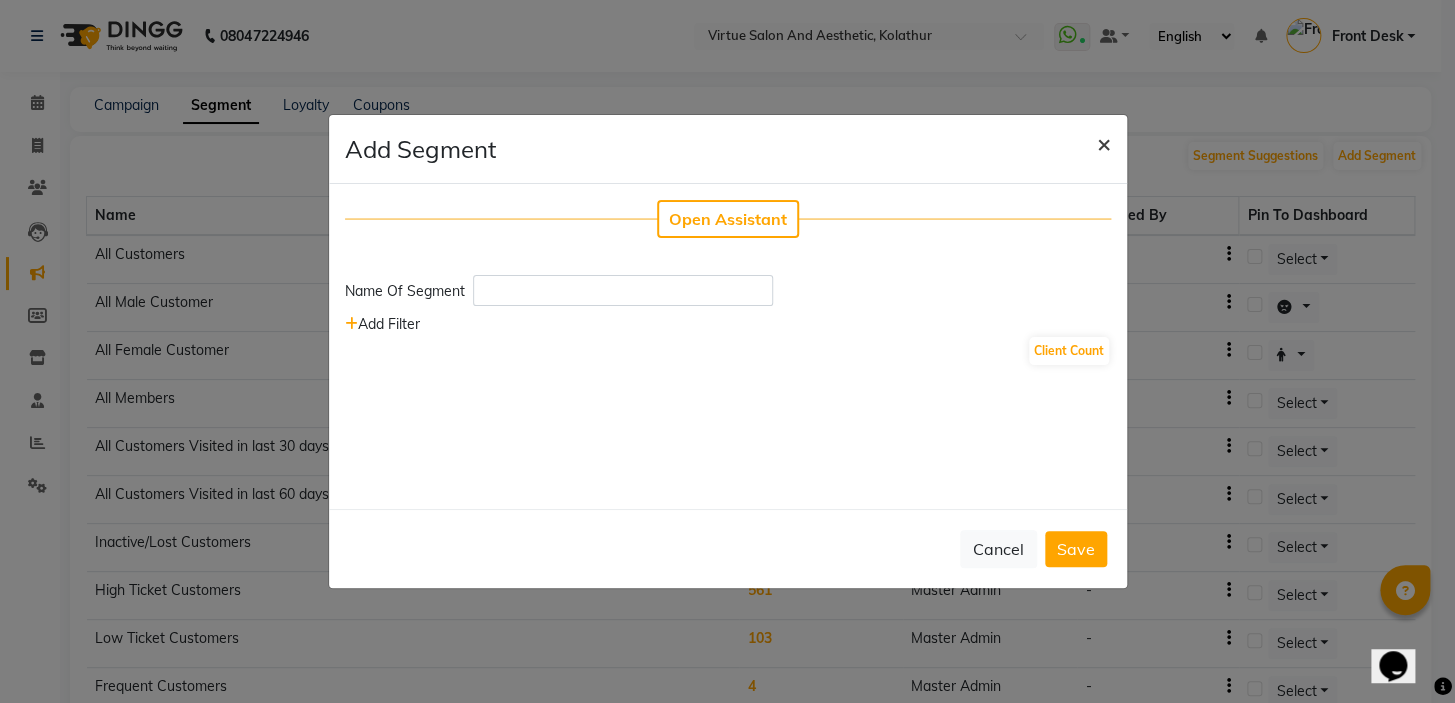 click on "×" 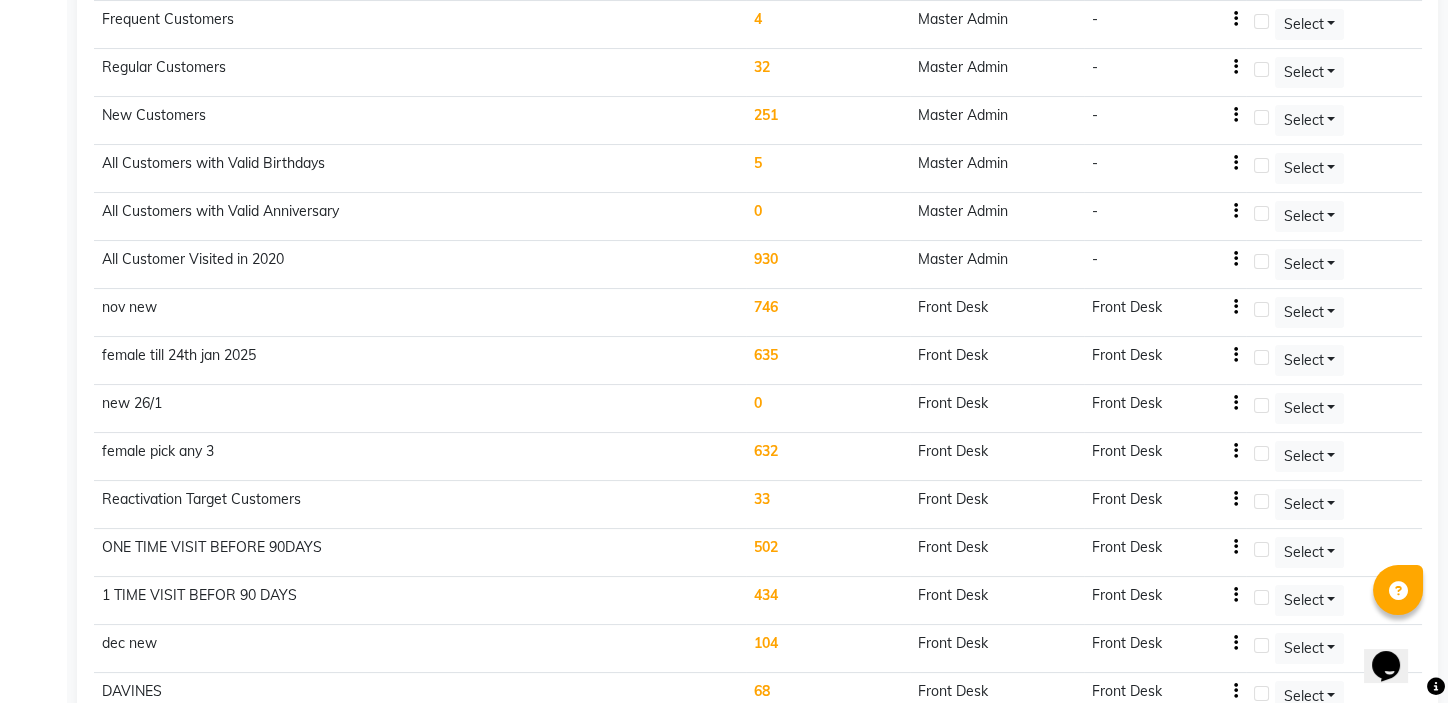 scroll, scrollTop: 727, scrollLeft: 0, axis: vertical 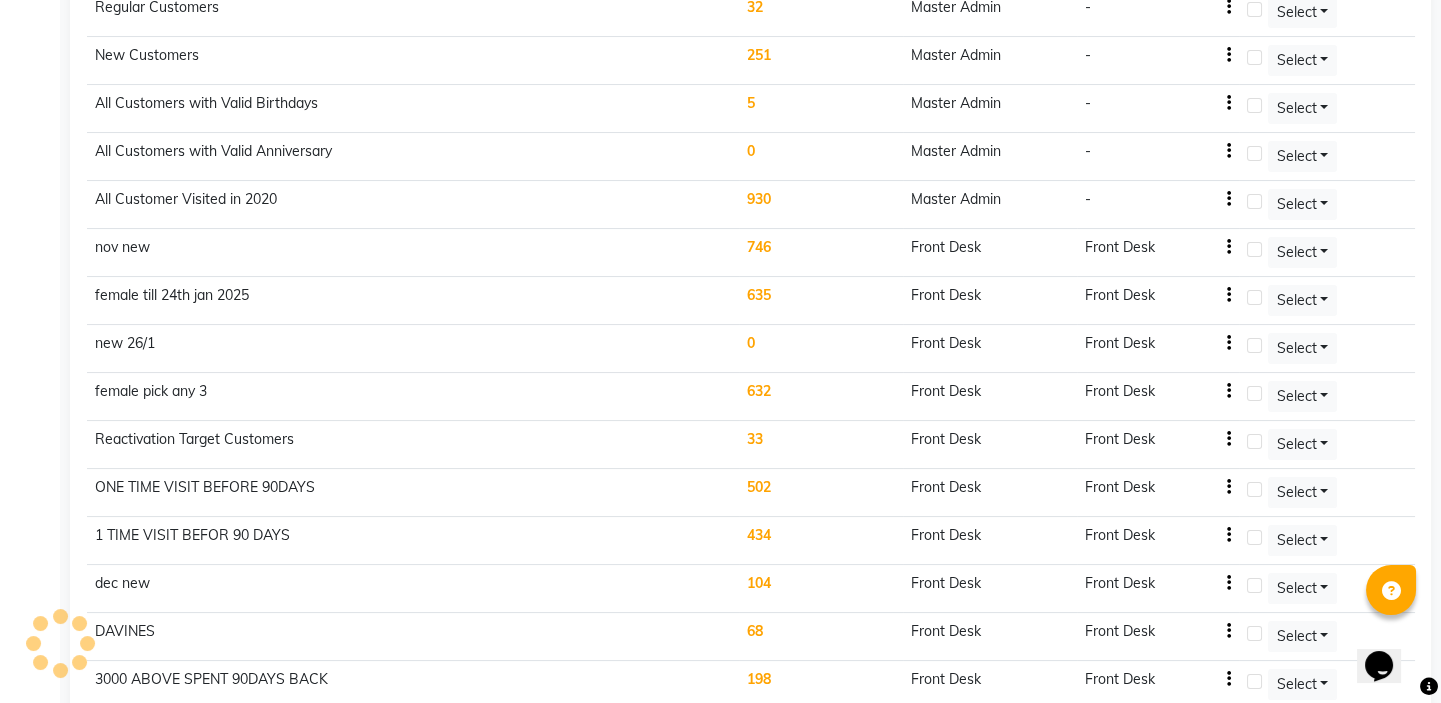 click on "33" 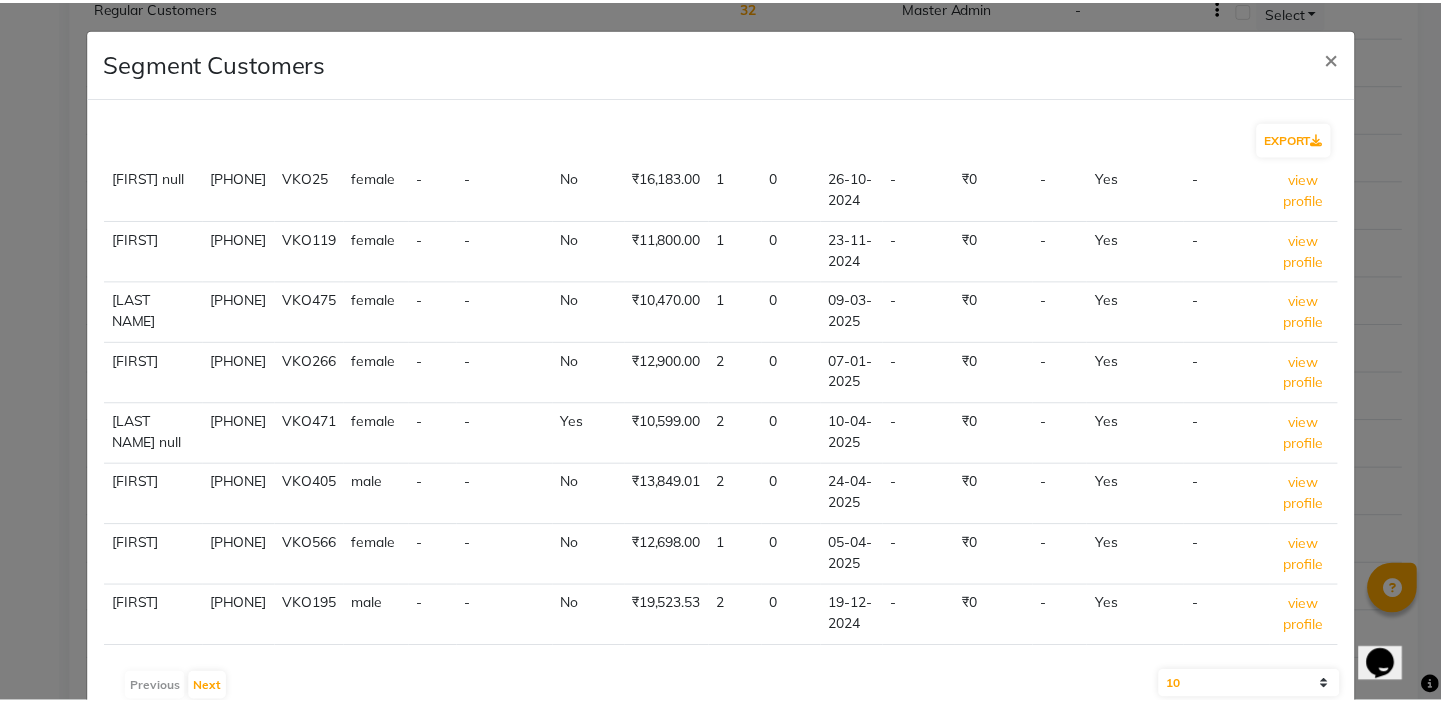 scroll, scrollTop: 376, scrollLeft: 0, axis: vertical 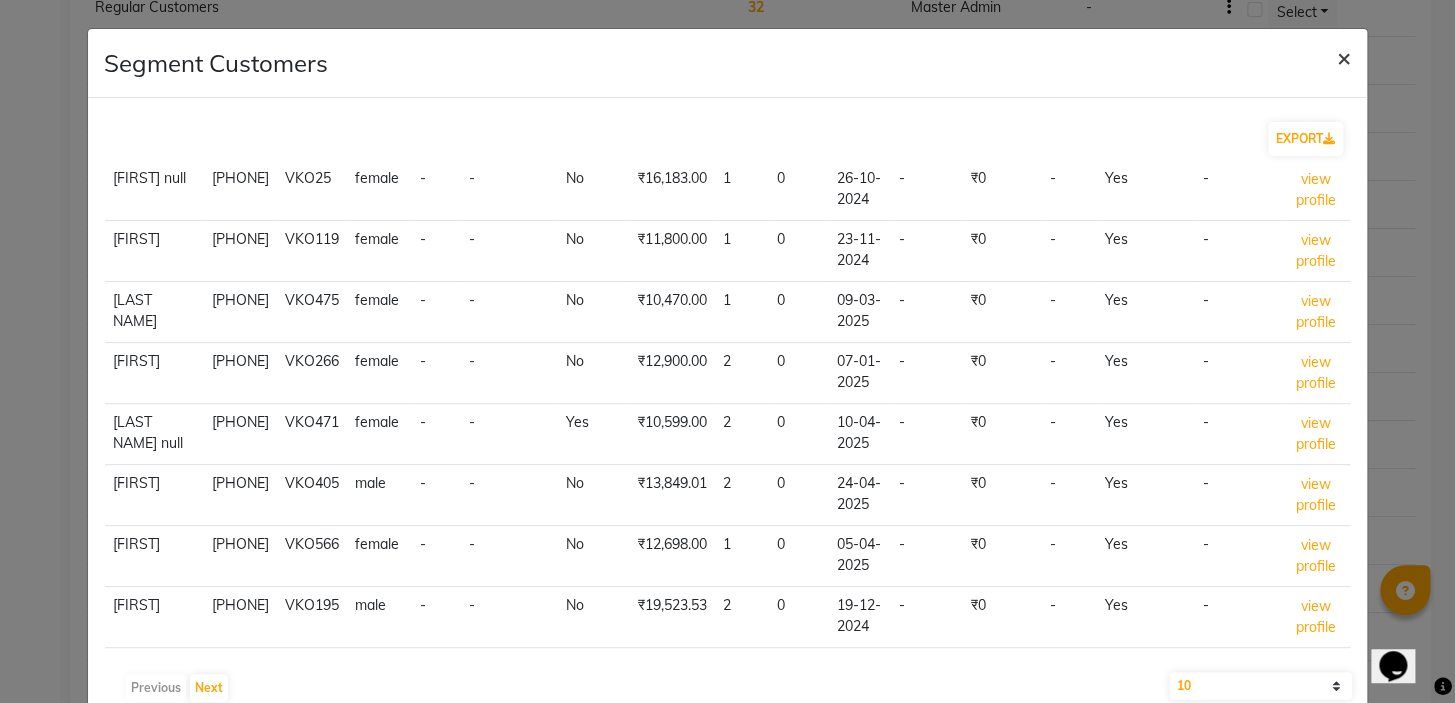 click on "×" 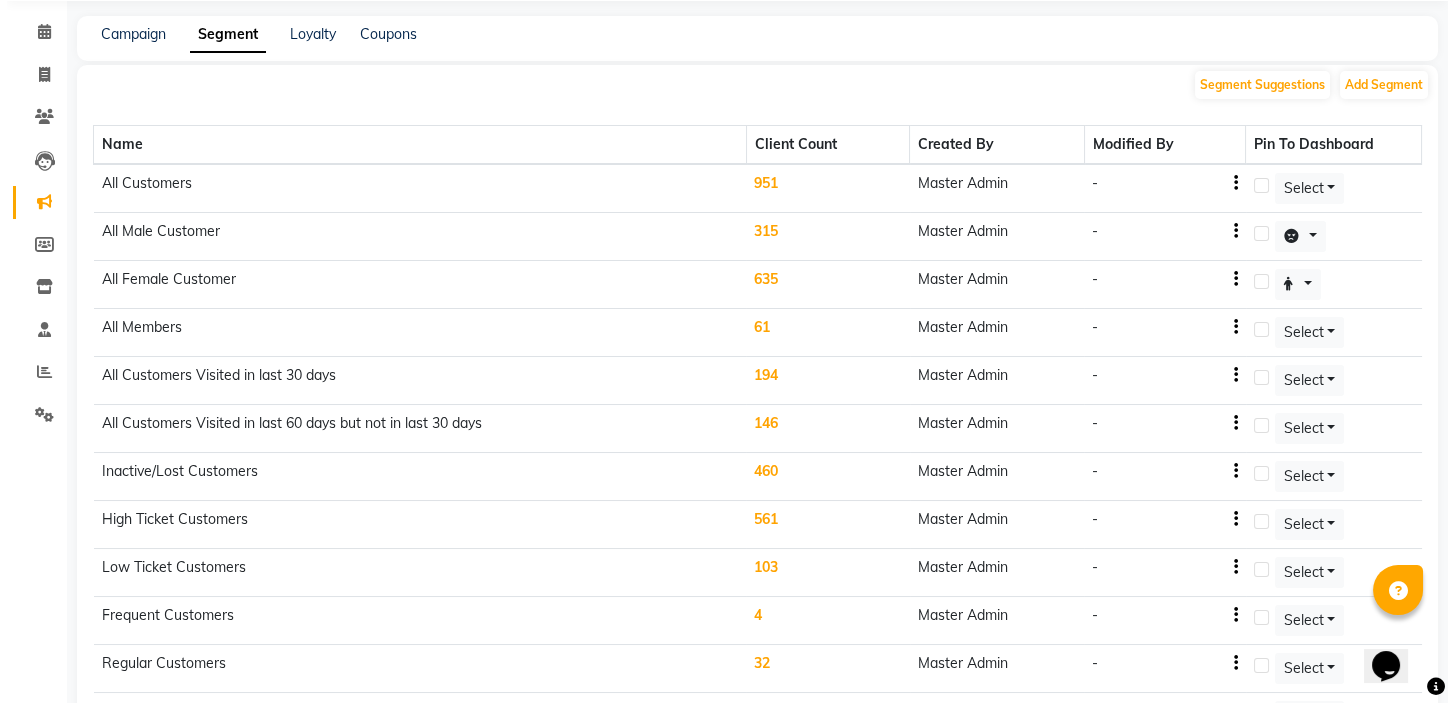 scroll, scrollTop: 0, scrollLeft: 0, axis: both 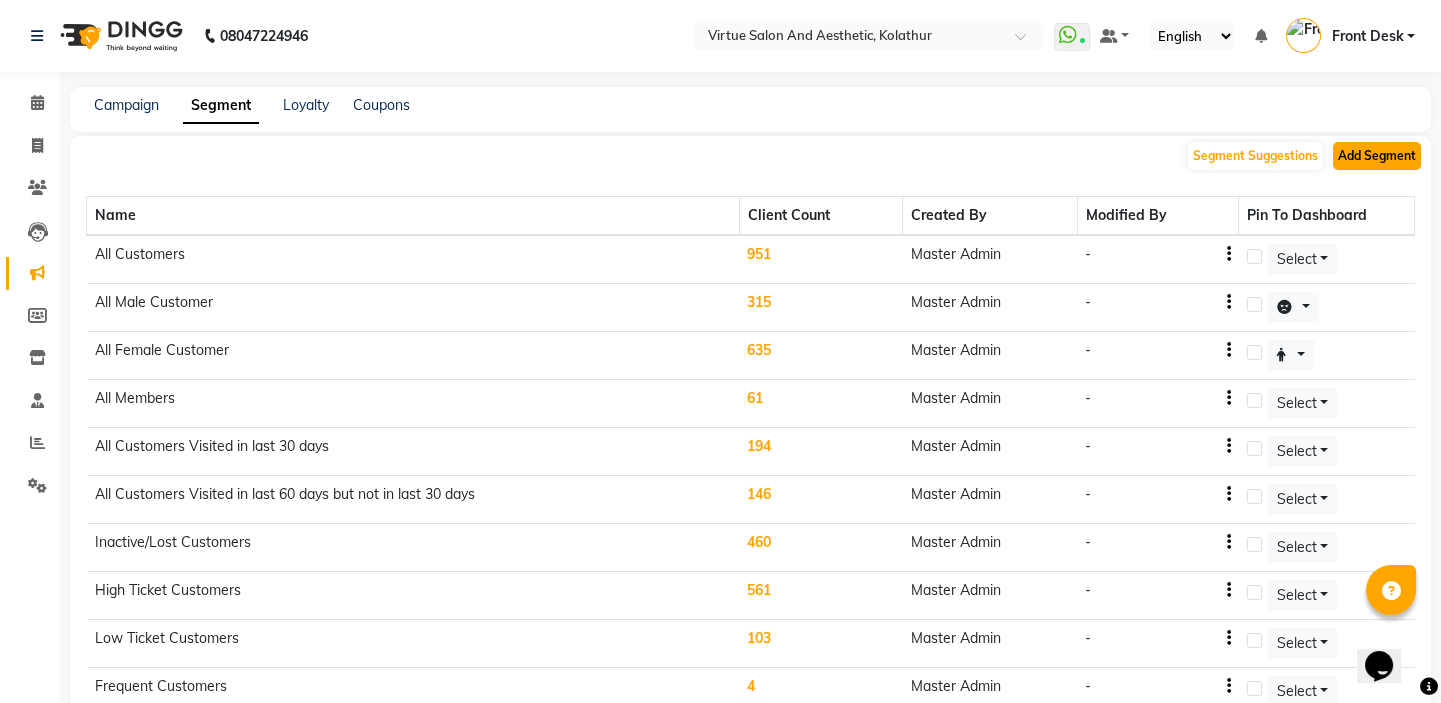 click on "Add Segment" 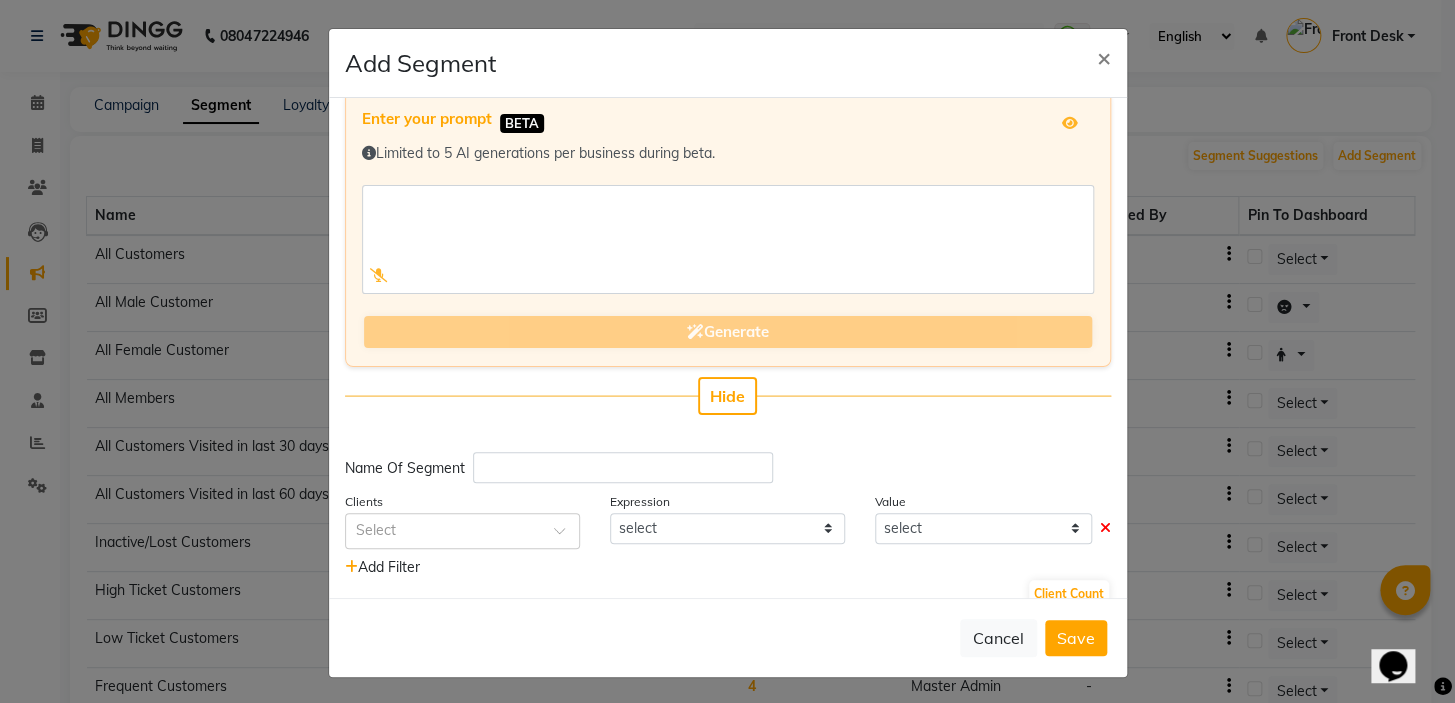 scroll, scrollTop: 0, scrollLeft: 0, axis: both 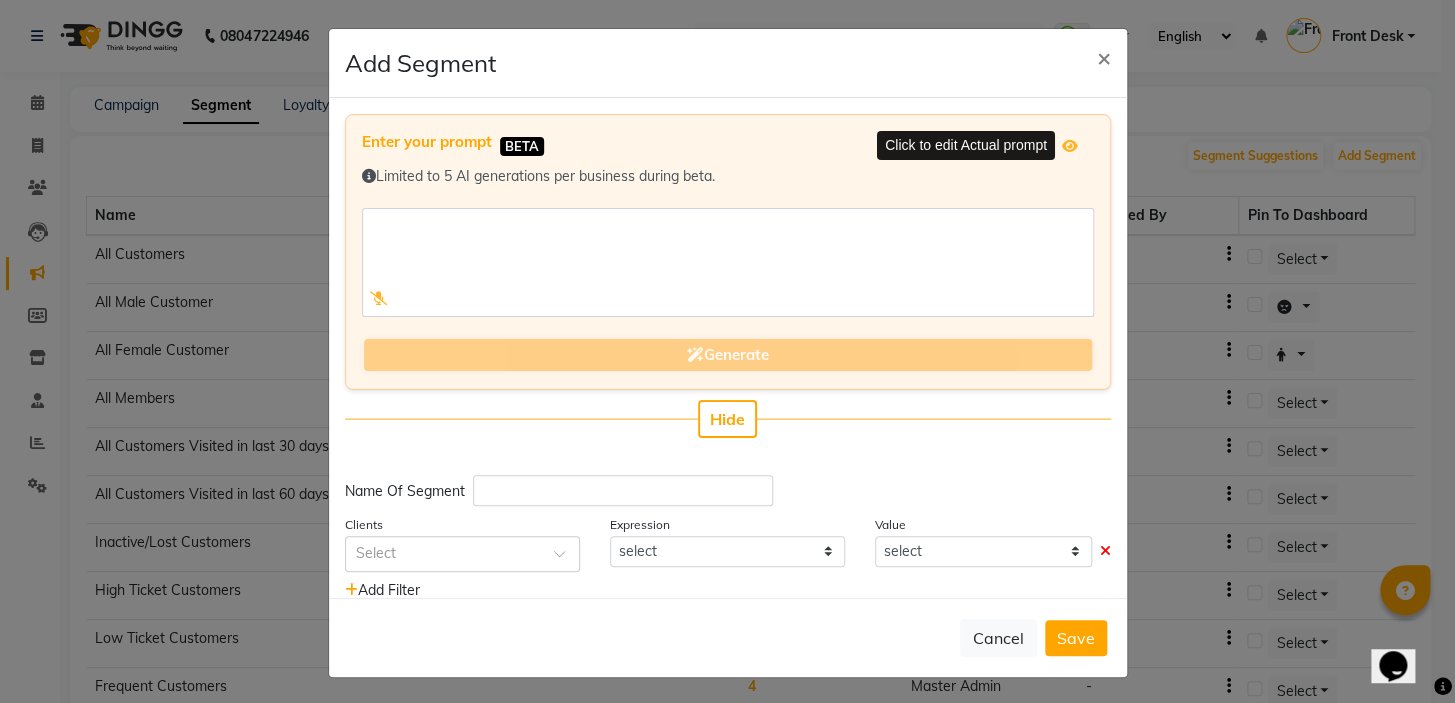 click 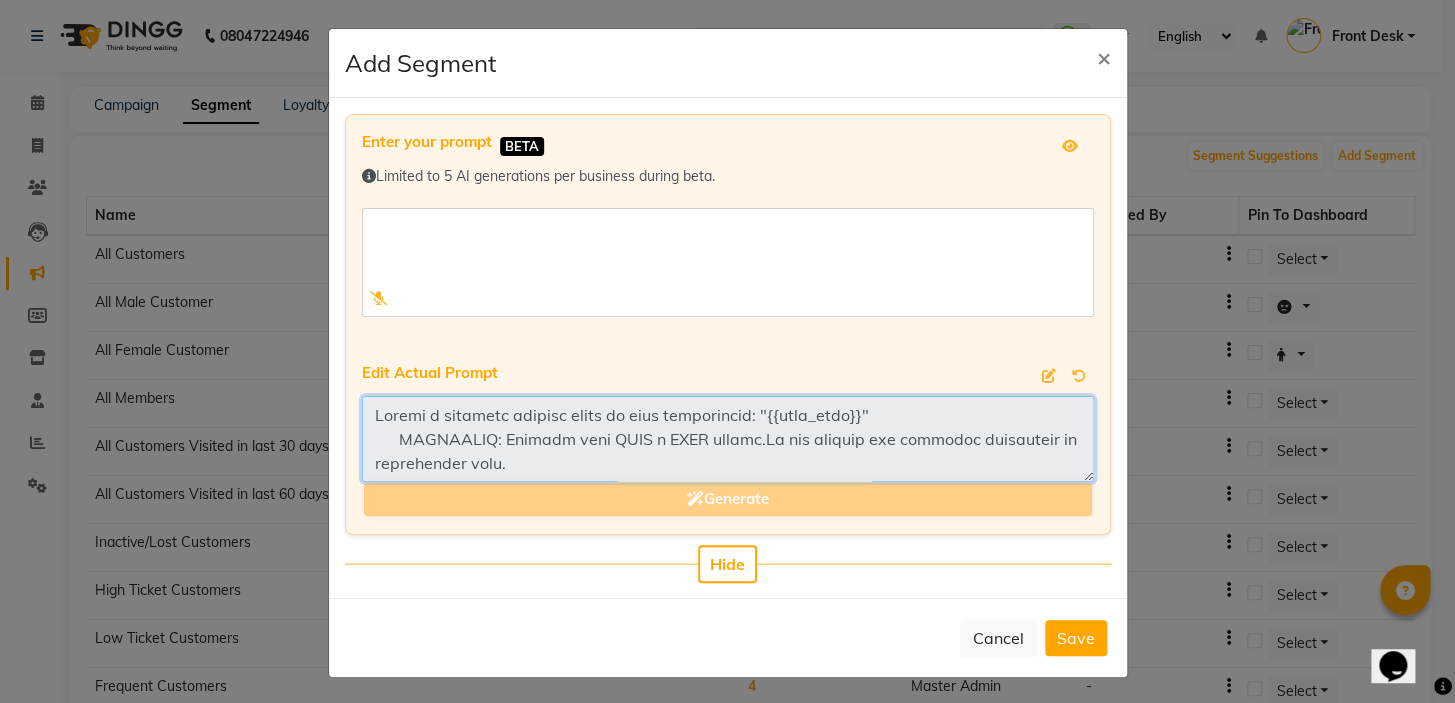 click on "Edit Actual Prompt" at bounding box center (728, 439) 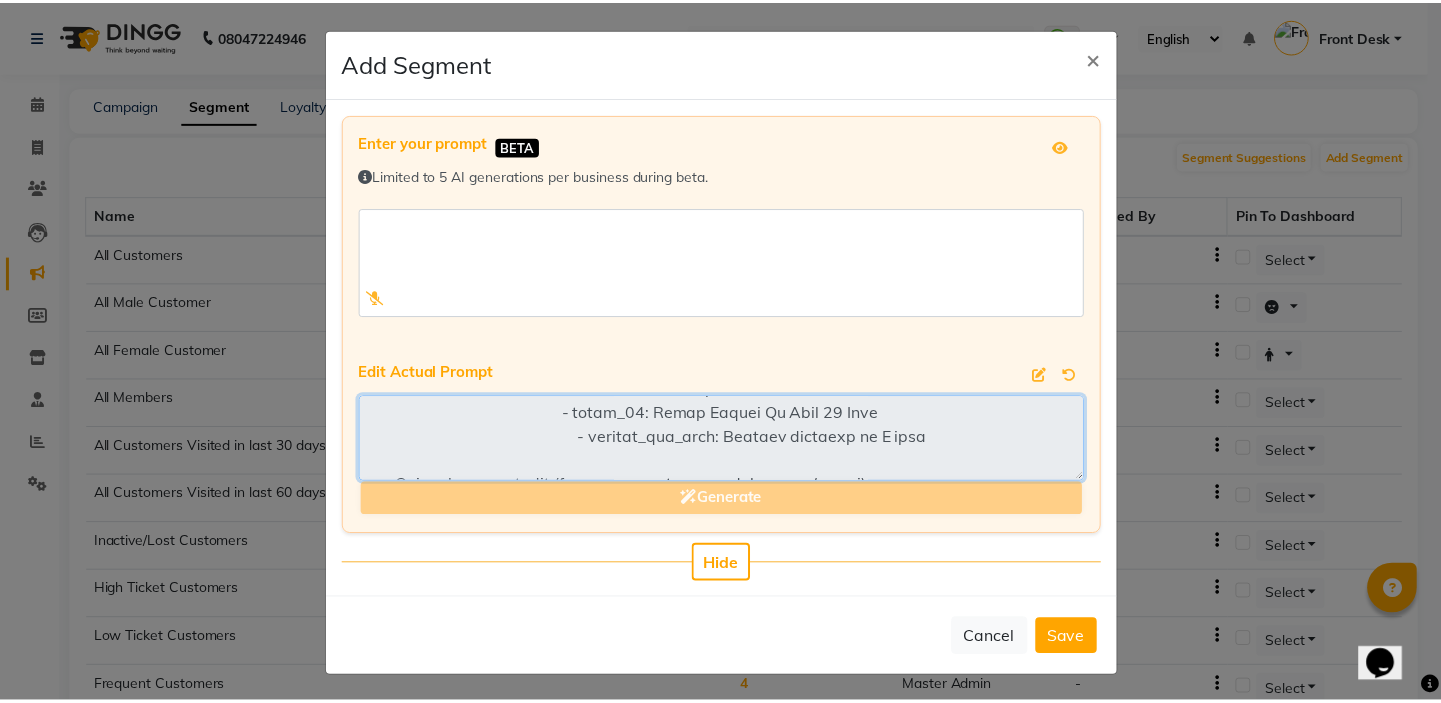 scroll, scrollTop: 1090, scrollLeft: 0, axis: vertical 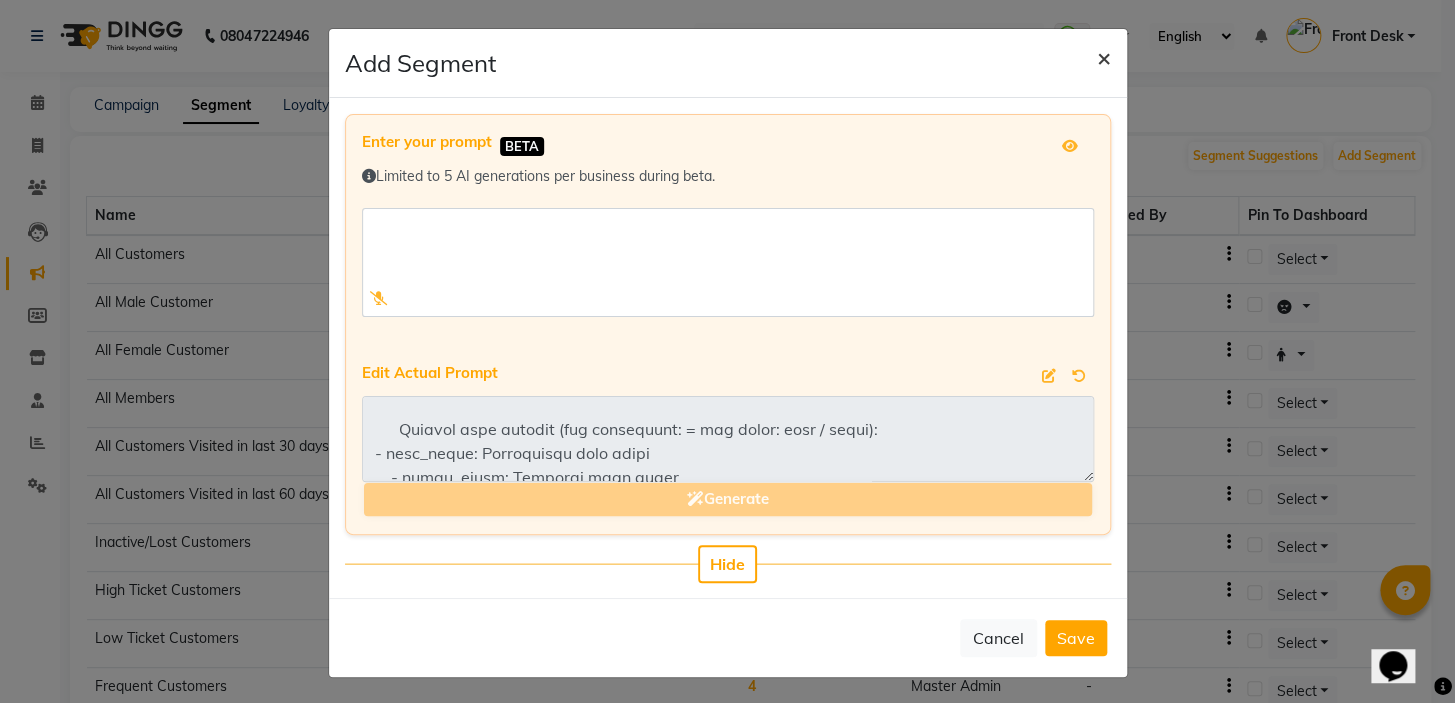 click on "×" 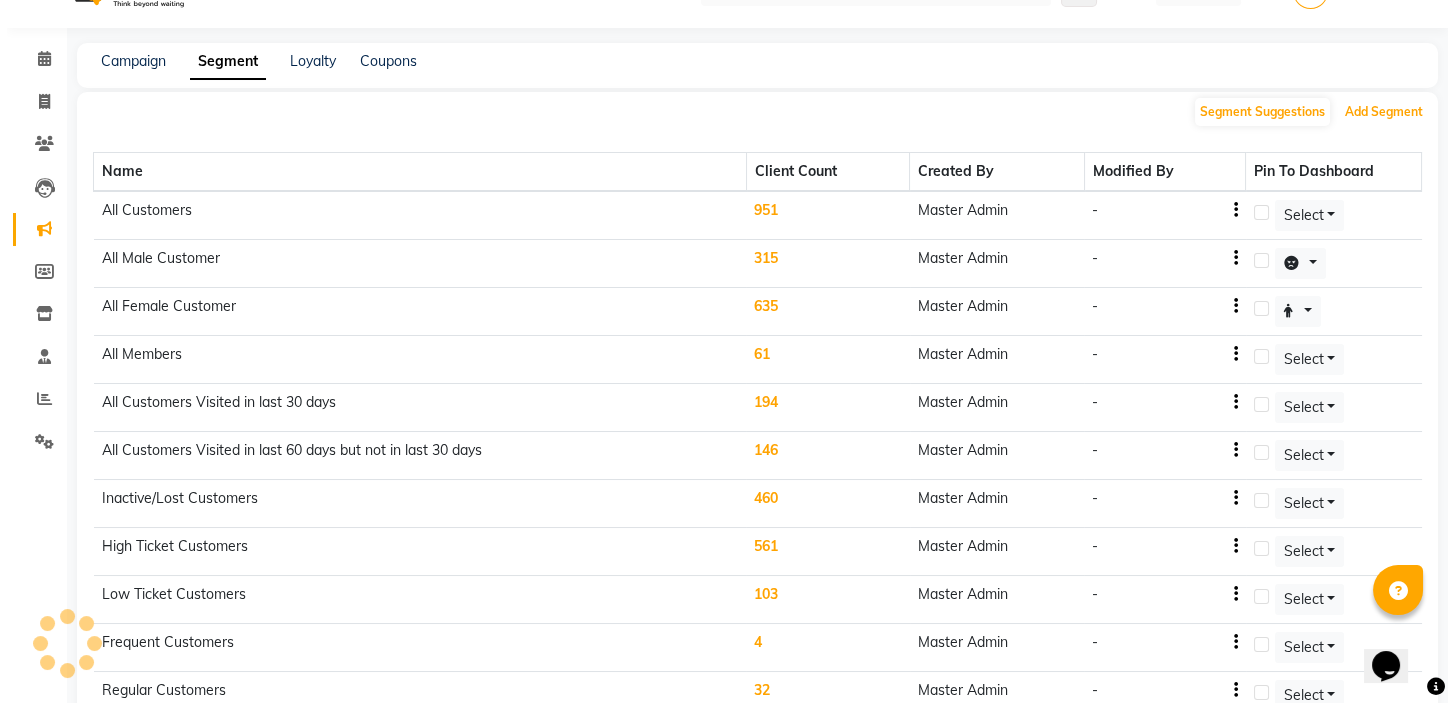 scroll, scrollTop: 0, scrollLeft: 0, axis: both 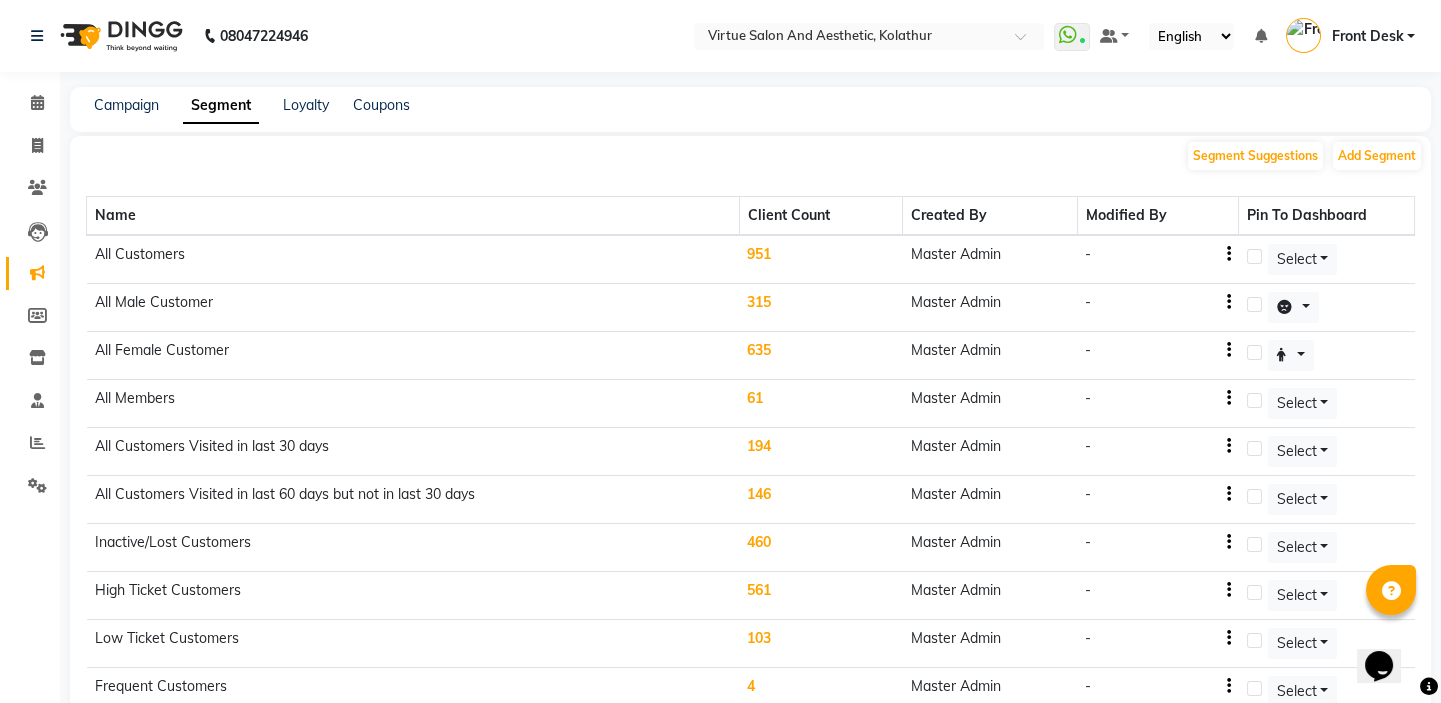 click on "146" 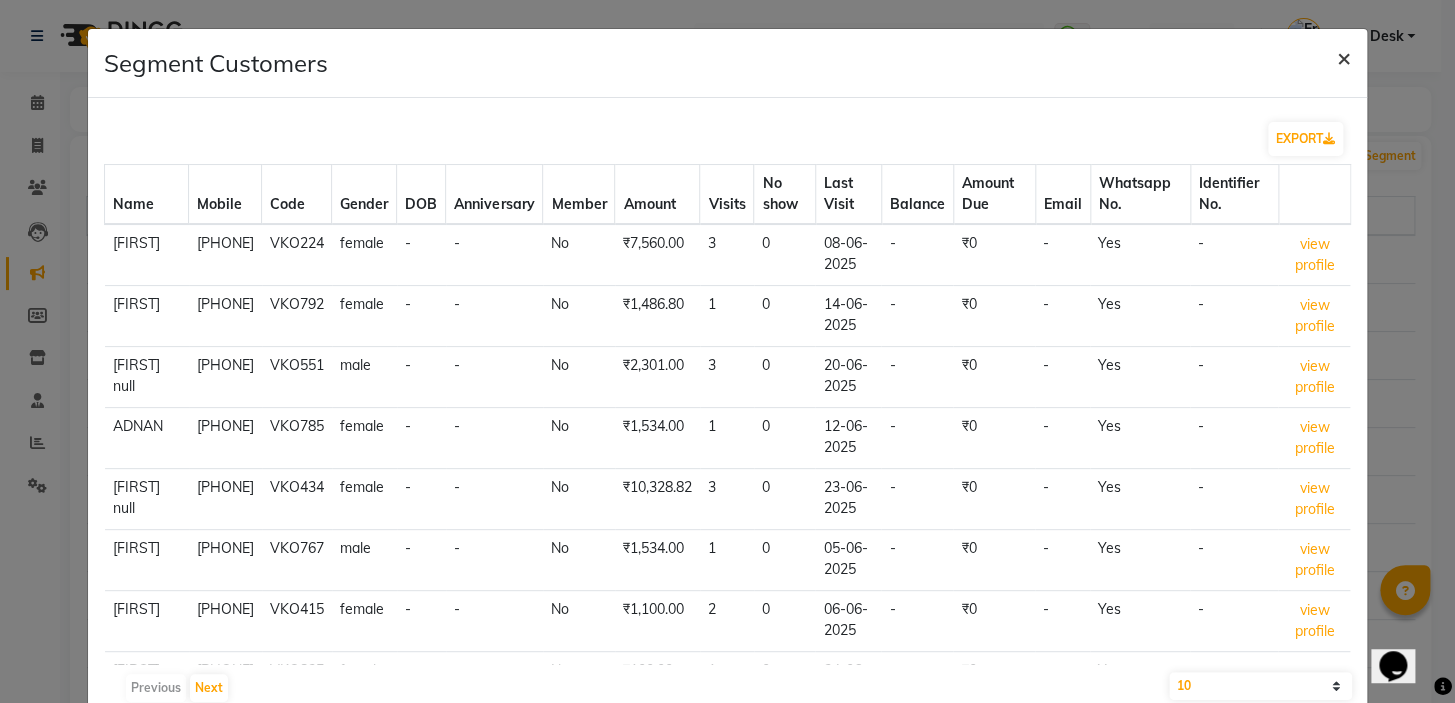 click on "×" 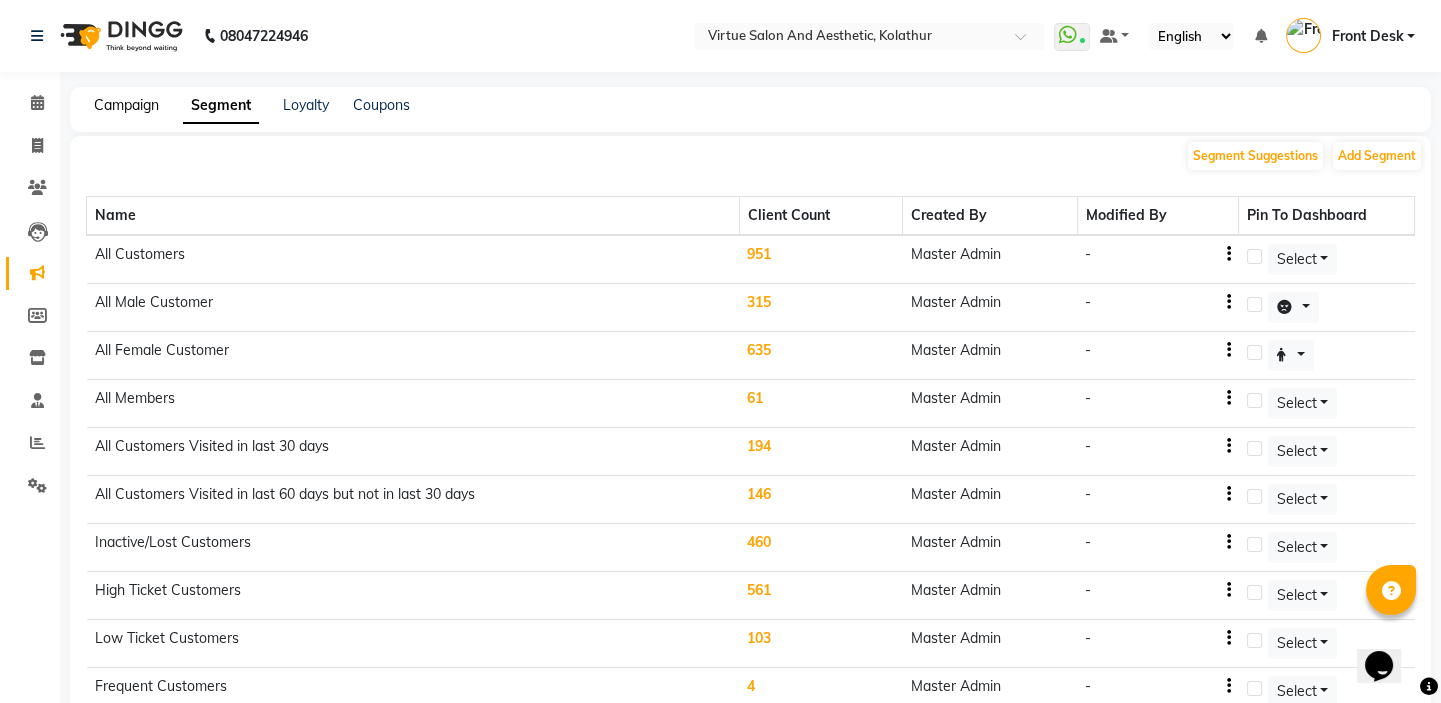 click on "Campaign" 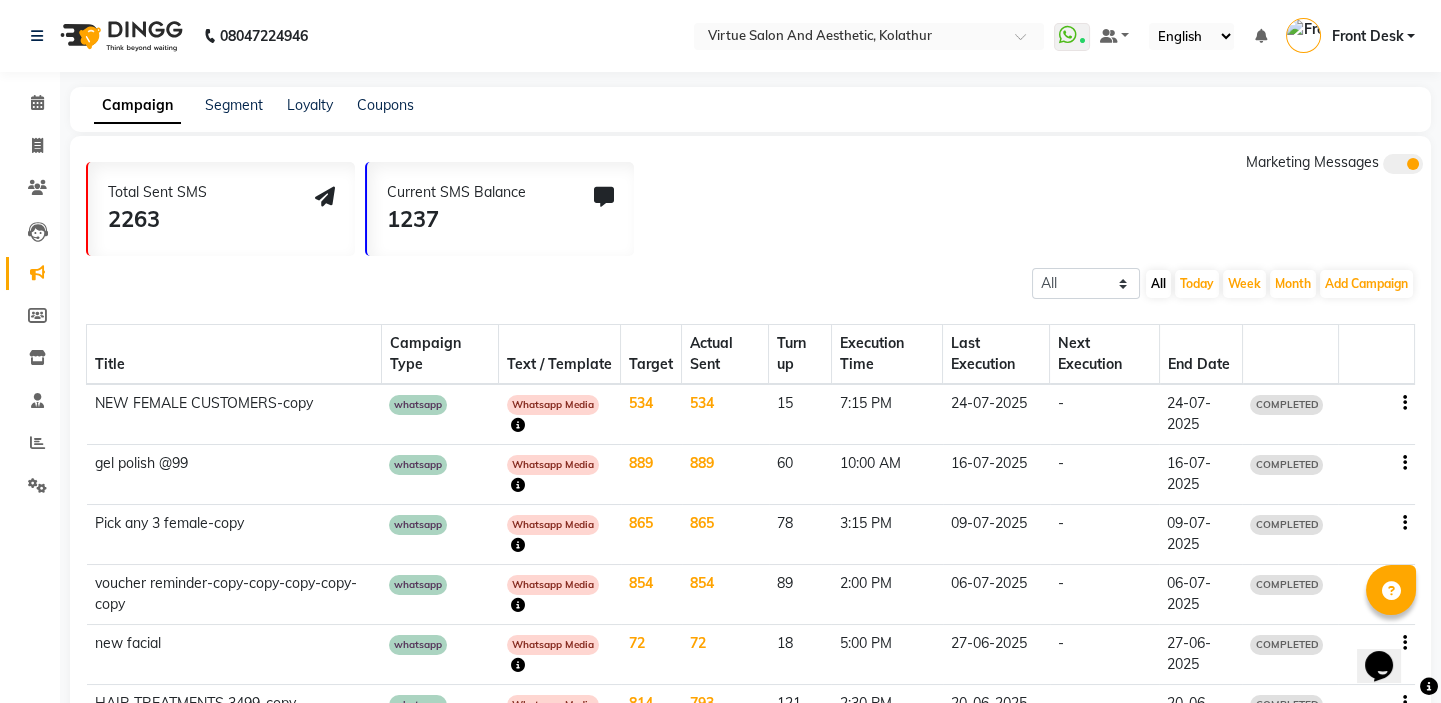click 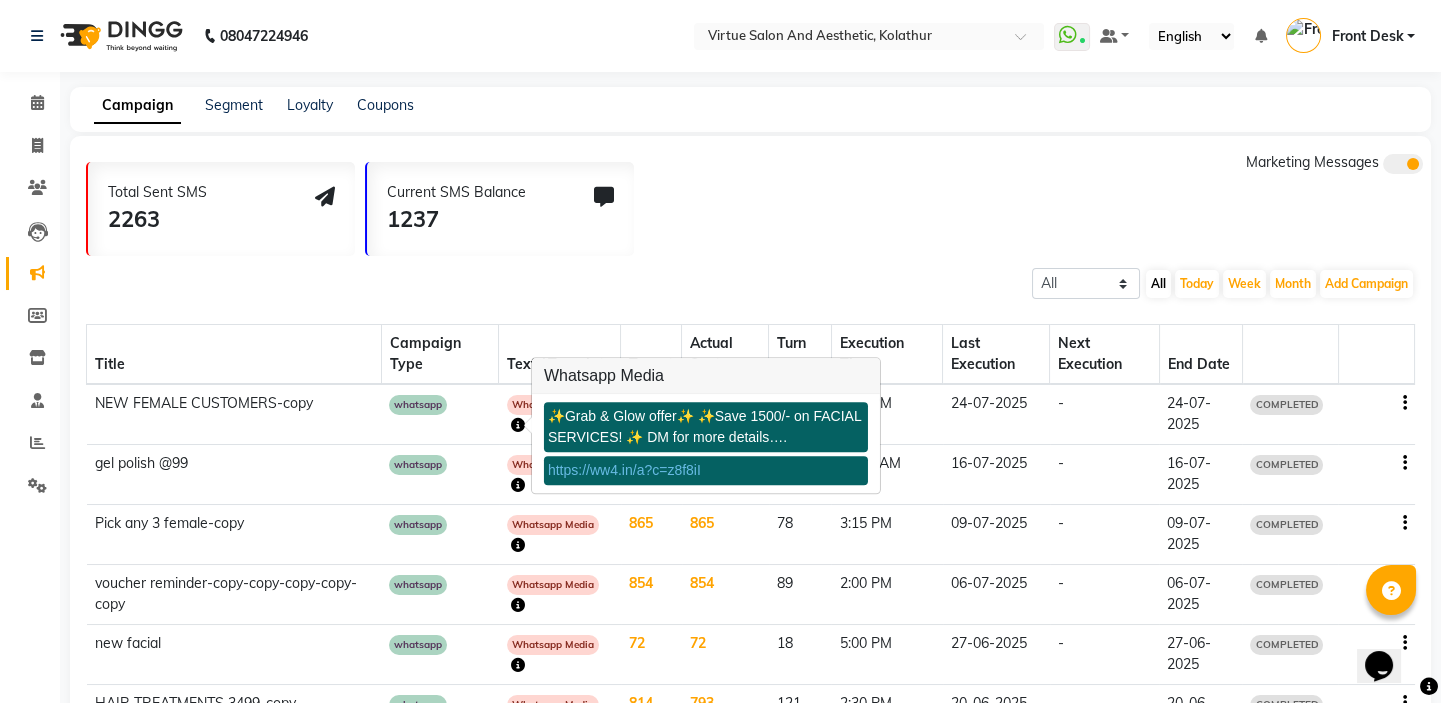click on "All Scheduled Completed All Today Week Month  Add Campaign  SMS Campaign Email Campaign WhatsApp (Direct)" 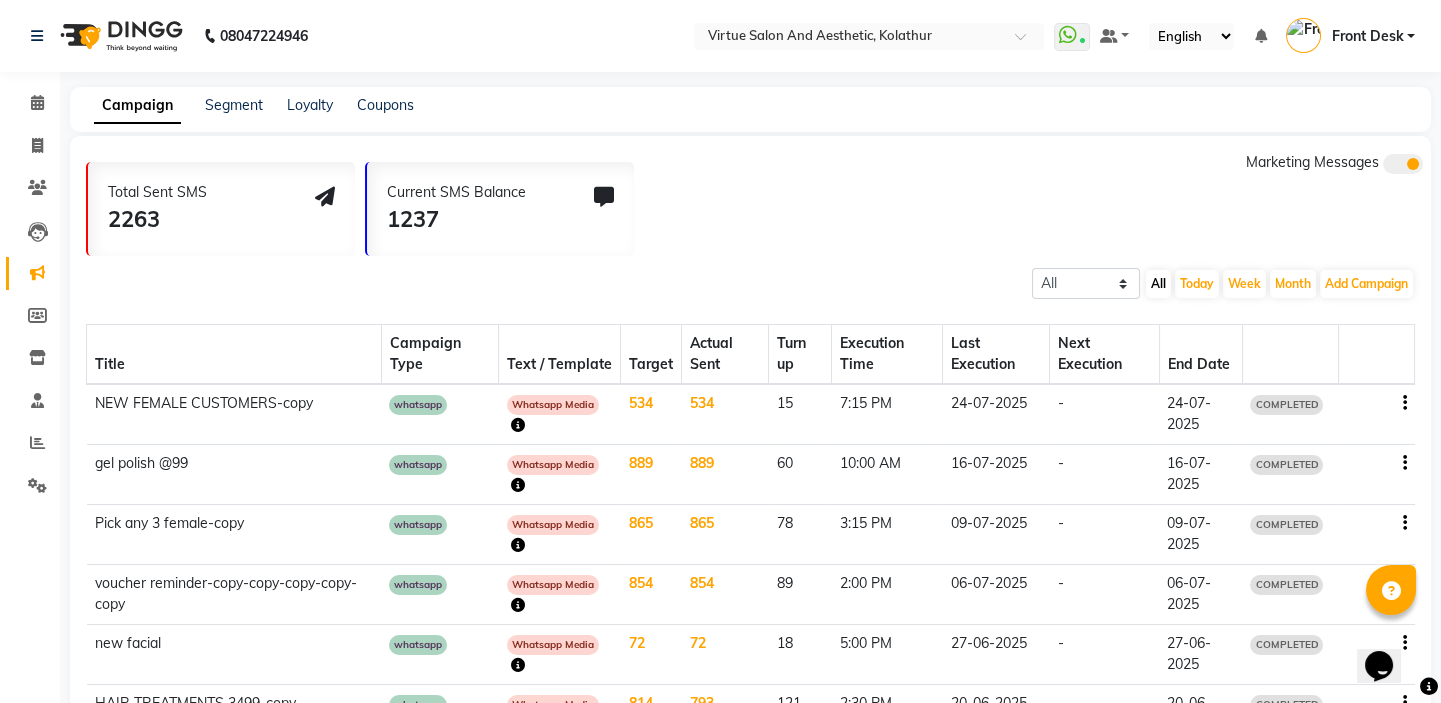 click 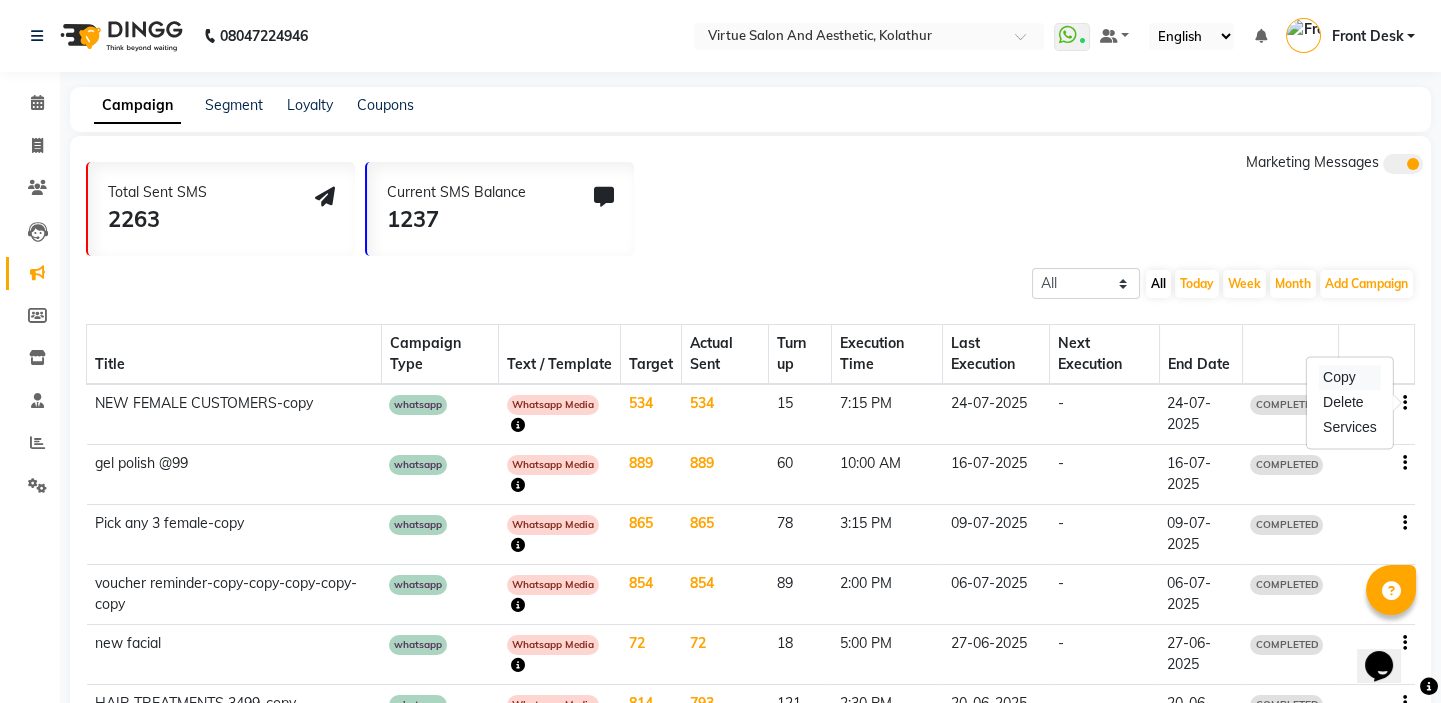 click on "Copy" at bounding box center (1350, 377) 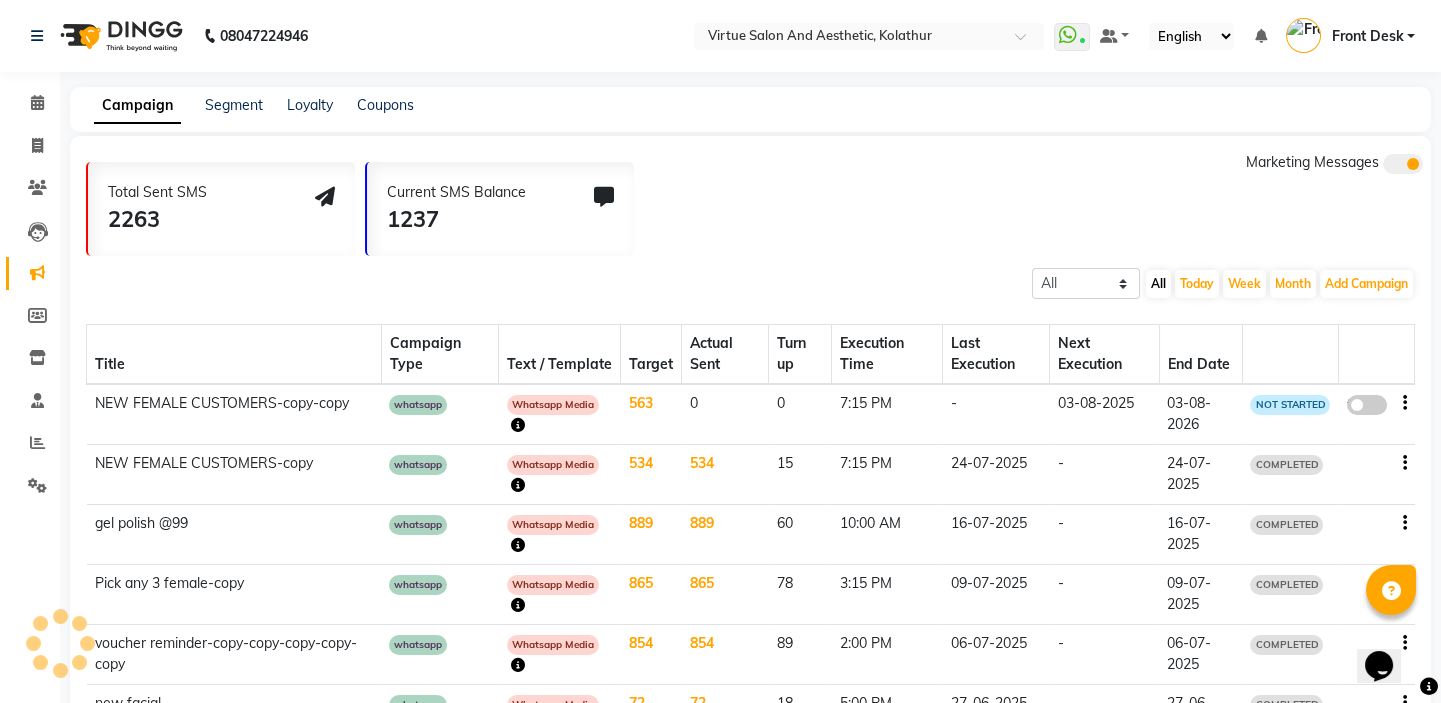 click on "false" 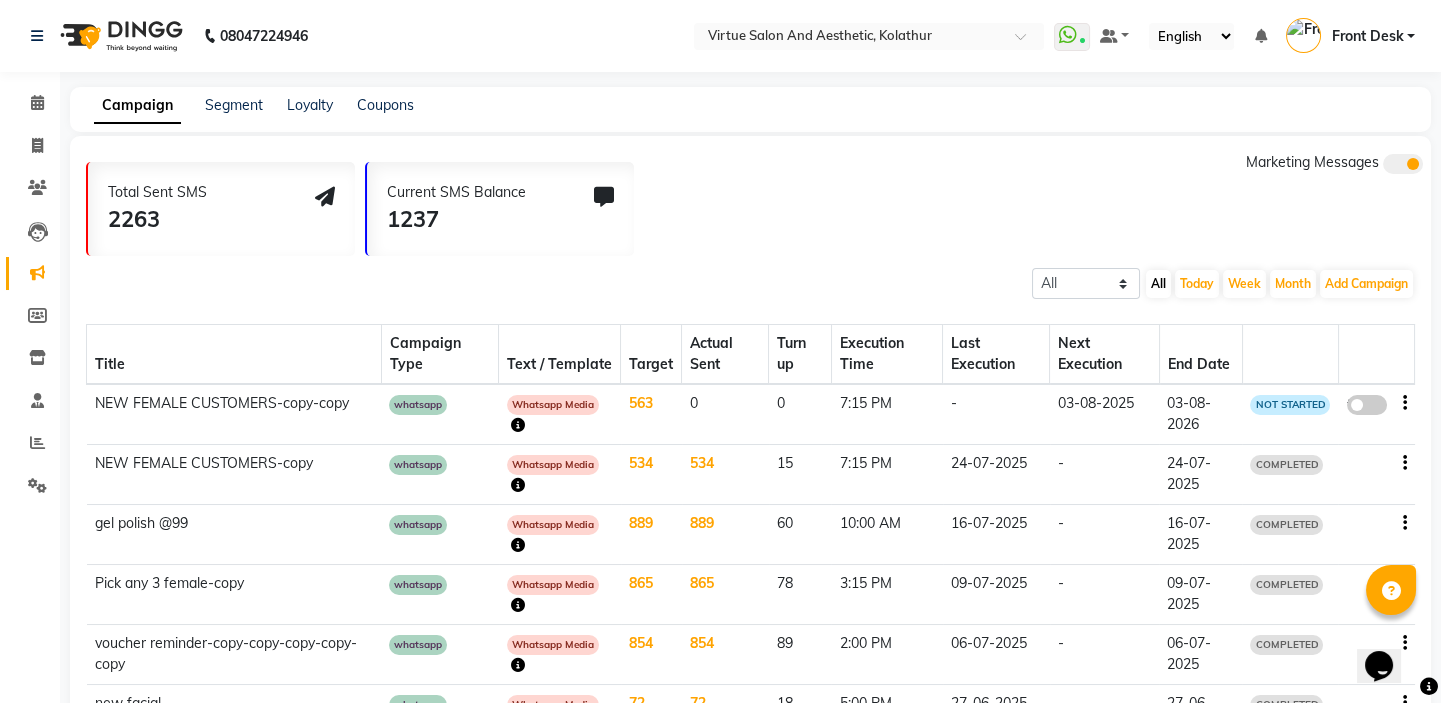 click on "false" 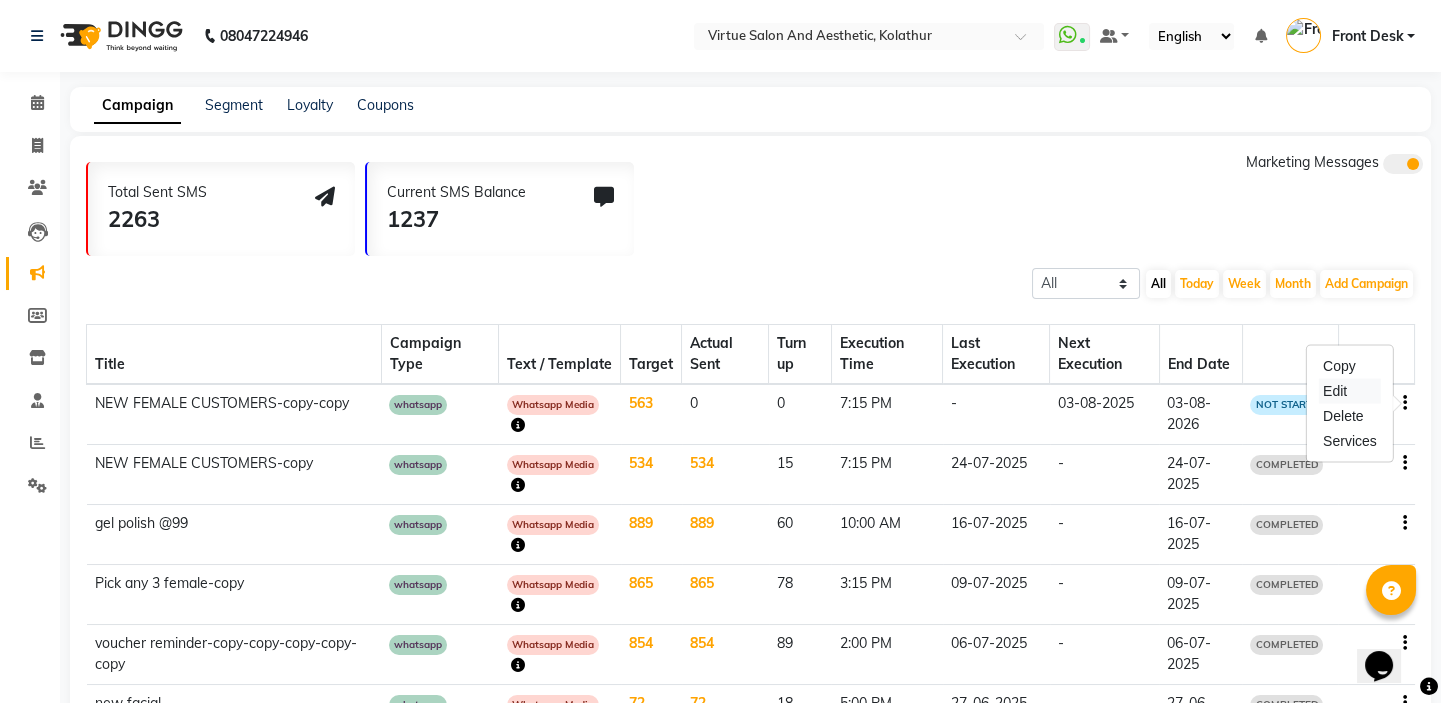 click on "Edit" at bounding box center (1350, 391) 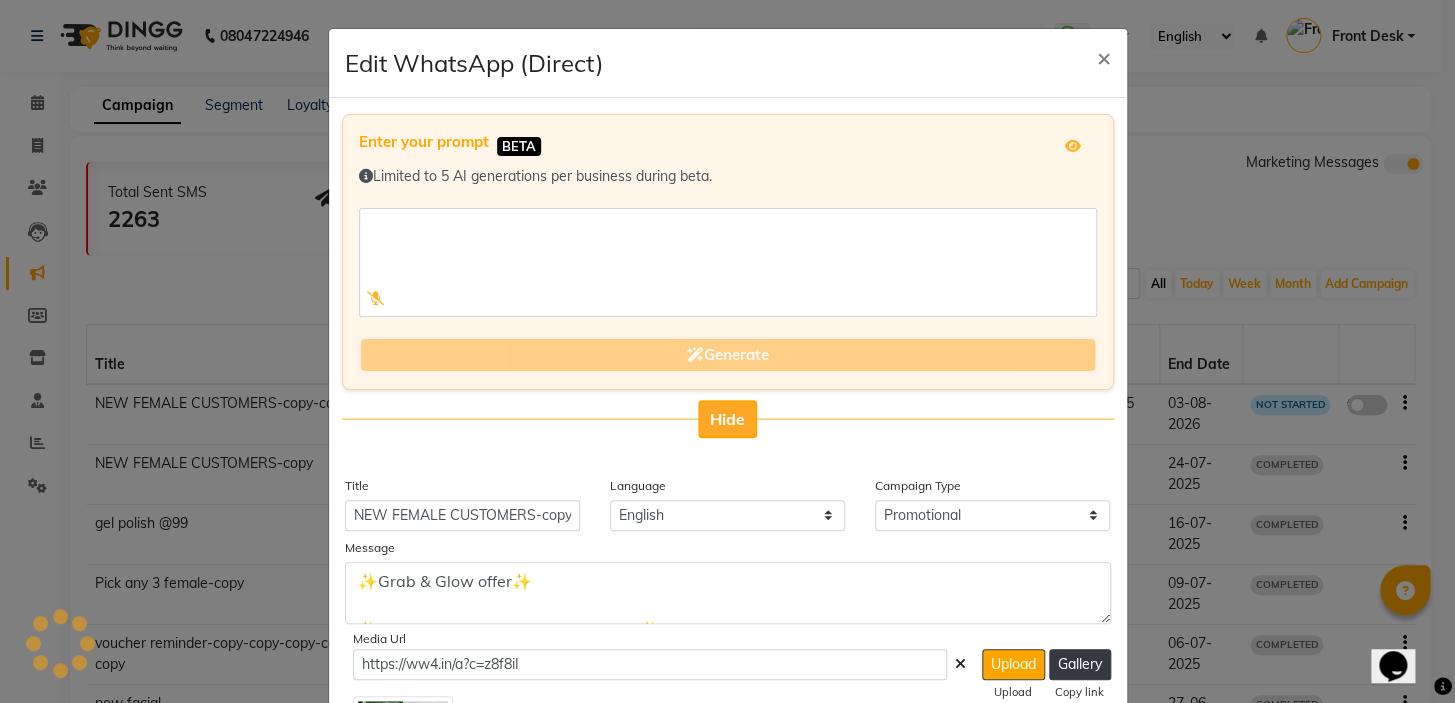 click on "Hide" 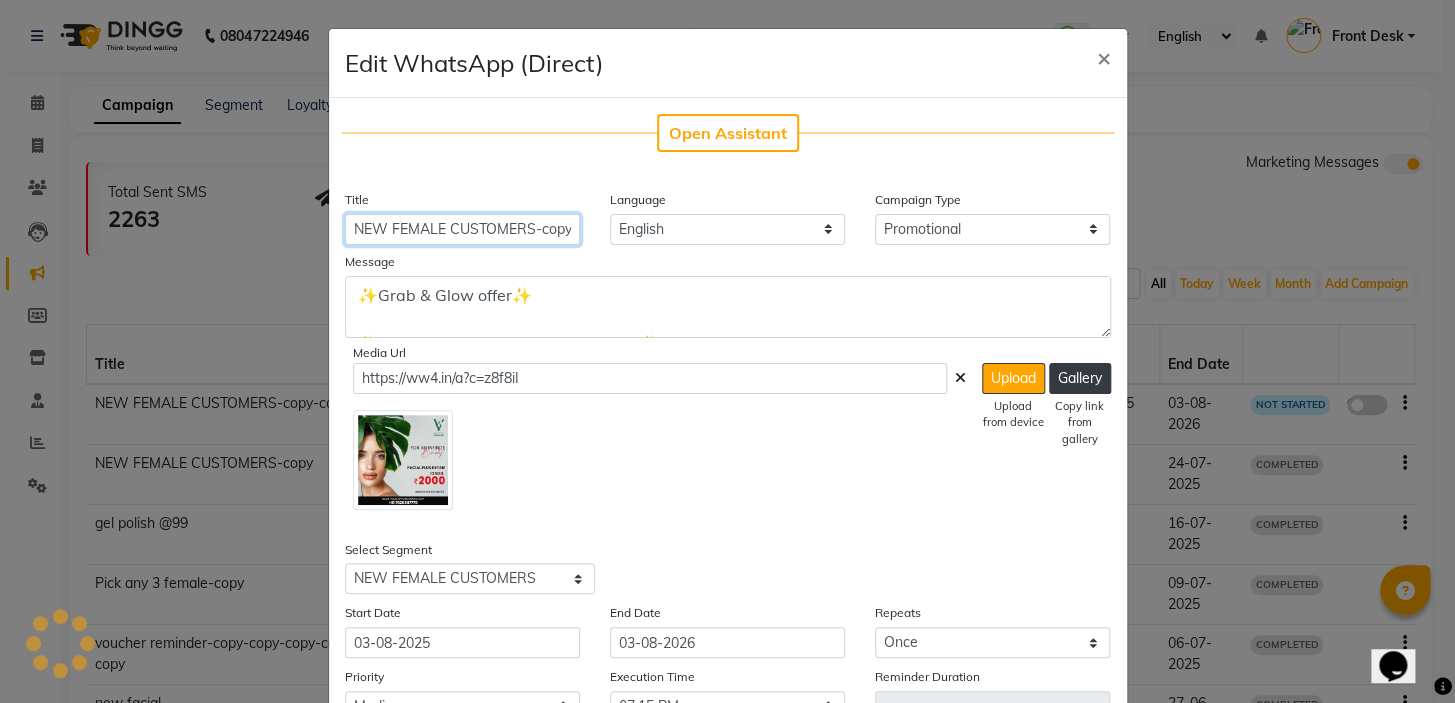 click on "NEW FEMALE CUSTOMERS-copy-copy" at bounding box center (462, 229) 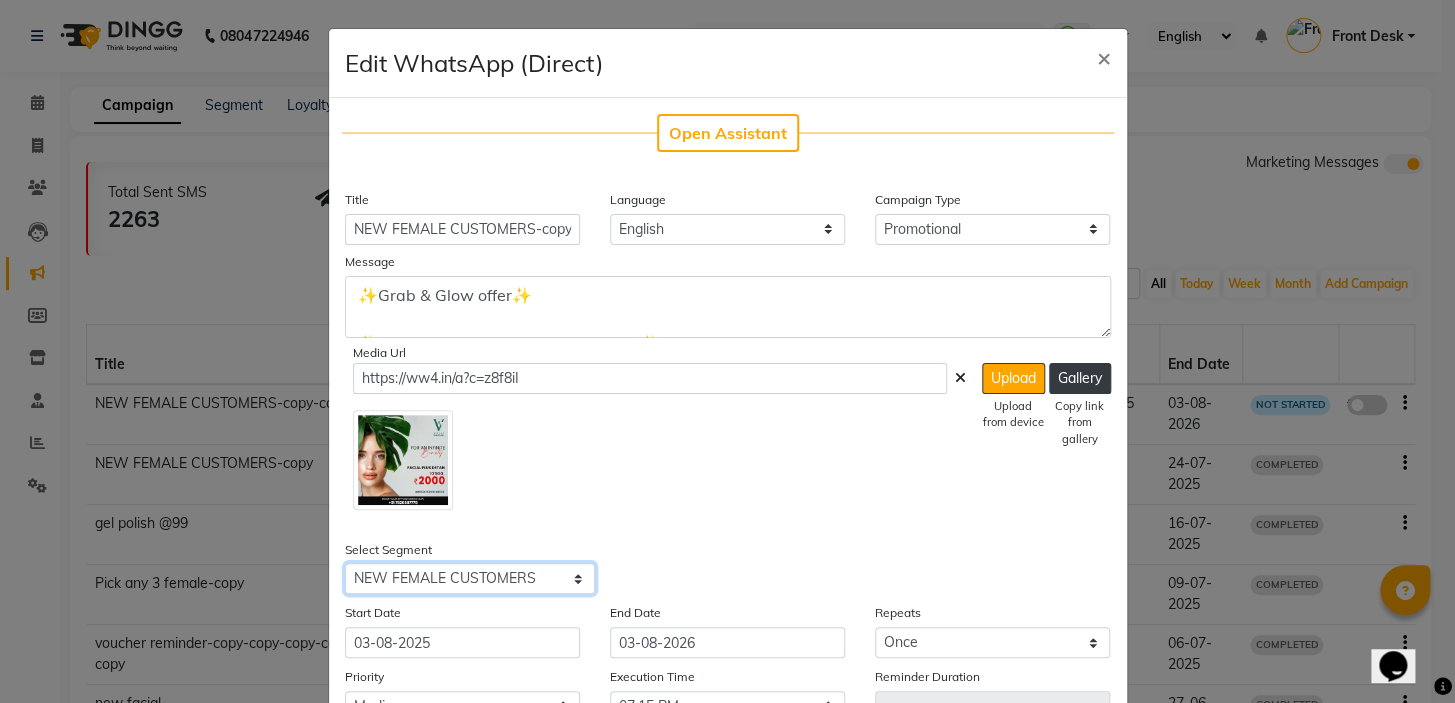 click on "Select All Customers All Male Customer All Female Customer All Members All Customers Visited in last 30 days All Customers Visited in last 60 days but not in last 30 days Inactive/Lost Customers High Ticket Customers Low Ticket Customers Frequent Customers Regular Customers New Customers All Customers with Valid Birthdays All Customers with Valid Anniversary All Customer Visited in 2020 nov new female till 24th jan 2025 new 26/1 female pick any 3 Reactivation Target Customers ONE TIME VISIT BEFORE 90DAYS 1 TIME VISIT BEFOR 90 DAYS dec new DAVINES 3000 ABOVE SPENT 90DAYS BACK NEW FEMALE CUSTOMERS new cust till 26/4/25 one time till april 30 2025 LESS WALKIN TILL 12/05/25 PAPAYA MARSHMALLOW 60 days non return june end facial recent 27 june" at bounding box center (470, 578) 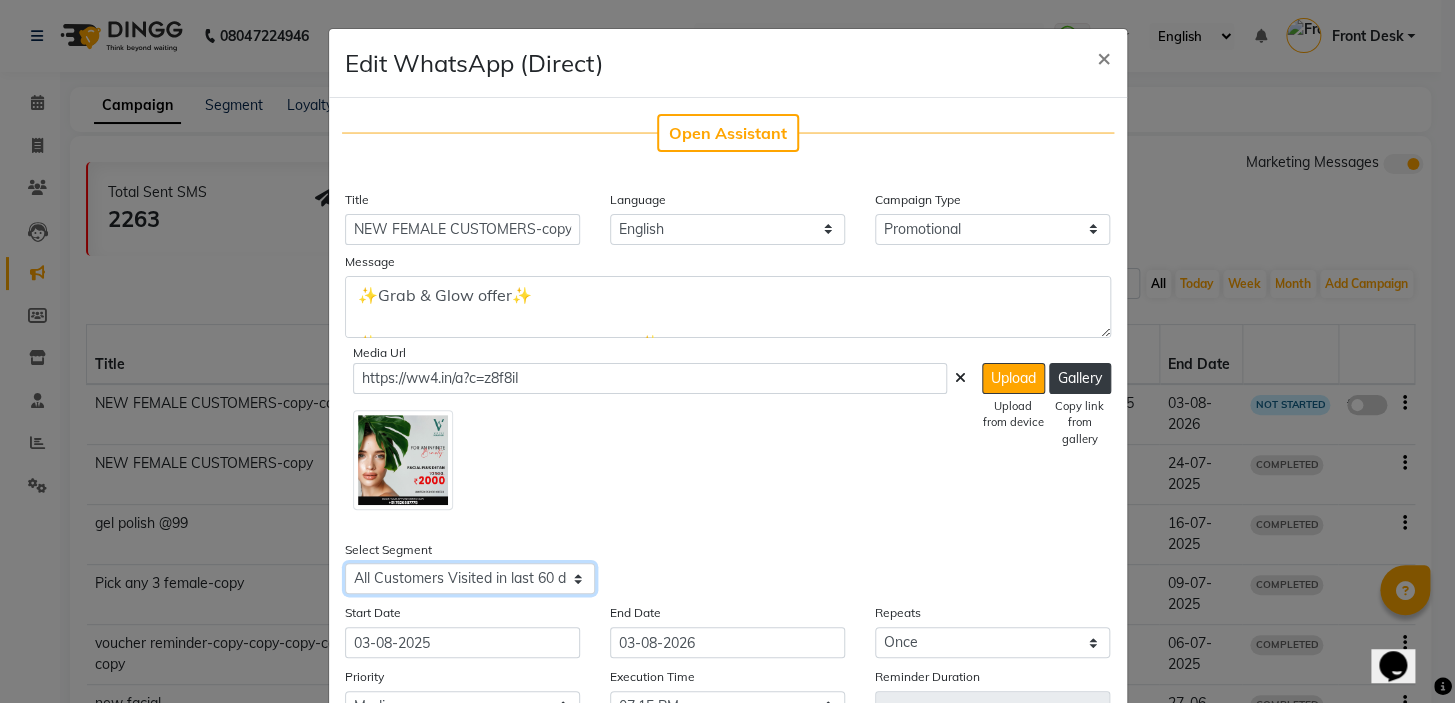 click on "Select All Customers All Male Customer All Female Customer All Members All Customers Visited in last 30 days All Customers Visited in last 60 days but not in last 30 days Inactive/Lost Customers High Ticket Customers Low Ticket Customers Frequent Customers Regular Customers New Customers All Customers with Valid Birthdays All Customers with Valid Anniversary All Customer Visited in 2020 nov new female till 24th jan 2025 new 26/1 female pick any 3 Reactivation Target Customers ONE TIME VISIT BEFORE 90DAYS 1 TIME VISIT BEFOR 90 DAYS dec new DAVINES 3000 ABOVE SPENT 90DAYS BACK NEW FEMALE CUSTOMERS new cust till 26/4/25 one time till april 30 2025 LESS WALKIN TILL 12/05/25 PAPAYA MARSHMALLOW 60 days non return june end facial recent 27 june" at bounding box center (470, 578) 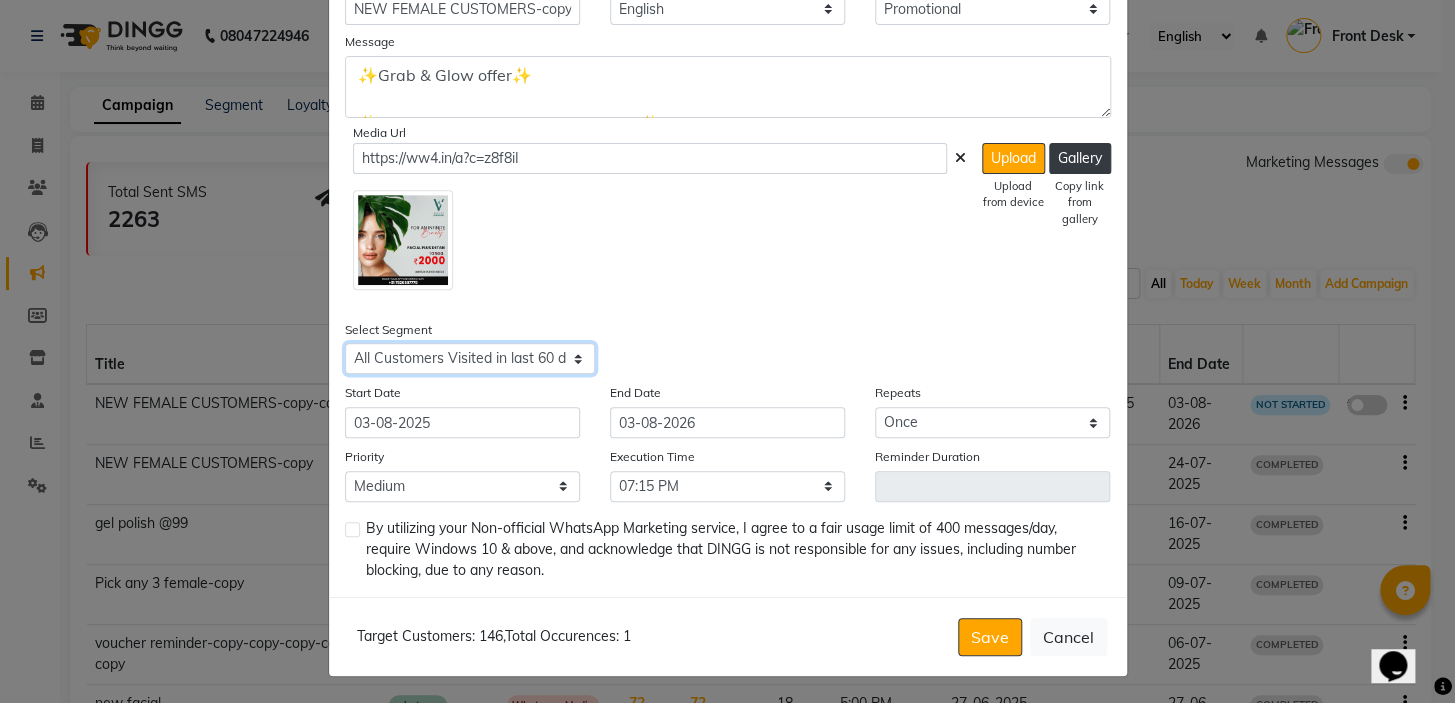 scroll, scrollTop: 223, scrollLeft: 0, axis: vertical 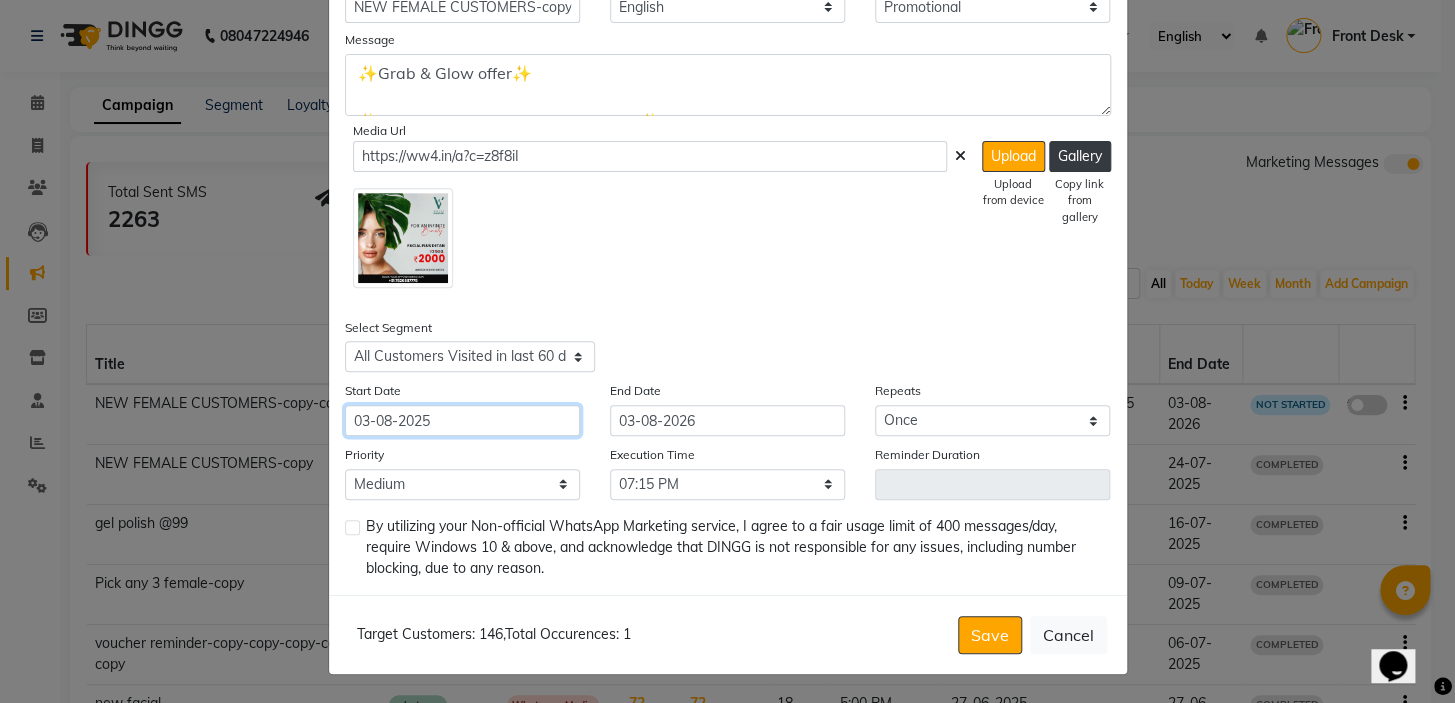 click on "03-08-2025" 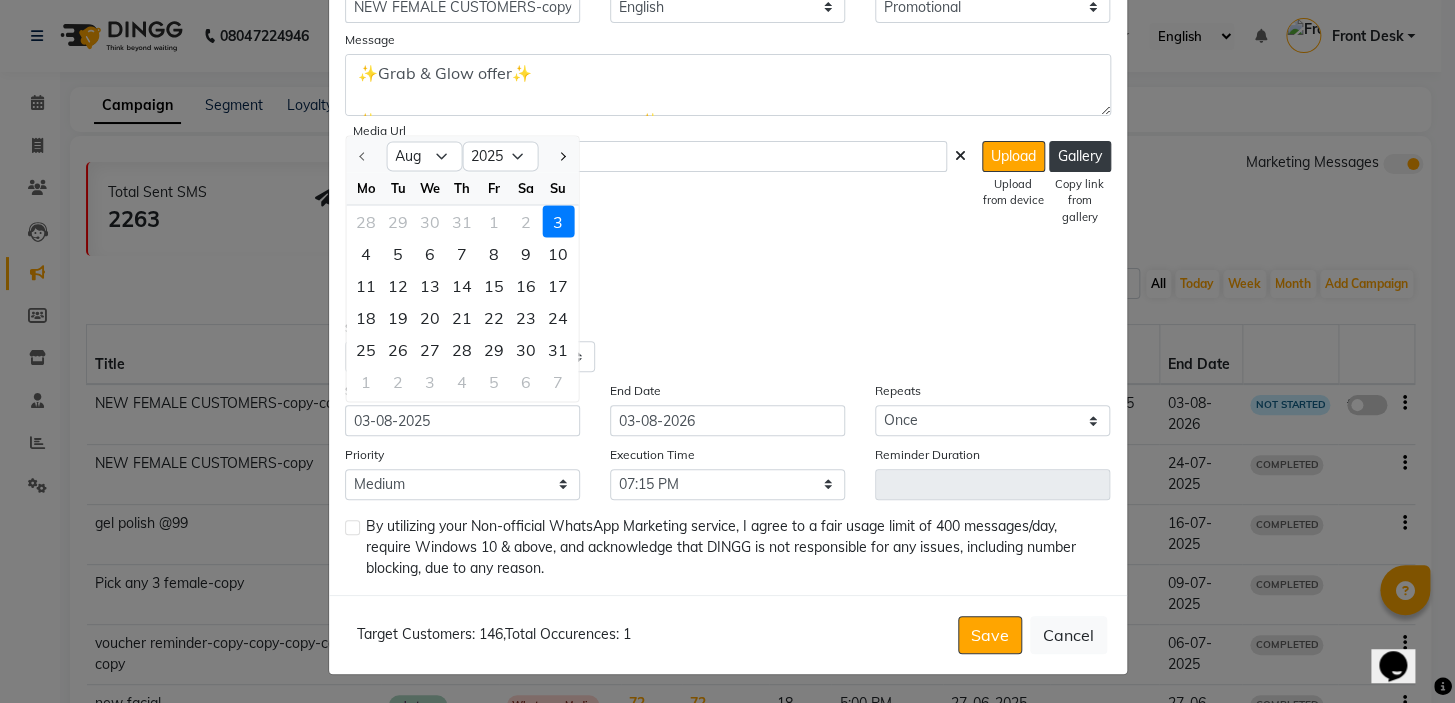 click on "Open Assistant  Title NEW FEMALE CUSTOMERS-copy-copy Language English Campaign Type Select Birthday Anniversary Promotional Service reminder Message ✨Grab & Glow offer✨
✨Save 1500/- on FACIAL SERVICES! ✨
DM for more details…. Media Url https://ww4.in/a?c=z8f8iI  Upload   Upload from device   Gallery   Copy link from gallery  Select Segment Select All Customers All Male Customer All Female Customer All Members All Customers Visited in last 30 days All Customers Visited in last 60 days but not in last 30 days Inactive/Lost Customers High Ticket Customers Low Ticket Customers Frequent Customers Regular Customers New Customers All Customers with Valid Birthdays All Customers with Valid Anniversary All Customer Visited in 2020 nov new female till 24th jan 2025 new 26/1 female pick any 3 Reactivation Target Customers ONE TIME VISIT BEFORE 90DAYS 1 TIME VISIT BEFOR 90 DAYS dec new DAVINES 3000 ABOVE SPENT 90DAYS BACK NEW FEMALE CUSTOMERS new cust till 26/4/25 one time till april 30 2025 Start Date Aug 1" 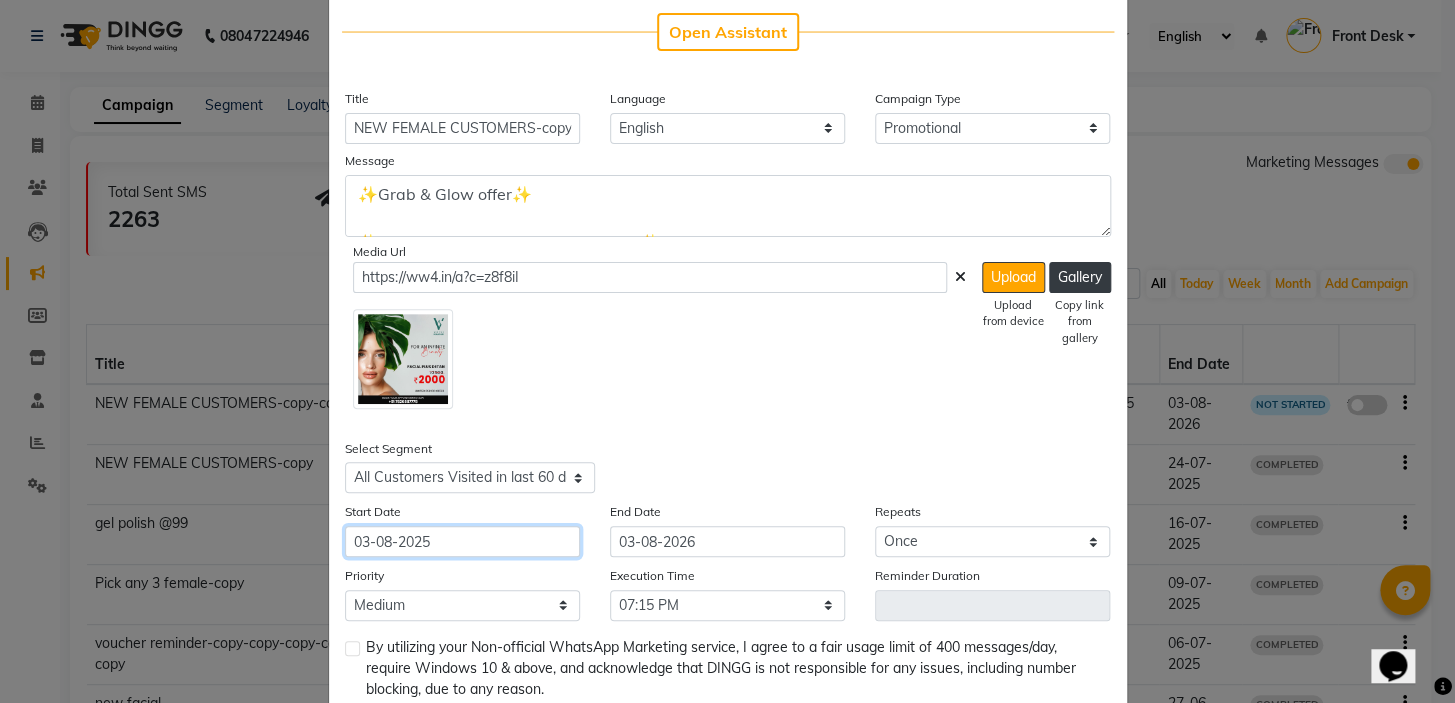 scroll, scrollTop: 41, scrollLeft: 0, axis: vertical 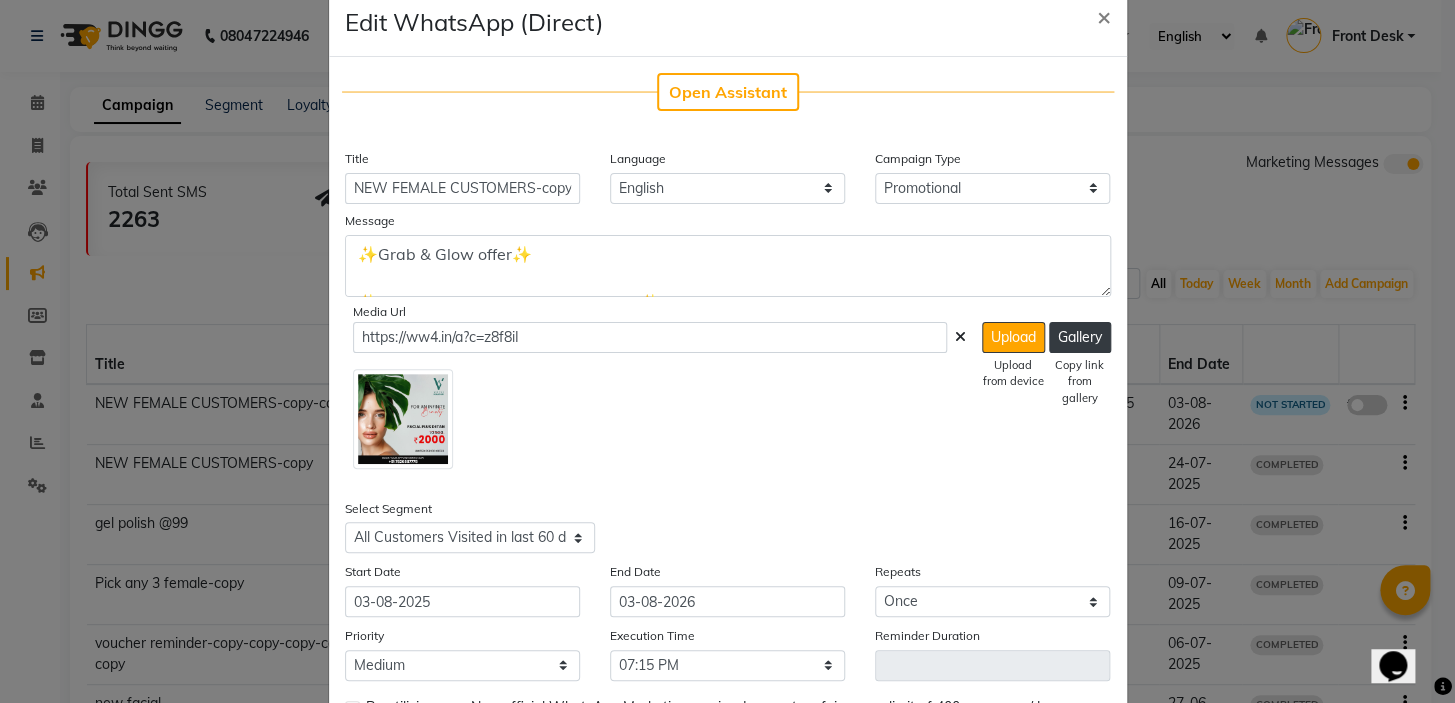 click 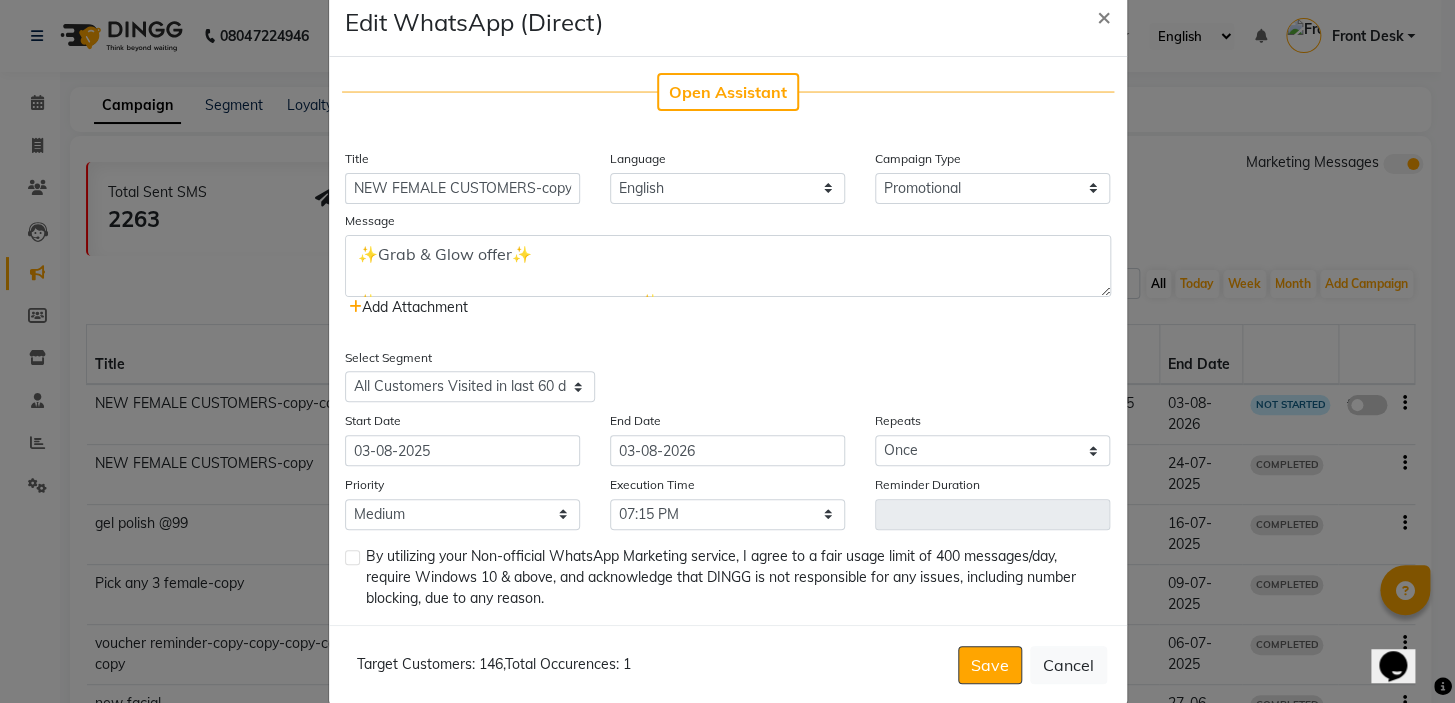 click on "Add Attachment" 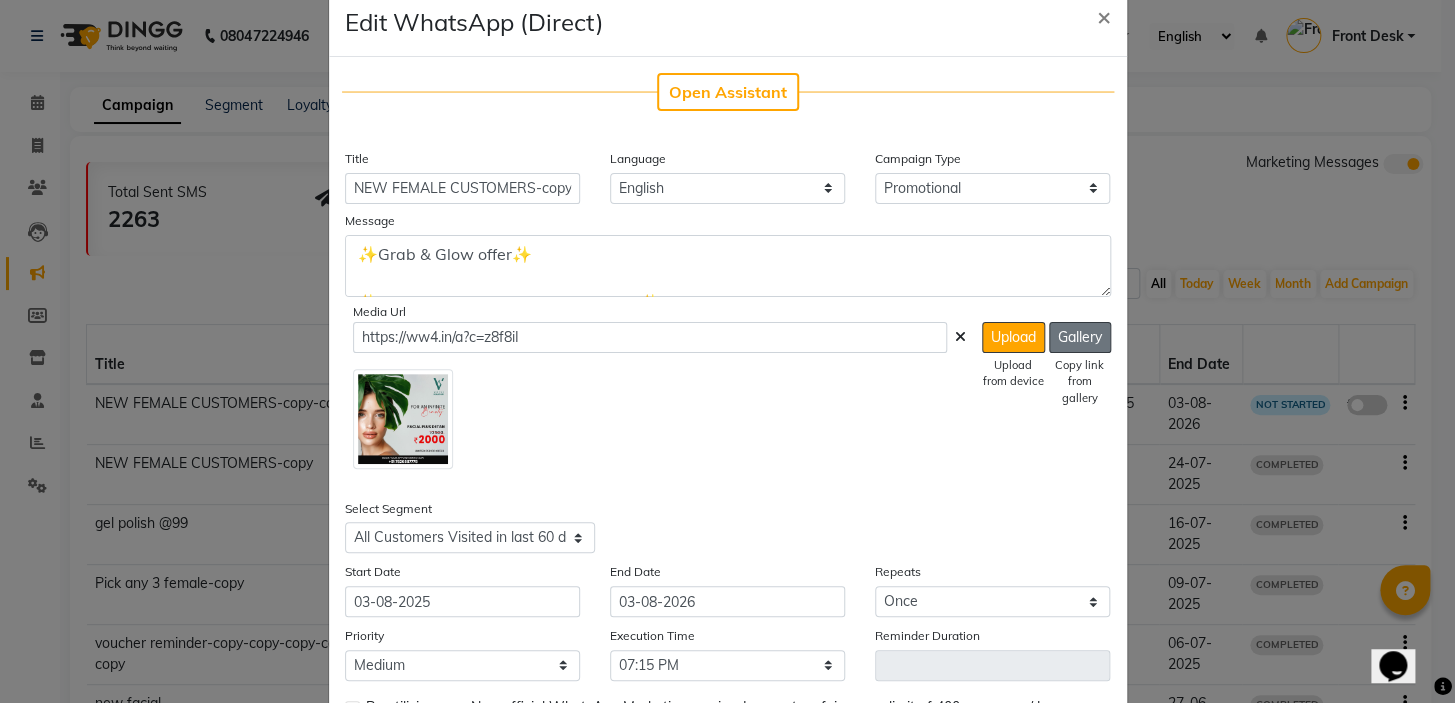 click on "Gallery" 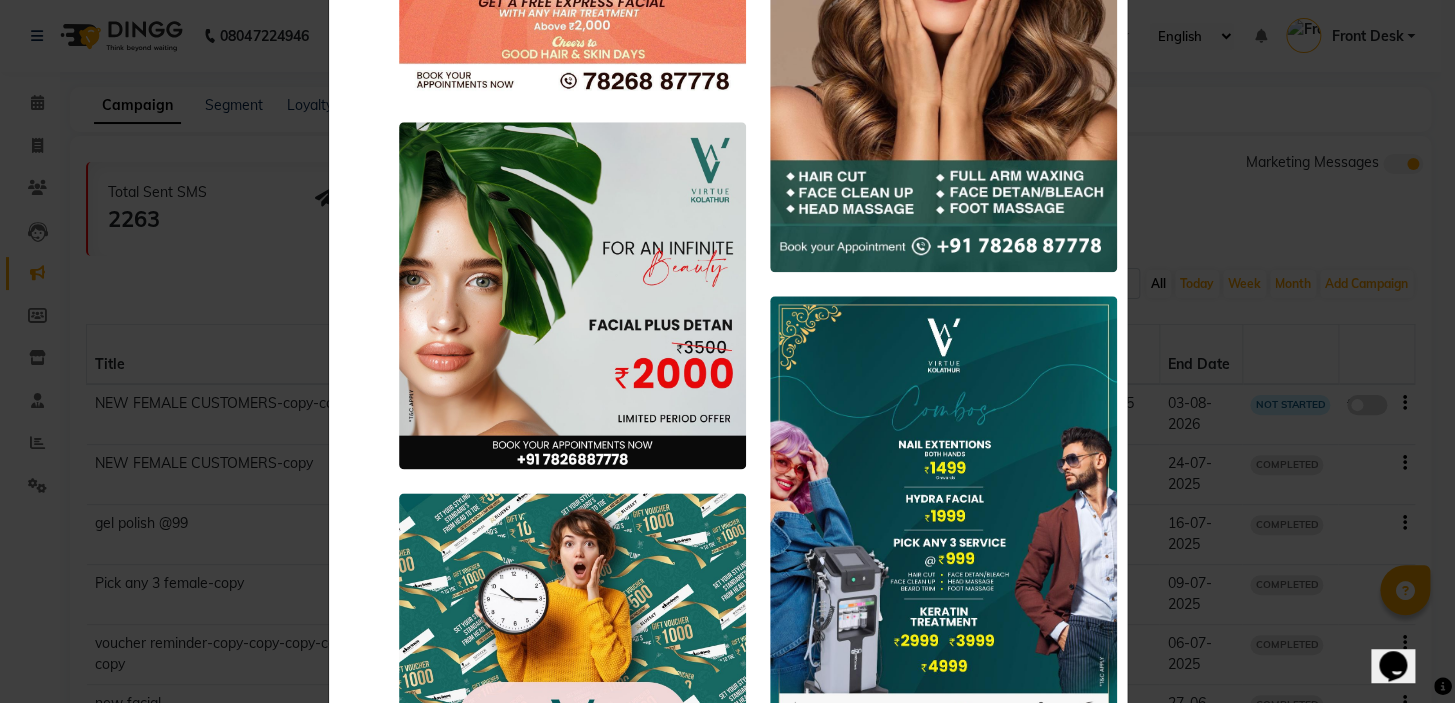 scroll, scrollTop: 909, scrollLeft: 0, axis: vertical 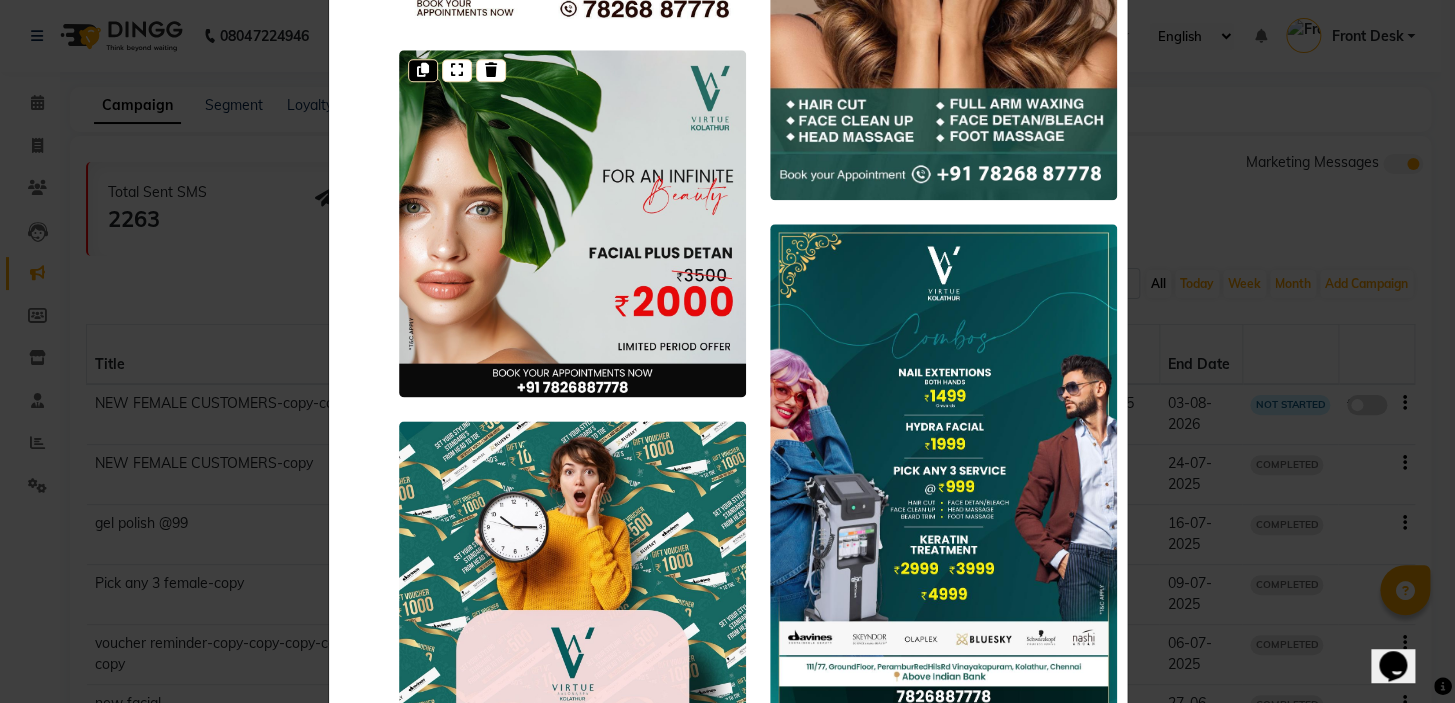 click 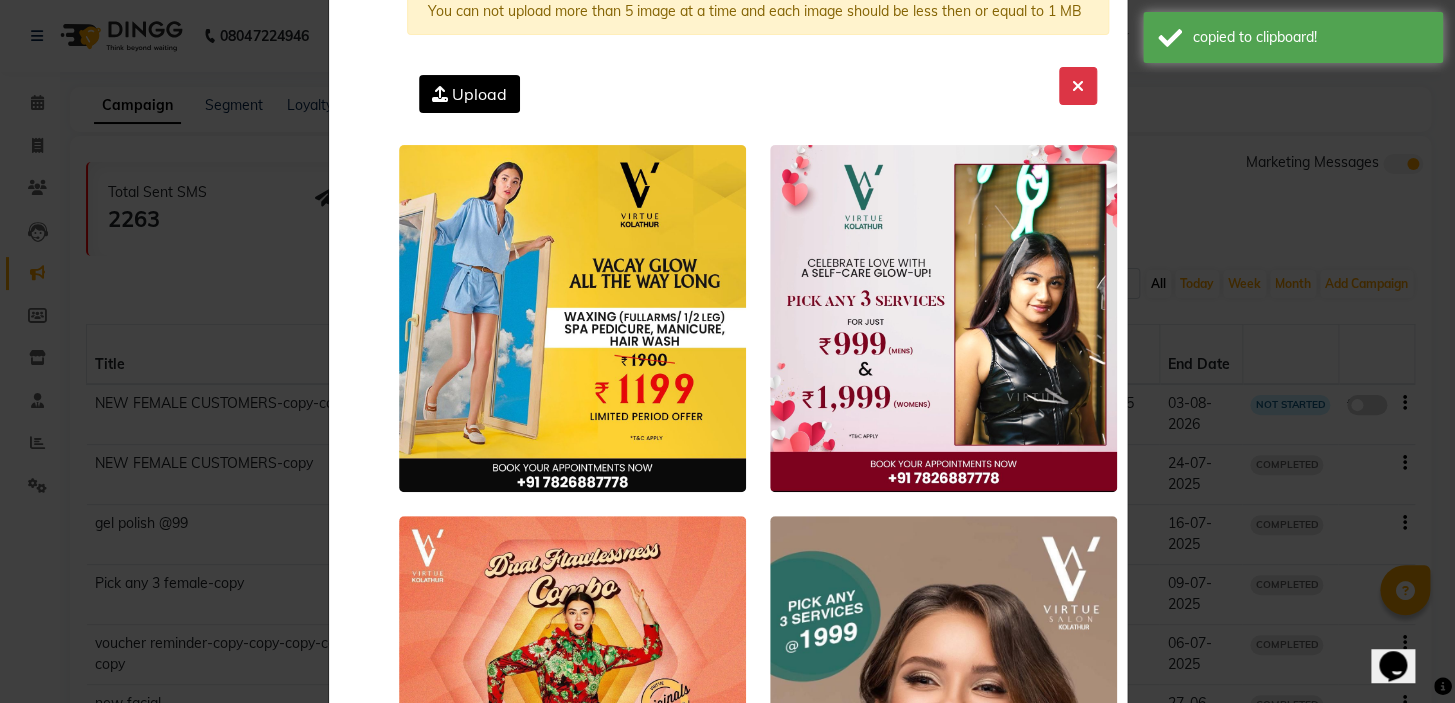 scroll, scrollTop: 0, scrollLeft: 0, axis: both 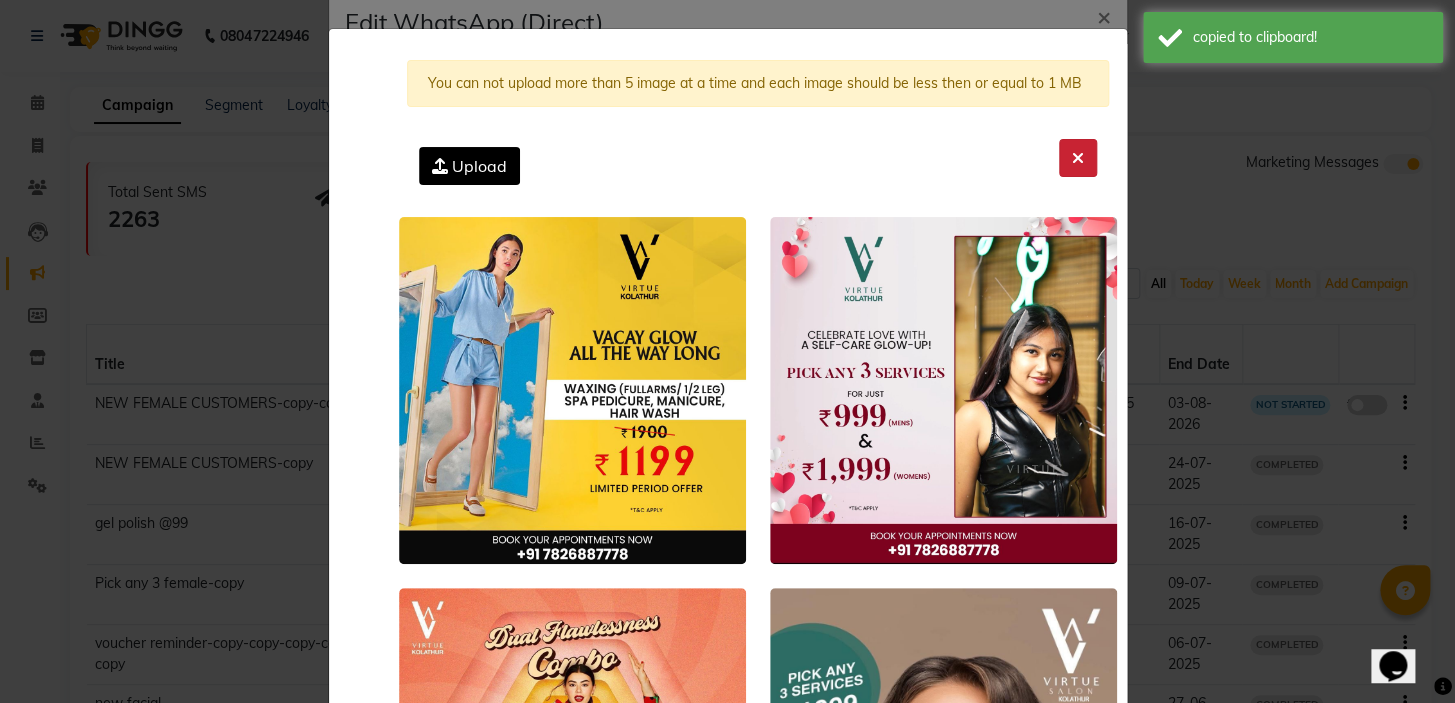 click 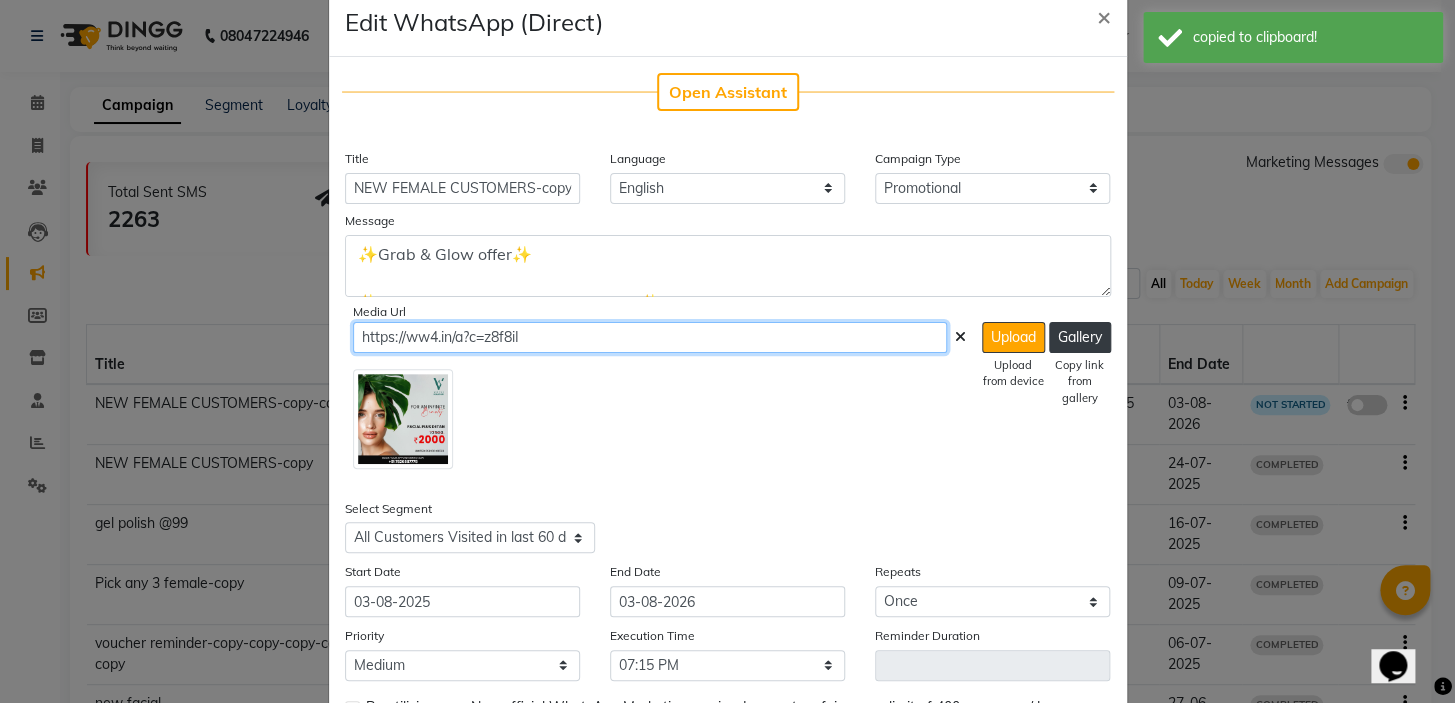 click on "https://ww4.in/a?c=z8f8iI" 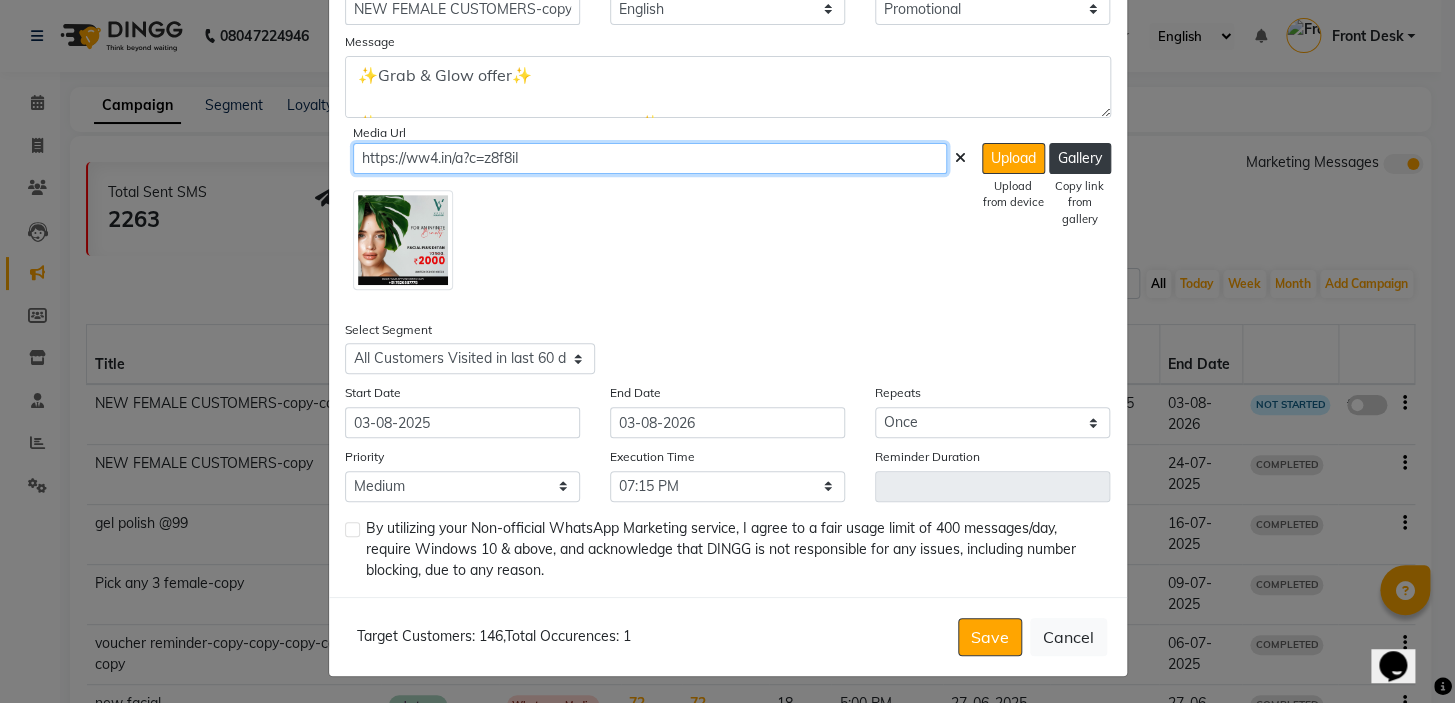 scroll, scrollTop: 223, scrollLeft: 0, axis: vertical 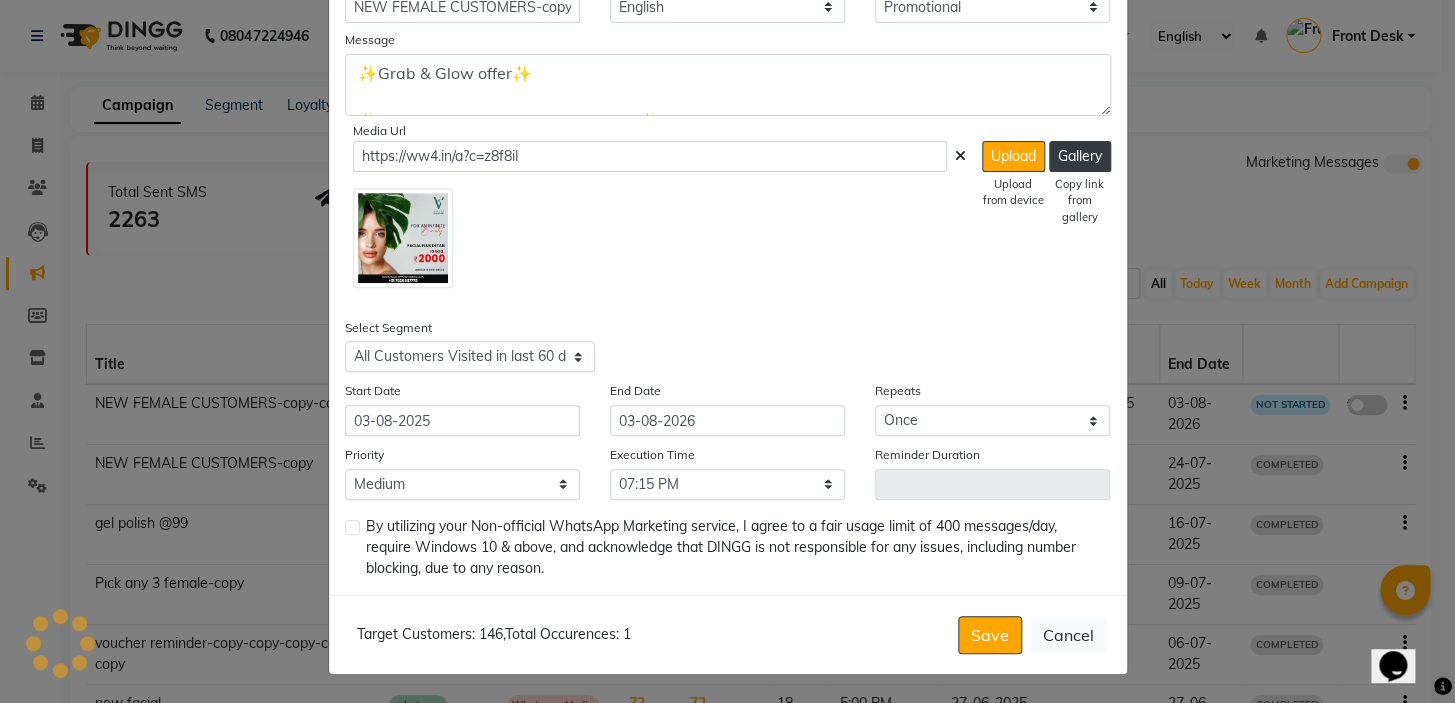 click 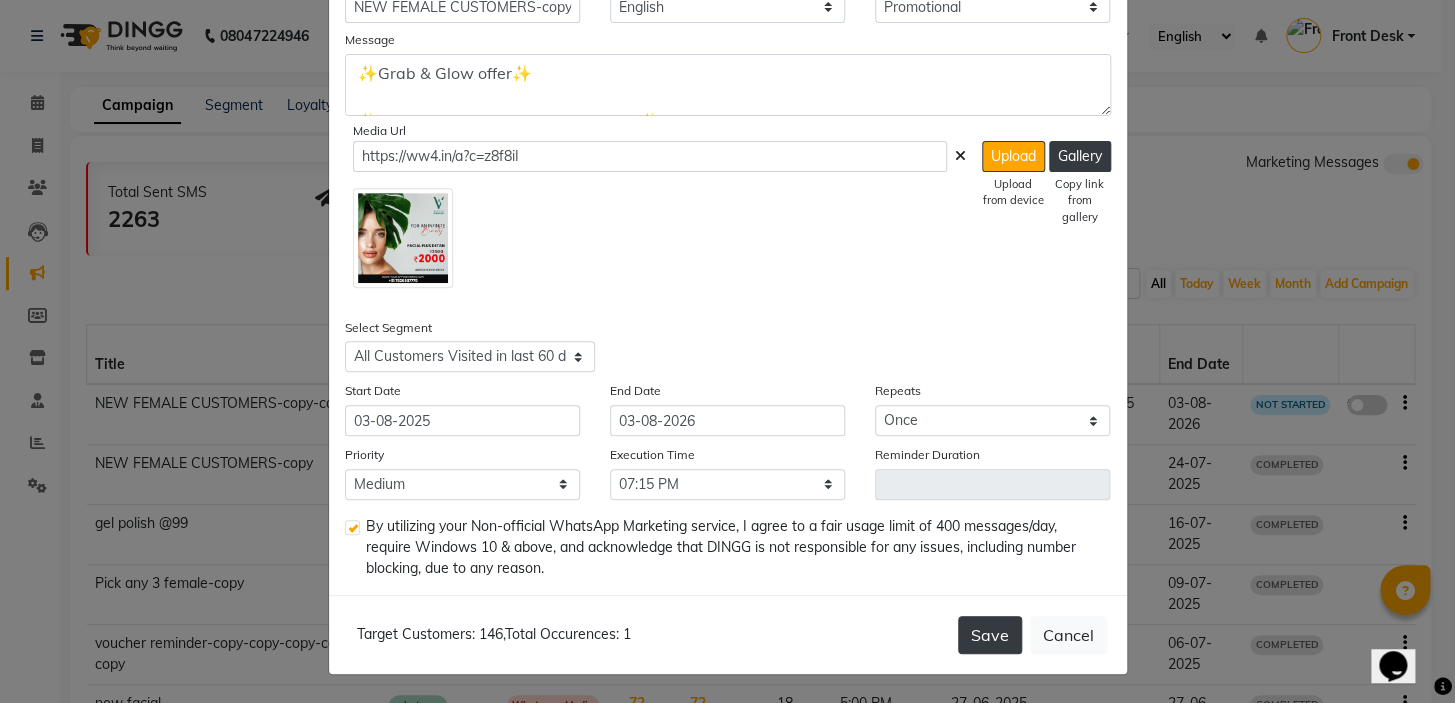 click on "Save" 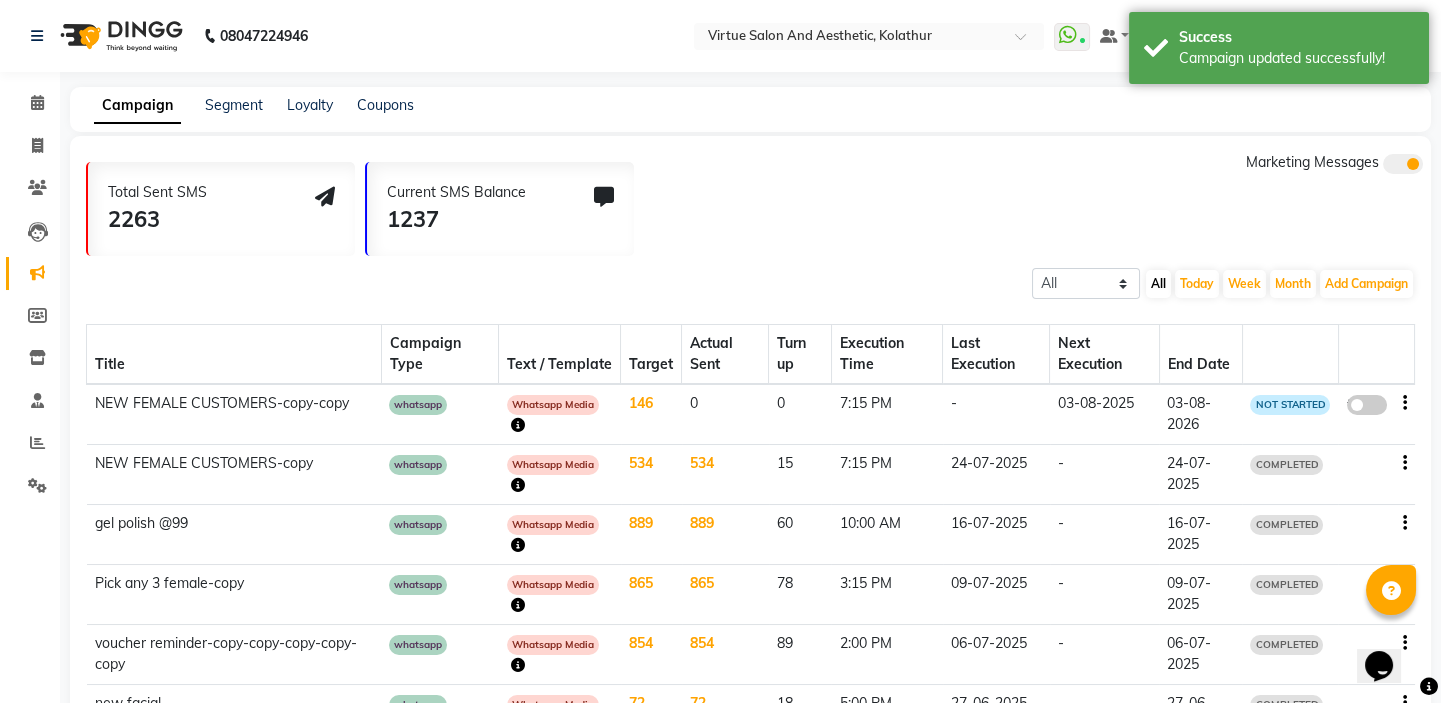 click 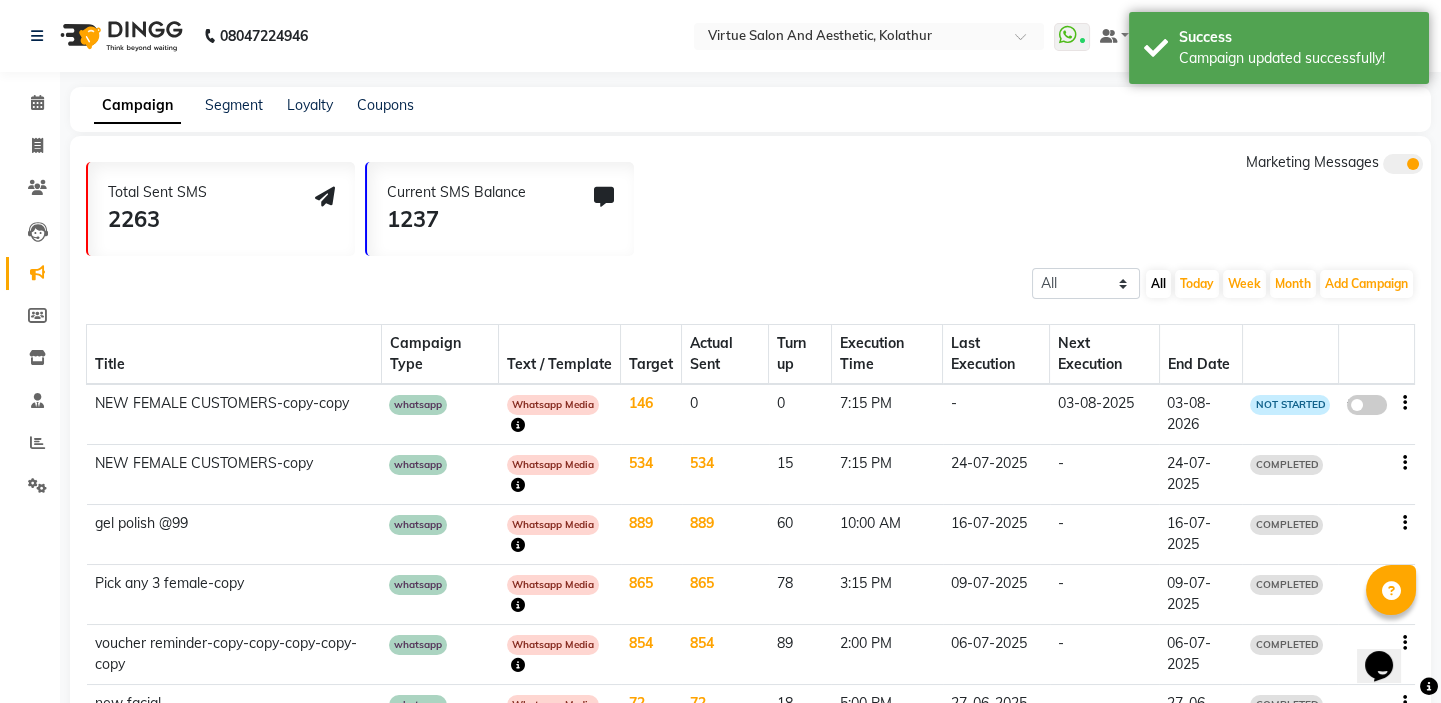 click on "false" 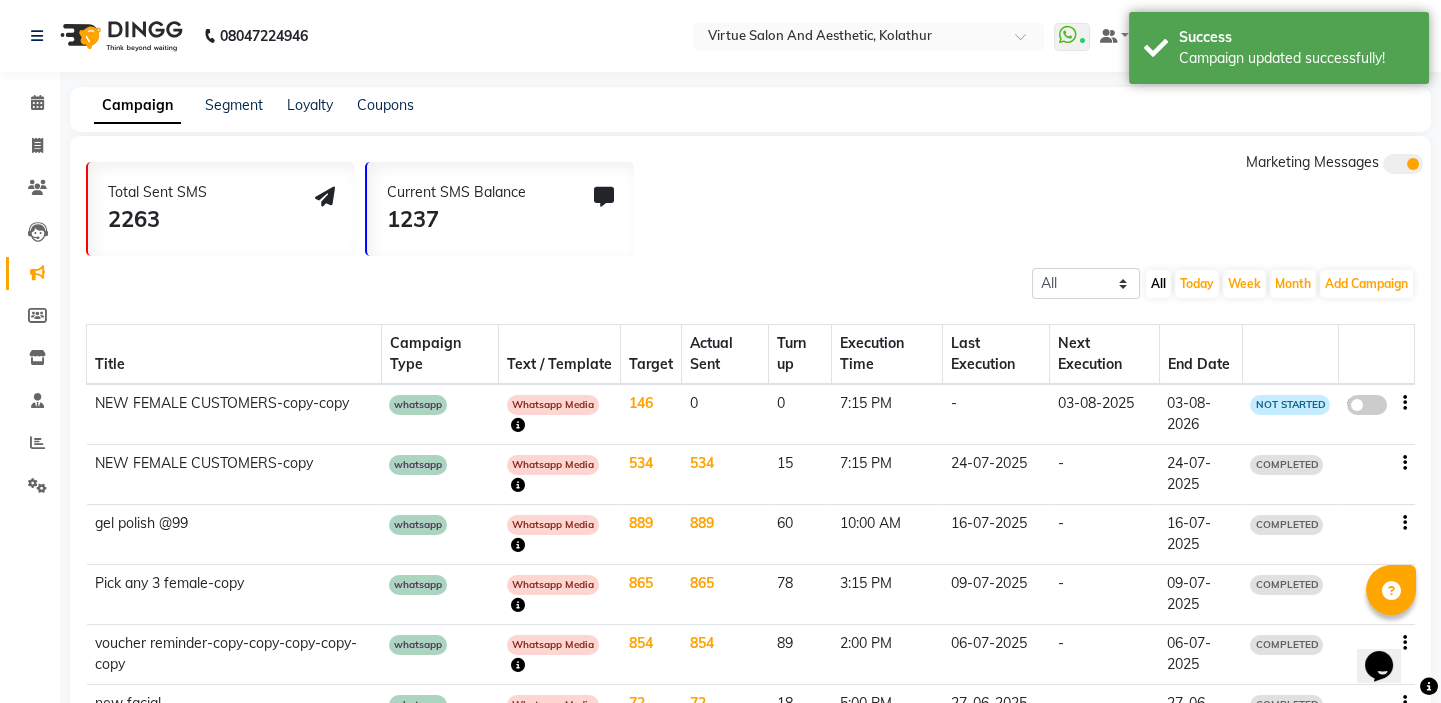 select on "3" 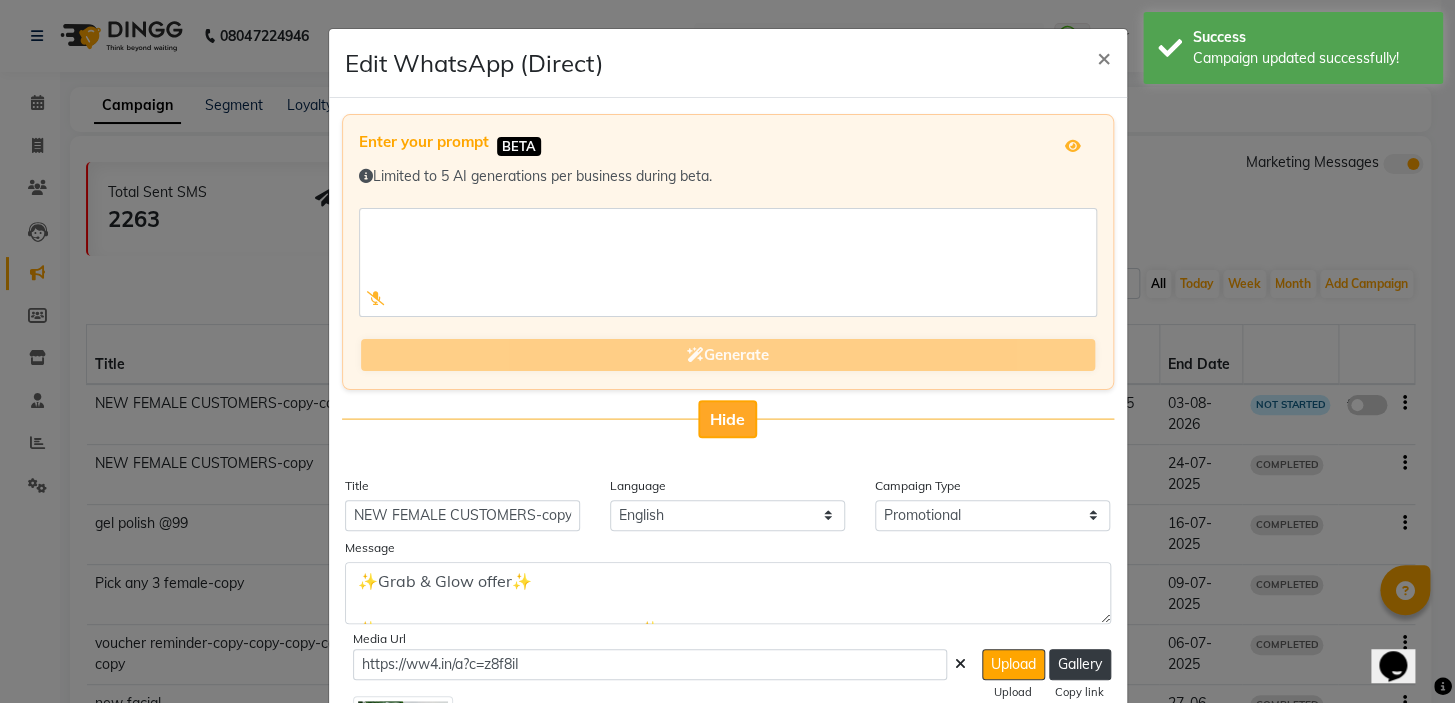 click on "Hide" 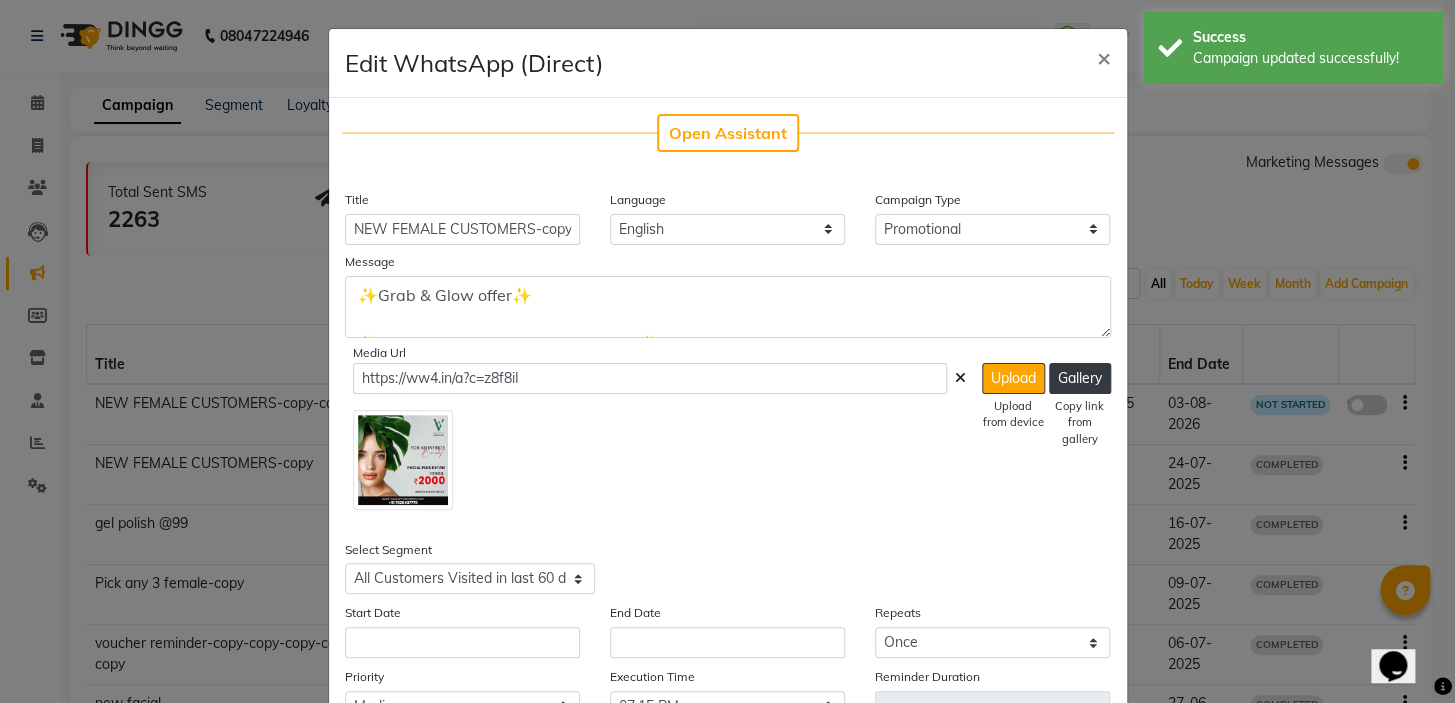 scroll, scrollTop: 181, scrollLeft: 0, axis: vertical 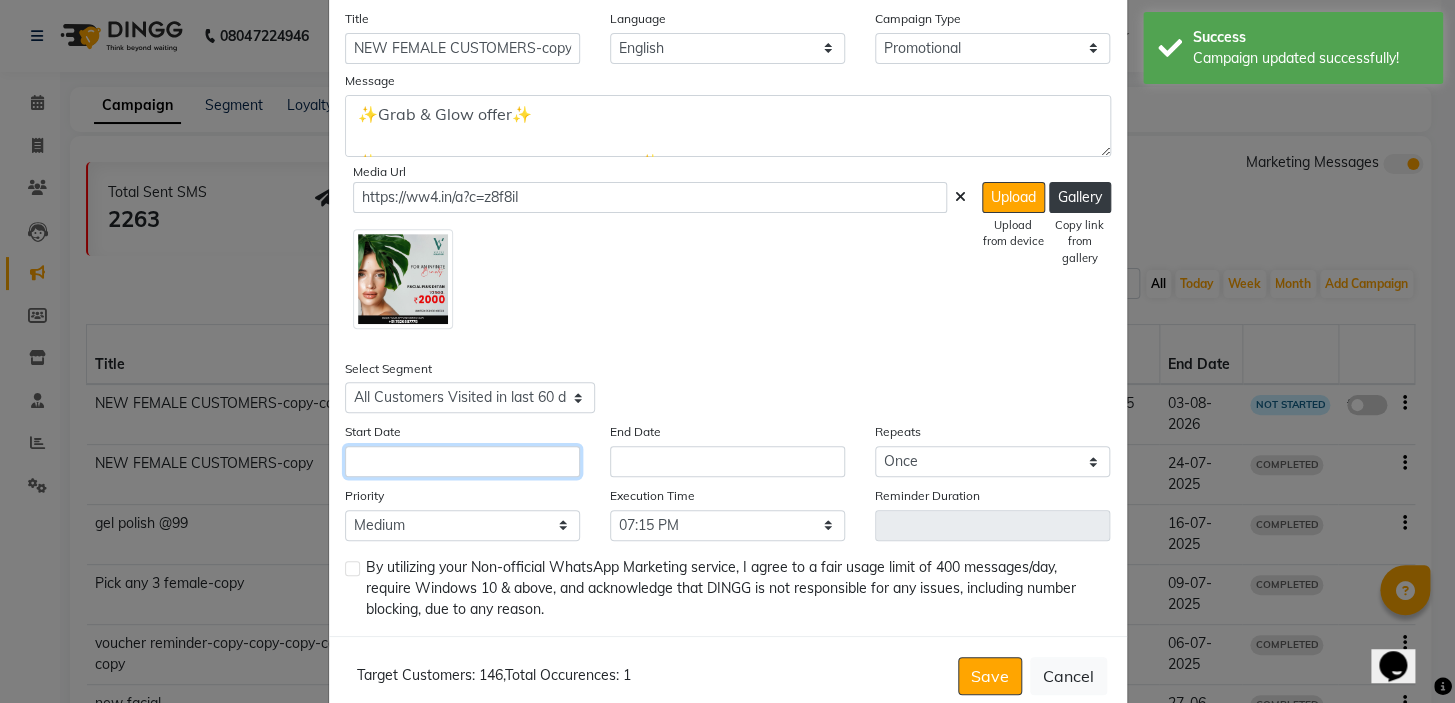 click 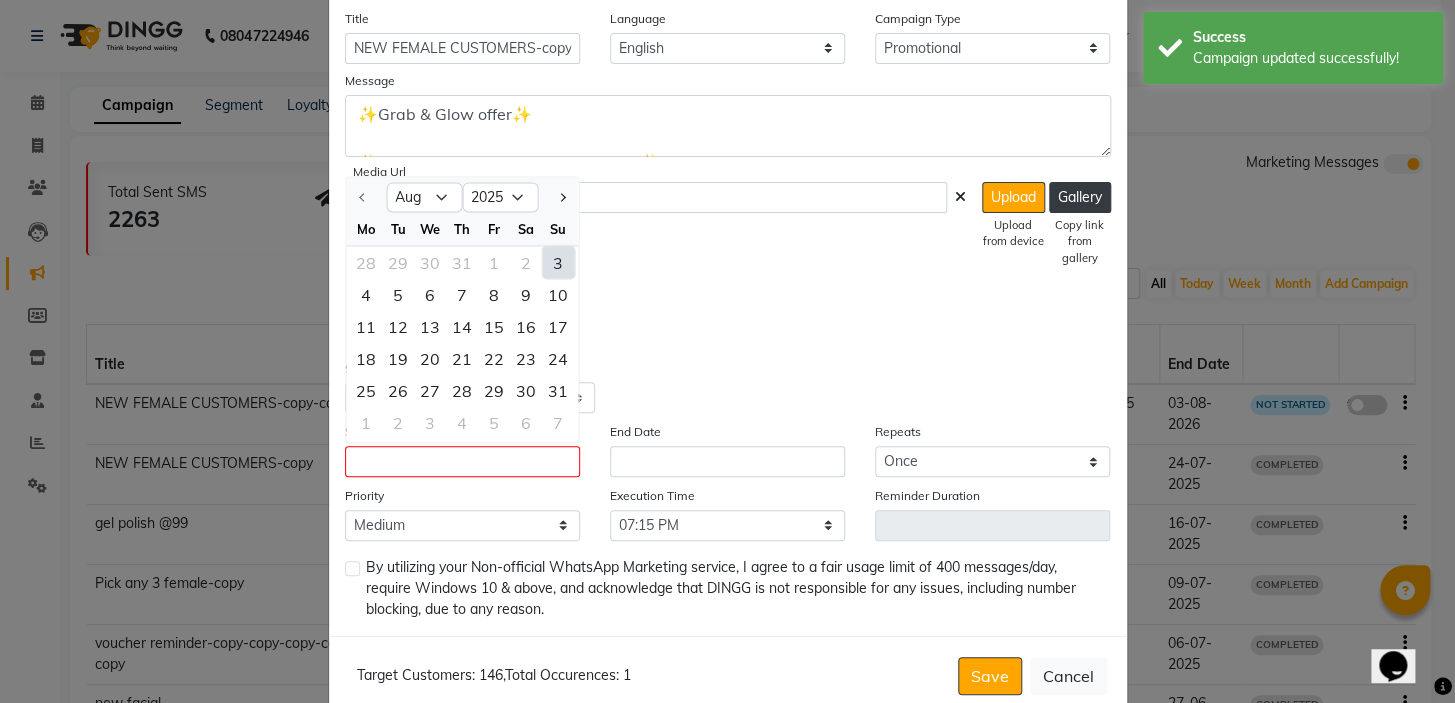 click on "3" 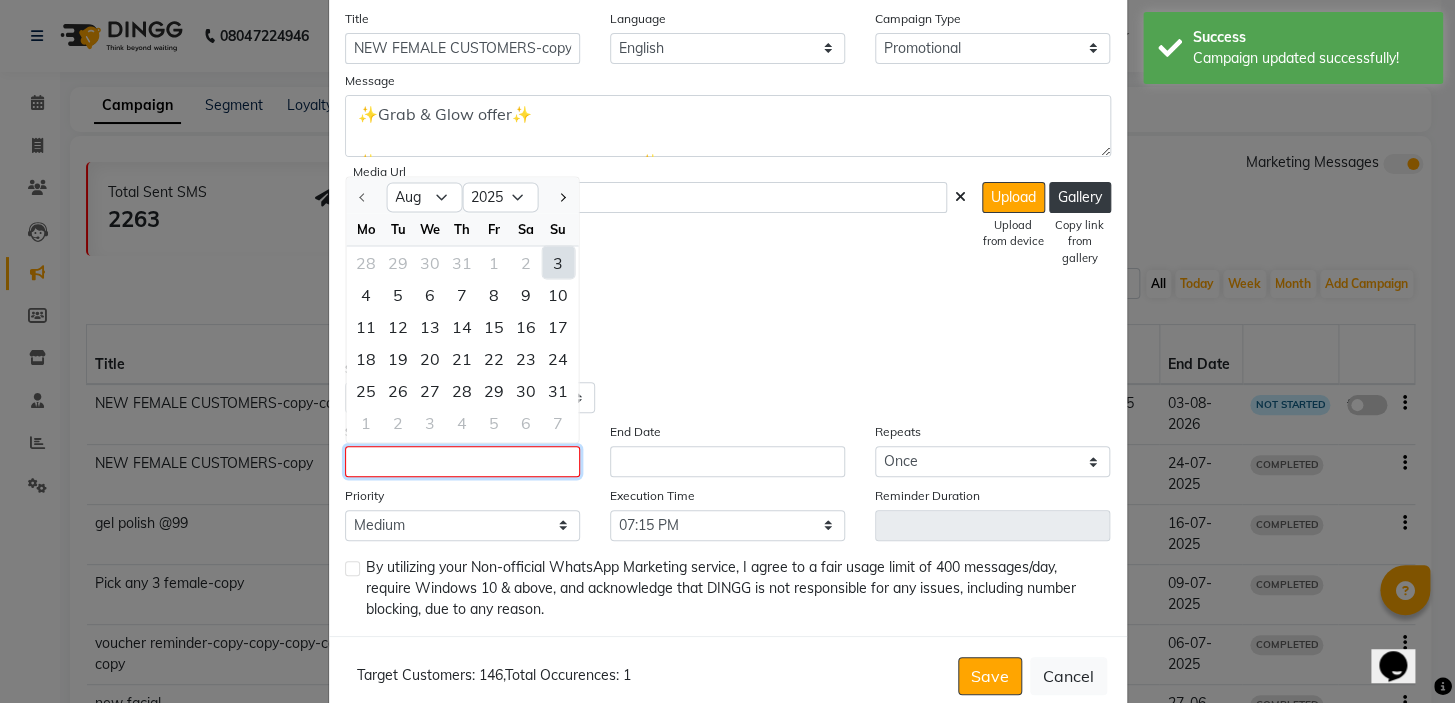 type on "03-08-2025" 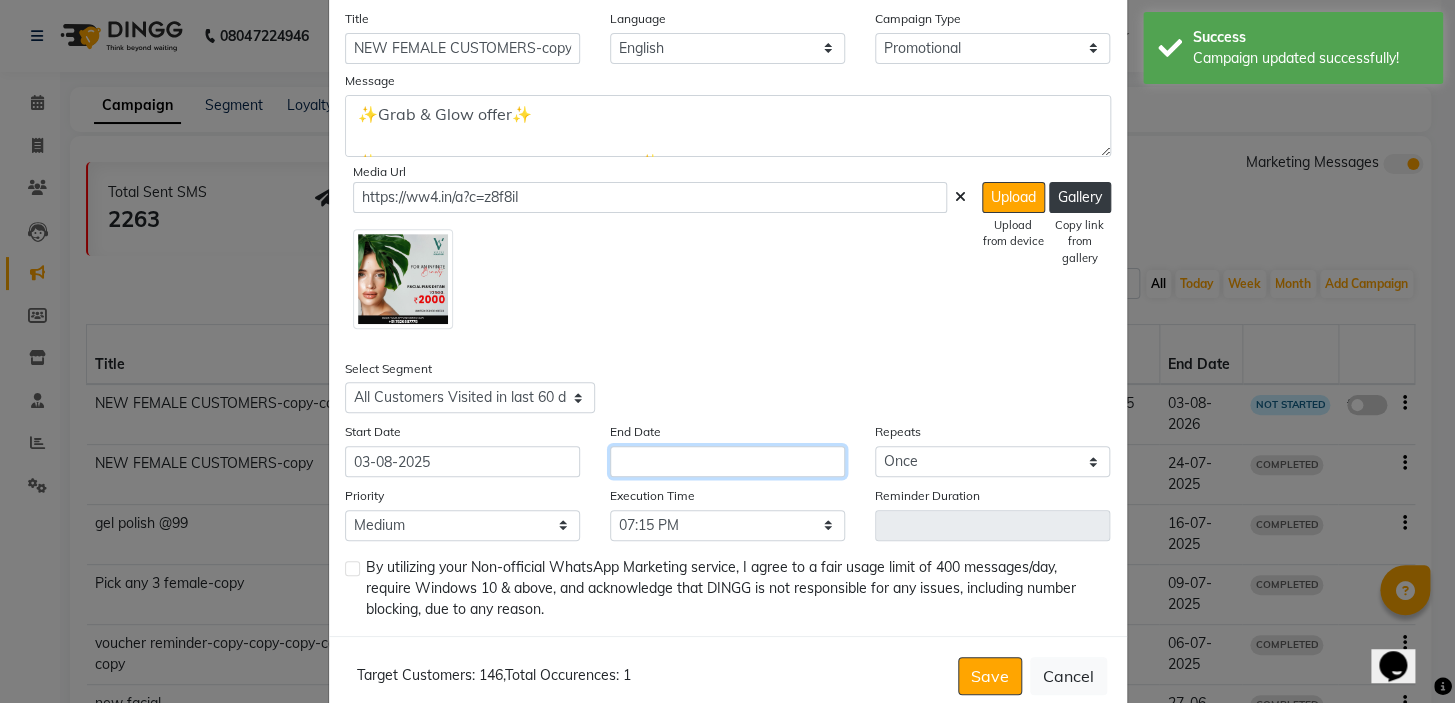 click 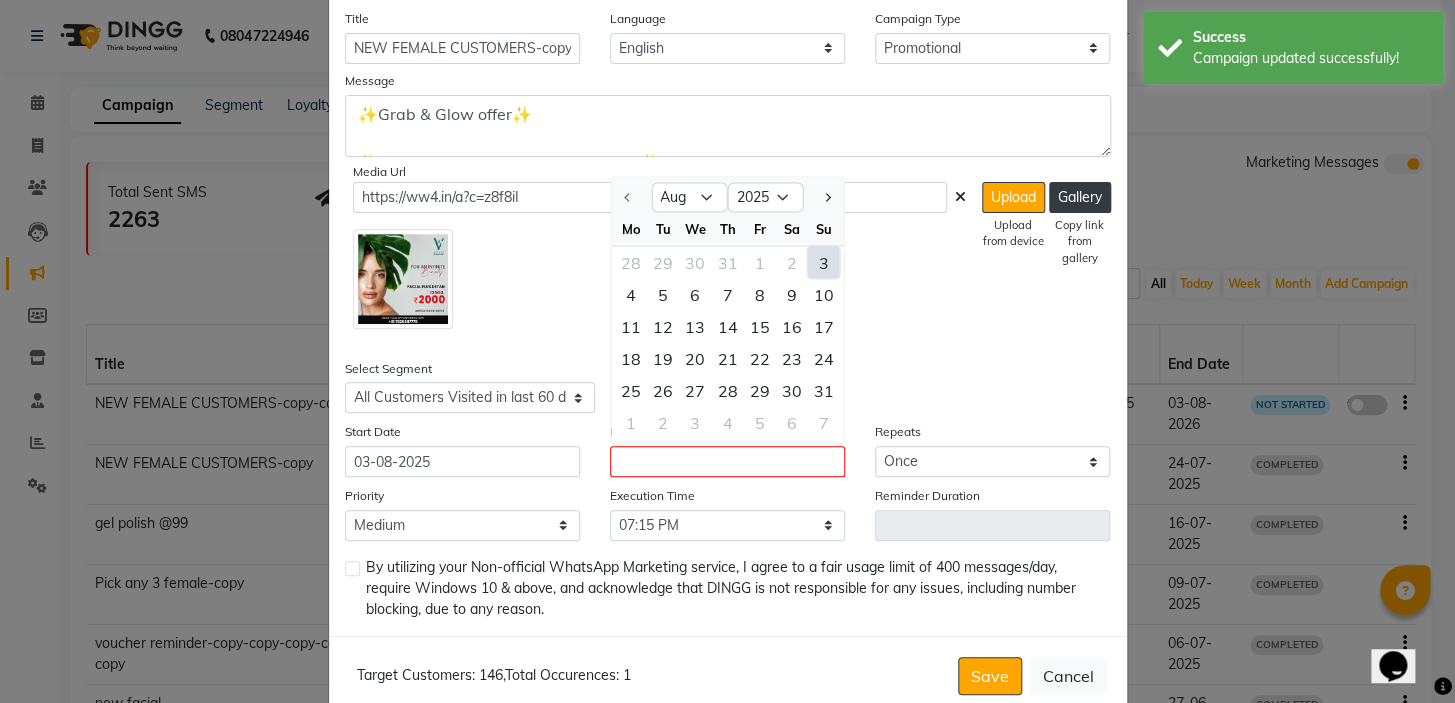 click on "3" 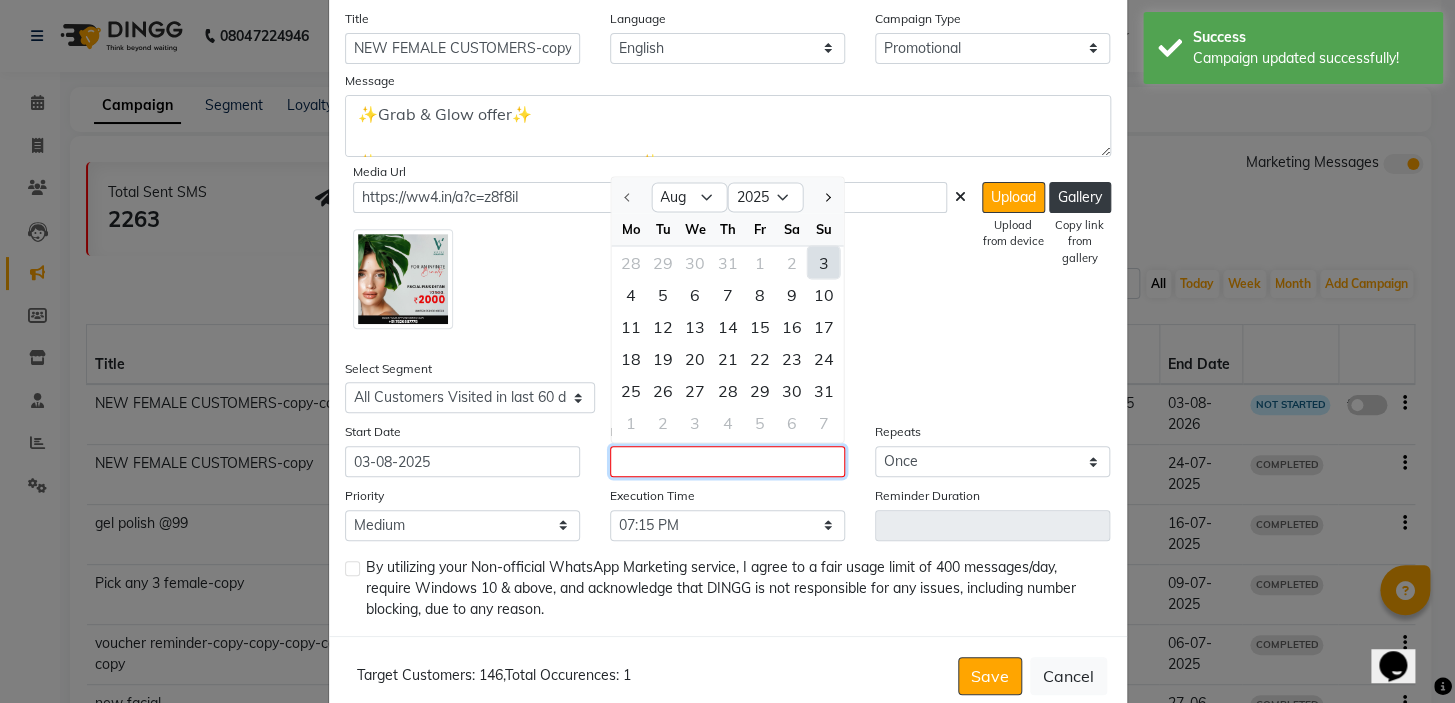 type on "03-08-2025" 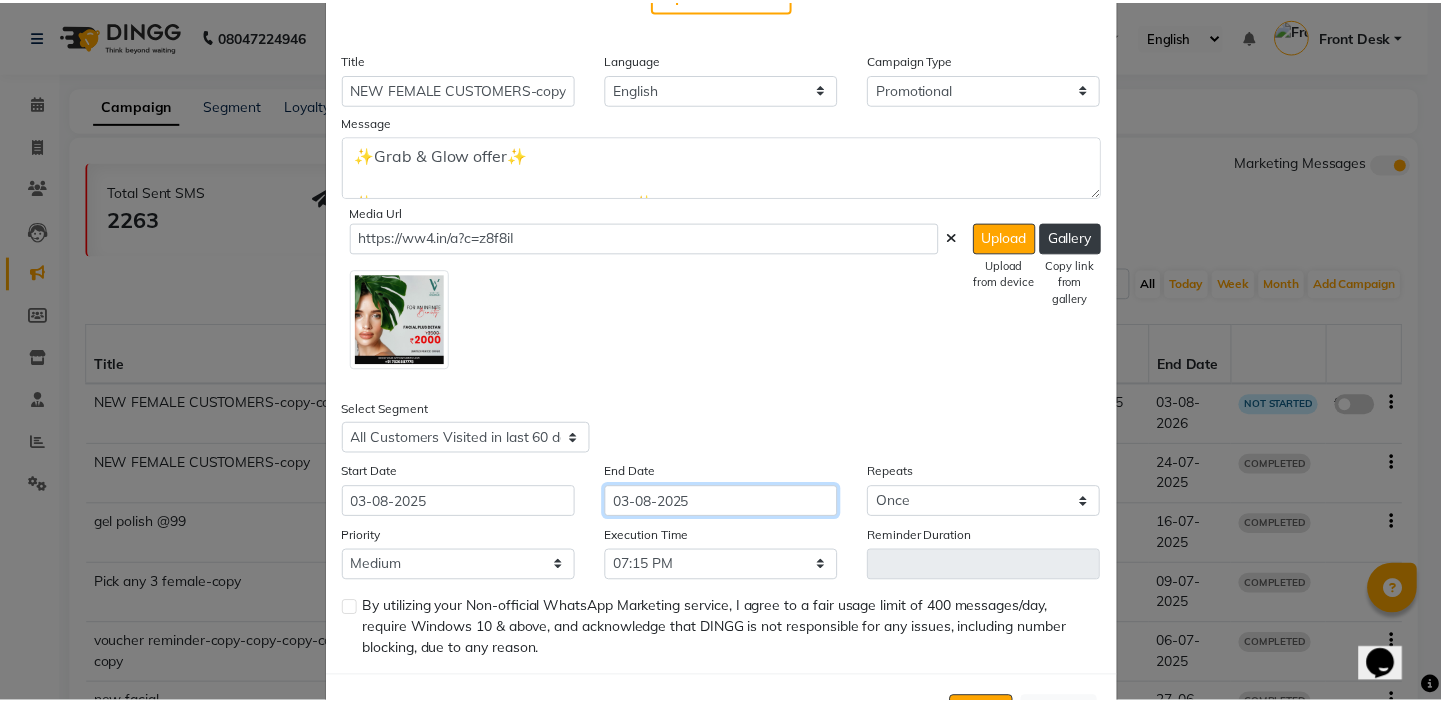 scroll, scrollTop: 223, scrollLeft: 0, axis: vertical 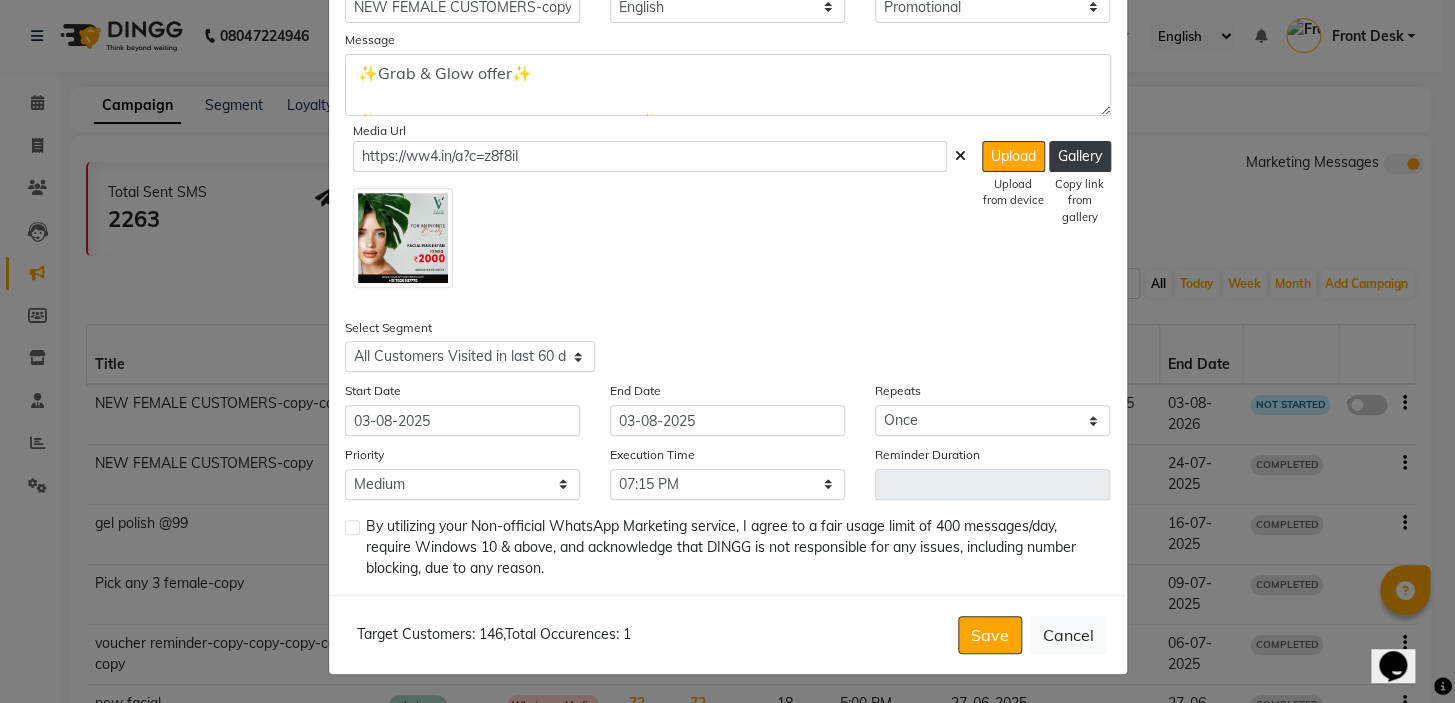 click 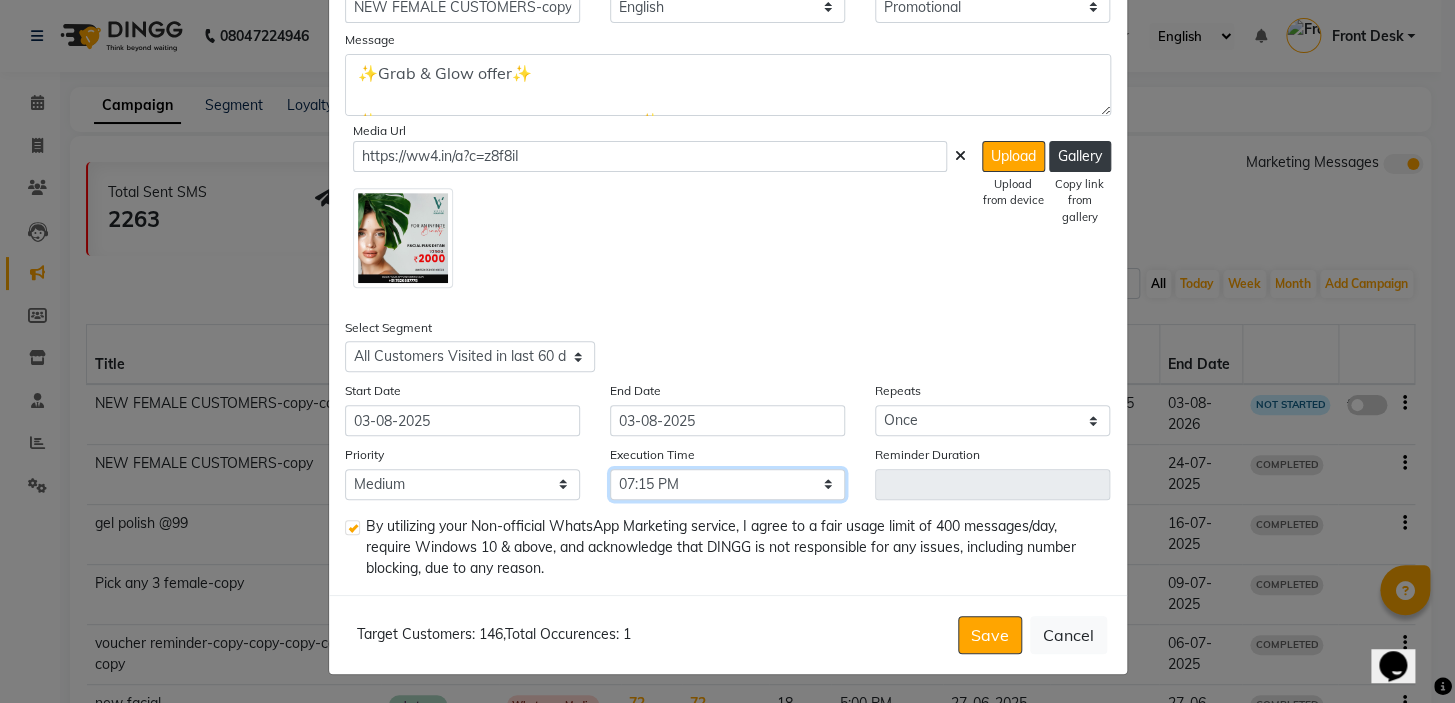 click on "Select 09:00 AM 09:15 AM 09:30 AM 09:45 AM 10:00 AM 10:15 AM 10:30 AM 10:45 AM 11:00 AM 11:15 AM 11:30 AM 11:45 AM 12:00 PM 12:15 PM 12:30 PM 12:45 PM 01:00 PM 01:15 PM 01:30 PM 01:45 PM 02:00 PM 02:15 PM 02:30 PM 02:45 PM 03:00 PM 03:15 PM 03:30 PM 03:45 PM 04:00 PM 04:15 PM 04:30 PM 04:45 PM 05:00 PM 05:15 PM 05:30 PM 05:45 PM 06:00 PM 06:15 PM 06:30 PM 06:45 PM 07:00 PM 07:15 PM 07:30 PM 07:45 PM 08:00 PM 08:15 PM 08:30 PM 08:45 PM 09:00 PM 09:15 PM 09:30 PM 09:45 PM" at bounding box center [727, 484] 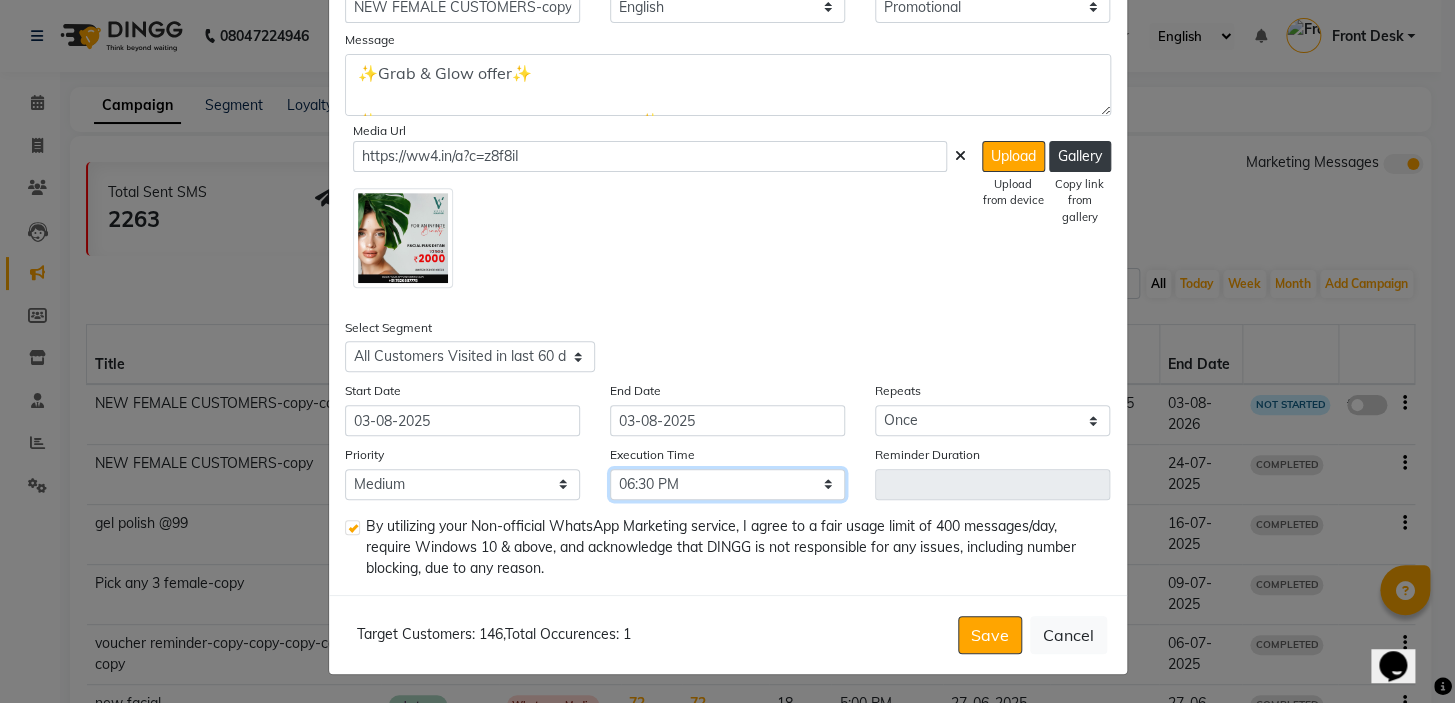 click on "Select 09:00 AM 09:15 AM 09:30 AM 09:45 AM 10:00 AM 10:15 AM 10:30 AM 10:45 AM 11:00 AM 11:15 AM 11:30 AM 11:45 AM 12:00 PM 12:15 PM 12:30 PM 12:45 PM 01:00 PM 01:15 PM 01:30 PM 01:45 PM 02:00 PM 02:15 PM 02:30 PM 02:45 PM 03:00 PM 03:15 PM 03:30 PM 03:45 PM 04:00 PM 04:15 PM 04:30 PM 04:45 PM 05:00 PM 05:15 PM 05:30 PM 05:45 PM 06:00 PM 06:15 PM 06:30 PM 06:45 PM 07:00 PM 07:15 PM 07:30 PM 07:45 PM 08:00 PM 08:15 PM 08:30 PM 08:45 PM 09:00 PM 09:15 PM 09:30 PM 09:45 PM" at bounding box center (727, 484) 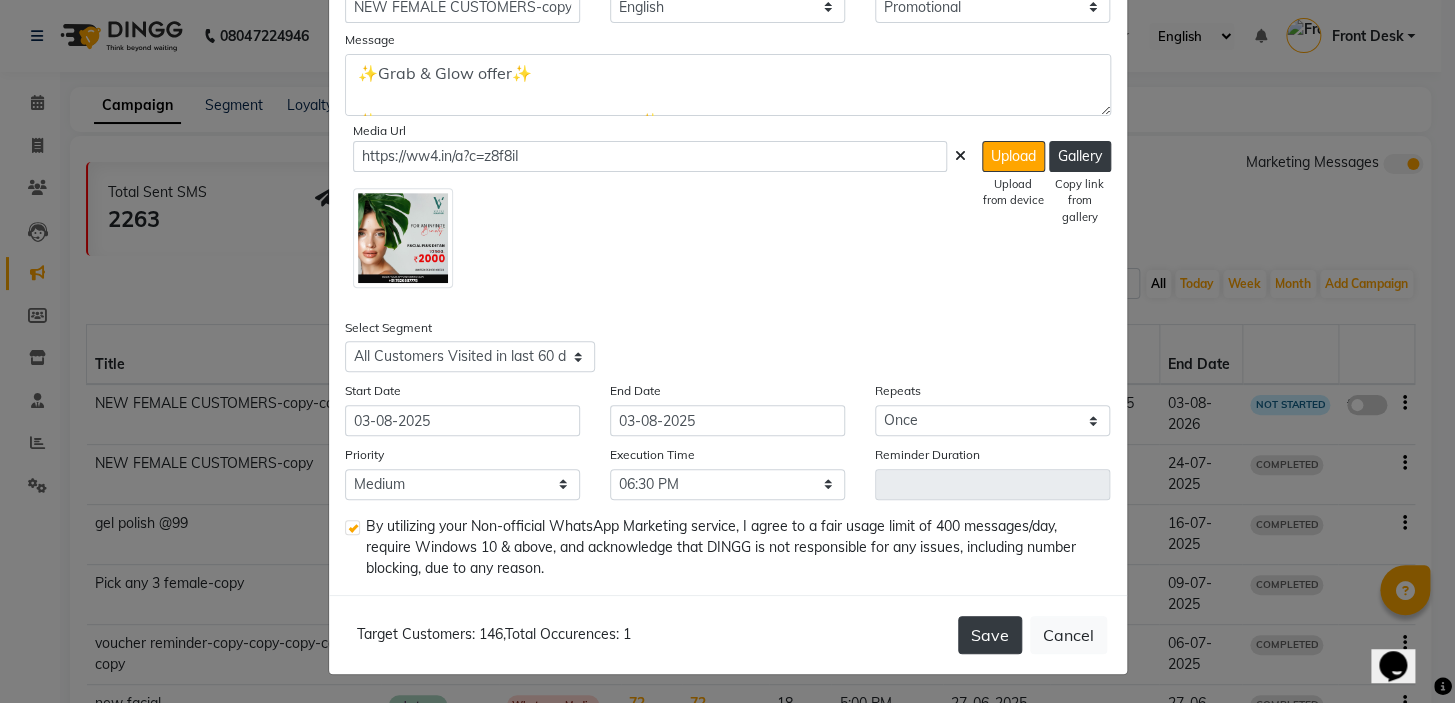click on "Save" 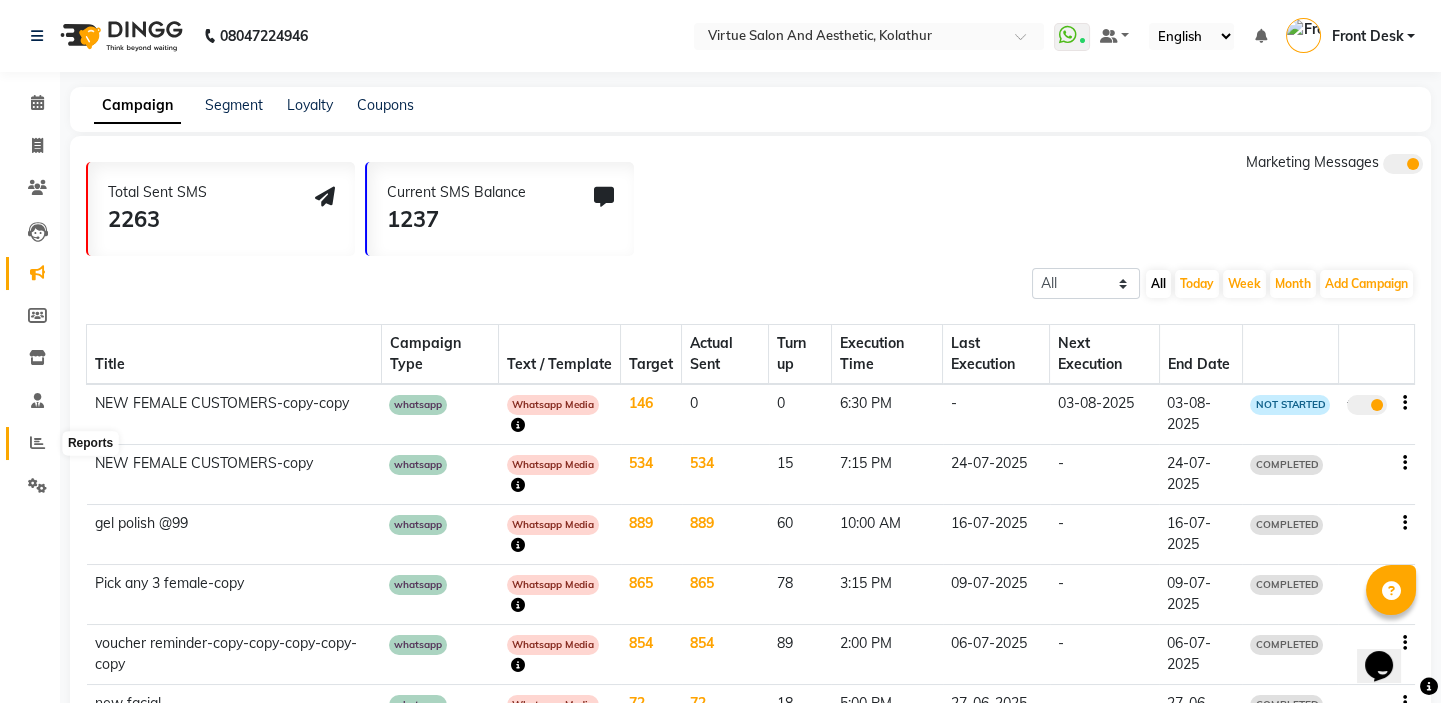 click 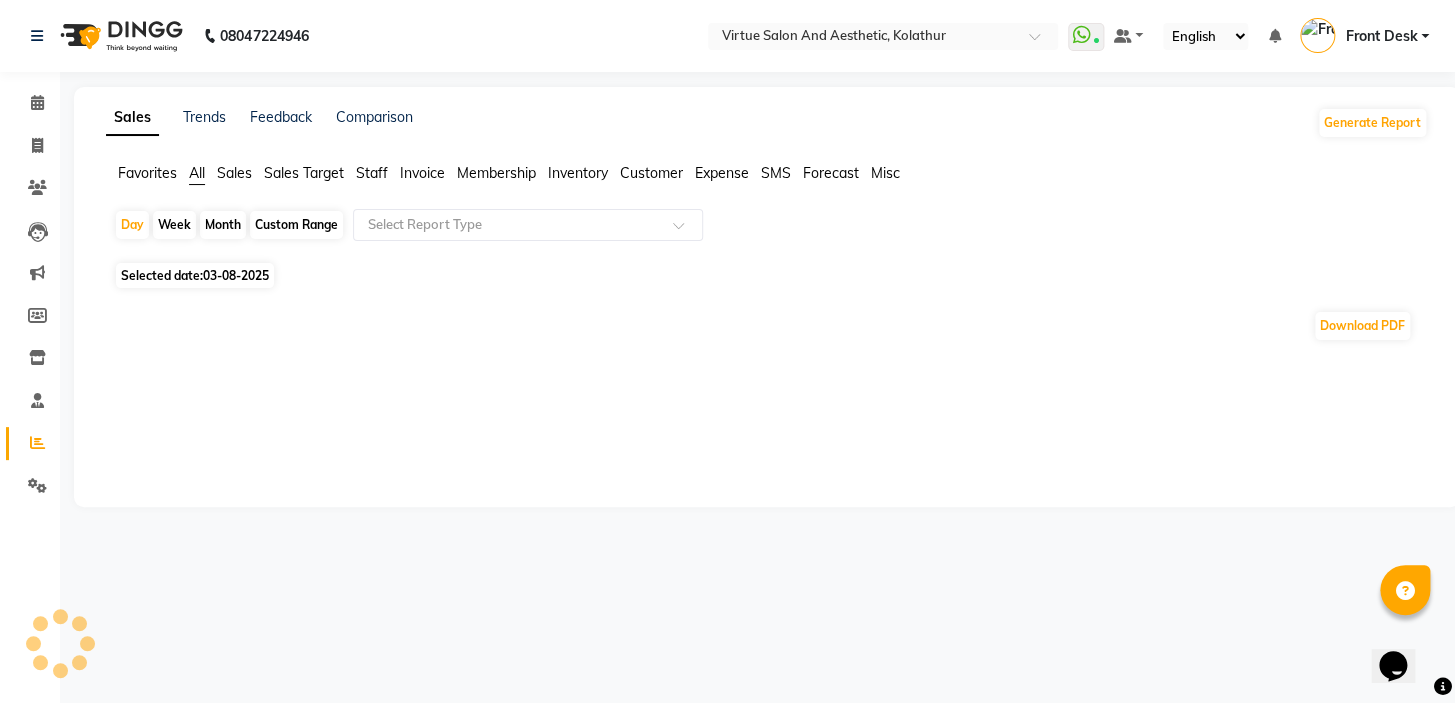 click on "Sales" 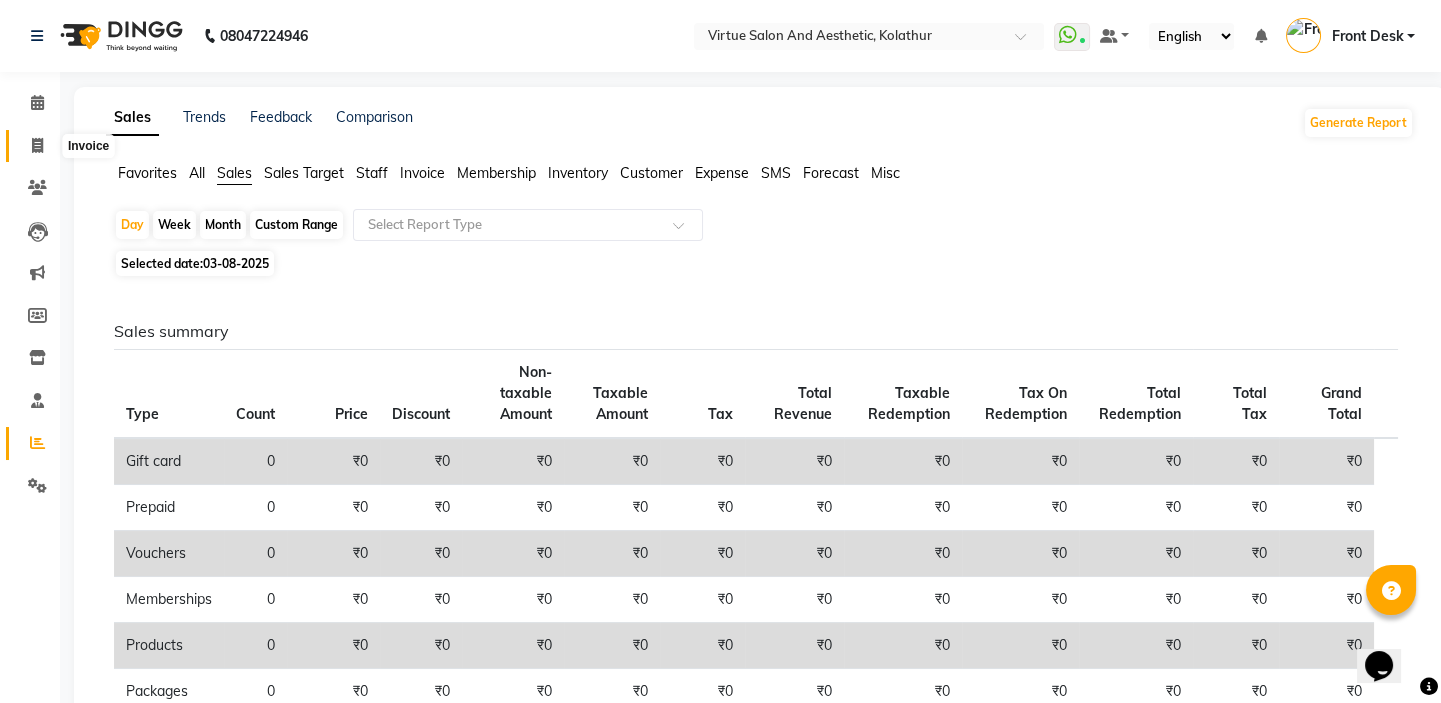 click 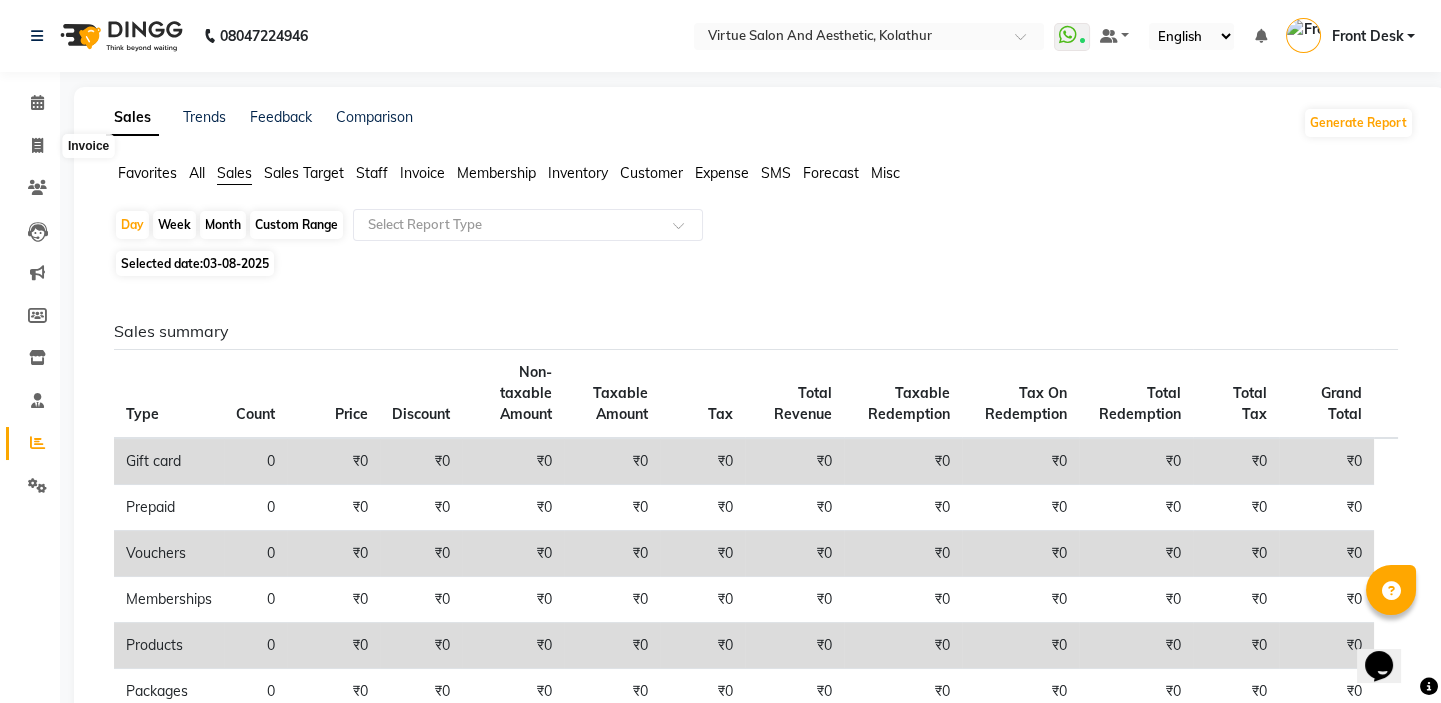 select on "service" 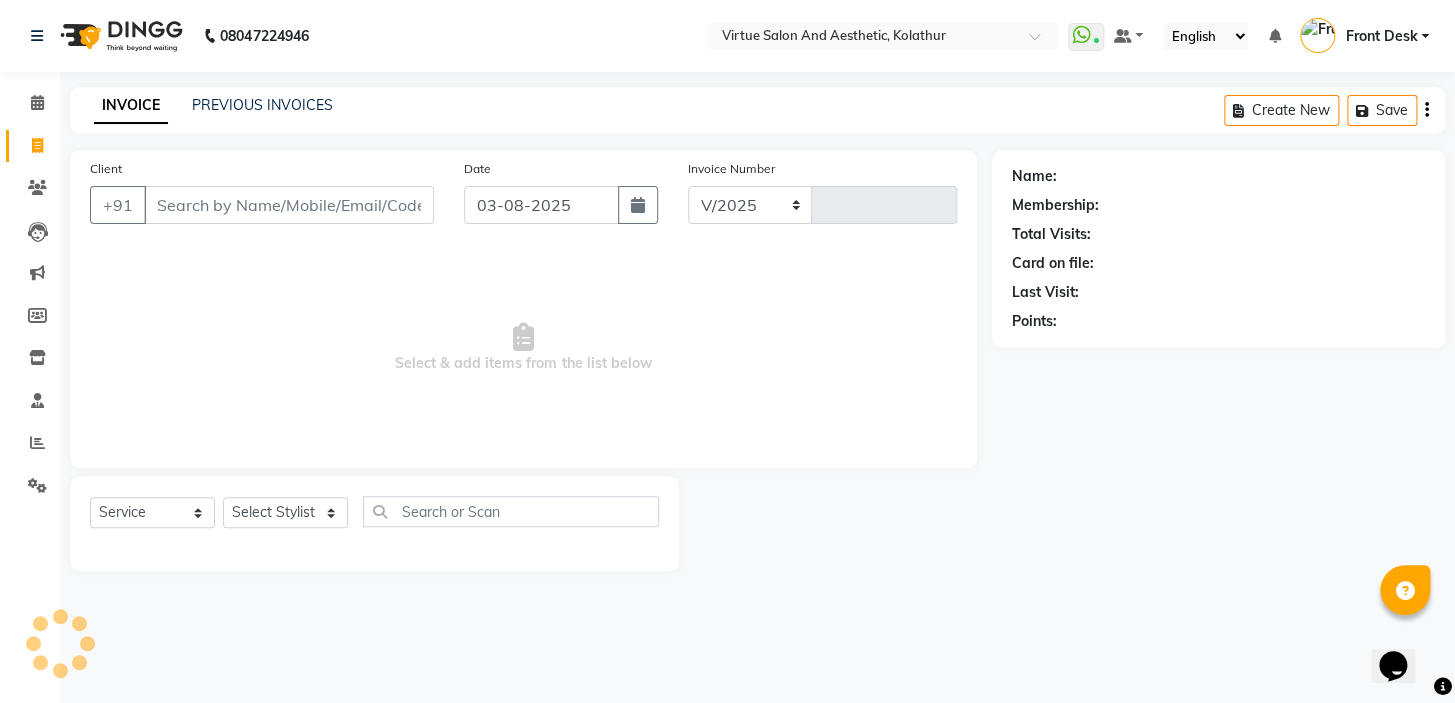 select on "7053" 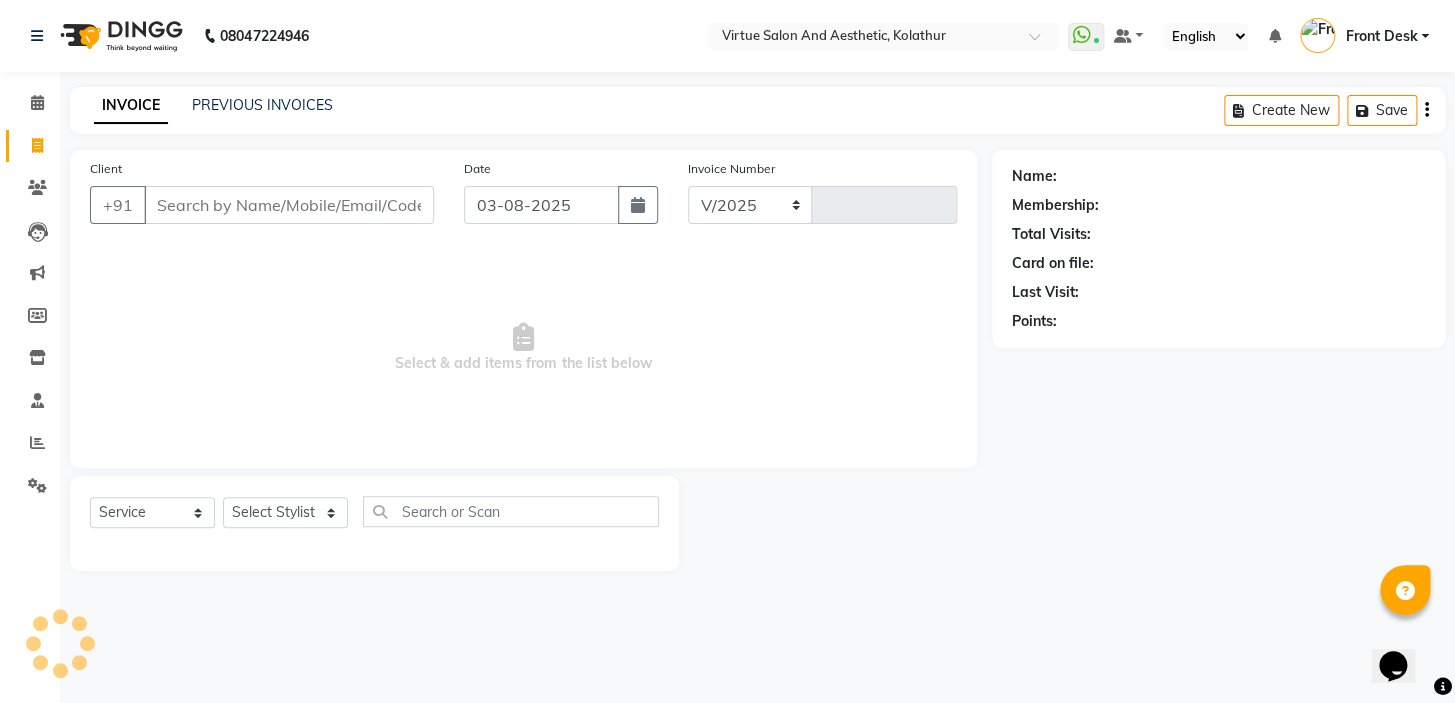 type on "0945" 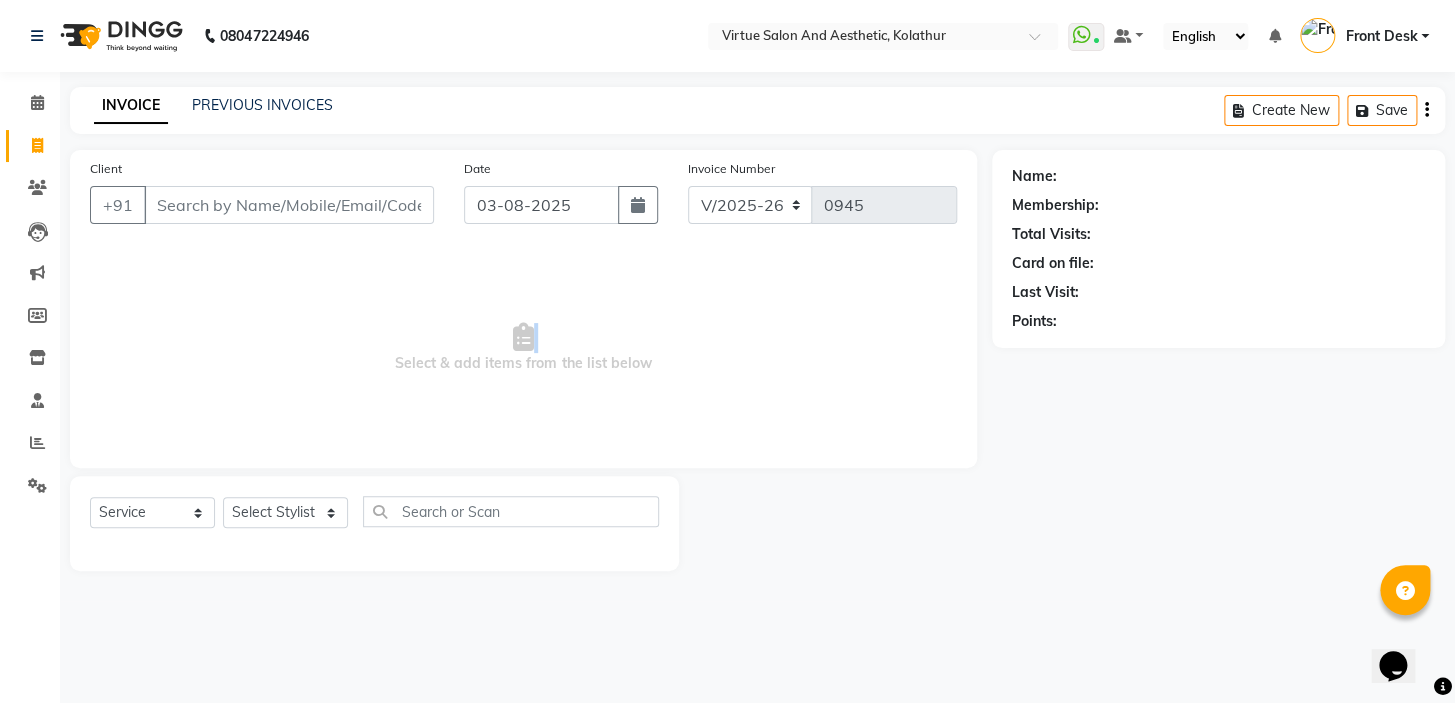 drag, startPoint x: 723, startPoint y: 335, endPoint x: 117, endPoint y: 361, distance: 606.5575 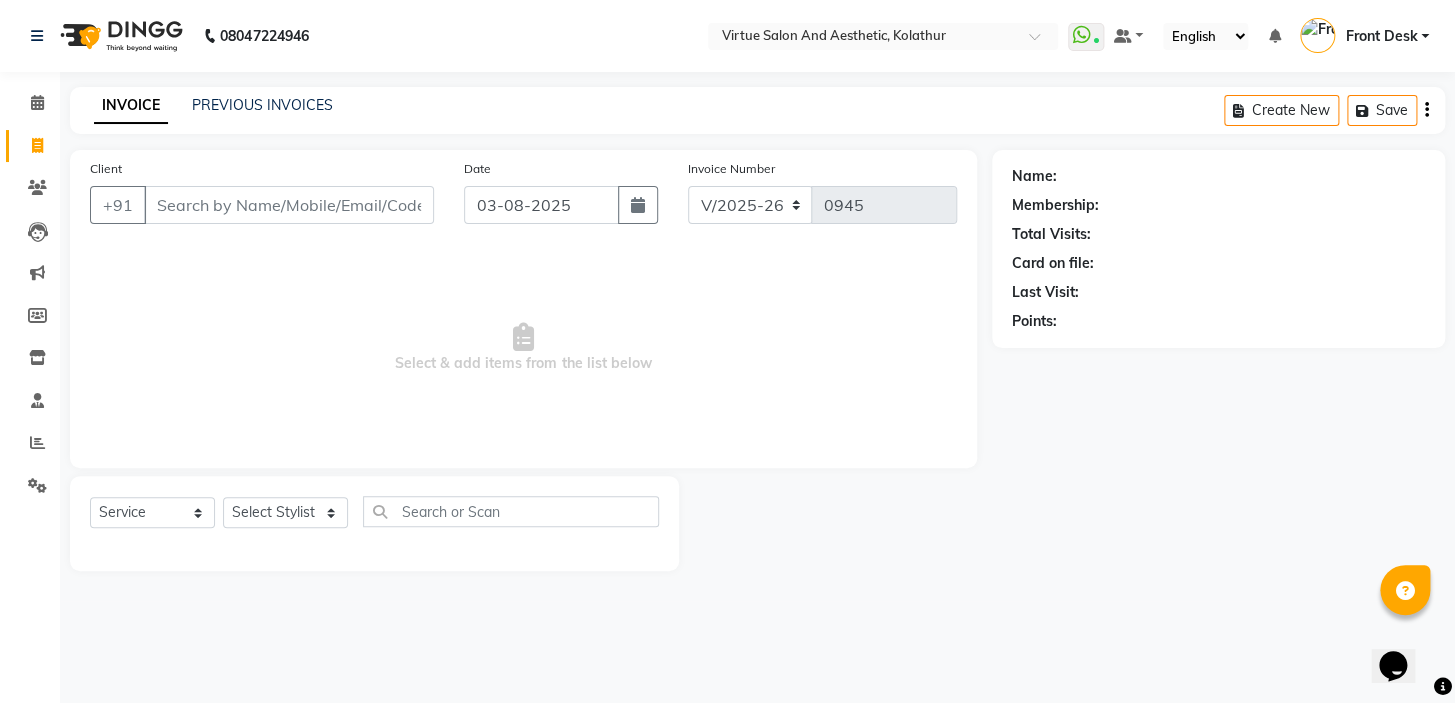 drag, startPoint x: 359, startPoint y: 375, endPoint x: 754, endPoint y: 374, distance: 395.00125 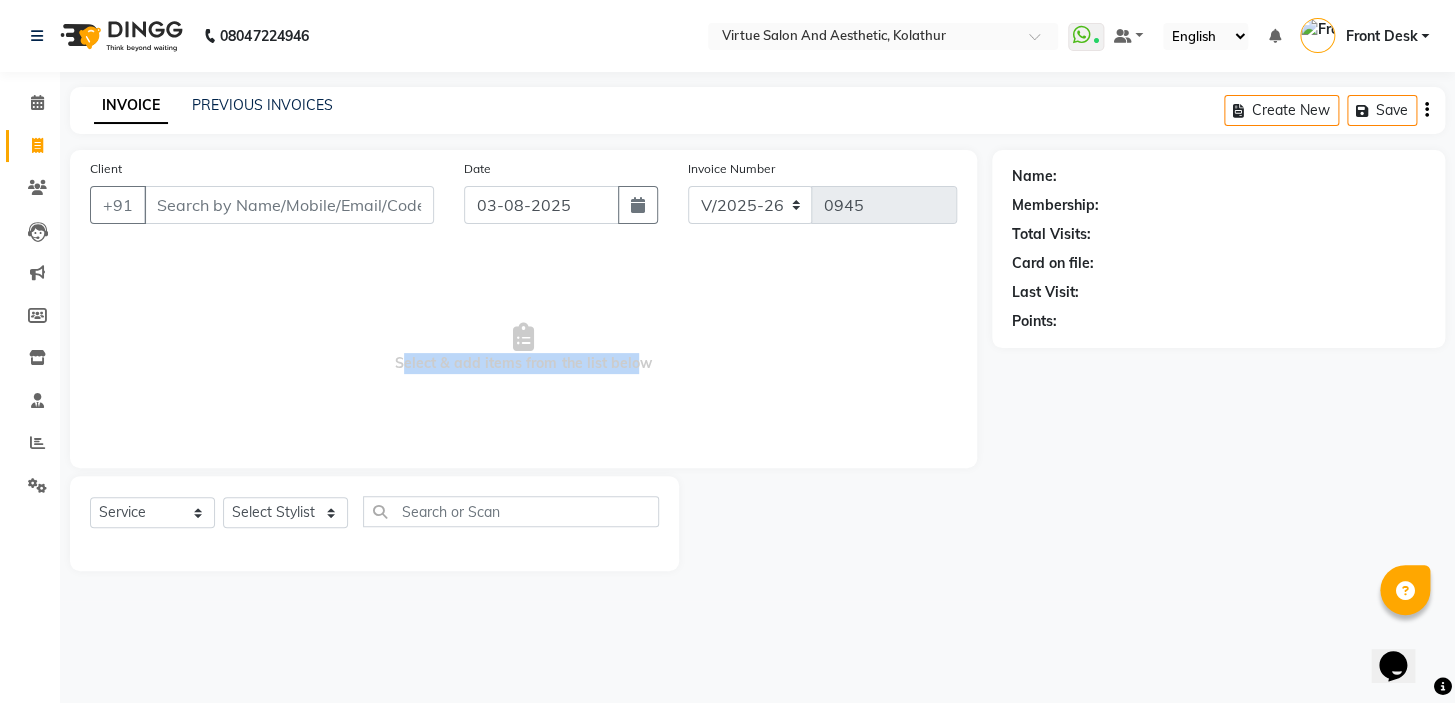 drag, startPoint x: 394, startPoint y: 370, endPoint x: 705, endPoint y: 381, distance: 311.19446 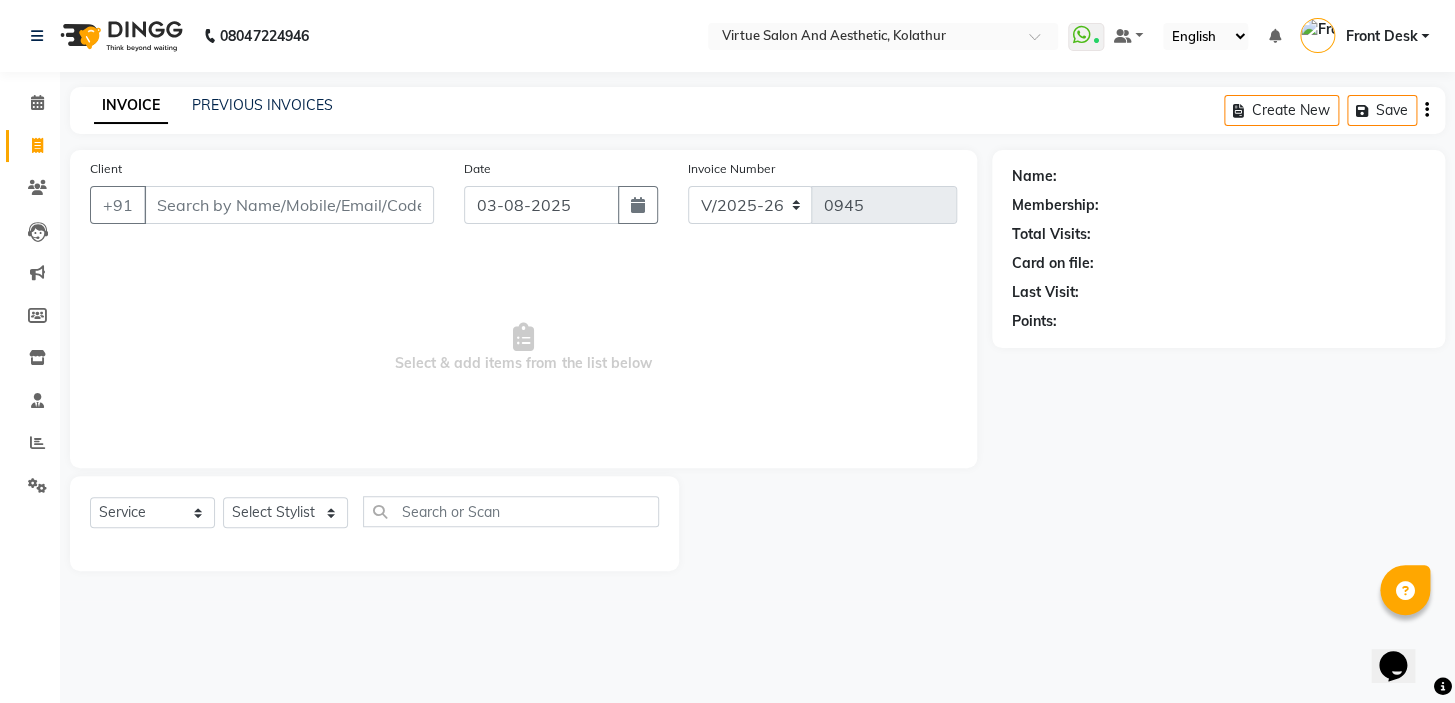 click on "Select & add items from the list below" at bounding box center [523, 348] 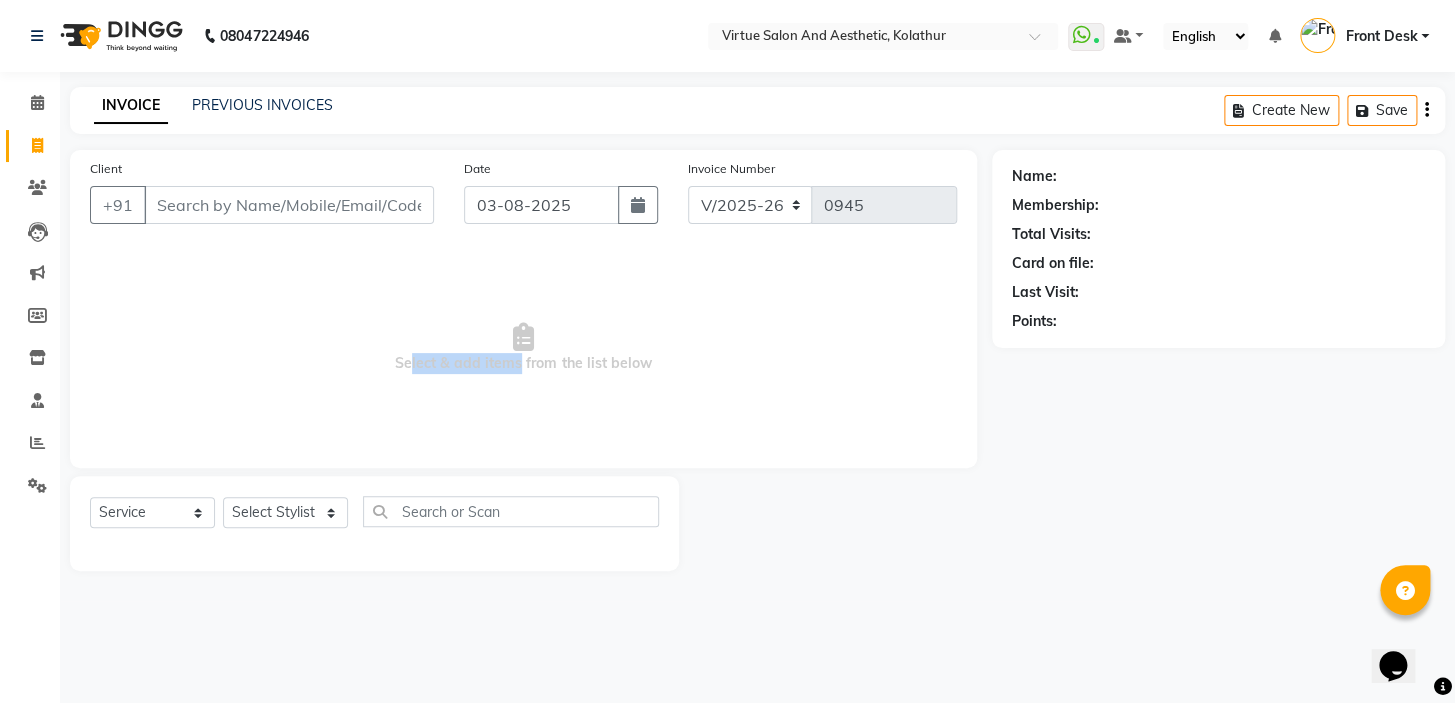 drag, startPoint x: 404, startPoint y: 356, endPoint x: 664, endPoint y: 339, distance: 260.55518 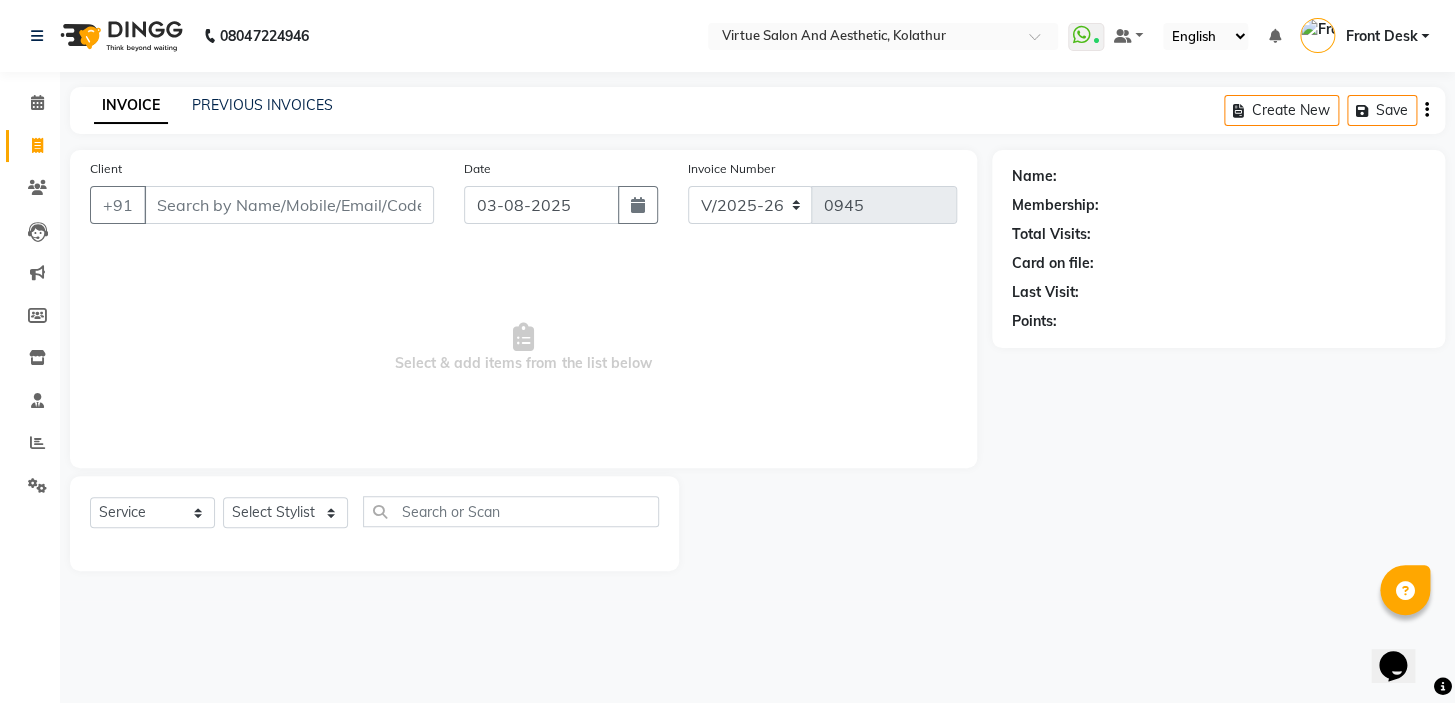 click on "Select & add items from the list below" at bounding box center (523, 348) 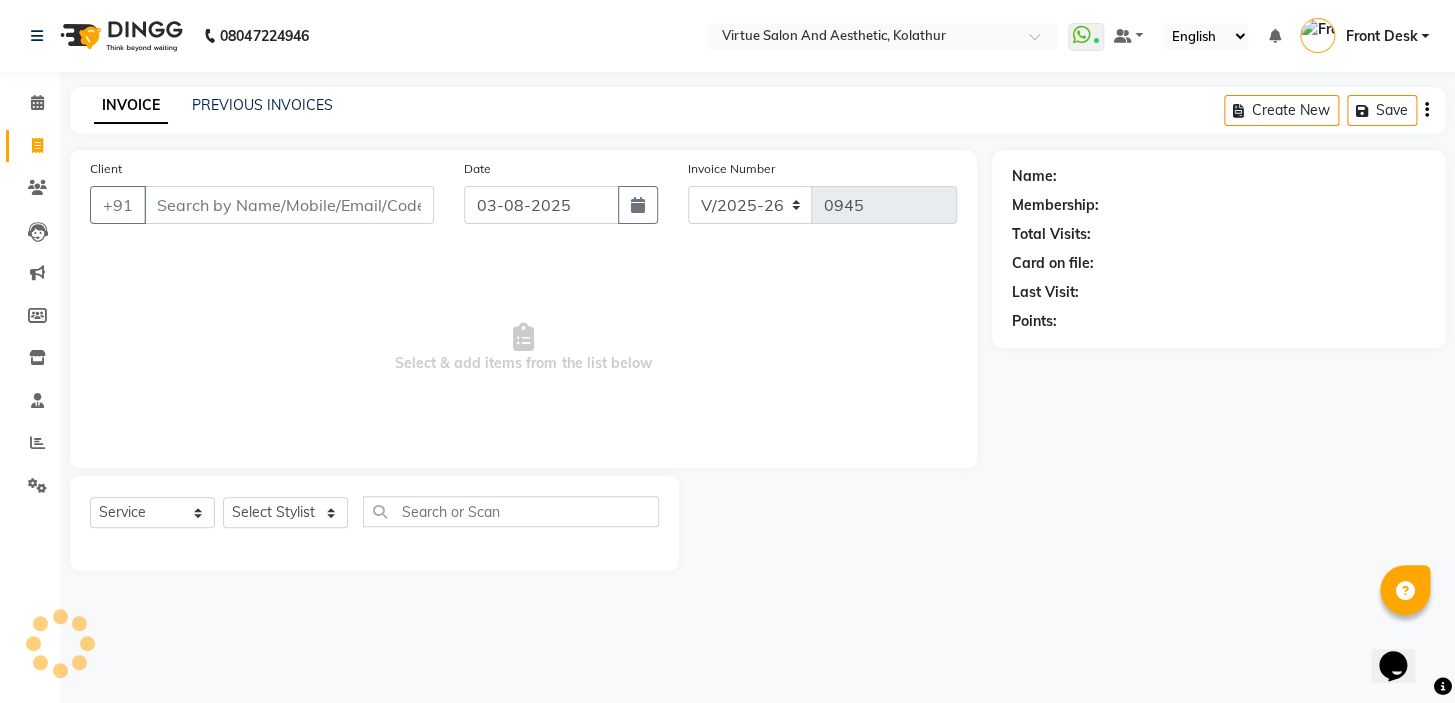 drag, startPoint x: 614, startPoint y: 375, endPoint x: 355, endPoint y: 361, distance: 259.3781 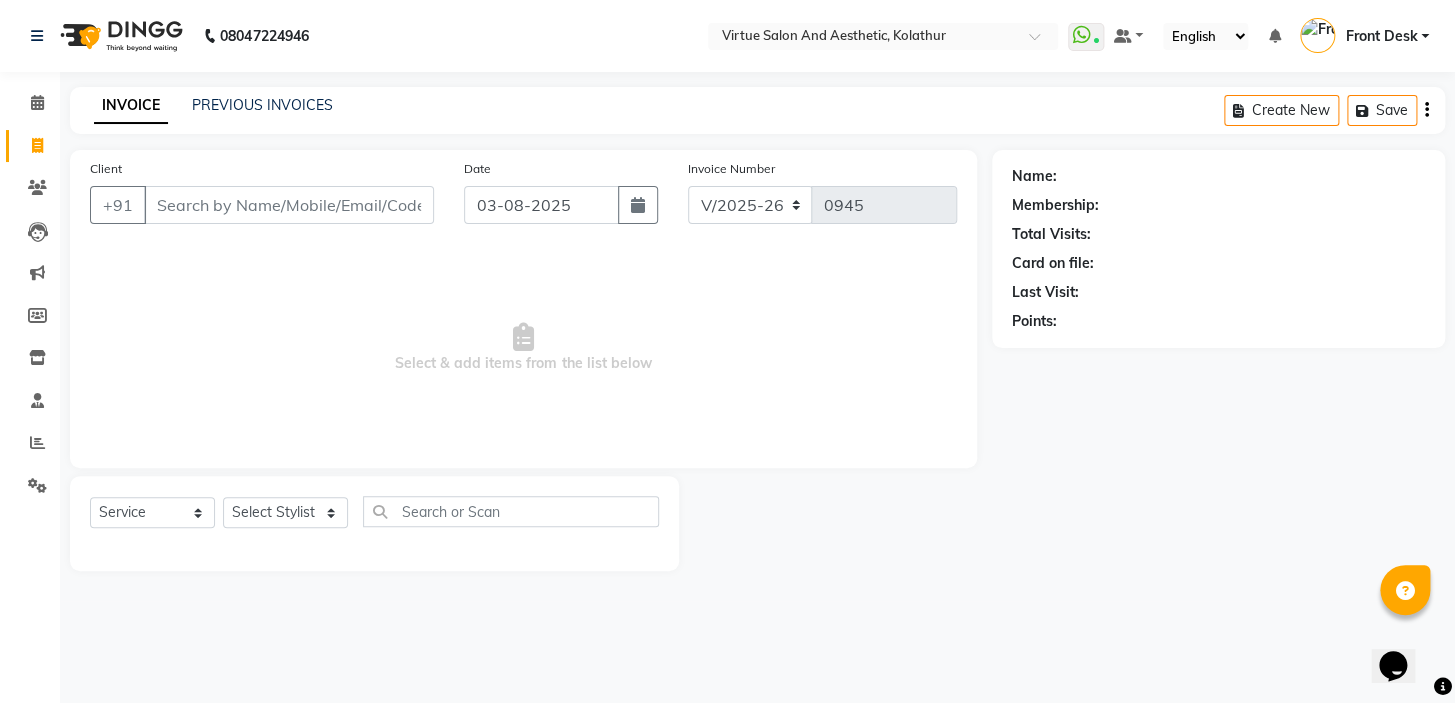 click on "Select & add items from the list below" at bounding box center [523, 348] 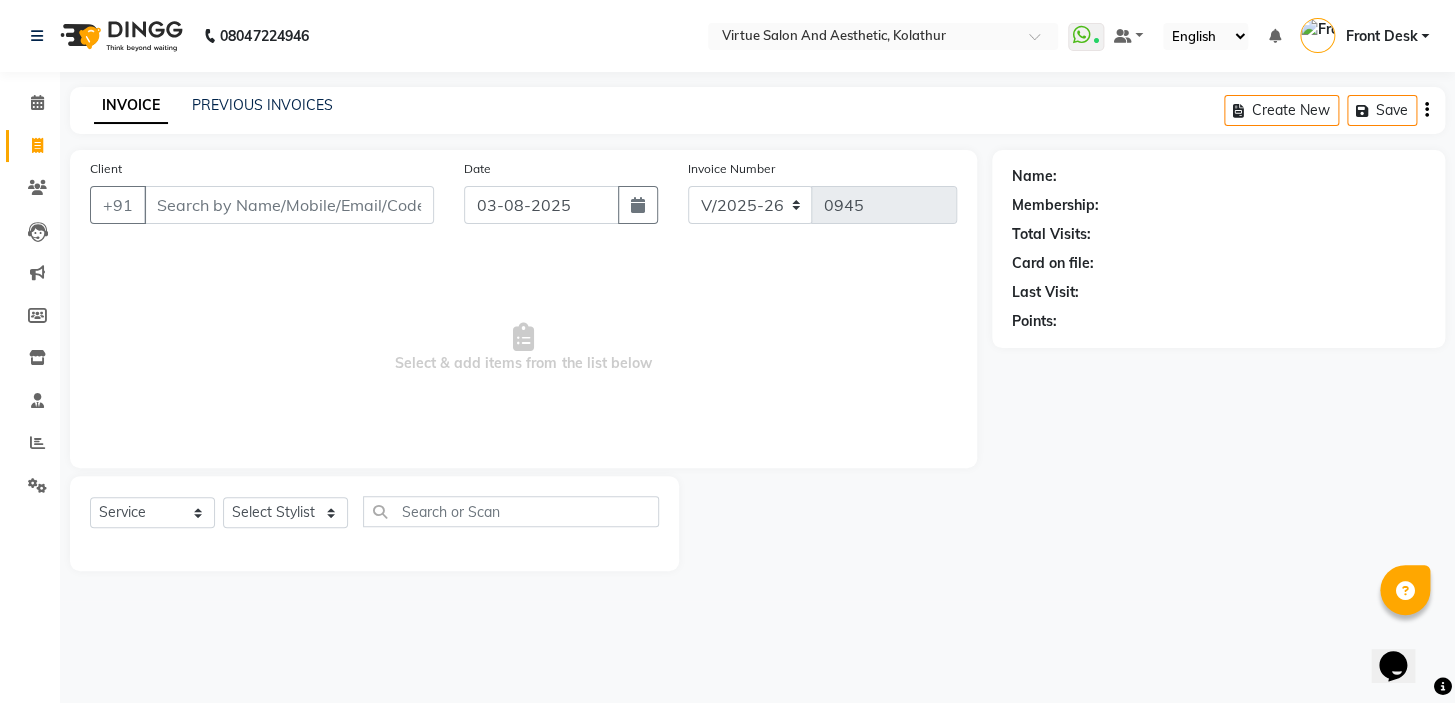 drag, startPoint x: 695, startPoint y: 372, endPoint x: 354, endPoint y: 388, distance: 341.37515 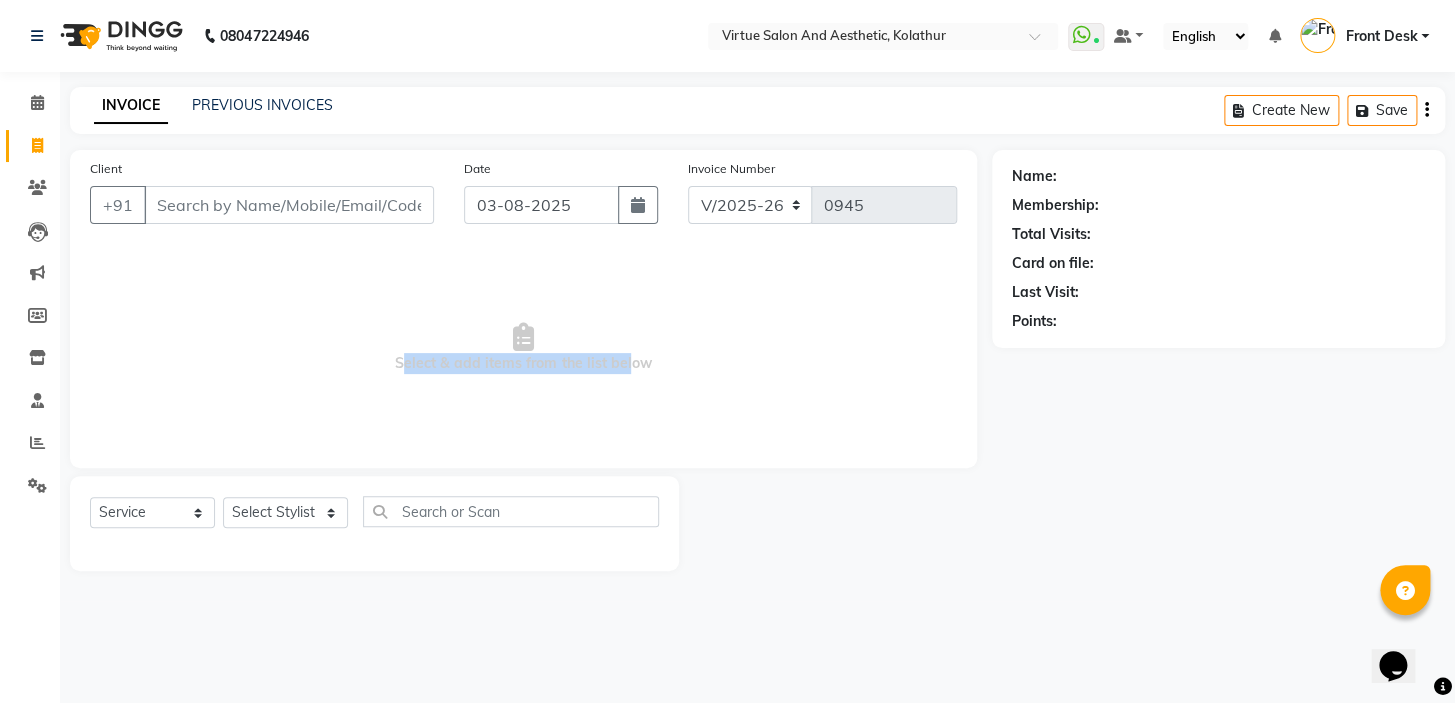 drag, startPoint x: 380, startPoint y: 390, endPoint x: 731, endPoint y: 341, distance: 354.40372 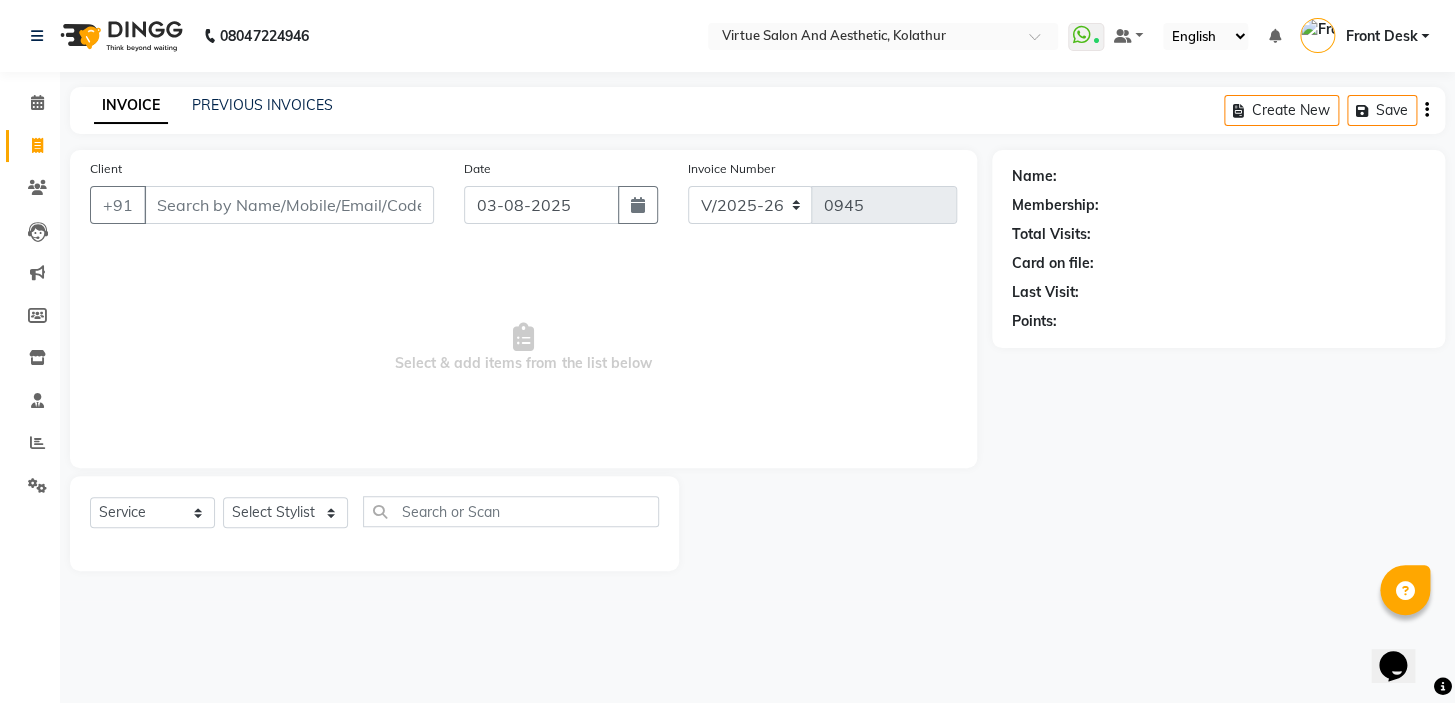 click on "Select & add items from the list below" at bounding box center (523, 348) 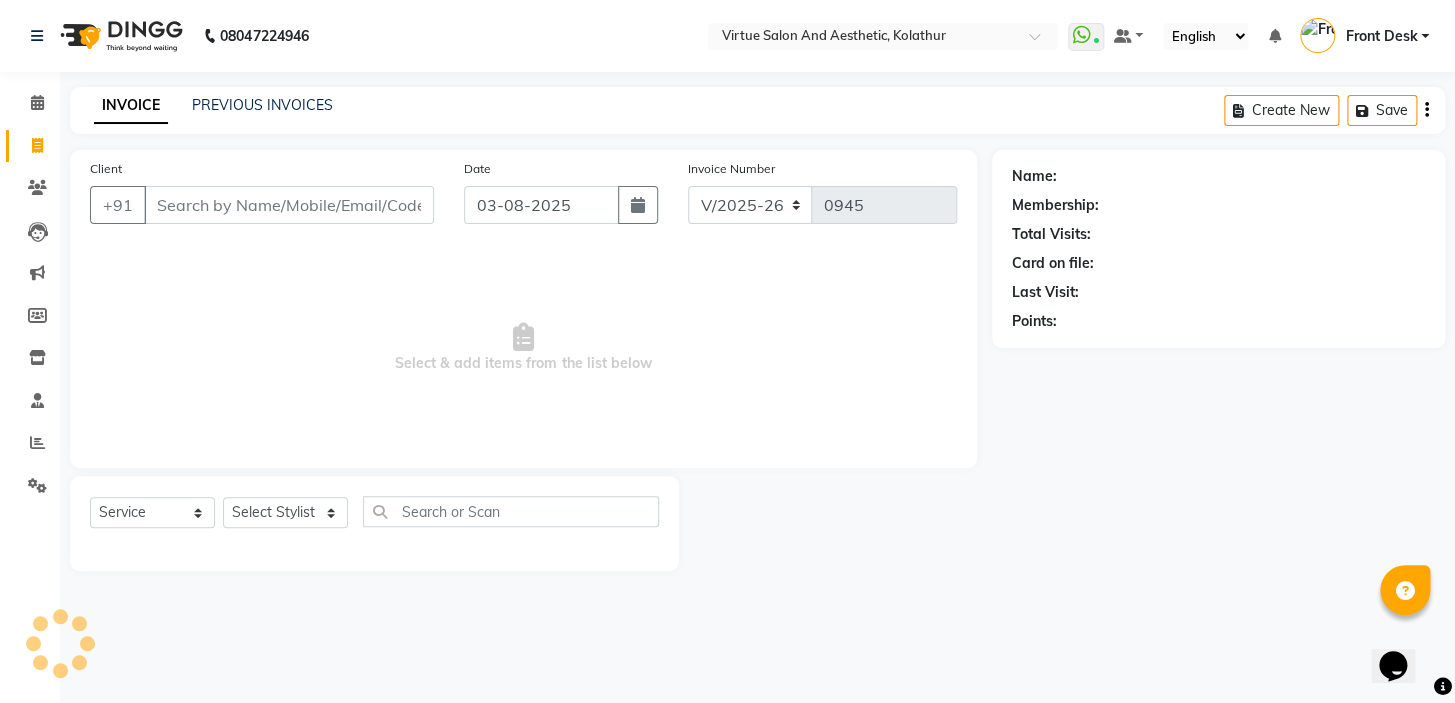 drag, startPoint x: 658, startPoint y: 360, endPoint x: 303, endPoint y: 375, distance: 355.31677 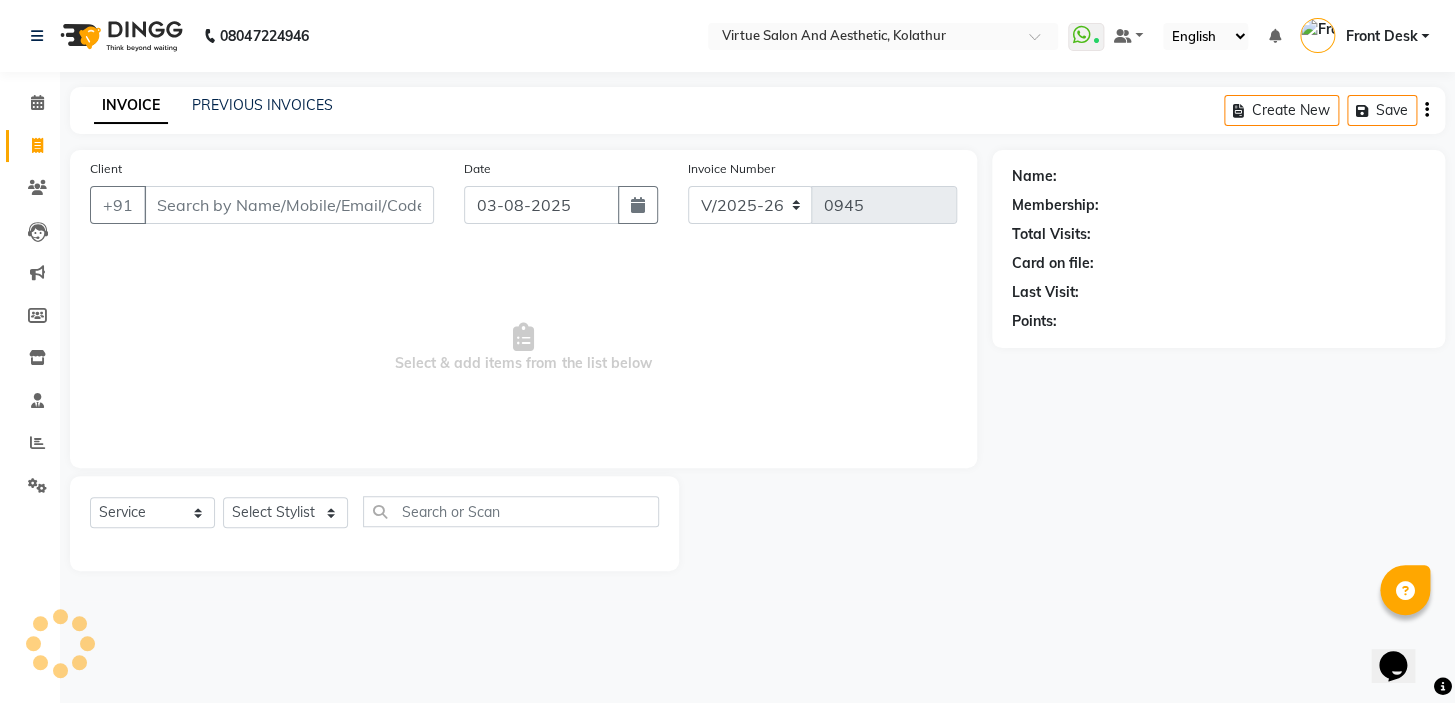 click on "Select & add items from the list below" at bounding box center [523, 348] 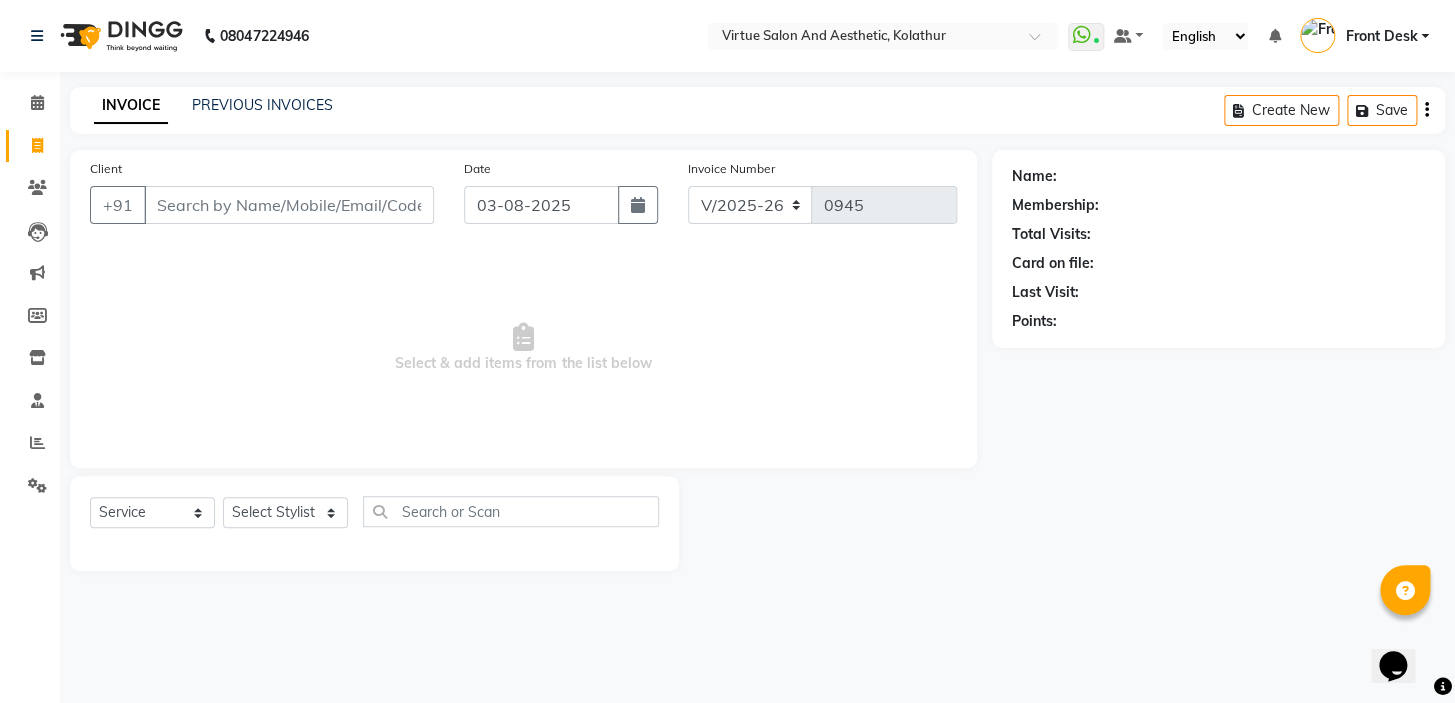 click on "Select & add items from the list below" at bounding box center [523, 348] 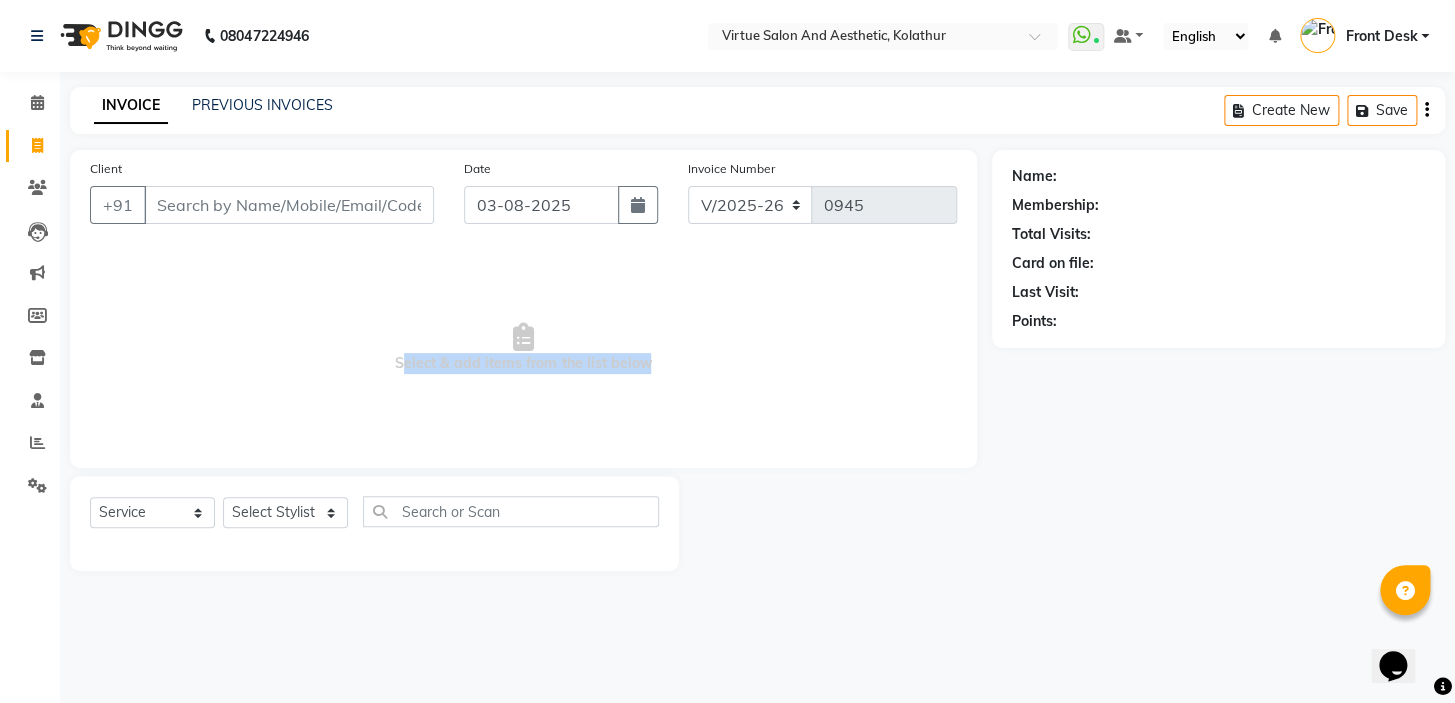 drag, startPoint x: 390, startPoint y: 360, endPoint x: 653, endPoint y: 358, distance: 263.0076 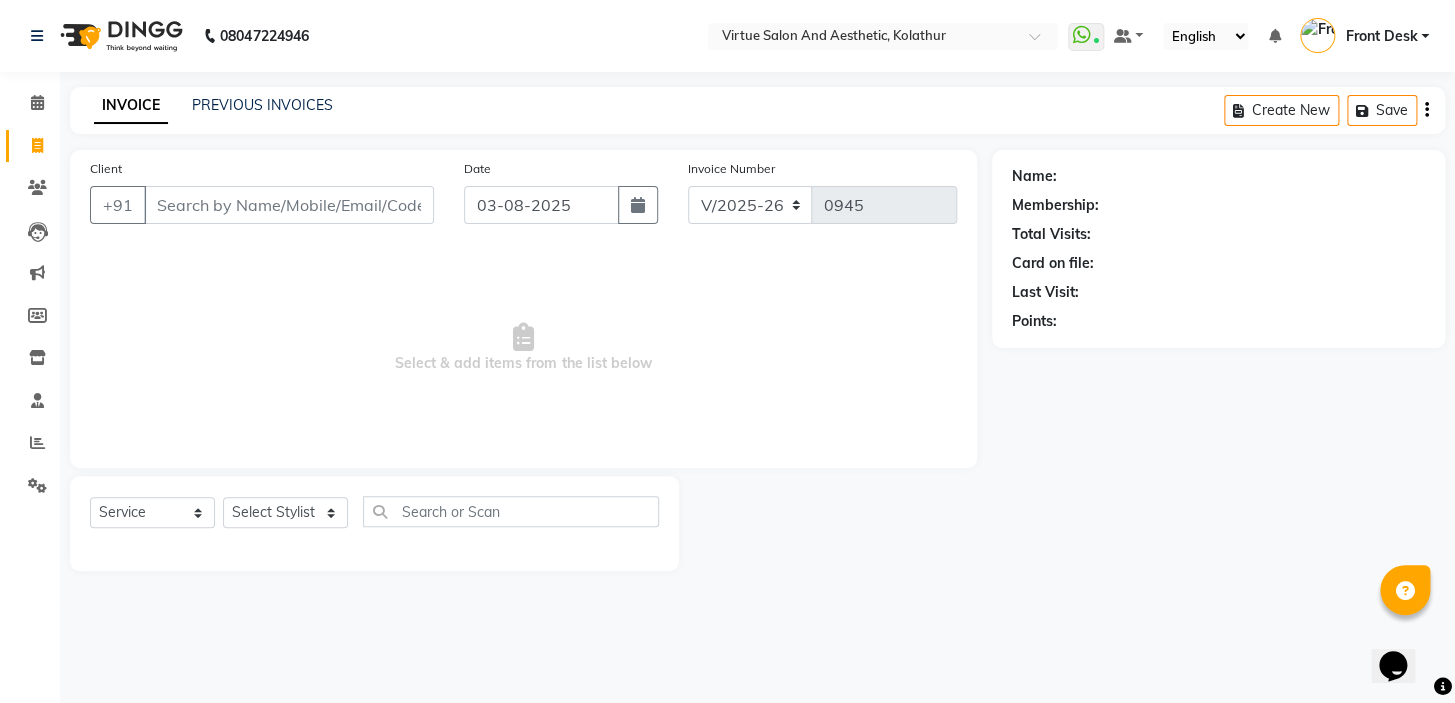 drag, startPoint x: 613, startPoint y: 310, endPoint x: 680, endPoint y: 350, distance: 78.03204 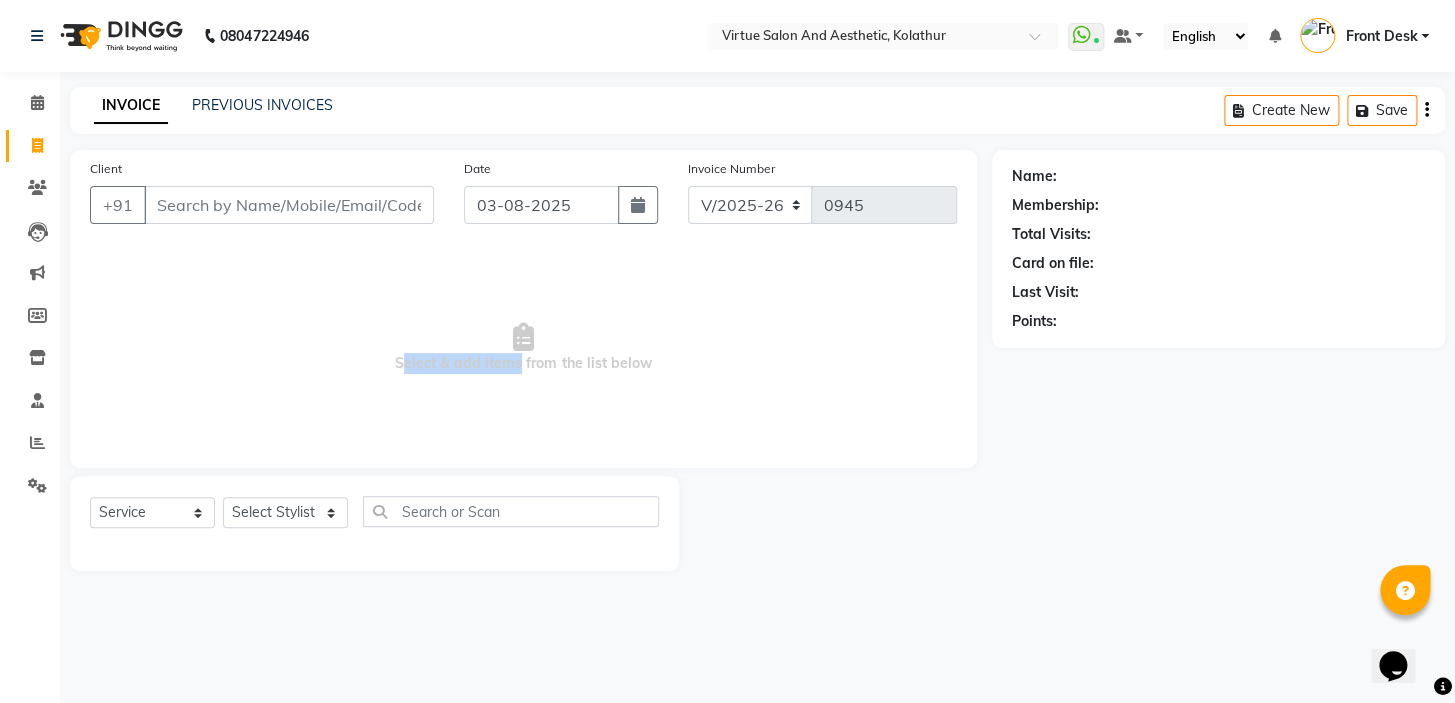 drag, startPoint x: 517, startPoint y: 366, endPoint x: 369, endPoint y: 363, distance: 148.0304 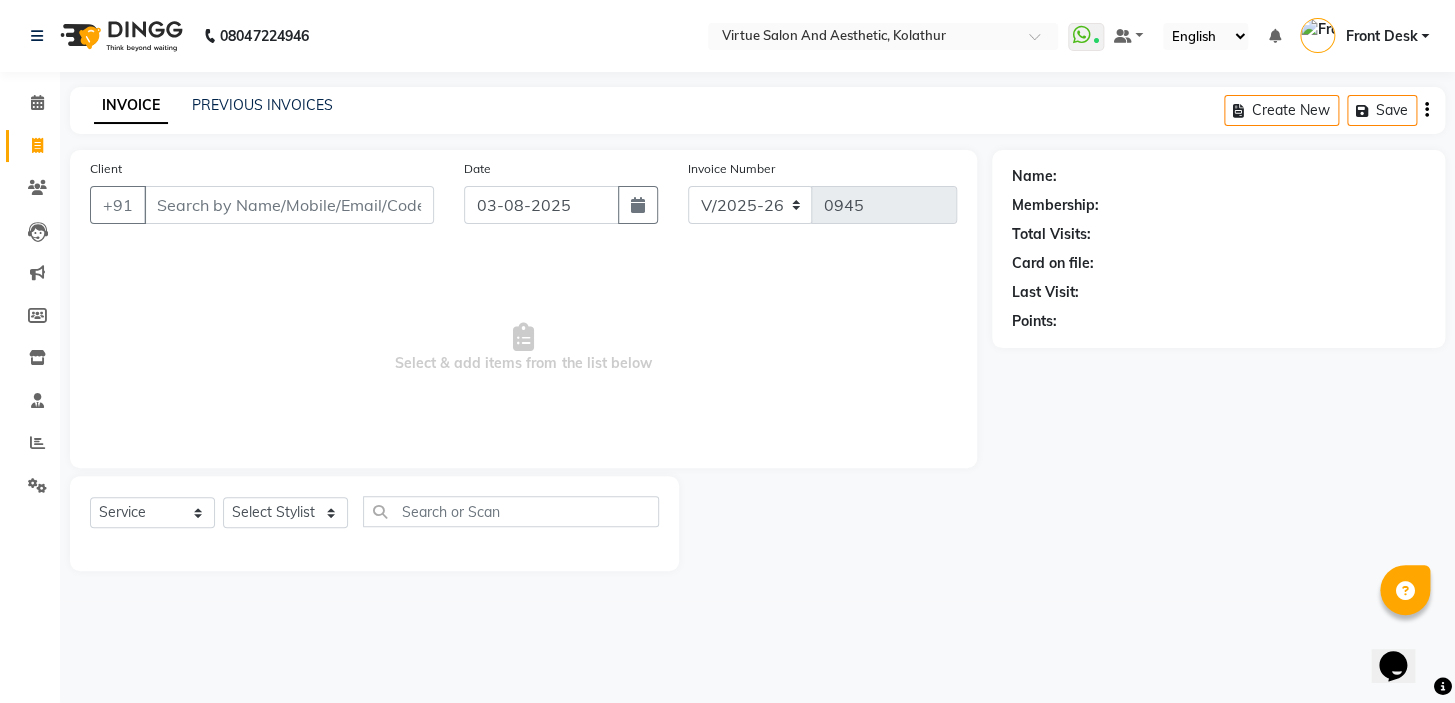 click on "Select & add items from the list below" at bounding box center (523, 348) 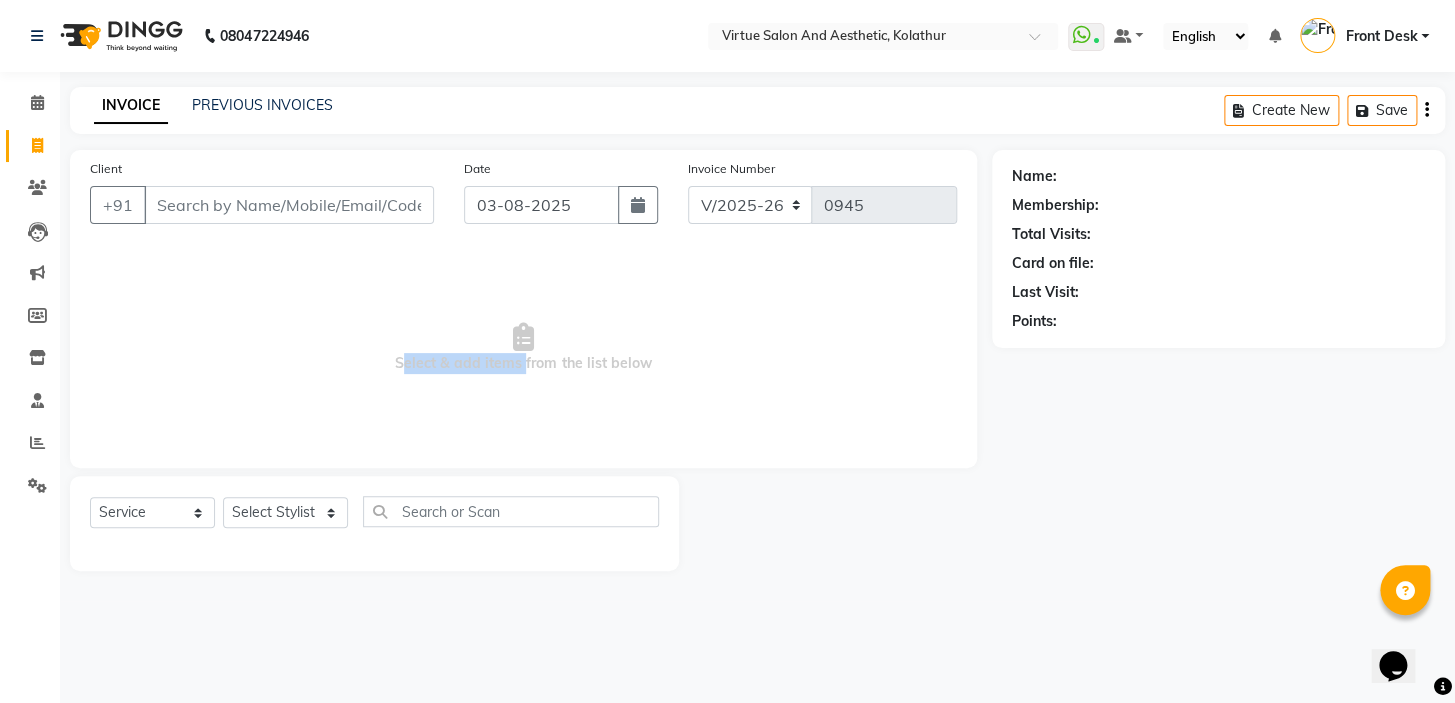 drag, startPoint x: 519, startPoint y: 362, endPoint x: 346, endPoint y: 336, distance: 174.94284 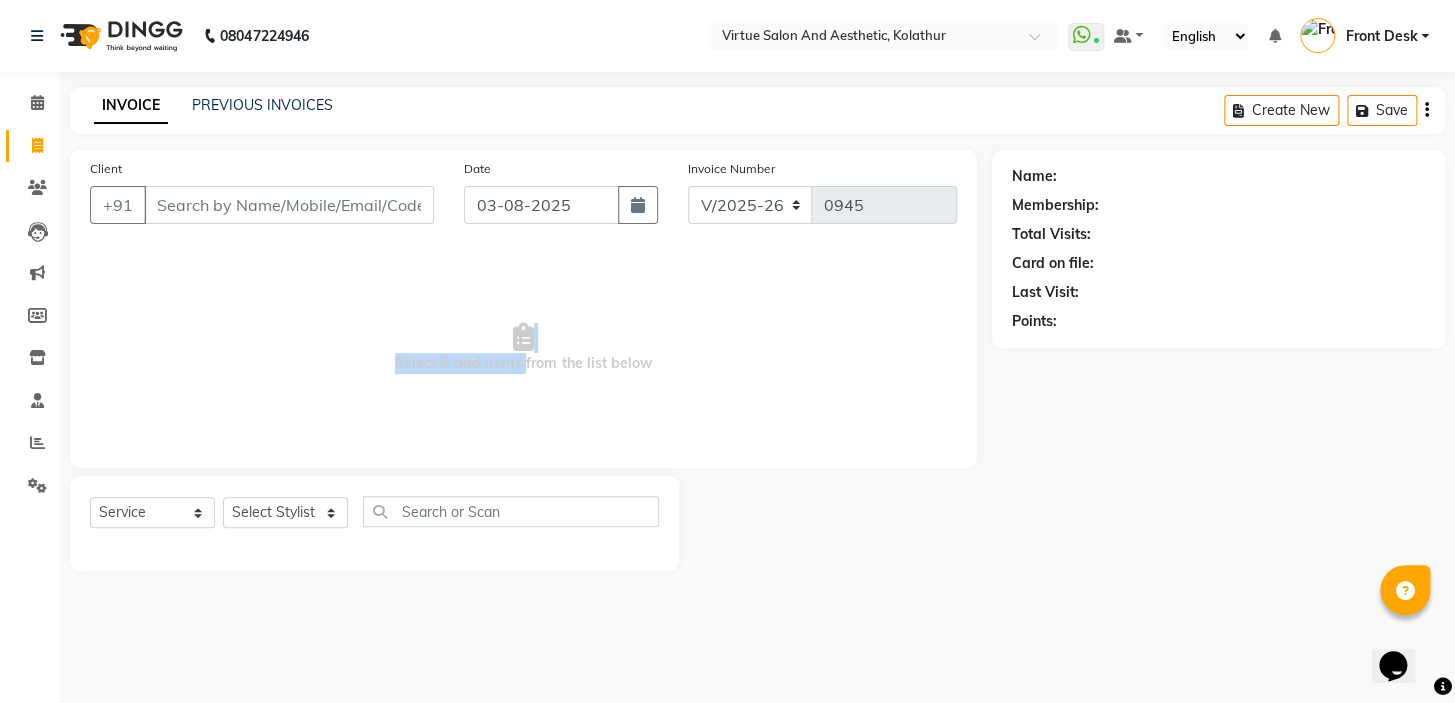 click on "Select & add items from the list below" at bounding box center (523, 348) 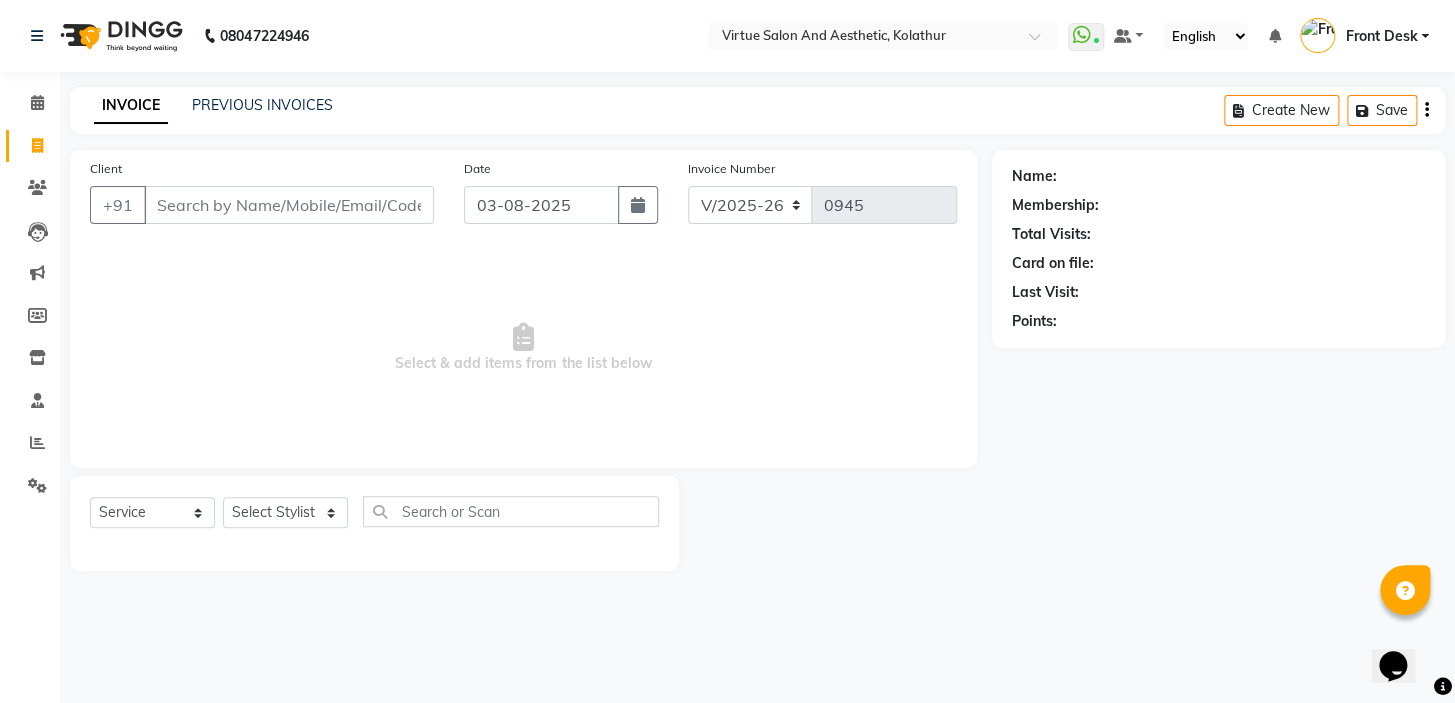 drag, startPoint x: 525, startPoint y: 363, endPoint x: 700, endPoint y: 339, distance: 176.63805 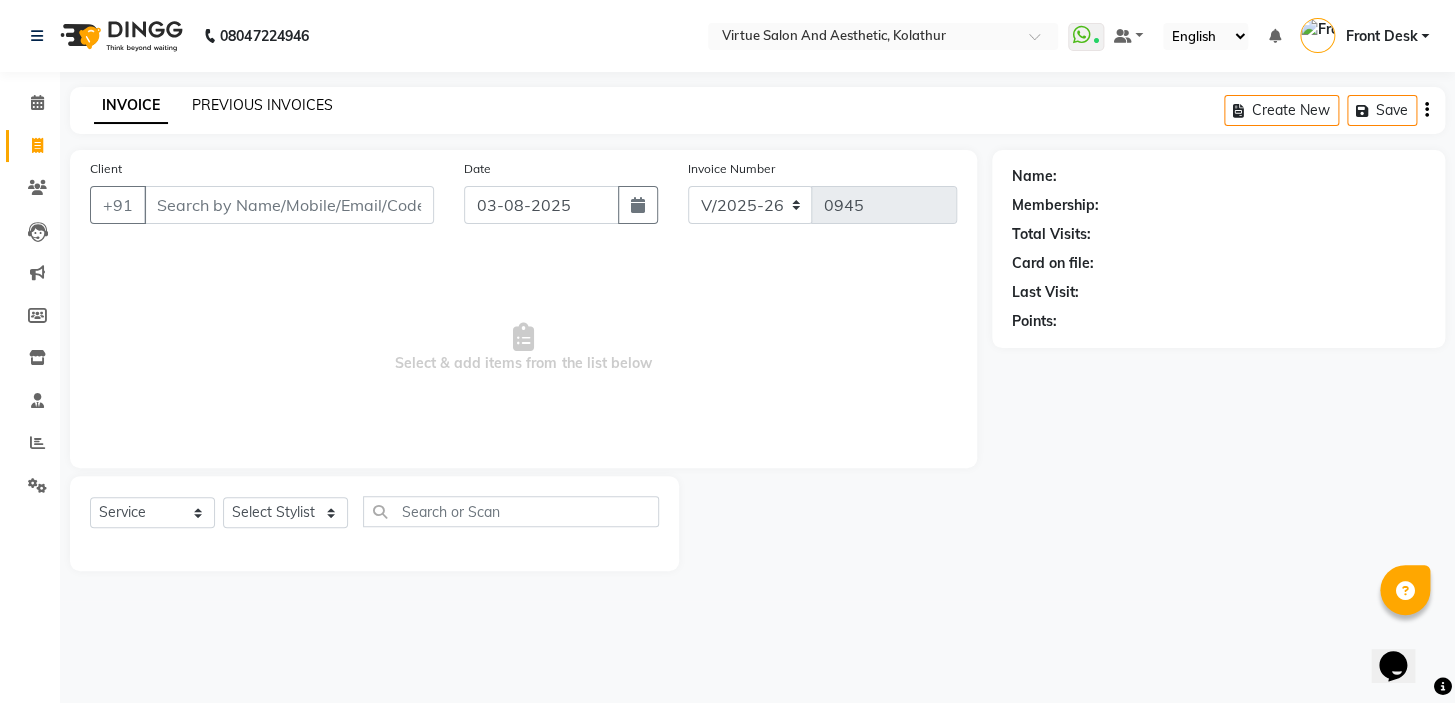click on "PREVIOUS INVOICES" 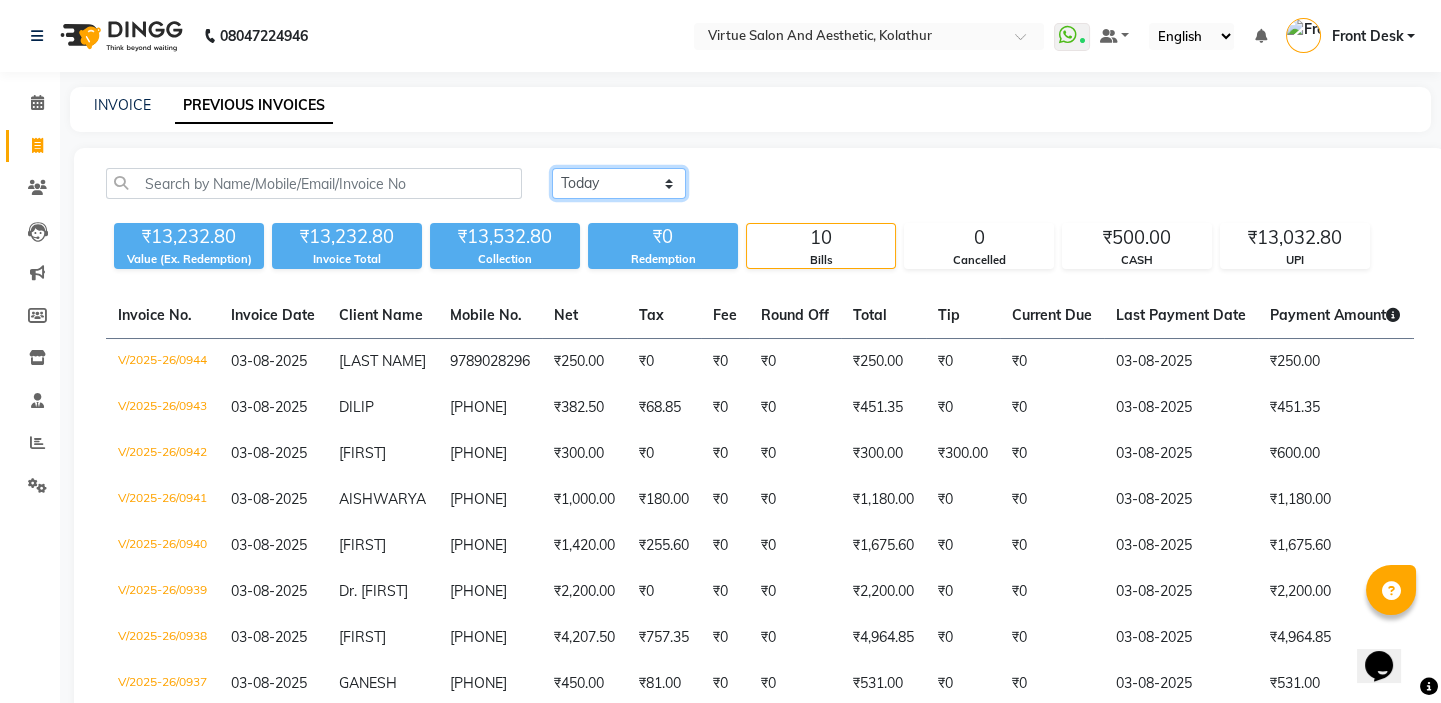drag, startPoint x: 599, startPoint y: 177, endPoint x: 604, endPoint y: 195, distance: 18.681541 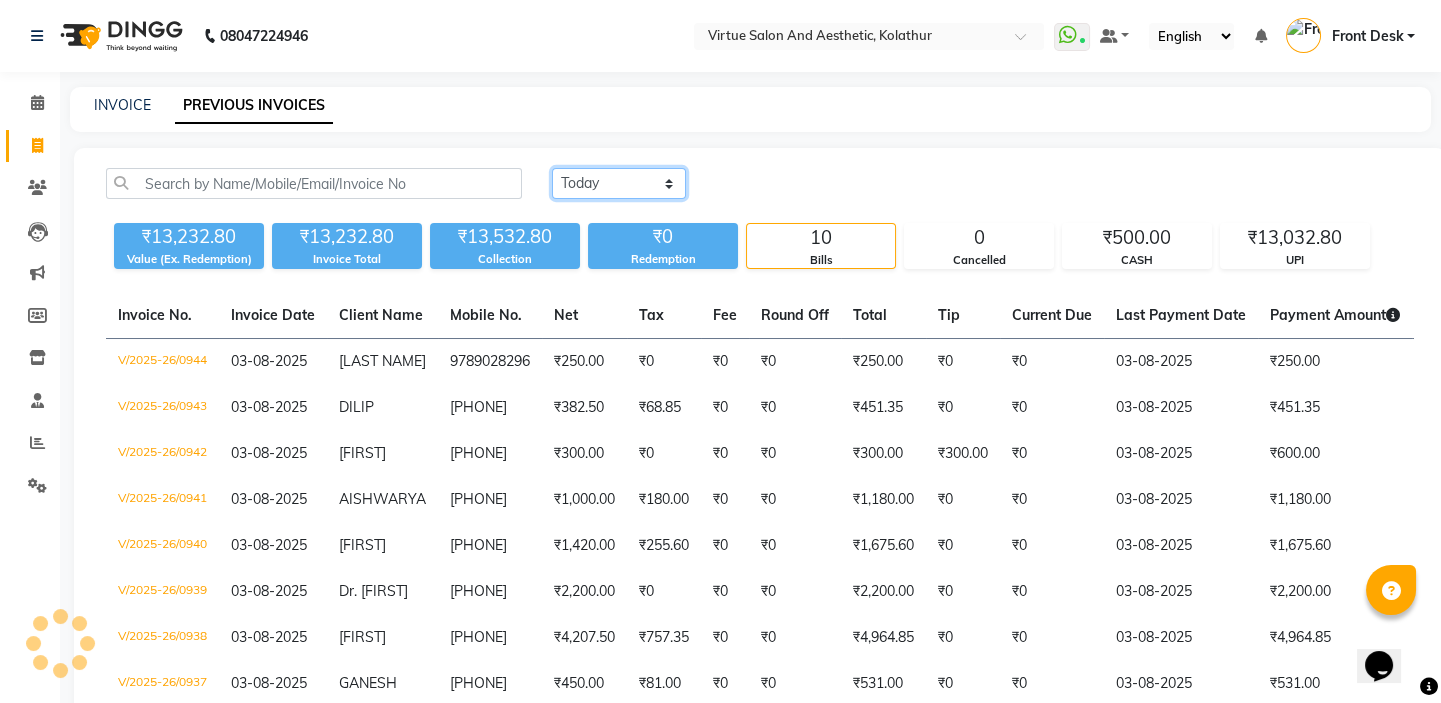 select on "range" 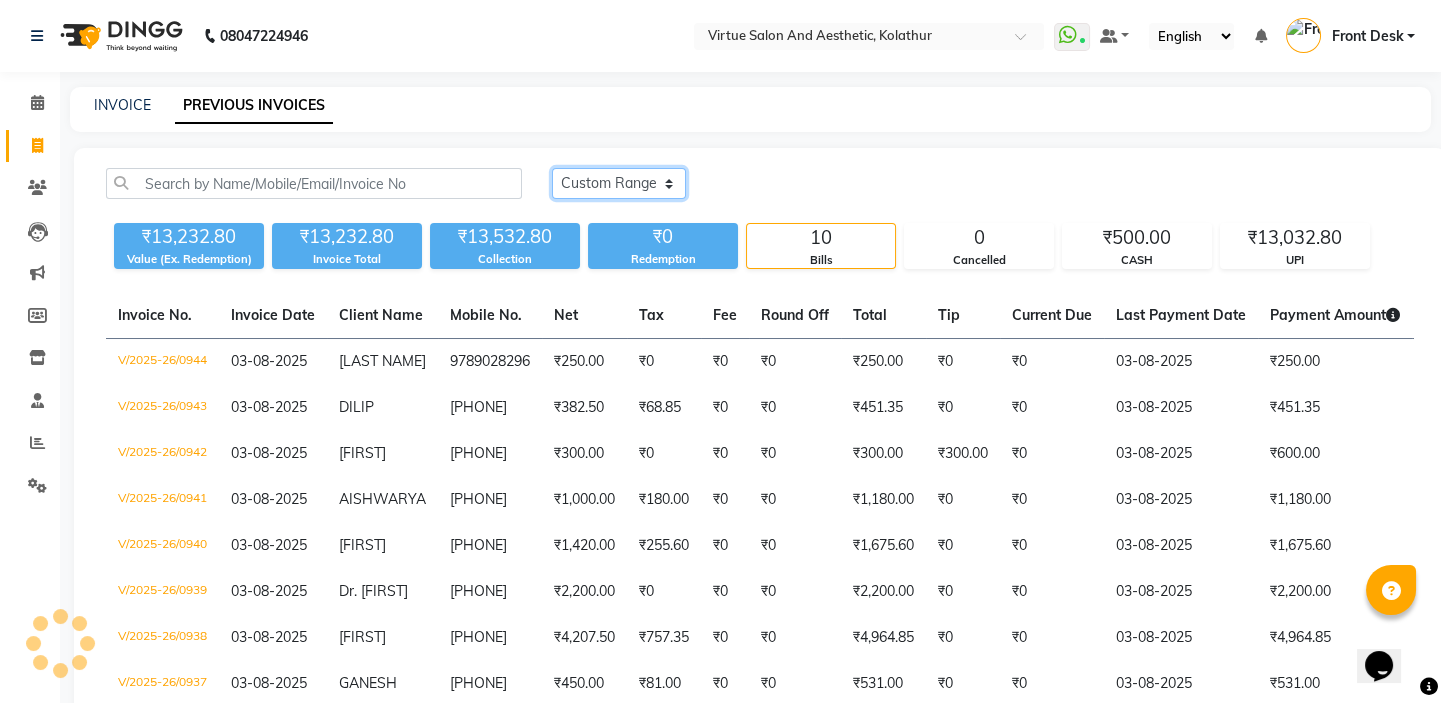 click on "Today Yesterday Custom Range" 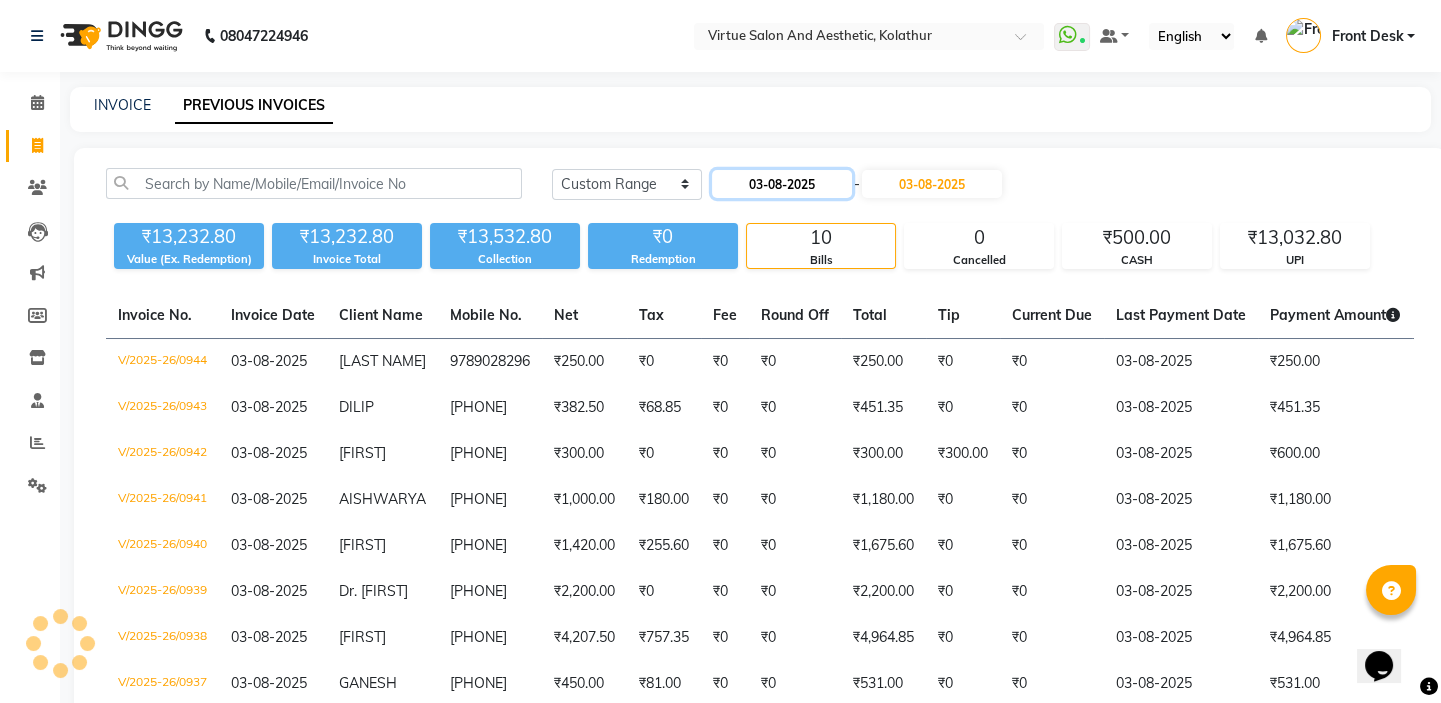 click on "03-08-2025" 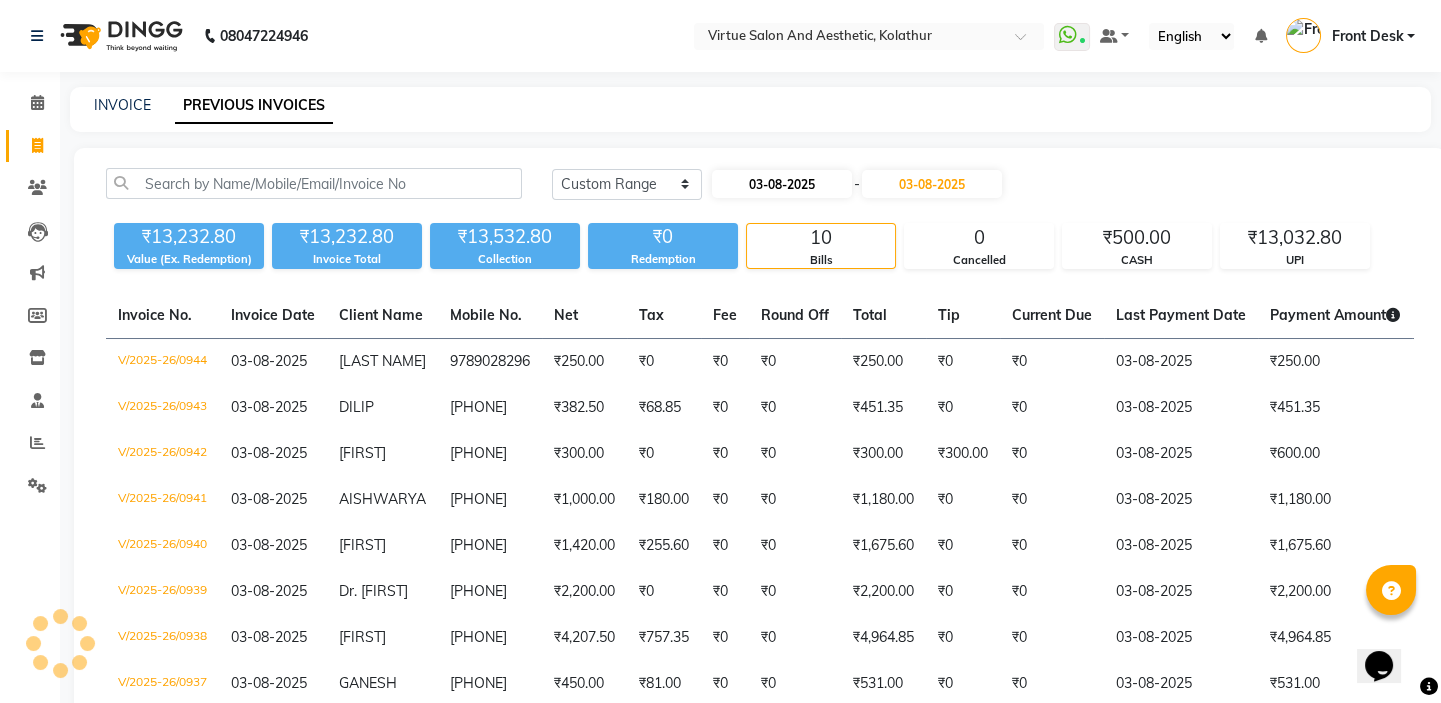 select on "8" 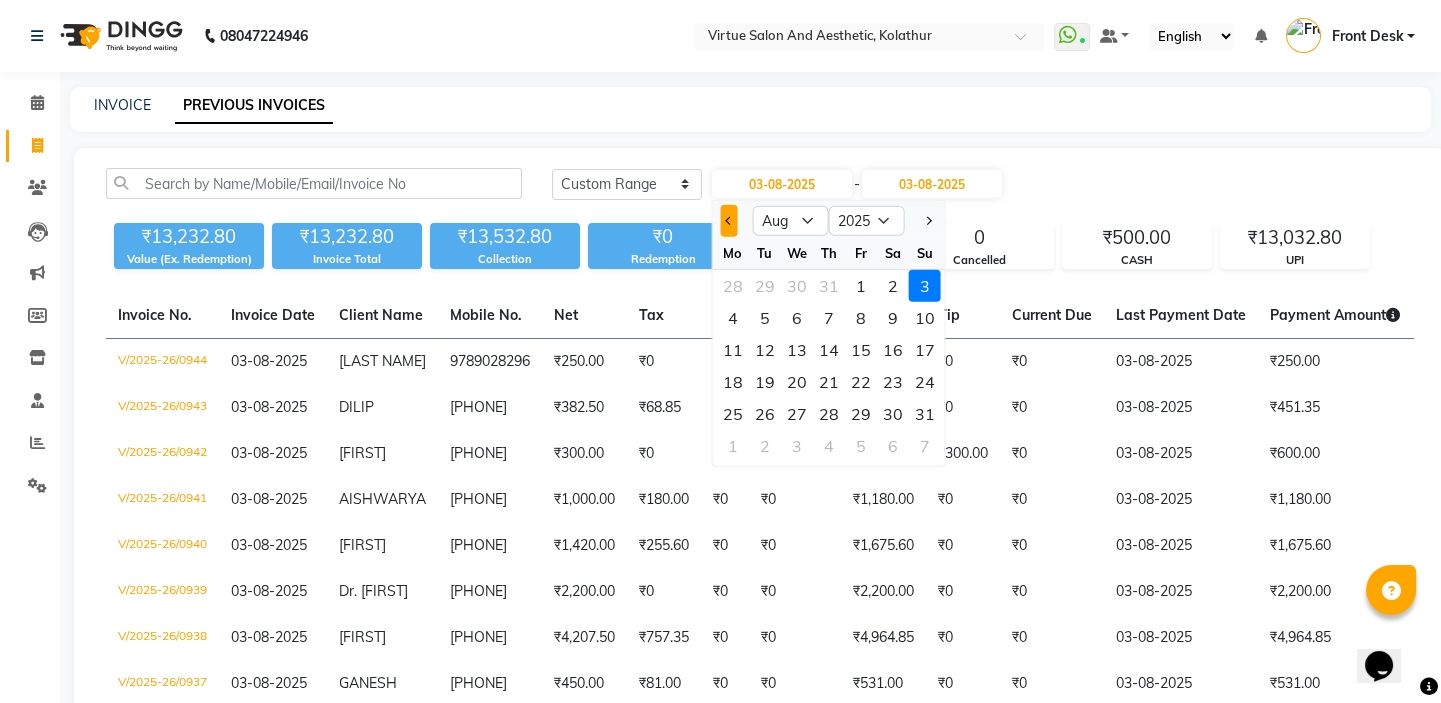click 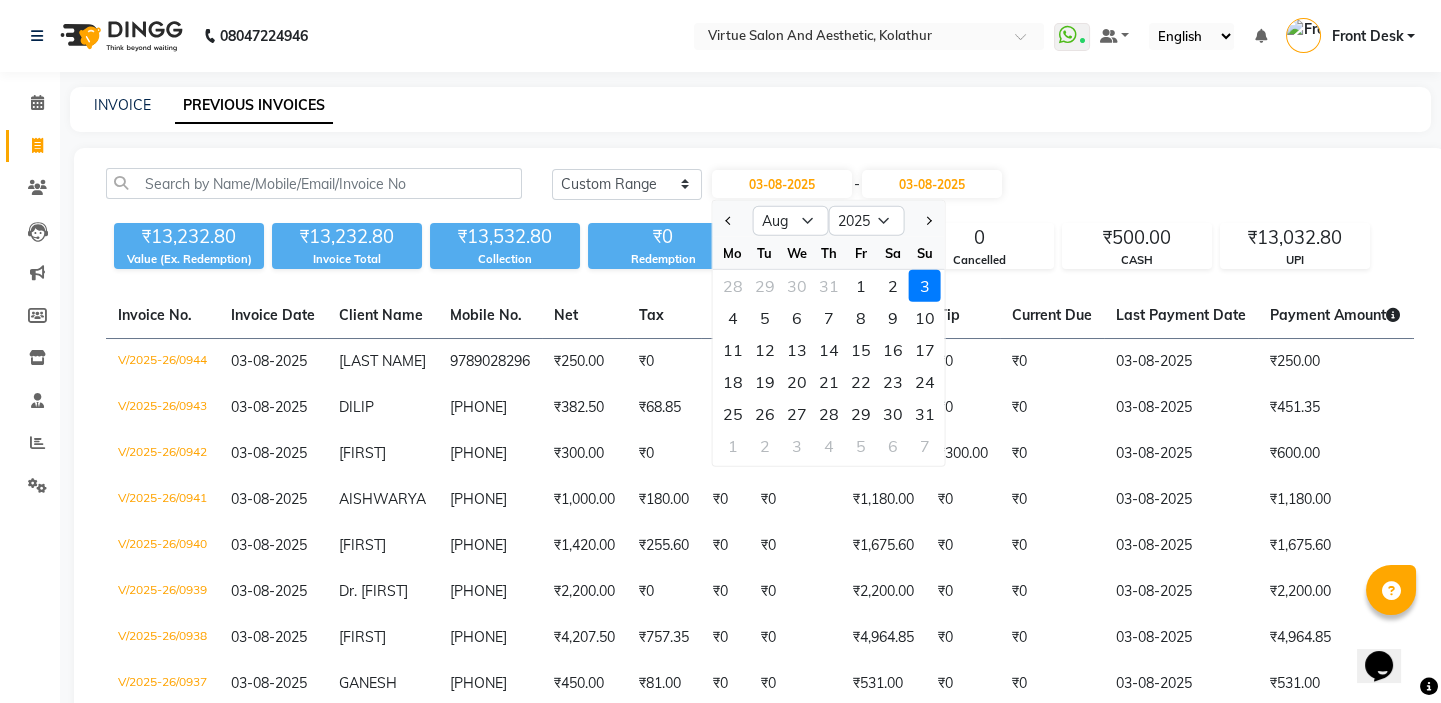 select on "7" 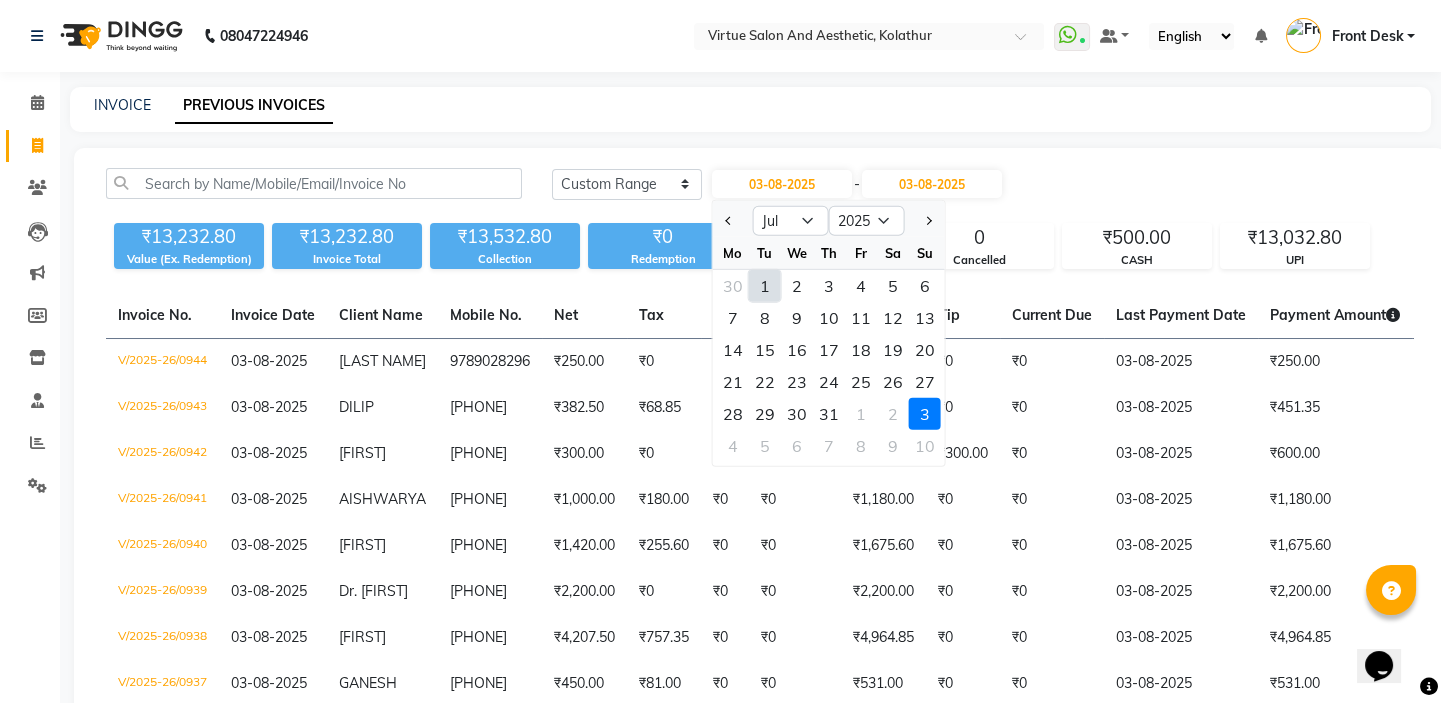 click on "1" 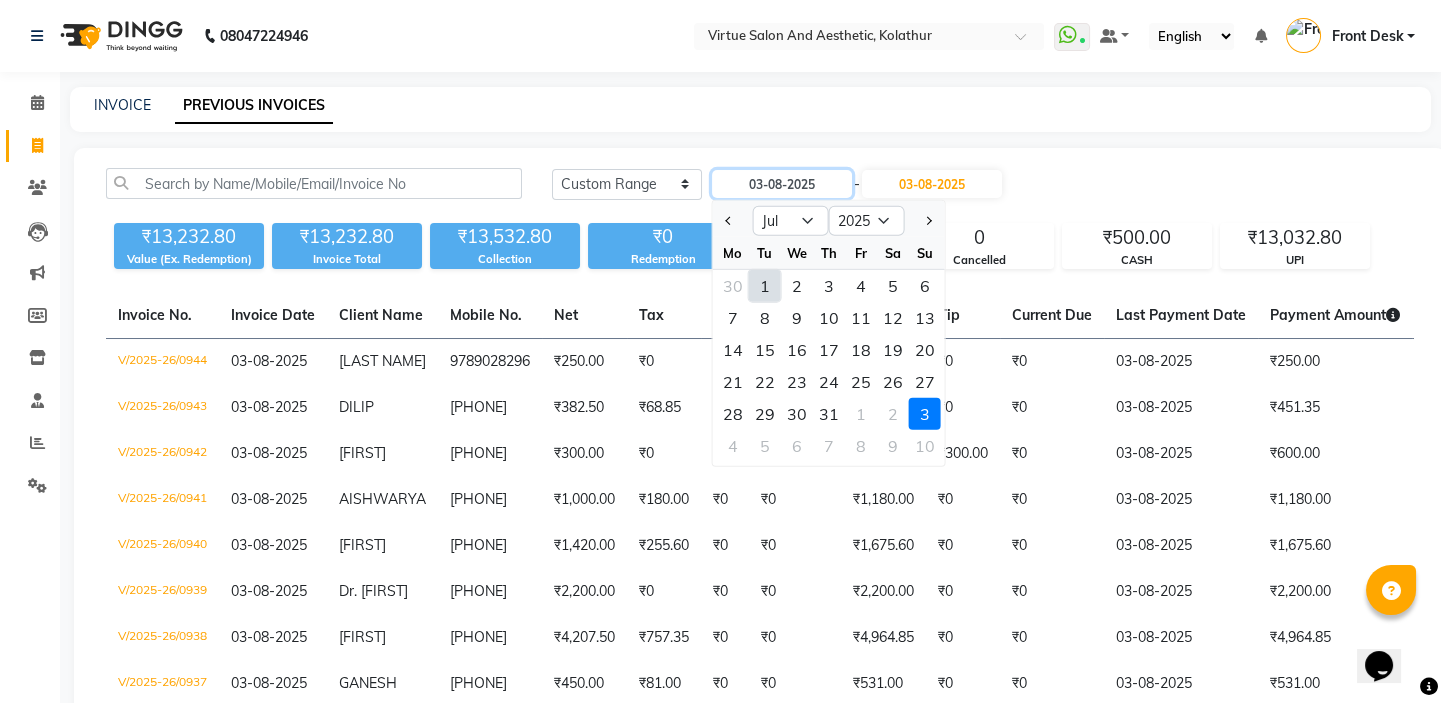 type on "01-07-2025" 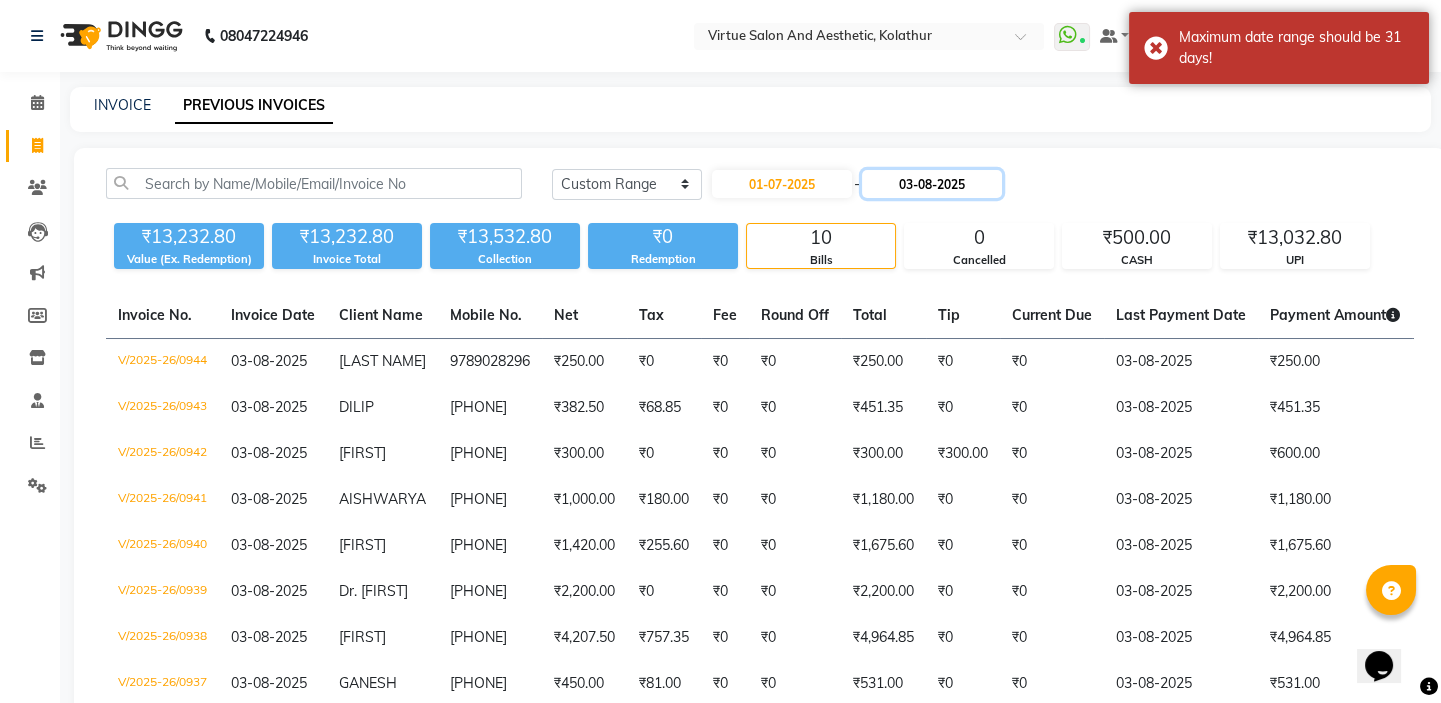 click on "03-08-2025" 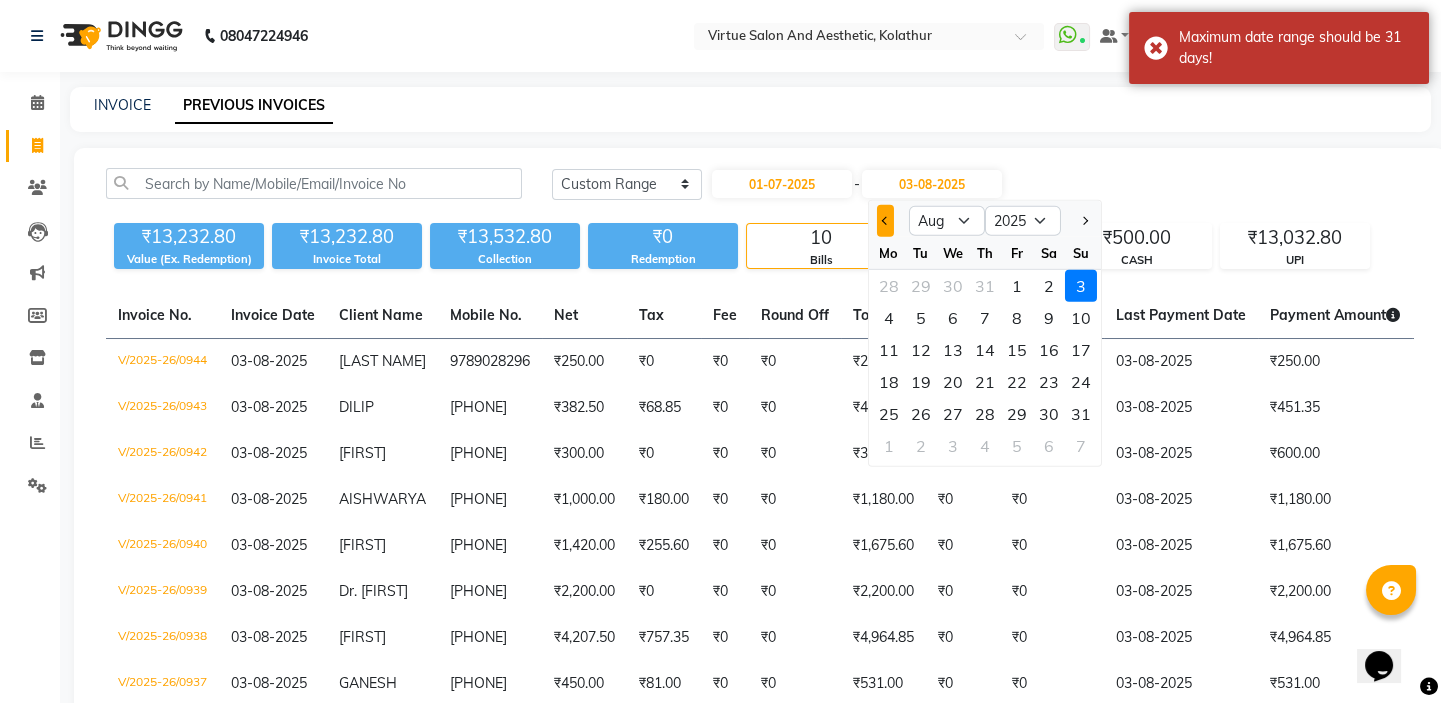 click 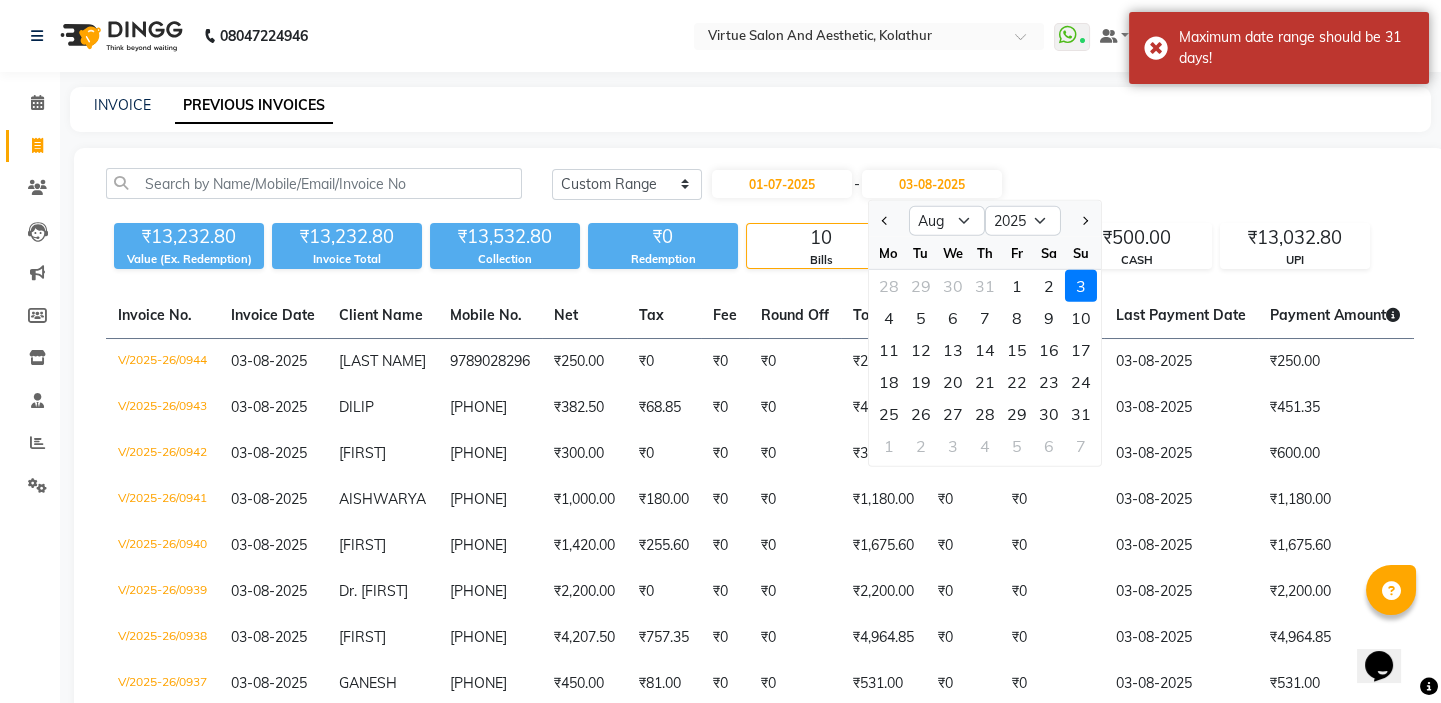 select on "7" 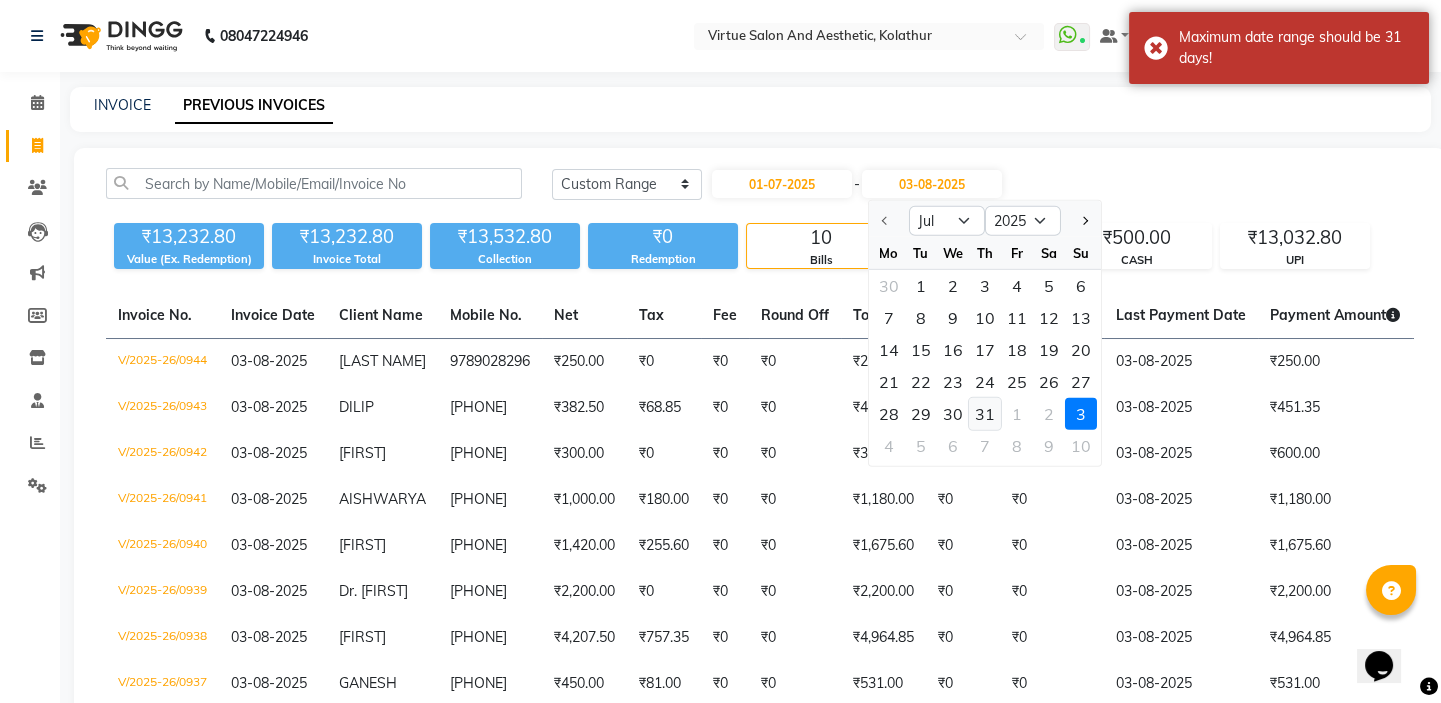 click on "31" 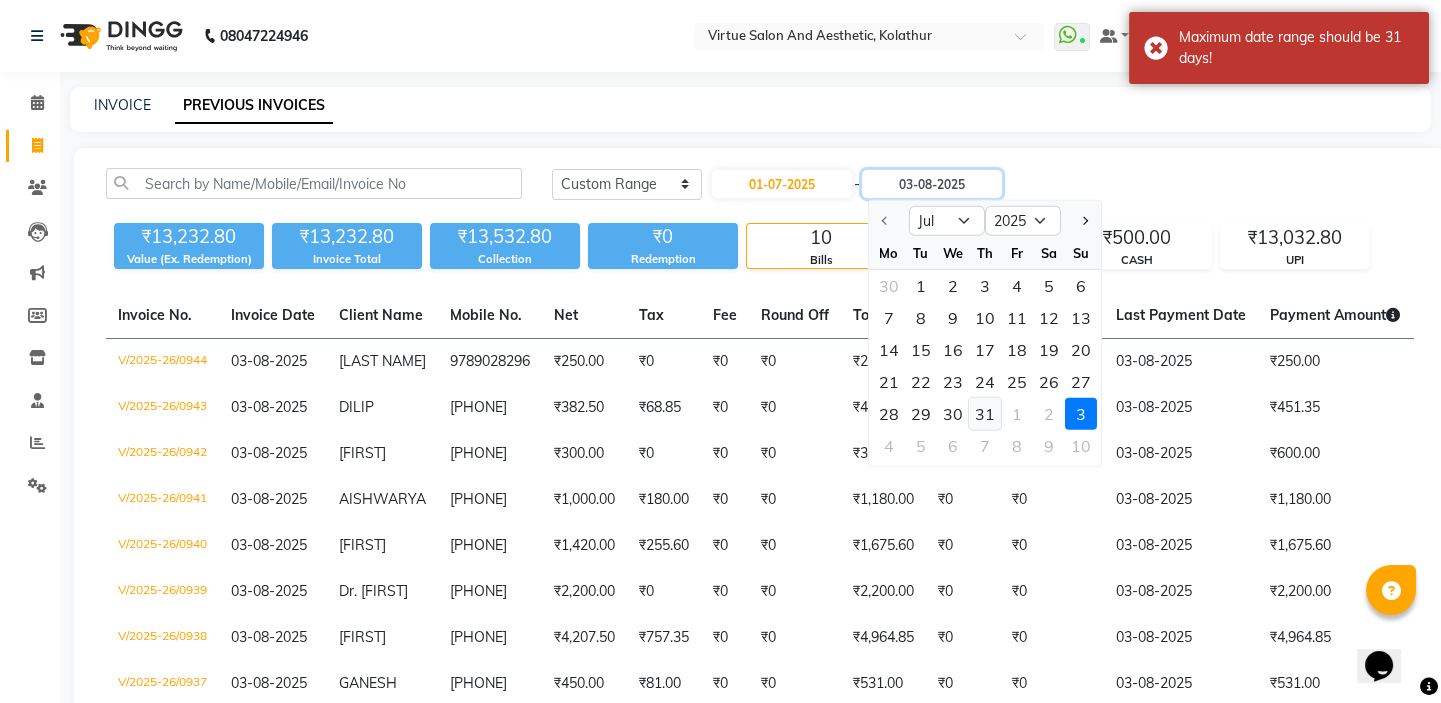 type on "31-07-2025" 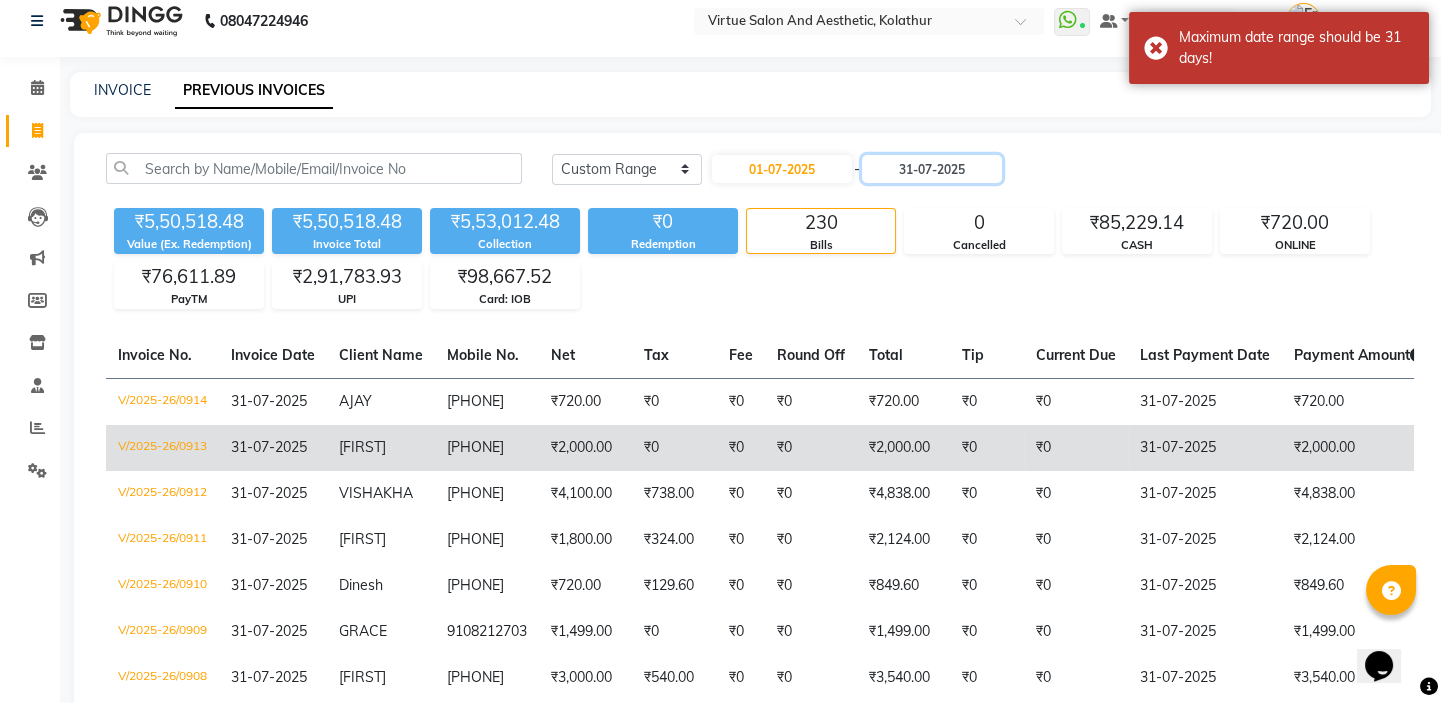 scroll, scrollTop: 0, scrollLeft: 0, axis: both 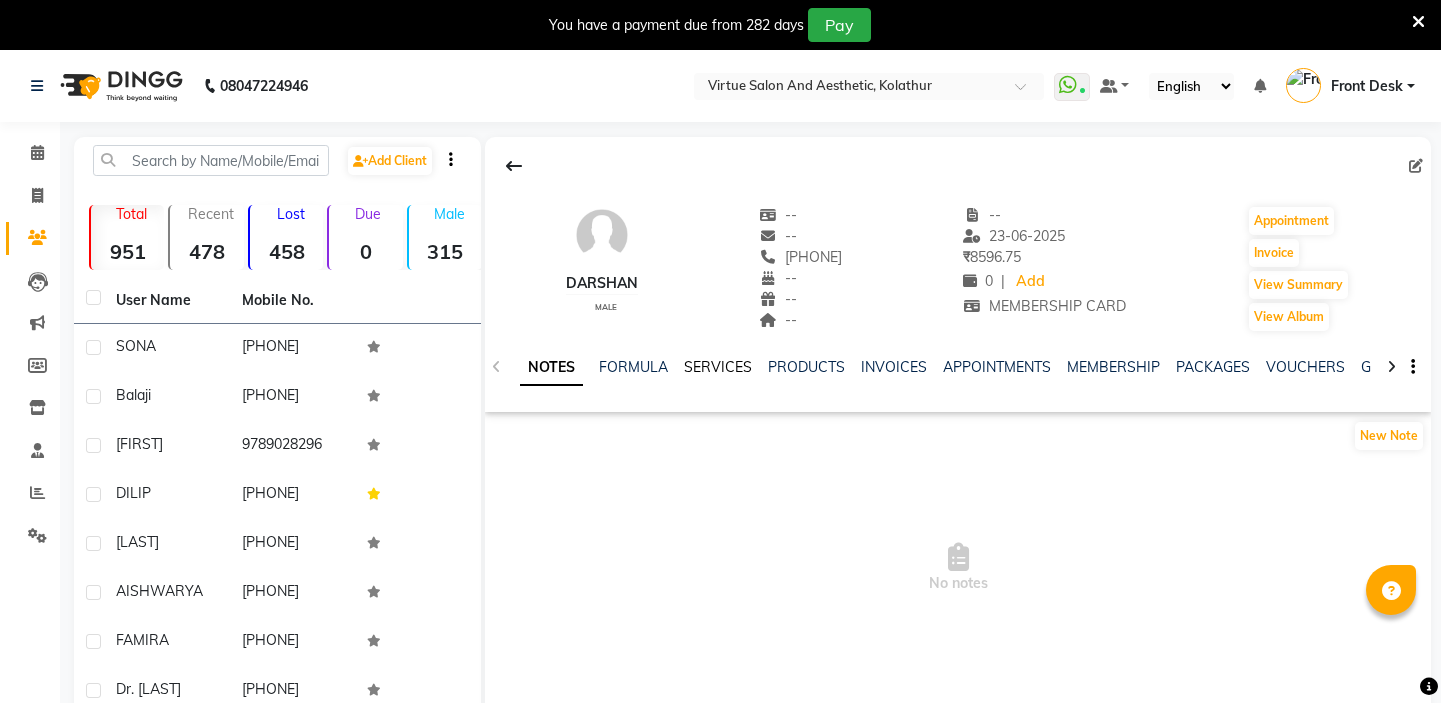click on "SERVICES" 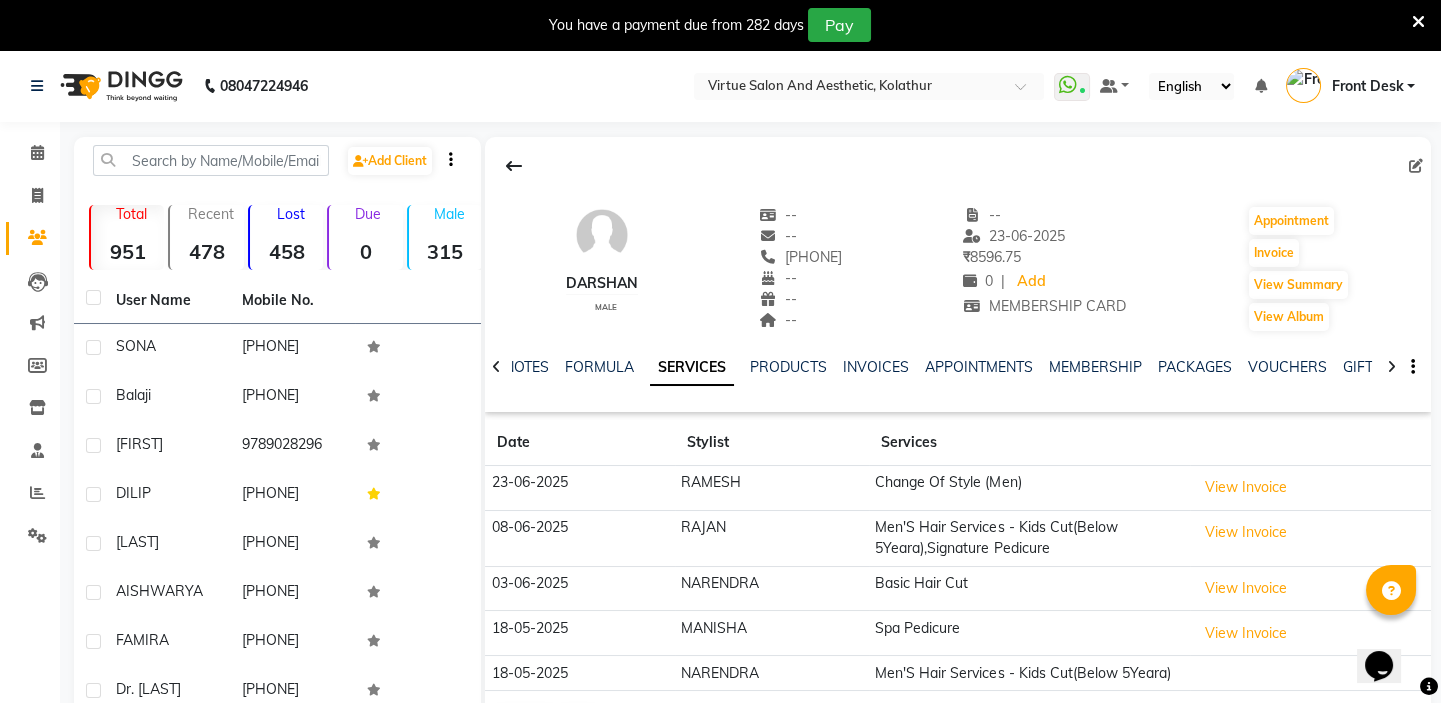 scroll, scrollTop: 0, scrollLeft: 0, axis: both 